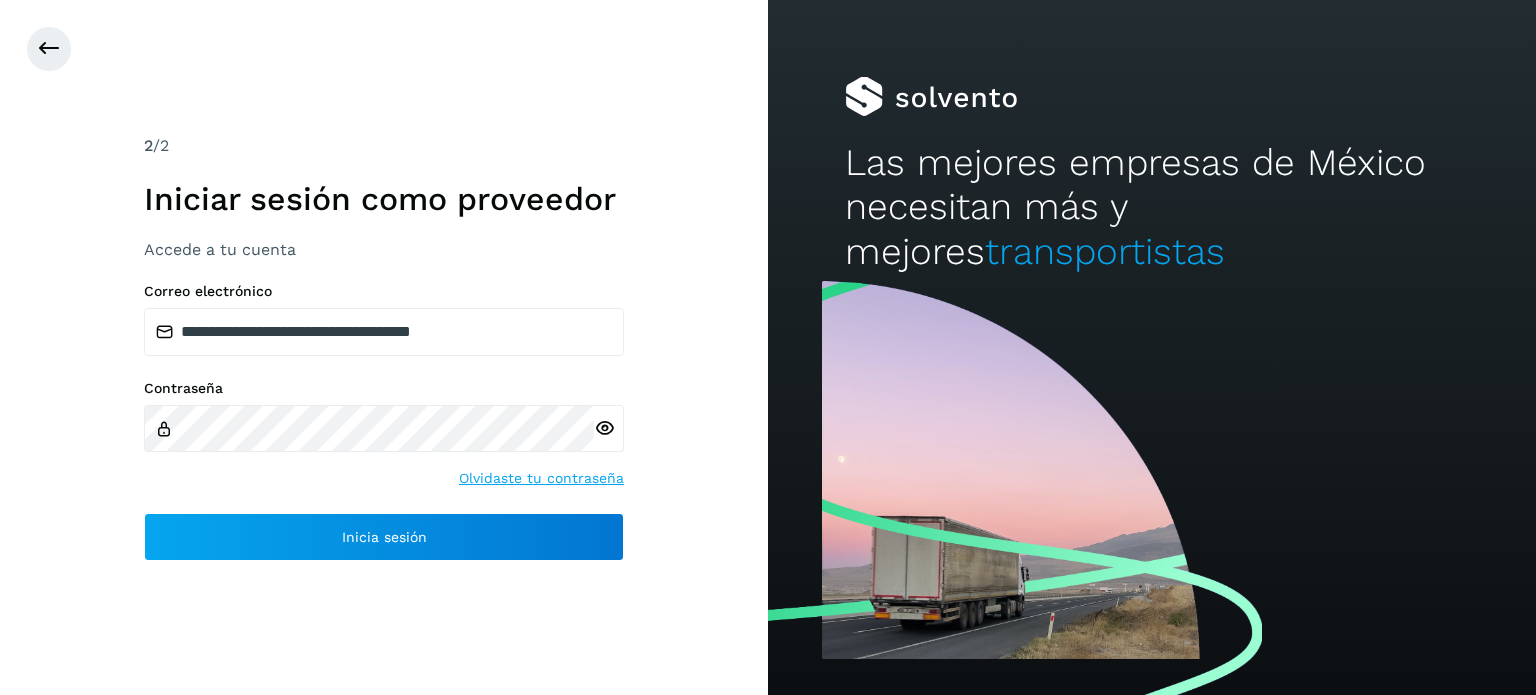scroll, scrollTop: 0, scrollLeft: 0, axis: both 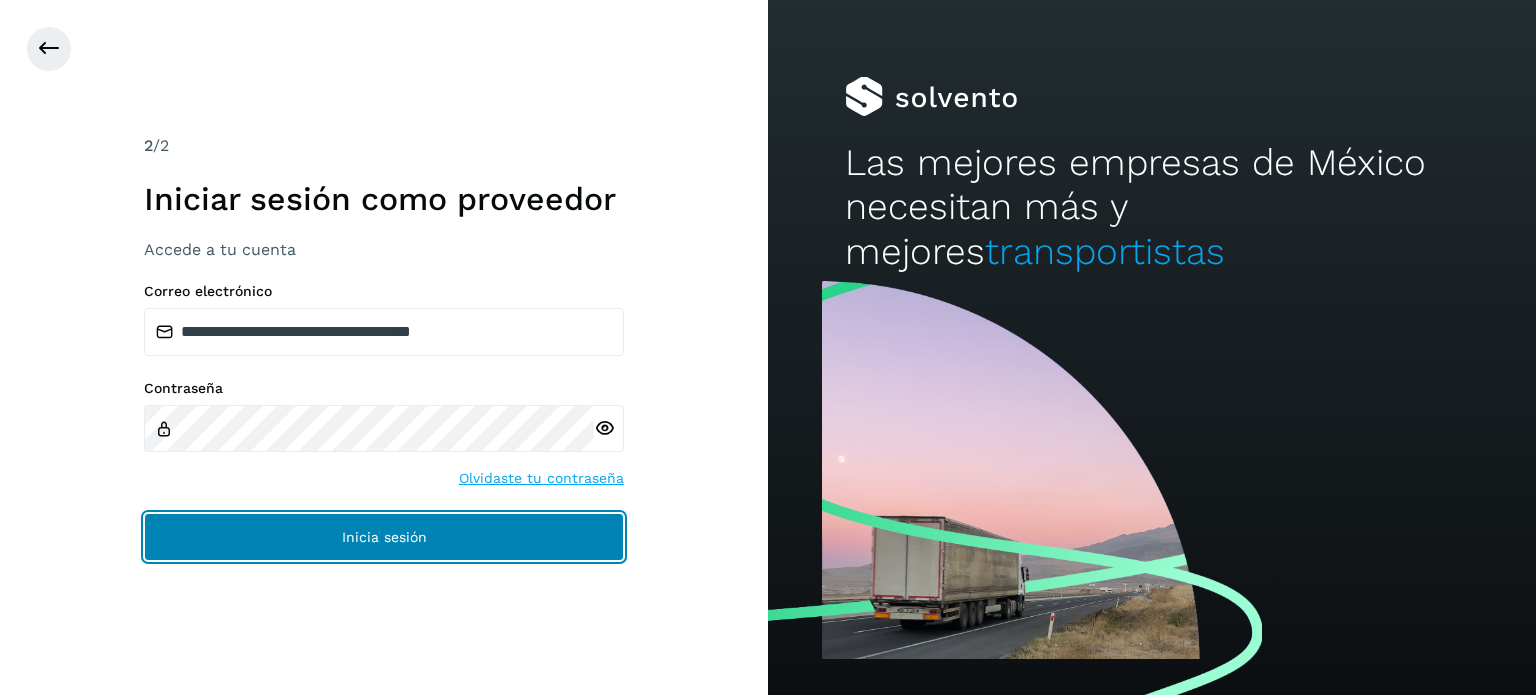 click on "Inicia sesión" at bounding box center [384, 537] 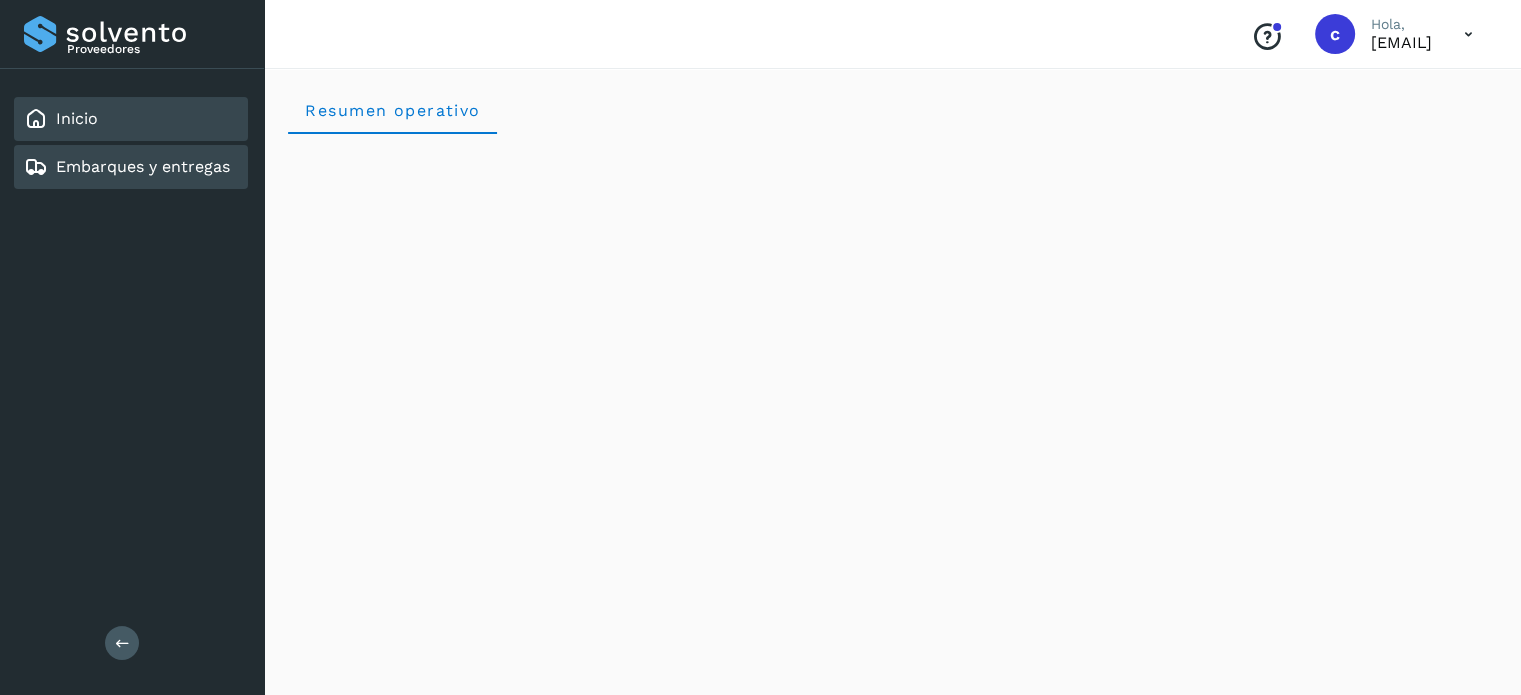 click on "Embarques y entregas" at bounding box center [143, 166] 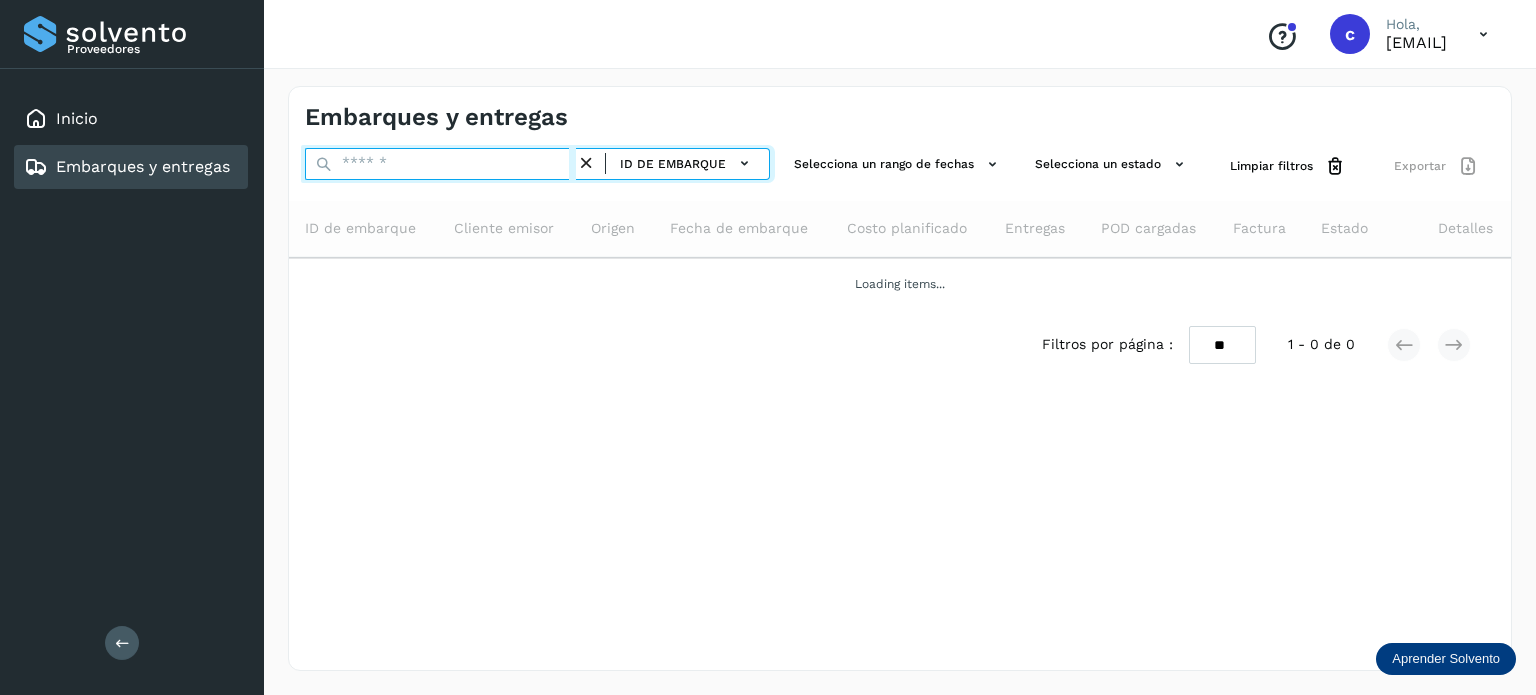 drag, startPoint x: 357, startPoint y: 170, endPoint x: 349, endPoint y: 178, distance: 11.313708 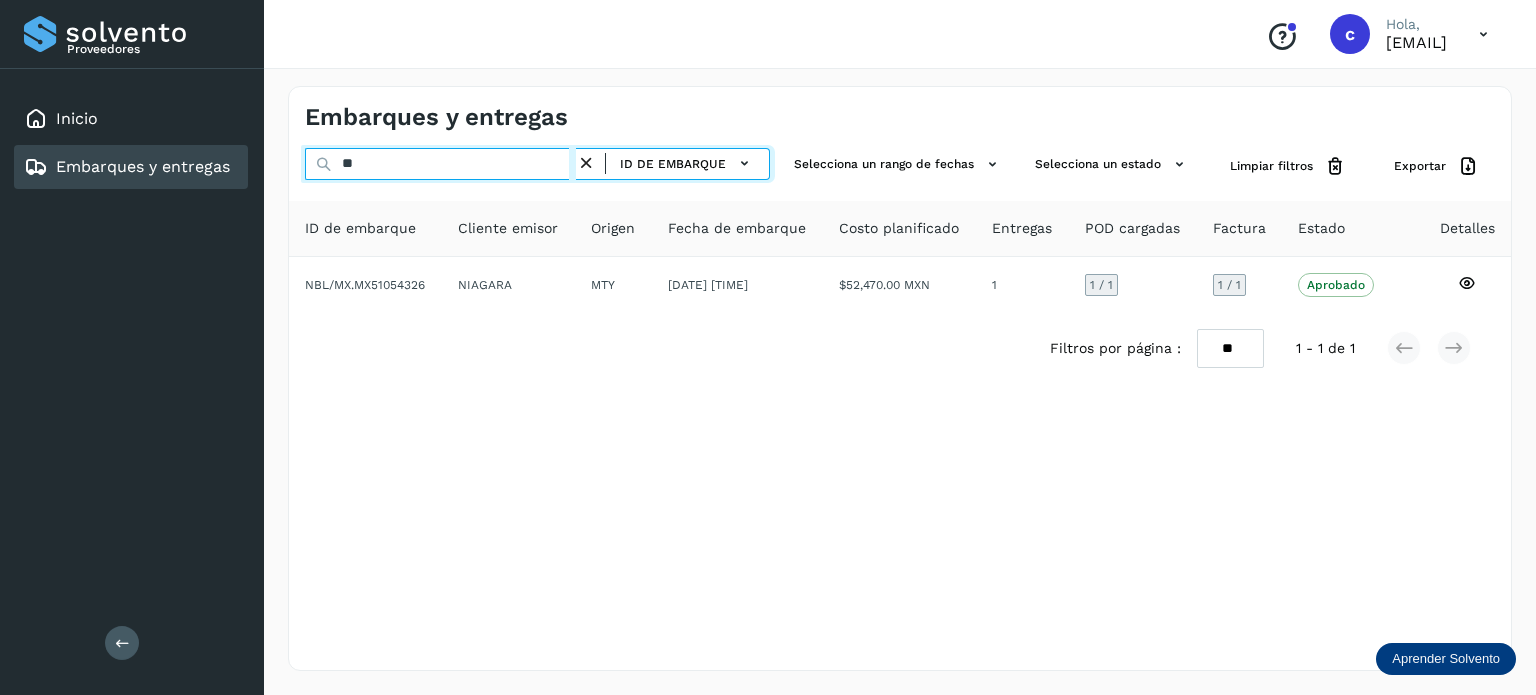 type on "*" 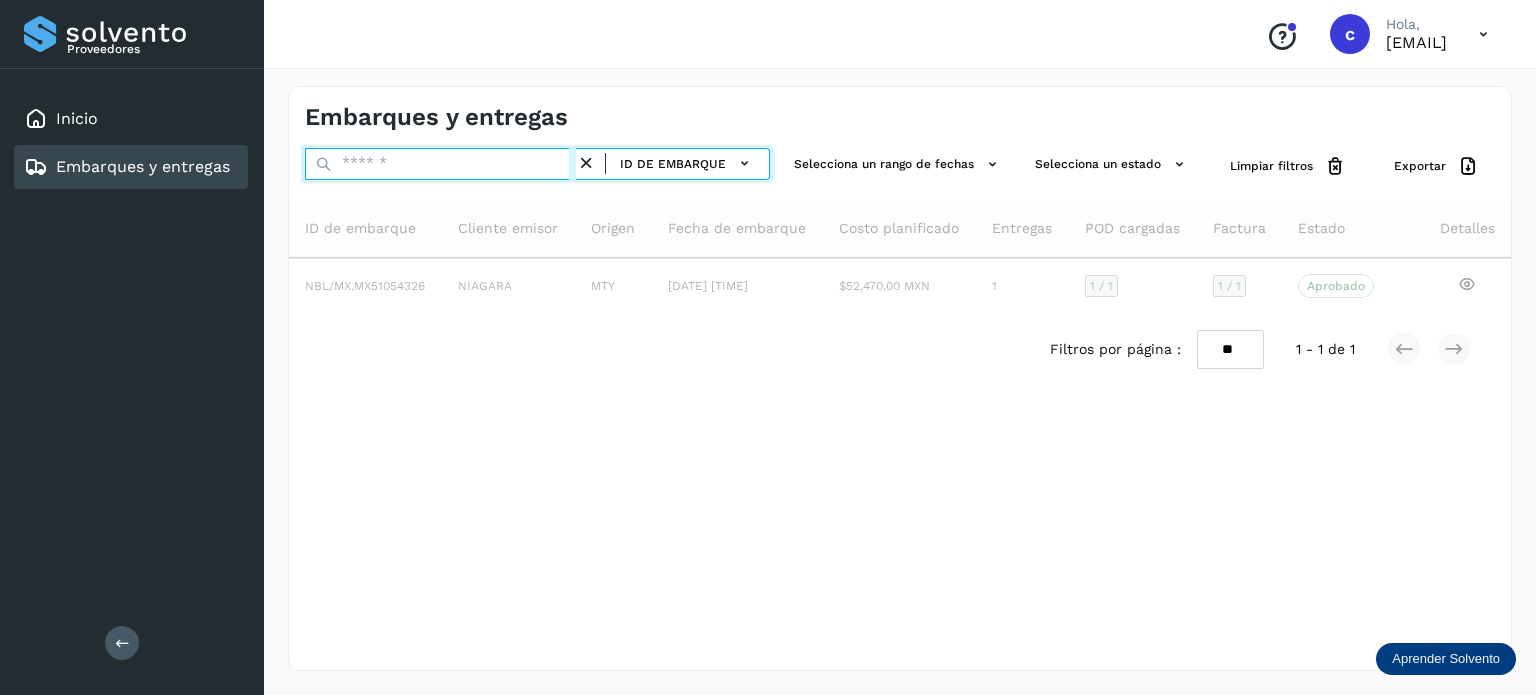 drag, startPoint x: 422, startPoint y: 171, endPoint x: 339, endPoint y: 172, distance: 83.00603 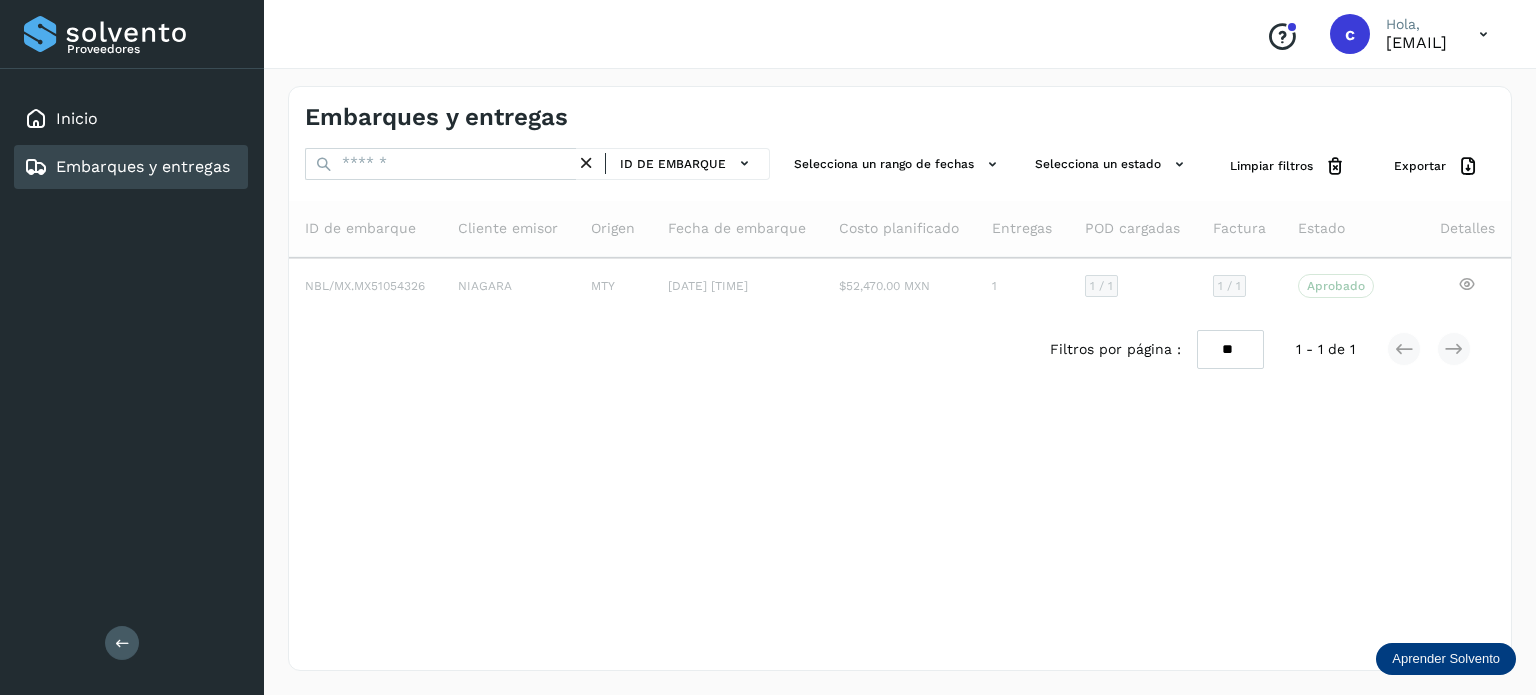 click on "Embarques y entregas ID de embarque Selecciona un rango de fechas  Selecciona un estado Limpiar filtros Exportar ID de embarque Cliente emisor Origen Fecha de embarque Costo planificado Entregas POD cargadas Factura Estado Detalles NBL/MX.MX51054326 NIAGARA MTY 09/jun/2025 00:00  $52,470.00 MXN  1 1  / 1 1 / 1 Aprobado
Verifica el estado de la factura o entregas asociadas a este embarque
Filtros por página : ** ** ** 1 - 1 de 1" at bounding box center (900, 378) 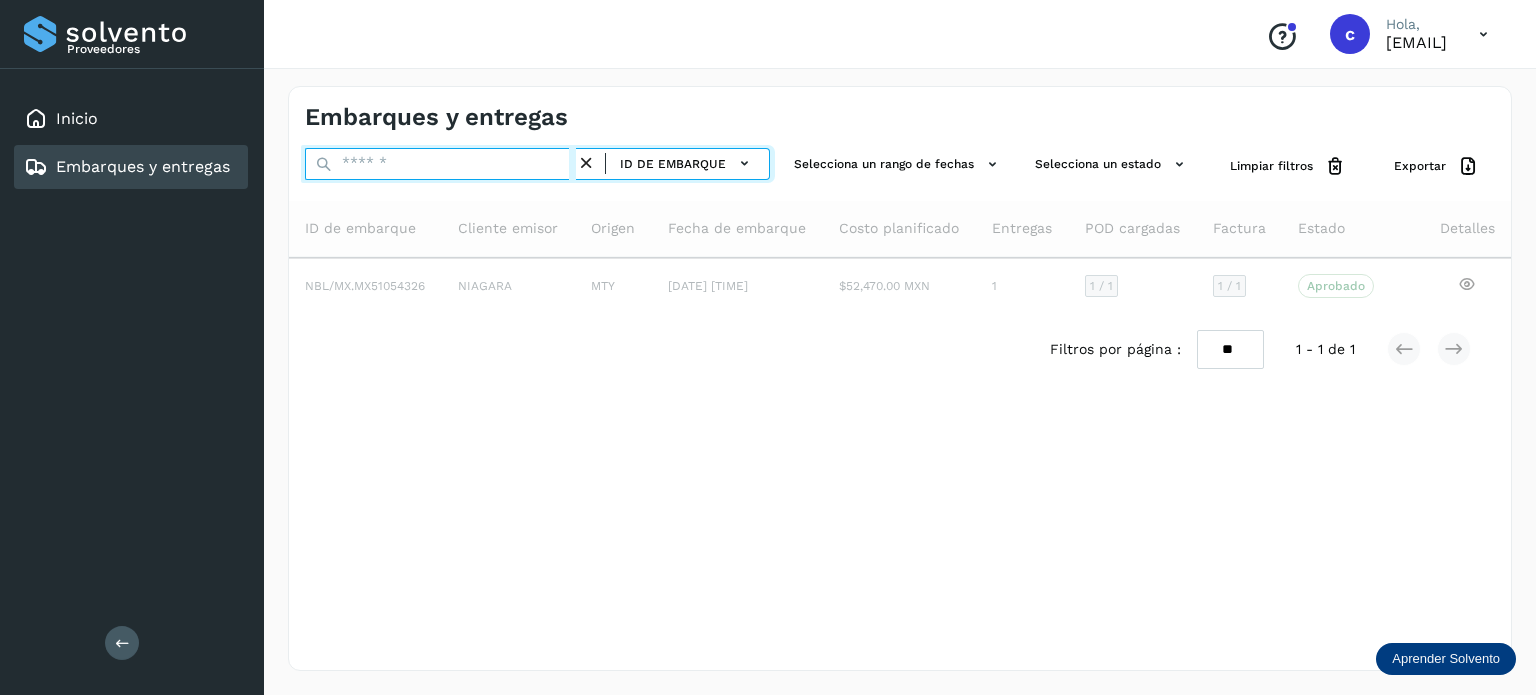 click at bounding box center (440, 164) 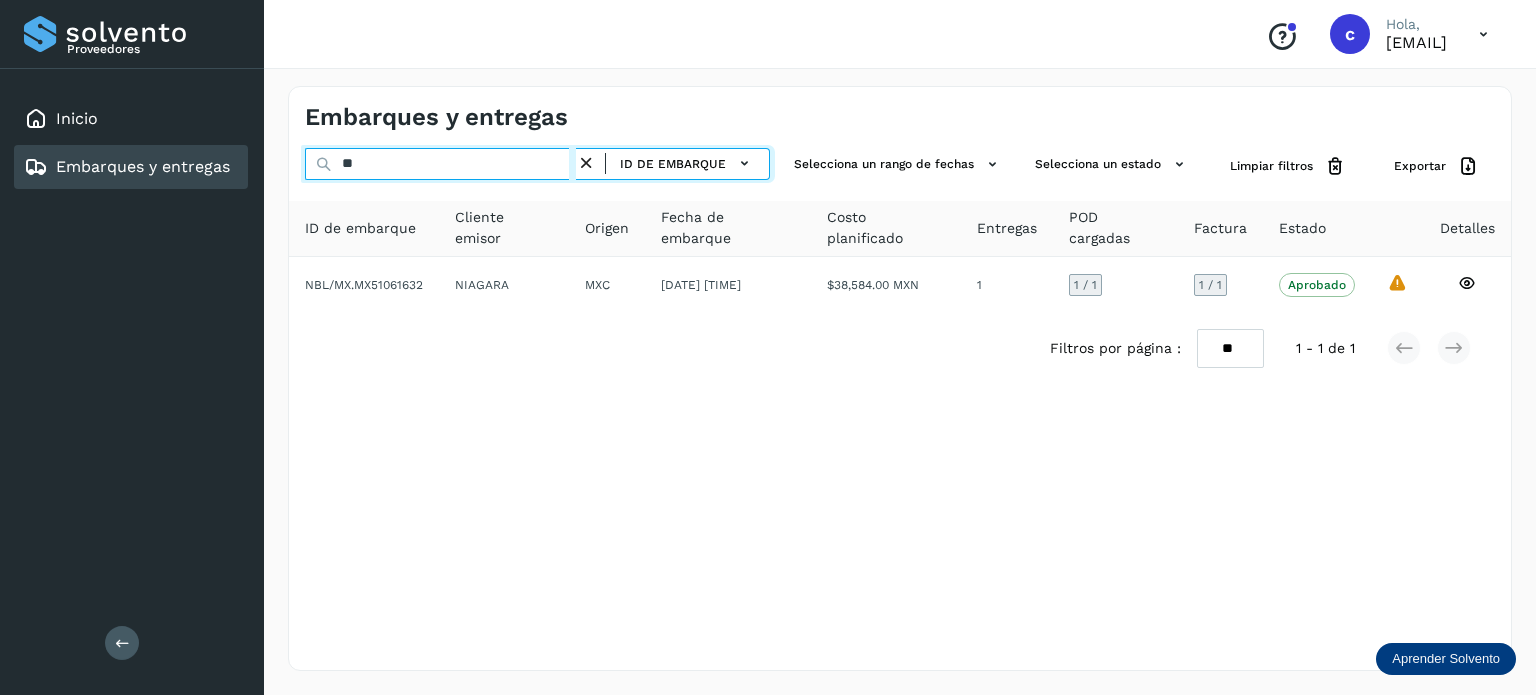 type on "*" 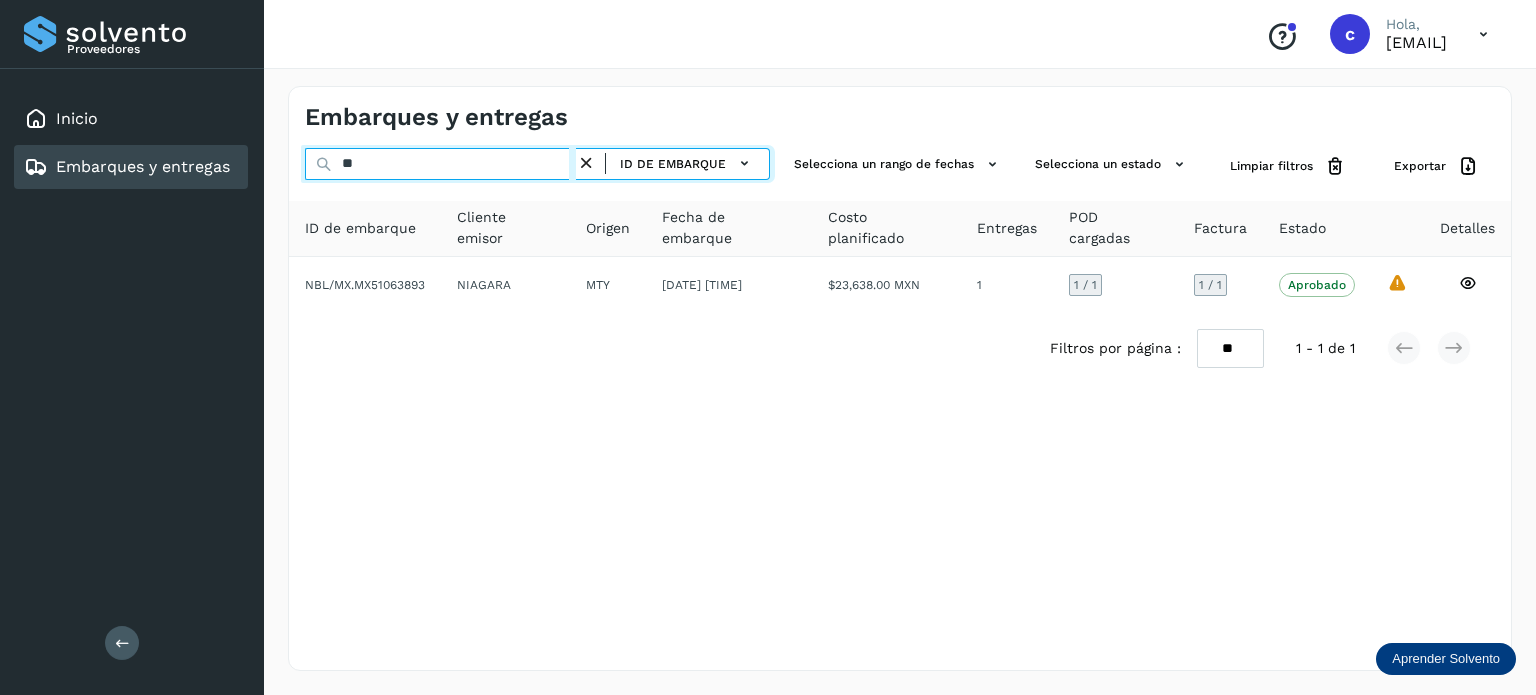 type on "*" 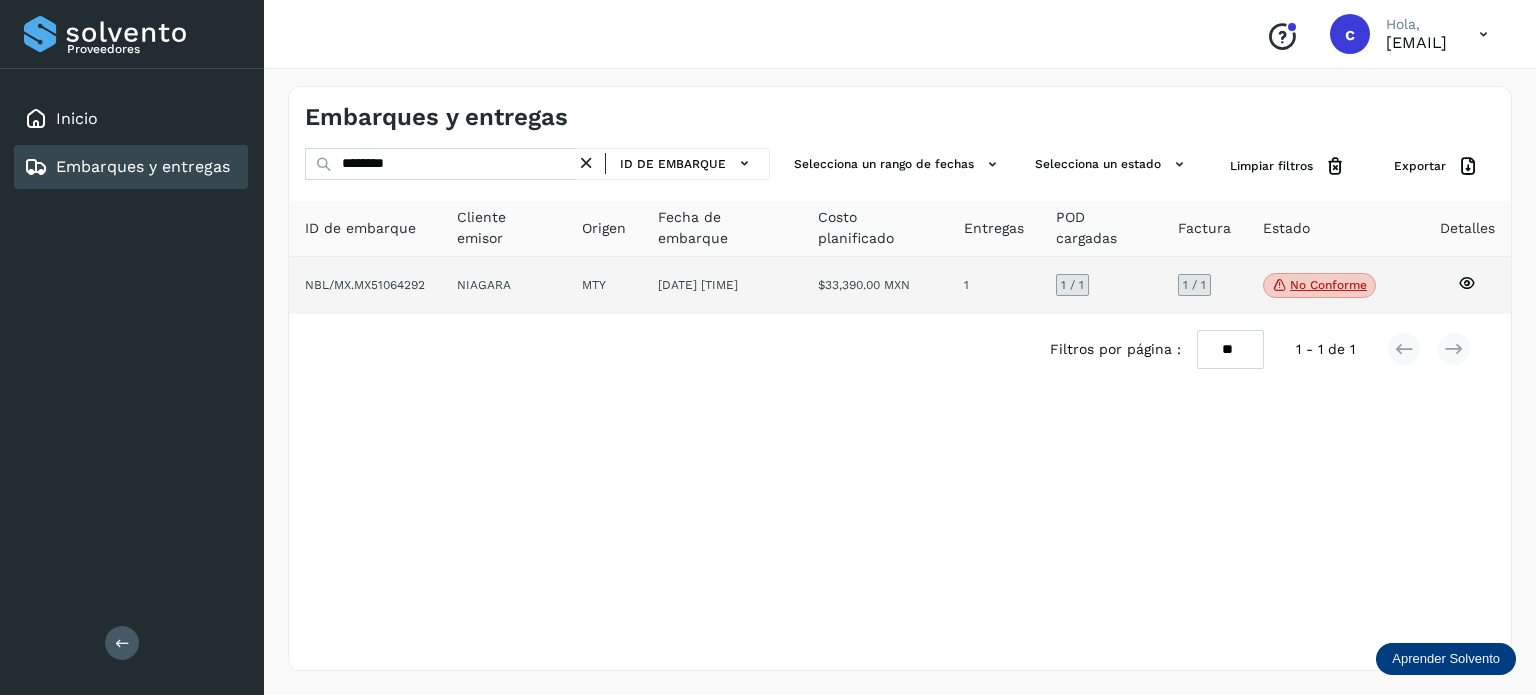 click on "No conforme" 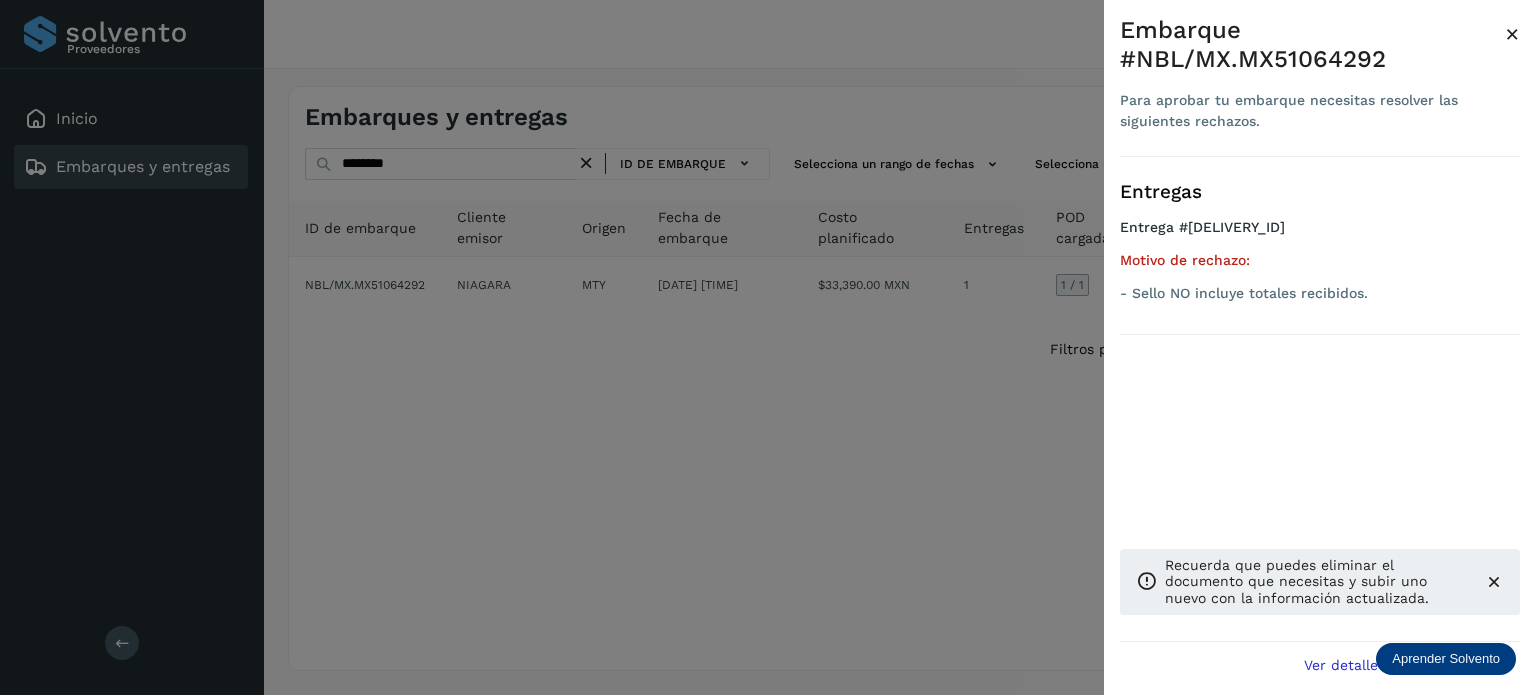 click at bounding box center (768, 347) 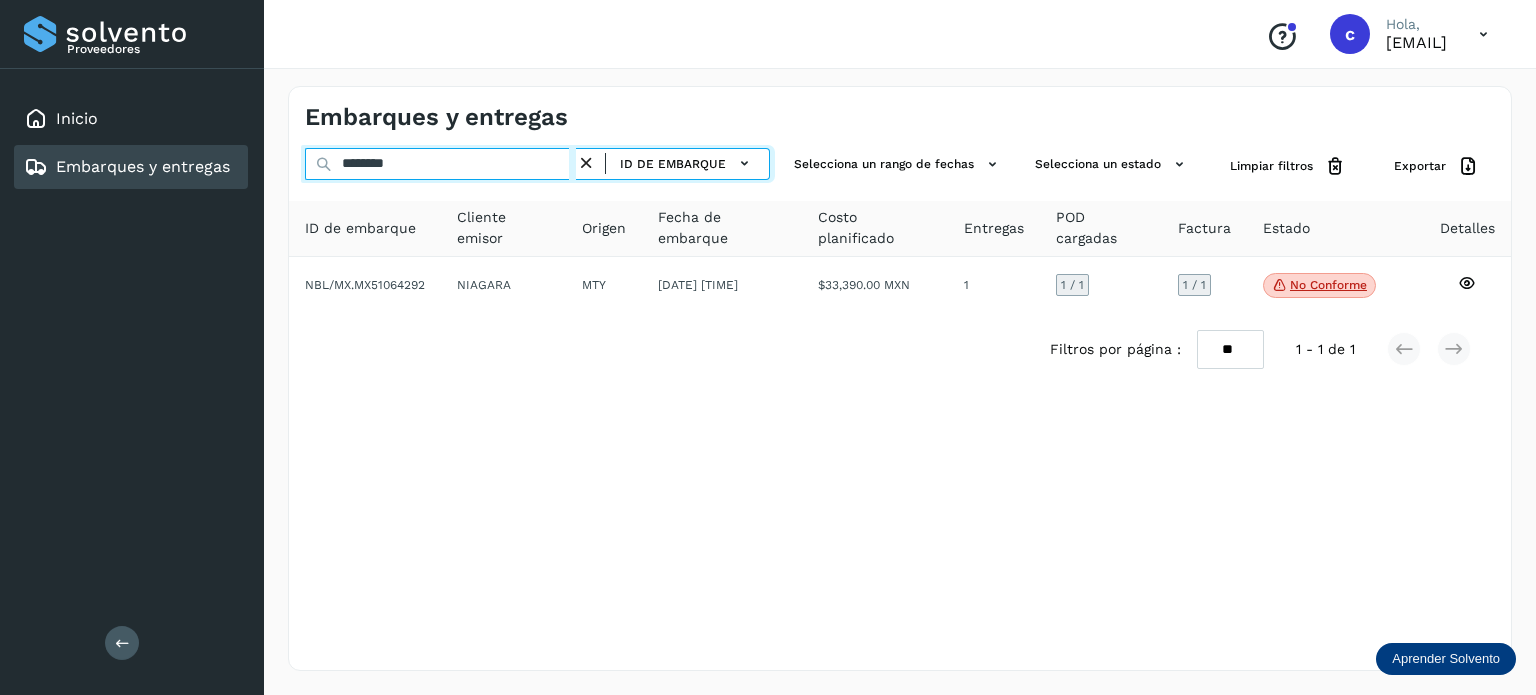 drag, startPoint x: 417, startPoint y: 161, endPoint x: 364, endPoint y: 162, distance: 53.009434 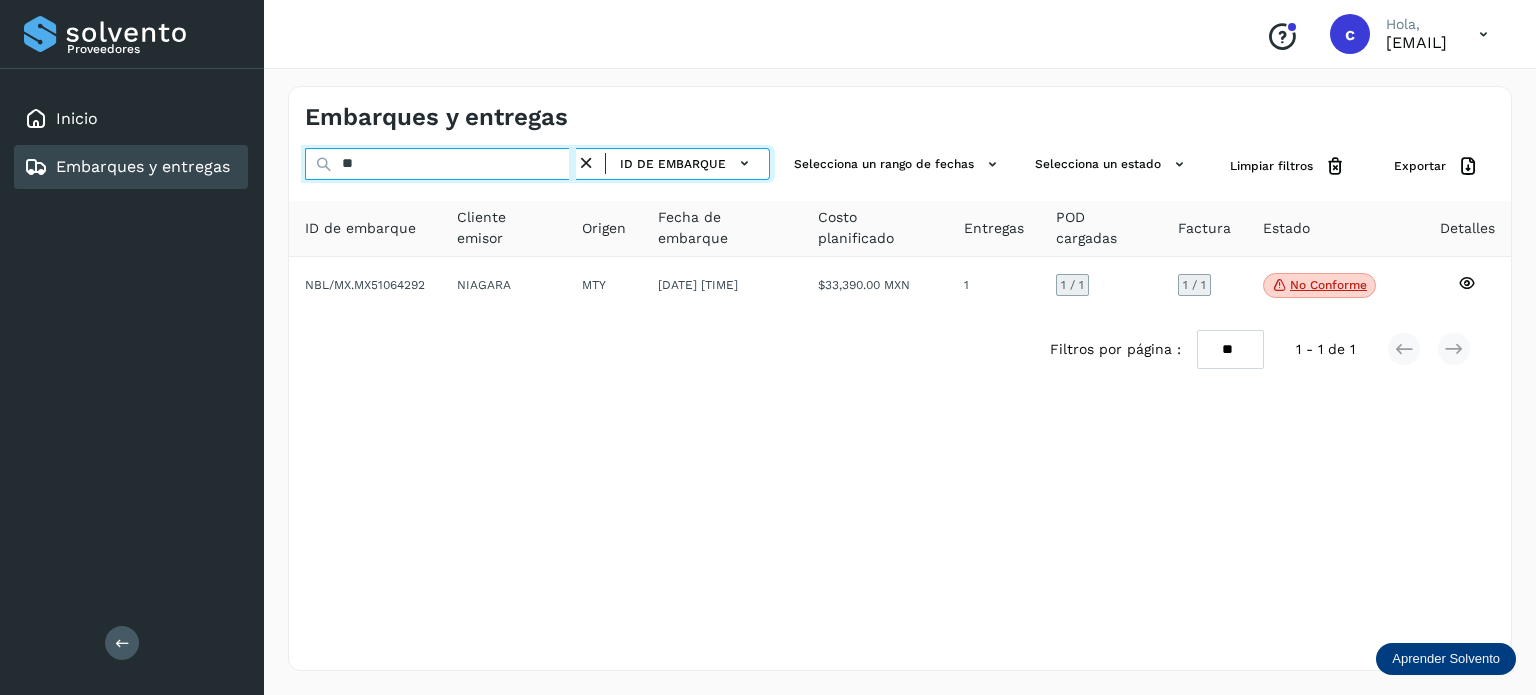 type on "*" 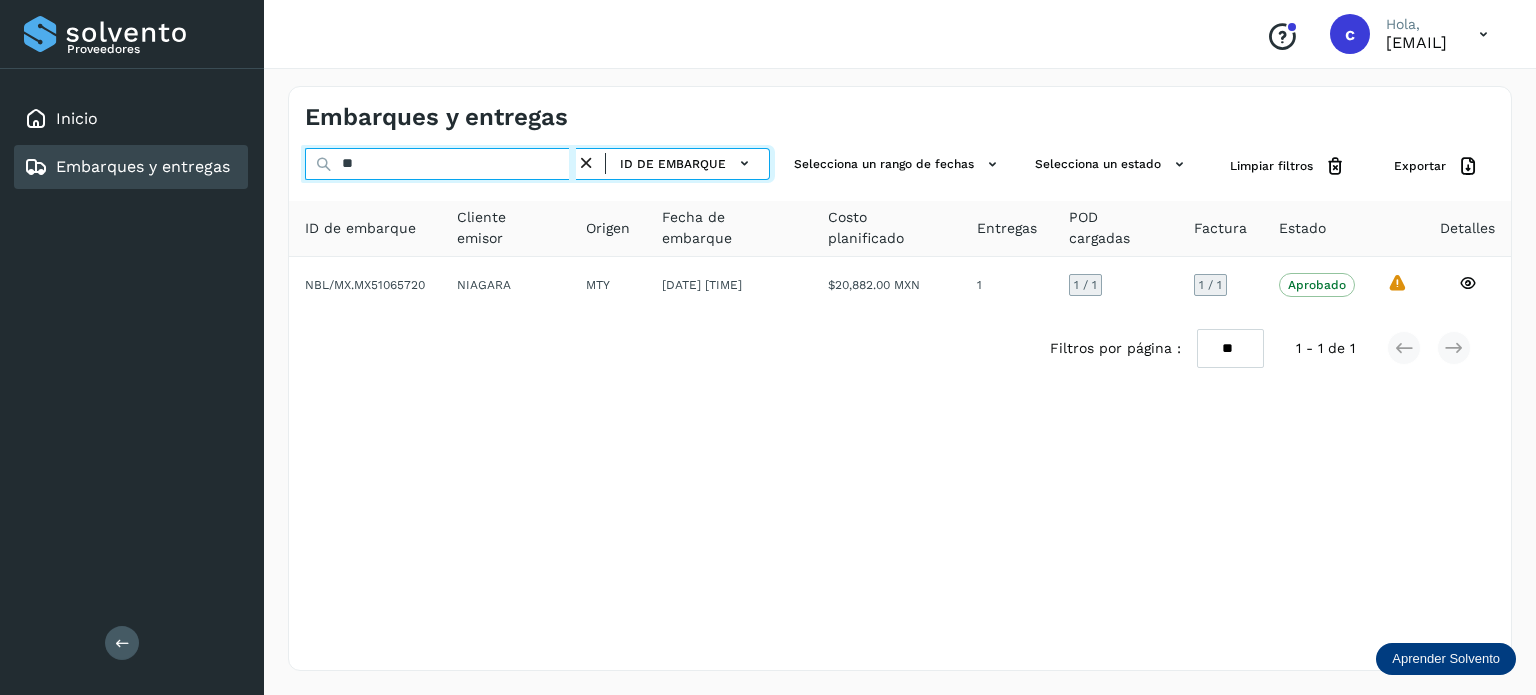 type on "*" 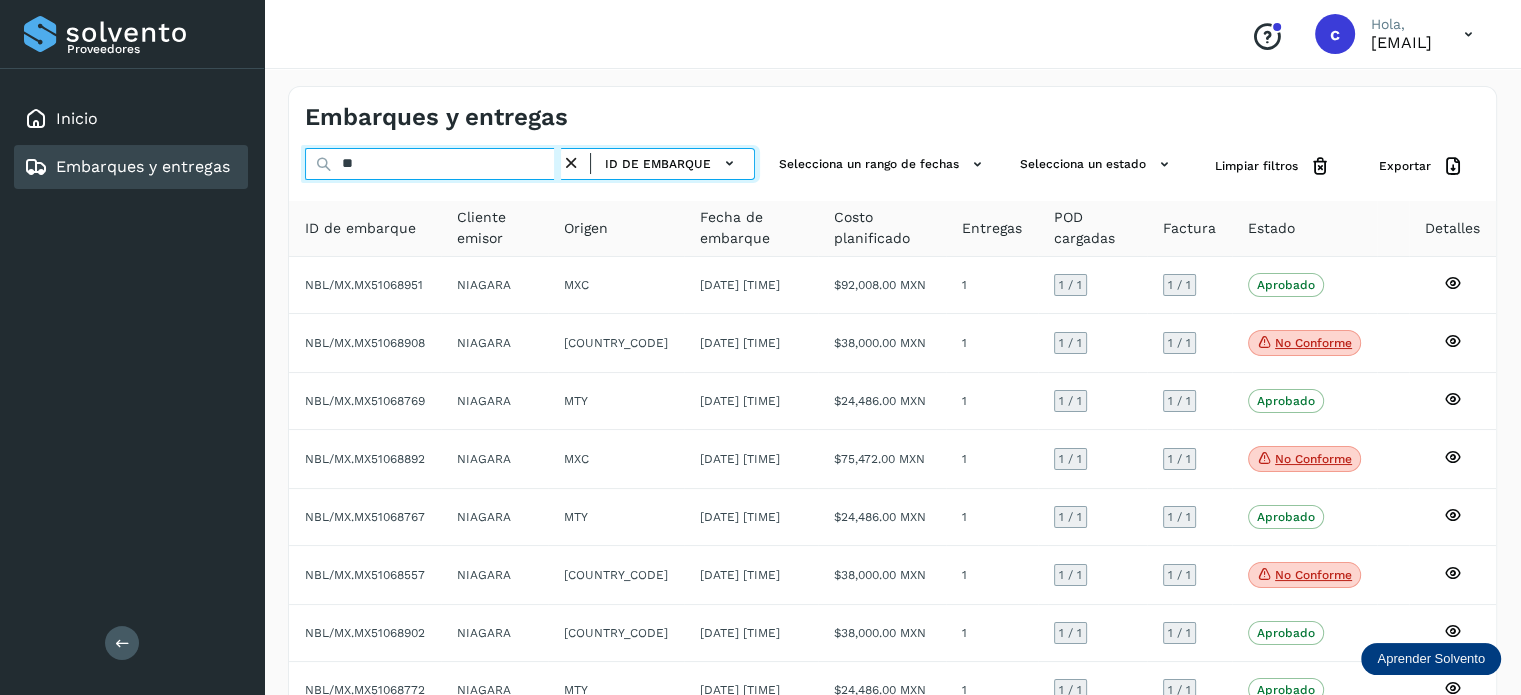 type on "*" 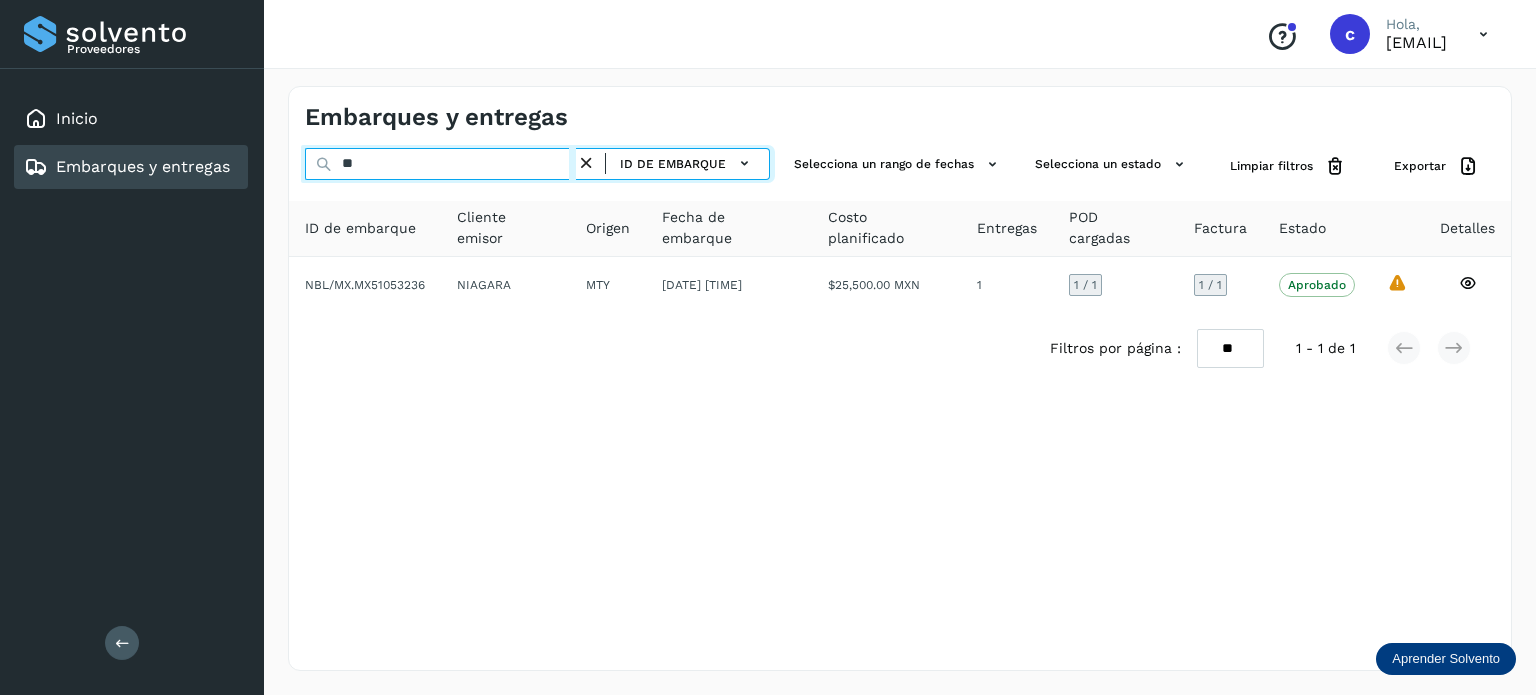 type on "*" 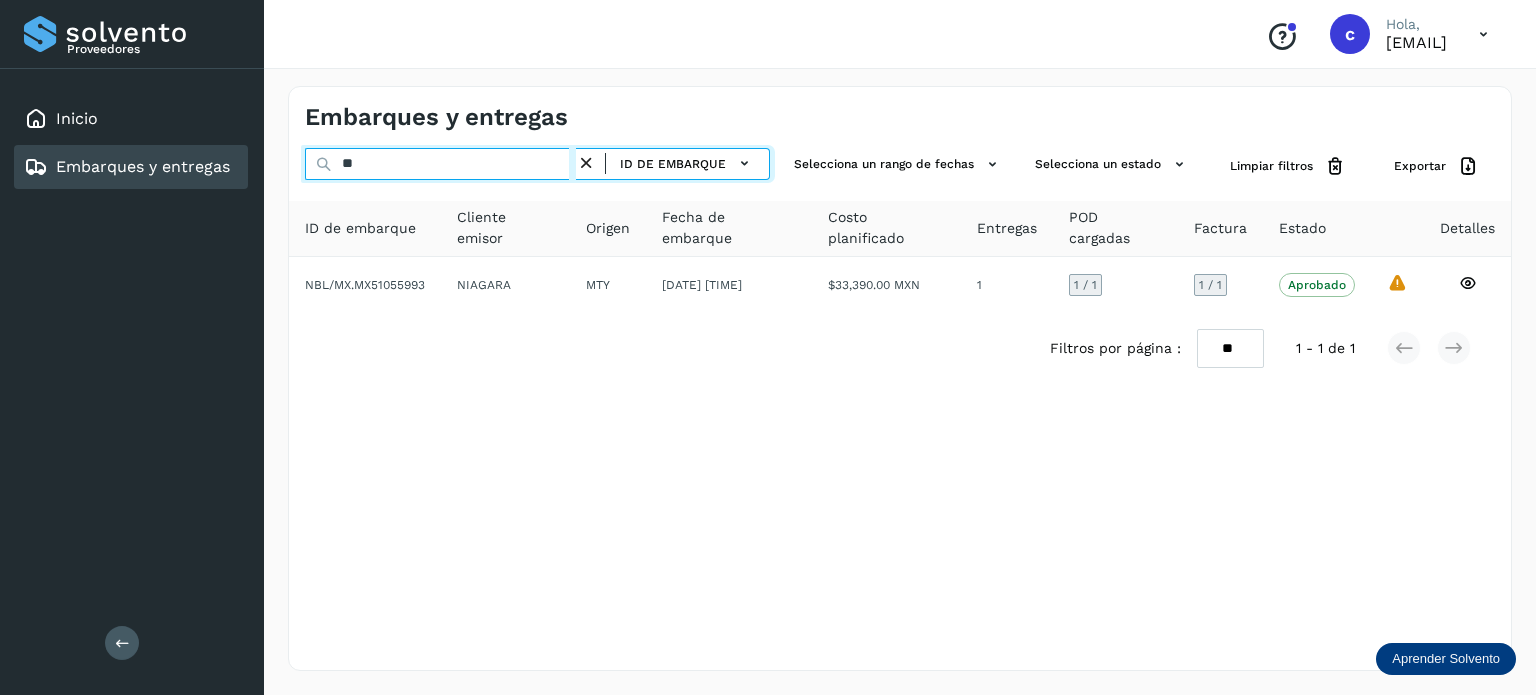 type on "*" 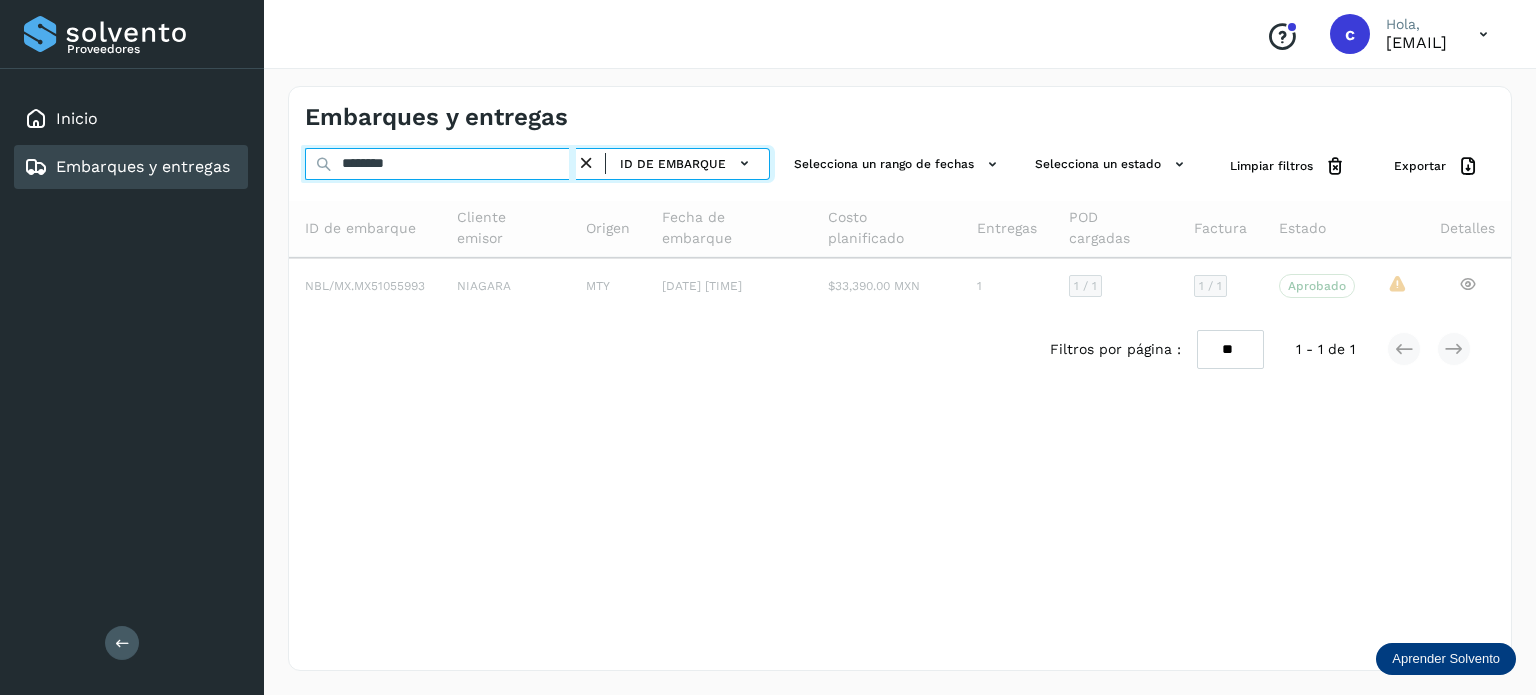 type on "********" 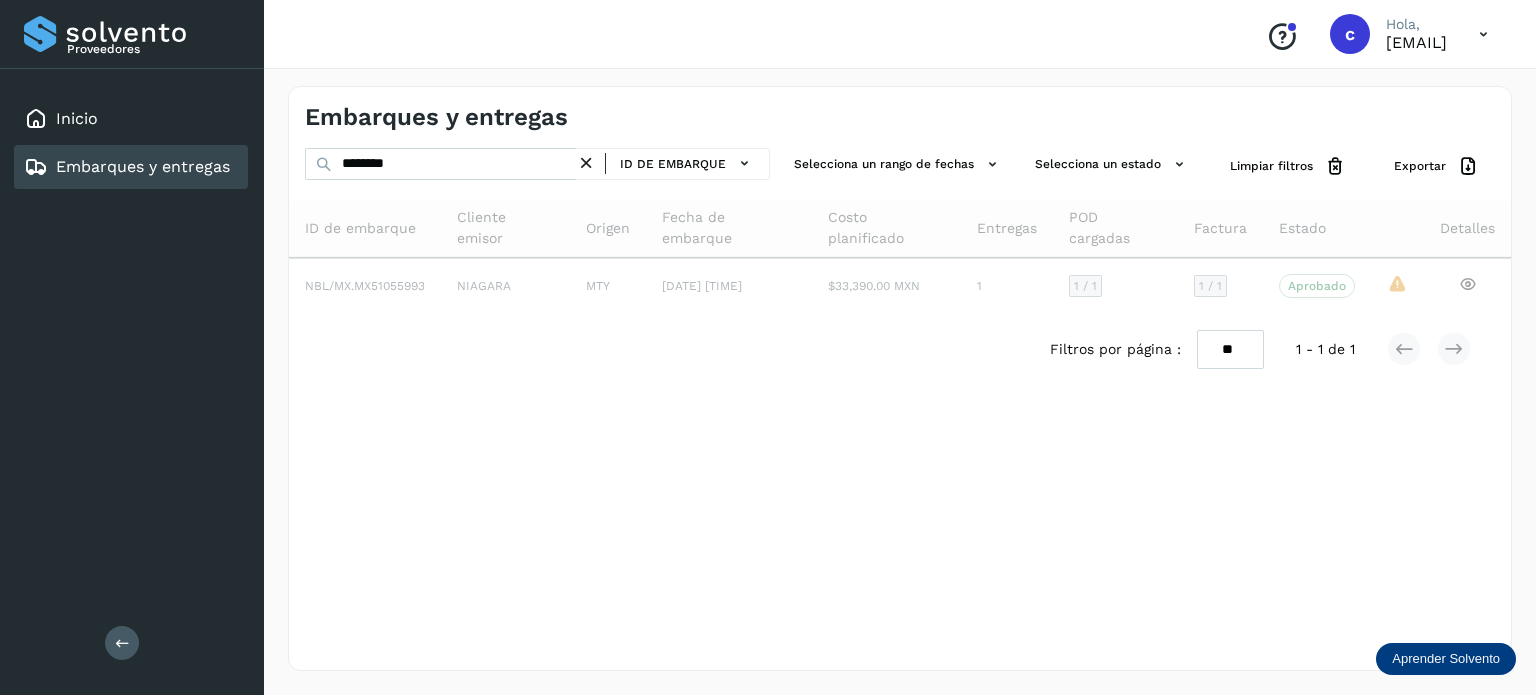 click on "Filtros por página : ** ** ** 1 - 1 de 1" at bounding box center [900, 349] 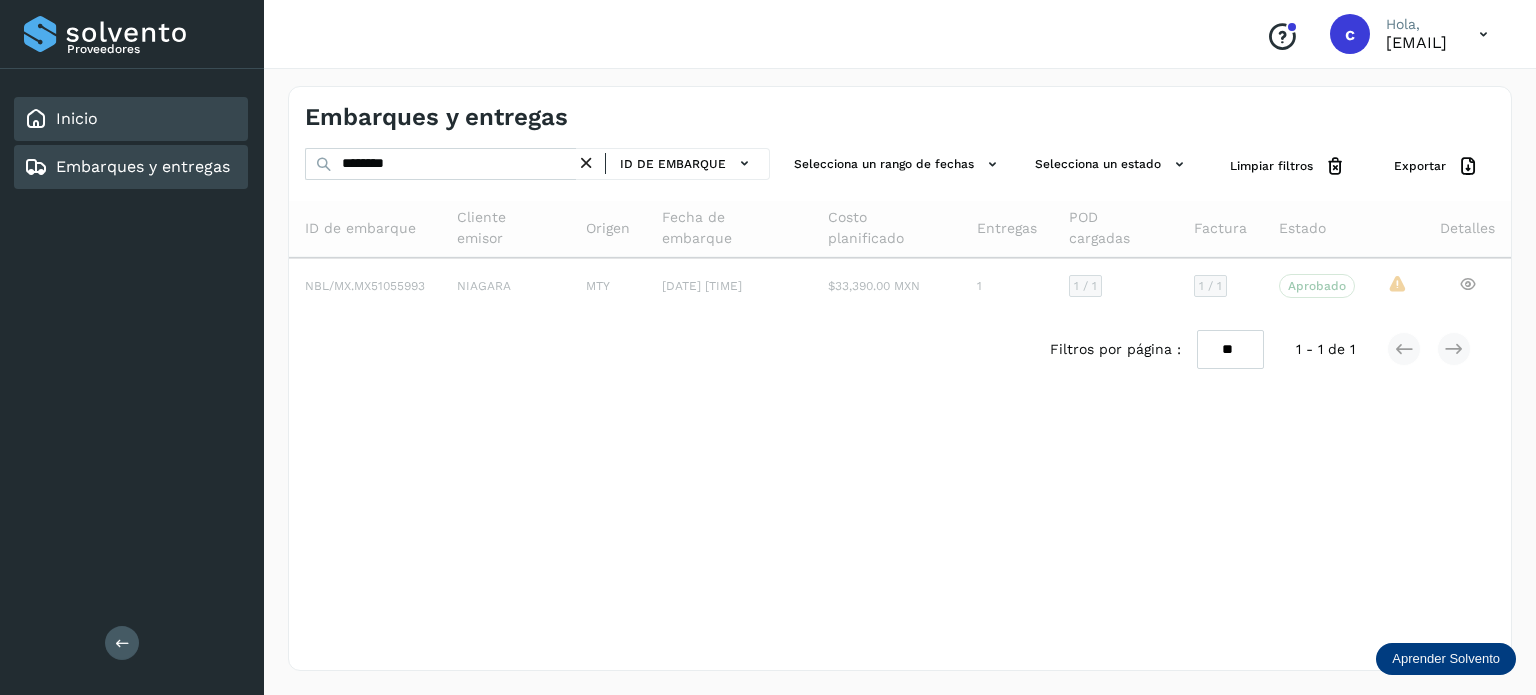click on "Inicio" 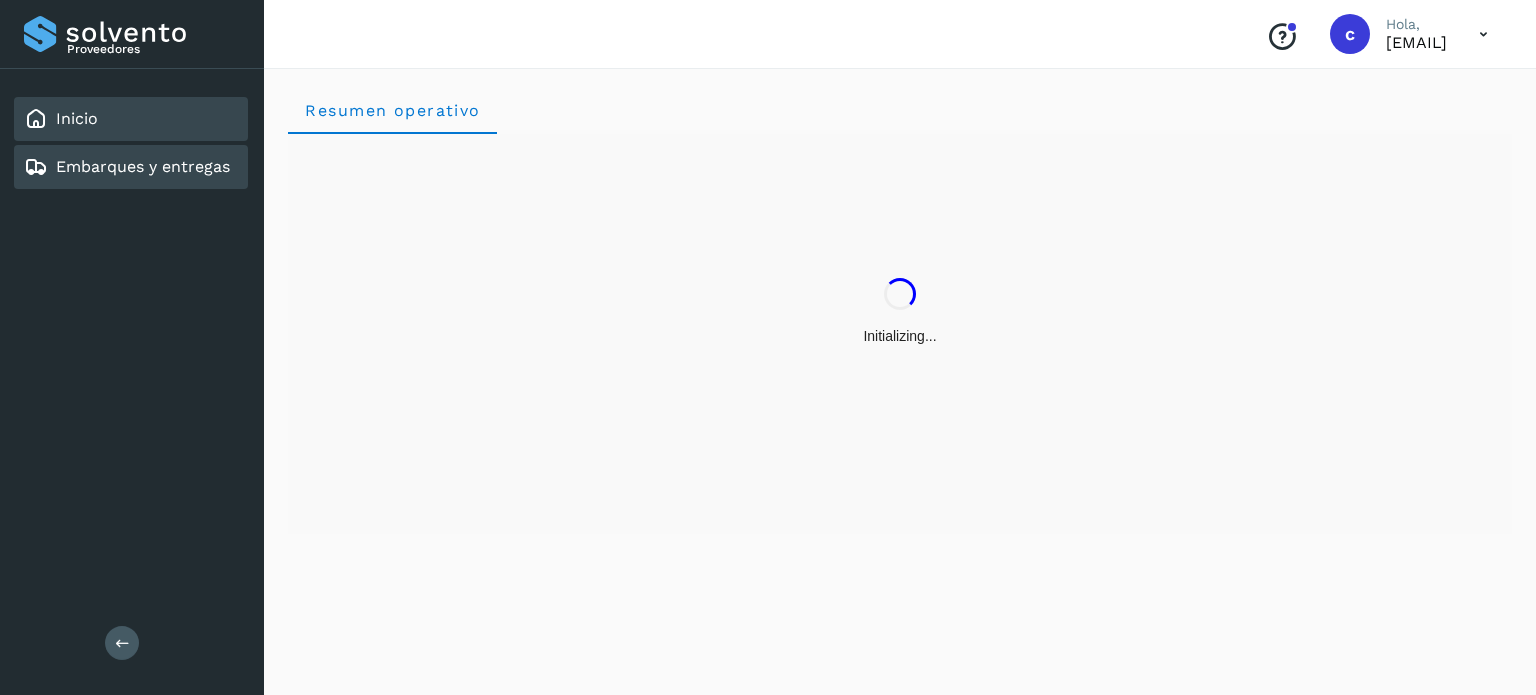click on "Embarques y entregas" at bounding box center [143, 166] 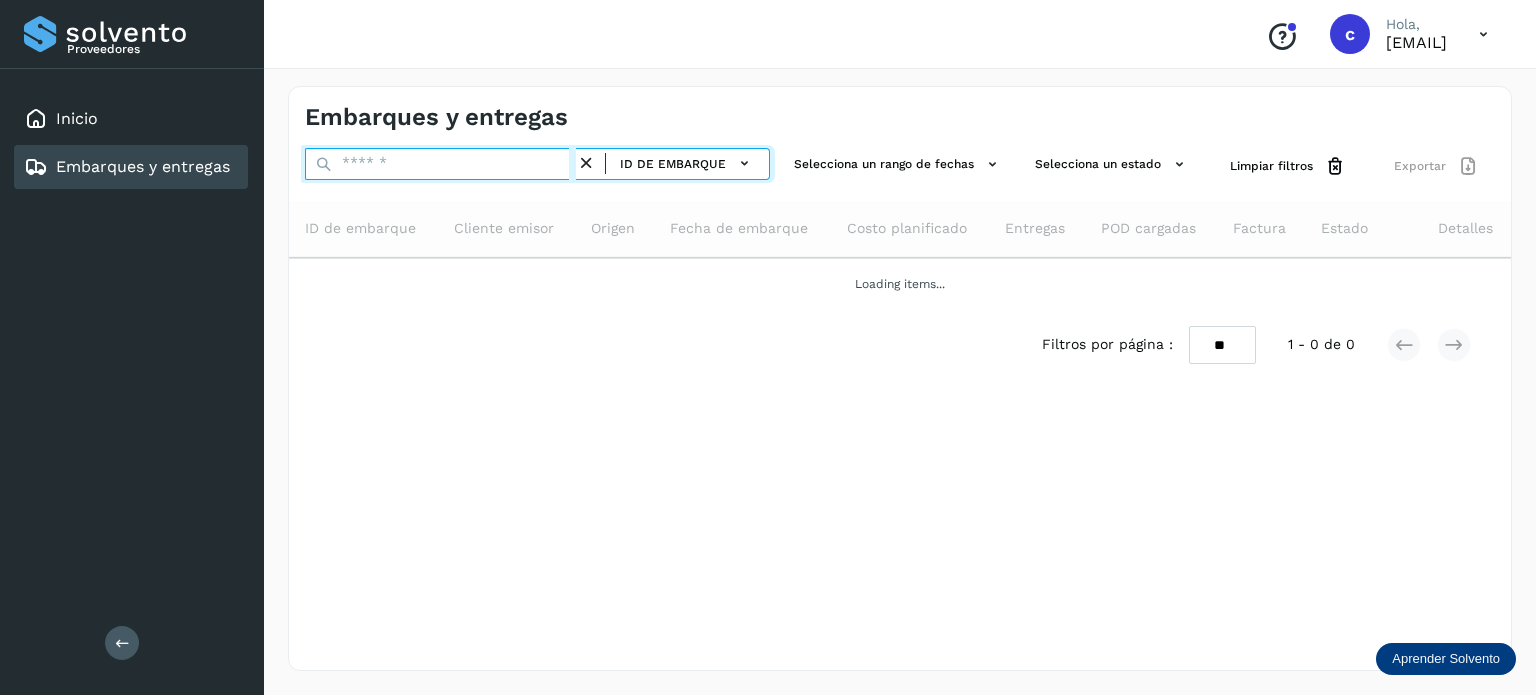 click at bounding box center [440, 164] 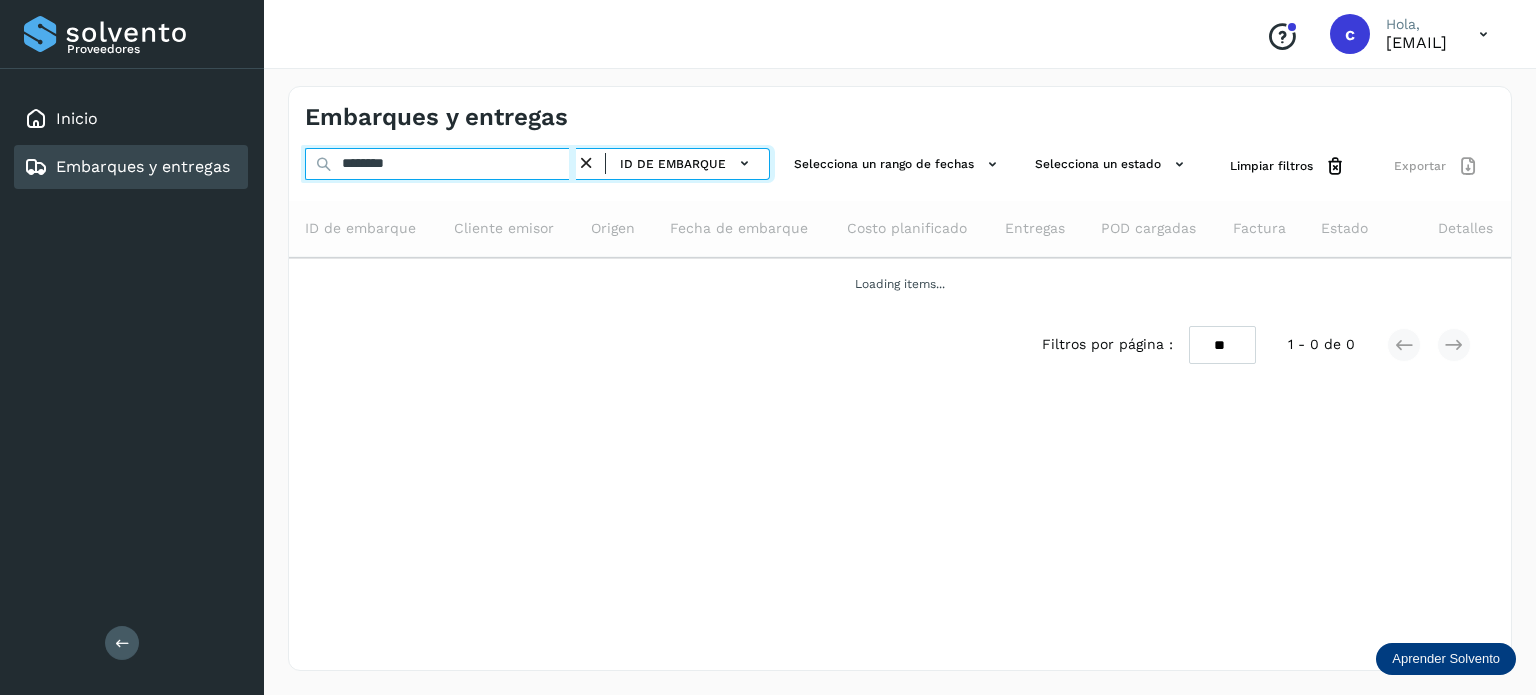 type on "********" 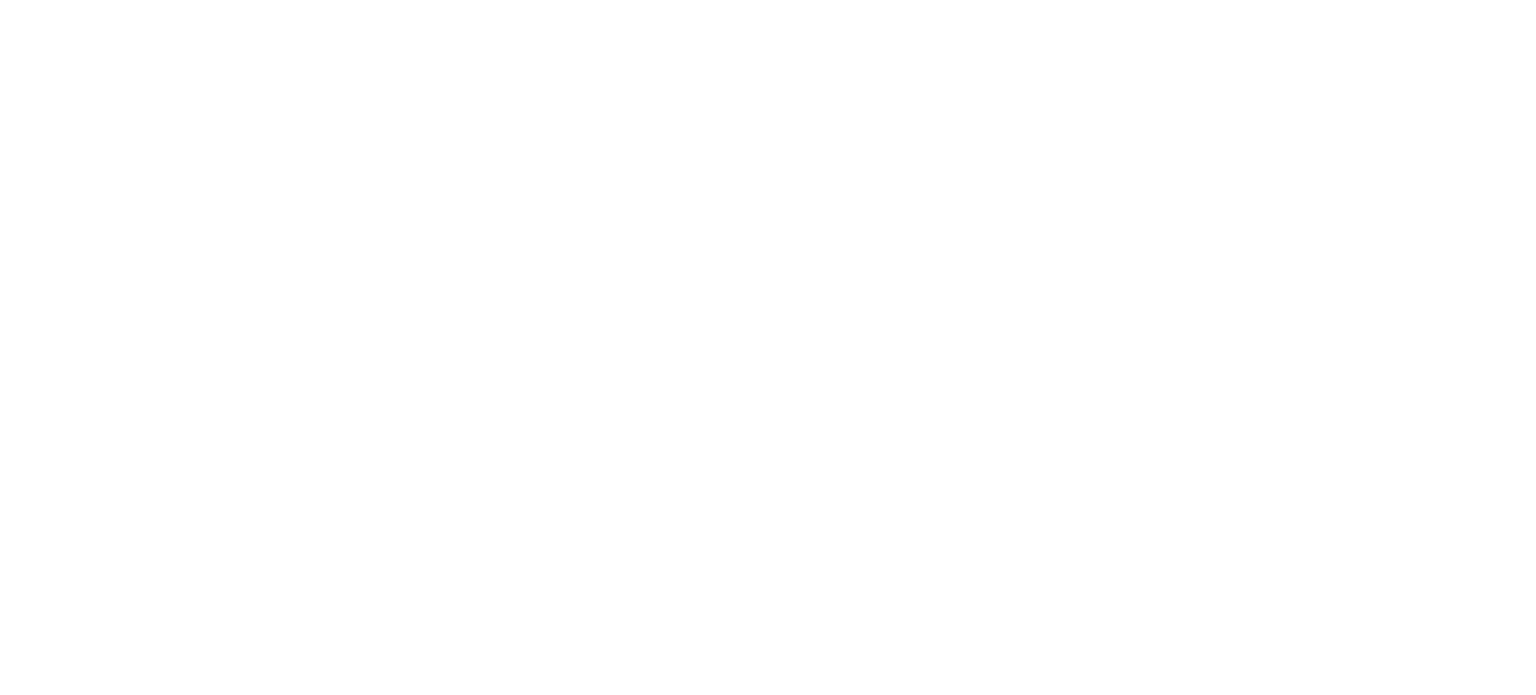 scroll, scrollTop: 0, scrollLeft: 0, axis: both 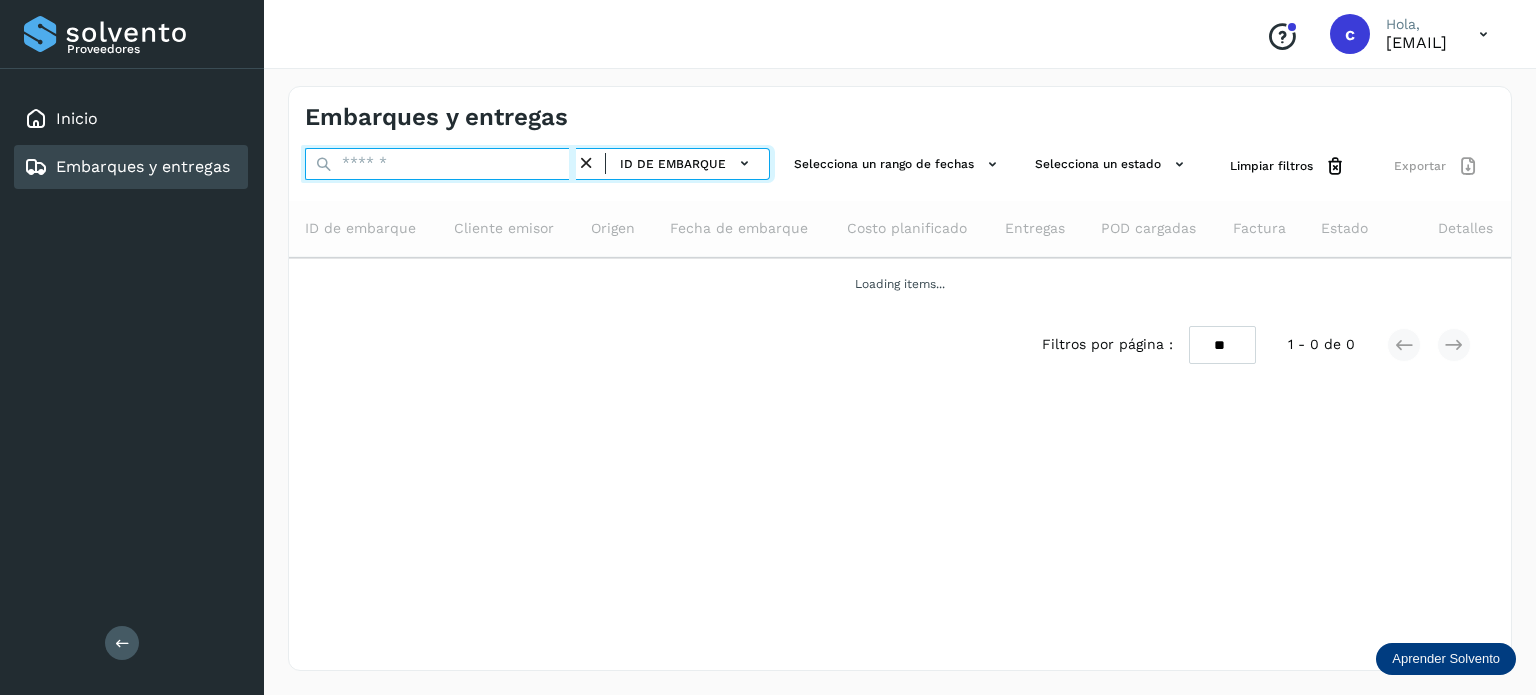 click at bounding box center (440, 164) 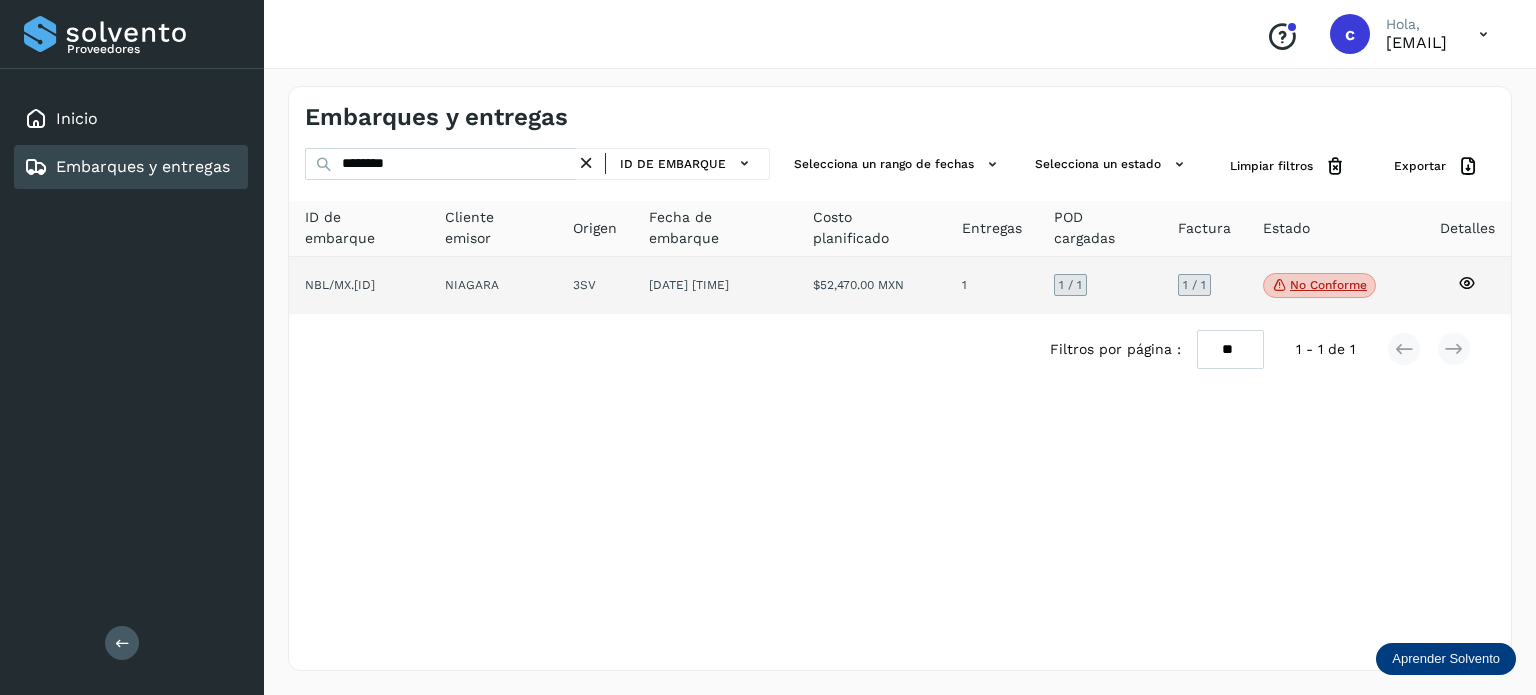 click on "No conforme" 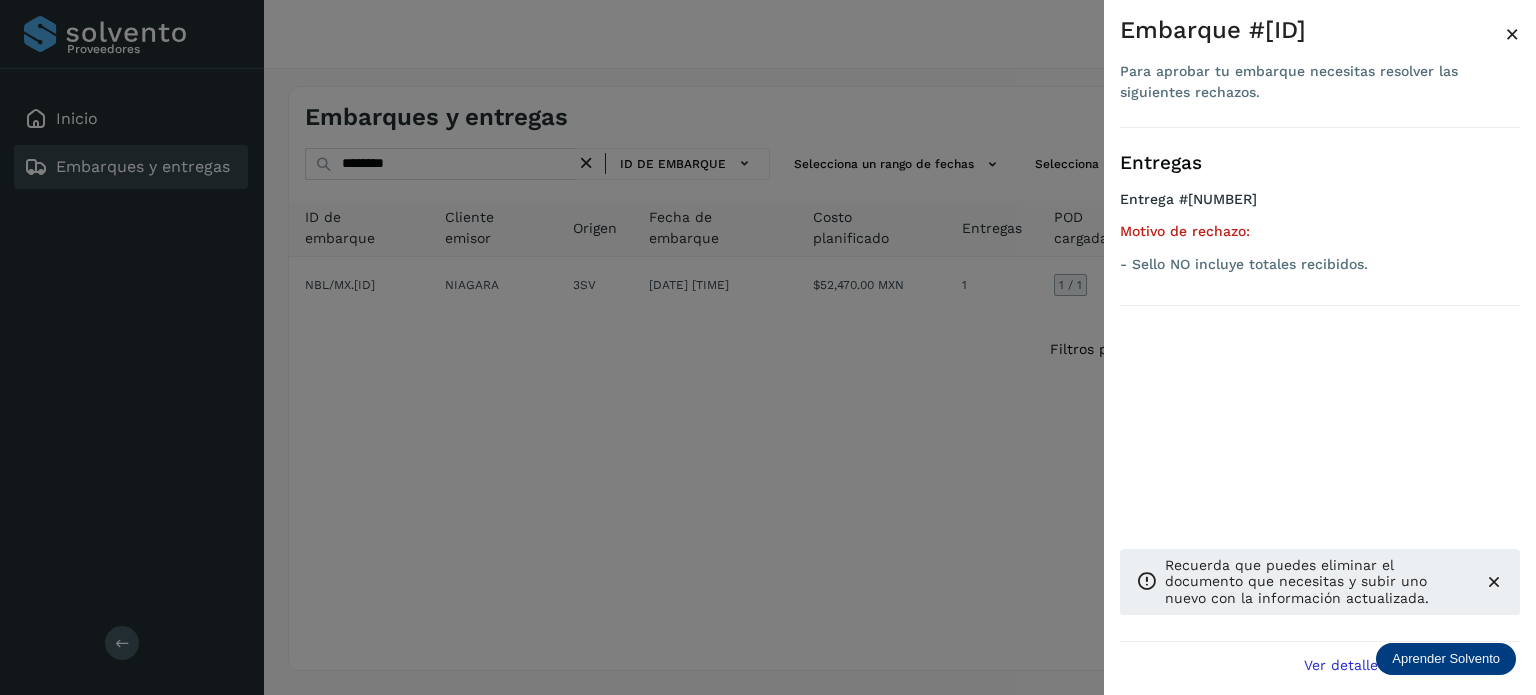 click at bounding box center (768, 347) 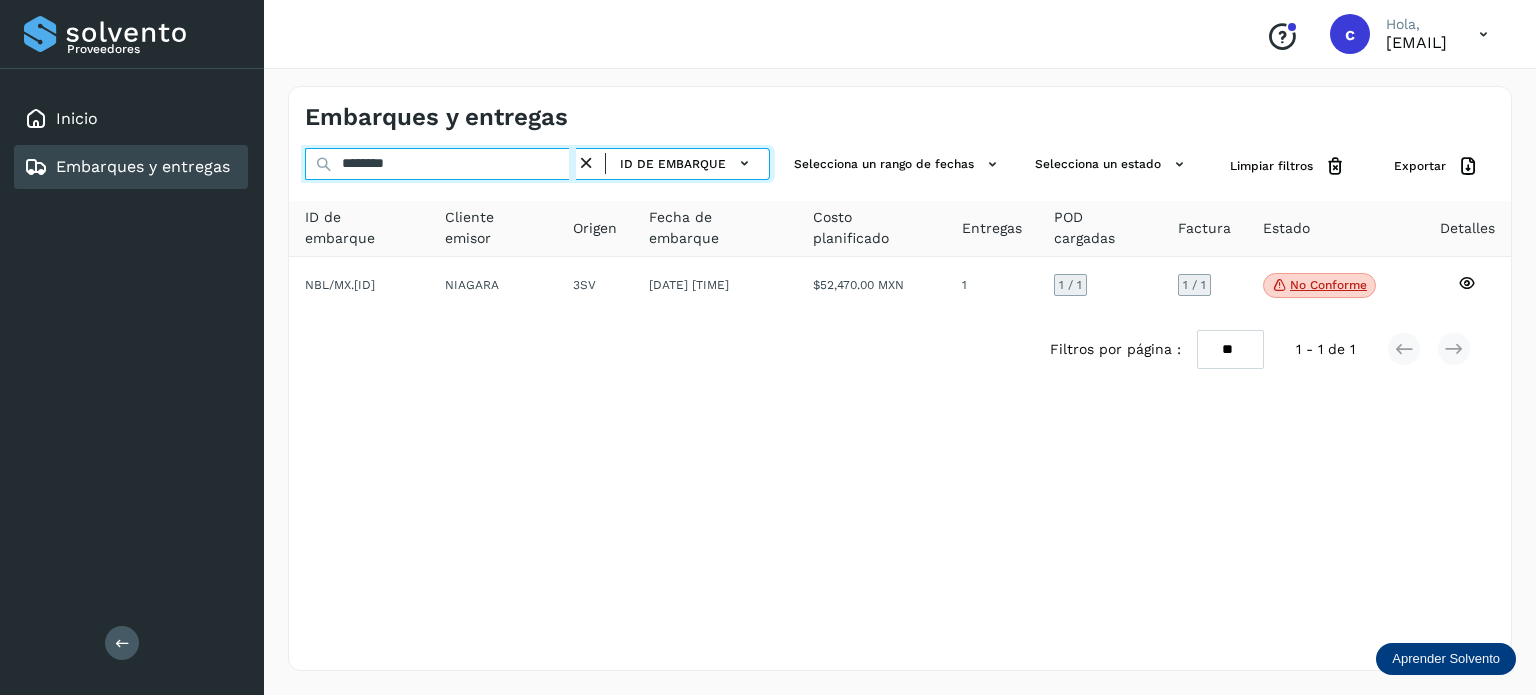 click on "********" at bounding box center (440, 164) 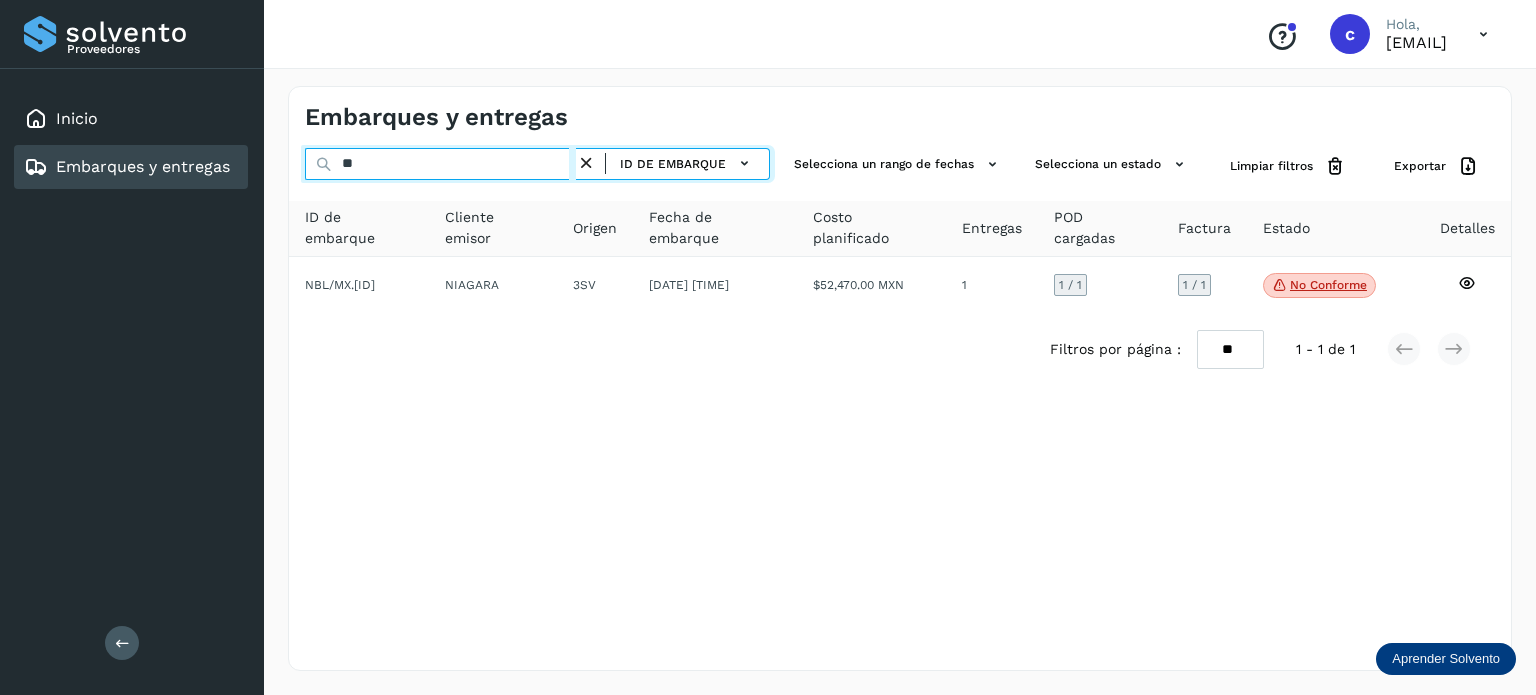 type on "*" 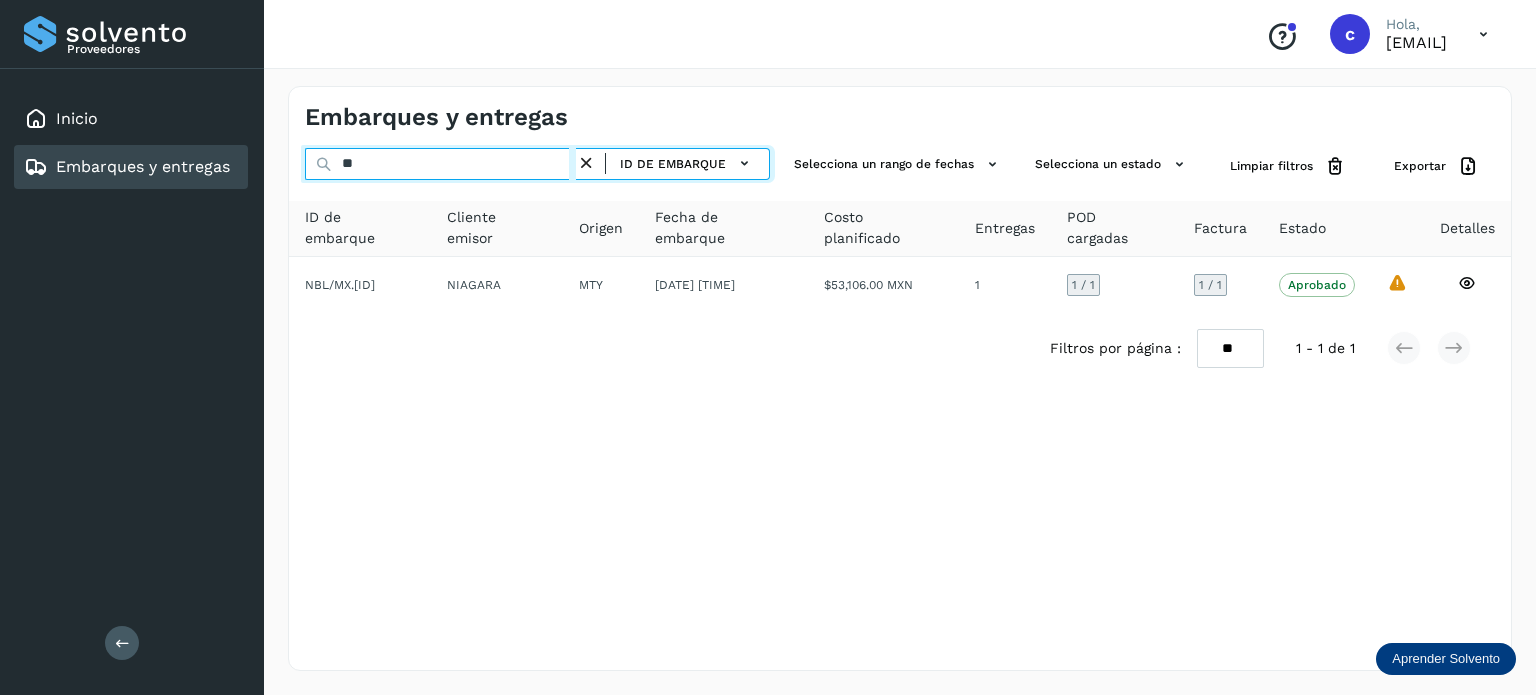type on "*" 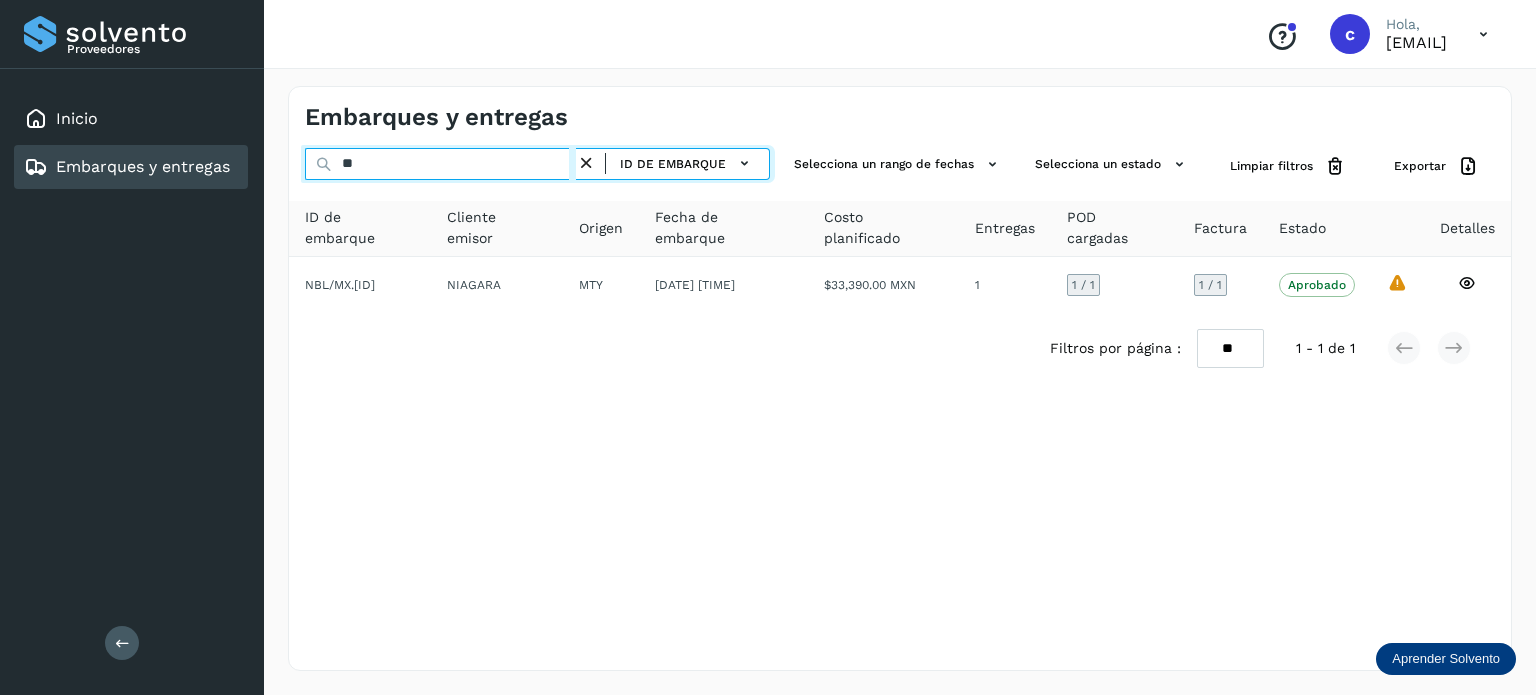 type on "*" 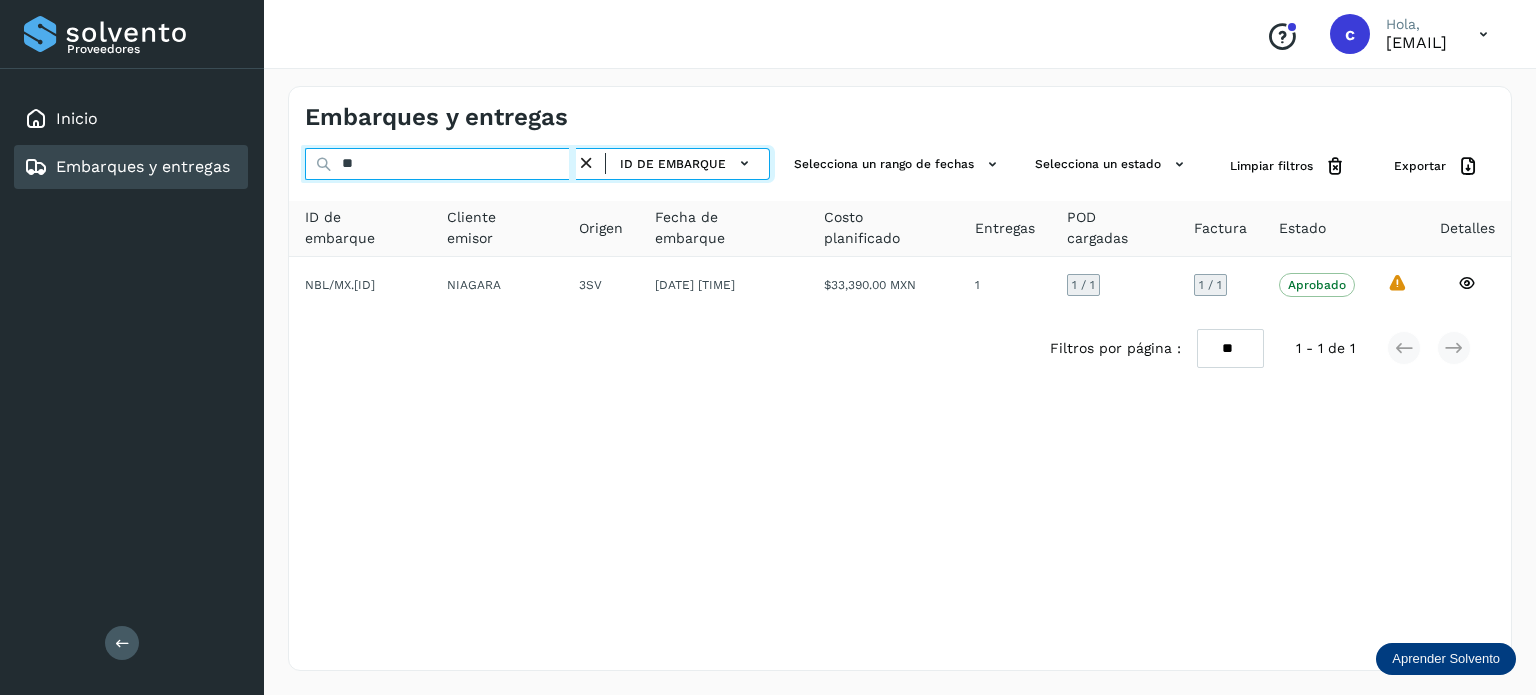 type on "*" 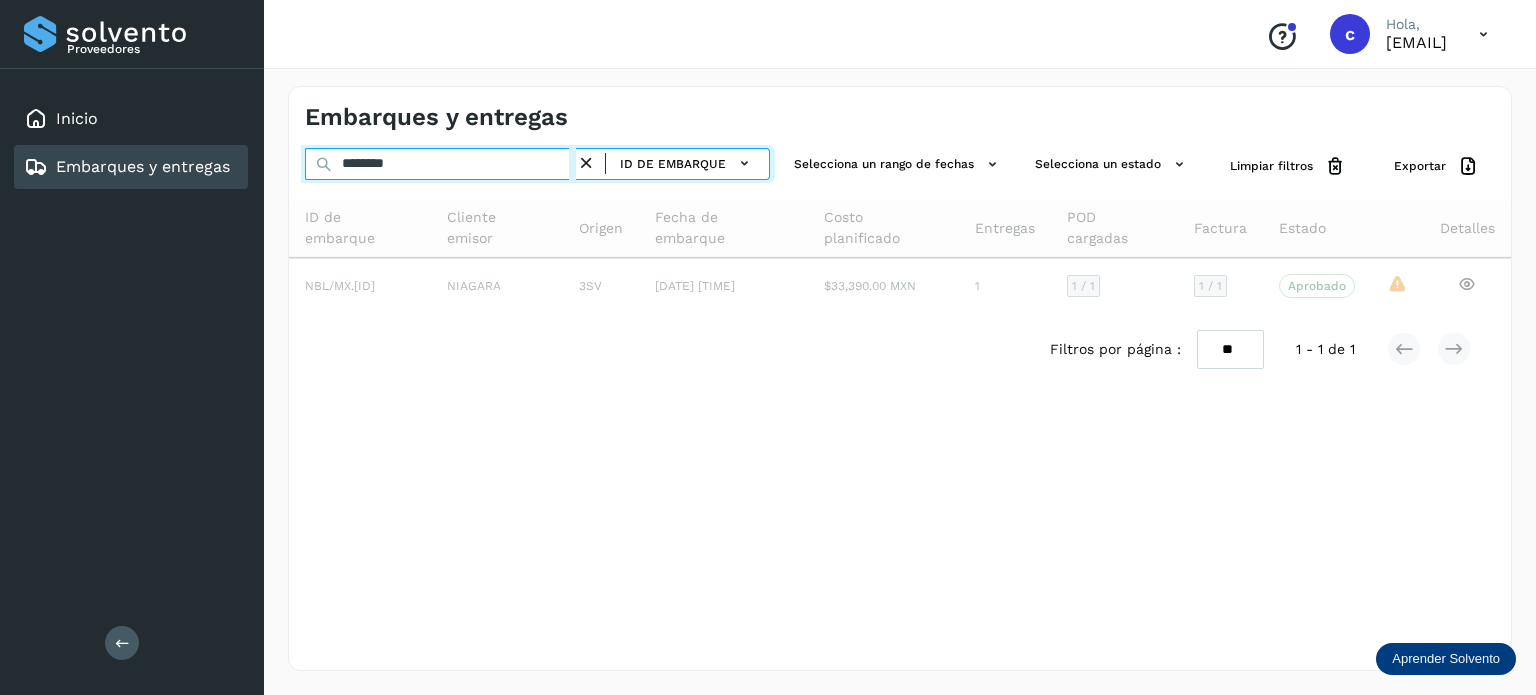 type on "********" 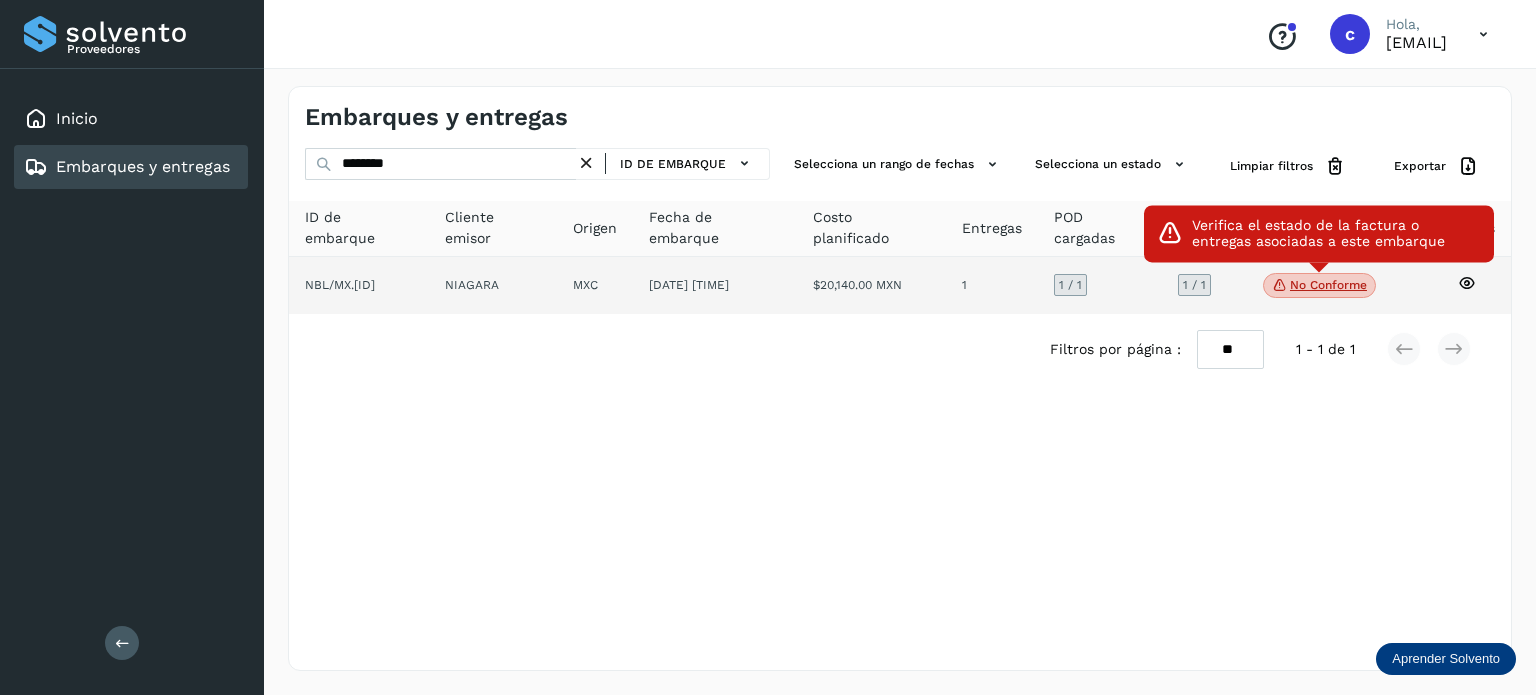 click on "No conforme" 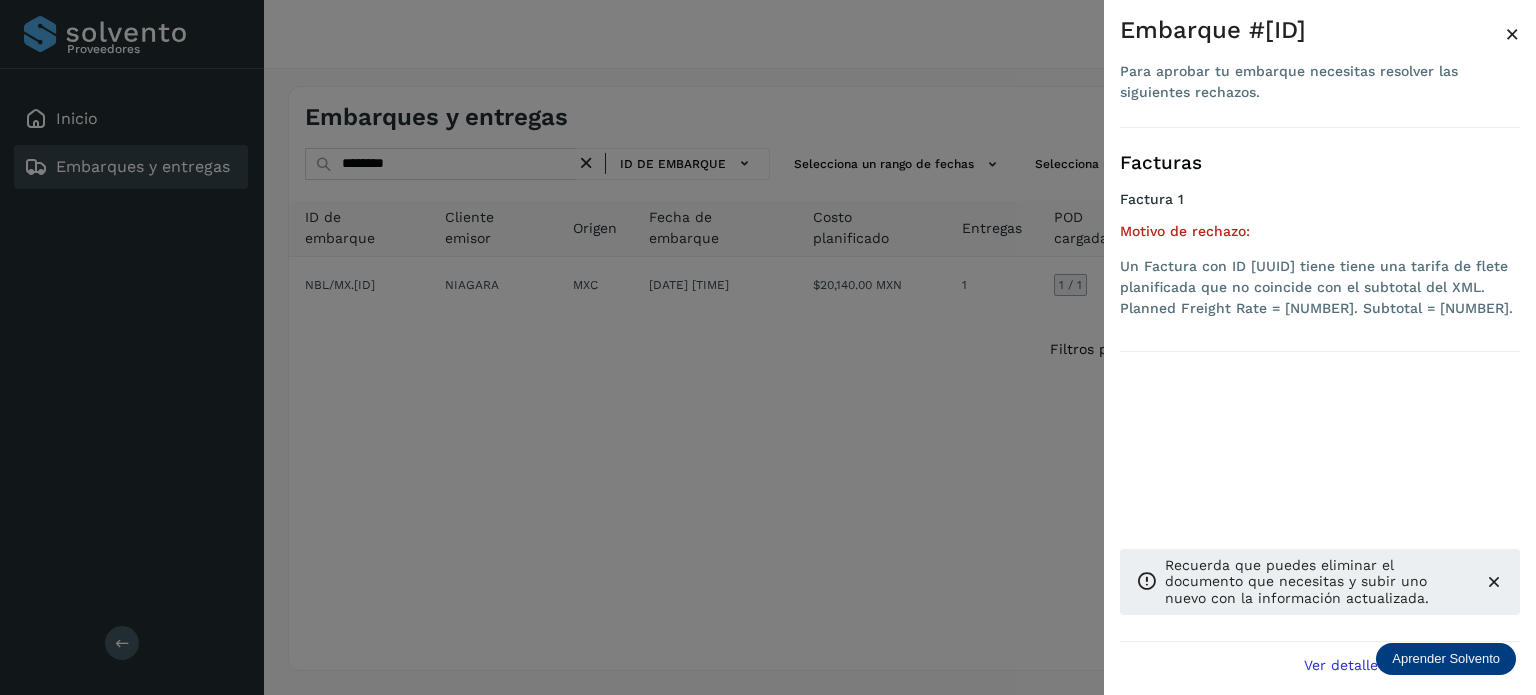 drag, startPoint x: 480, startPoint y: 294, endPoint x: 477, endPoint y: 283, distance: 11.401754 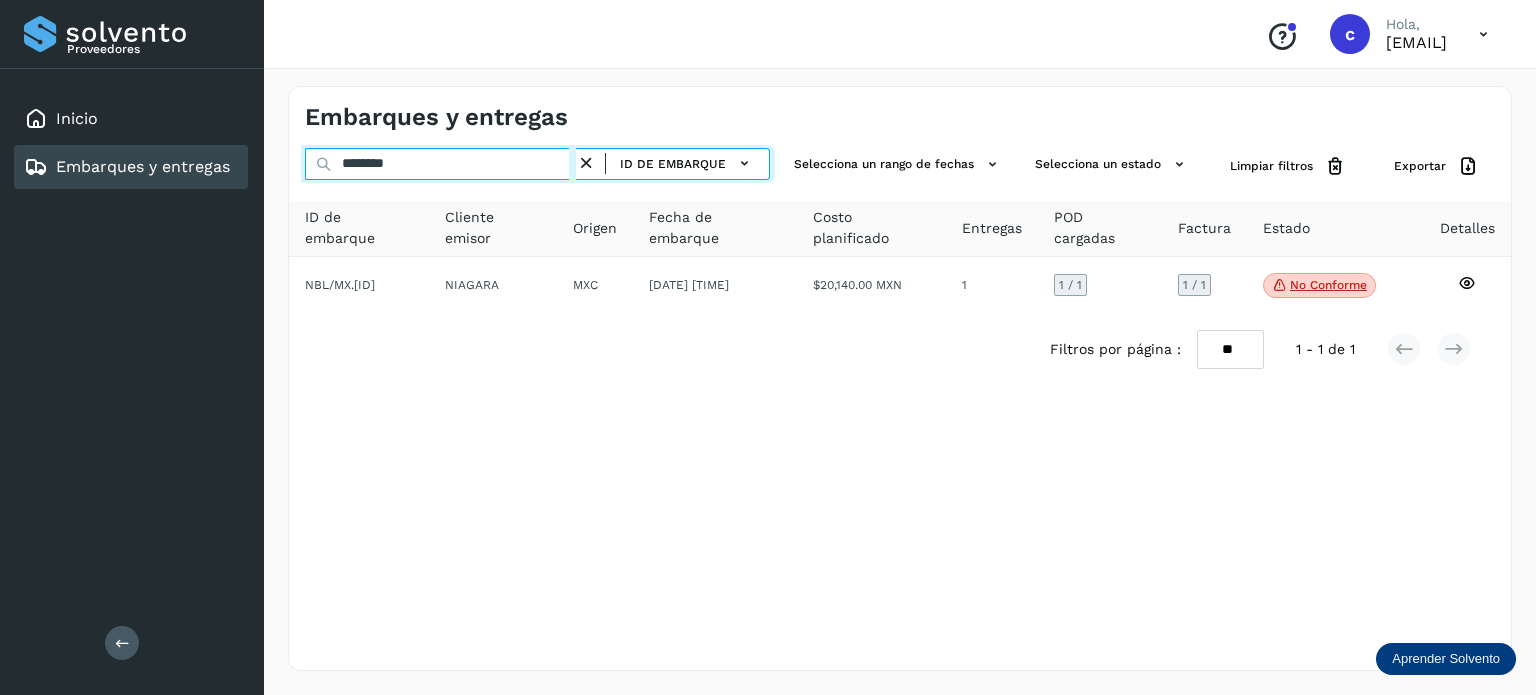 drag, startPoint x: 423, startPoint y: 167, endPoint x: 260, endPoint y: 178, distance: 163.37074 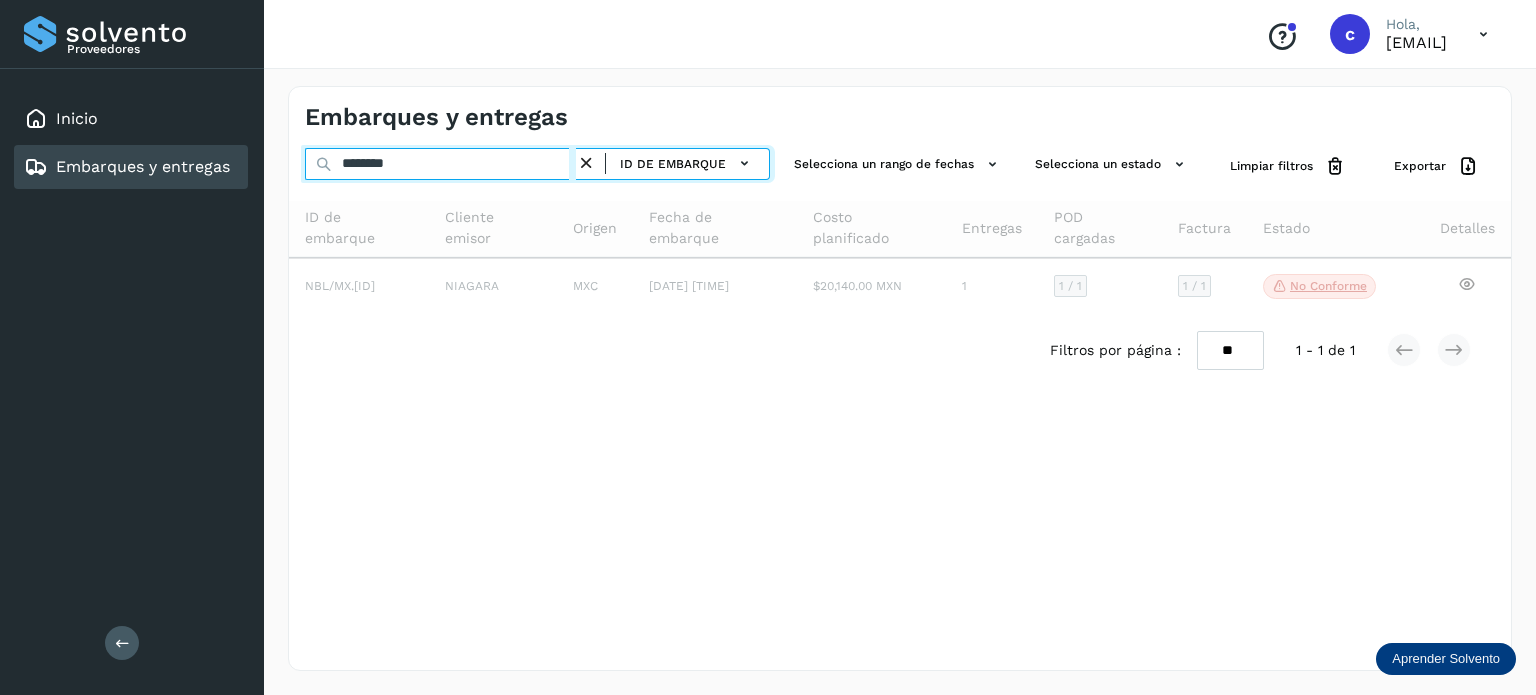 type on "********" 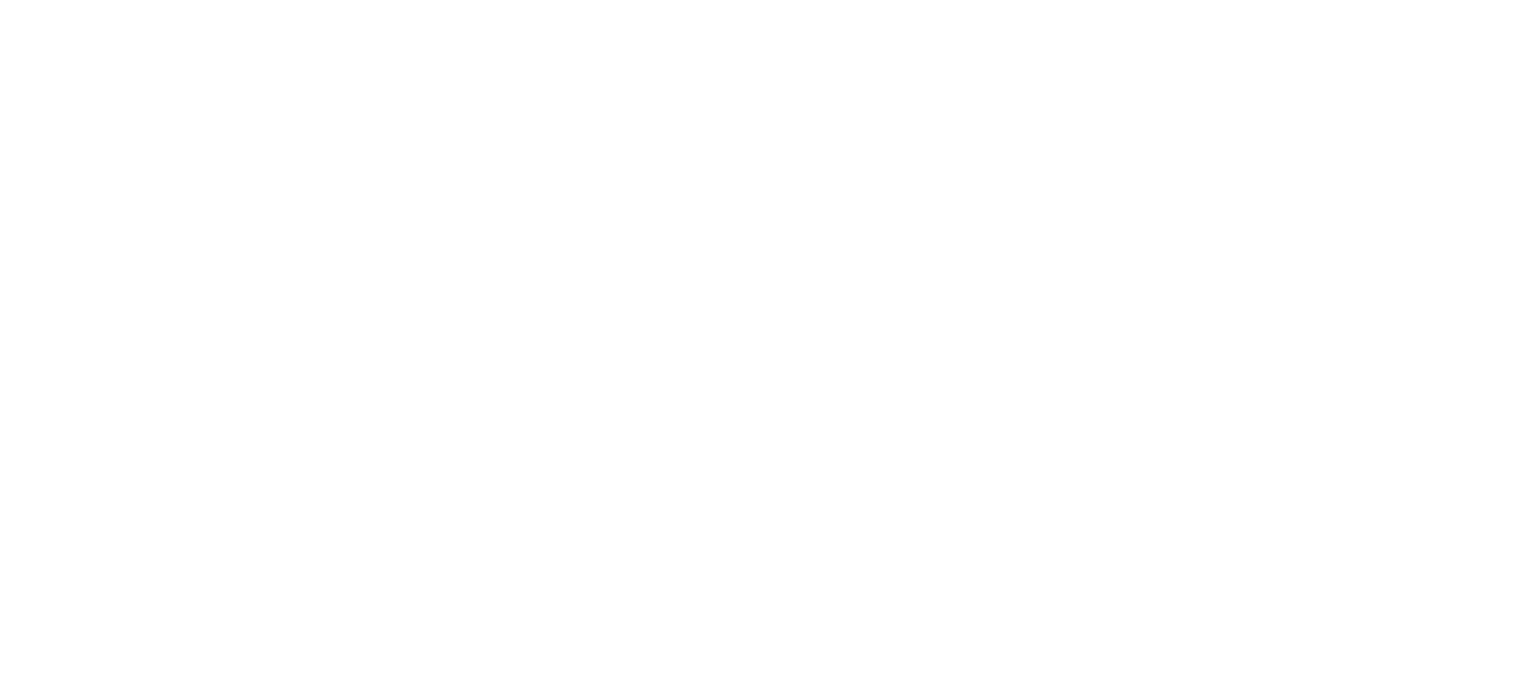 scroll, scrollTop: 0, scrollLeft: 0, axis: both 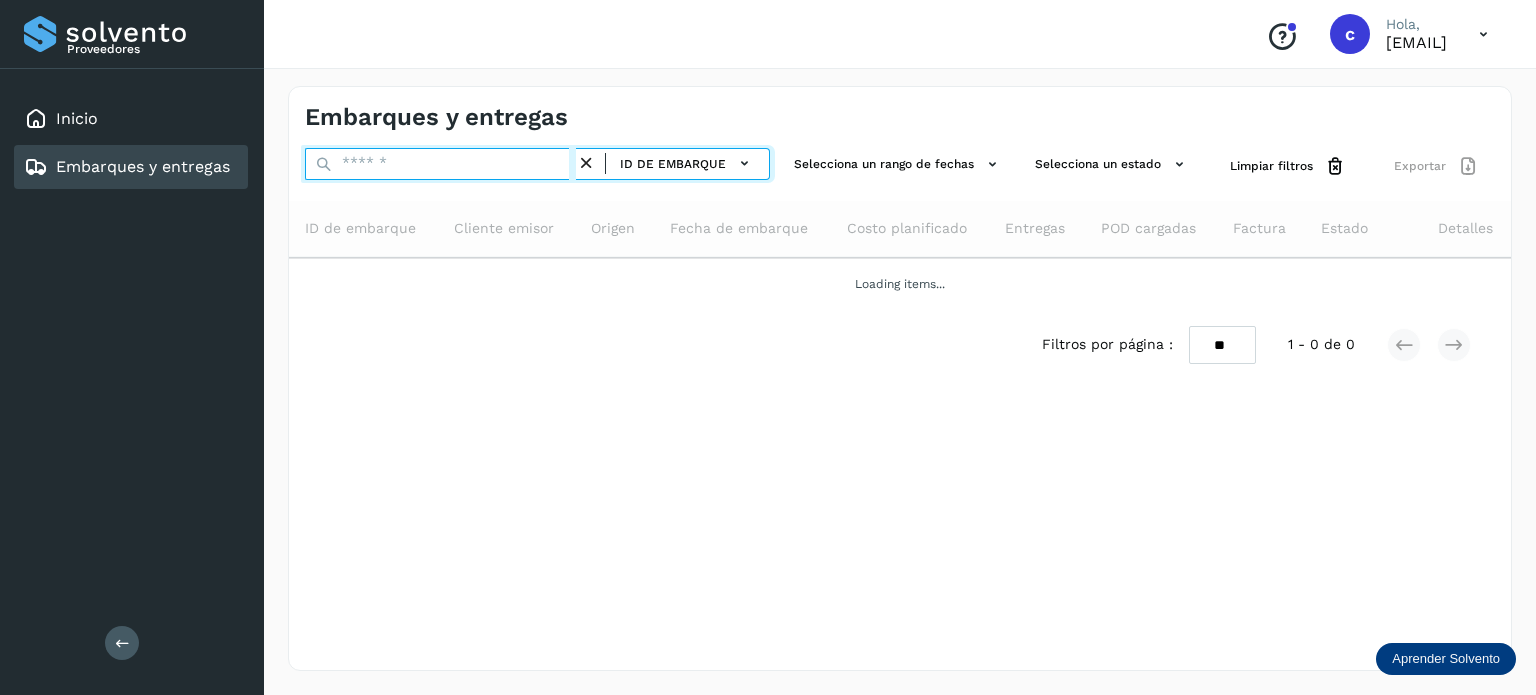 click at bounding box center (440, 164) 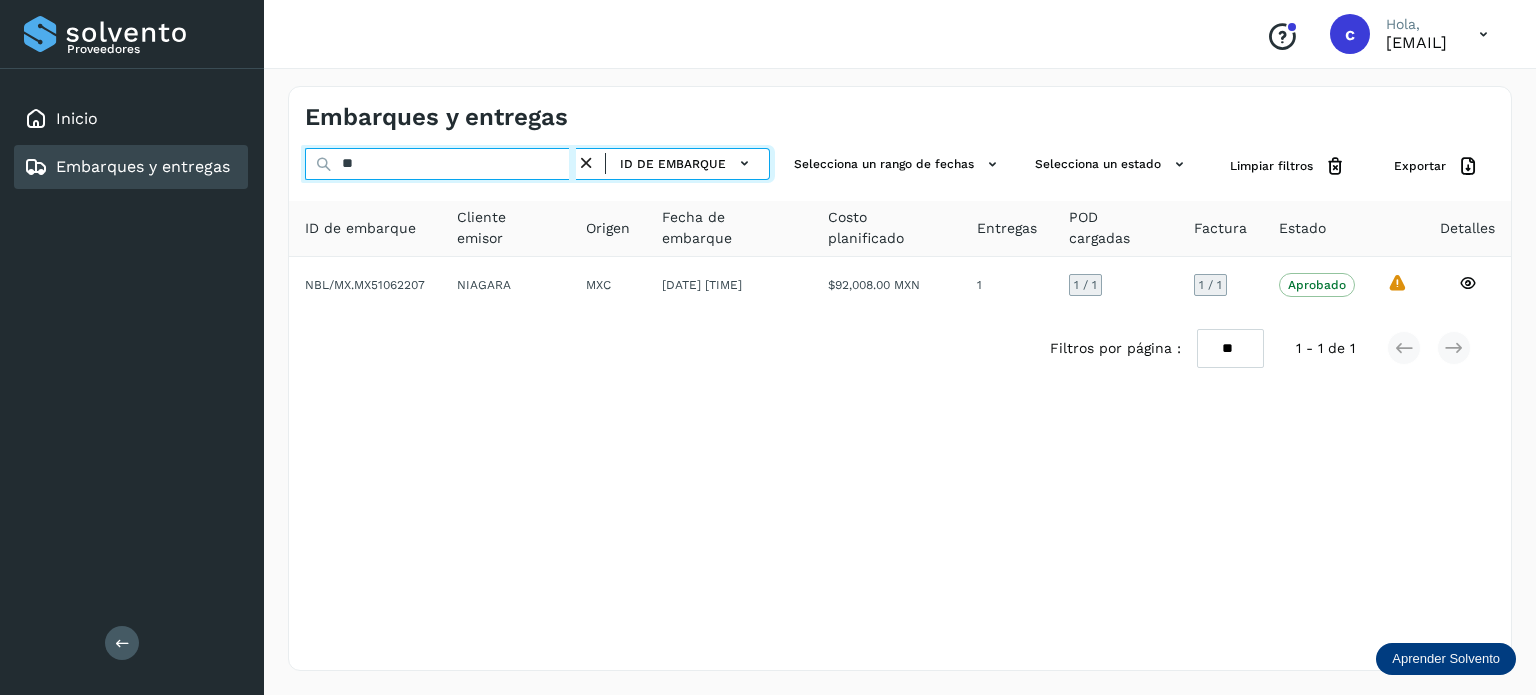 type on "*" 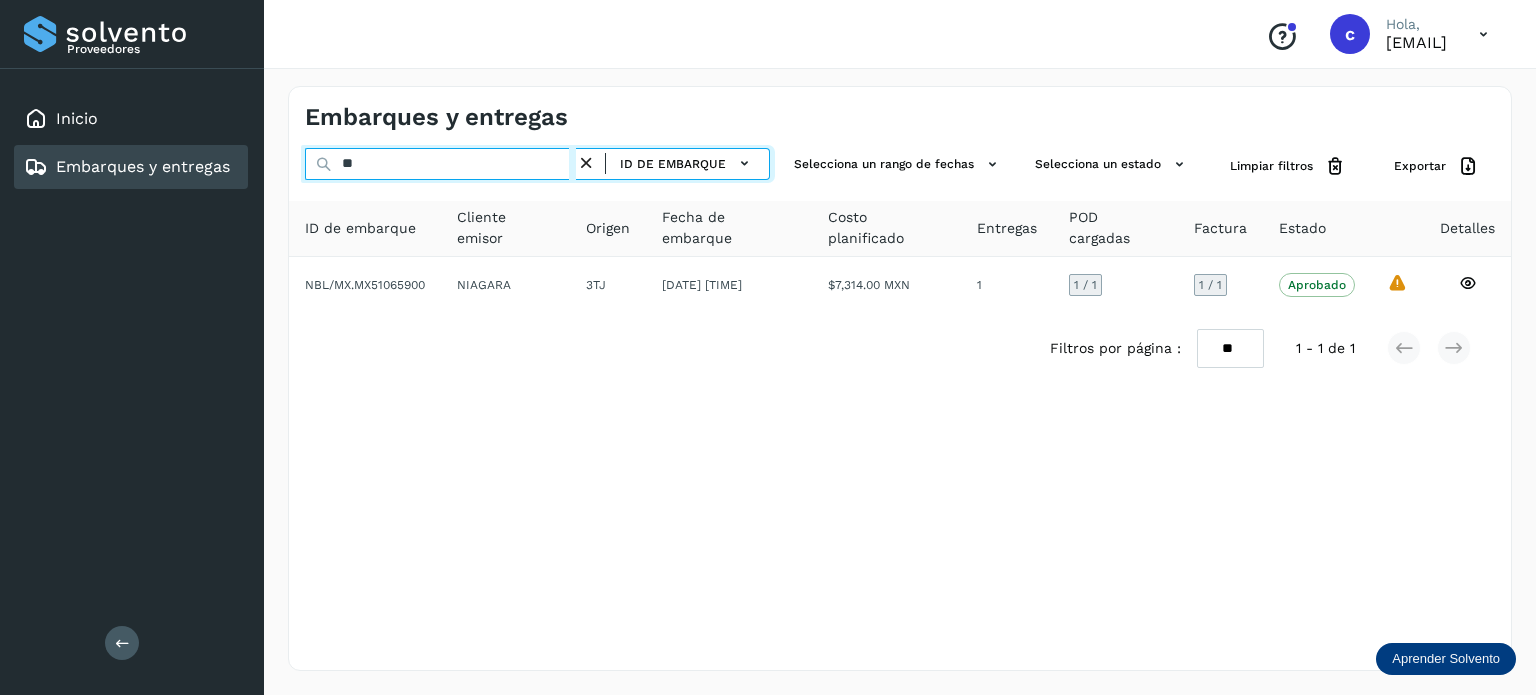type on "*" 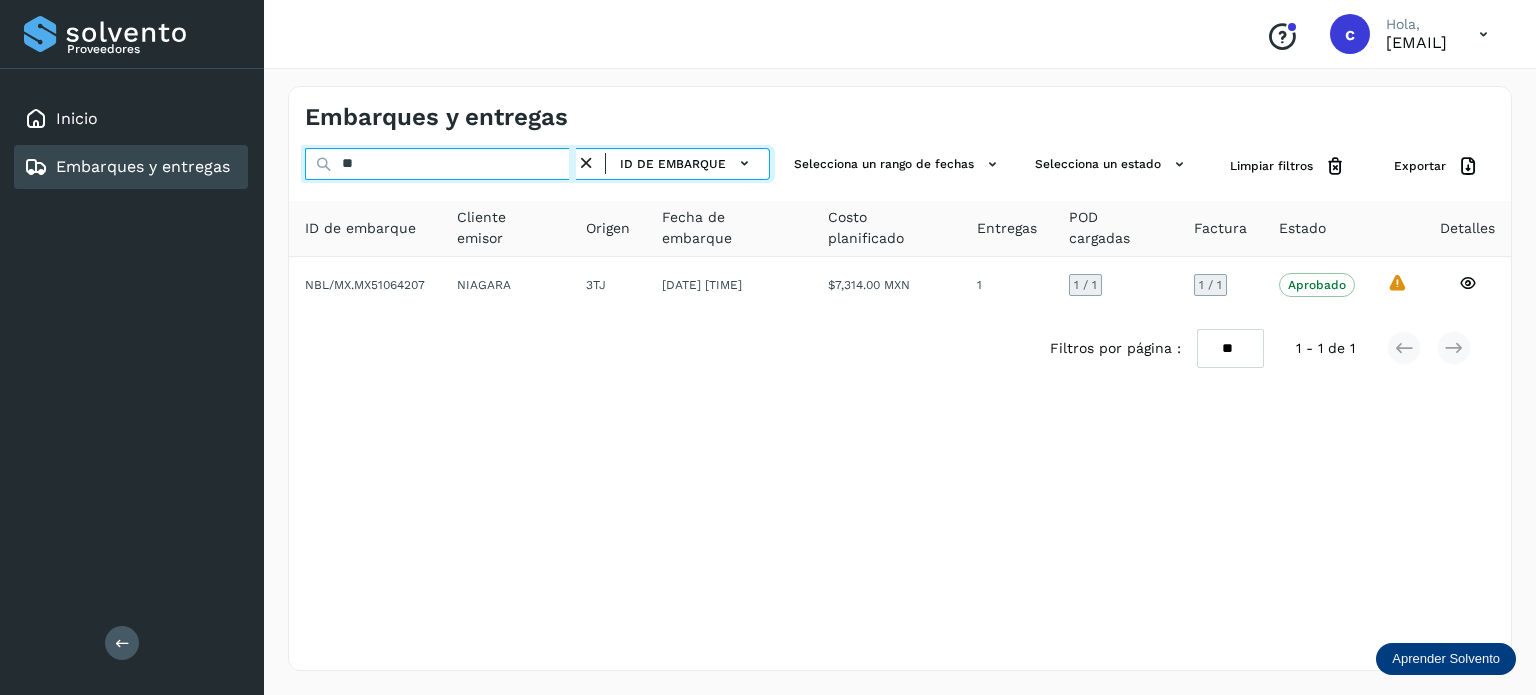type on "*" 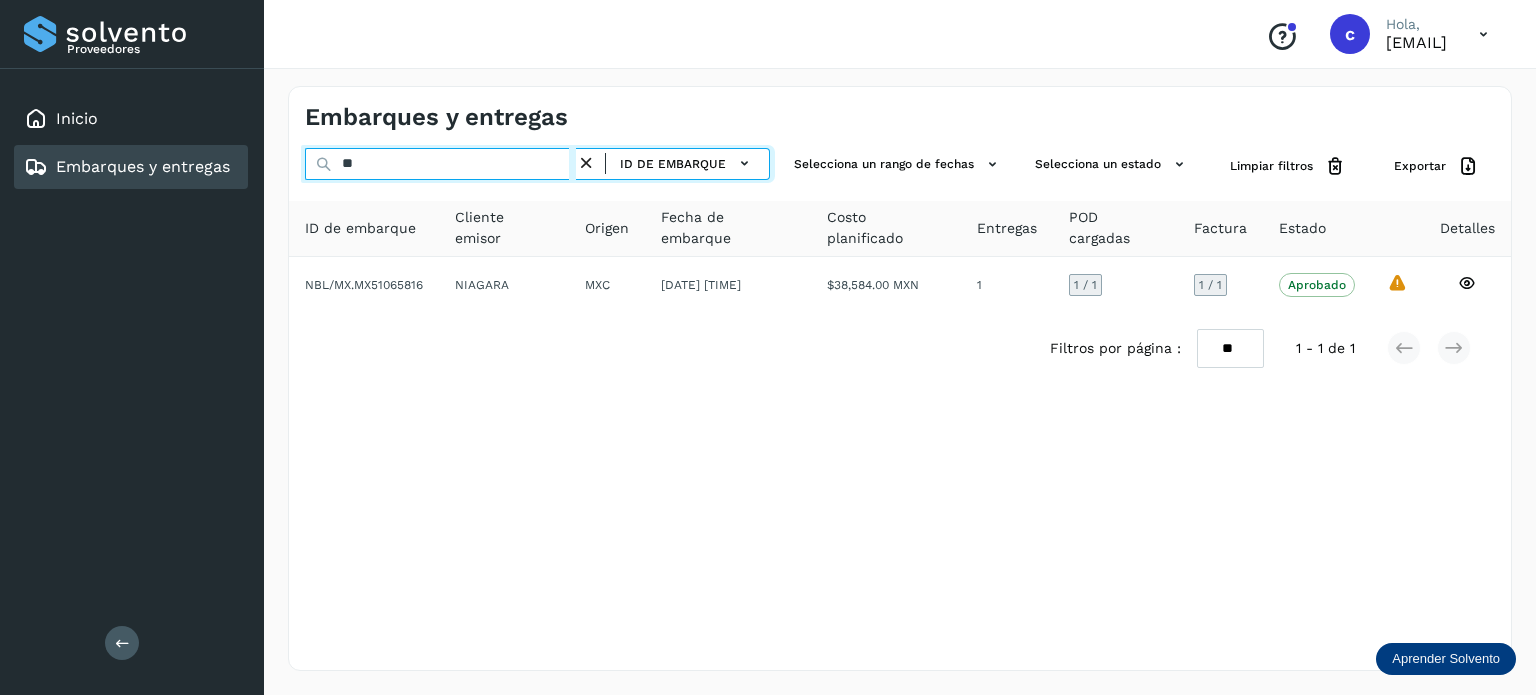type on "*" 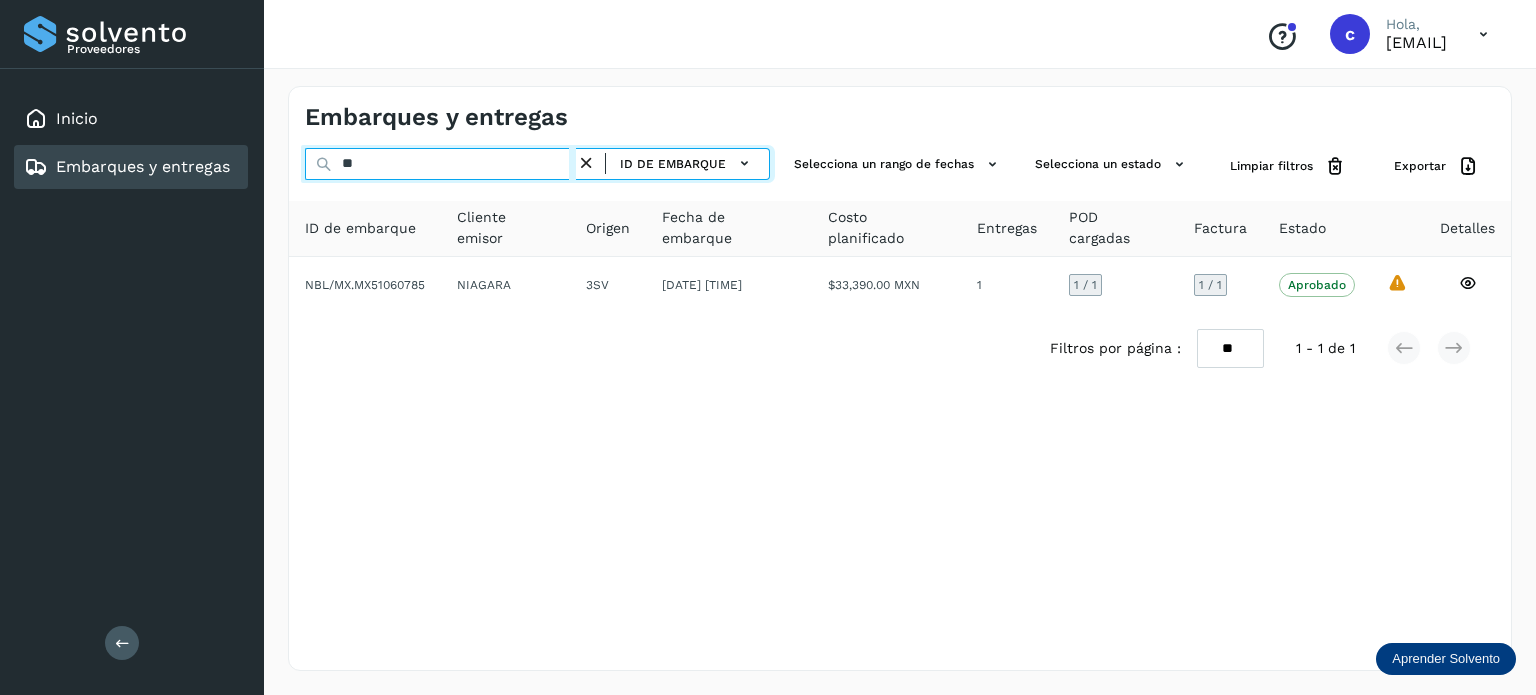 type on "*" 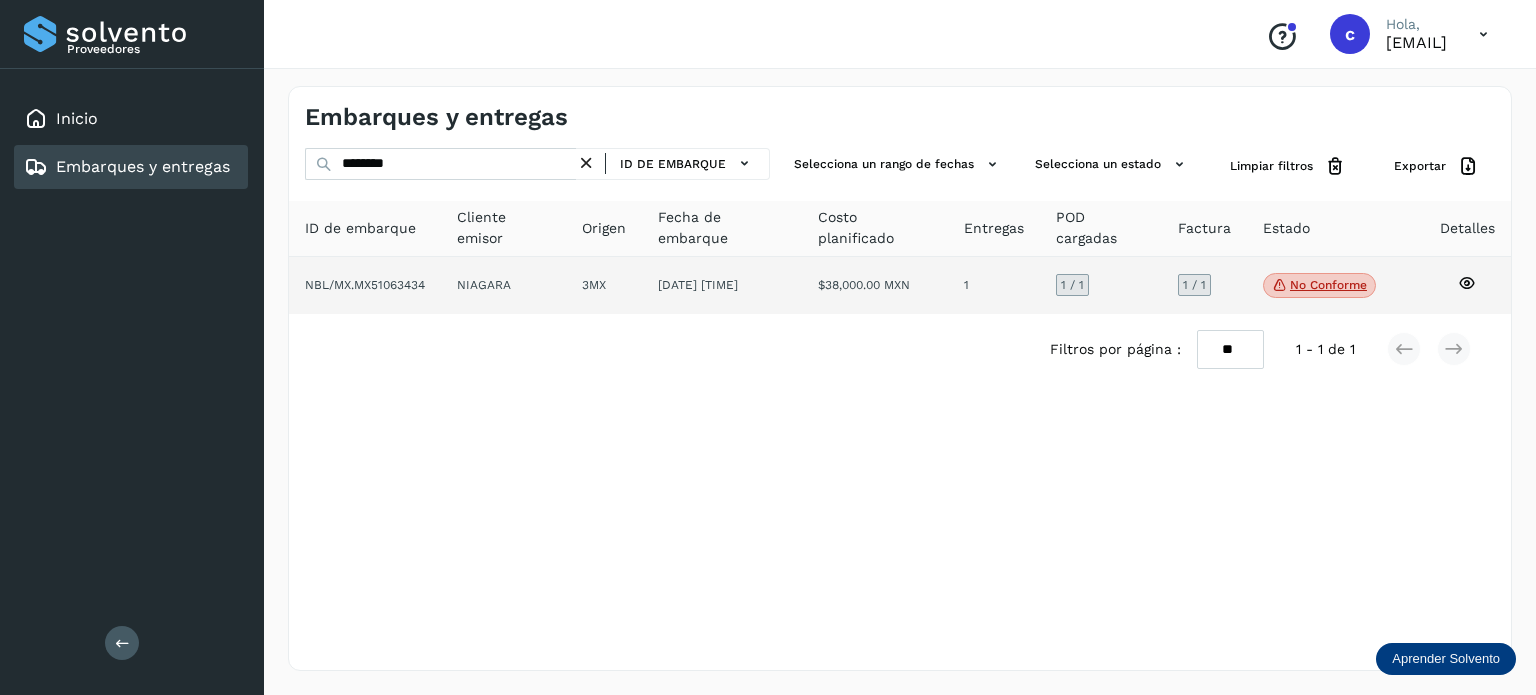 click on "No conforme" at bounding box center [1319, 286] 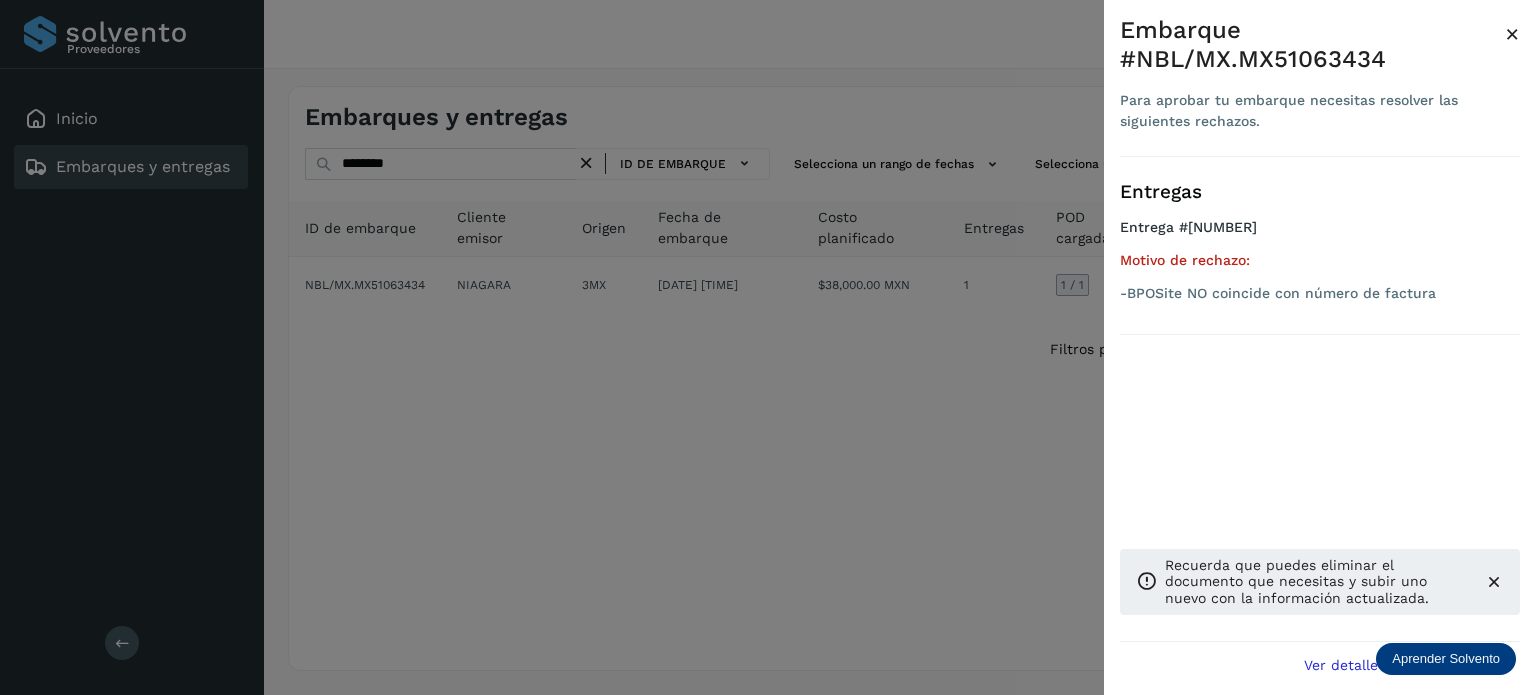 click at bounding box center [768, 347] 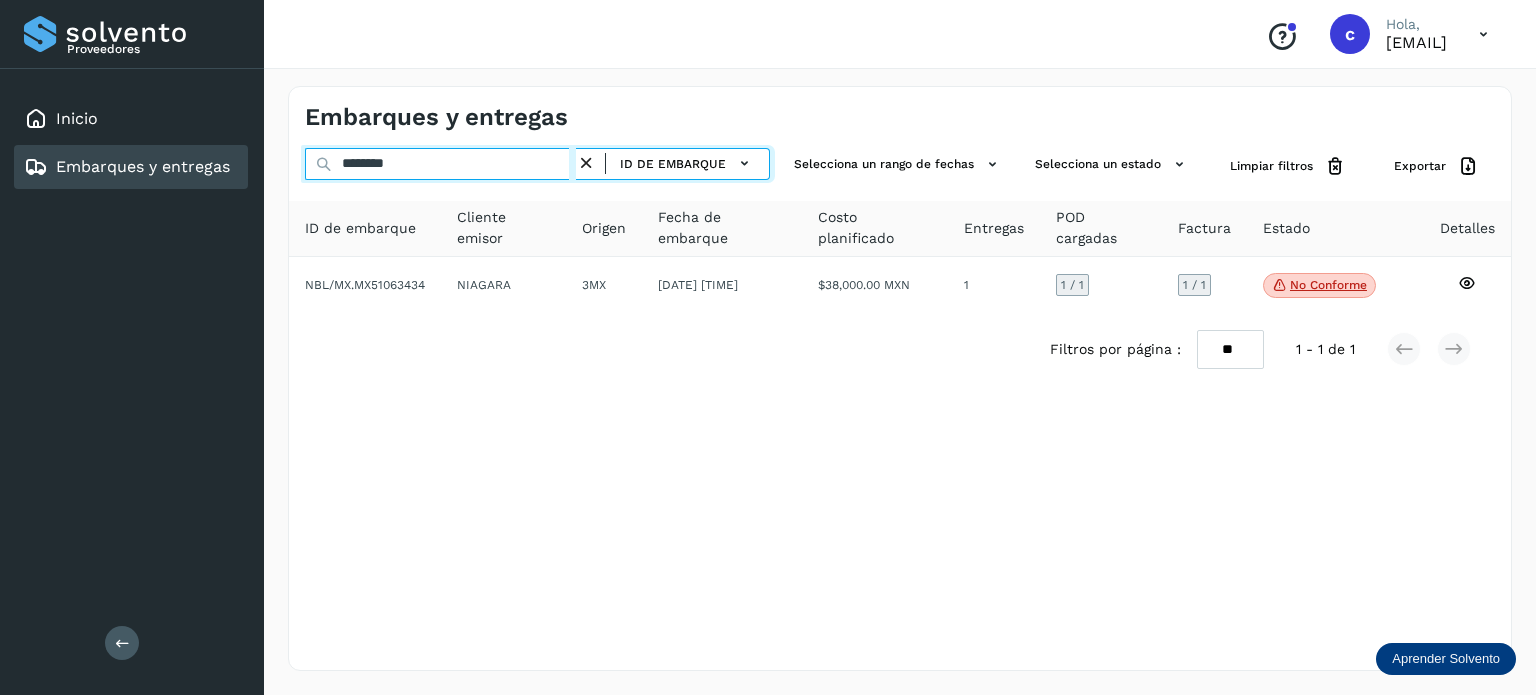 drag, startPoint x: 462, startPoint y: 162, endPoint x: 501, endPoint y: 191, distance: 48.60041 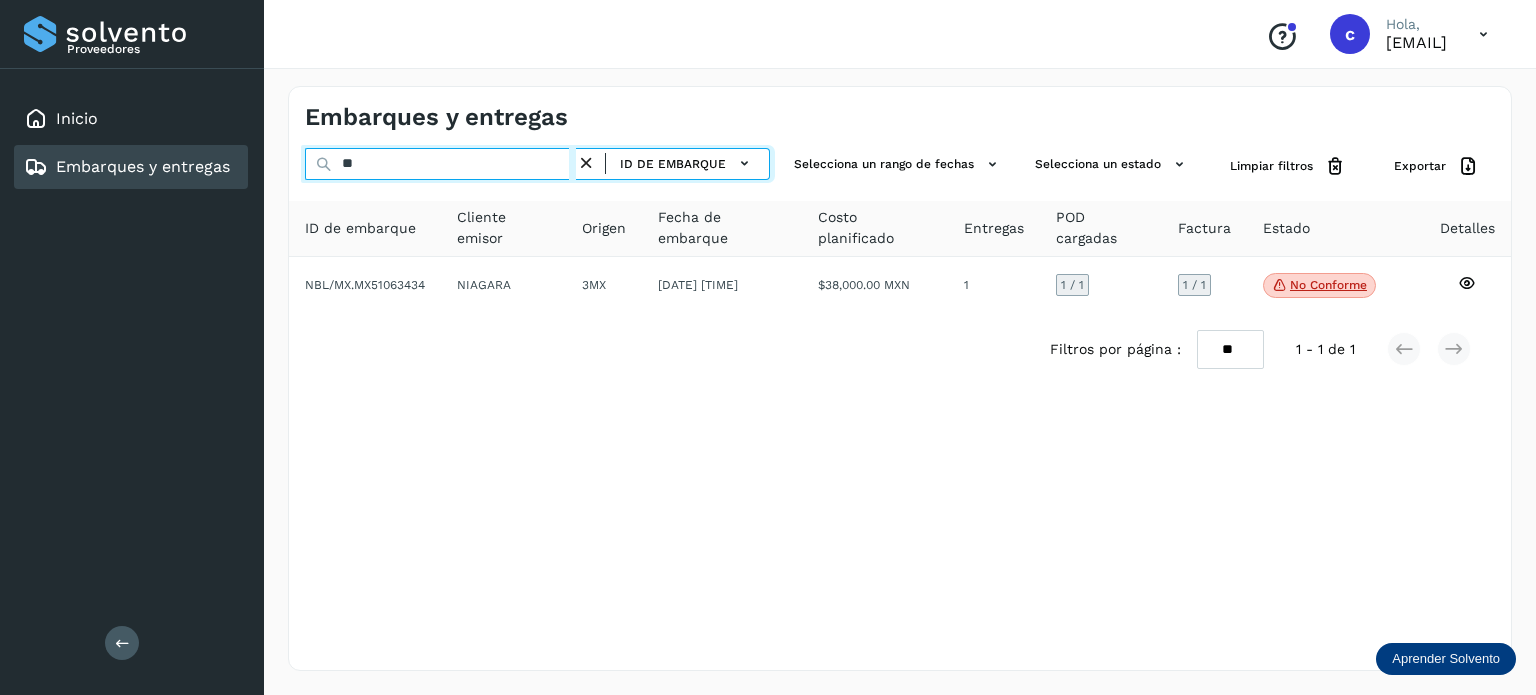type on "*" 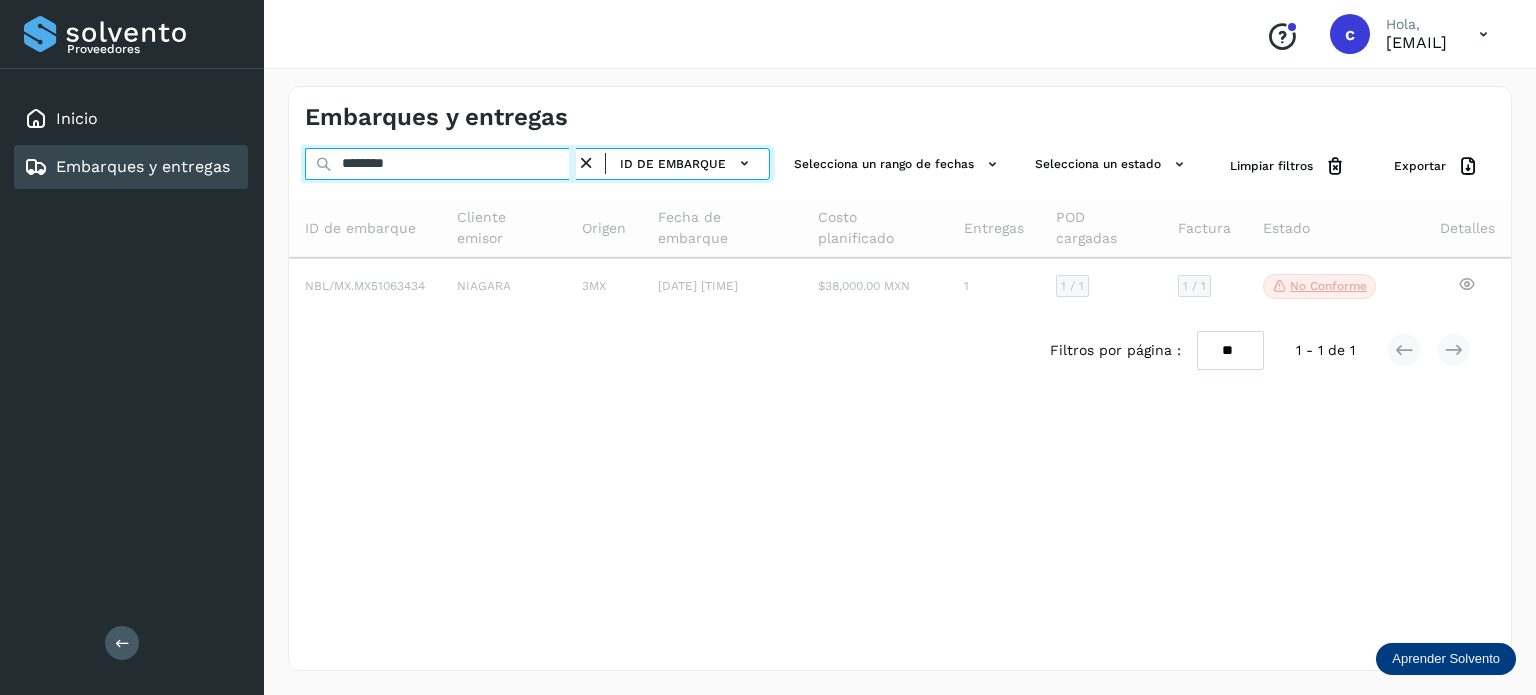 type on "********" 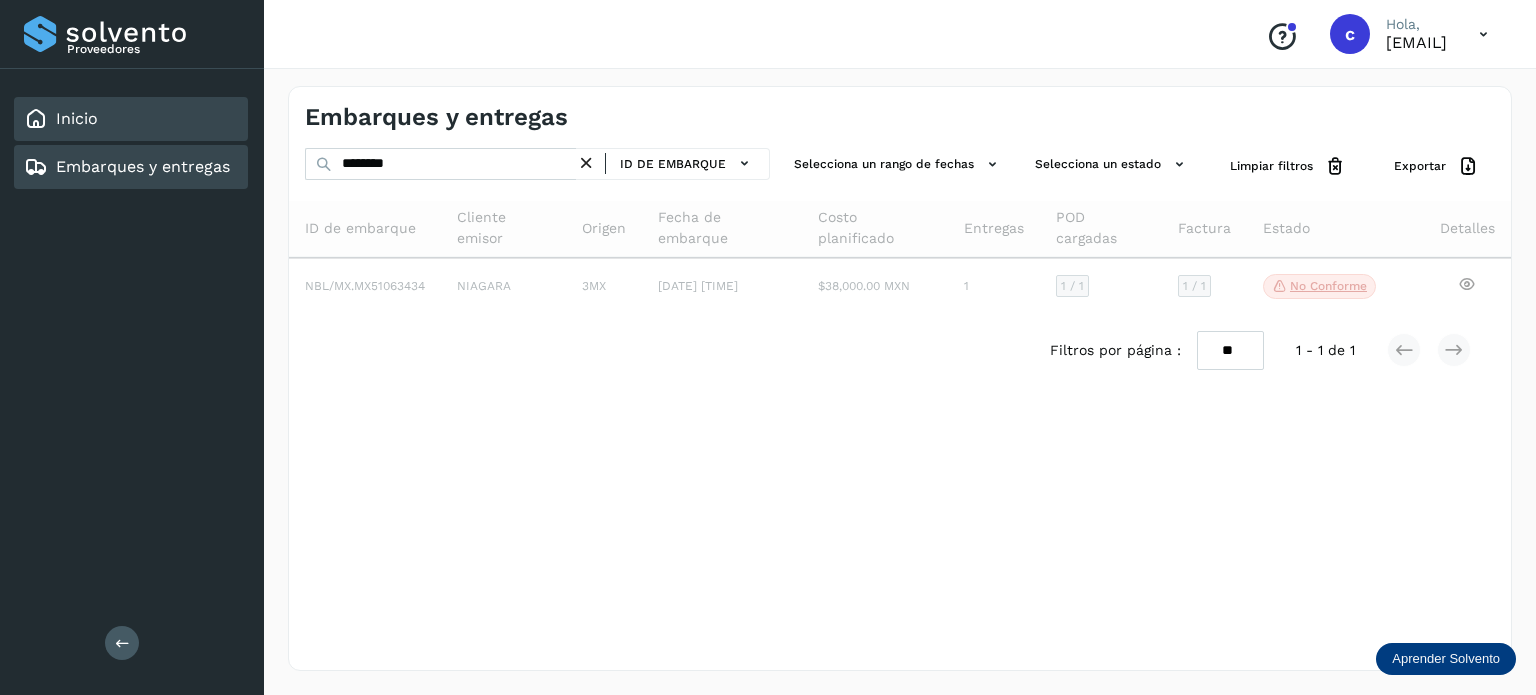 click on "Inicio" 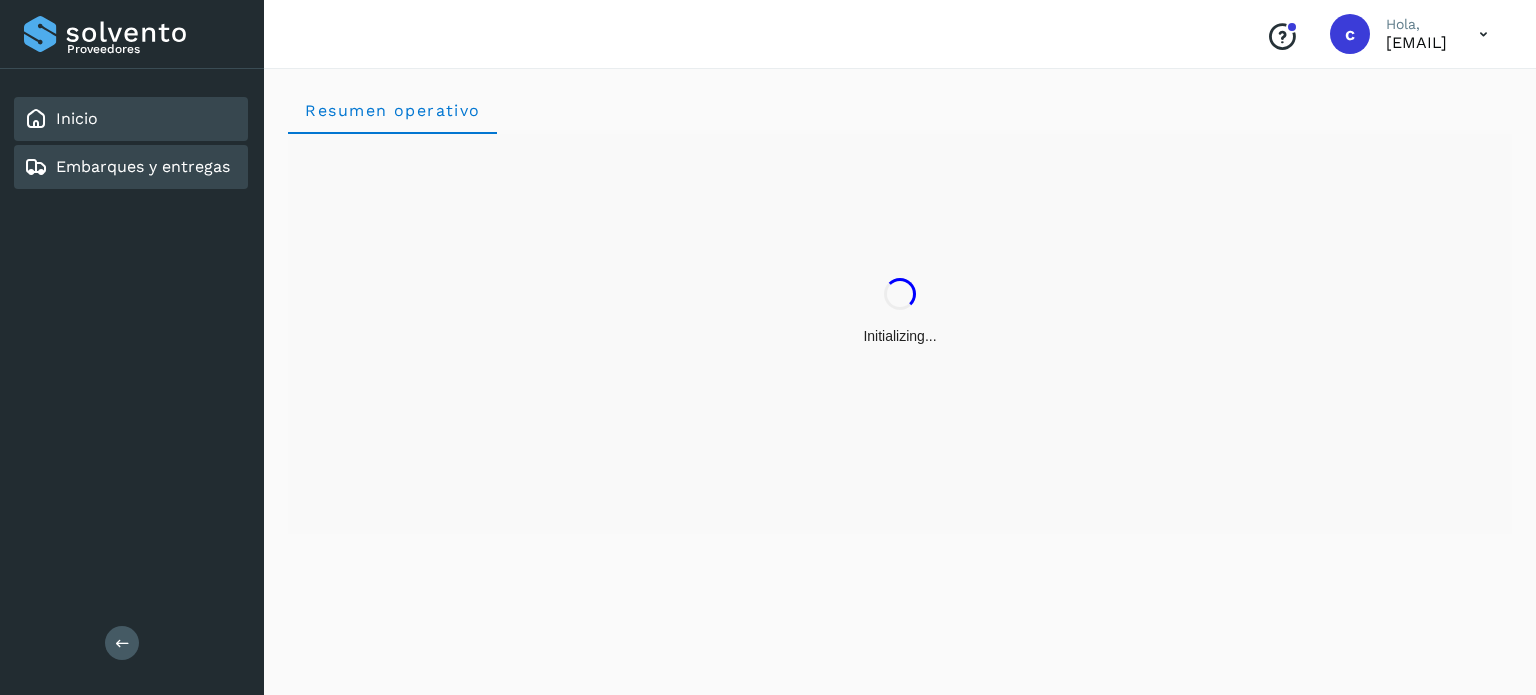click on "Embarques y entregas" at bounding box center [143, 166] 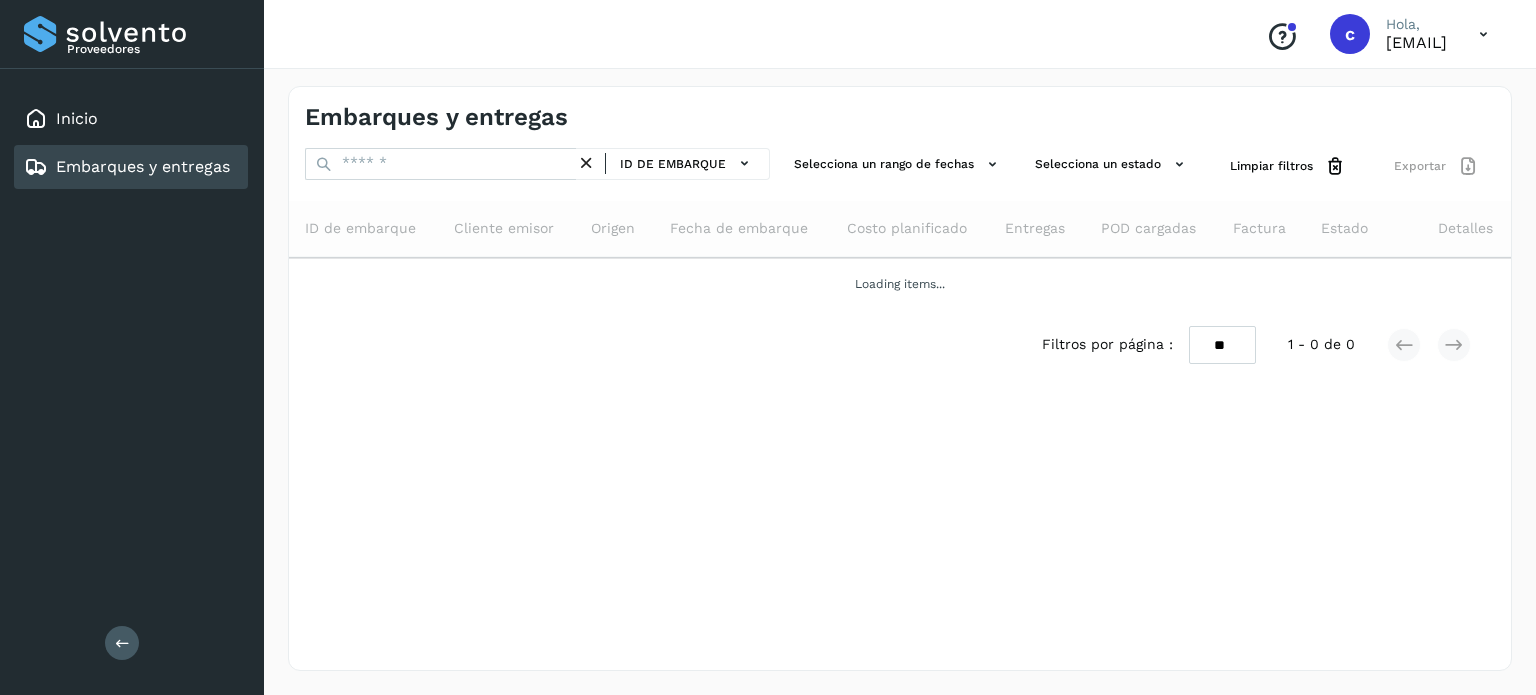 click on "Embarques y entregas ID de embarque Selecciona un rango de fechas  Selecciona un estado Limpiar filtros Exportar ID de embarque Cliente emisor Origen Fecha de embarque Costo planificado Entregas POD cargadas Factura Estado Detalles Loading items... Filtros por página : ** ** ** 1 - 0 de 0" at bounding box center [900, 378] 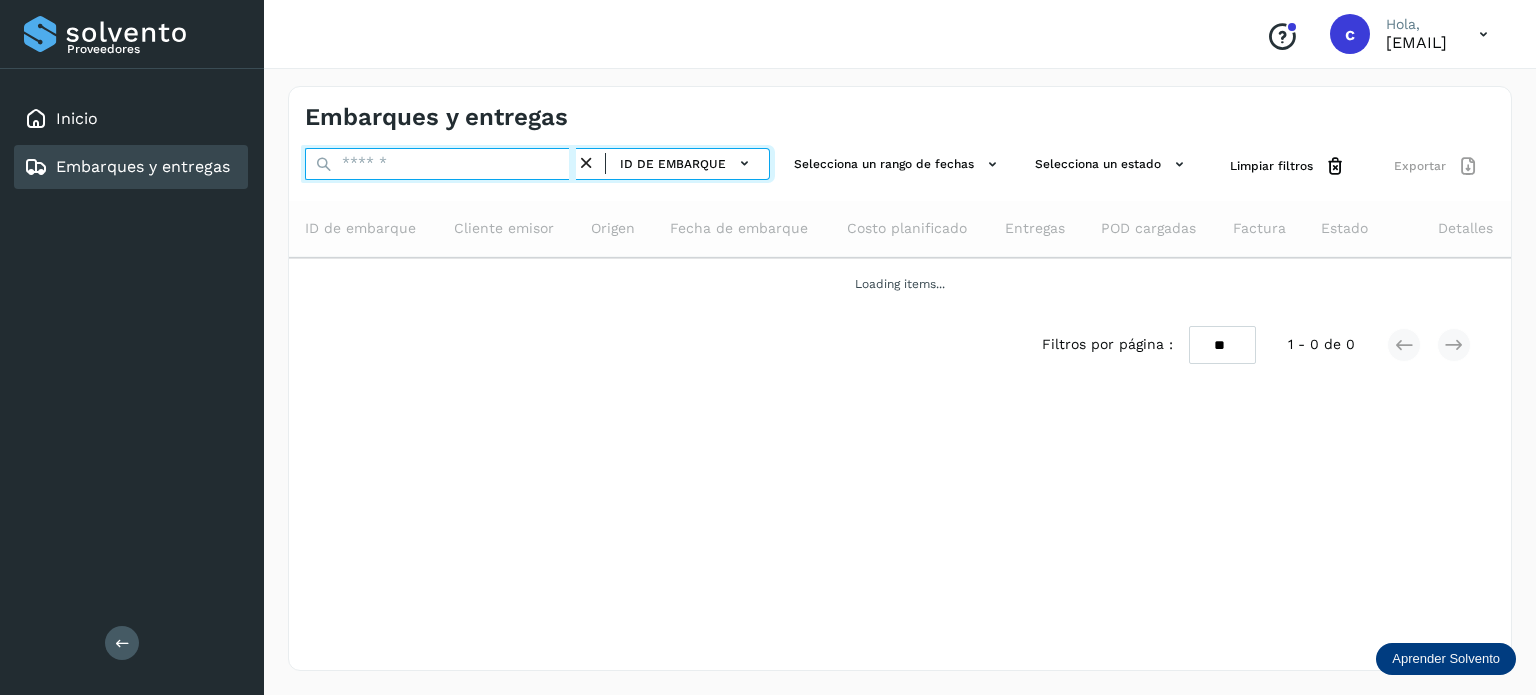 click at bounding box center [440, 164] 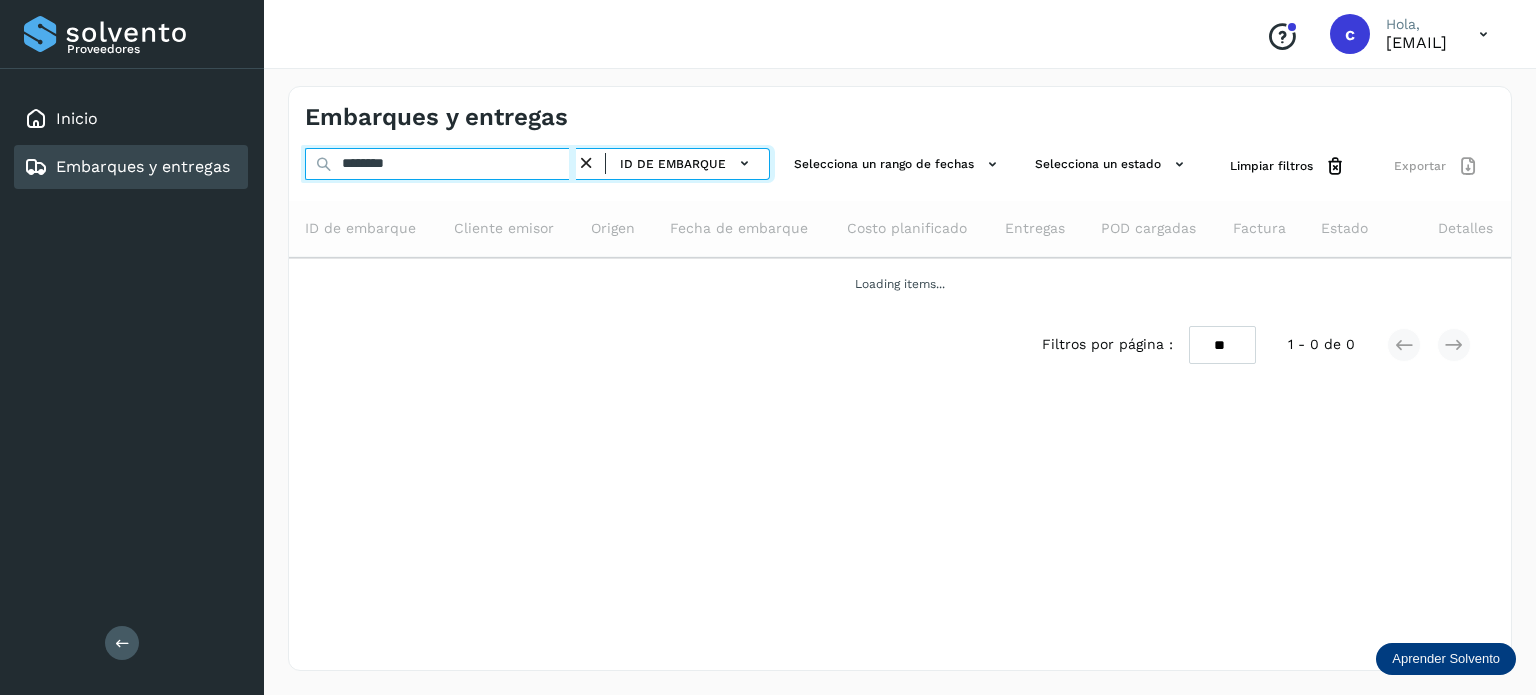 type on "********" 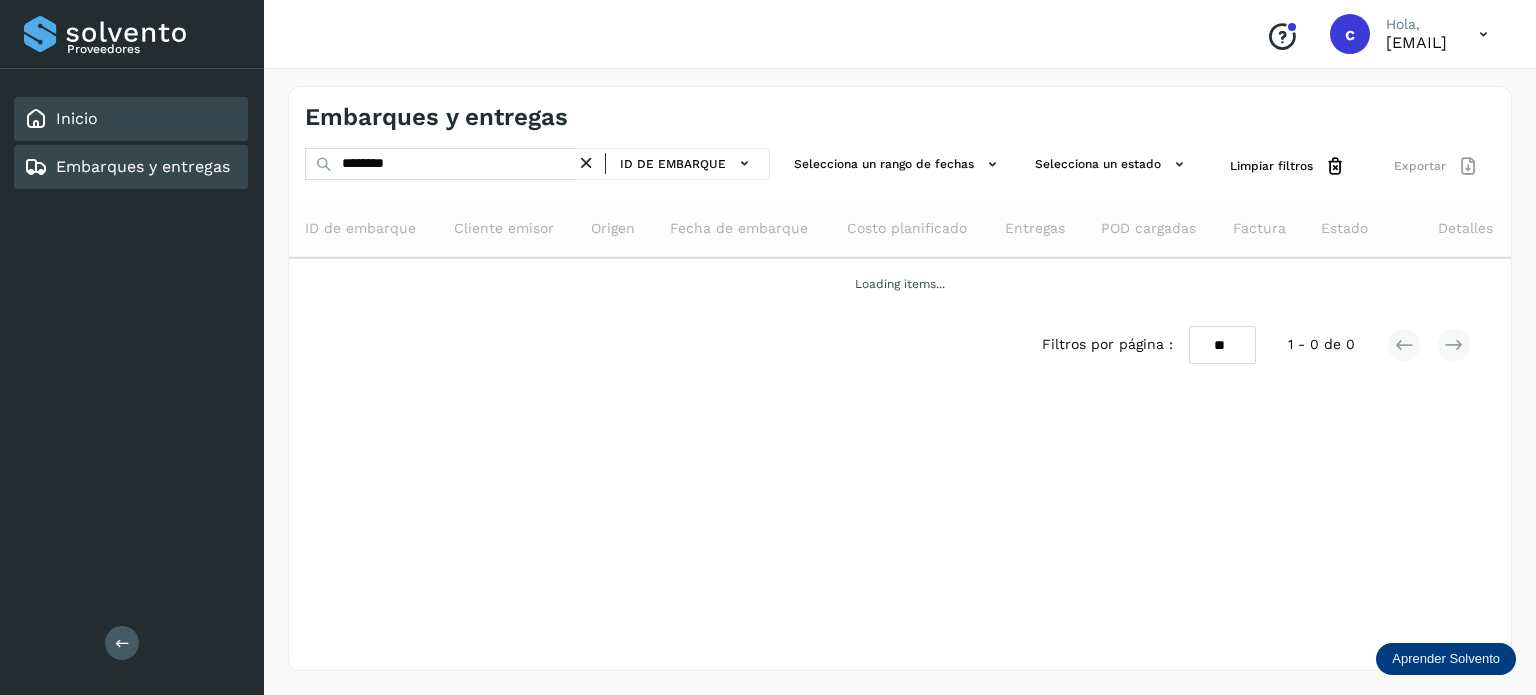 click on "Inicio" 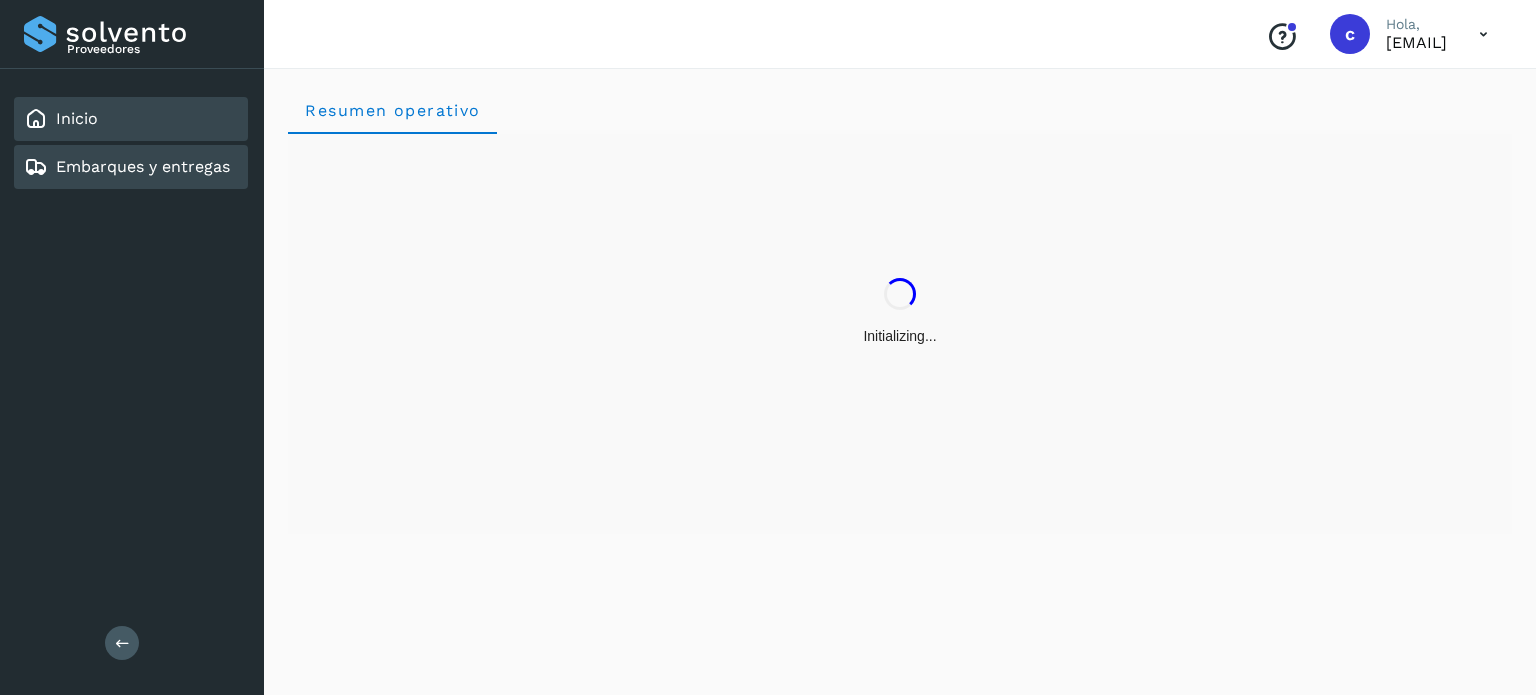 click on "Embarques y entregas" at bounding box center (143, 166) 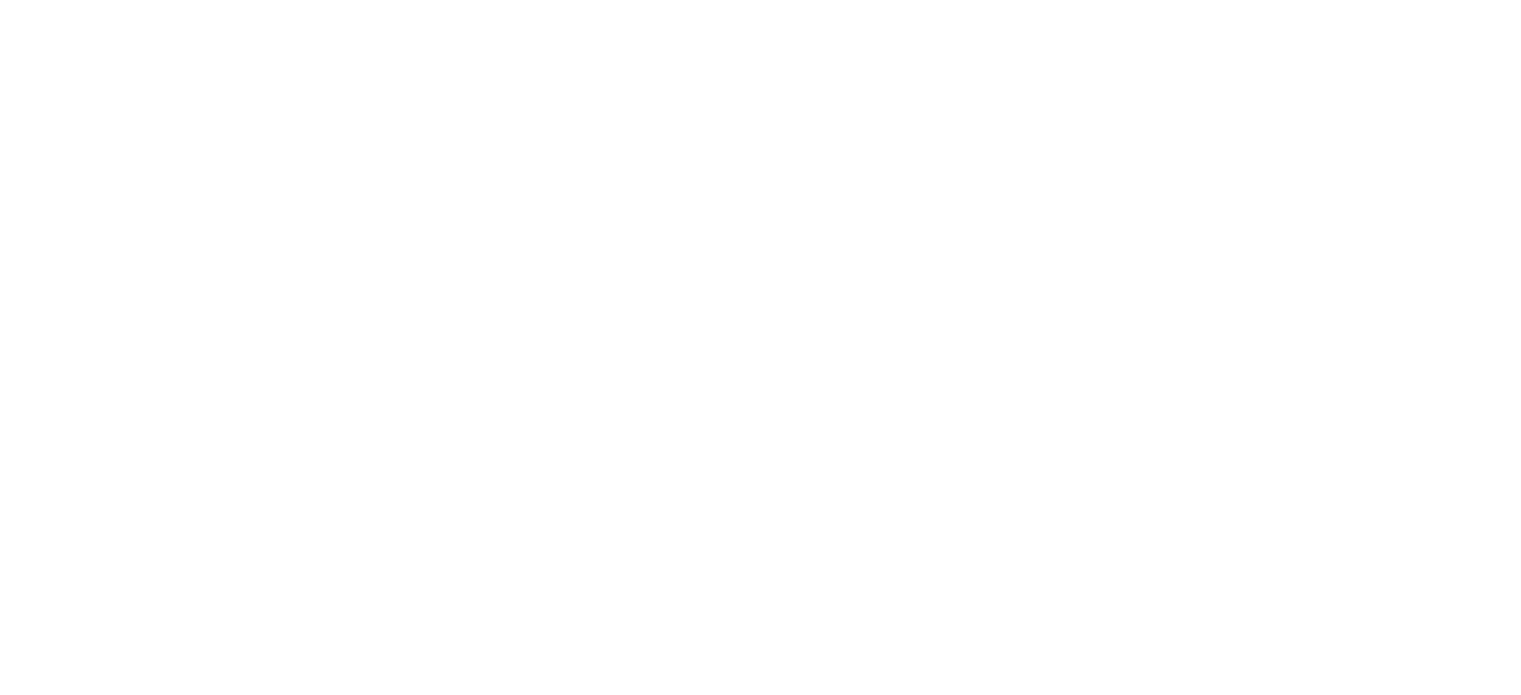scroll, scrollTop: 0, scrollLeft: 0, axis: both 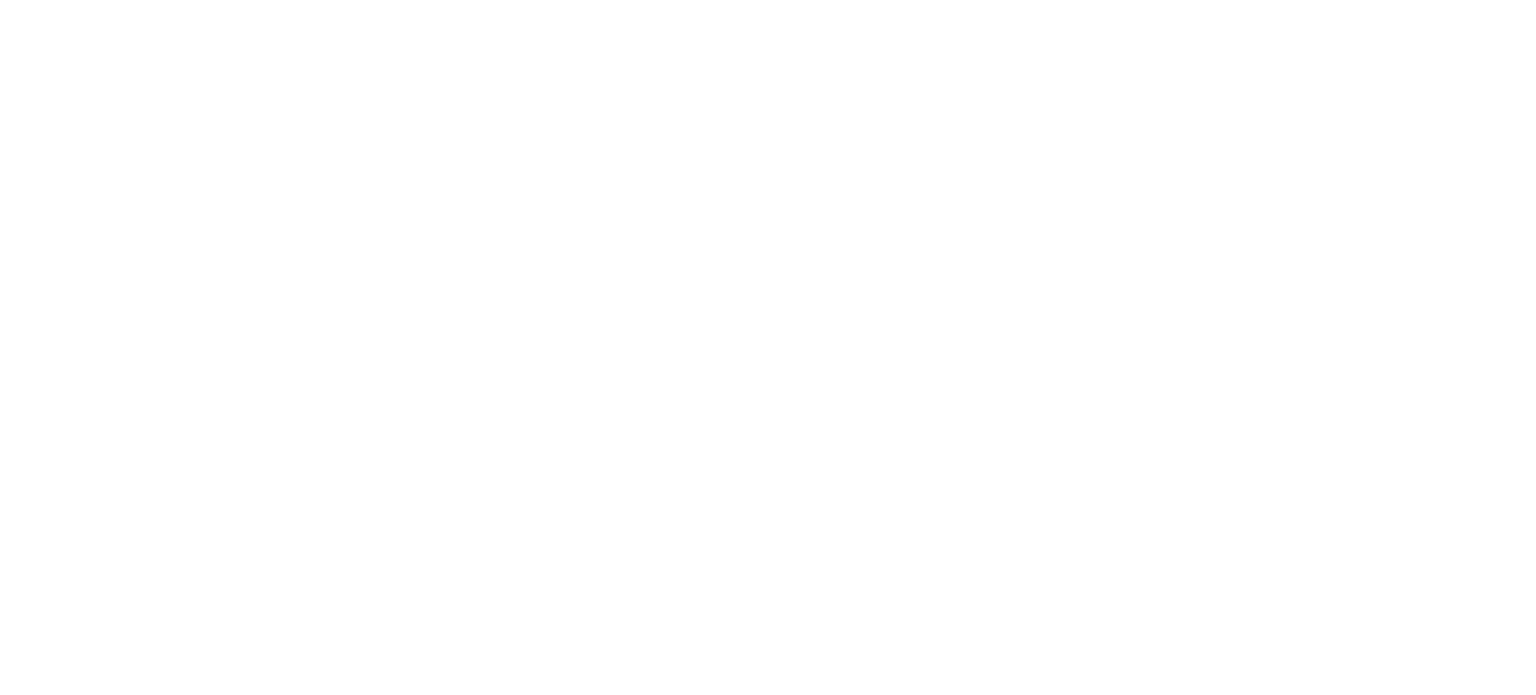 click at bounding box center (768, 347) 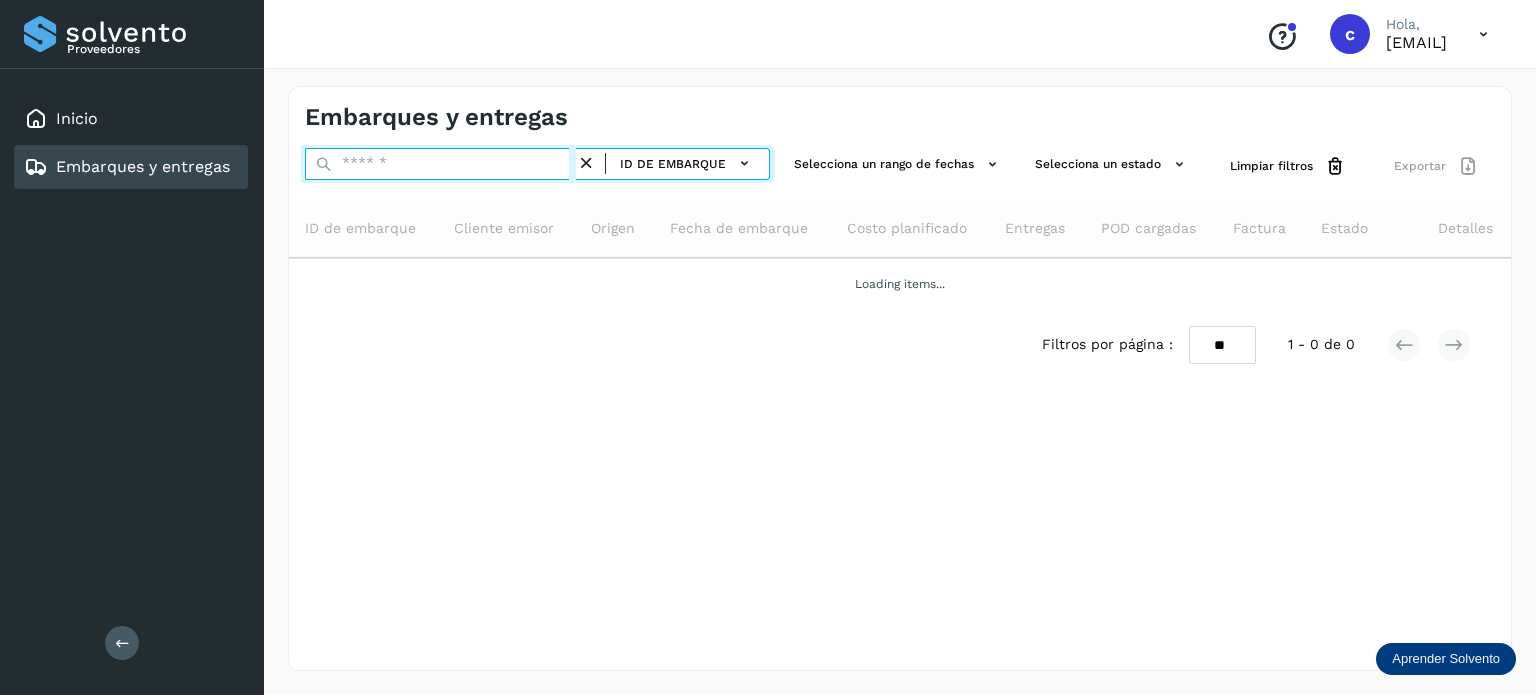 click at bounding box center [440, 164] 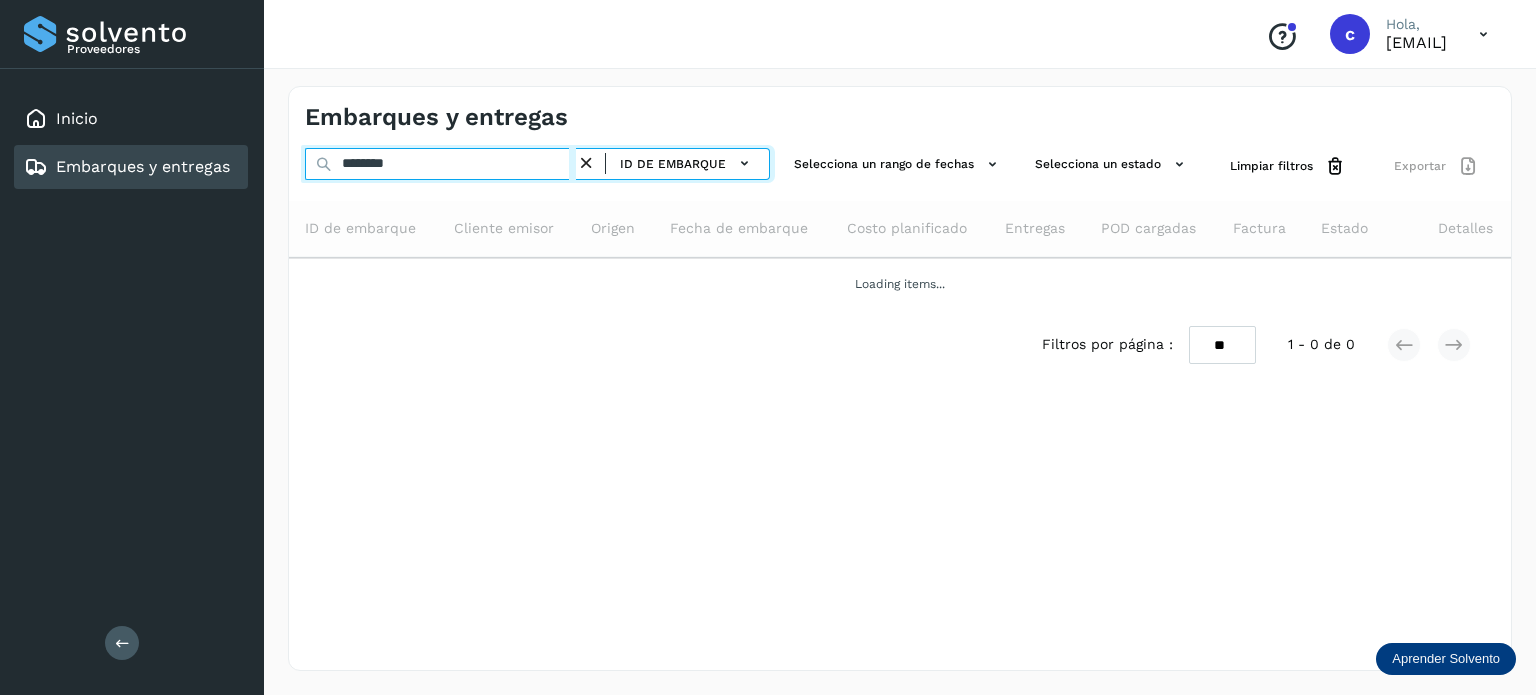 type on "********" 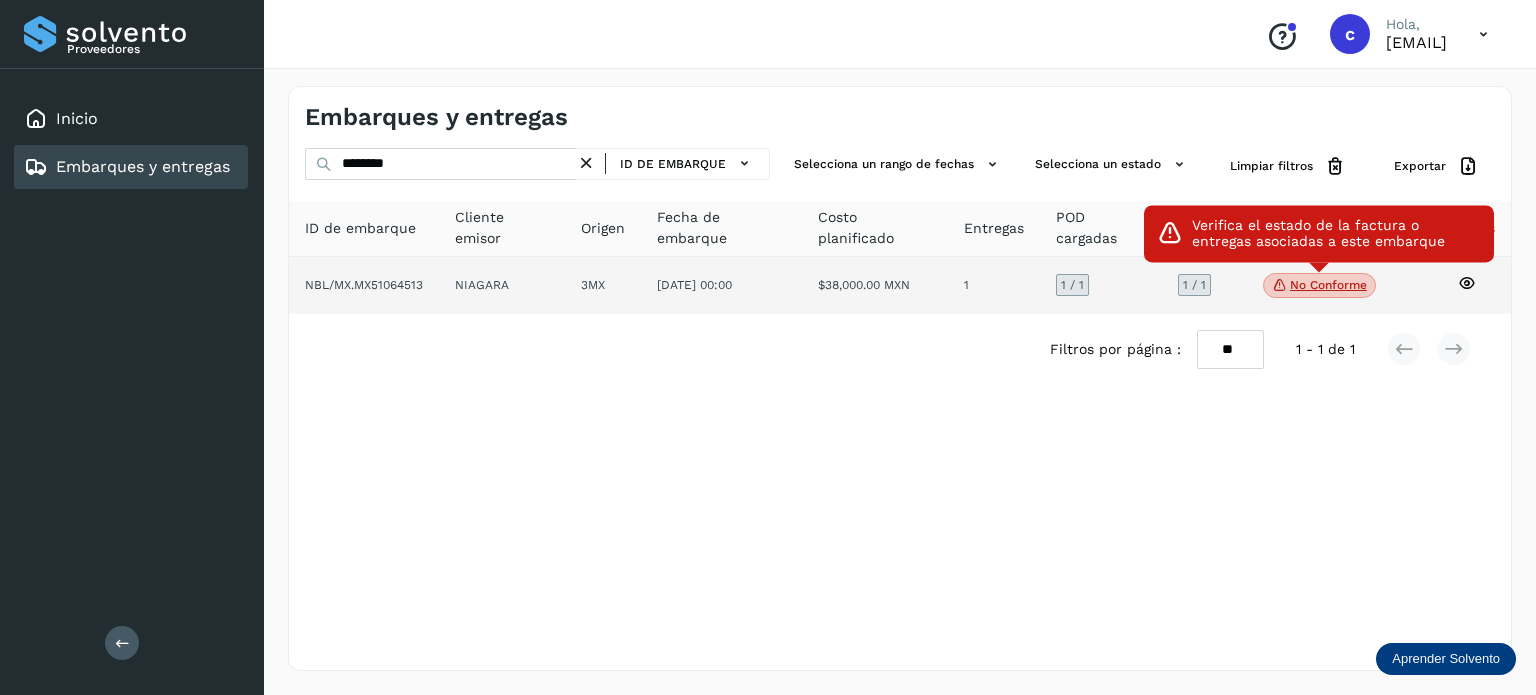 click on "No conforme" 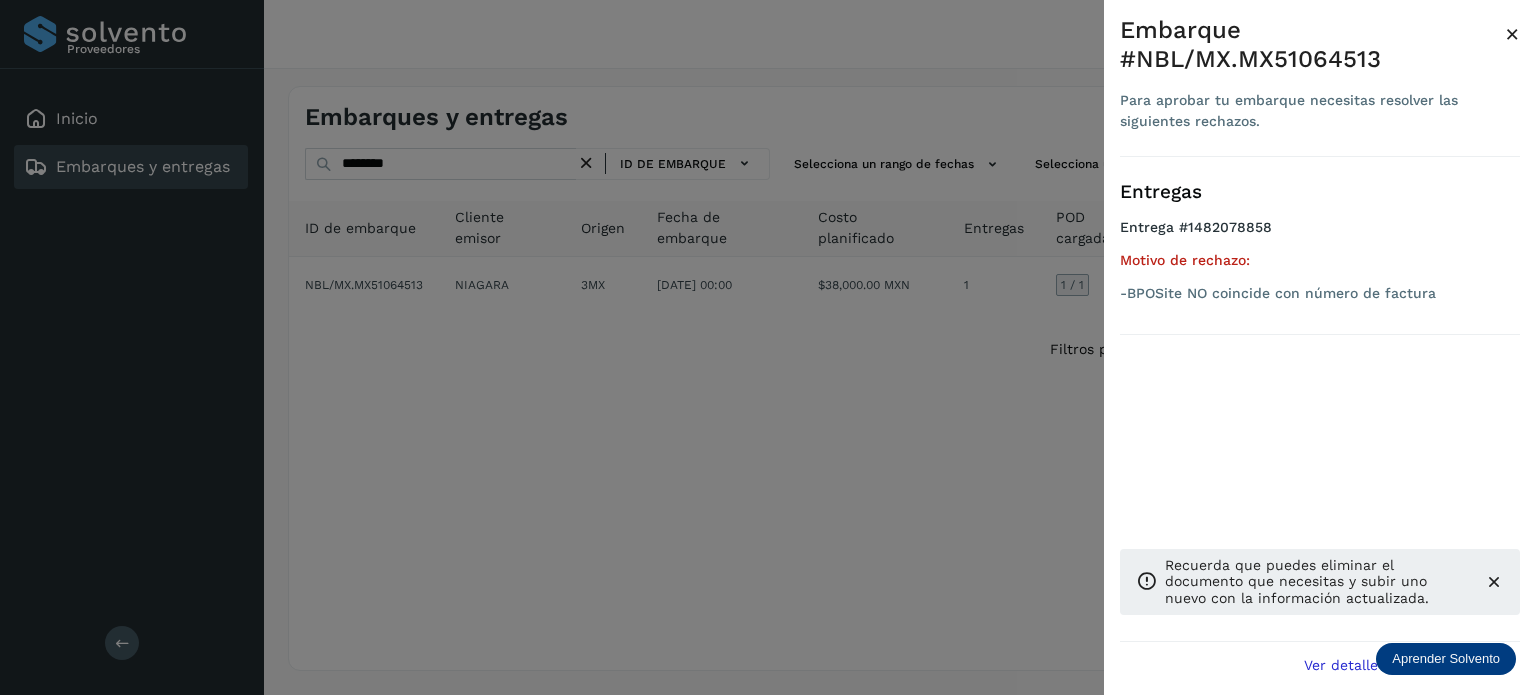 click at bounding box center (768, 347) 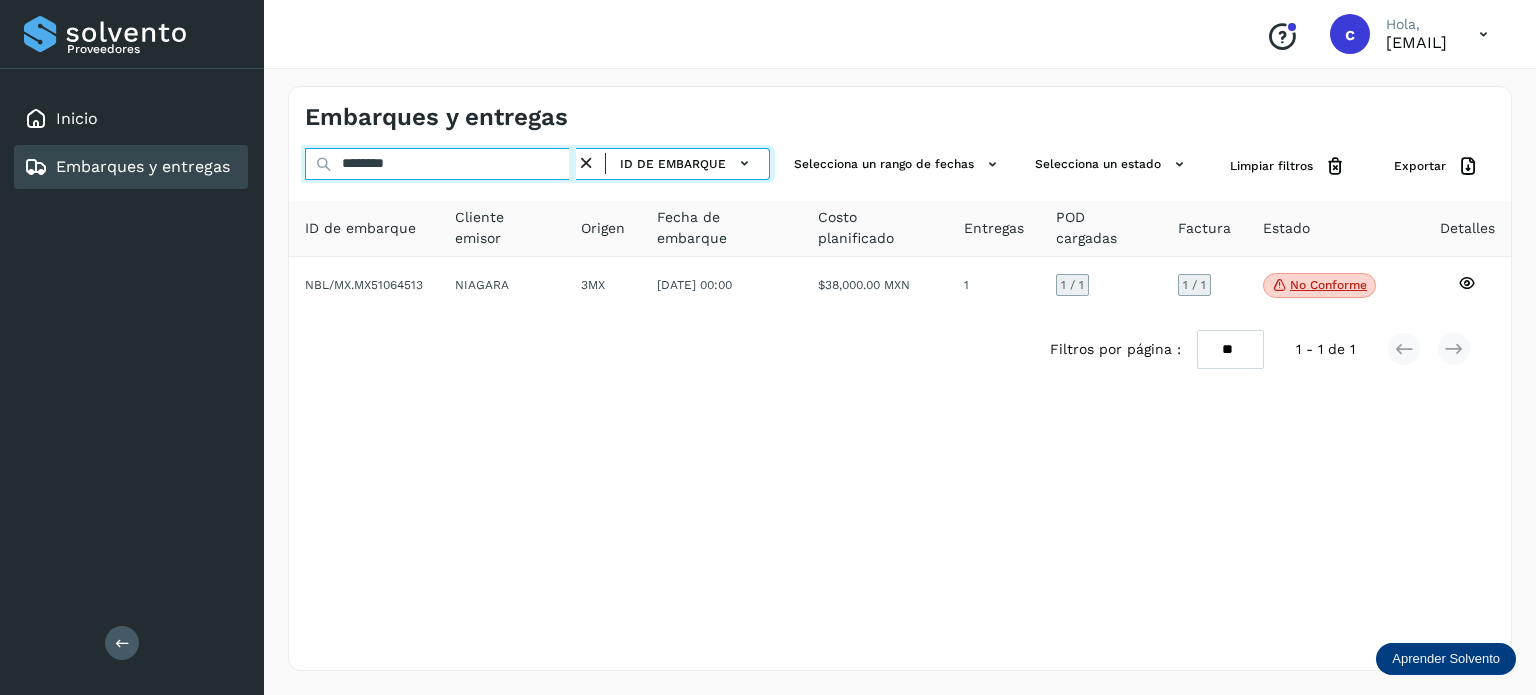 click on "c Hola, [EMAIL] Embarques y entregas ******** ID de embarque Selecciona un rango de fechas  Selecciona un estado Limpiar filtros Exportar ID de embarque Cliente emisor Origen Fecha de embarque Costo planificado Entregas POD cargadas Factura Estado Detalles NBL/MX.MX51064513 NIAGARA 3MX [DATE] 00:00  $38,000.00 MXN  1 1  / 1 1 / 1 No conforme
Verifica el estado de la factura o entregas asociadas a este embarque
Filtros por página : ** ** ** 1 - 1 de 1" 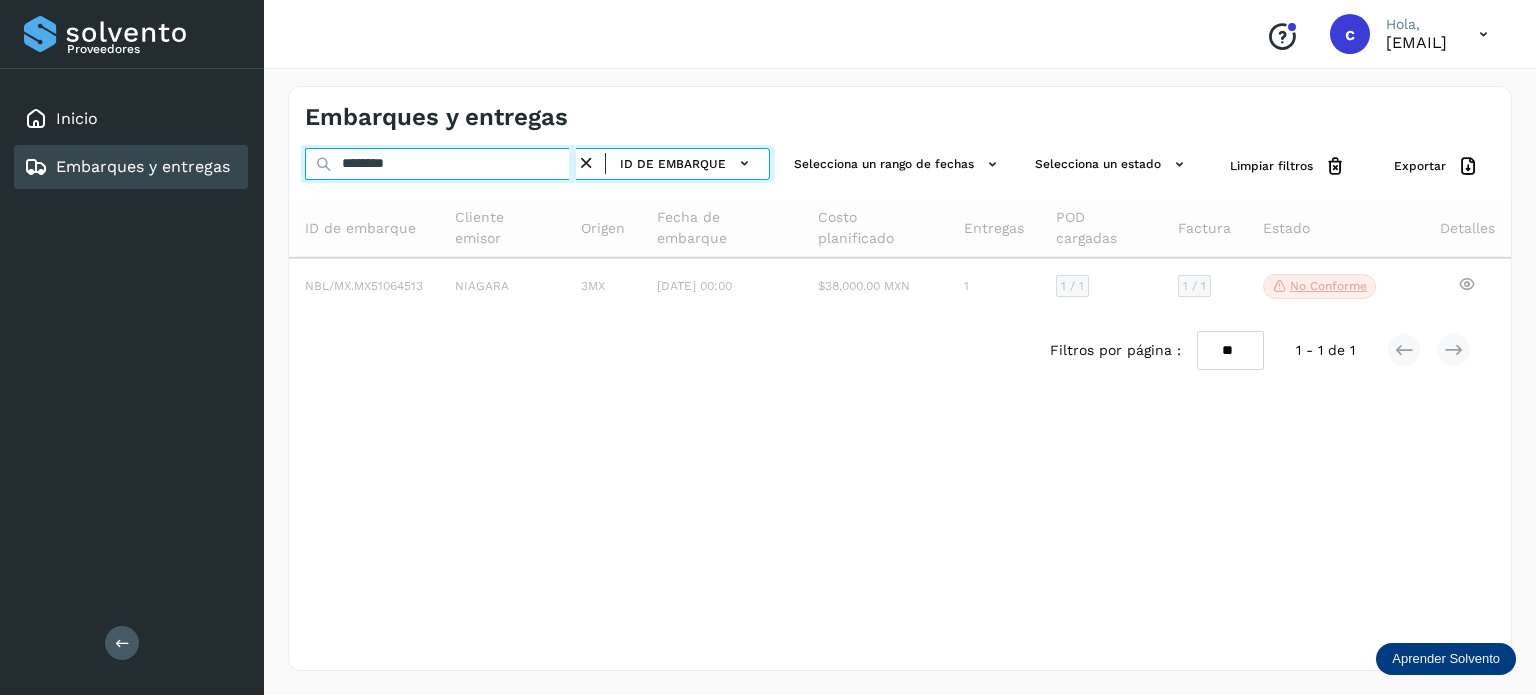 type on "********" 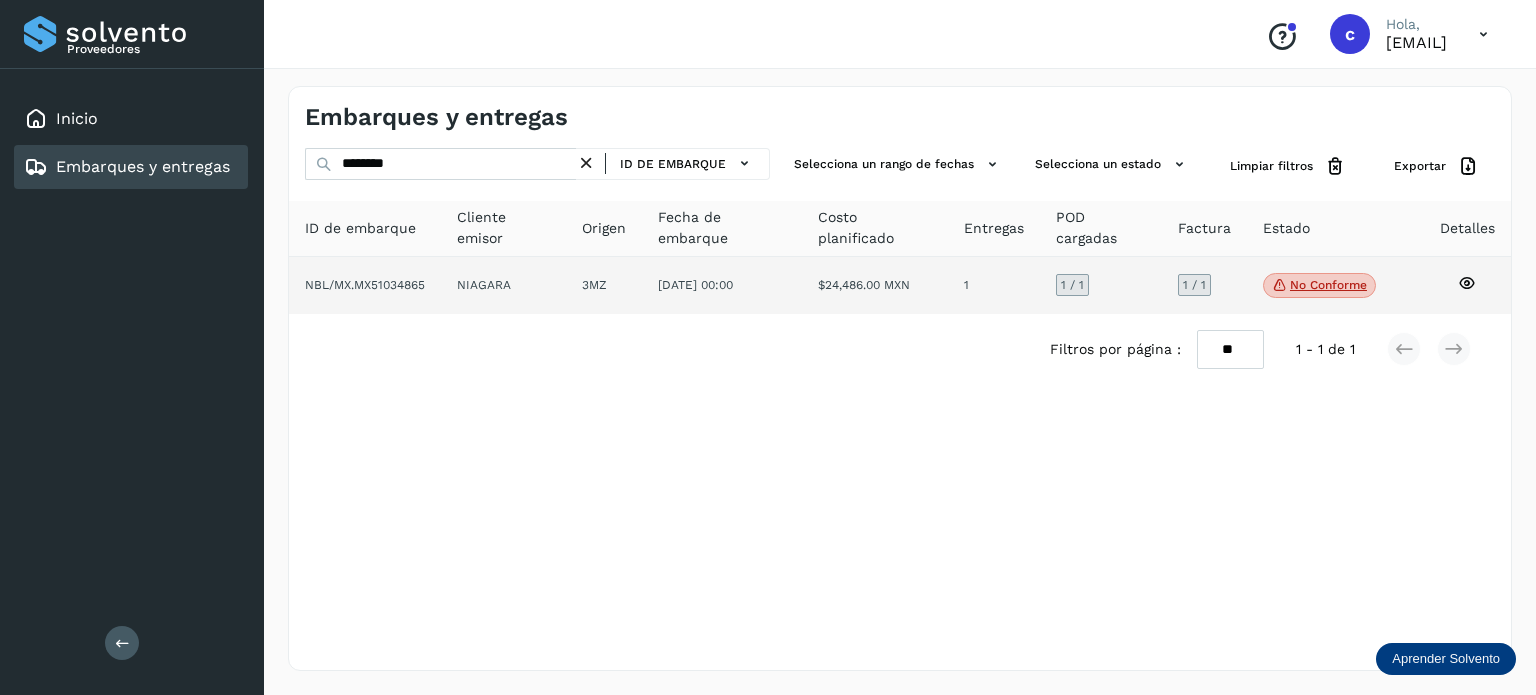 click on "No conforme" at bounding box center (1319, 286) 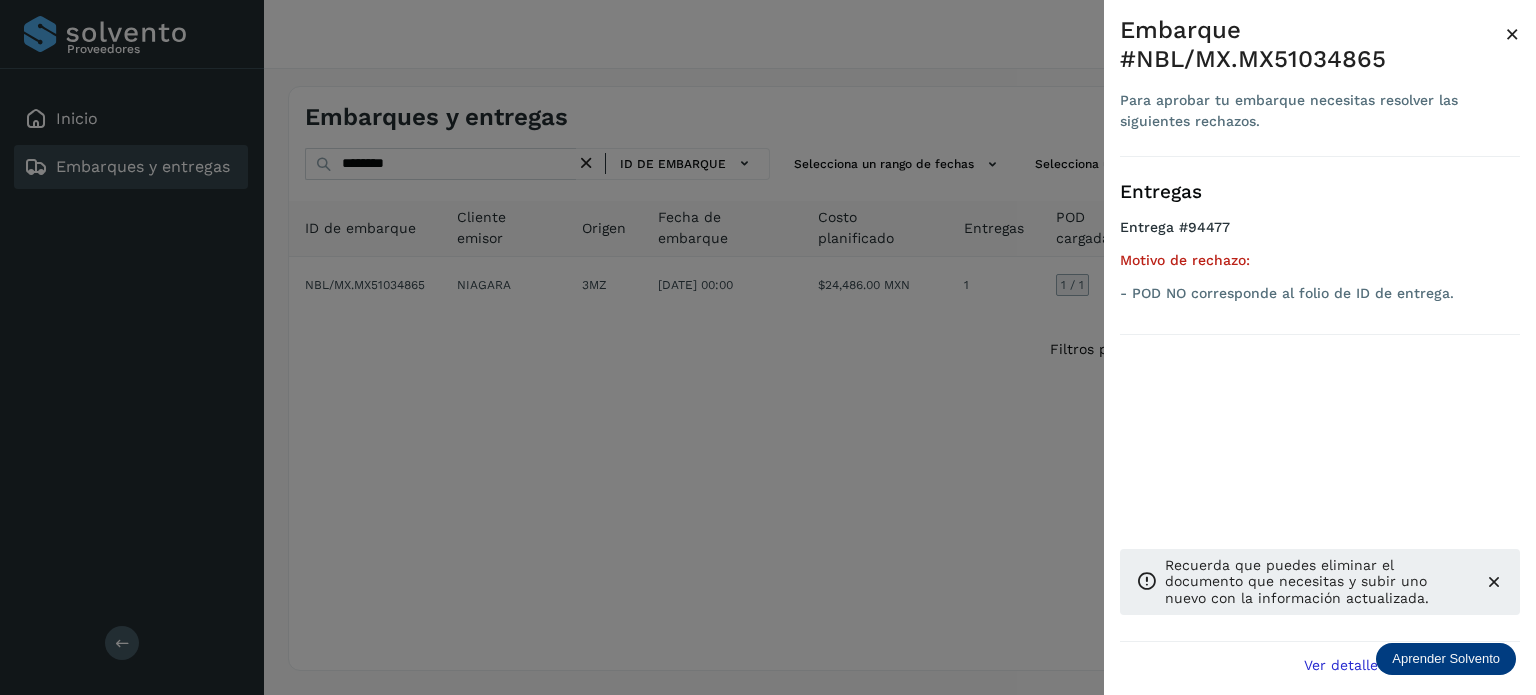 click at bounding box center (768, 347) 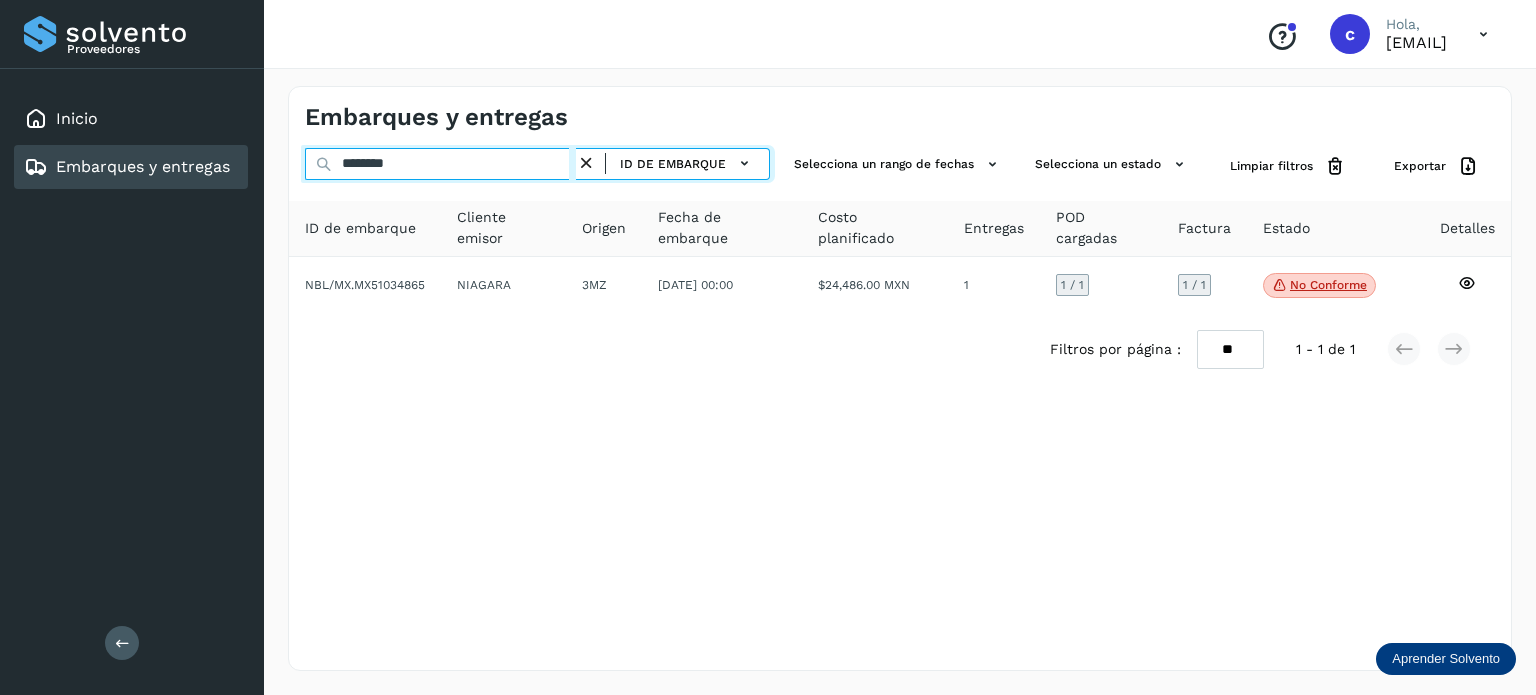 drag, startPoint x: 325, startPoint y: 173, endPoint x: 224, endPoint y: 171, distance: 101.0198 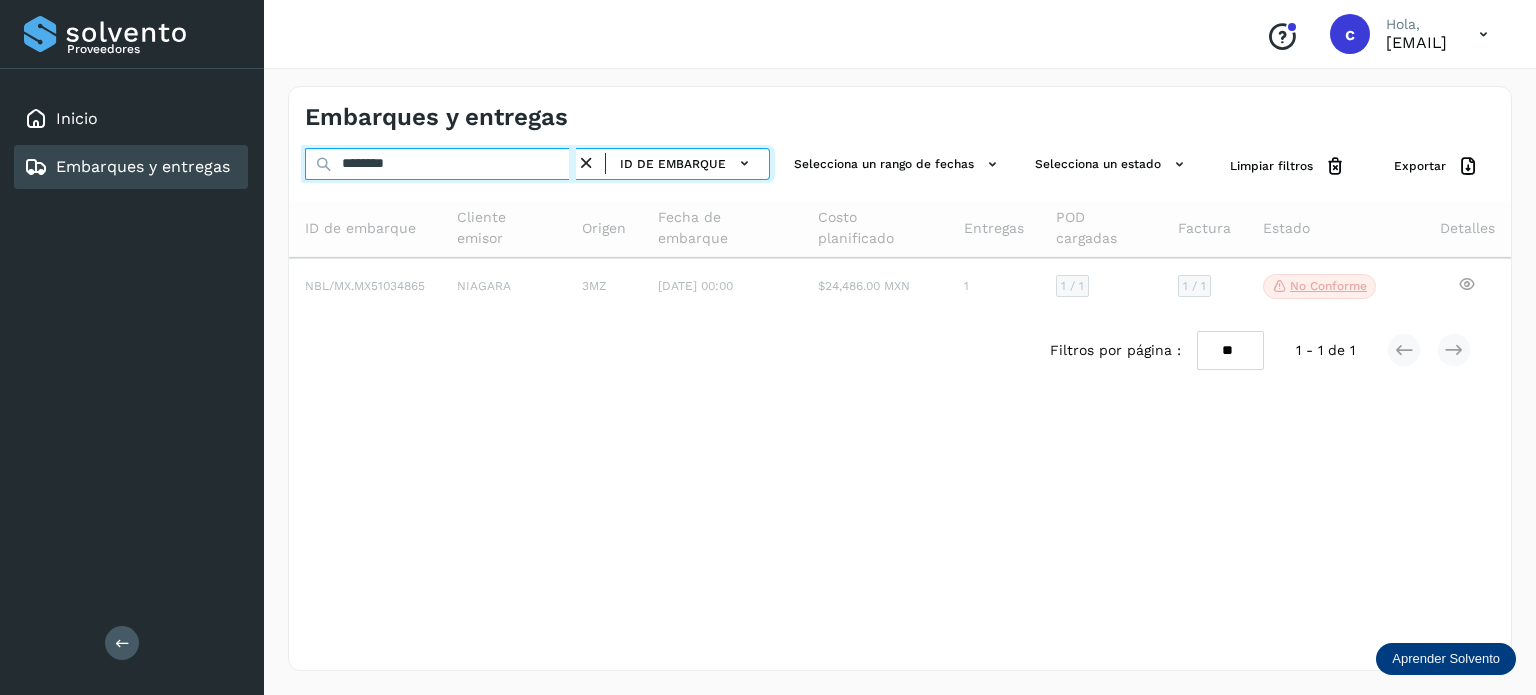type on "********" 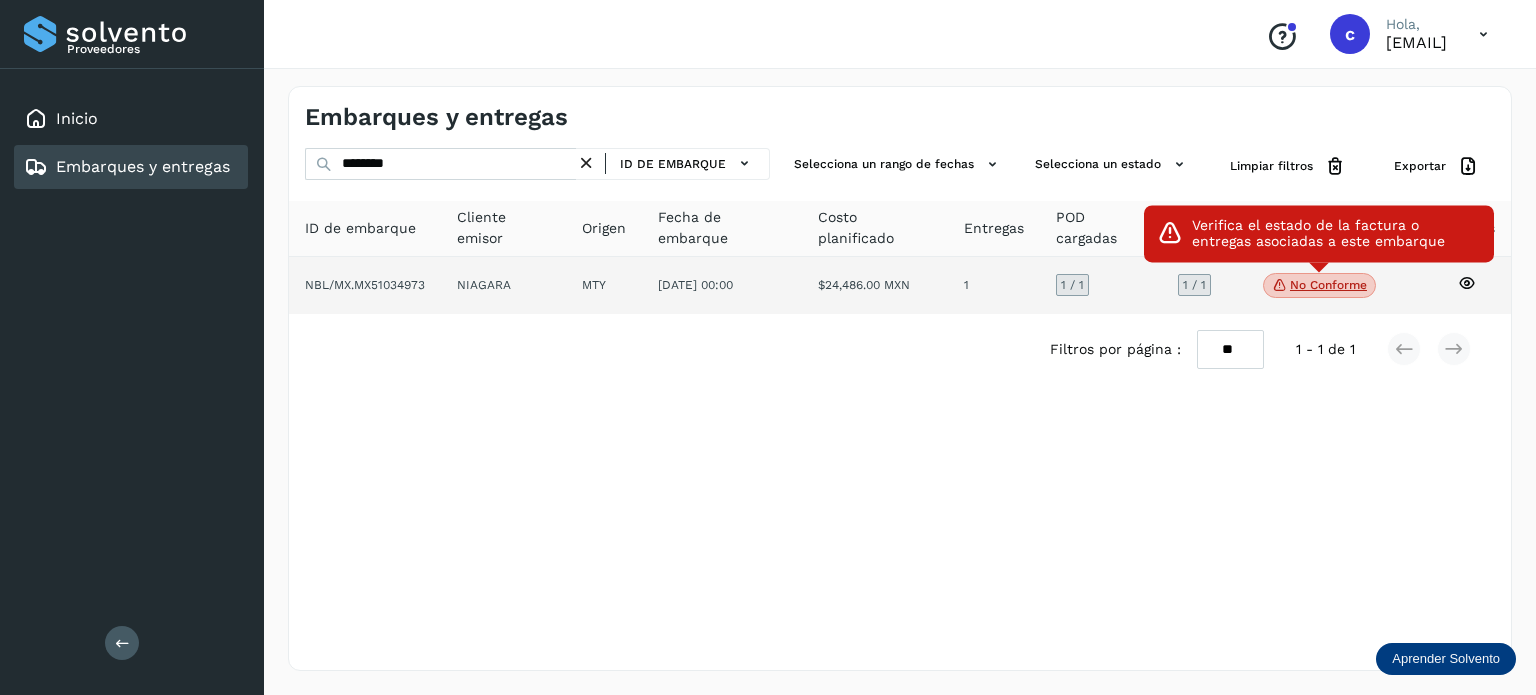 click on "No conforme" 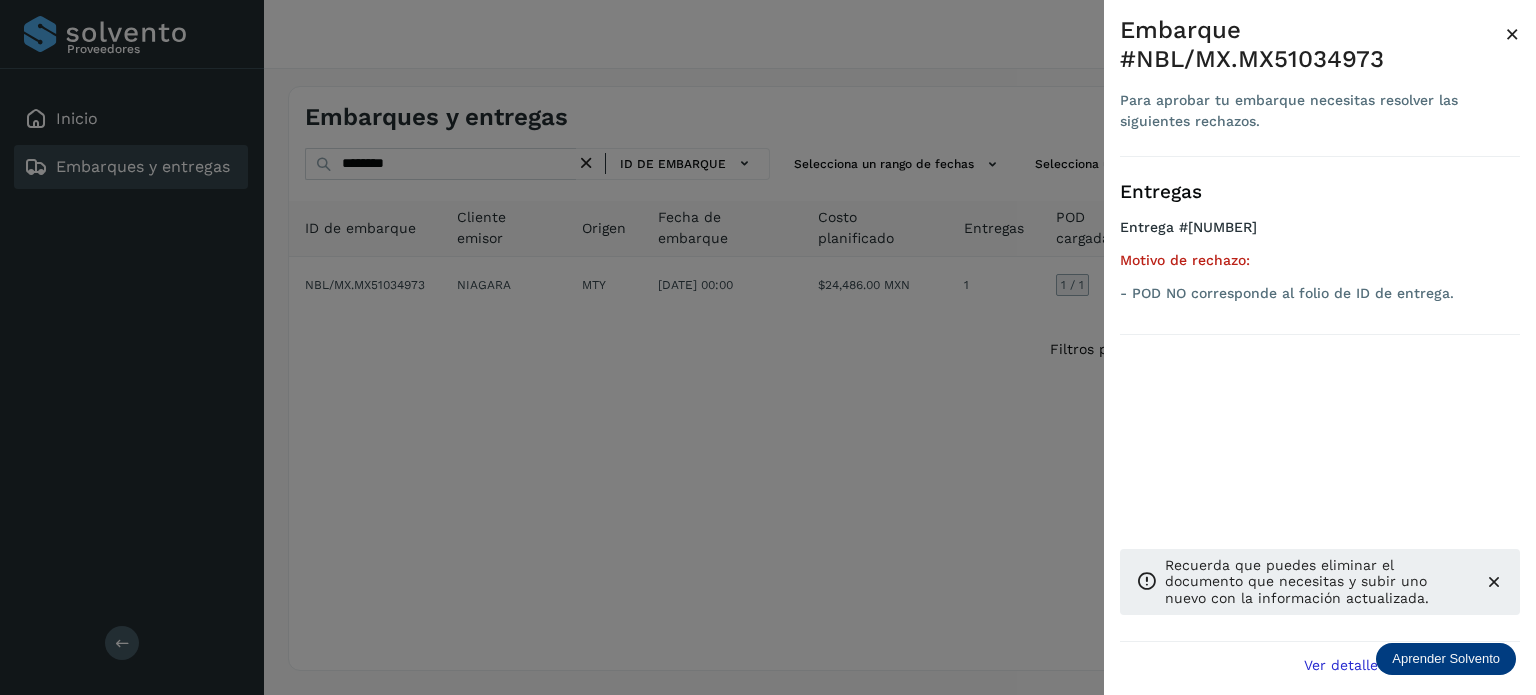 click at bounding box center [768, 347] 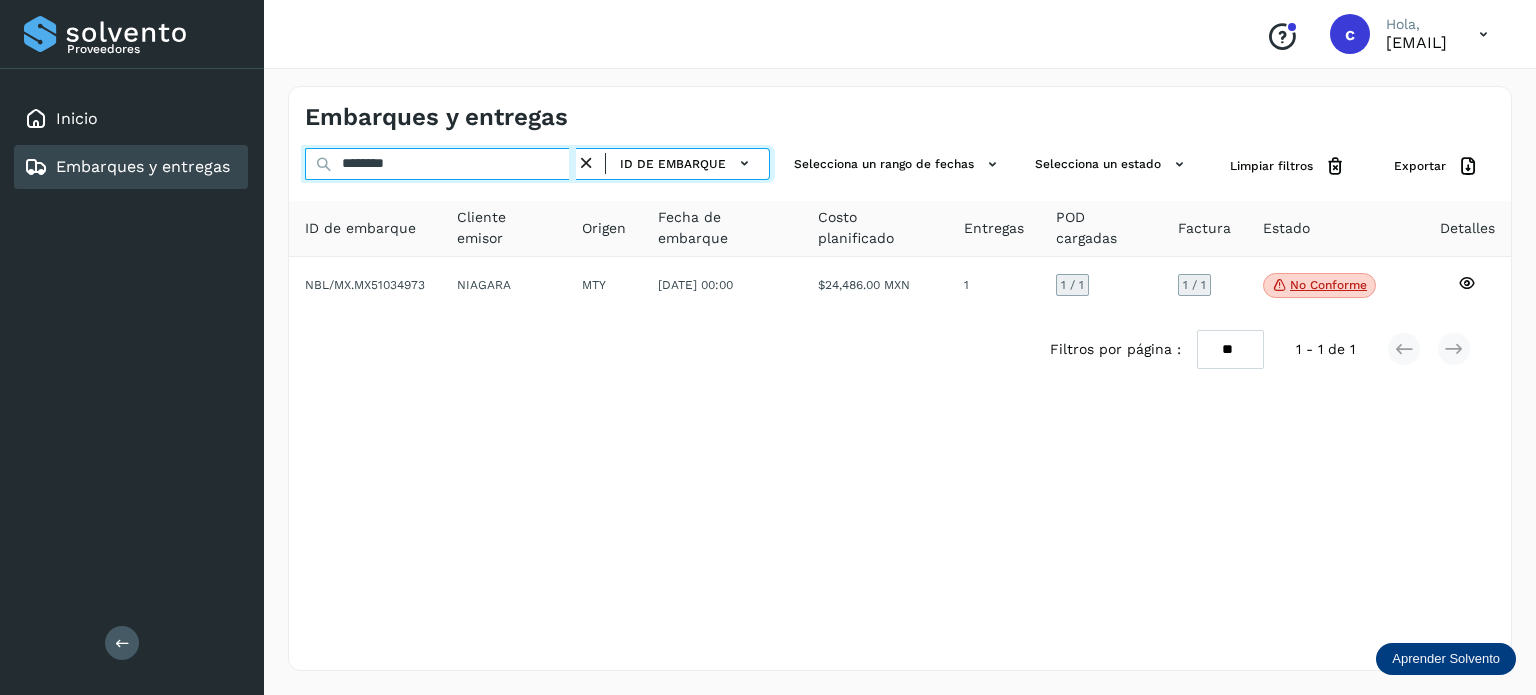 drag, startPoint x: 453, startPoint y: 166, endPoint x: 240, endPoint y: 165, distance: 213.00235 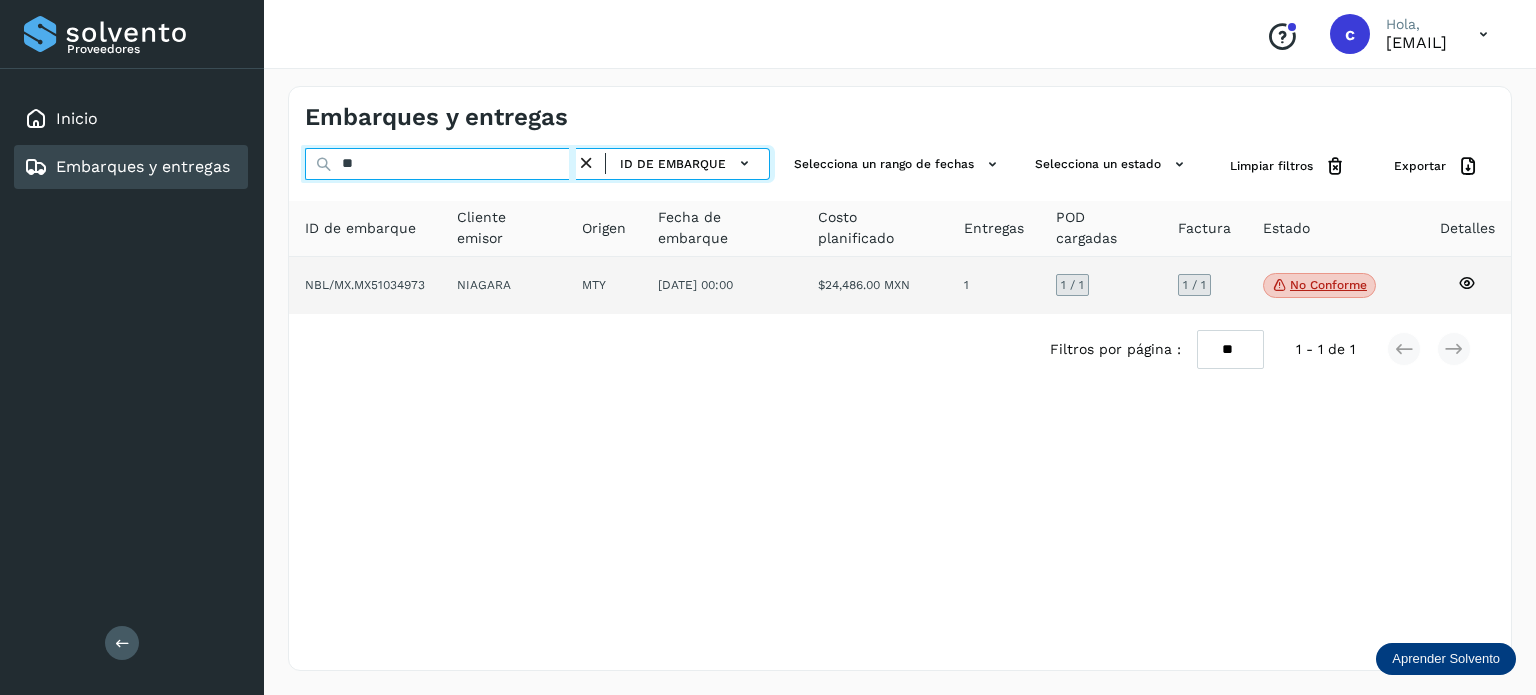 type on "*" 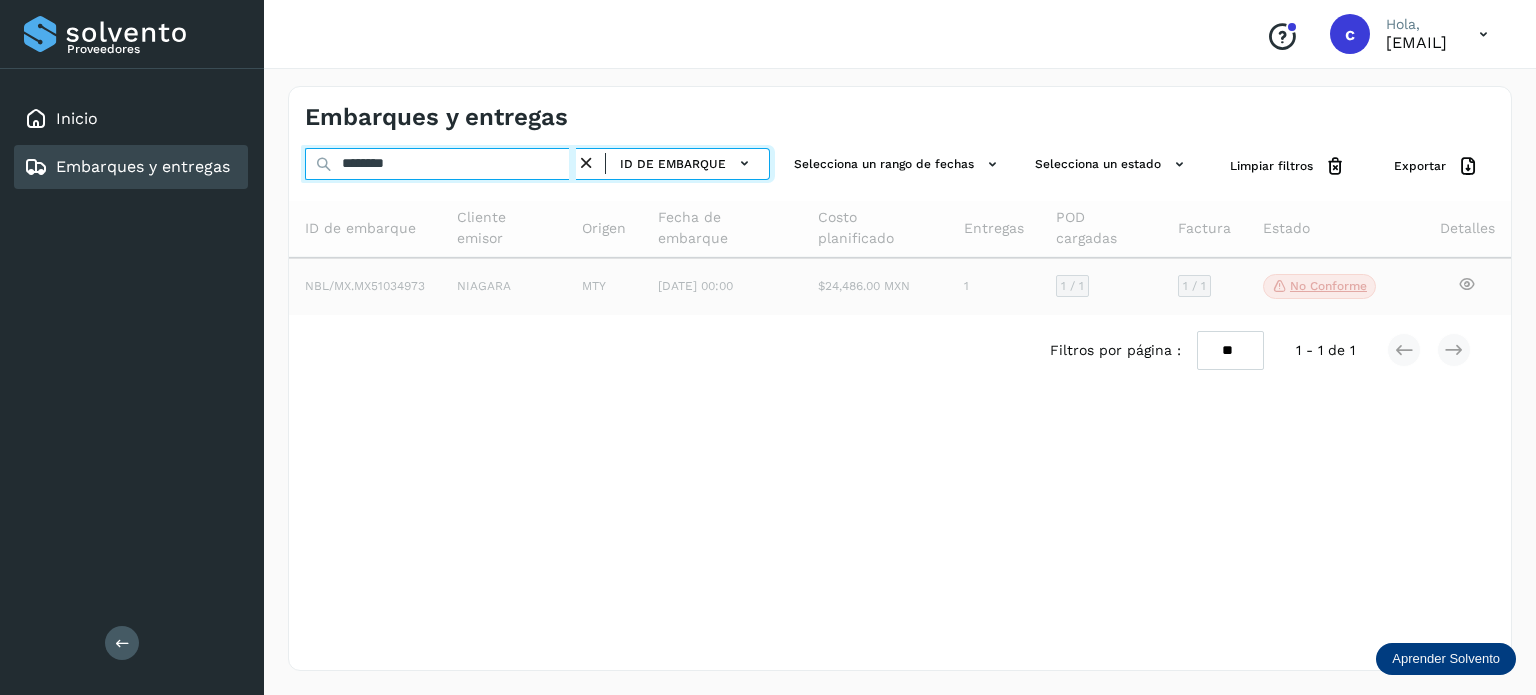 type on "********" 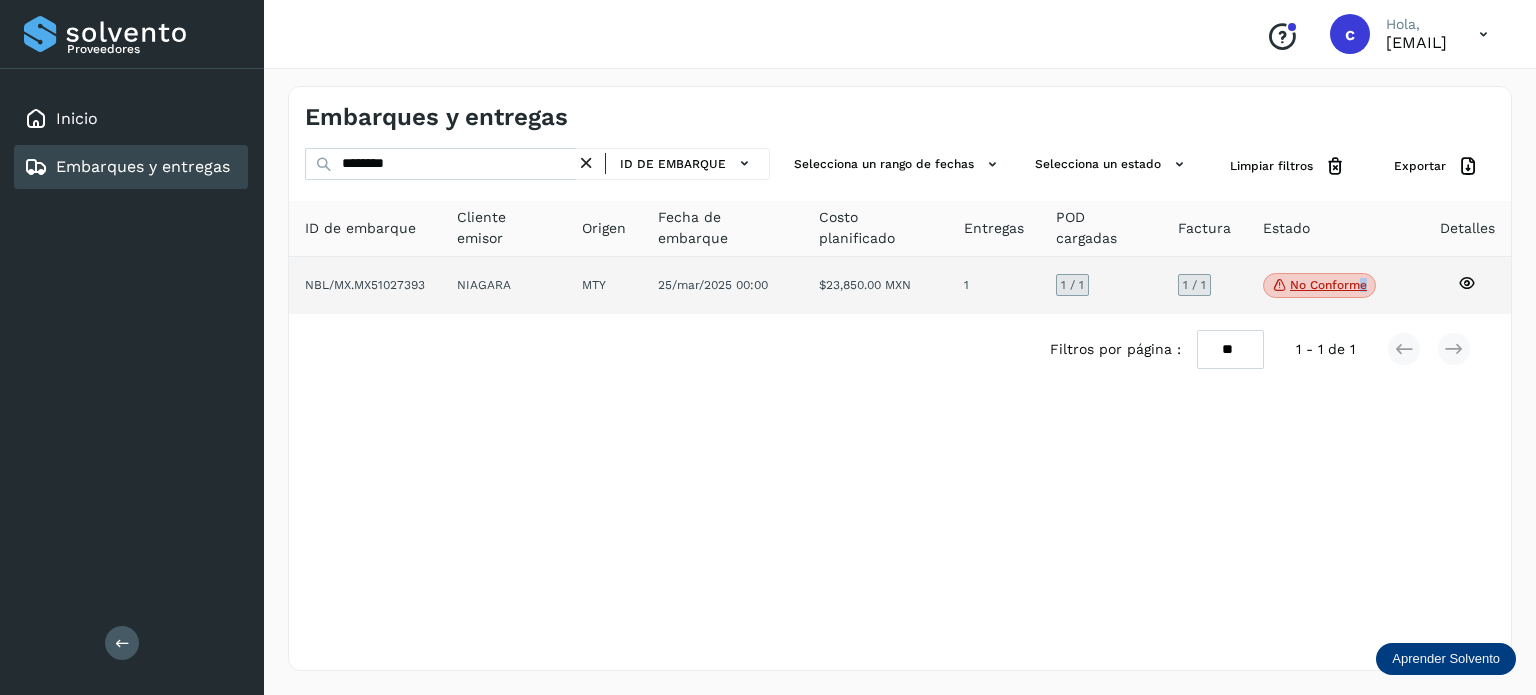 click on "No conforme" 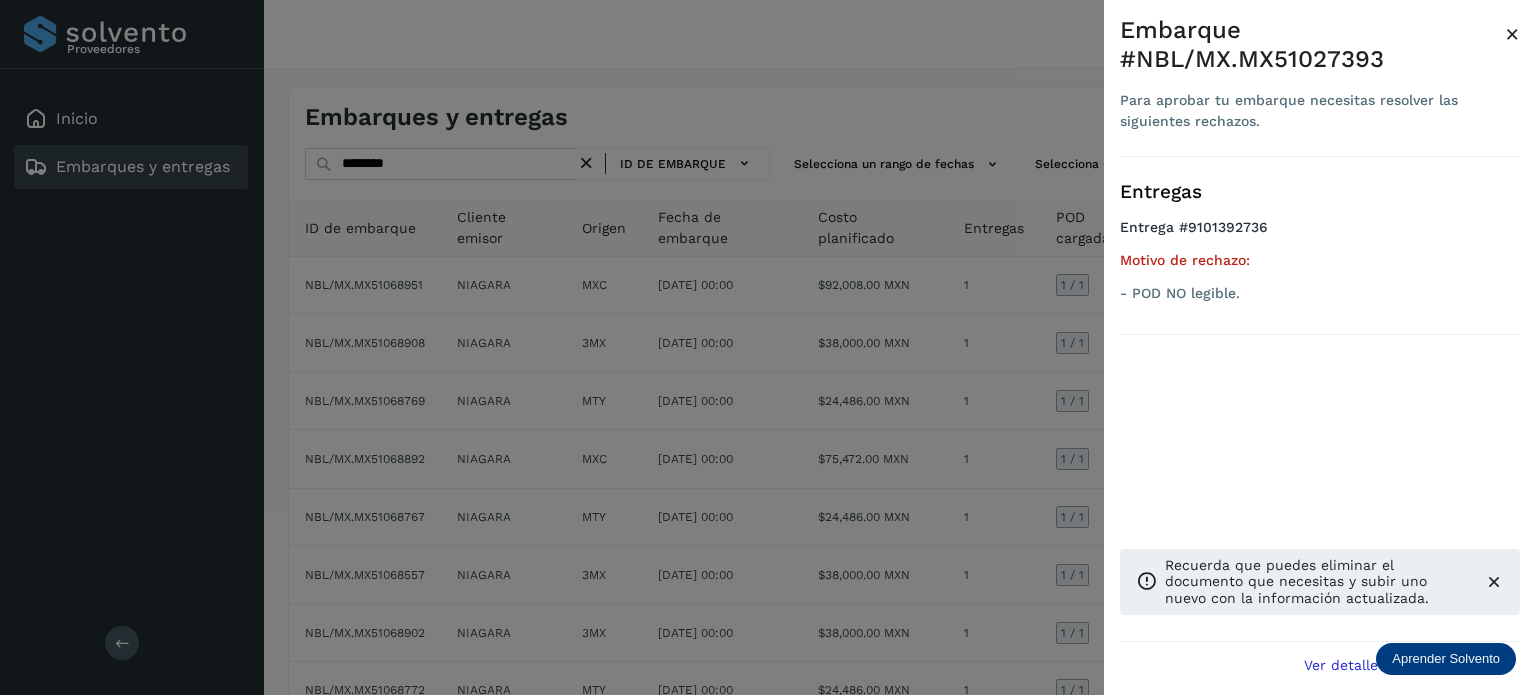 click at bounding box center [768, 347] 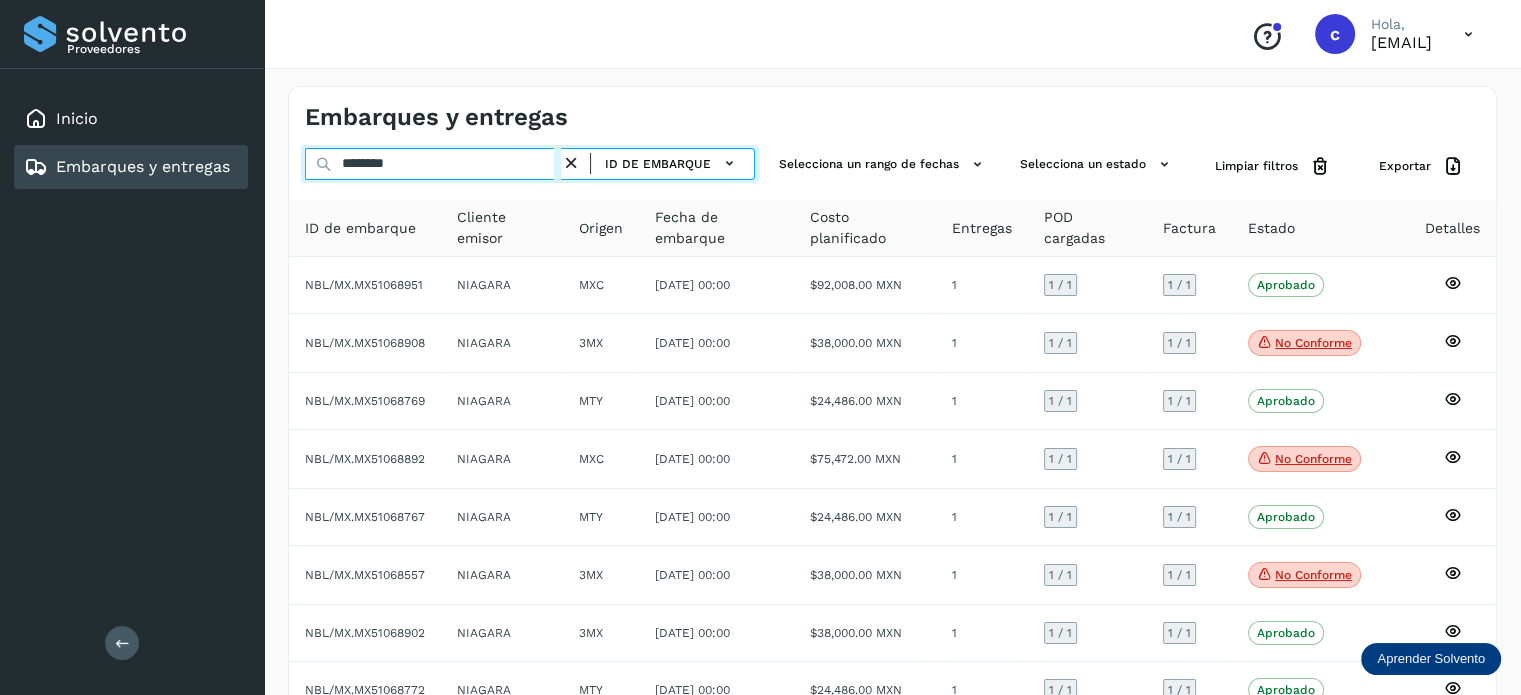 drag, startPoint x: 428, startPoint y: 152, endPoint x: 310, endPoint y: 164, distance: 118.6086 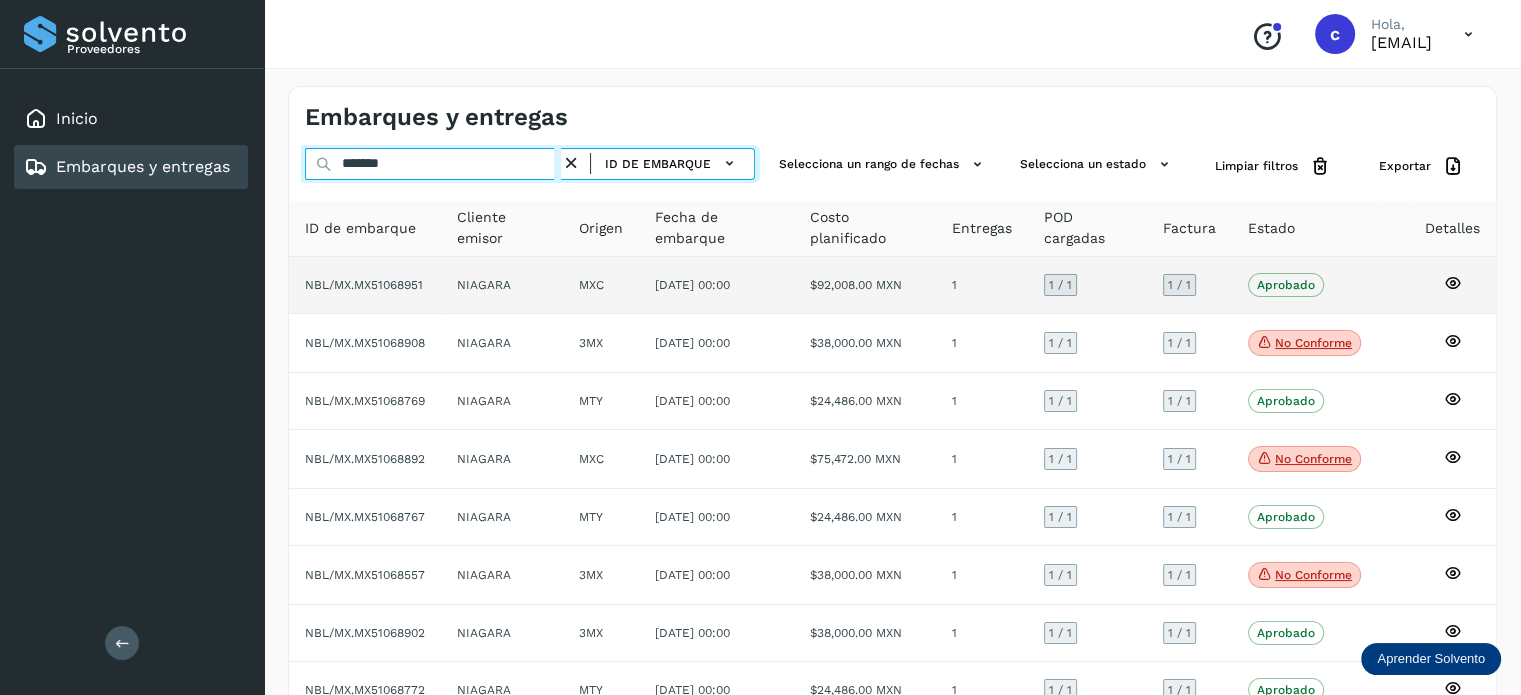 type on "********" 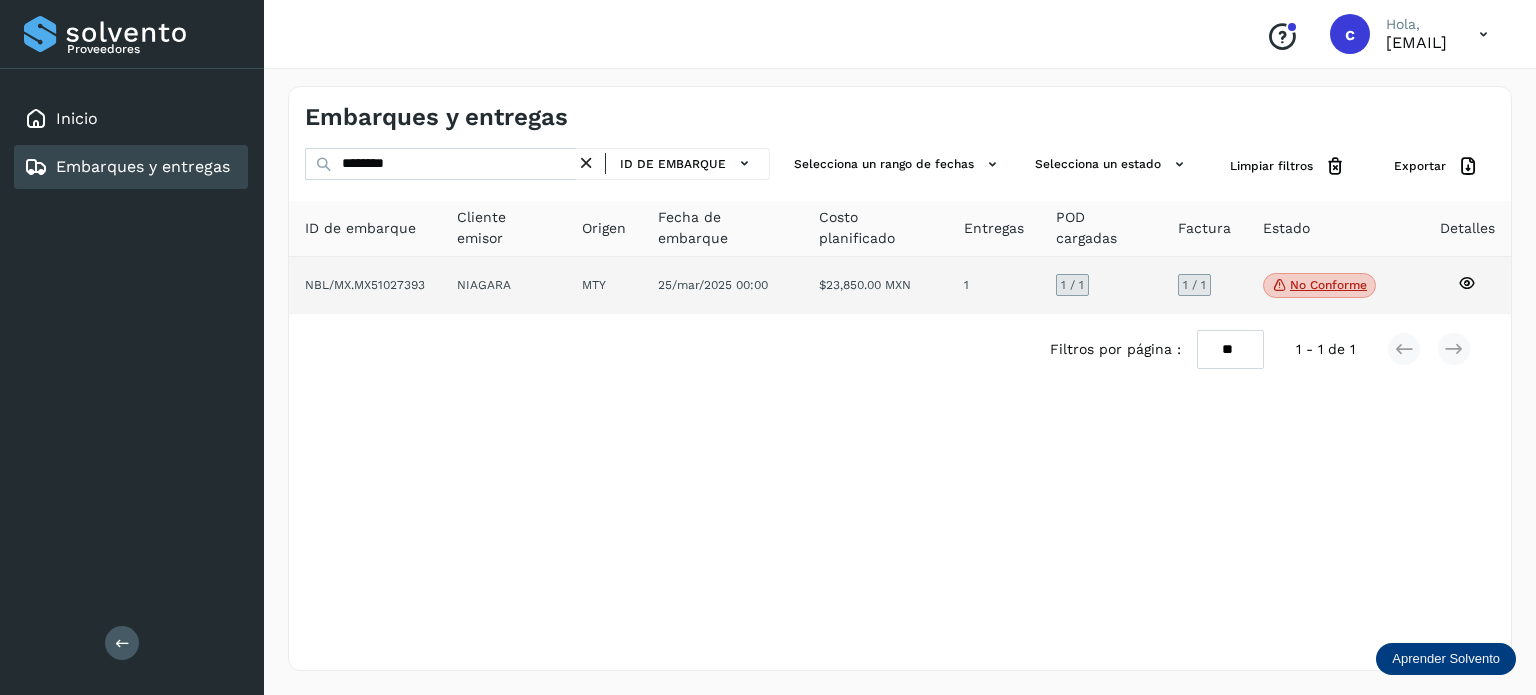 click 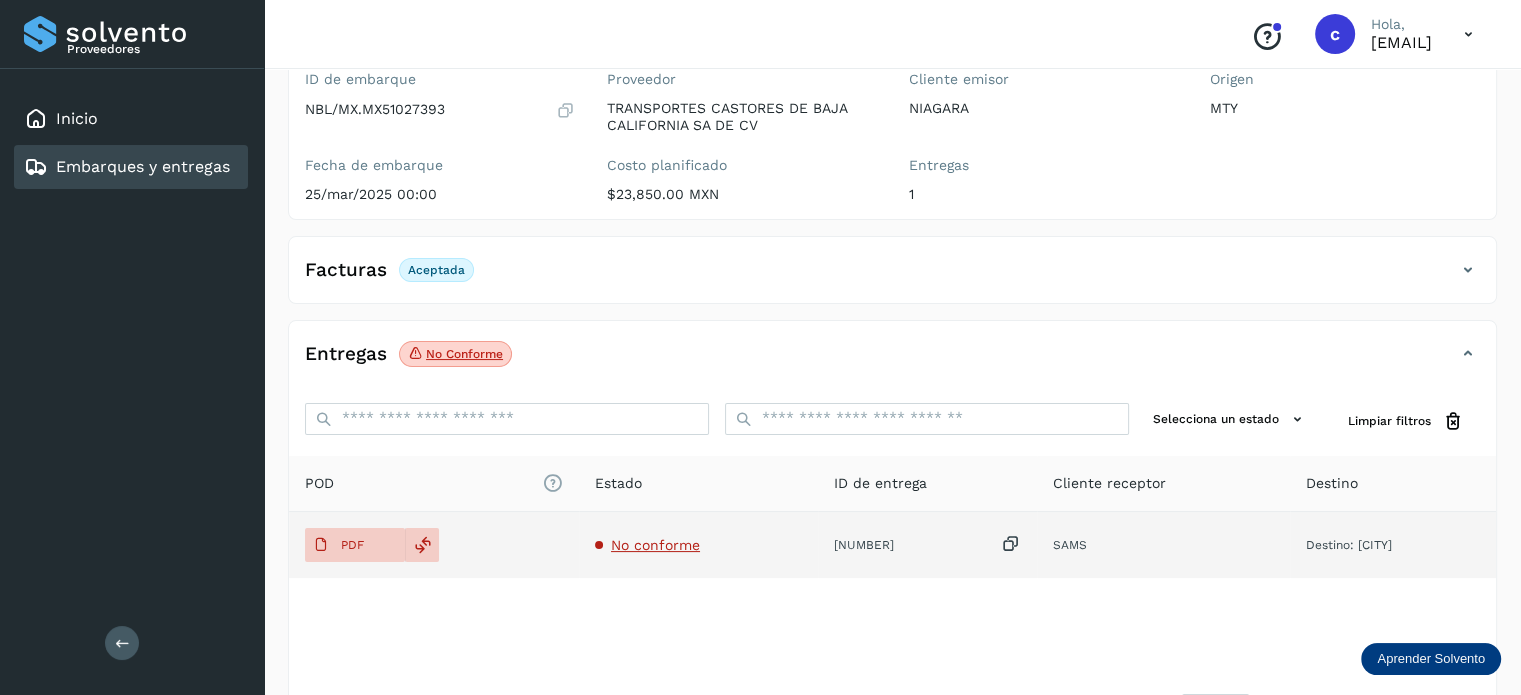 scroll, scrollTop: 200, scrollLeft: 0, axis: vertical 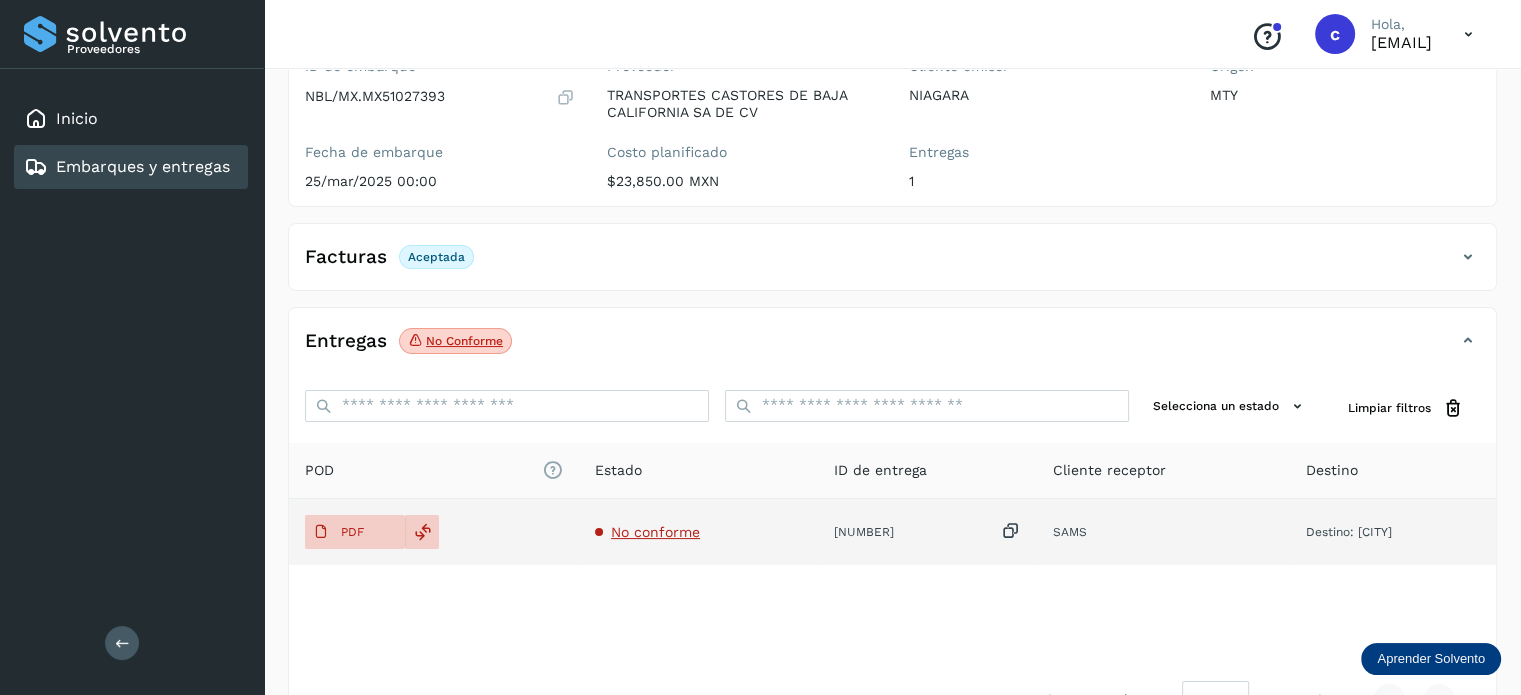 click on "No conforme" at bounding box center (655, 532) 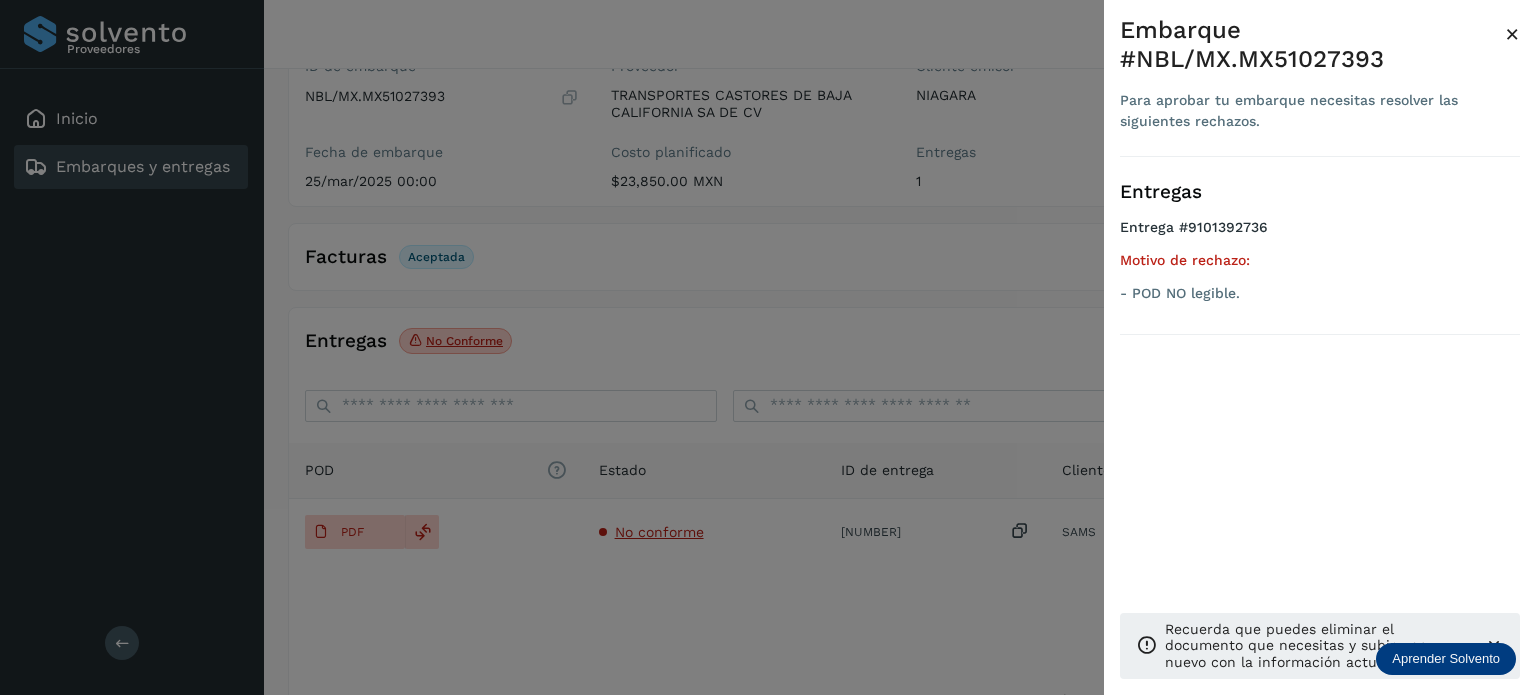 click at bounding box center [768, 347] 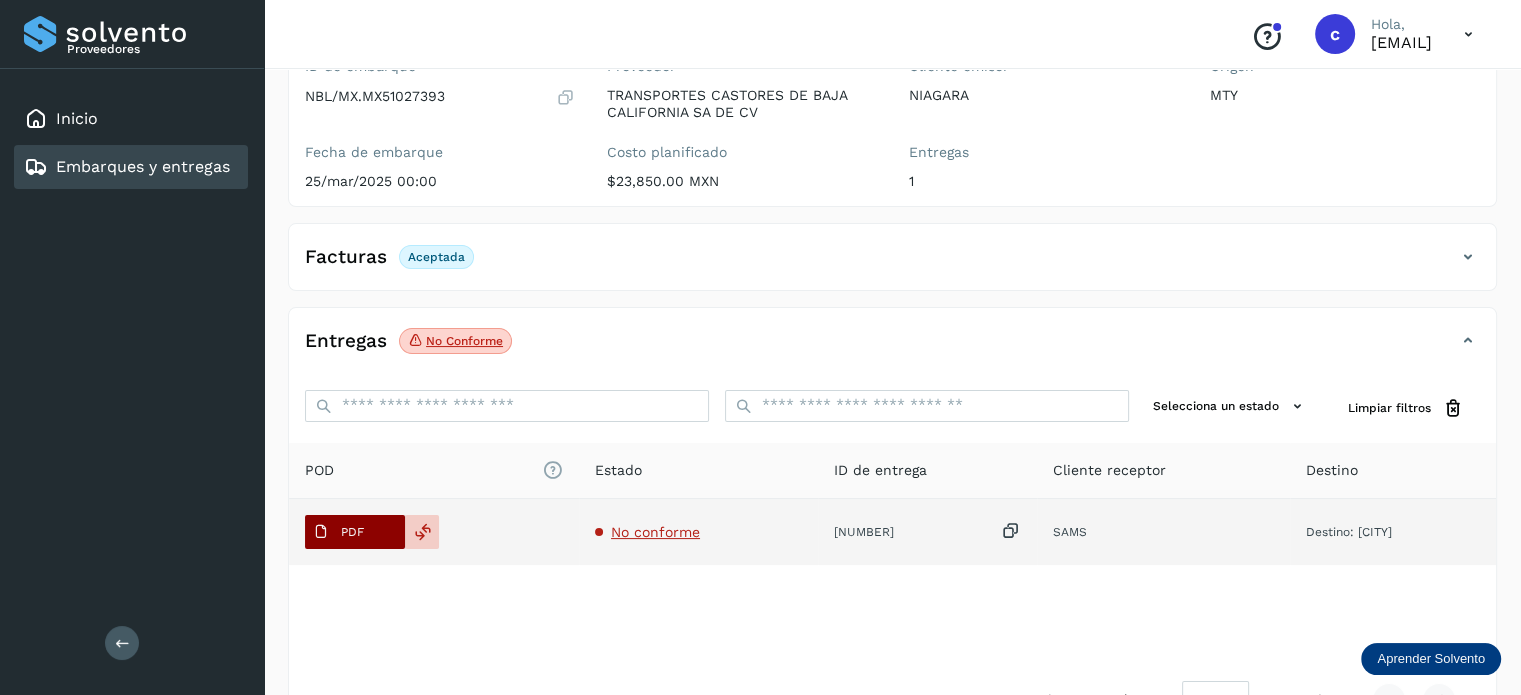 click on "PDF" at bounding box center [355, 532] 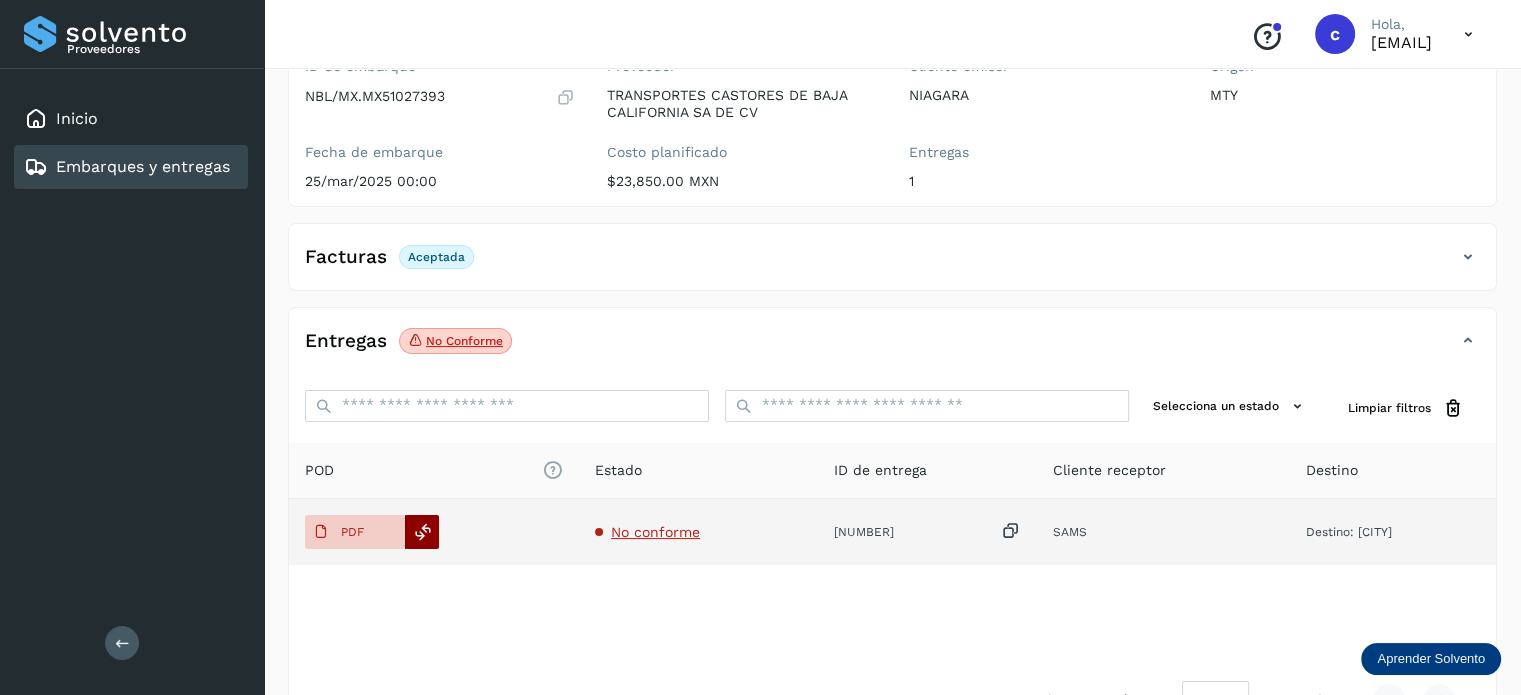 click at bounding box center [423, 532] 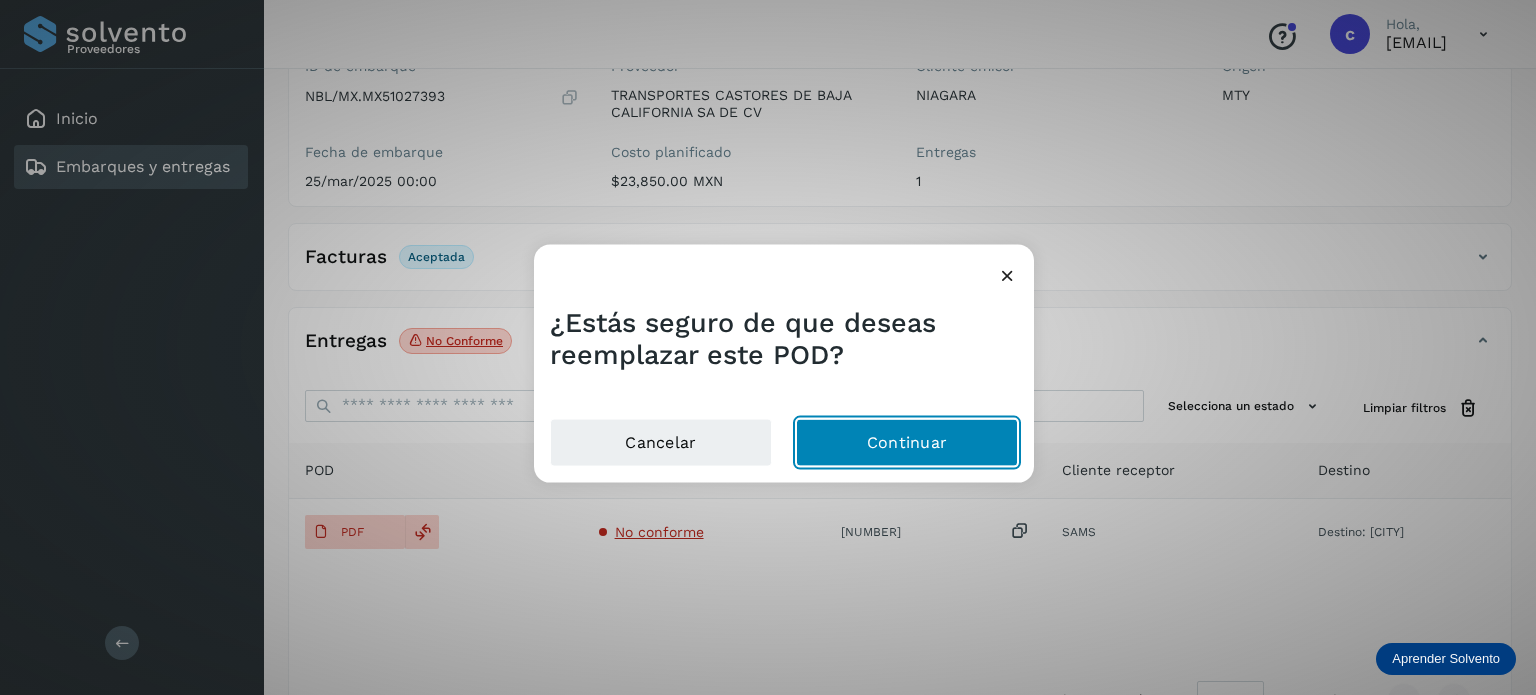 click on "Continuar" 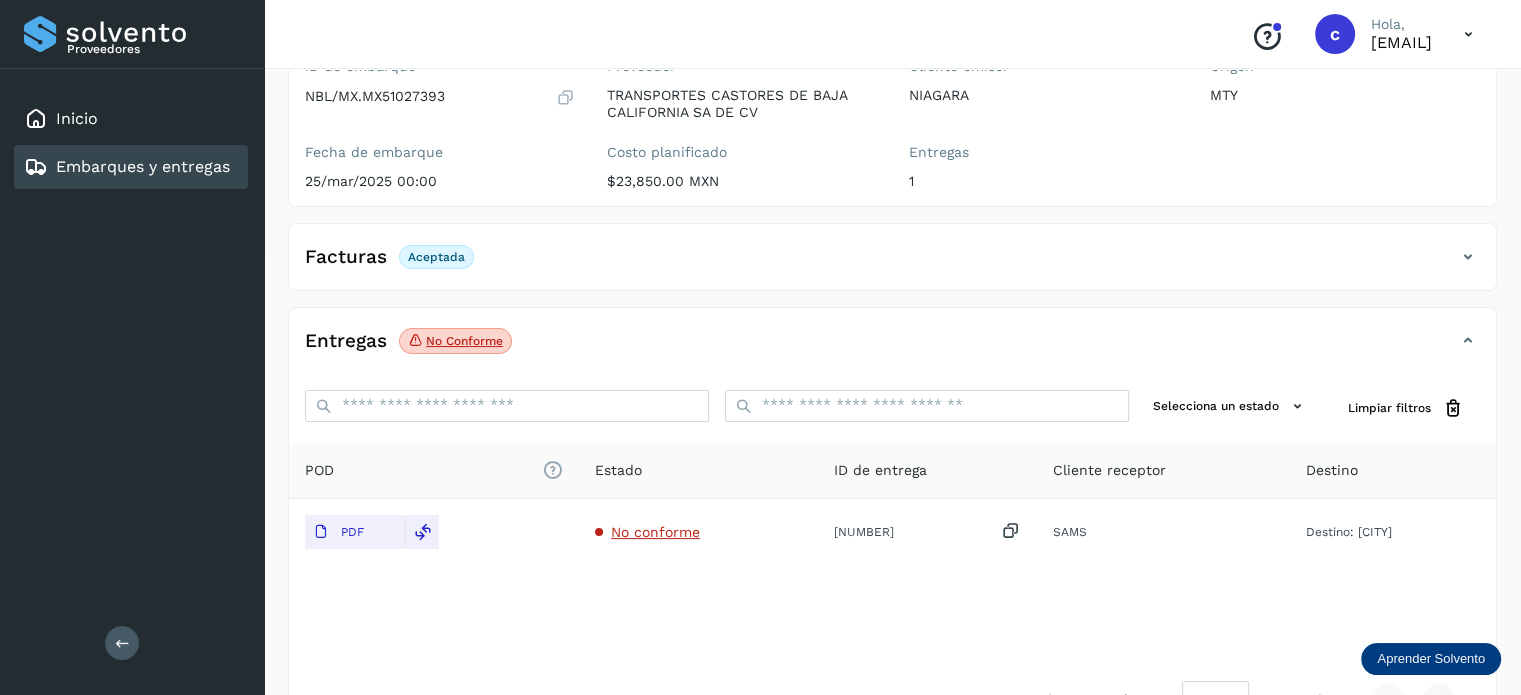 scroll, scrollTop: 201, scrollLeft: 0, axis: vertical 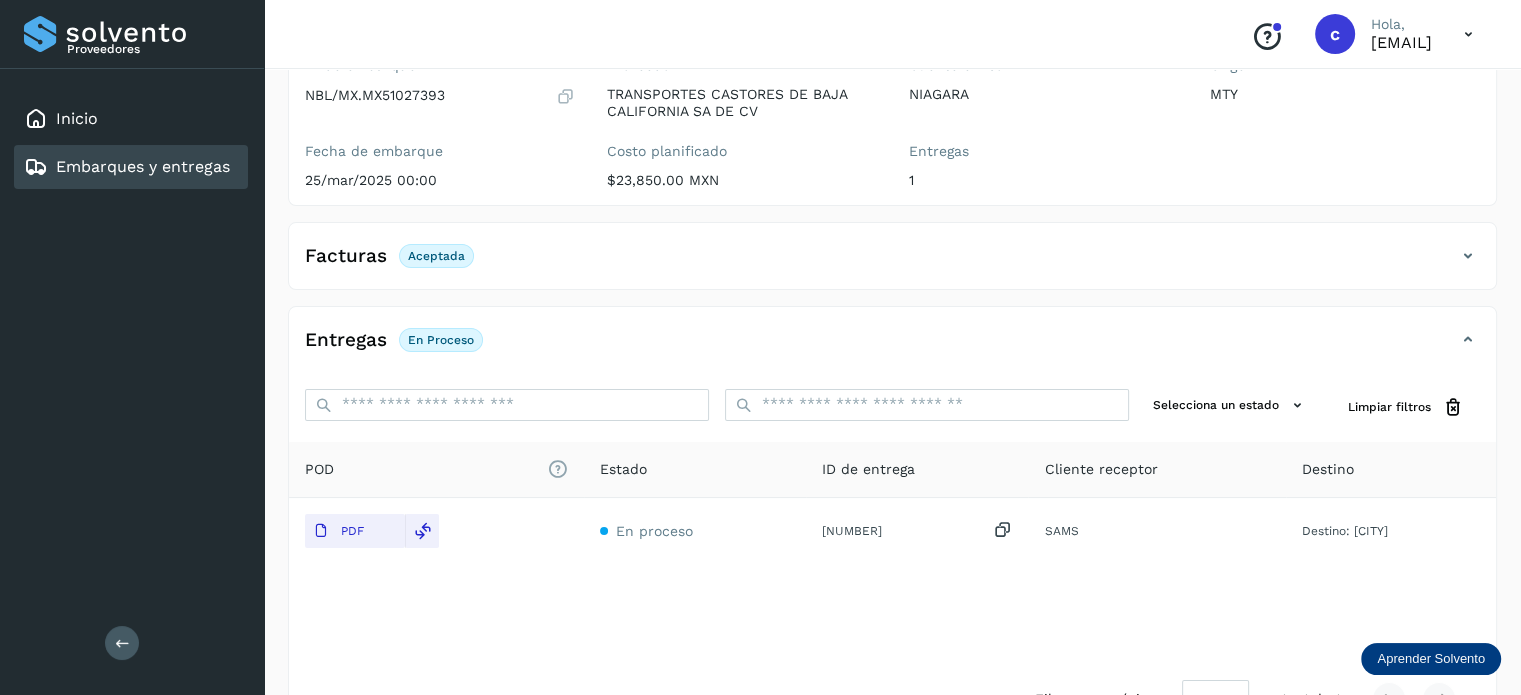 click on "Embarques y entregas" 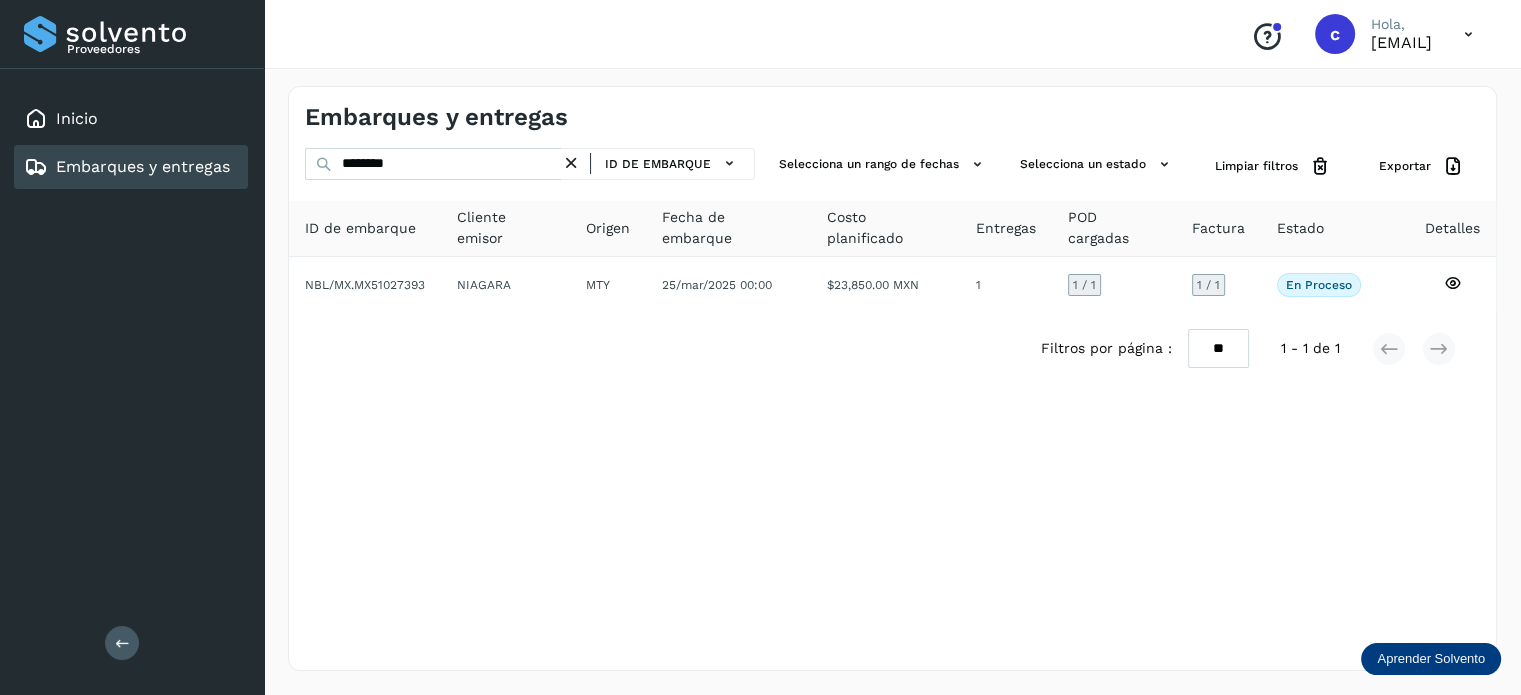 scroll, scrollTop: 0, scrollLeft: 0, axis: both 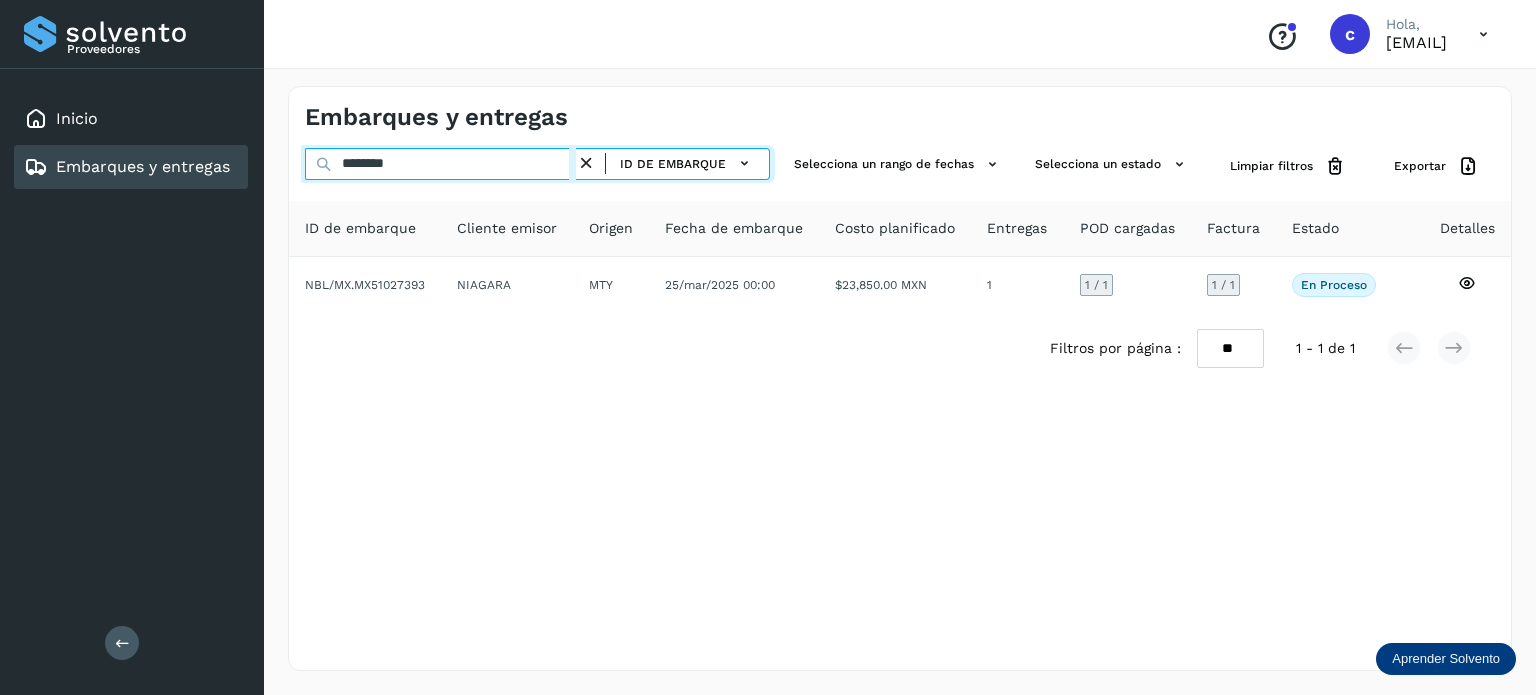 drag, startPoint x: 414, startPoint y: 171, endPoint x: 333, endPoint y: 170, distance: 81.00617 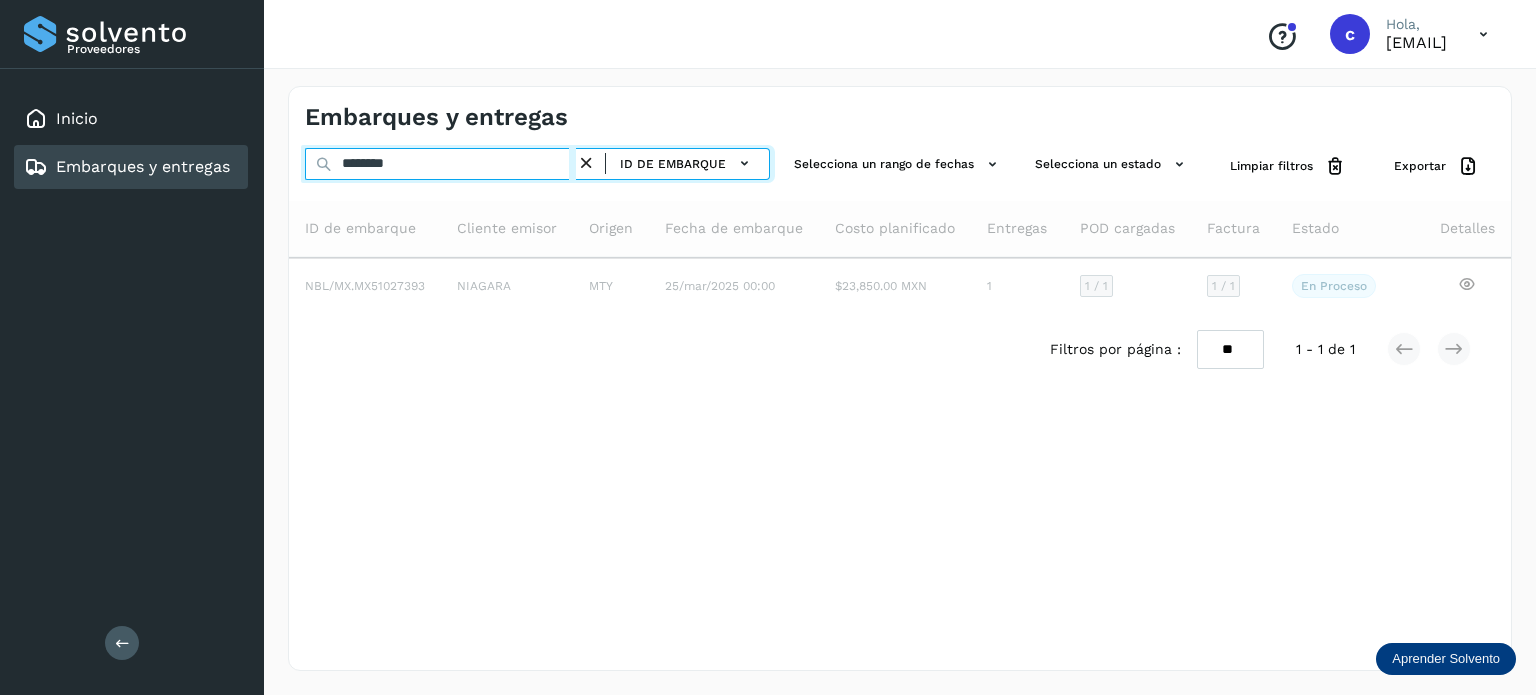 type on "********" 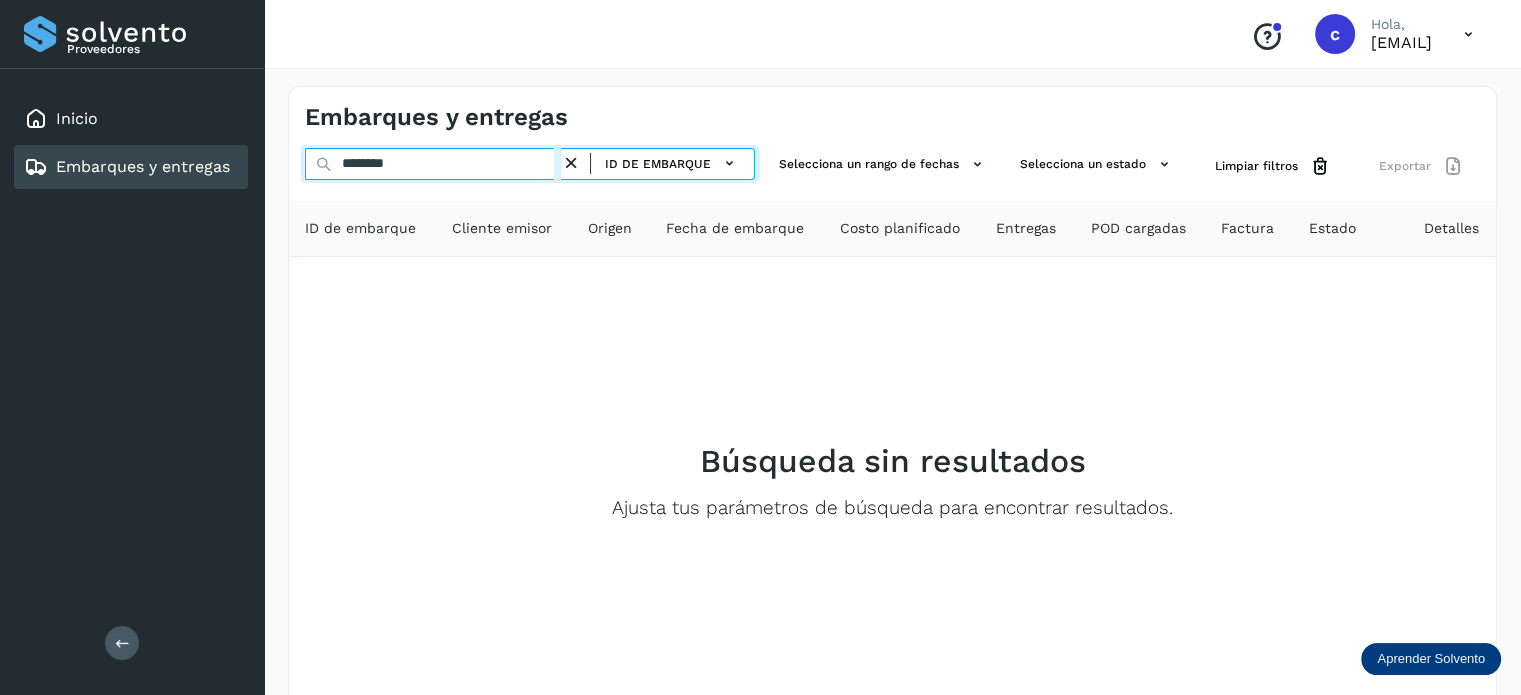drag, startPoint x: 426, startPoint y: 162, endPoint x: 262, endPoint y: 143, distance: 165.09694 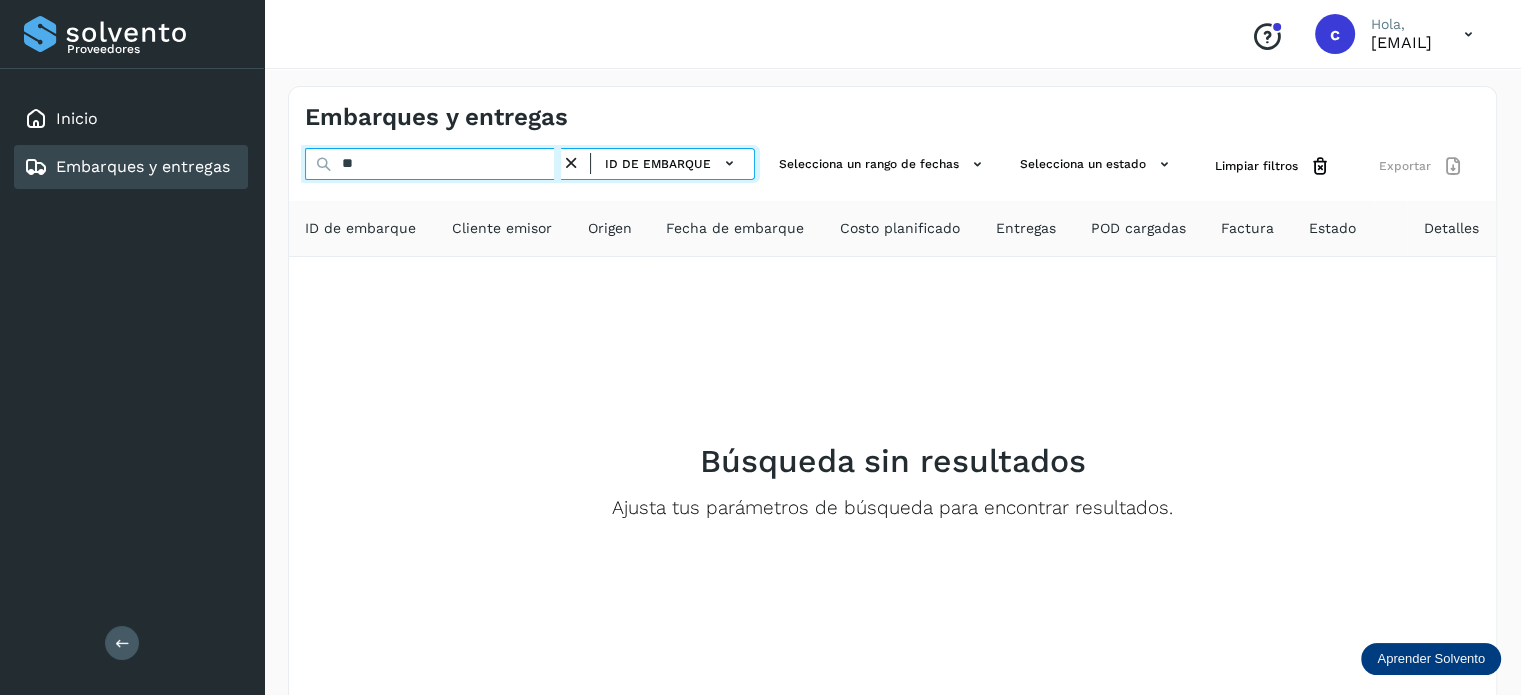 type on "*" 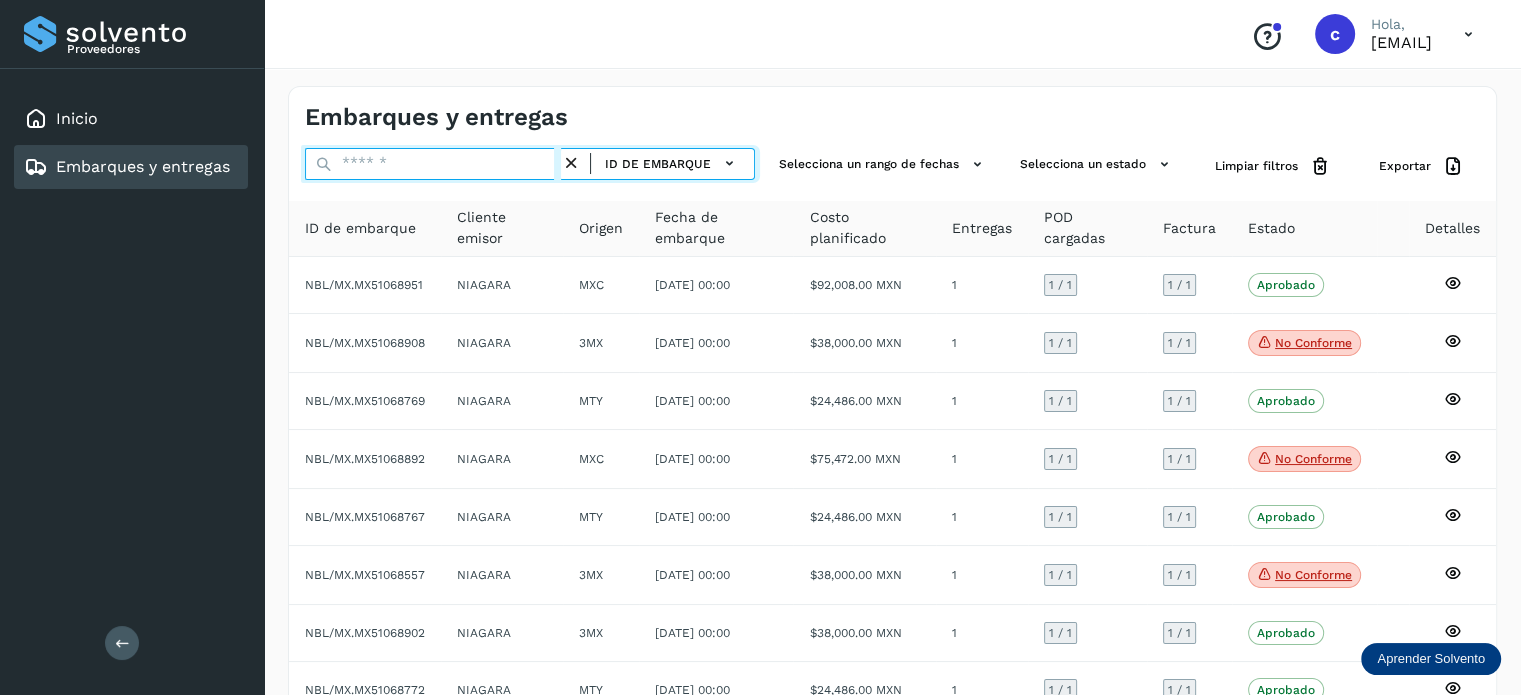 click at bounding box center (433, 164) 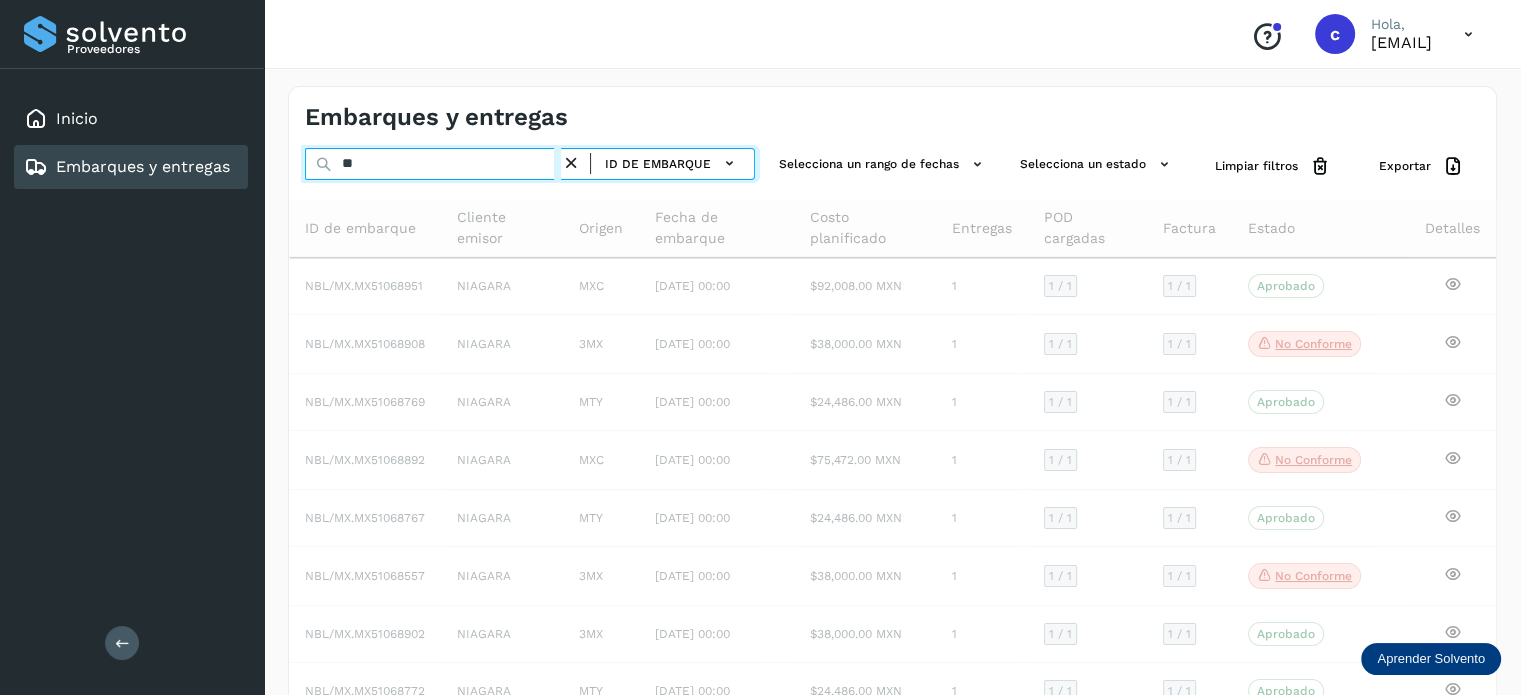 type on "*" 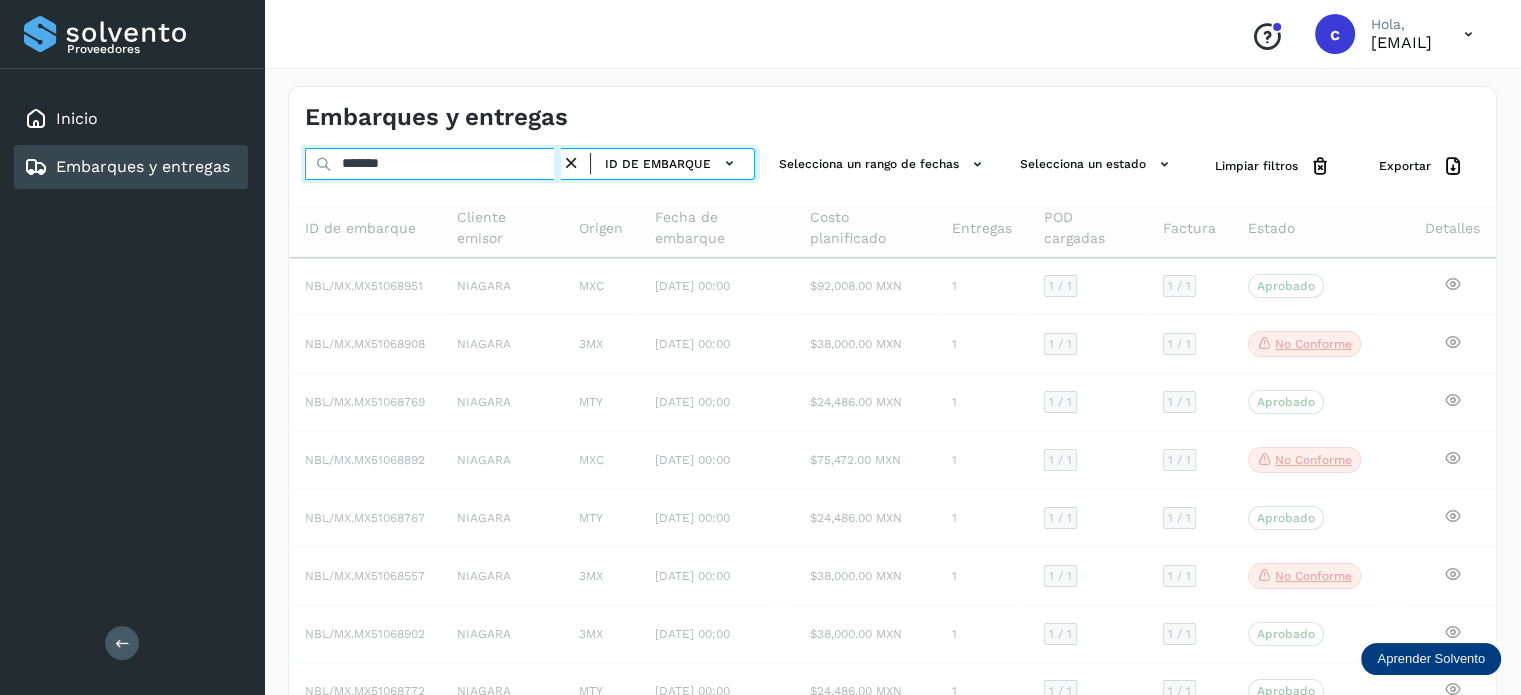 type on "*******" 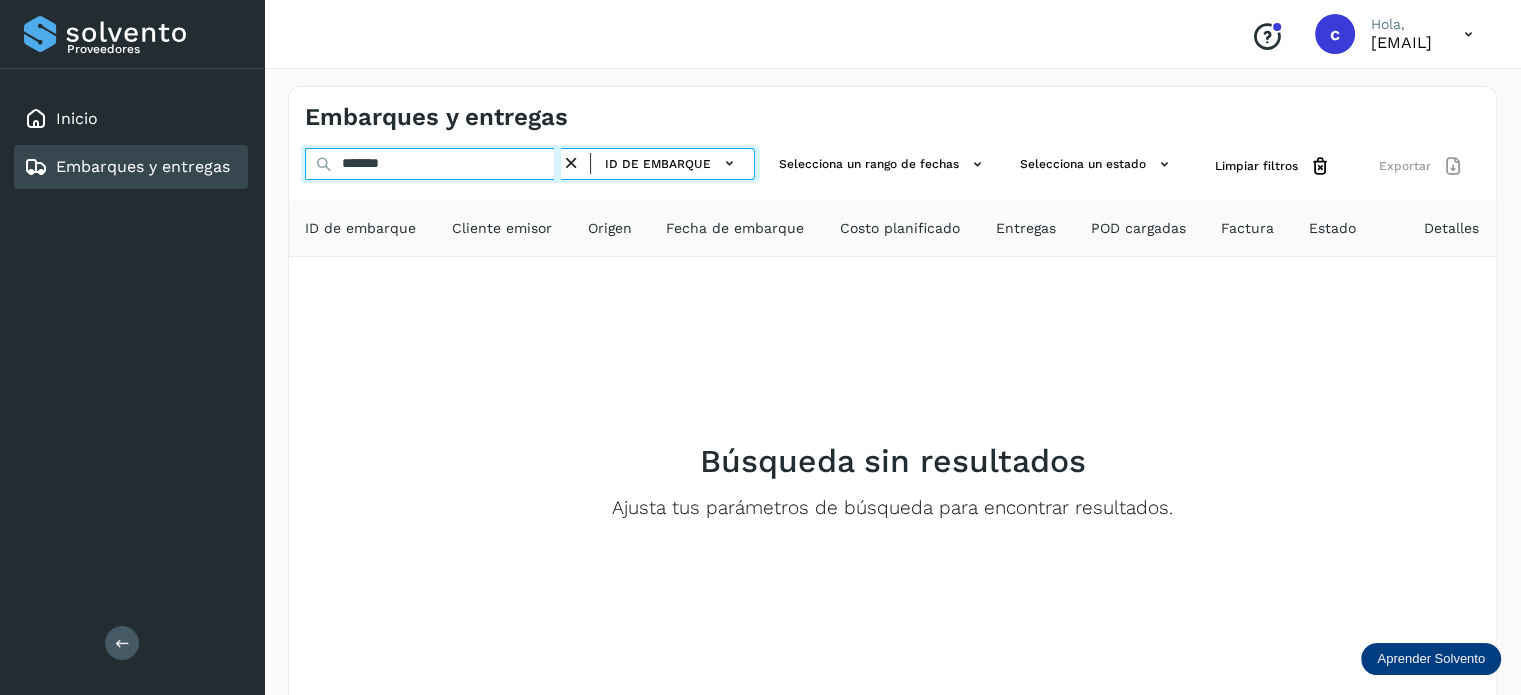 drag, startPoint x: 428, startPoint y: 173, endPoint x: 281, endPoint y: 145, distance: 149.64291 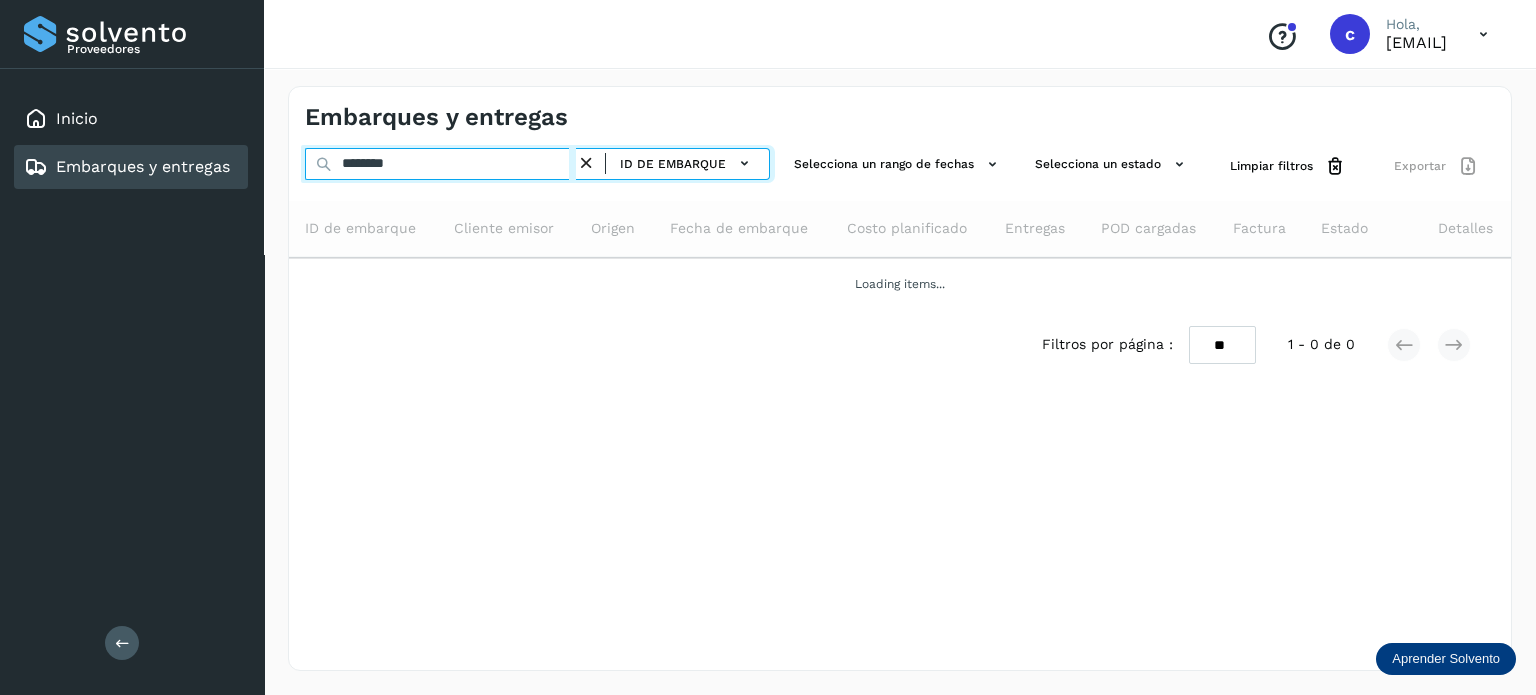 type on "********" 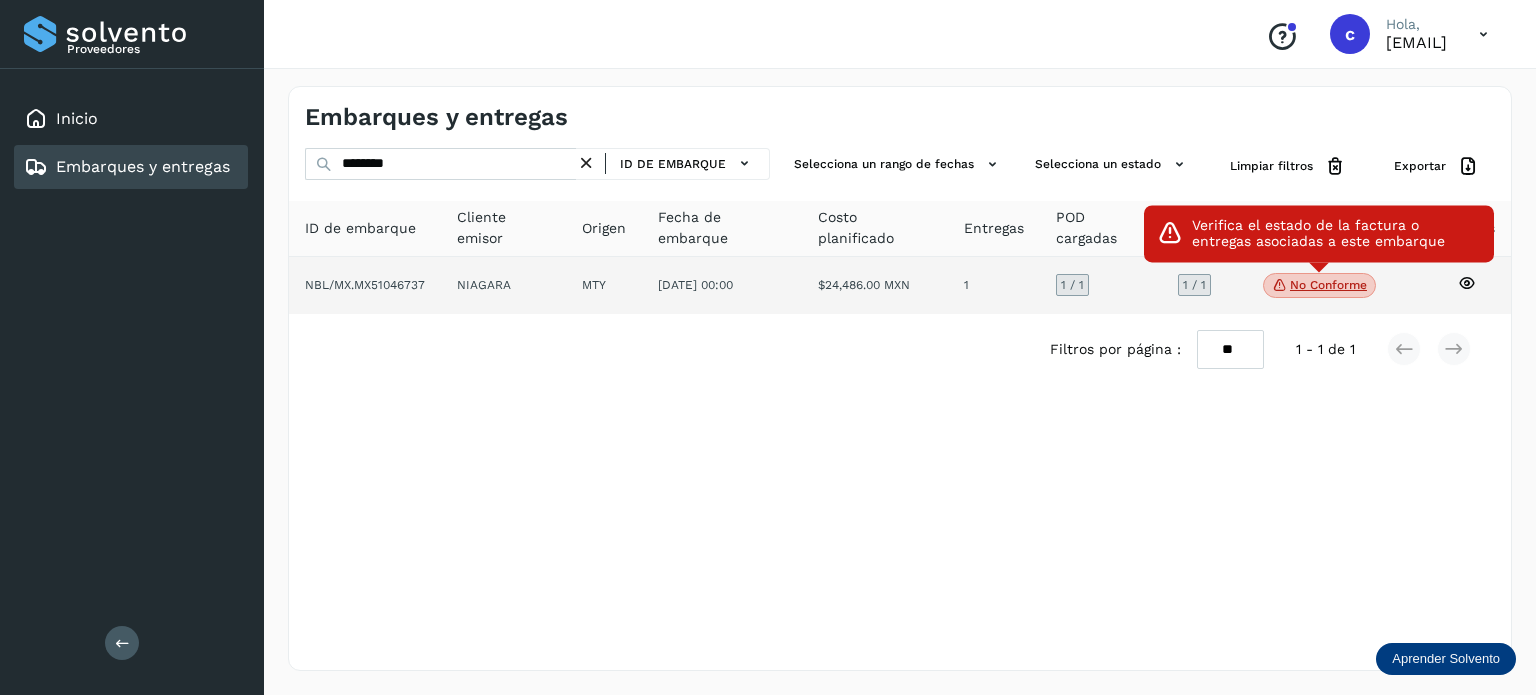 click on "No conforme" 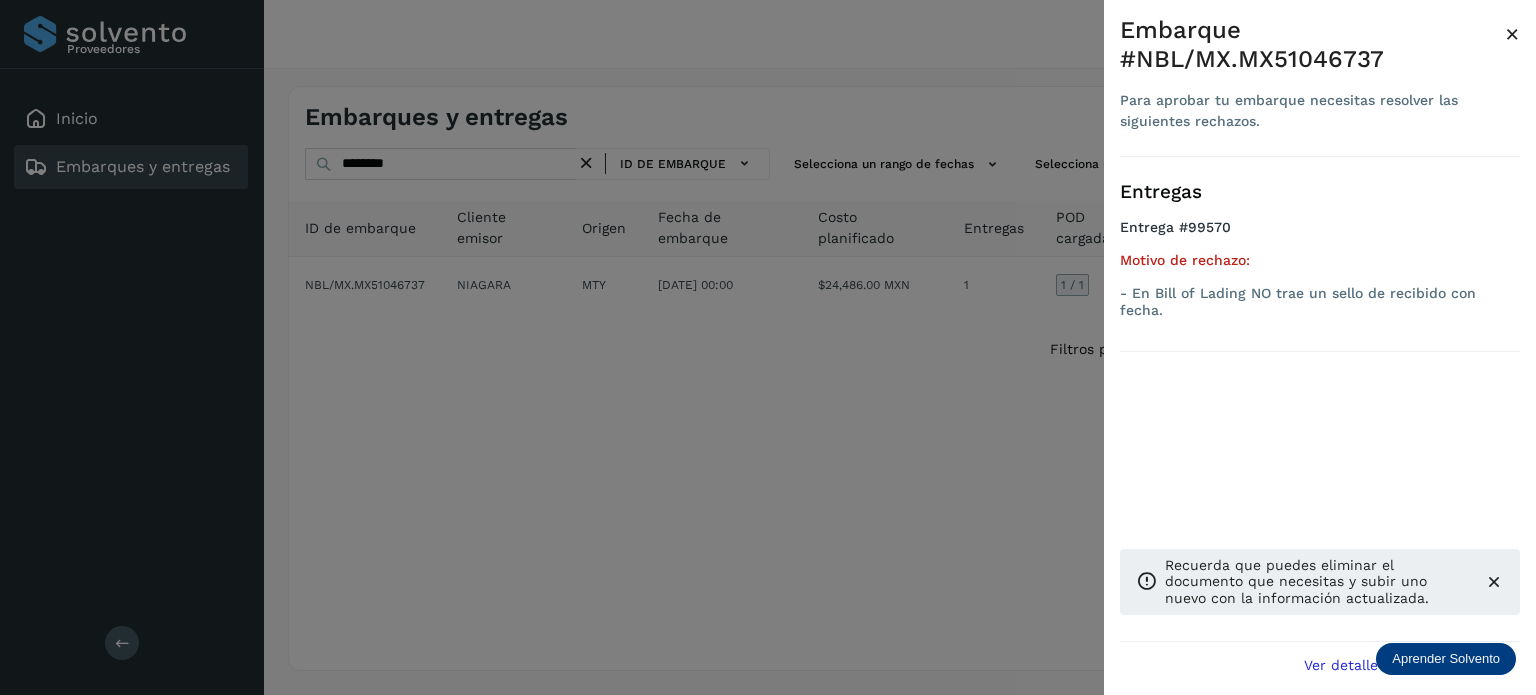 click at bounding box center (768, 347) 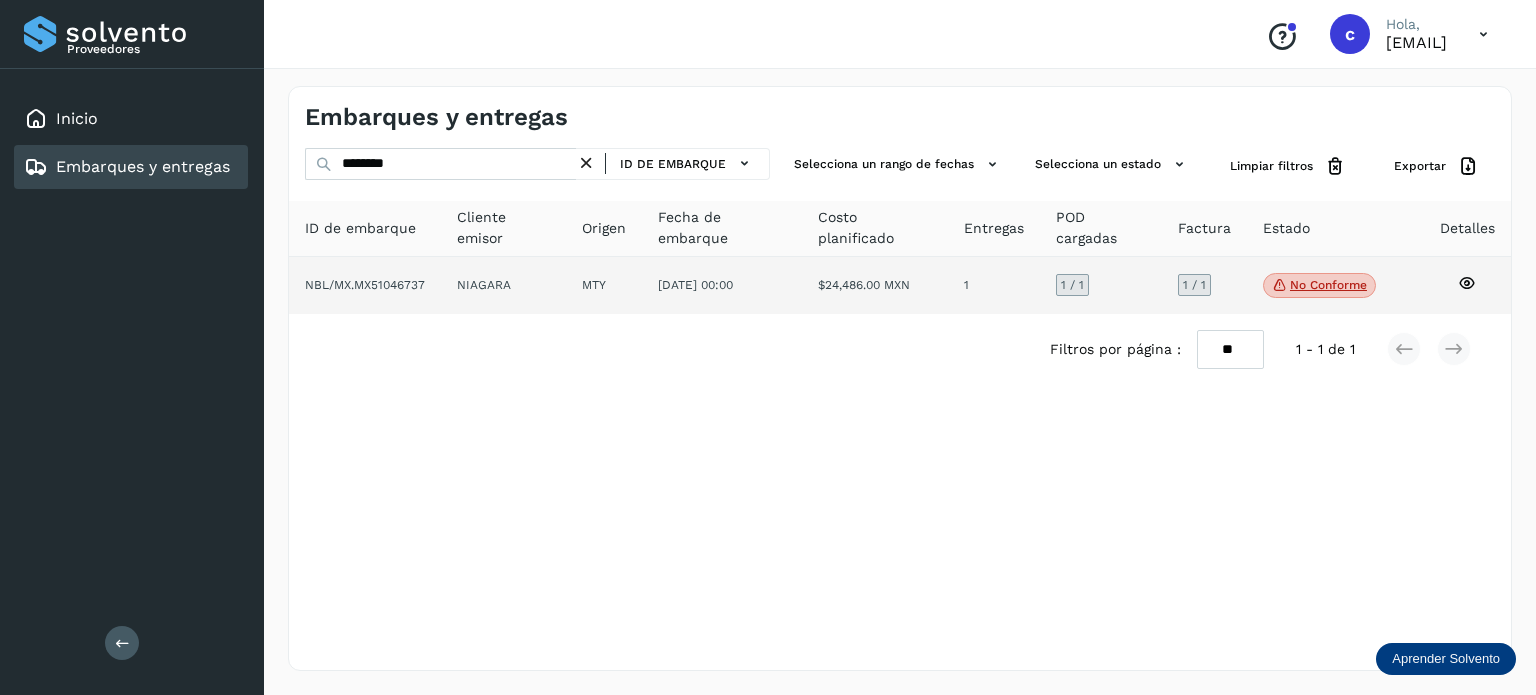 click 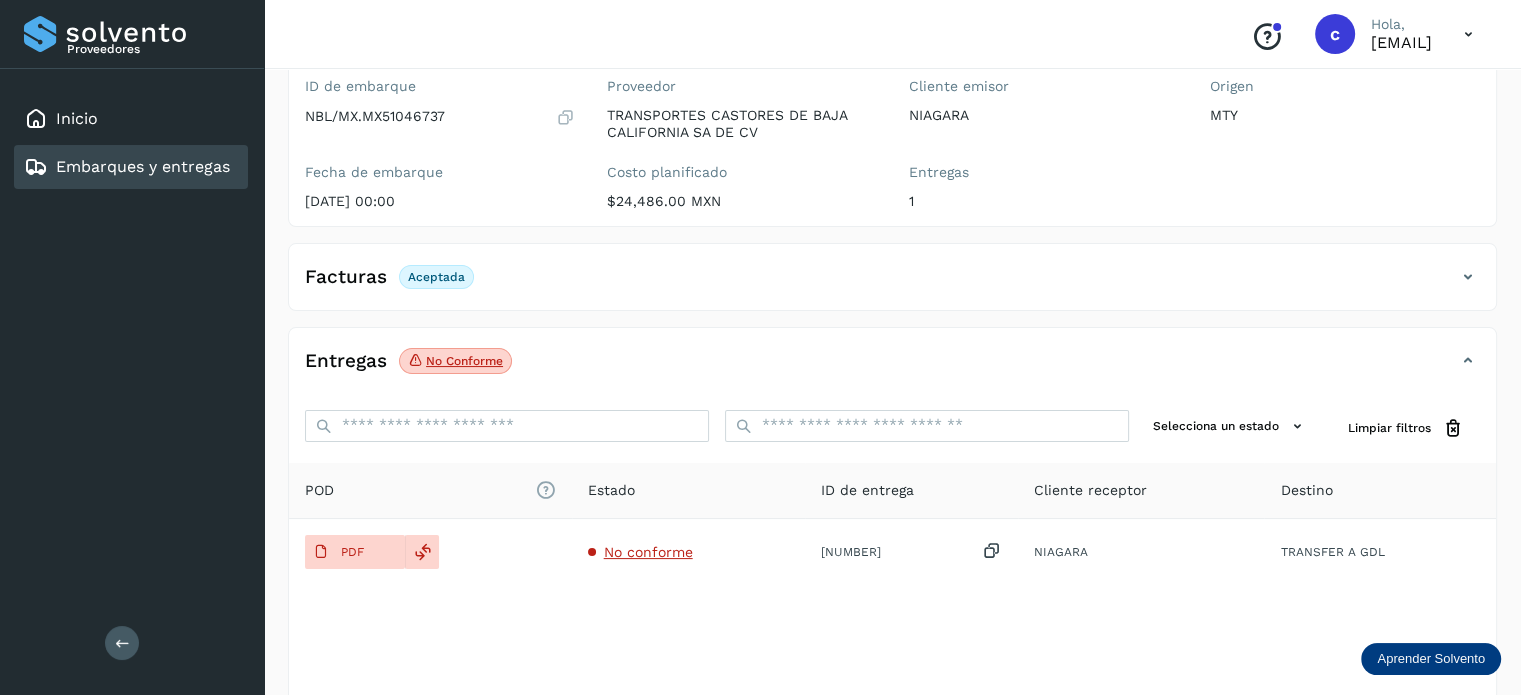 scroll, scrollTop: 200, scrollLeft: 0, axis: vertical 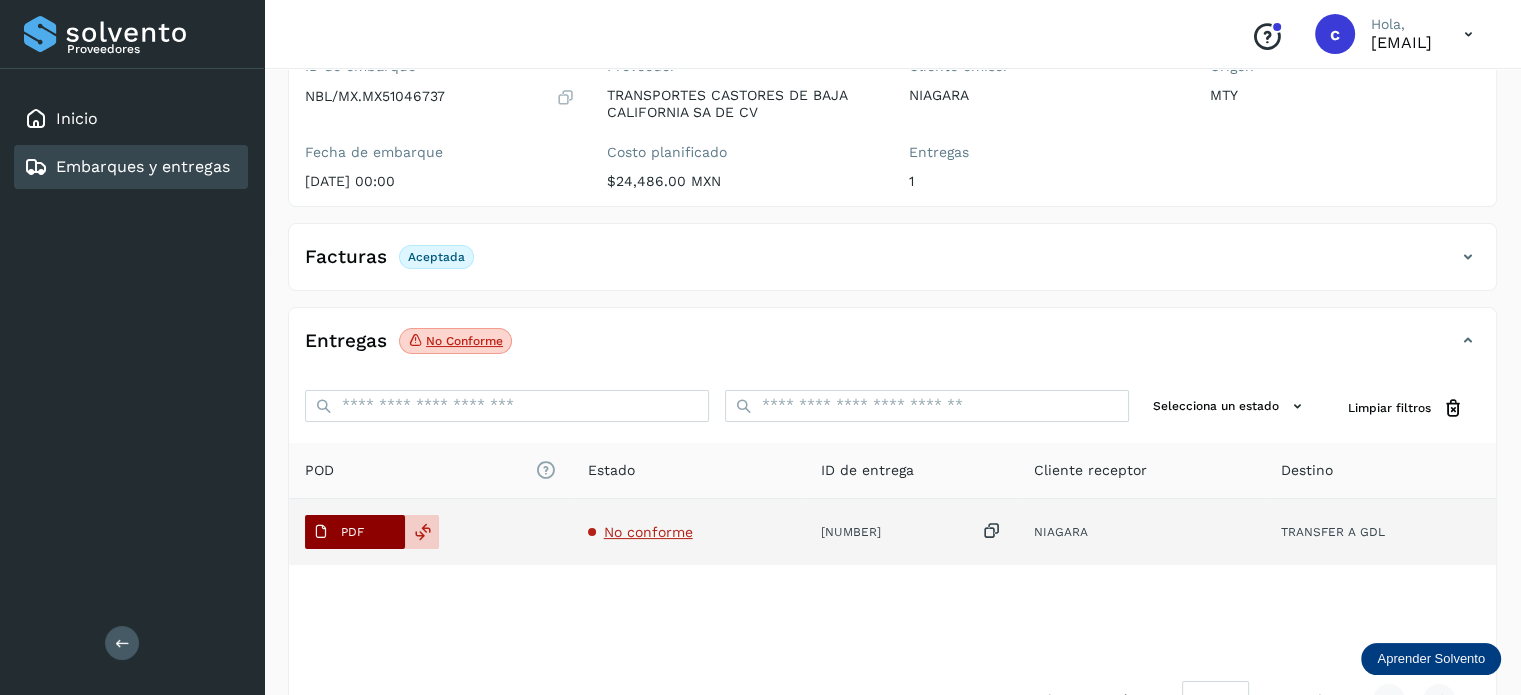 click on "PDF" at bounding box center (338, 532) 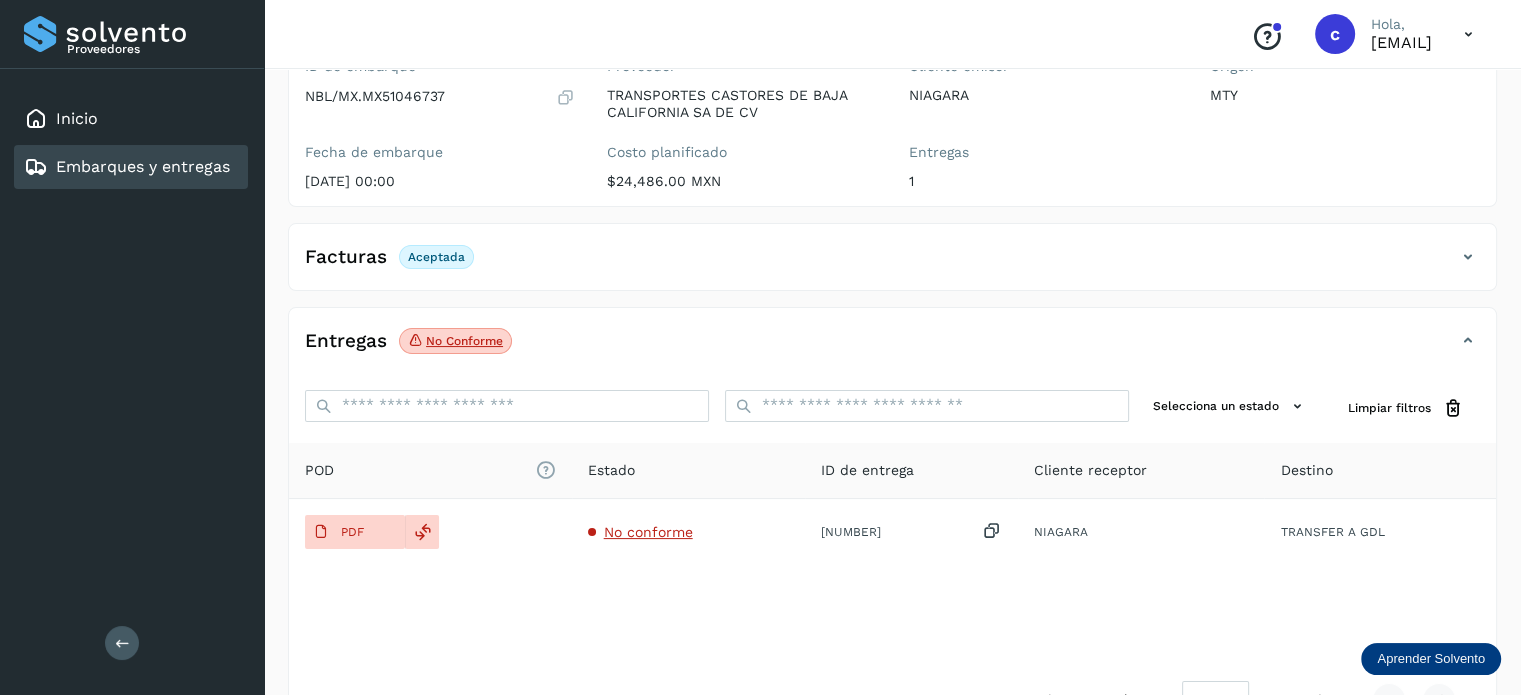 type 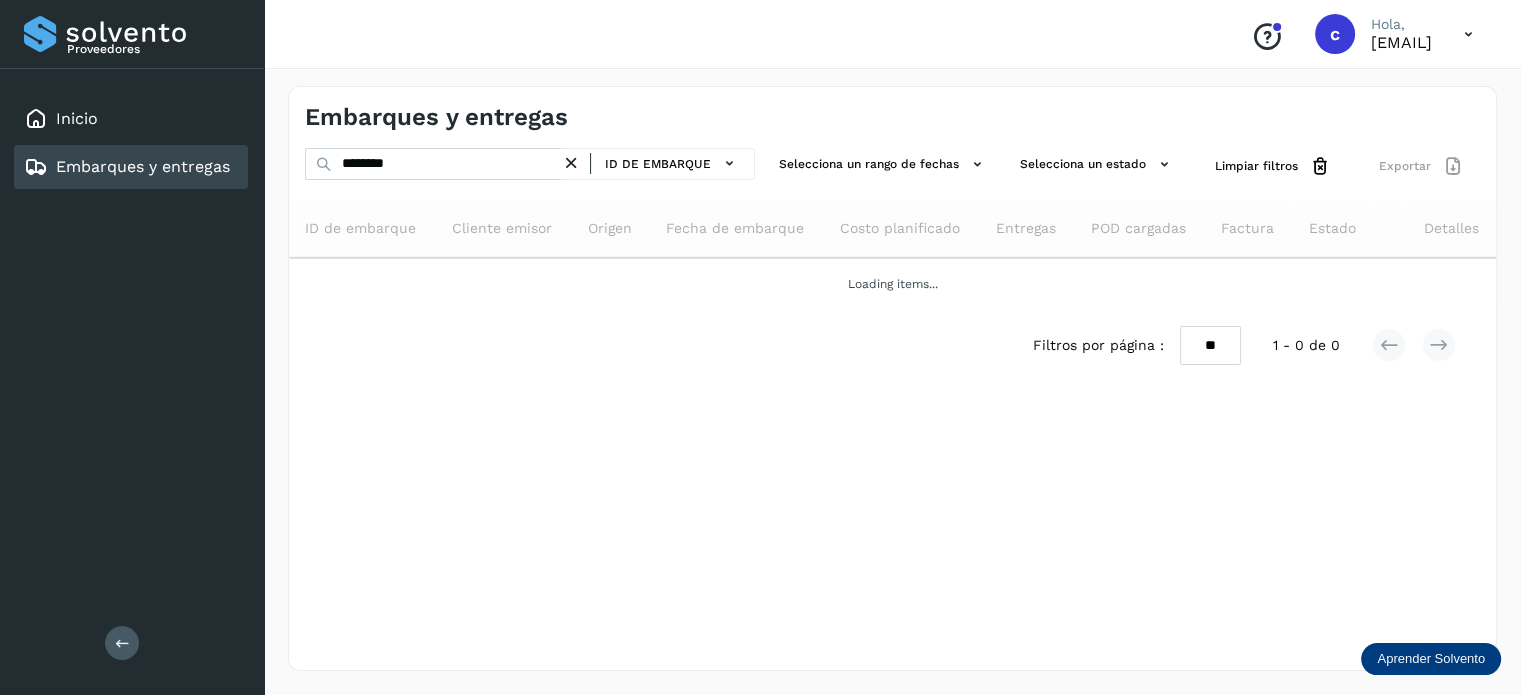 scroll, scrollTop: 0, scrollLeft: 0, axis: both 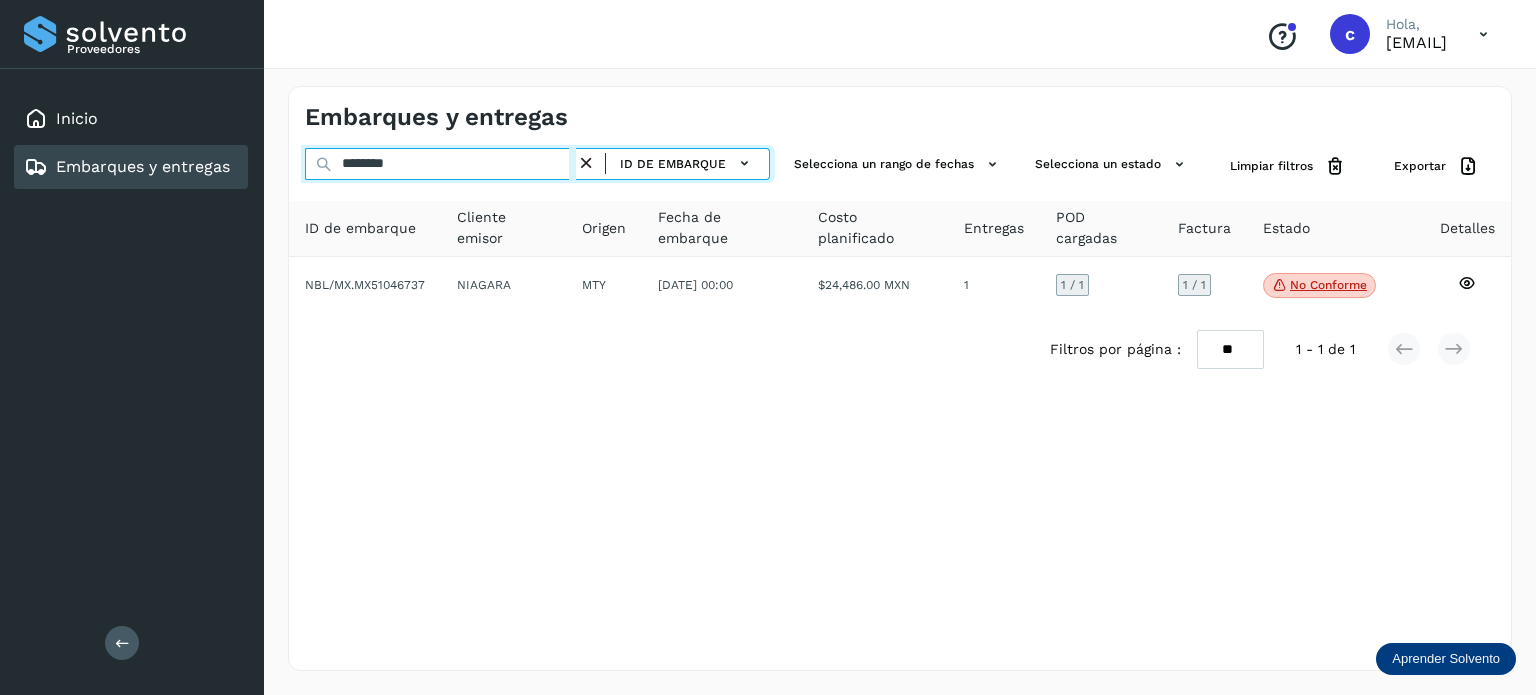 drag, startPoint x: 428, startPoint y: 166, endPoint x: 318, endPoint y: 157, distance: 110.36757 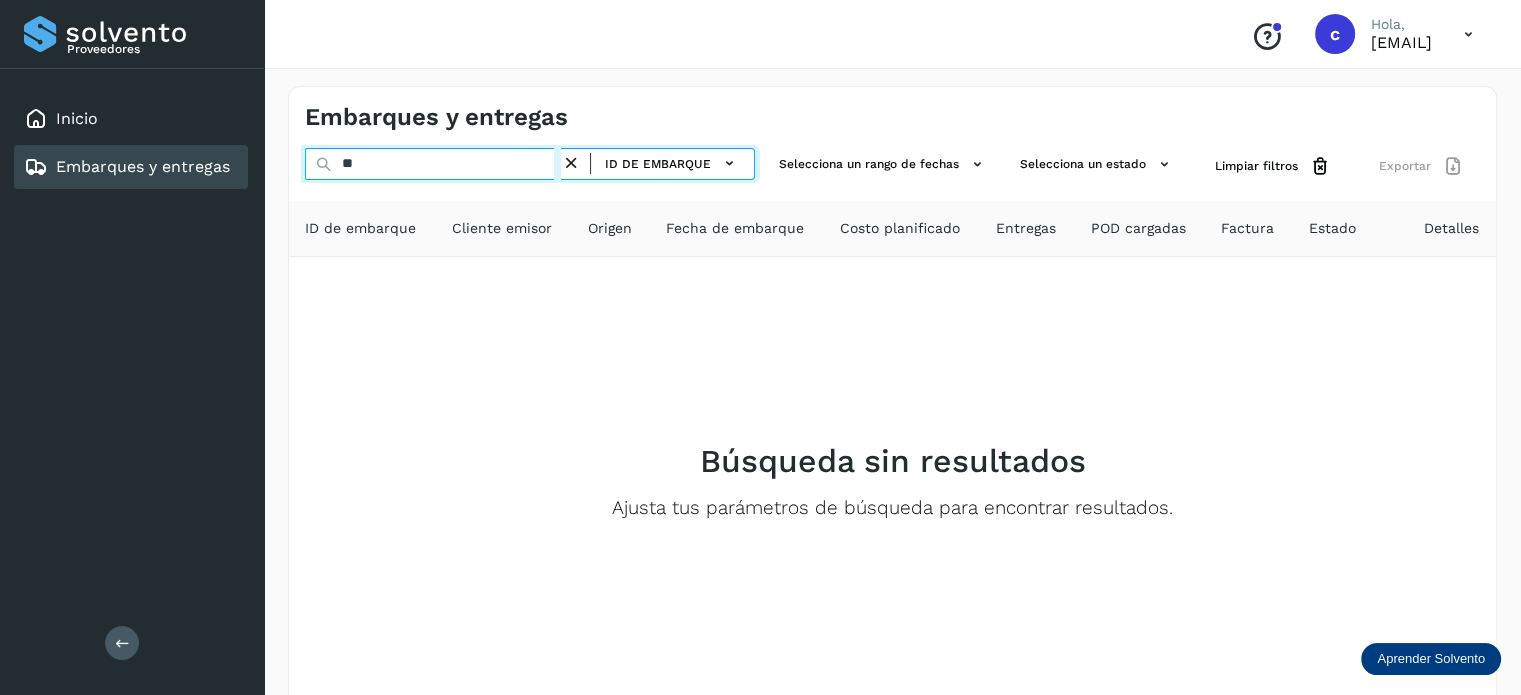 type on "*" 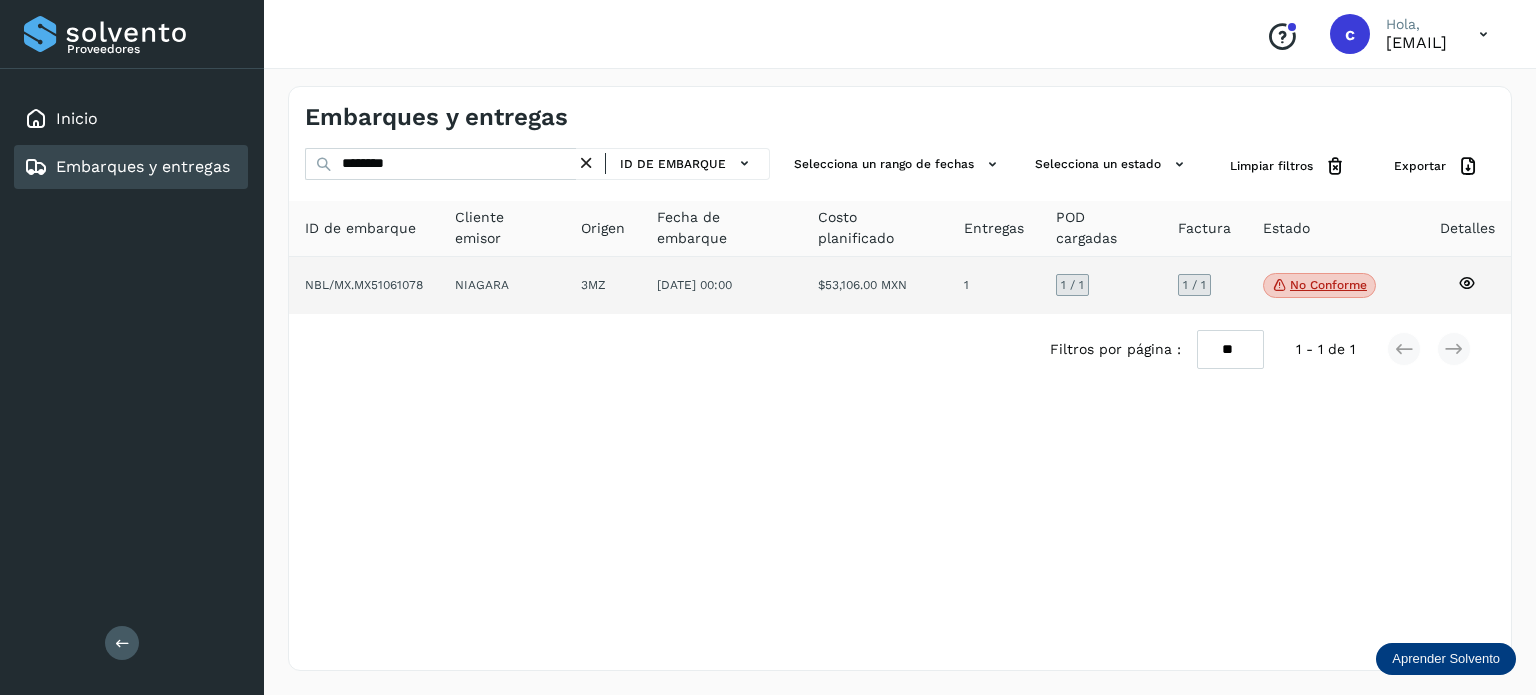 click on "No conforme" 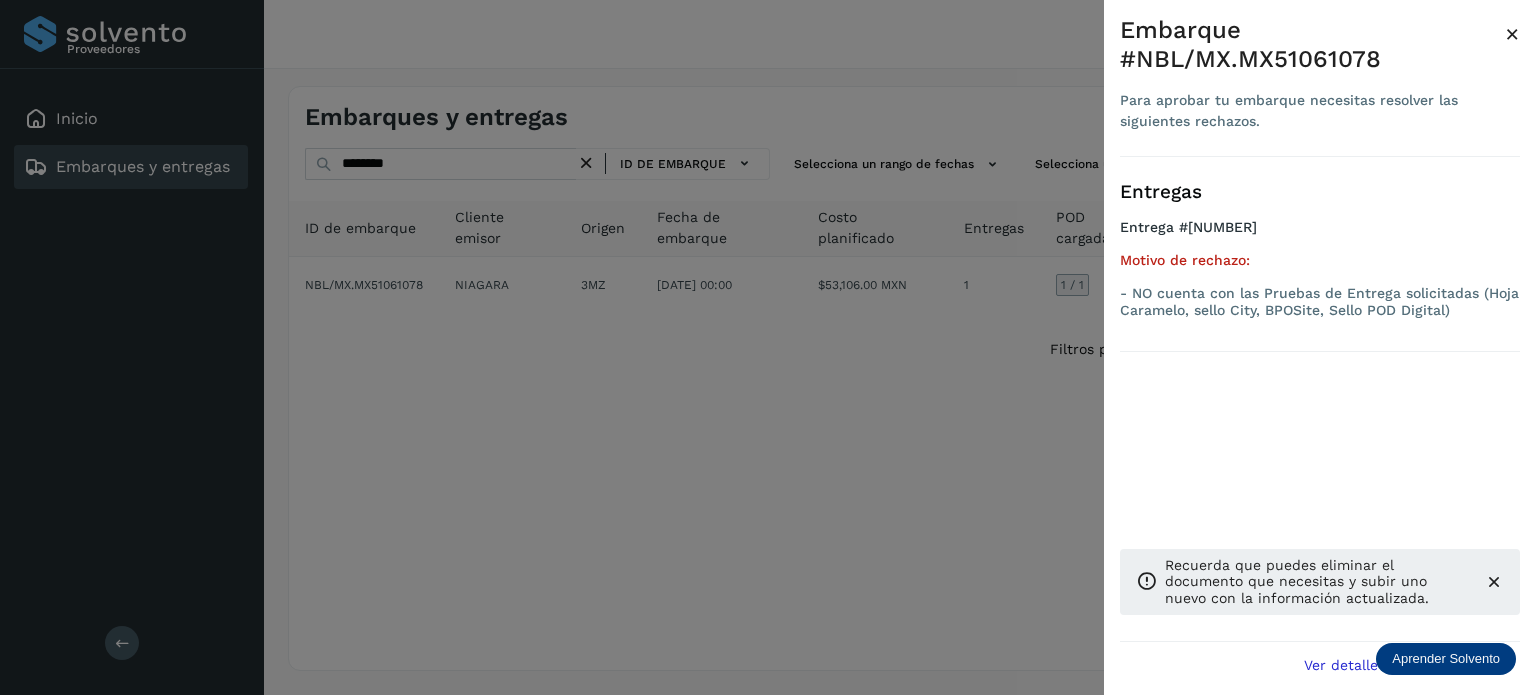 drag, startPoint x: 1036, startPoint y: 354, endPoint x: 500, endPoint y: 287, distance: 540.17126 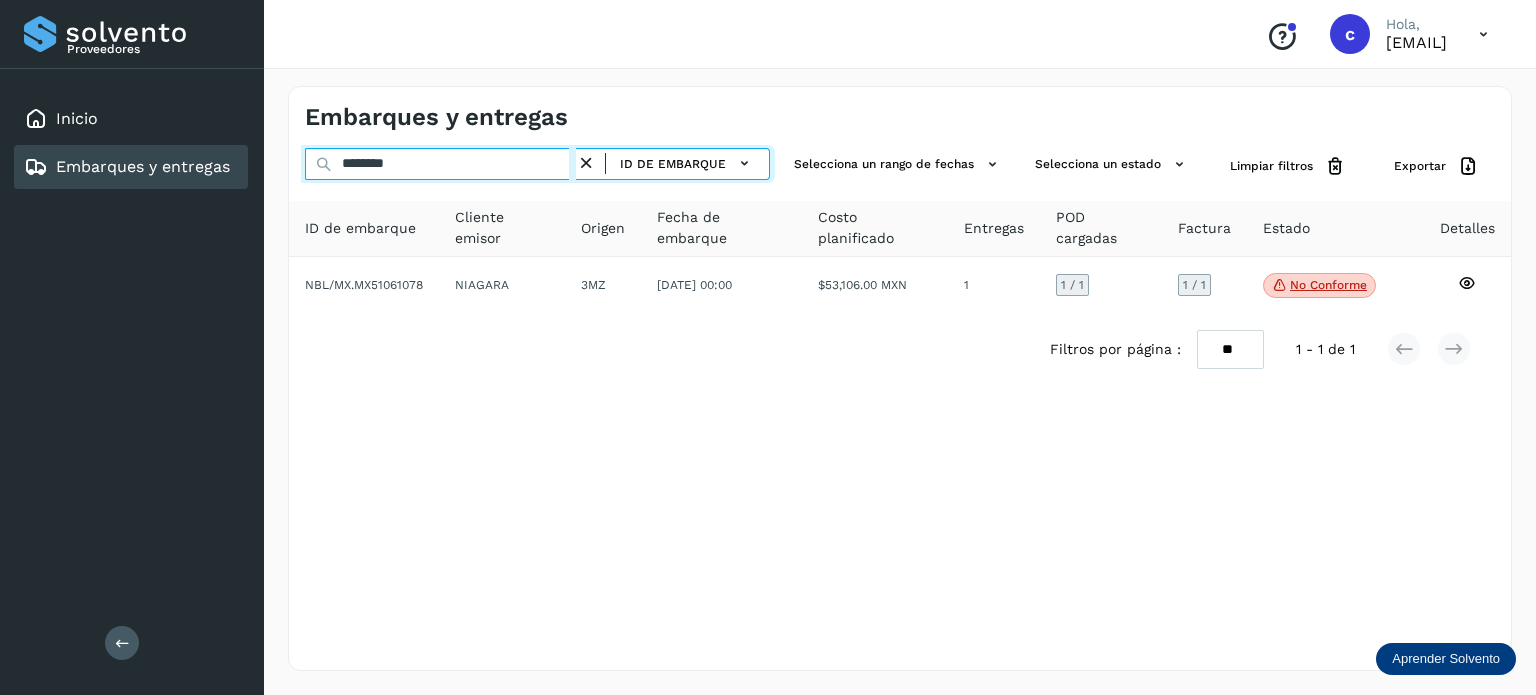 click on "********" at bounding box center [440, 164] 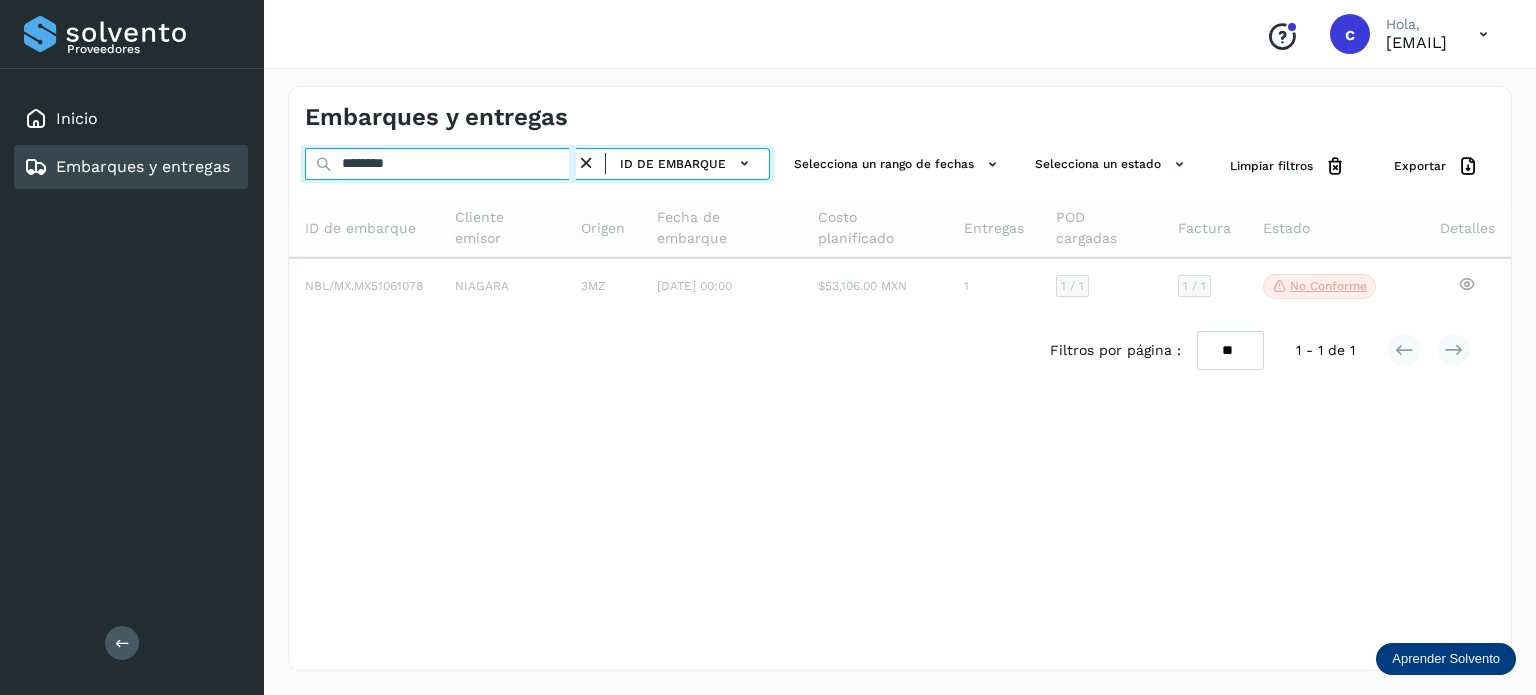 type on "********" 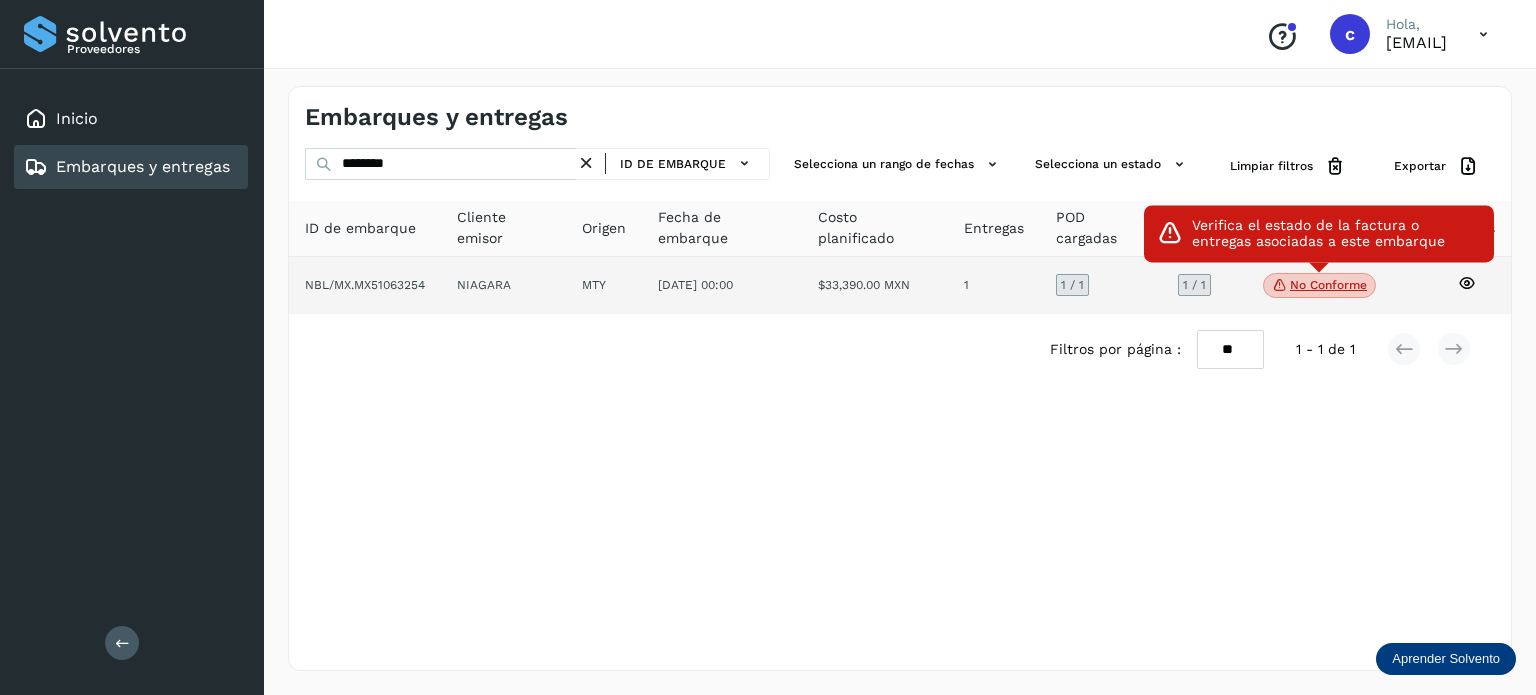click on "No conforme" 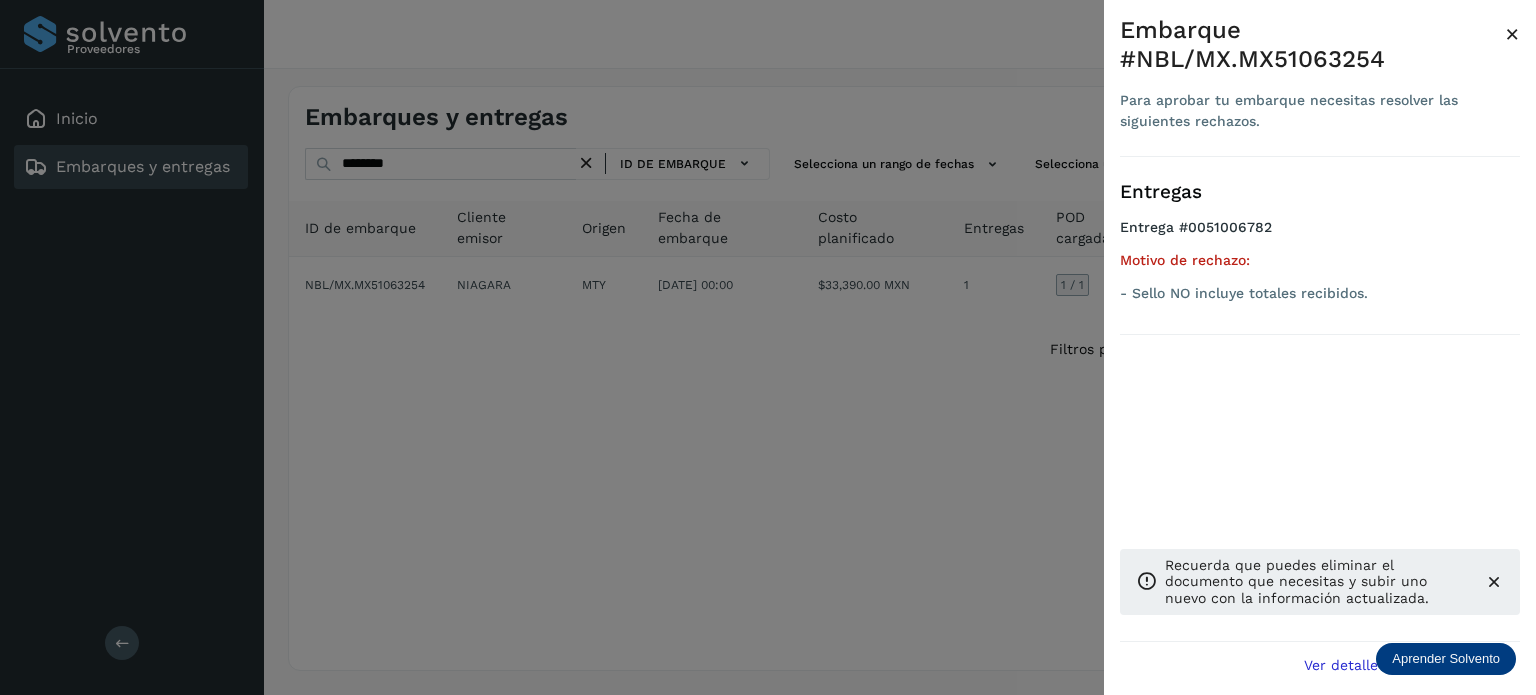 click at bounding box center [768, 347] 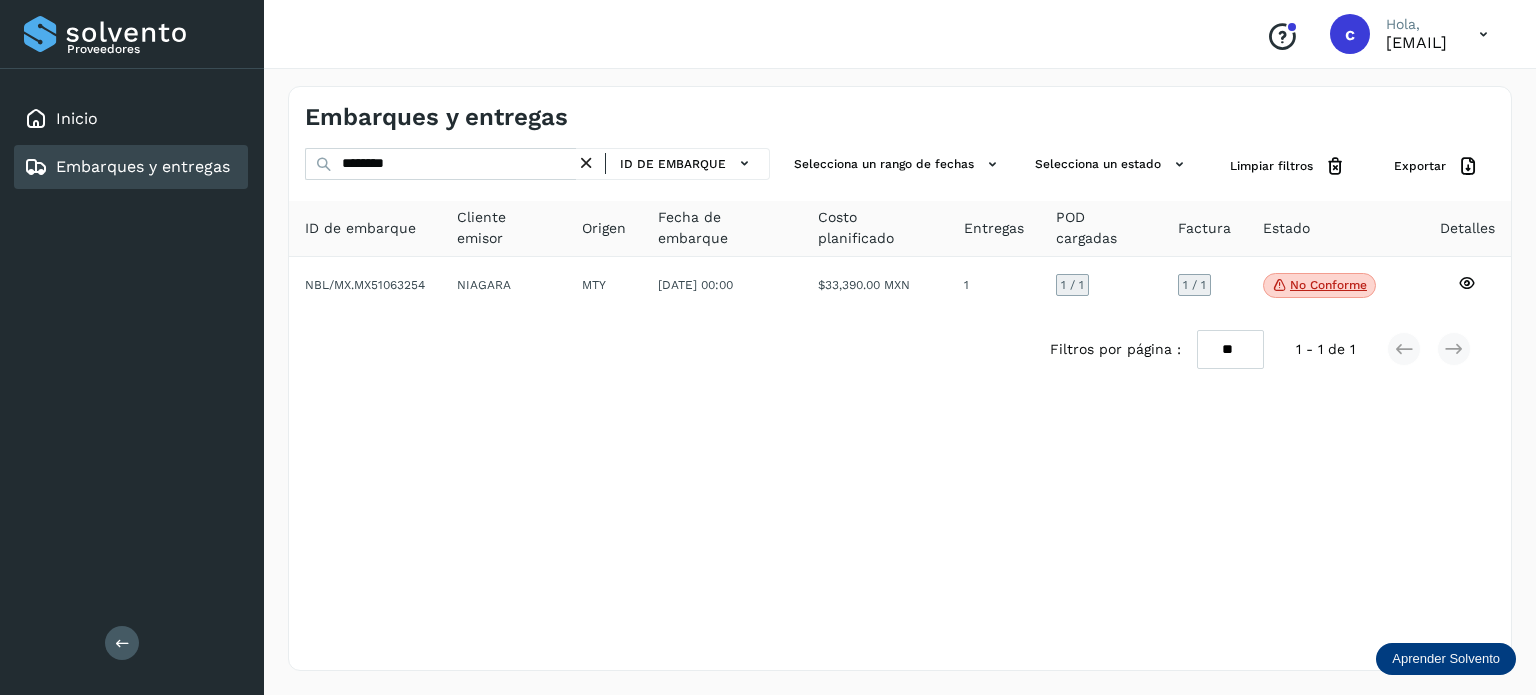 click on "Embarques y entregas" at bounding box center [143, 166] 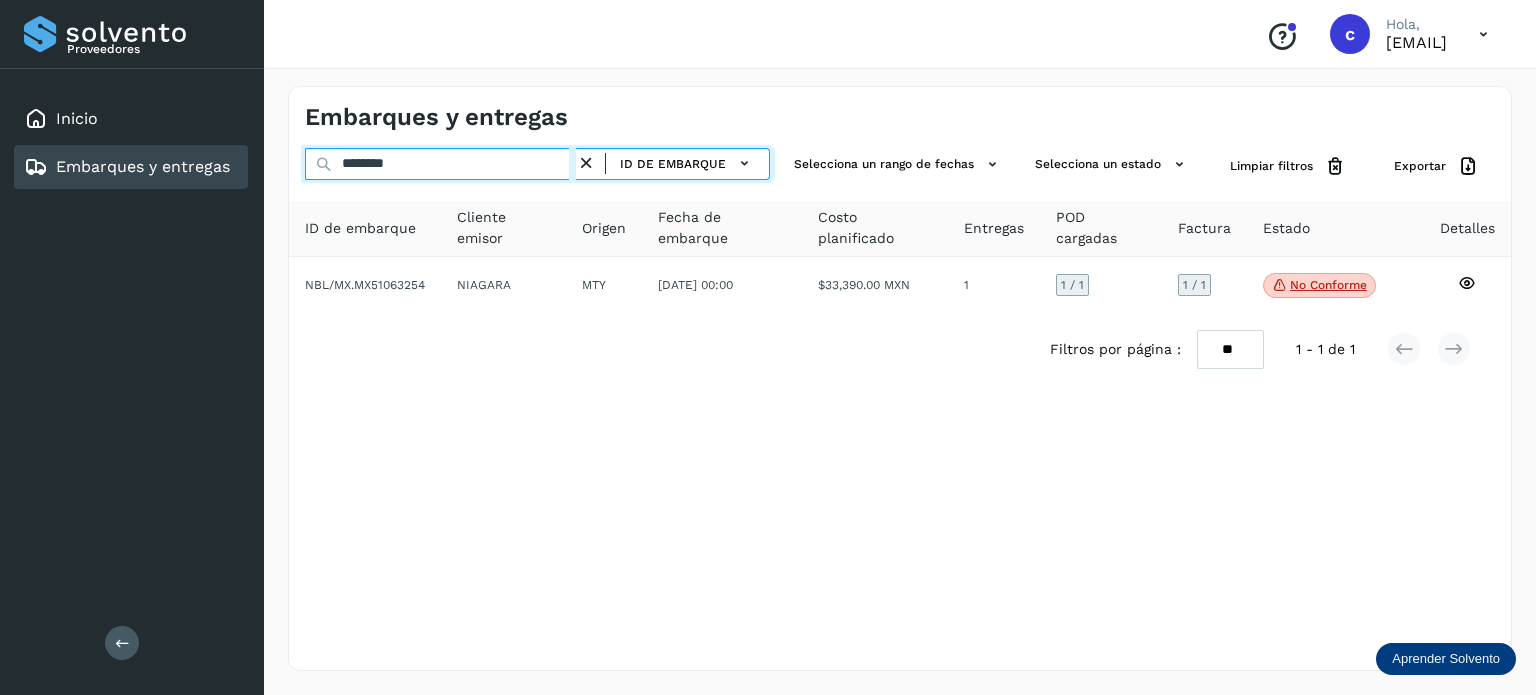drag, startPoint x: 312, startPoint y: 147, endPoint x: 272, endPoint y: 143, distance: 40.1995 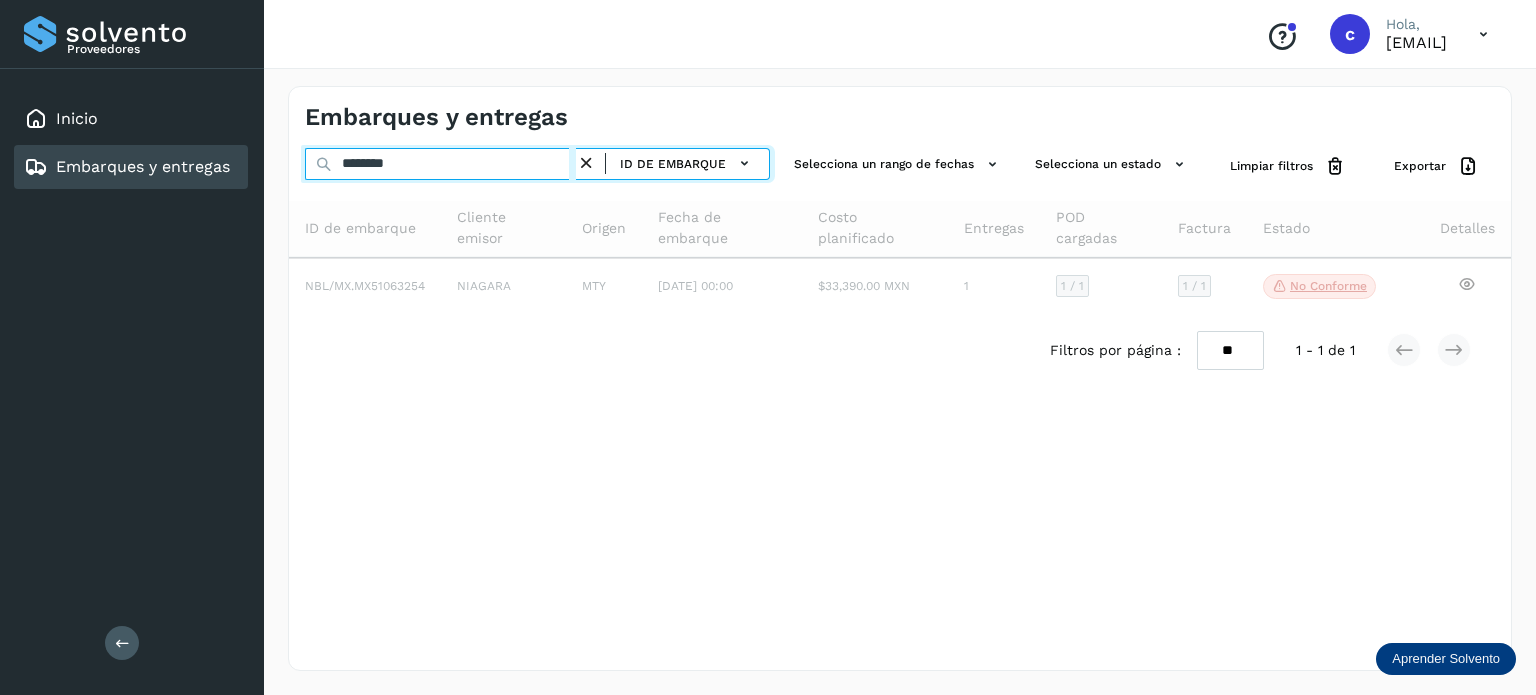 type on "********" 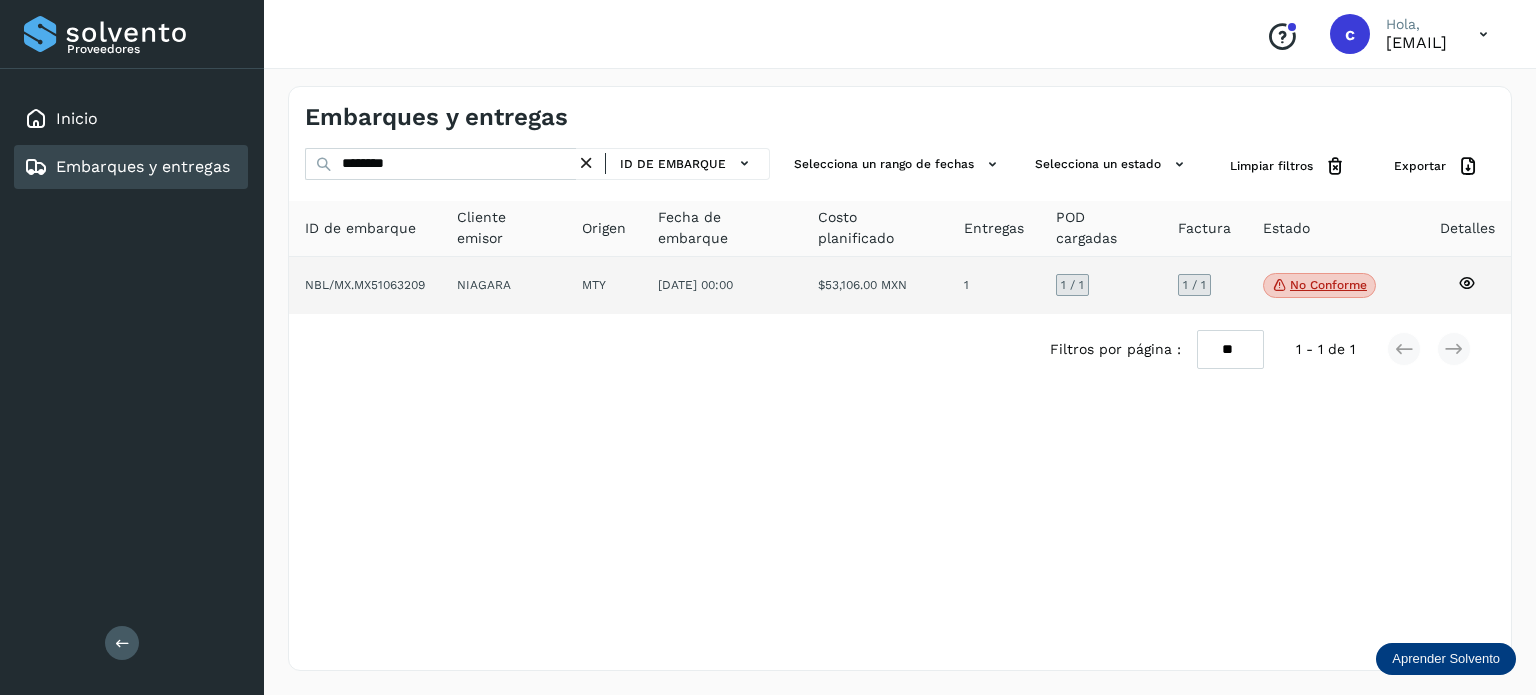 click on "No conforme
Verifica el estado de la factura o entregas asociadas a este embarque" 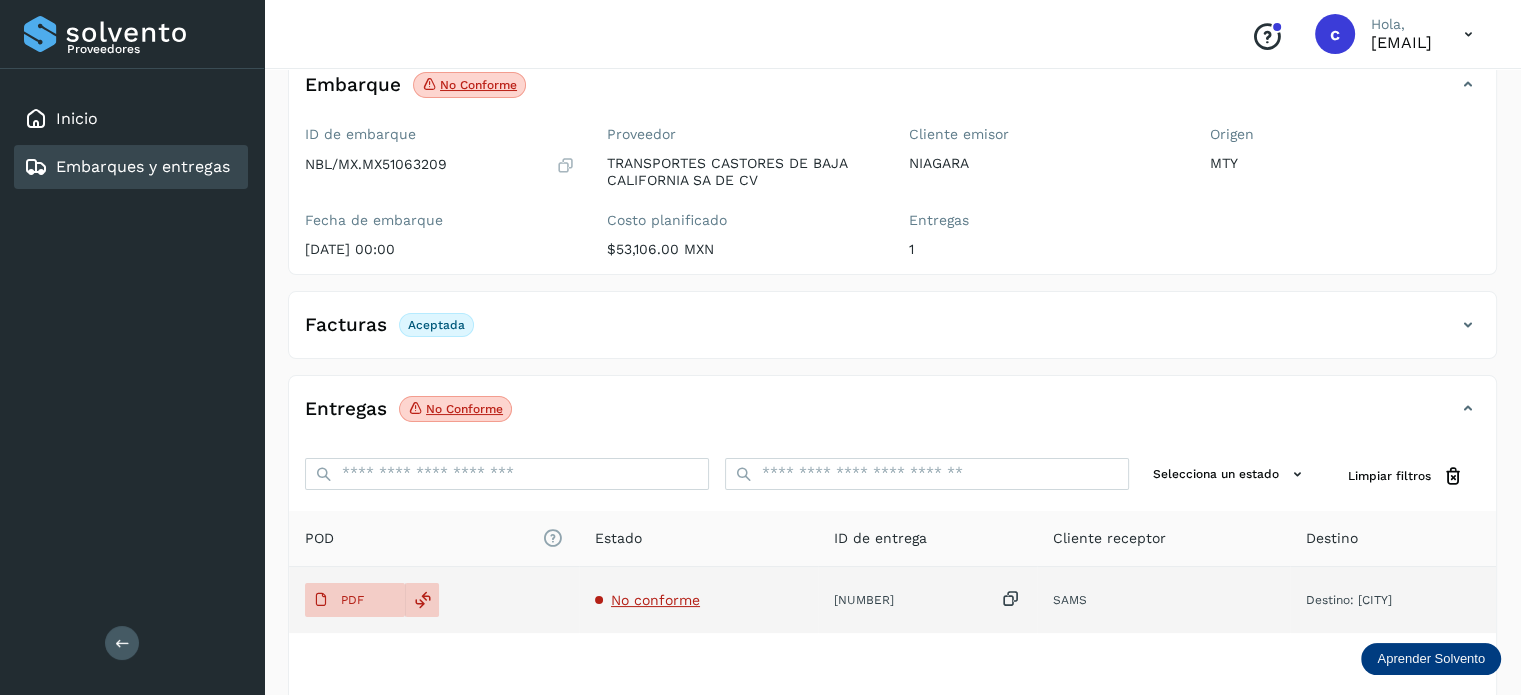 scroll, scrollTop: 264, scrollLeft: 0, axis: vertical 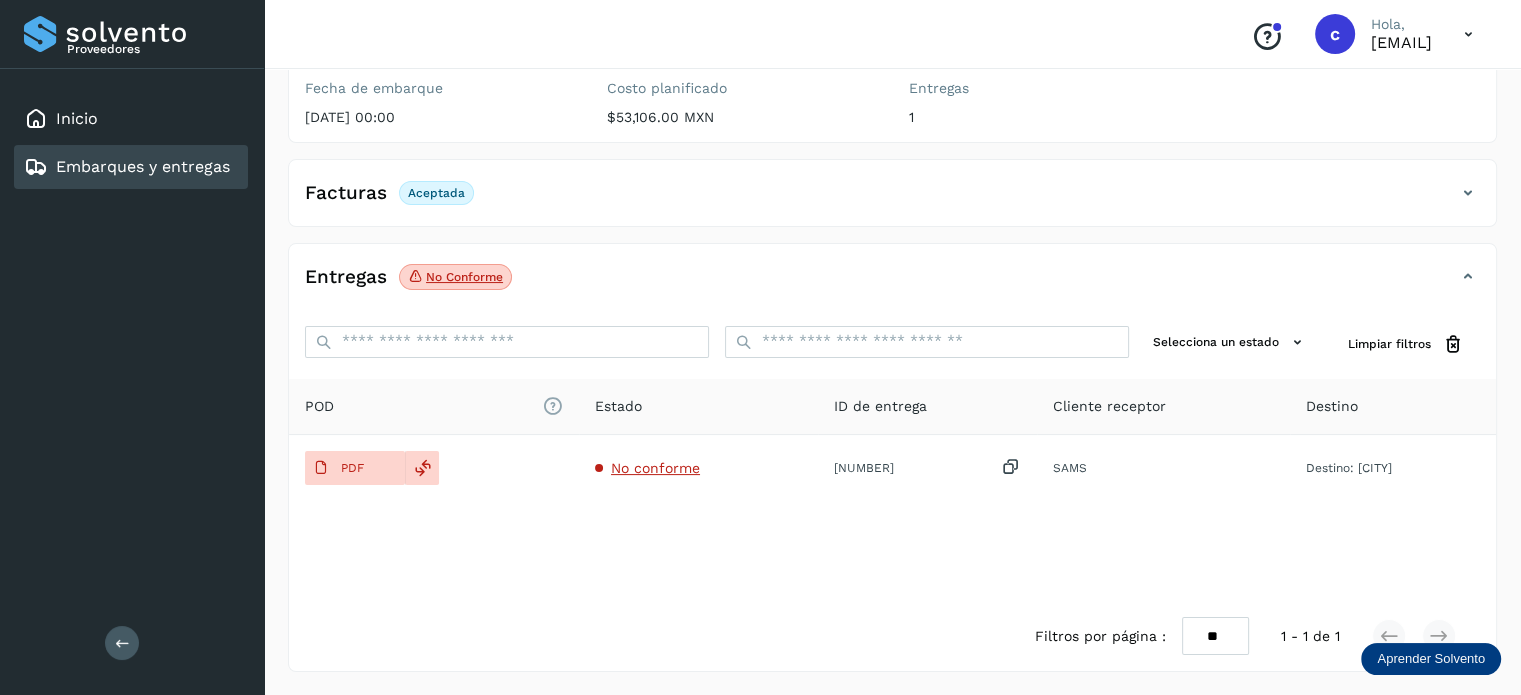 click on "Embarques y entregas" at bounding box center (143, 166) 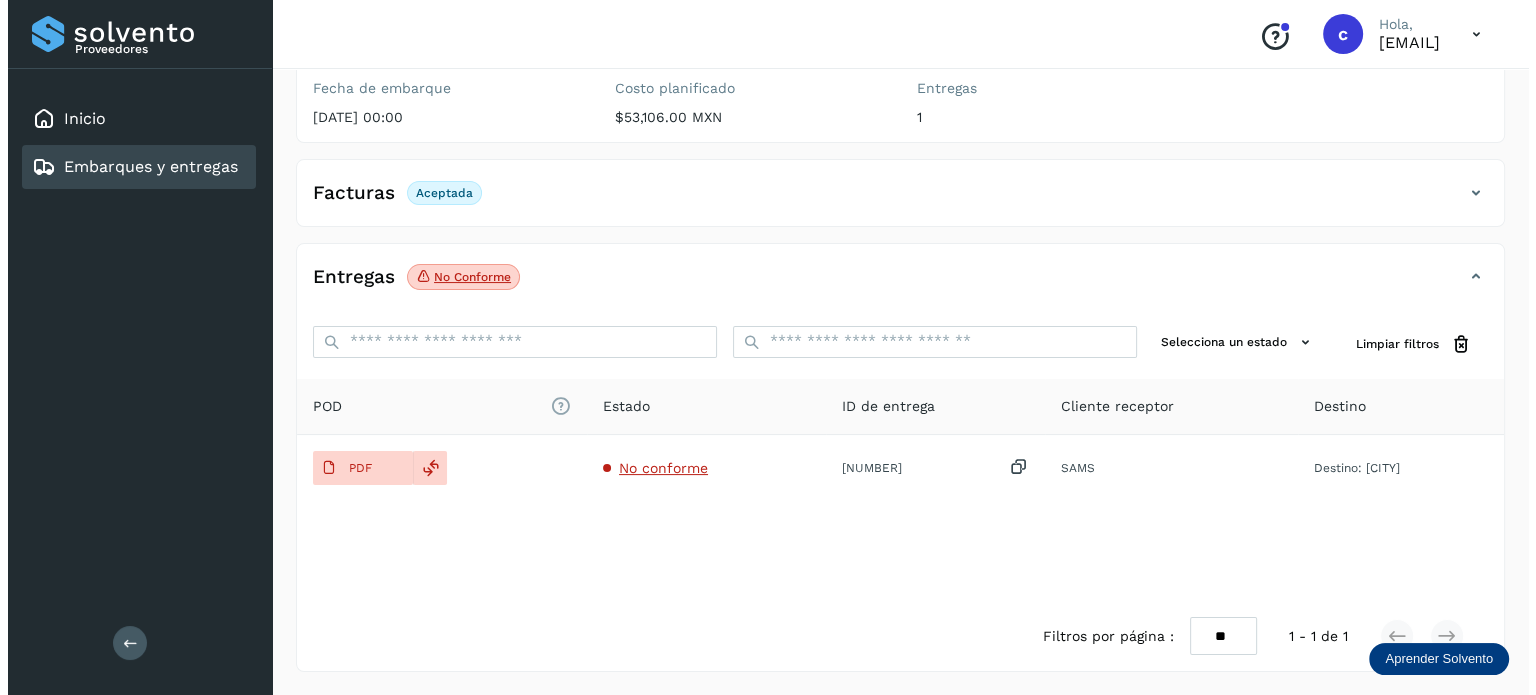 scroll, scrollTop: 0, scrollLeft: 0, axis: both 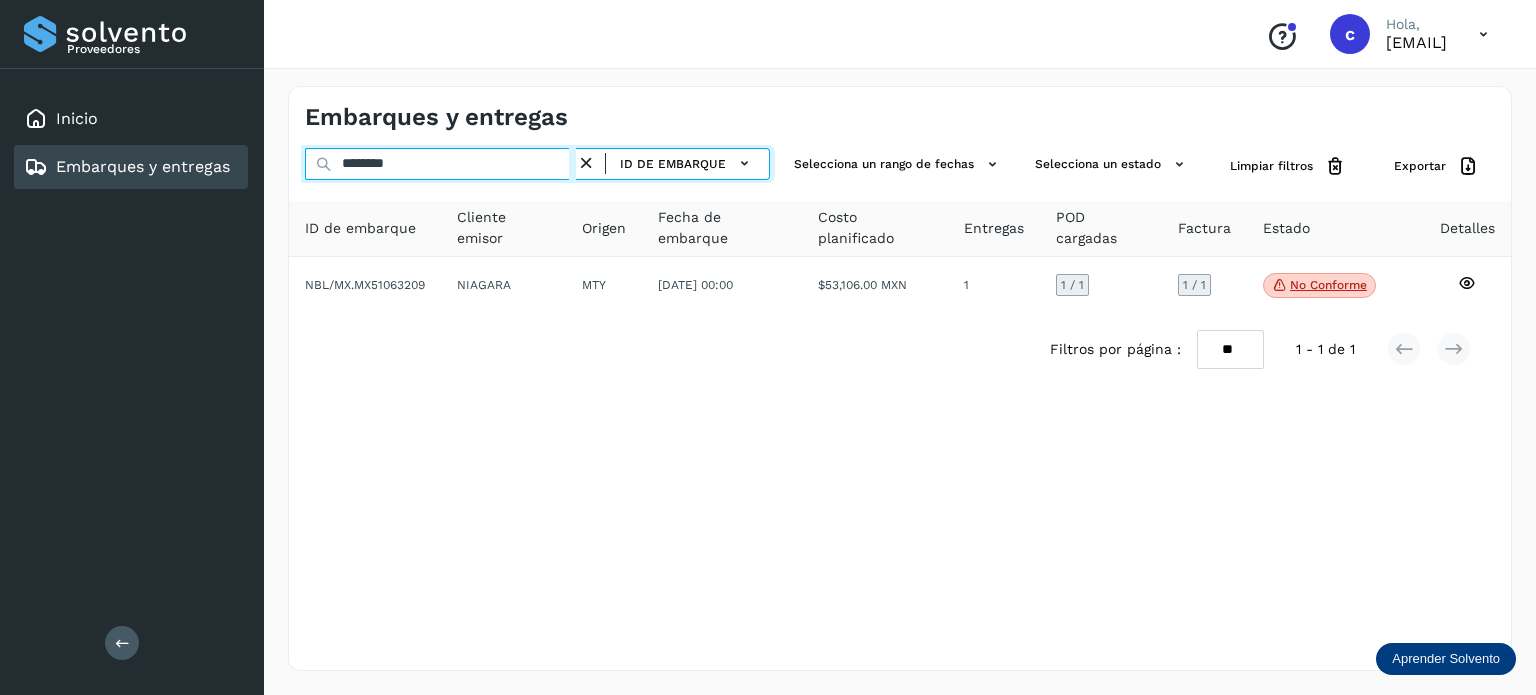 drag, startPoint x: 393, startPoint y: 155, endPoint x: 259, endPoint y: 123, distance: 137.76791 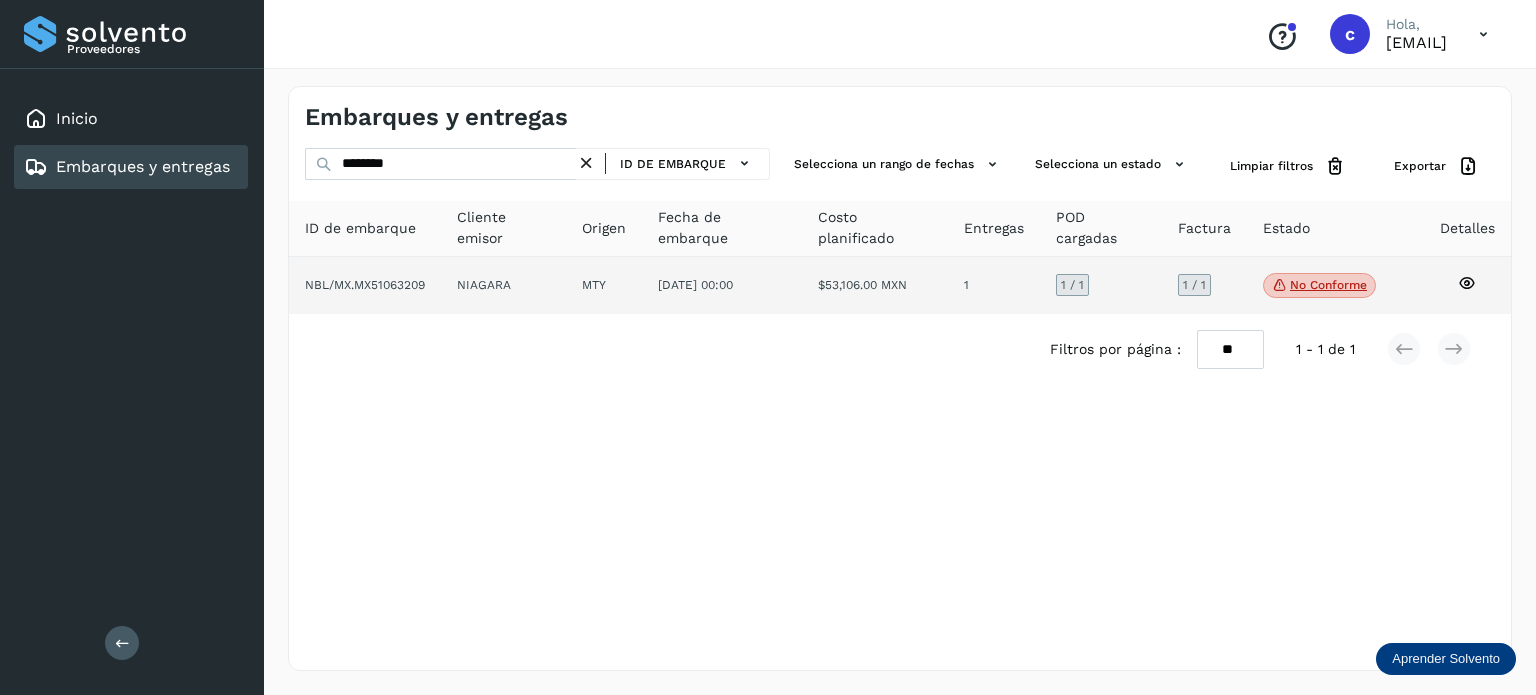 click on "No conforme" 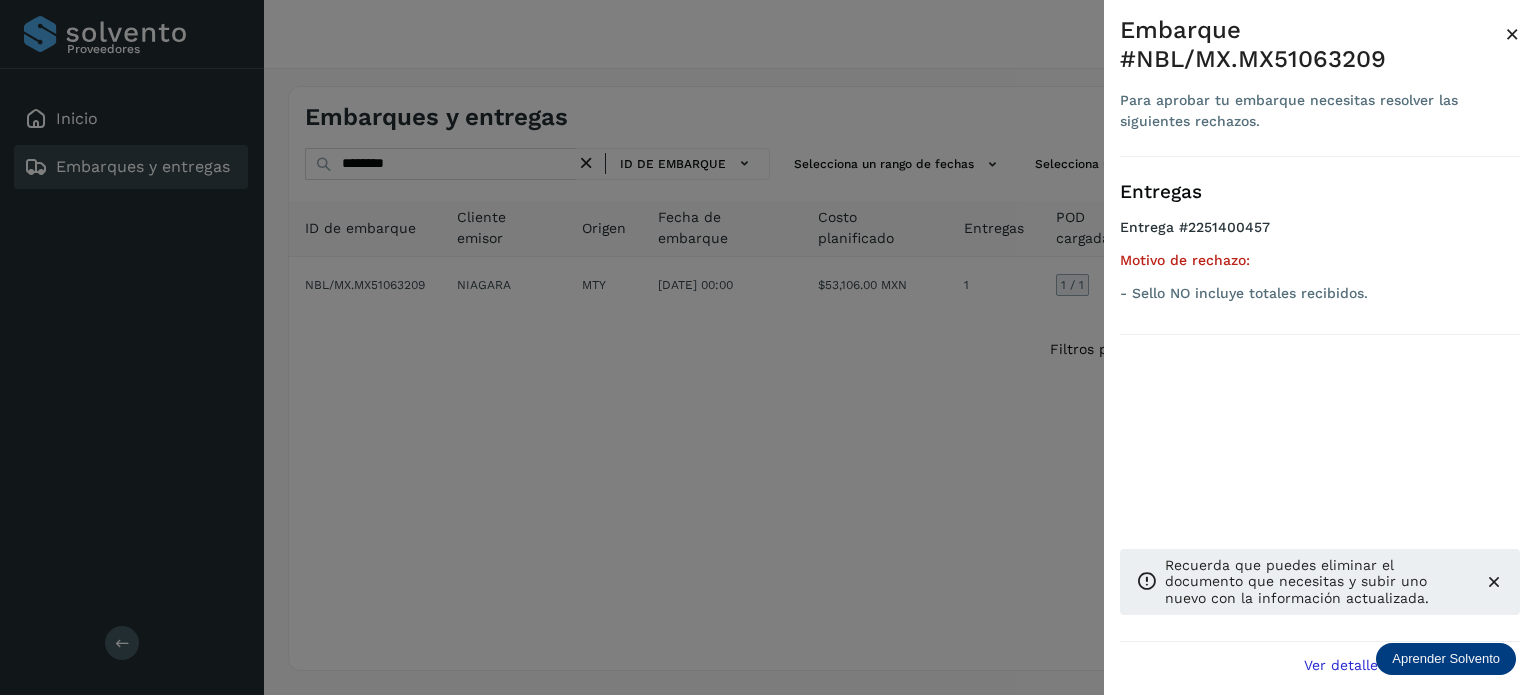 drag, startPoint x: 420, startPoint y: 167, endPoint x: 372, endPoint y: 164, distance: 48.09366 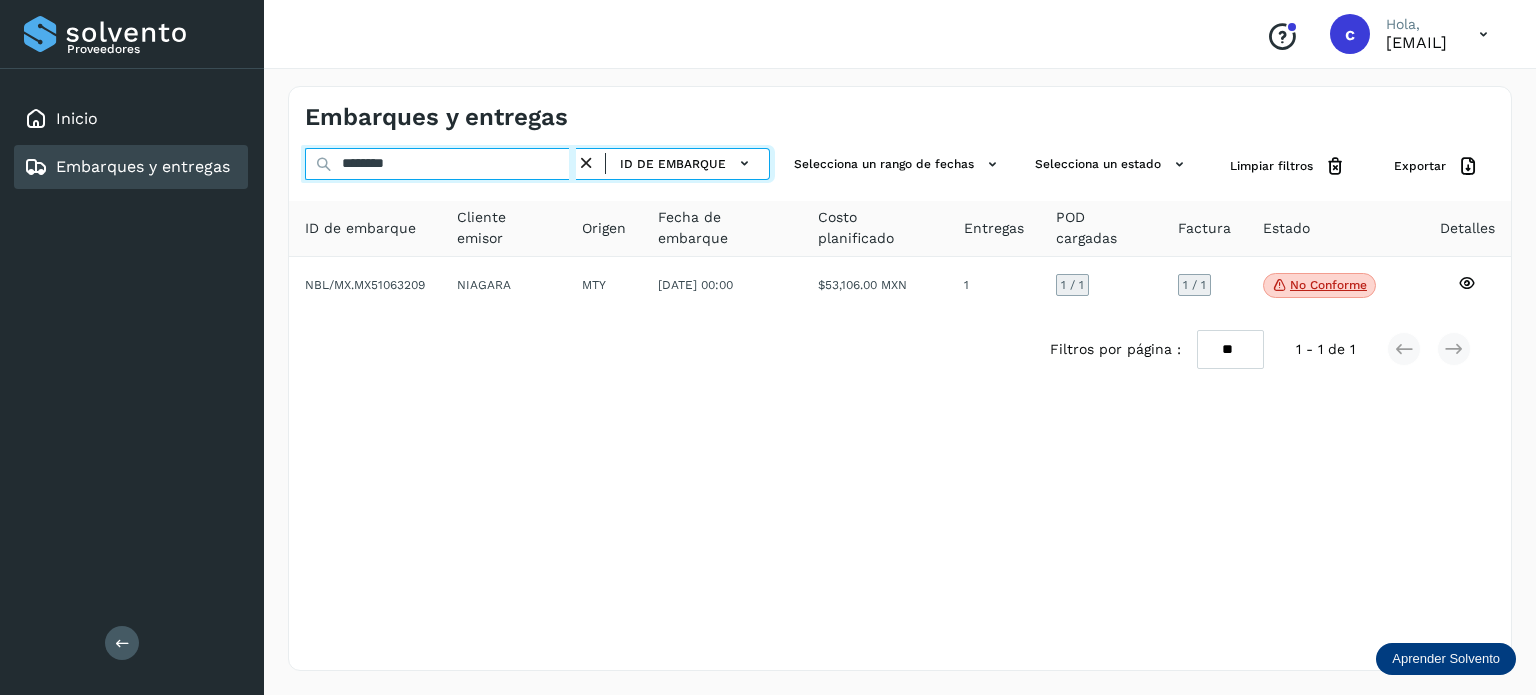 drag, startPoint x: 256, startPoint y: 171, endPoint x: 184, endPoint y: 182, distance: 72.835434 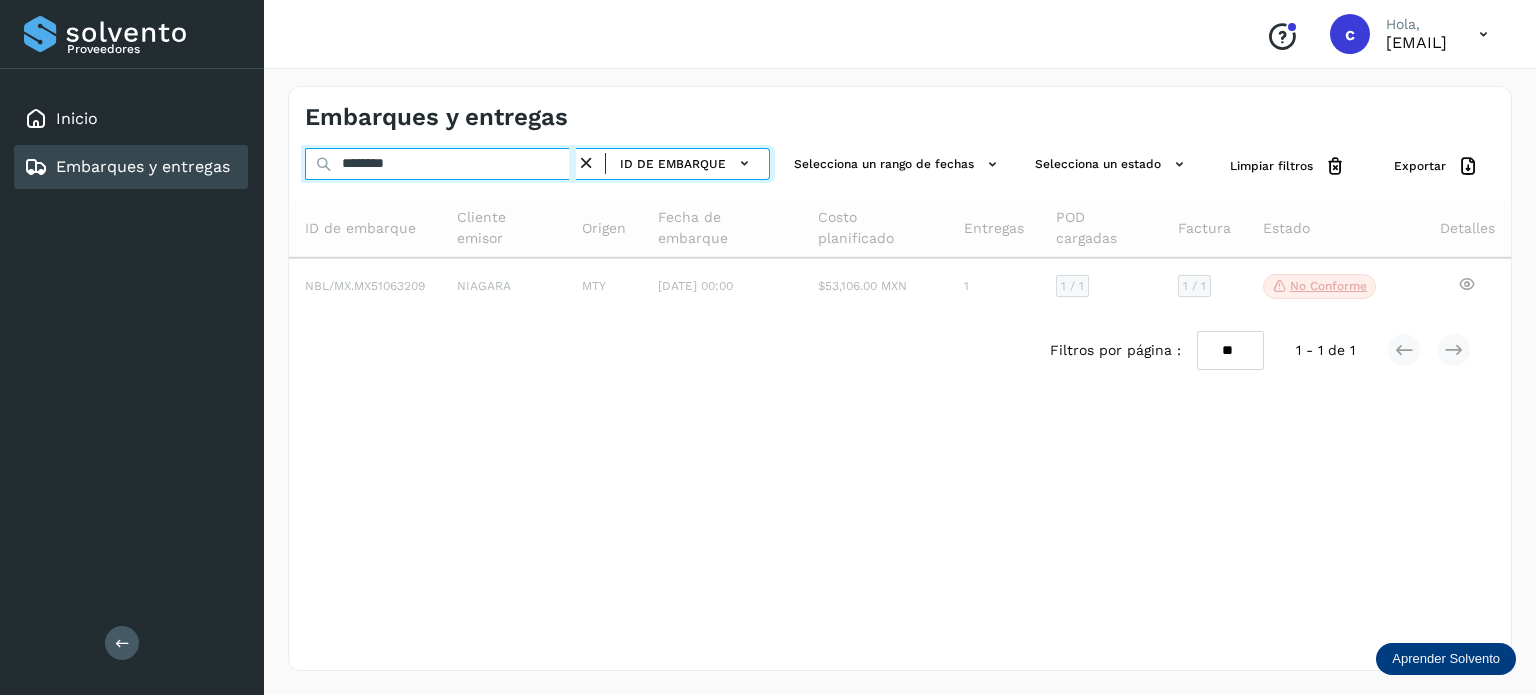 type on "********" 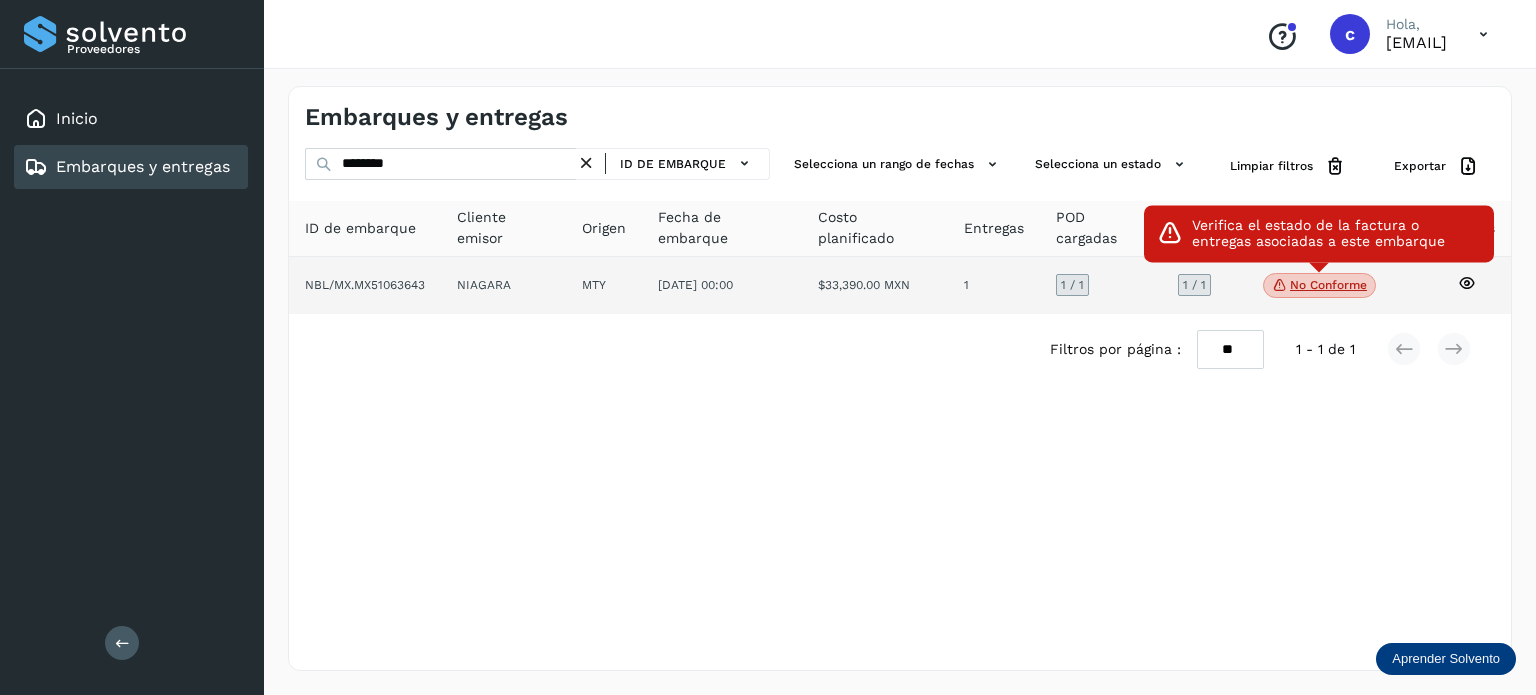 click on "No conforme" 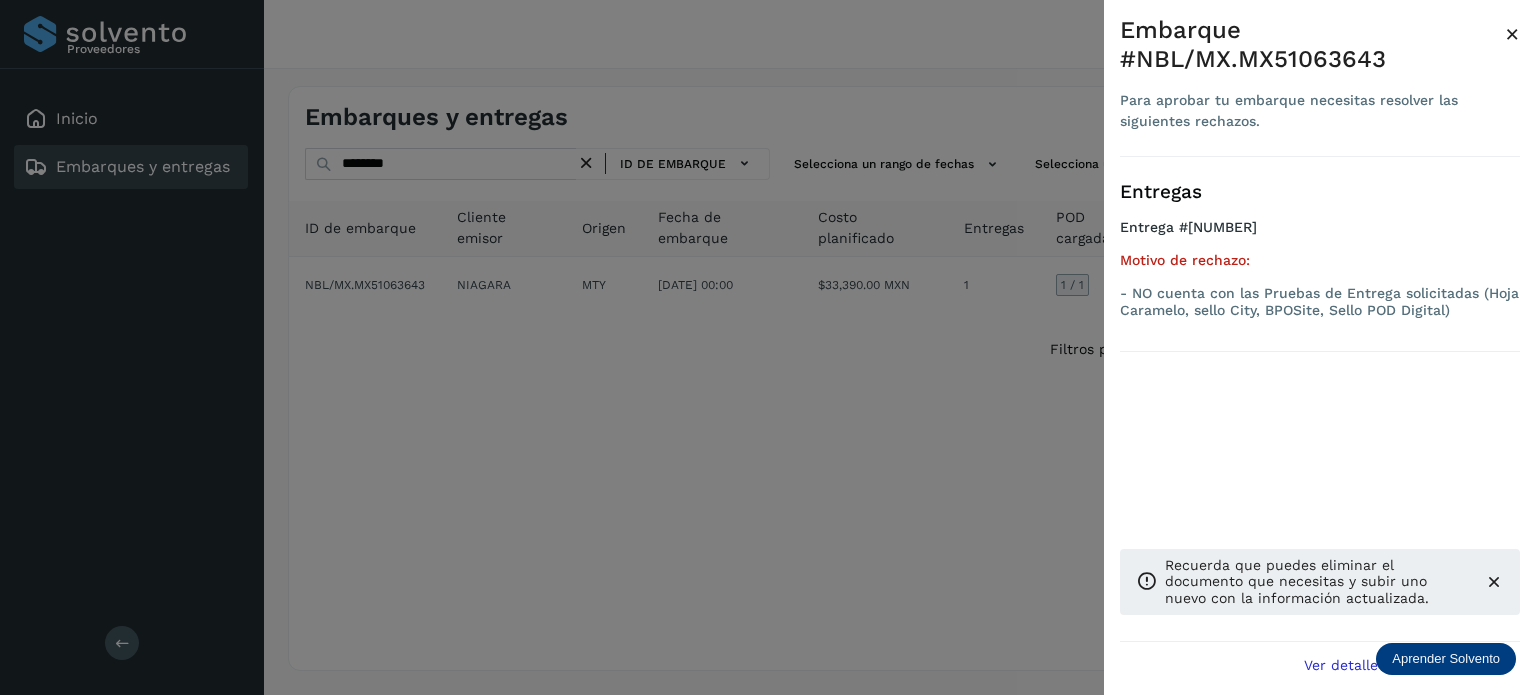drag, startPoint x: 412, startPoint y: 161, endPoint x: 368, endPoint y: 164, distance: 44.102154 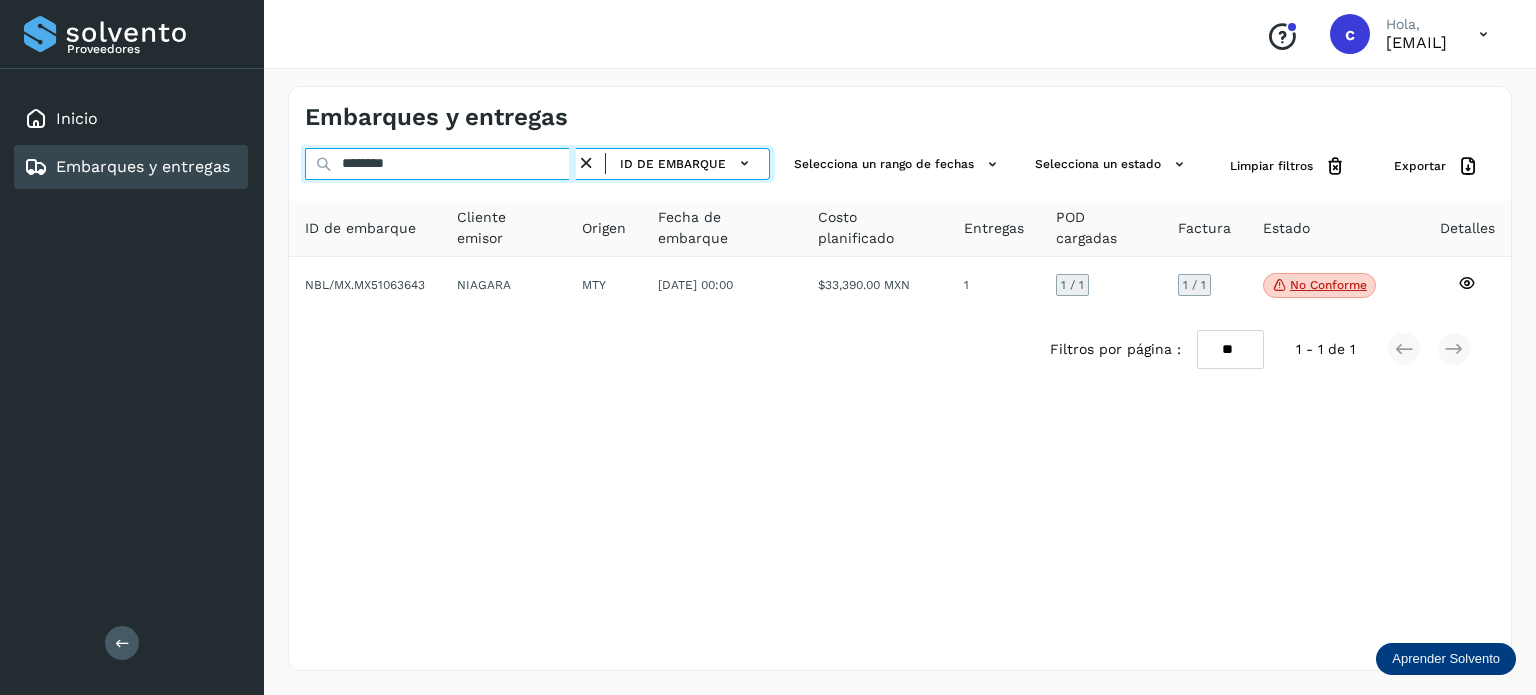 drag, startPoint x: 352, startPoint y: 160, endPoint x: 331, endPoint y: 160, distance: 21 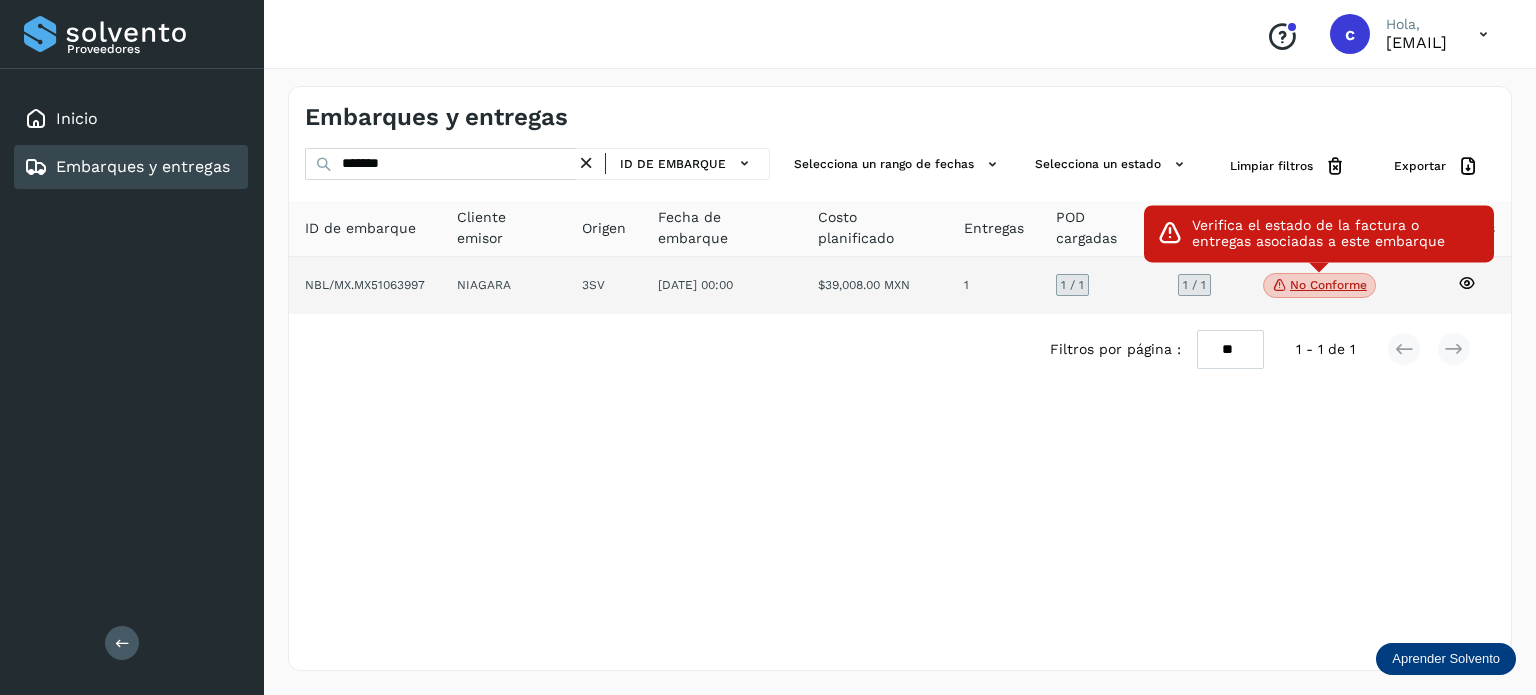 click on "No conforme" 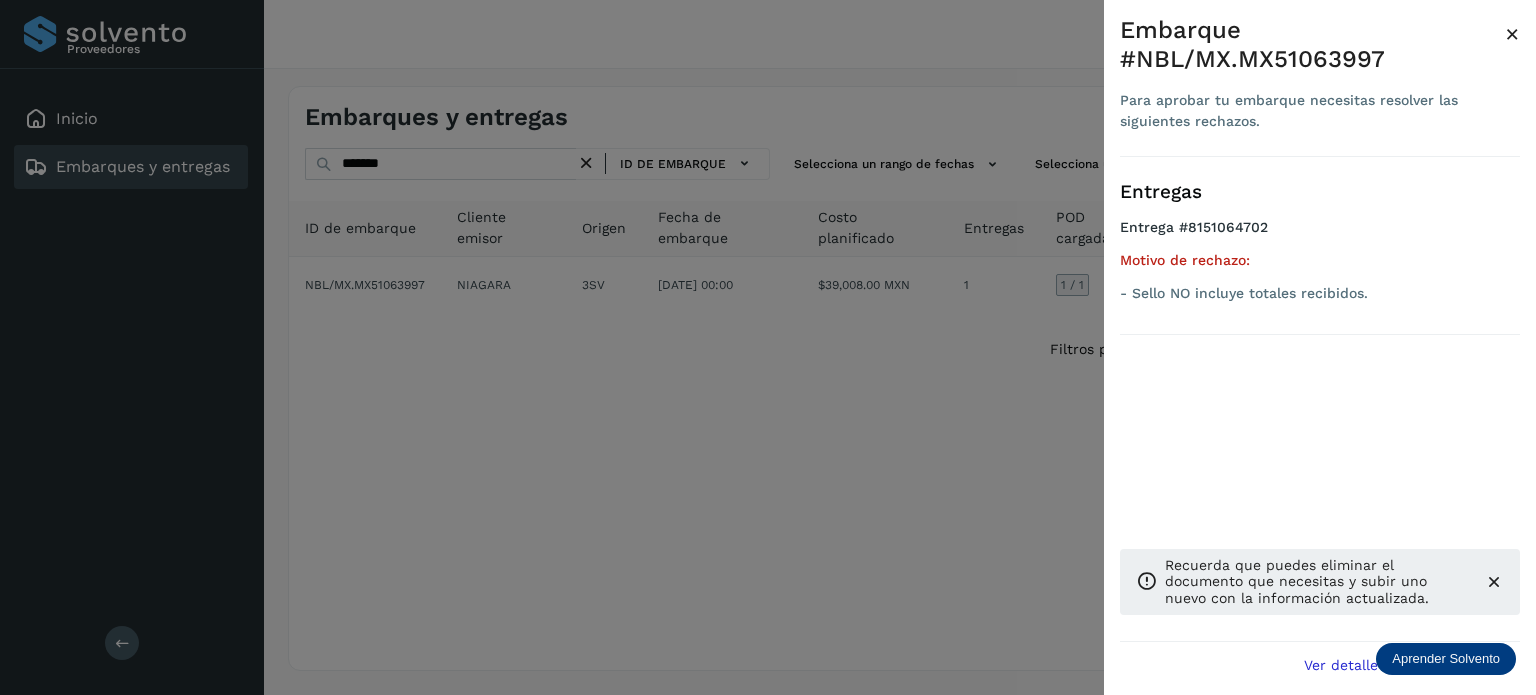 drag, startPoint x: 582, startPoint y: 363, endPoint x: 414, endPoint y: 217, distance: 222.57584 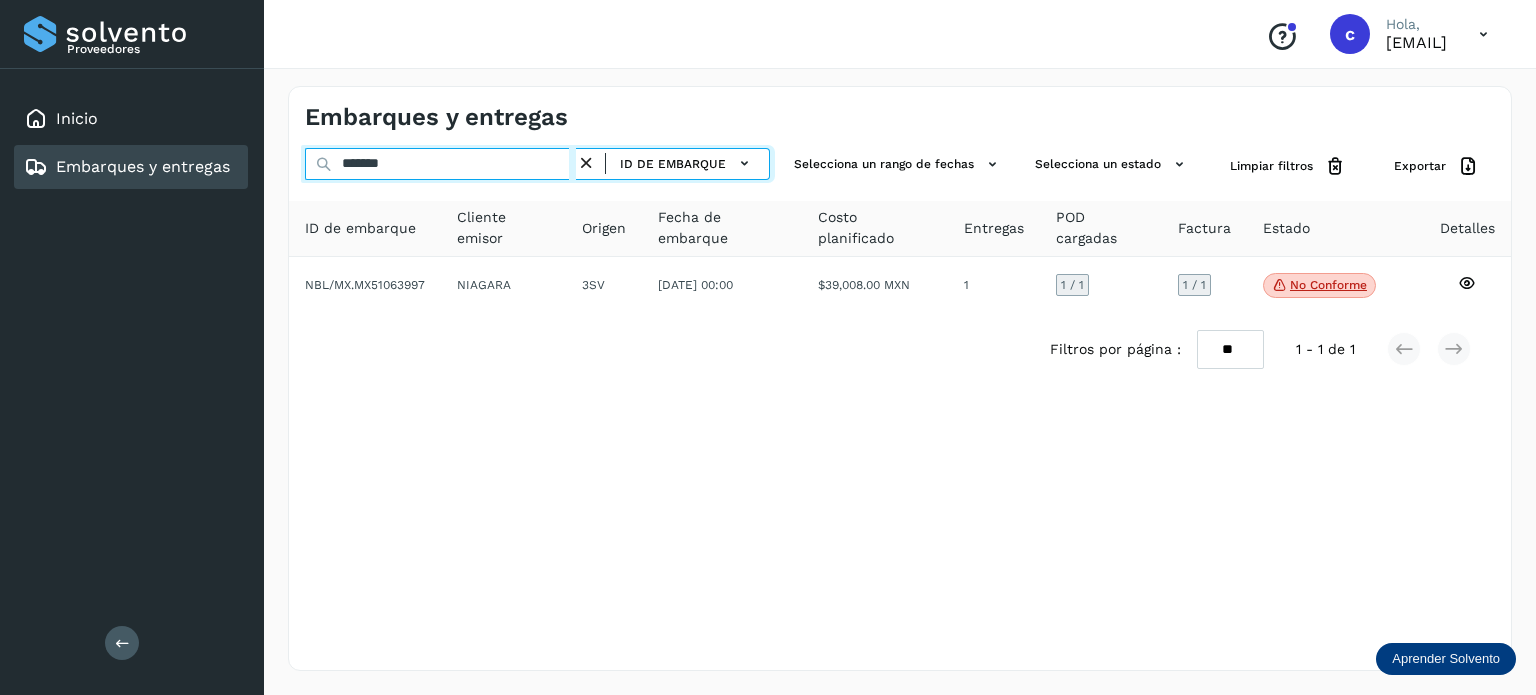 drag, startPoint x: 416, startPoint y: 163, endPoint x: 348, endPoint y: 163, distance: 68 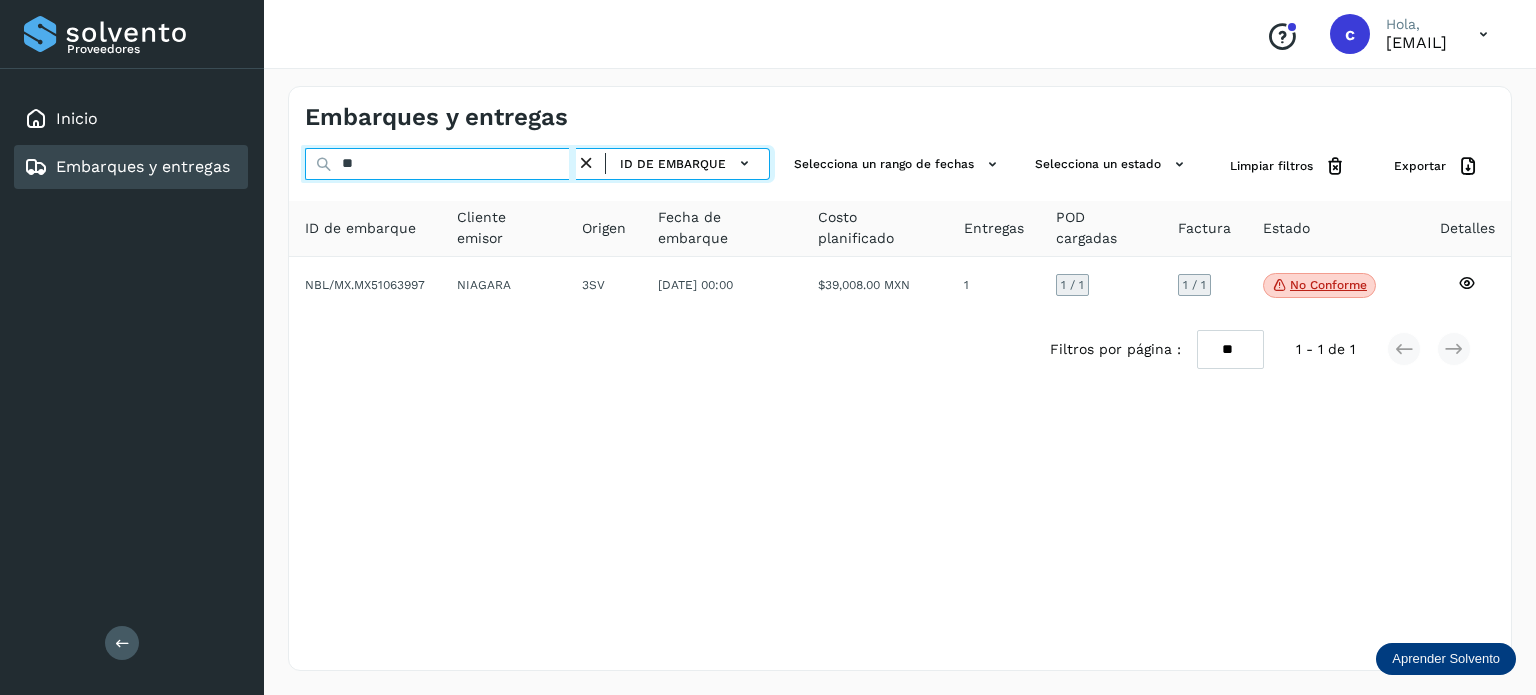 type on "*" 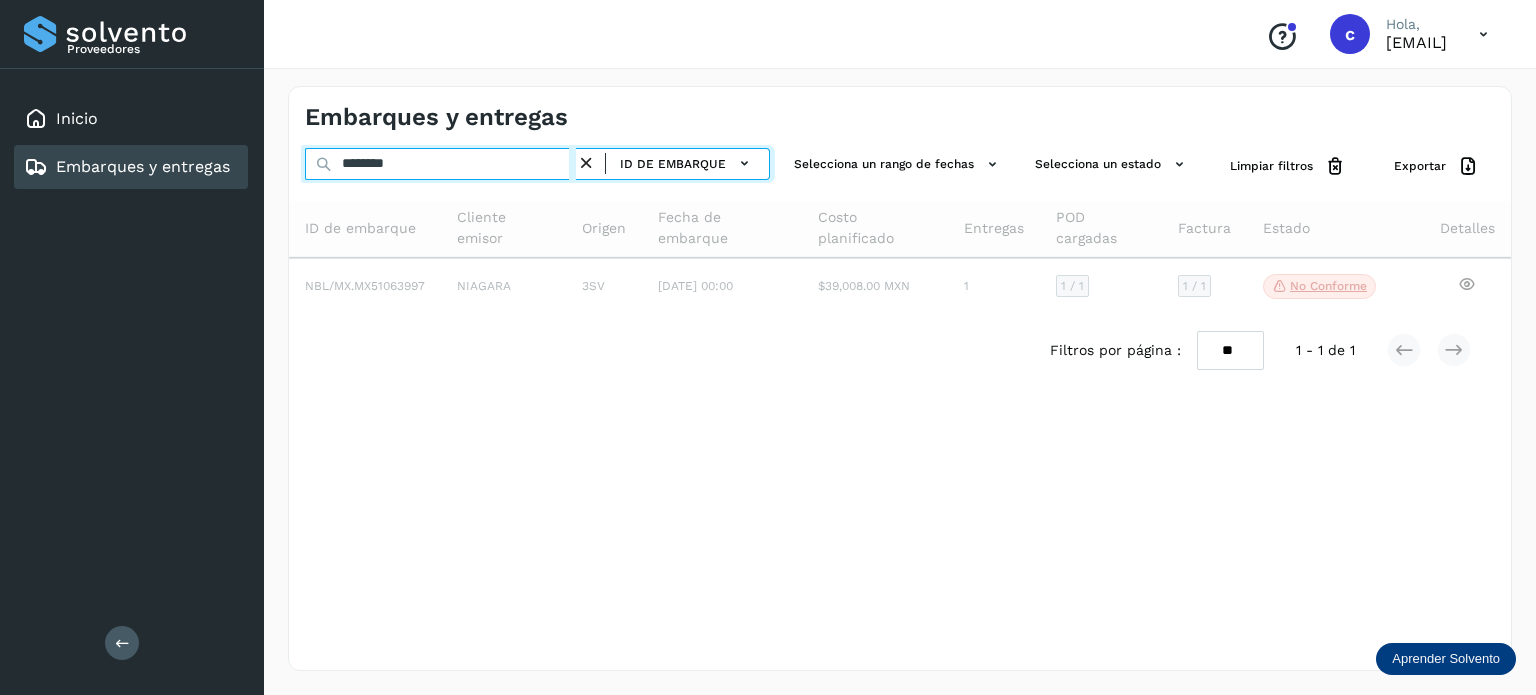 type on "********" 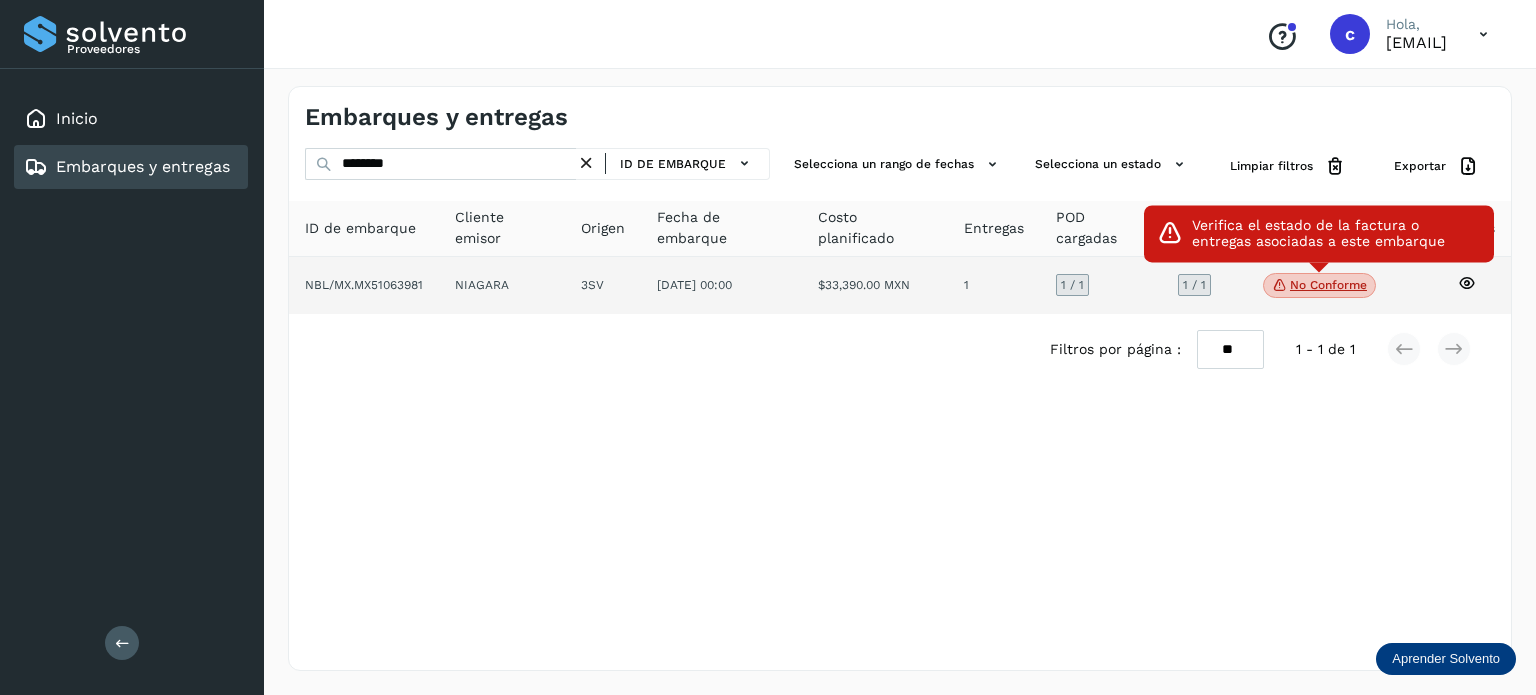 click on "No conforme" at bounding box center [1319, 286] 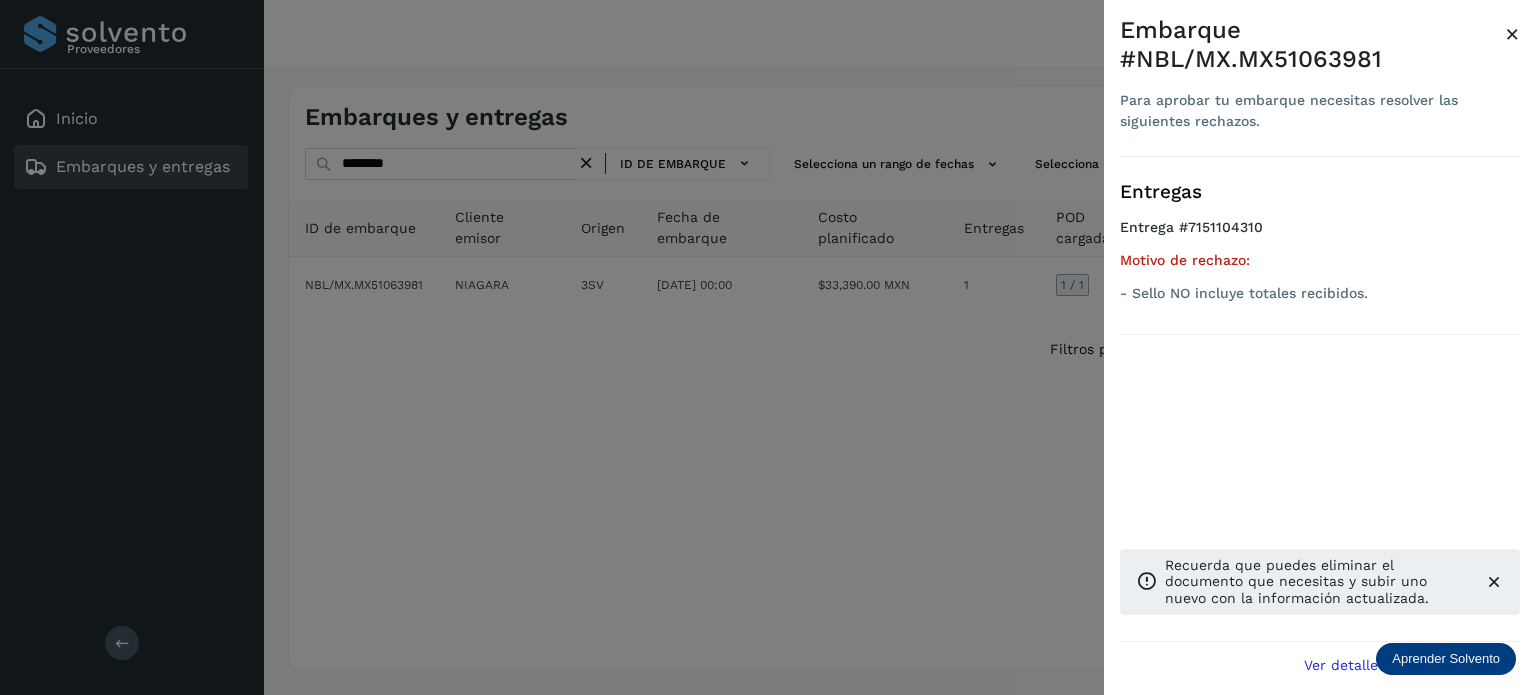 click at bounding box center [768, 347] 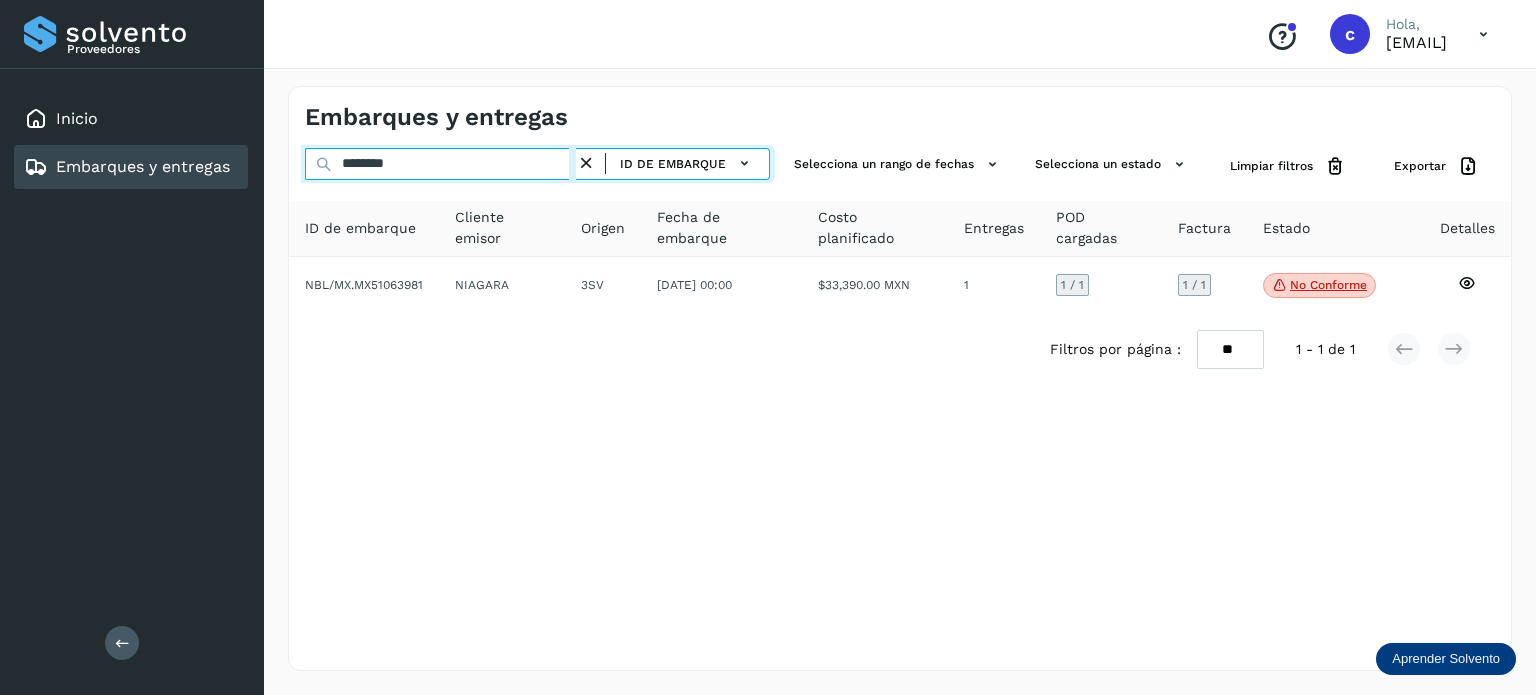 drag, startPoint x: 453, startPoint y: 159, endPoint x: 280, endPoint y: 167, distance: 173.18488 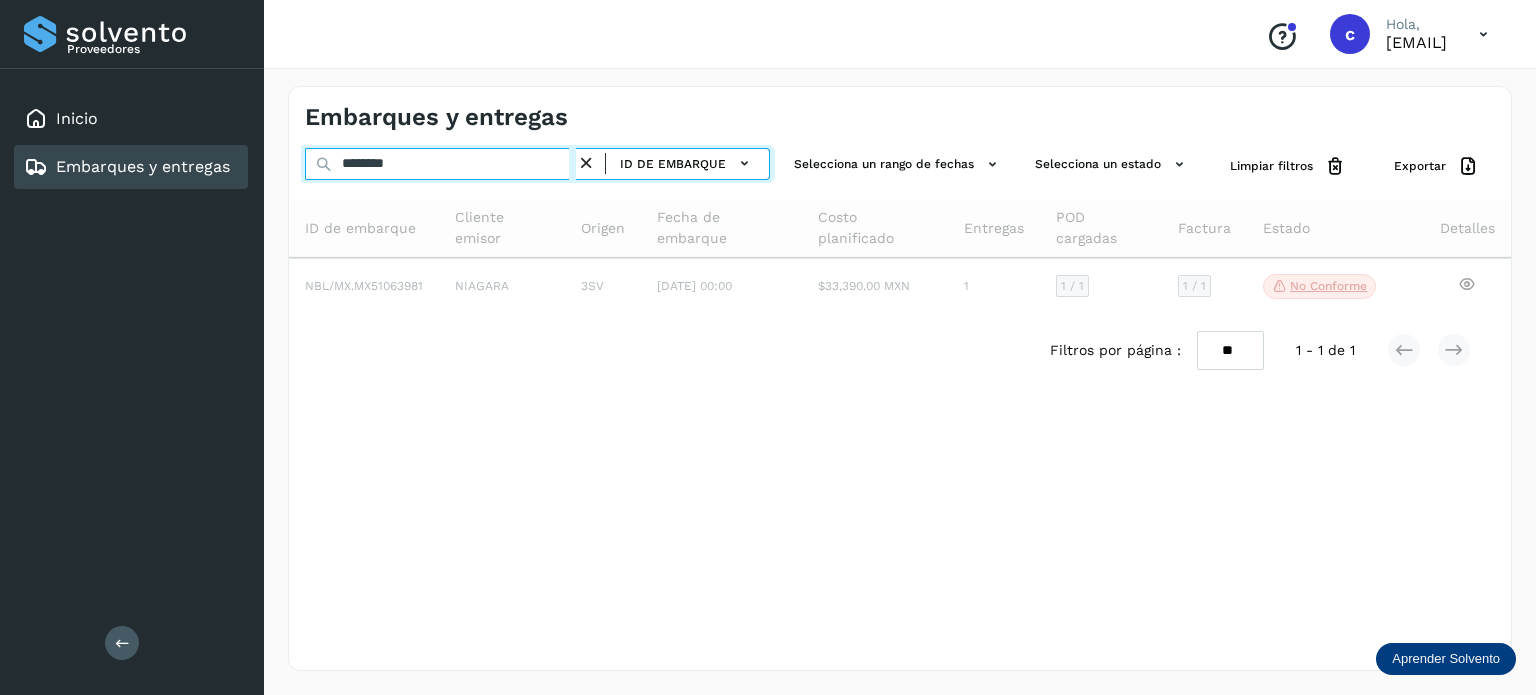 type on "********" 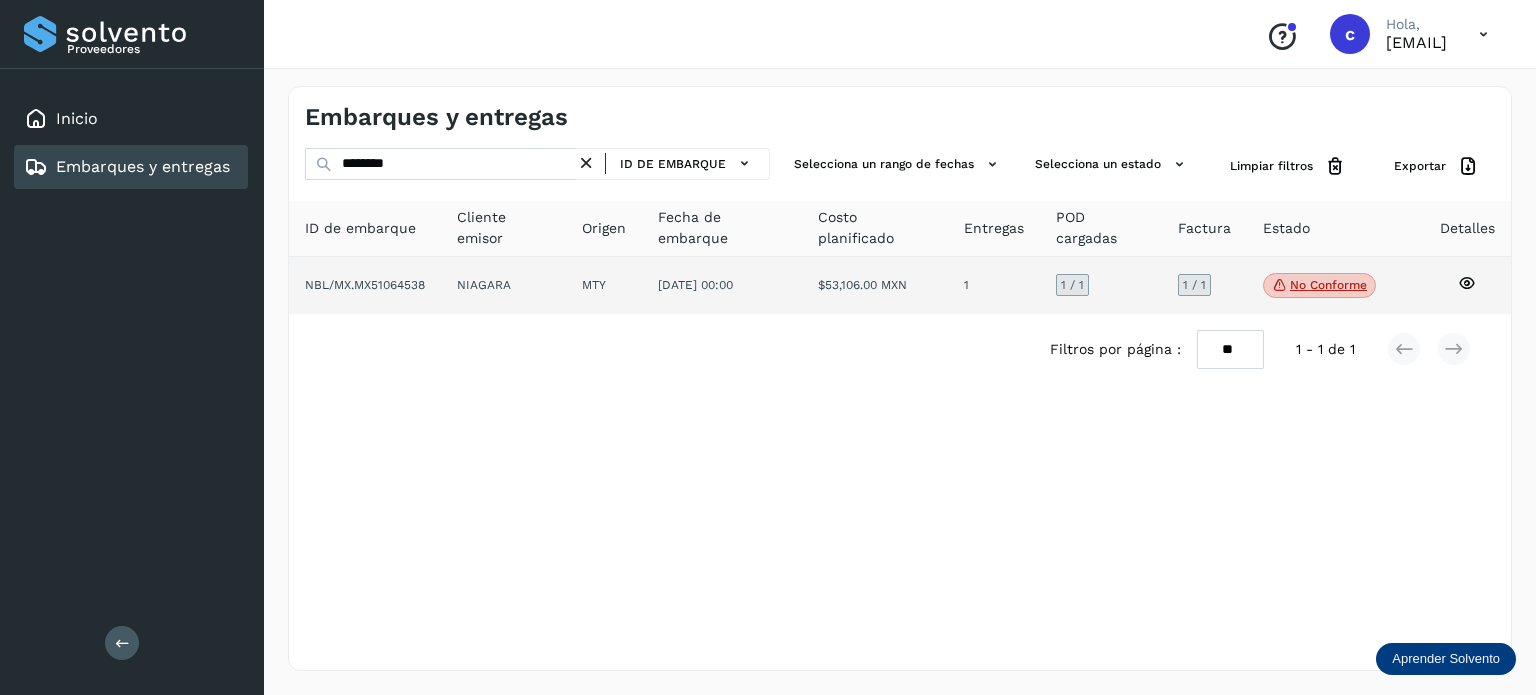 click on "No conforme" 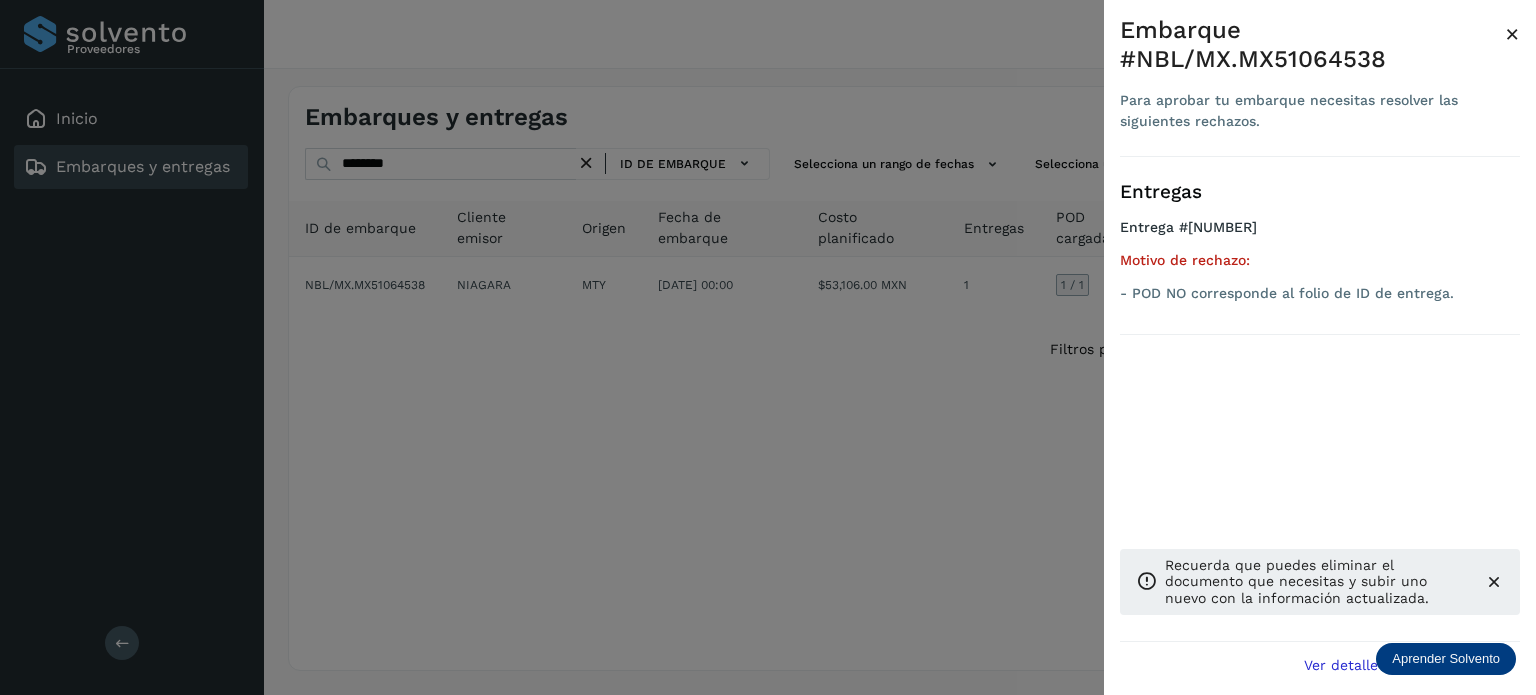 drag, startPoint x: 632, startPoint y: 368, endPoint x: 596, endPoint y: 338, distance: 46.8615 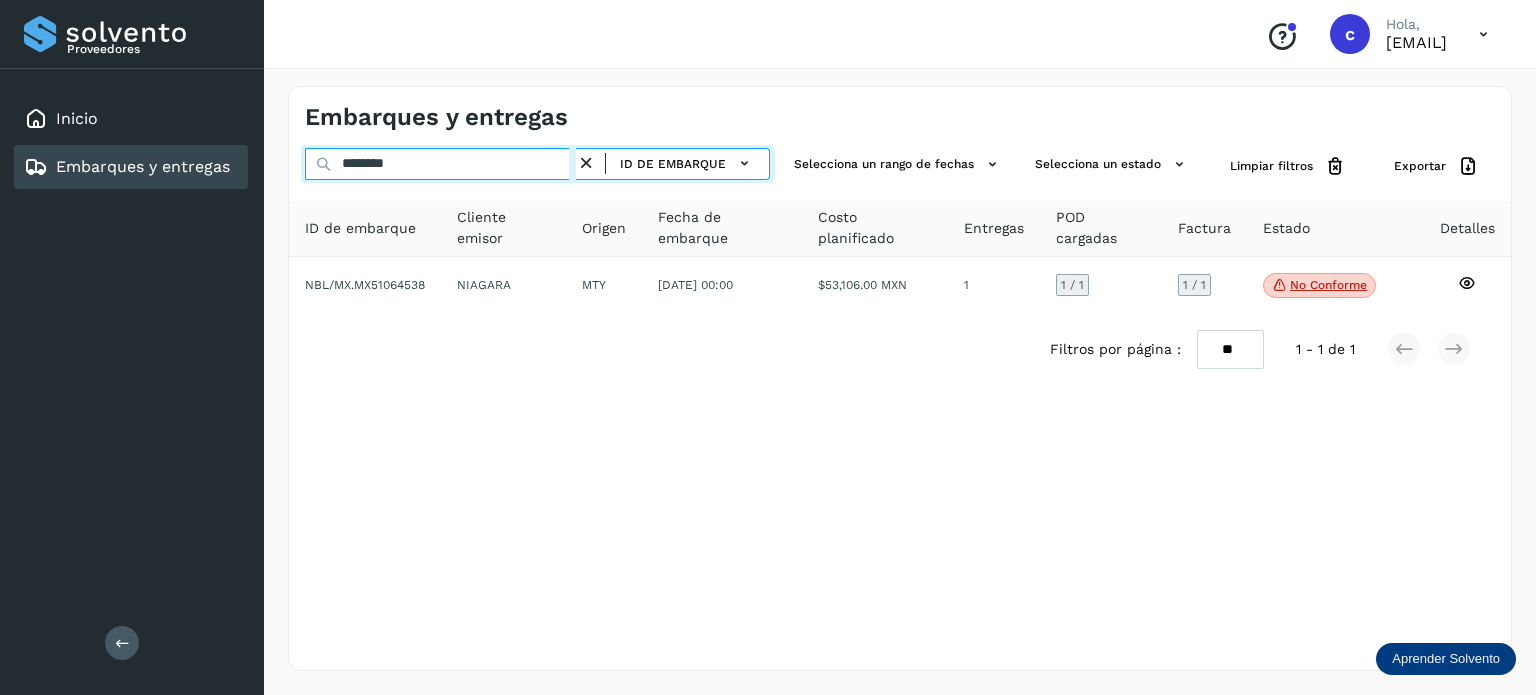 drag, startPoint x: 343, startPoint y: 156, endPoint x: 292, endPoint y: 151, distance: 51.24451 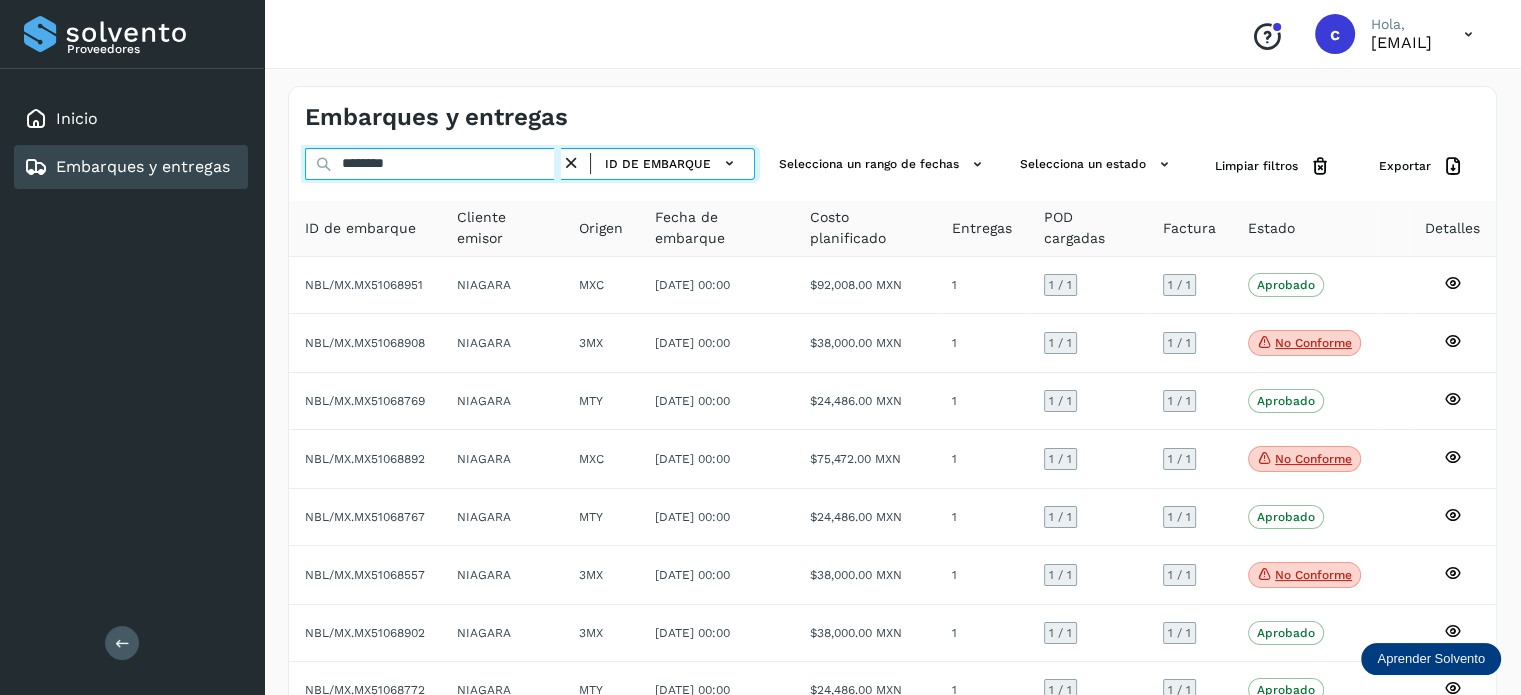 type on "********" 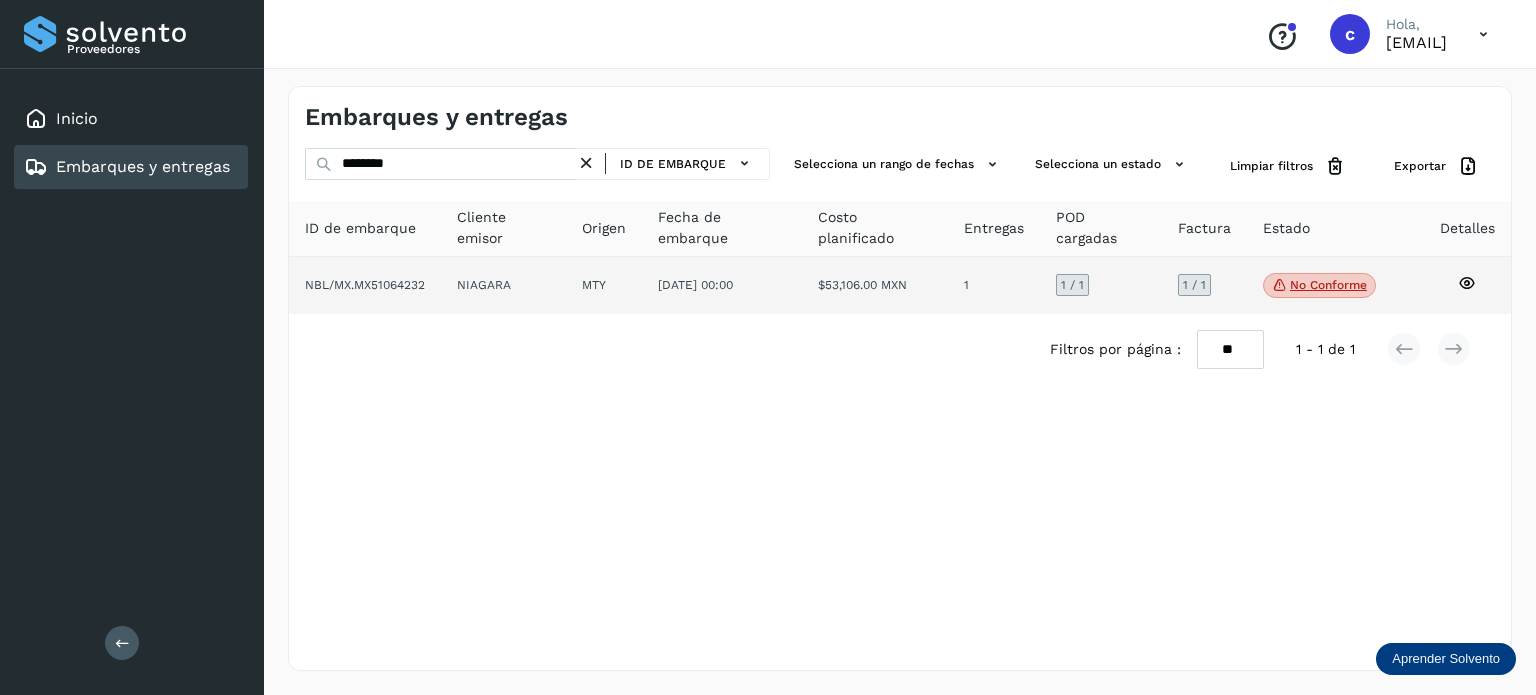 click on "No conforme" 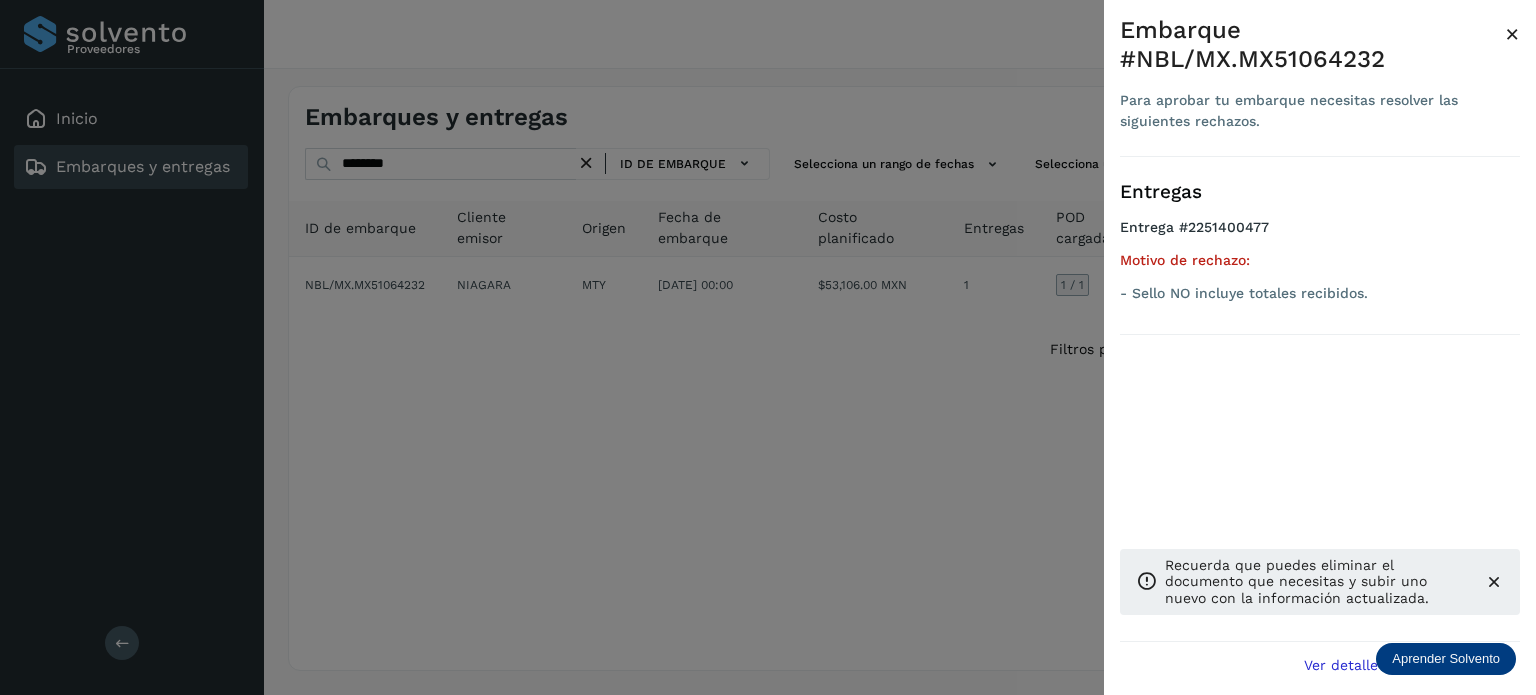 click at bounding box center [768, 347] 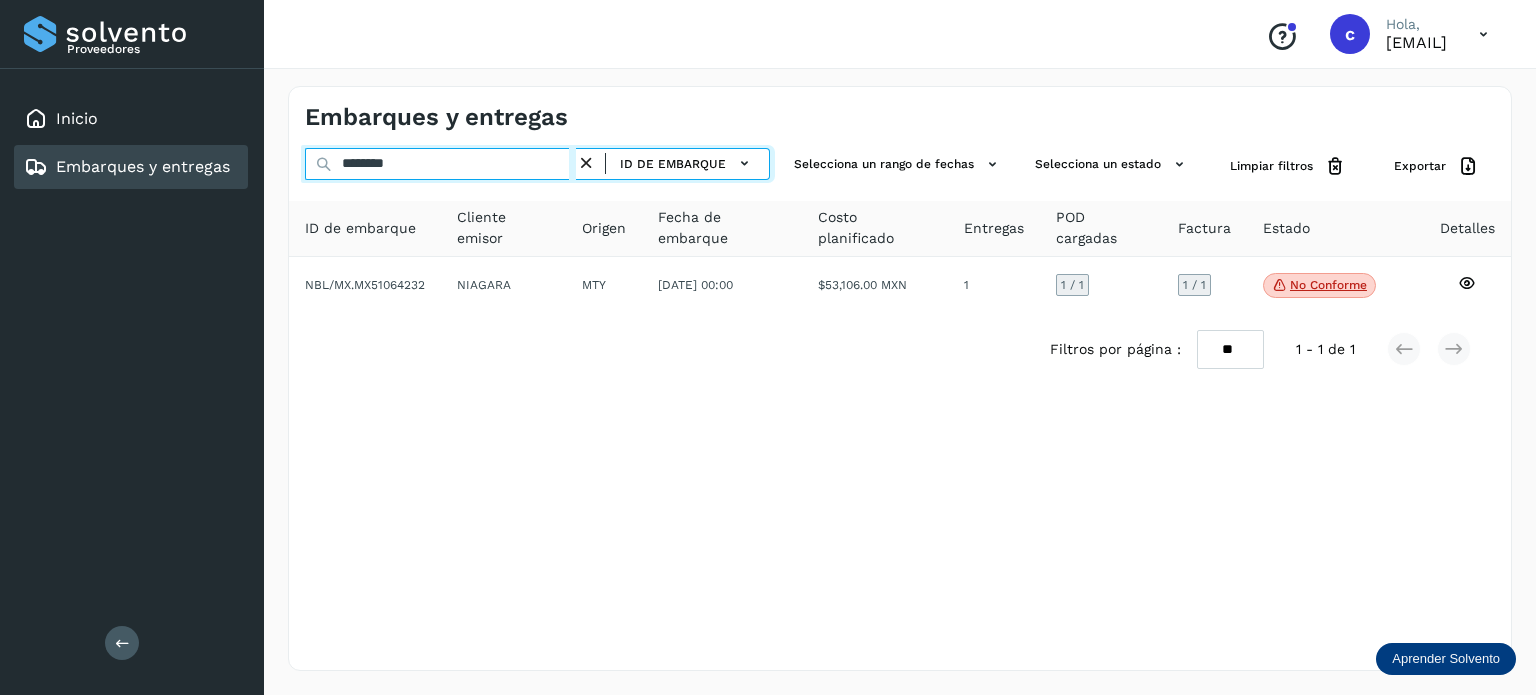 click on "******** ID de embarque" at bounding box center (537, 166) 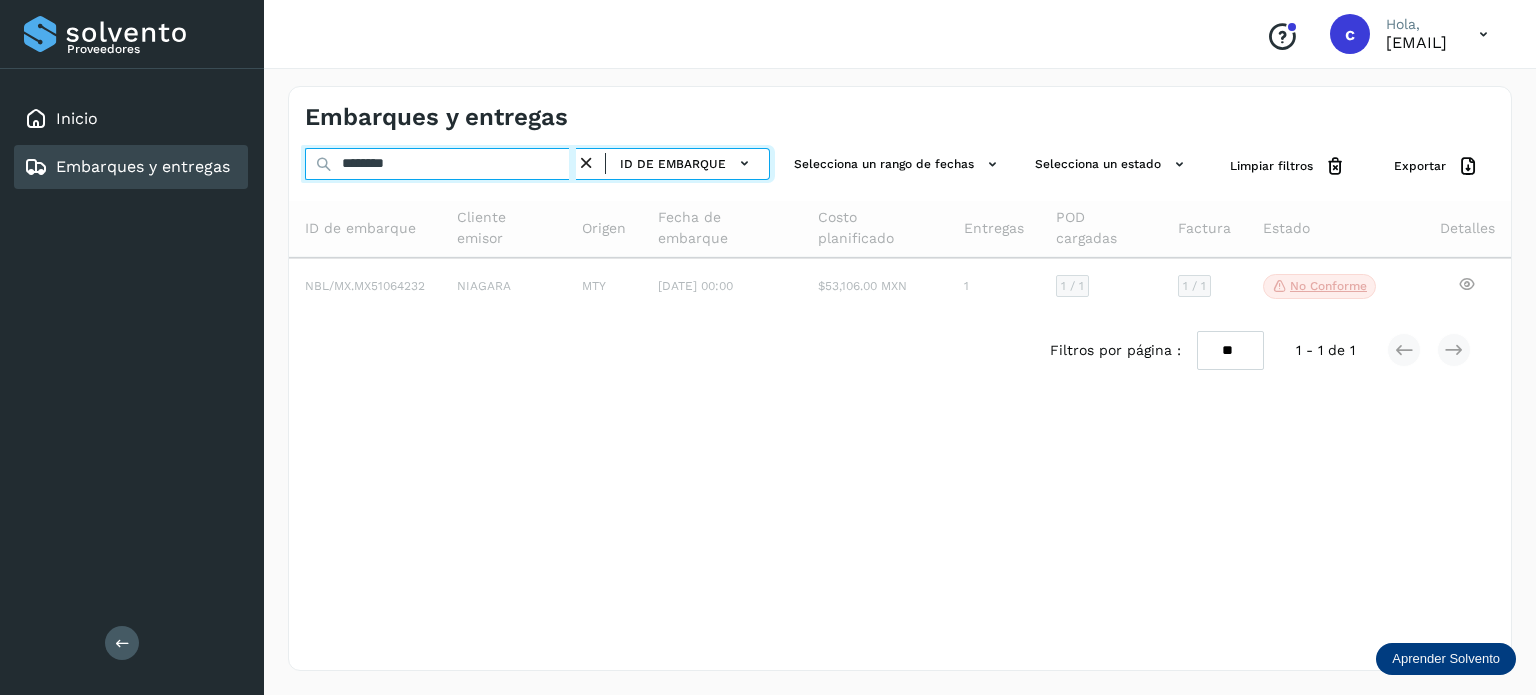 type on "********" 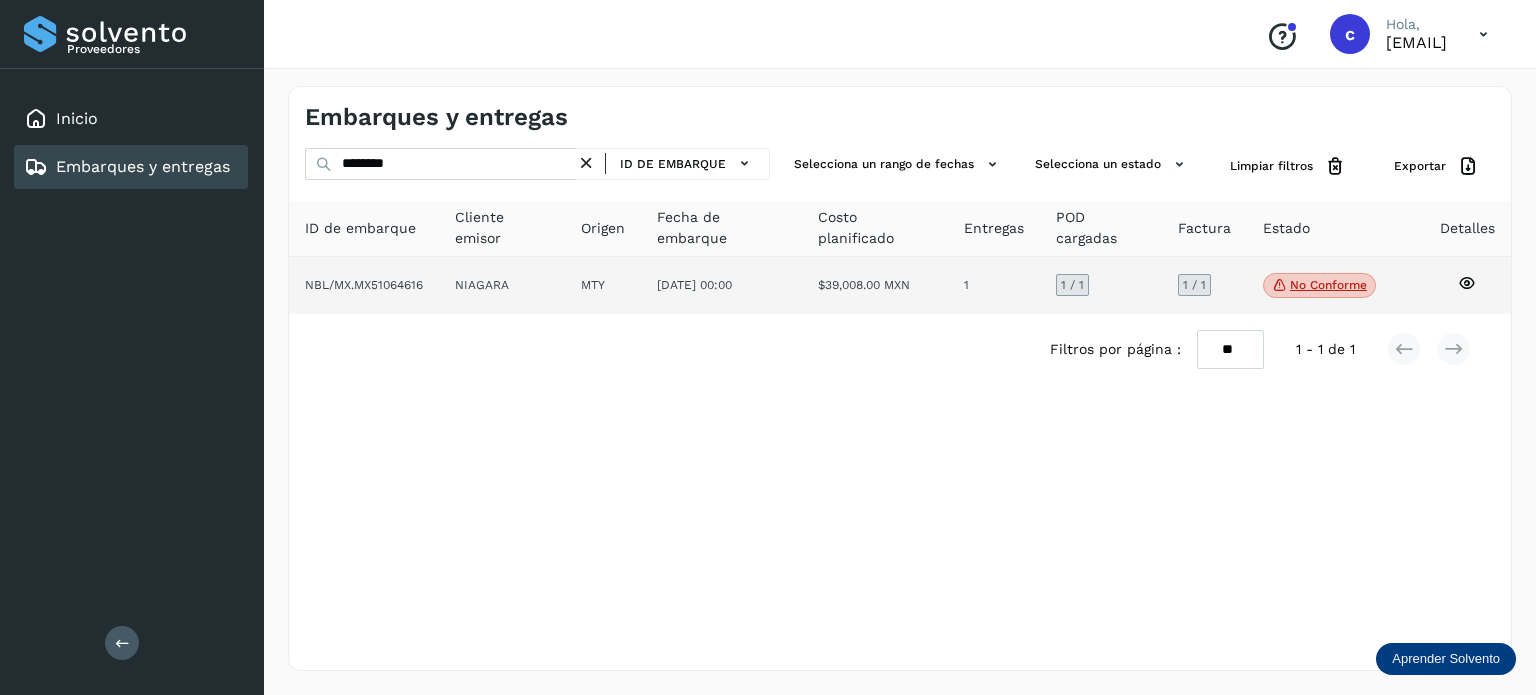 click on "No conforme" 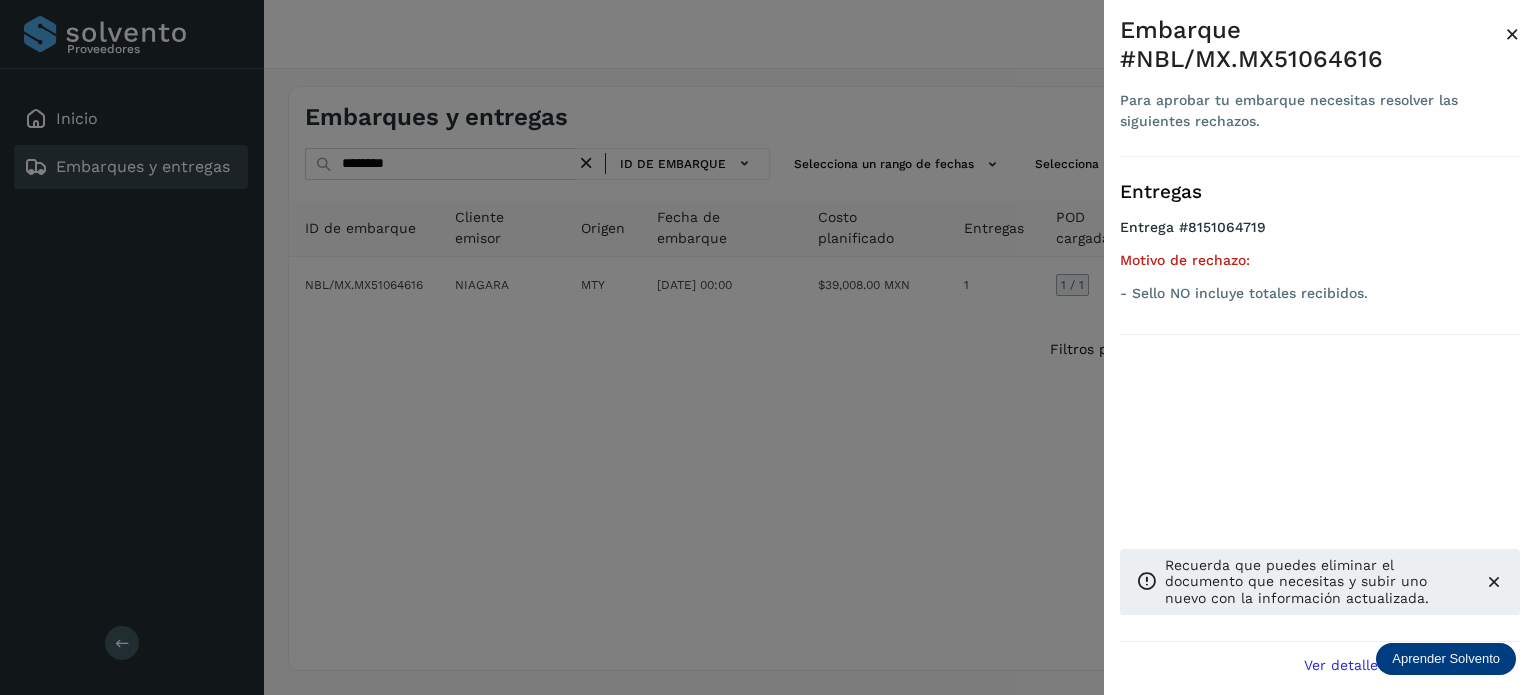 drag, startPoint x: 464, startPoint y: 406, endPoint x: 481, endPoint y: 236, distance: 170.84789 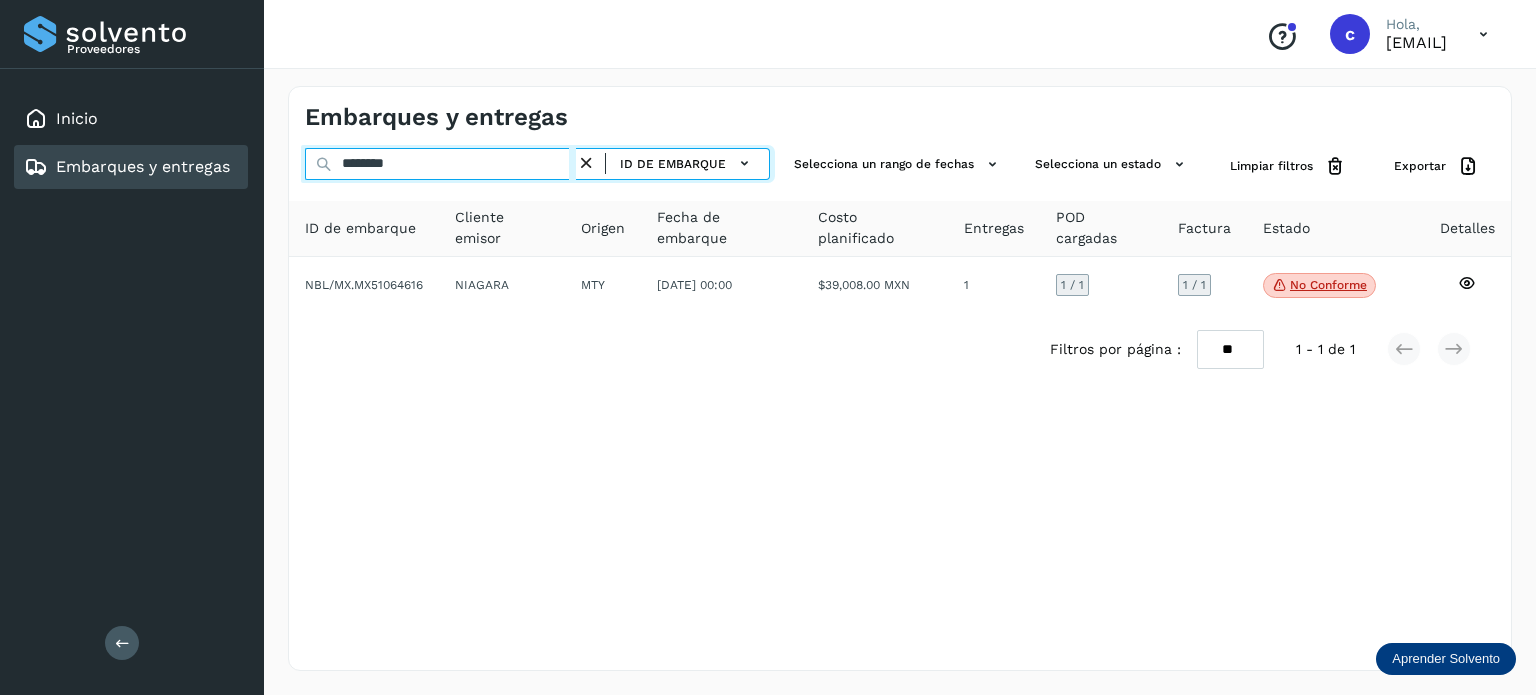 drag, startPoint x: 341, startPoint y: 163, endPoint x: 321, endPoint y: 163, distance: 20 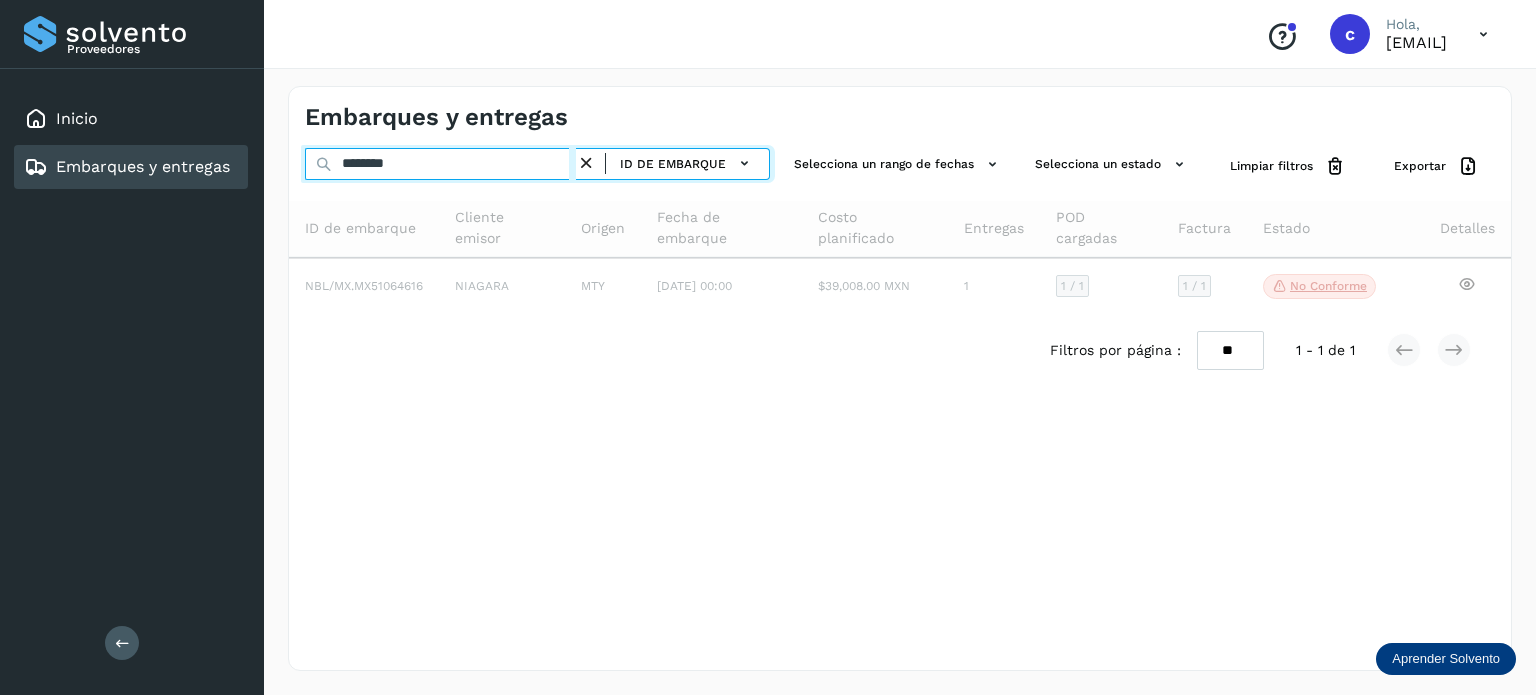 type on "********" 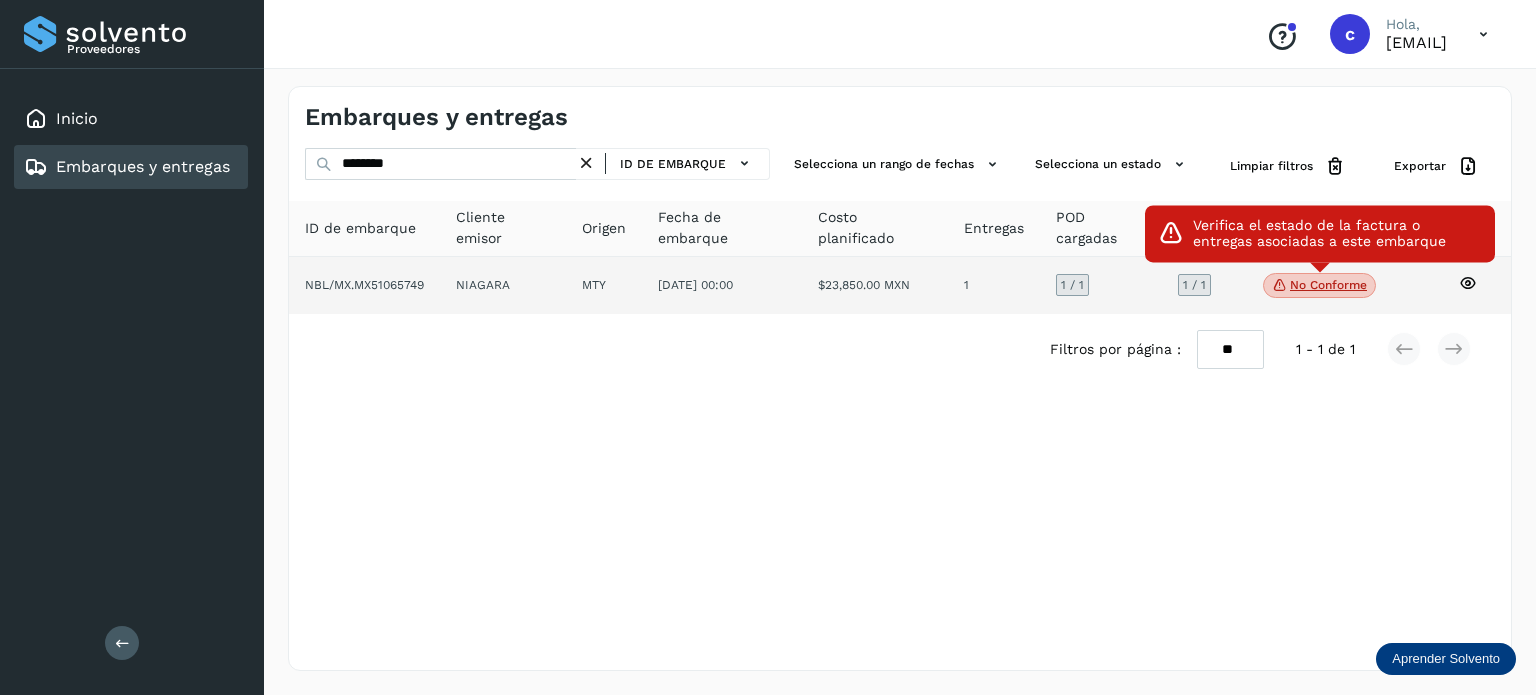 click on "No conforme" 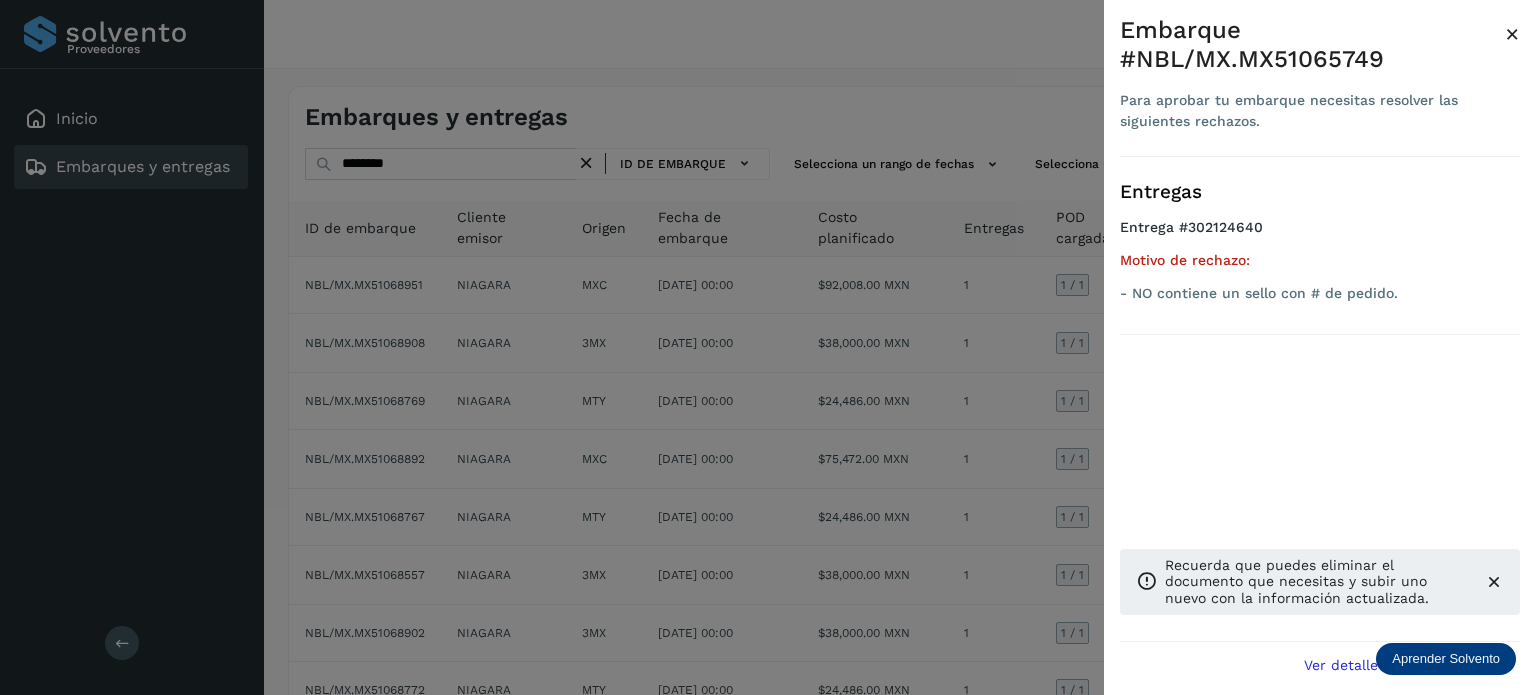 click at bounding box center [768, 347] 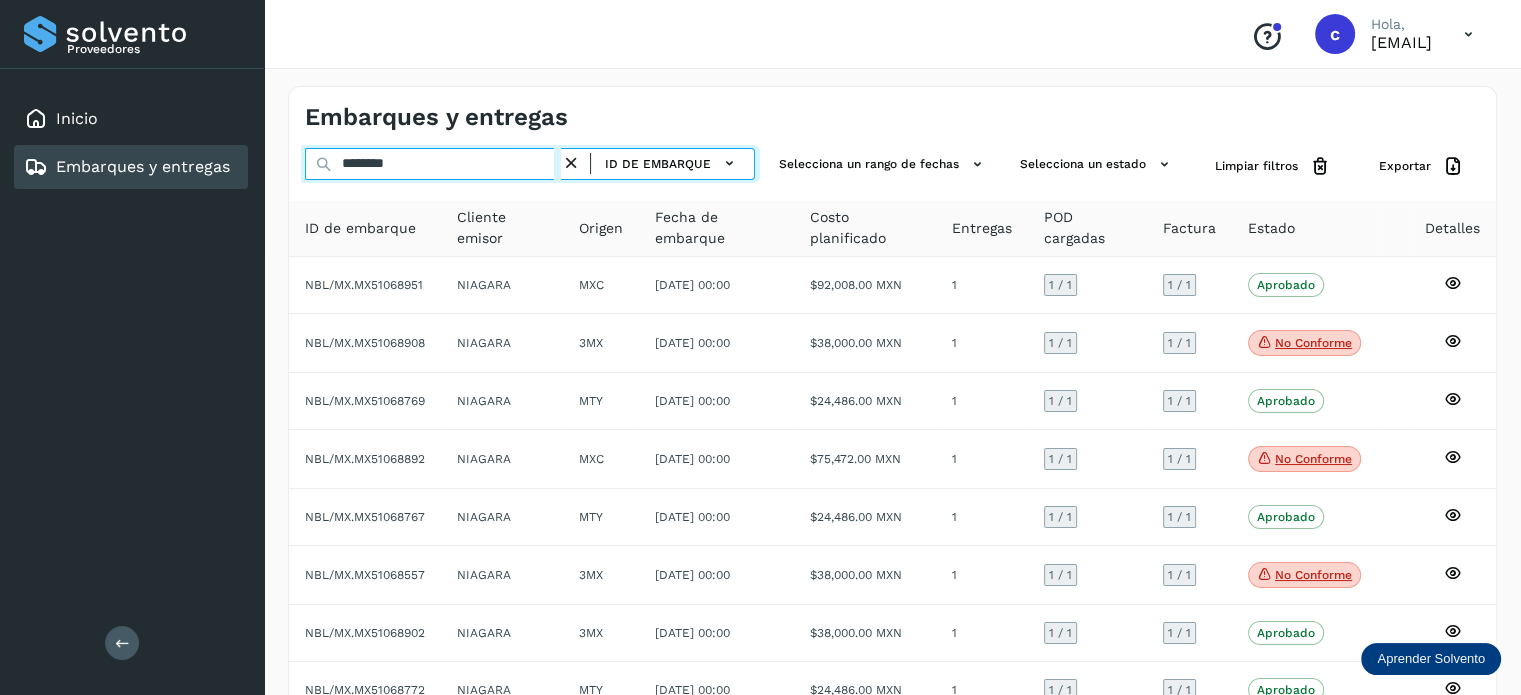 drag, startPoint x: 414, startPoint y: 165, endPoint x: 300, endPoint y: 160, distance: 114.1096 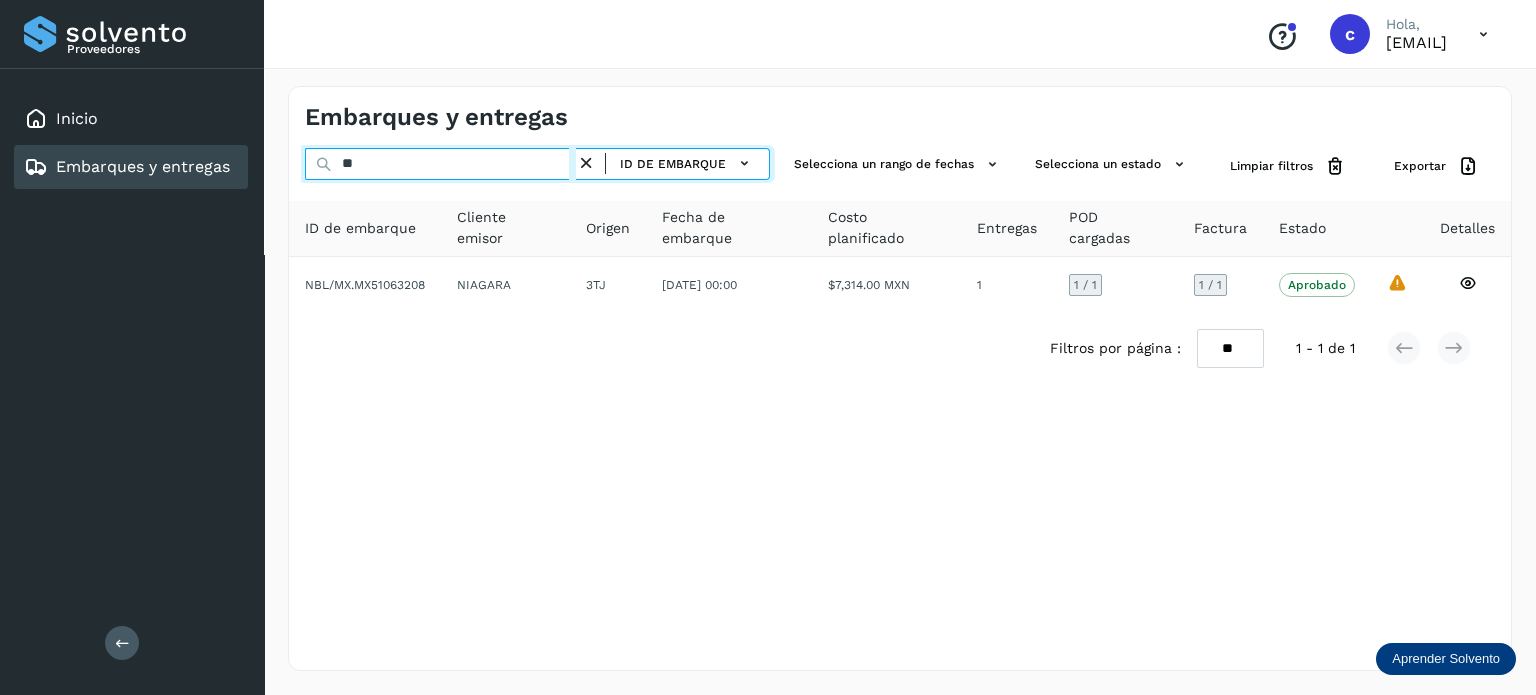 type on "*" 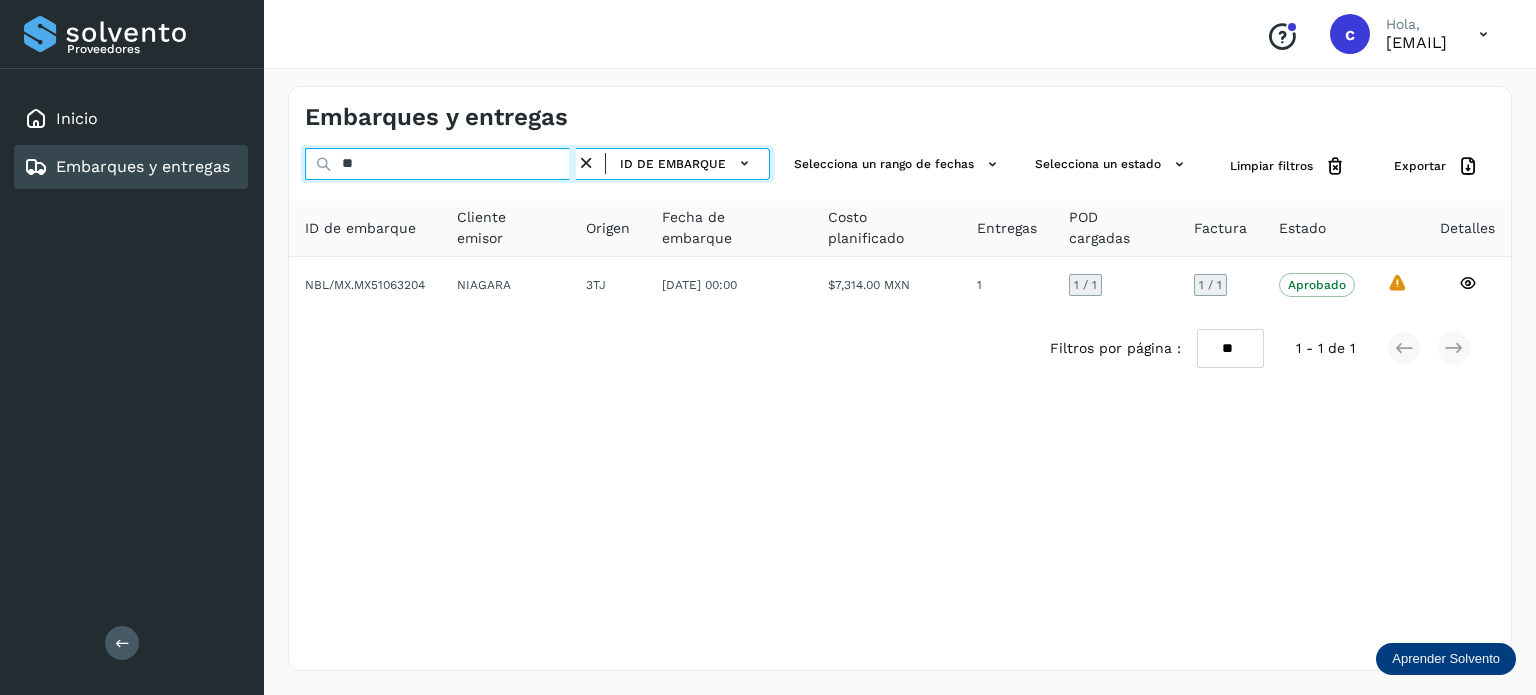 type on "*" 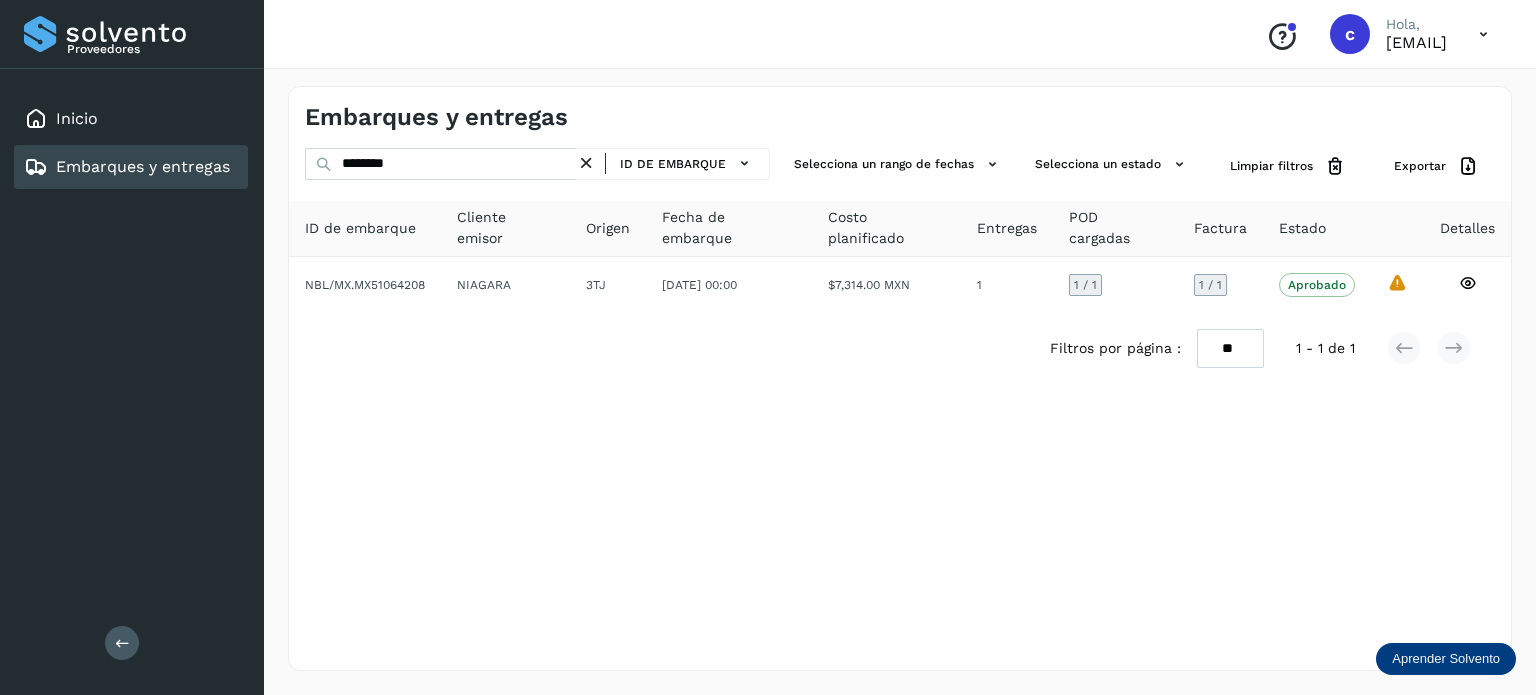 click on "Embarques y entregas ******** ID de embarque Selecciona un rango de fechas  Selecciona un estado Limpiar filtros Exportar ID de embarque Cliente emisor Origen Fecha de embarque Costo planificado Entregas POD cargadas Factura Estado Detalles NBL/MX.MX51064208 NIAGARA 3TJ 08/jul/2025 00:00  $7,314.00 MXN  1 1  / 1 1 / 1 Aprobado
Verifica el estado de la factura o entregas asociadas a este embarque
La validación de Solvento para este embarque ha sido anulada debido al cambio de estado a “Aprobado con Excepción”
Filtros por página : ** ** ** 1 - 1 de 1" at bounding box center (900, 378) 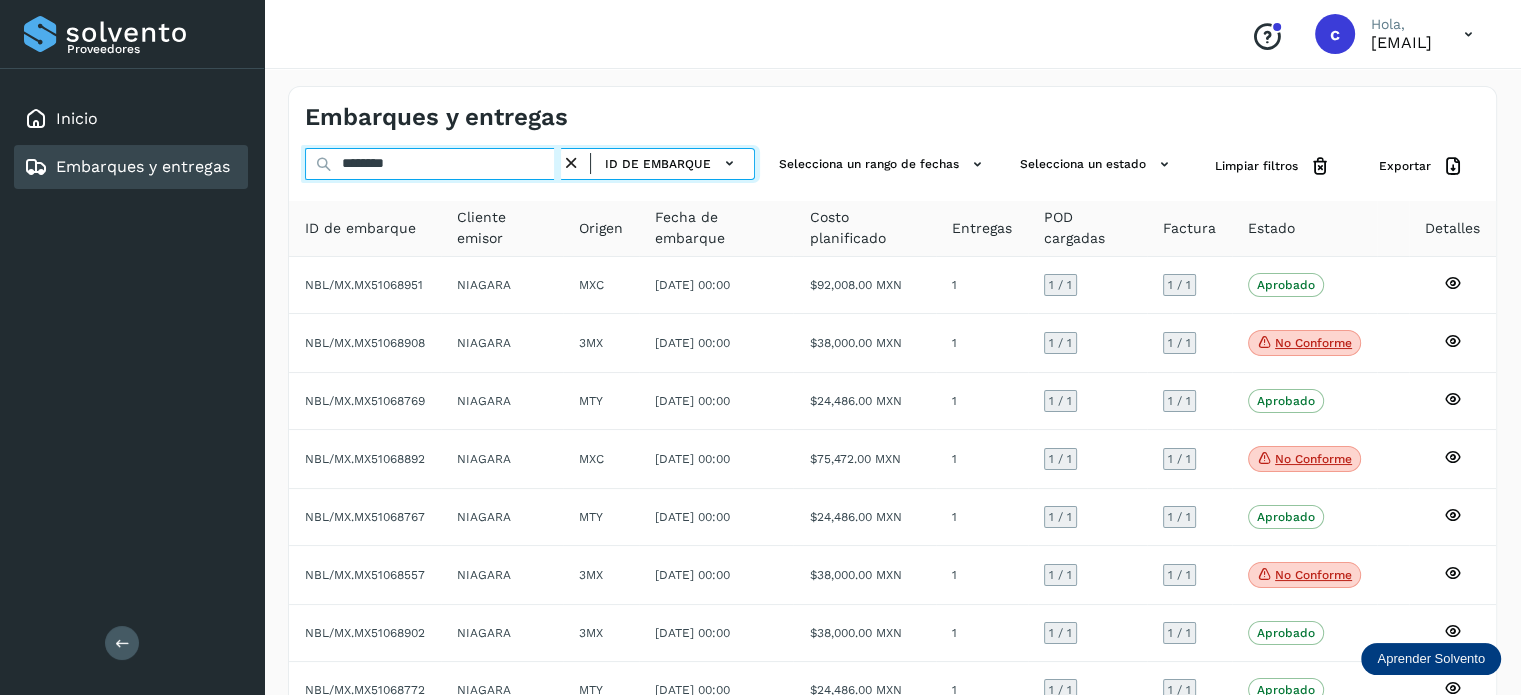 click on "********" at bounding box center [433, 164] 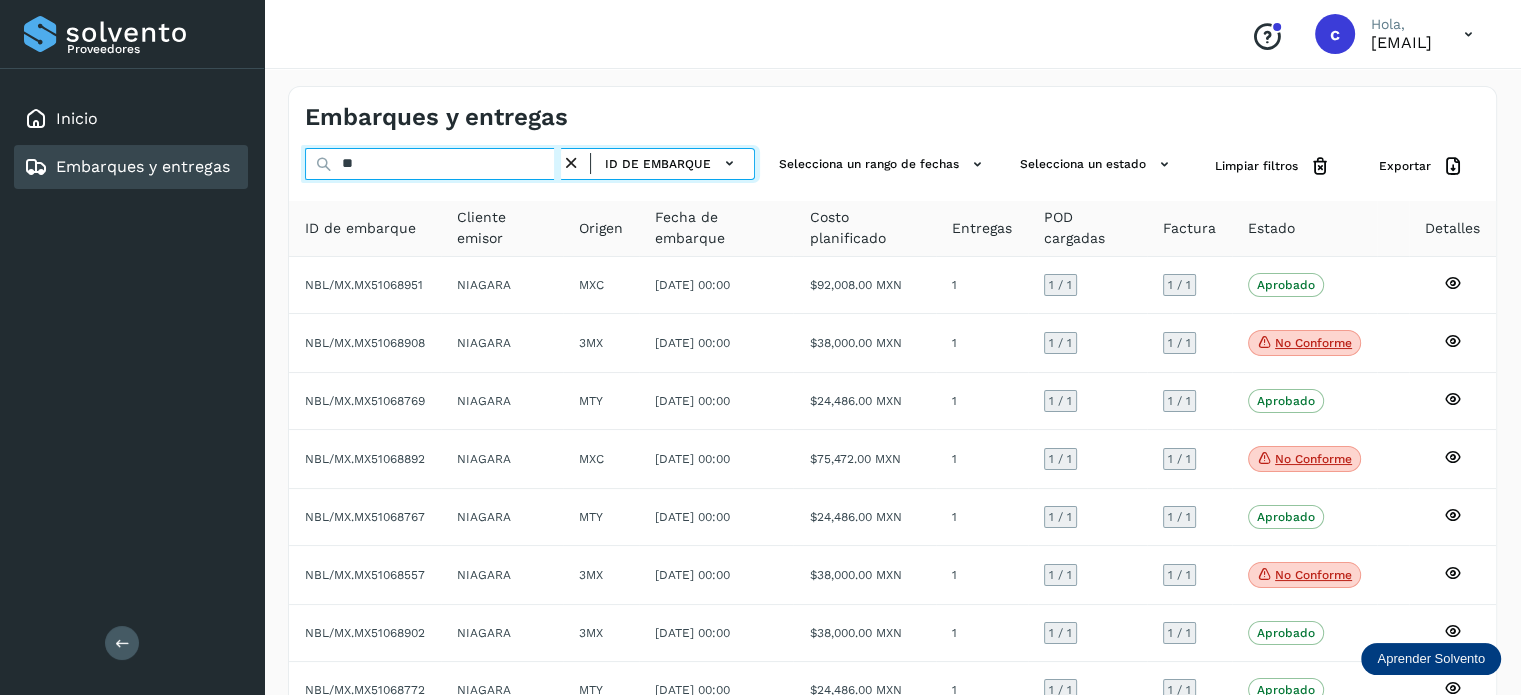 type on "*" 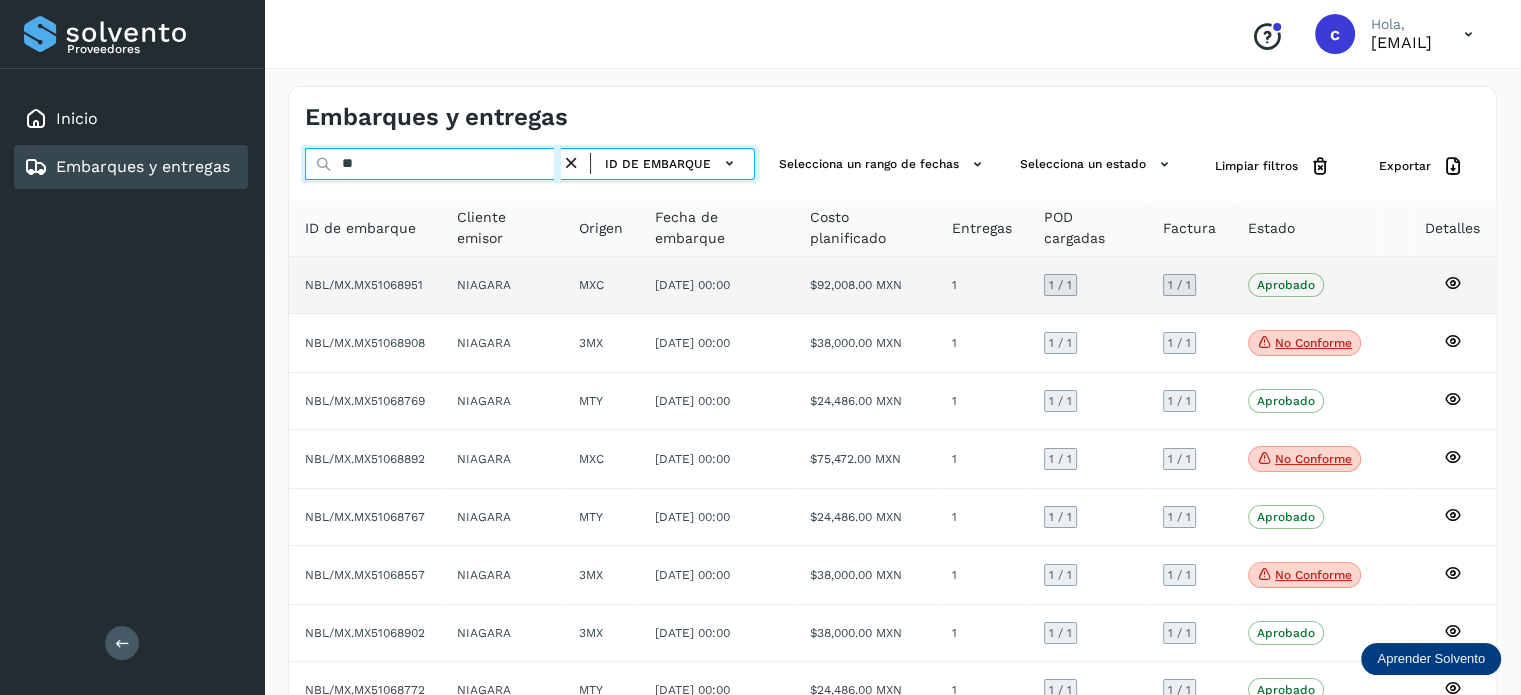 type on "*" 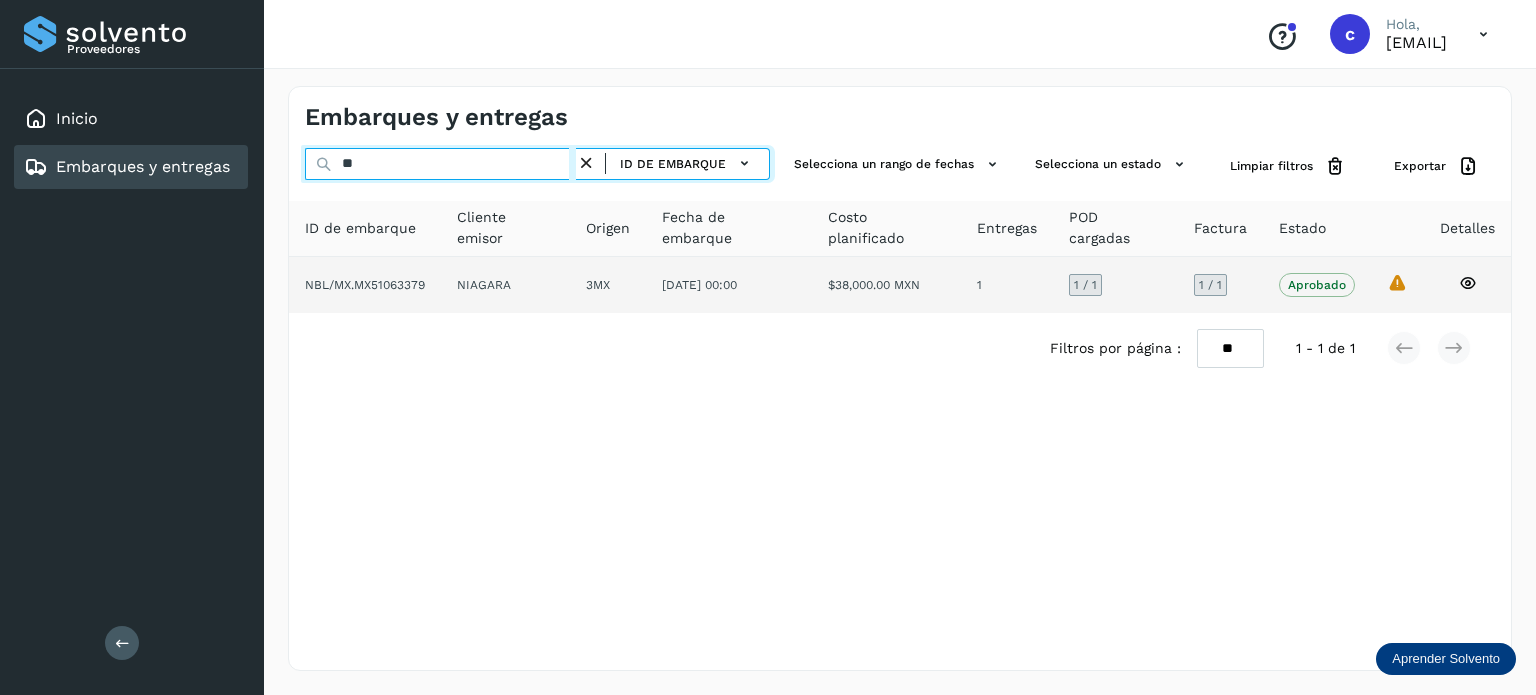 type on "*" 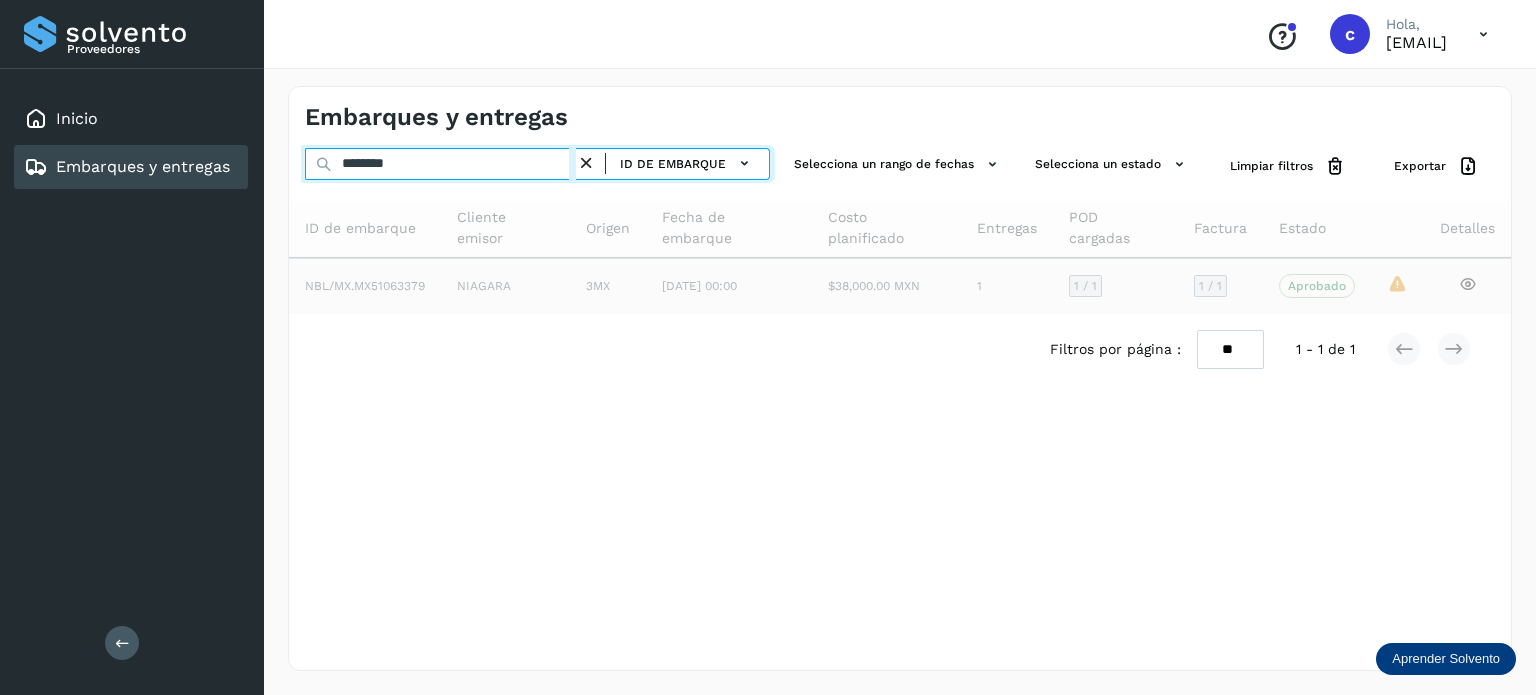 type on "********" 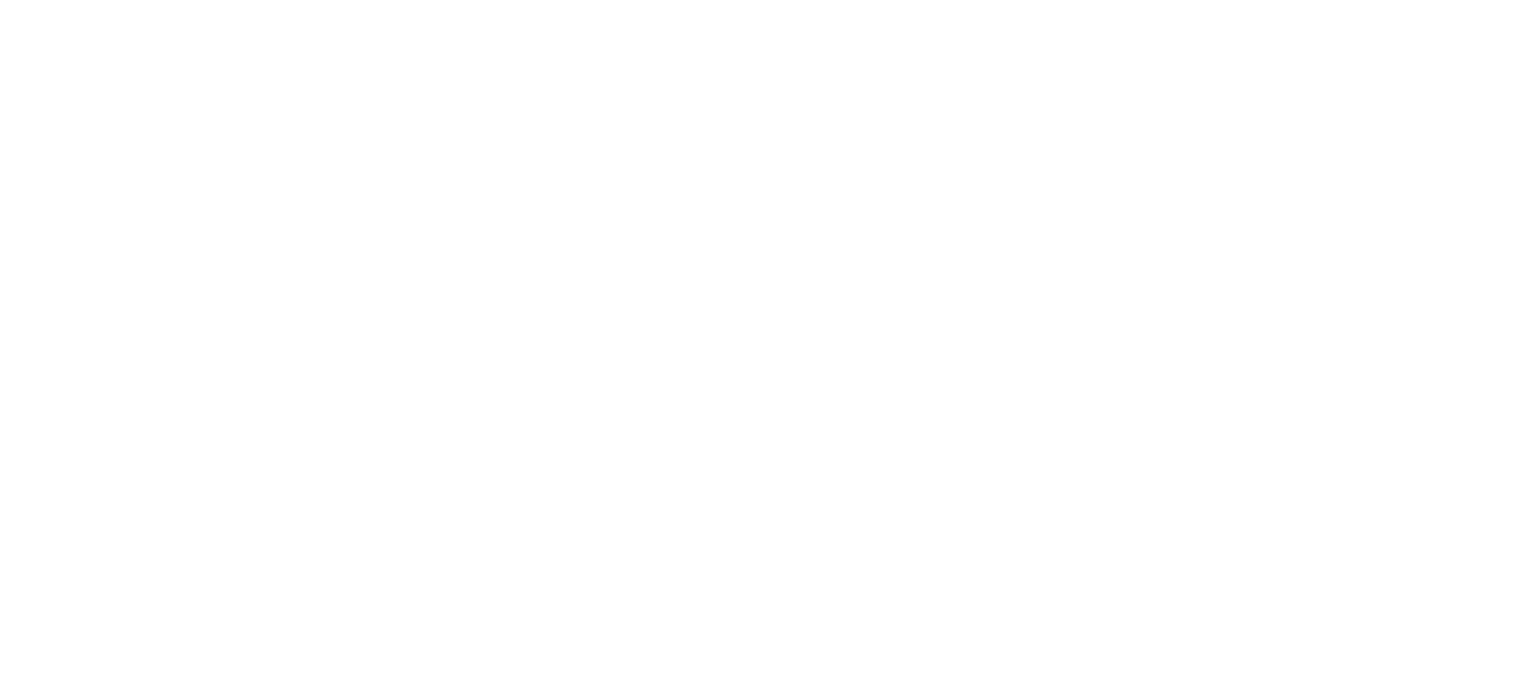 scroll, scrollTop: 0, scrollLeft: 0, axis: both 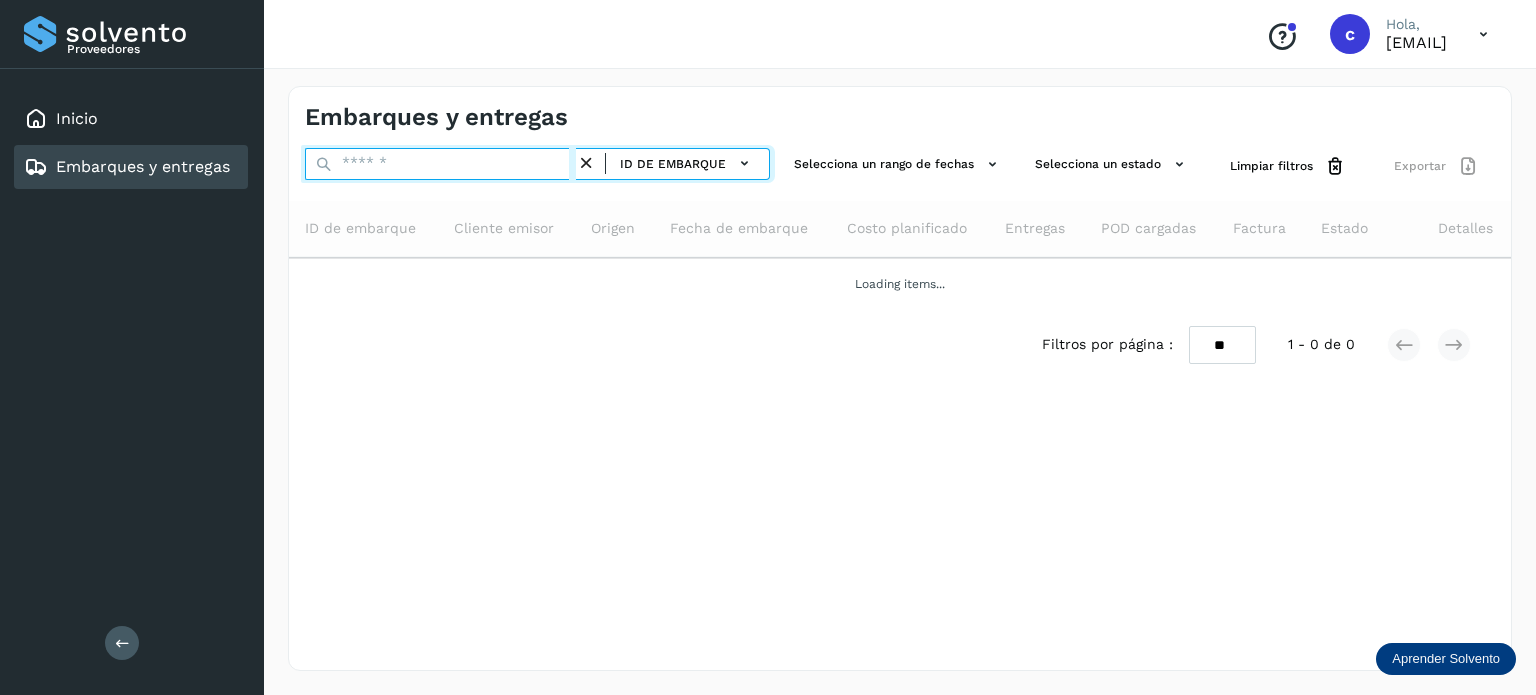 click at bounding box center [440, 164] 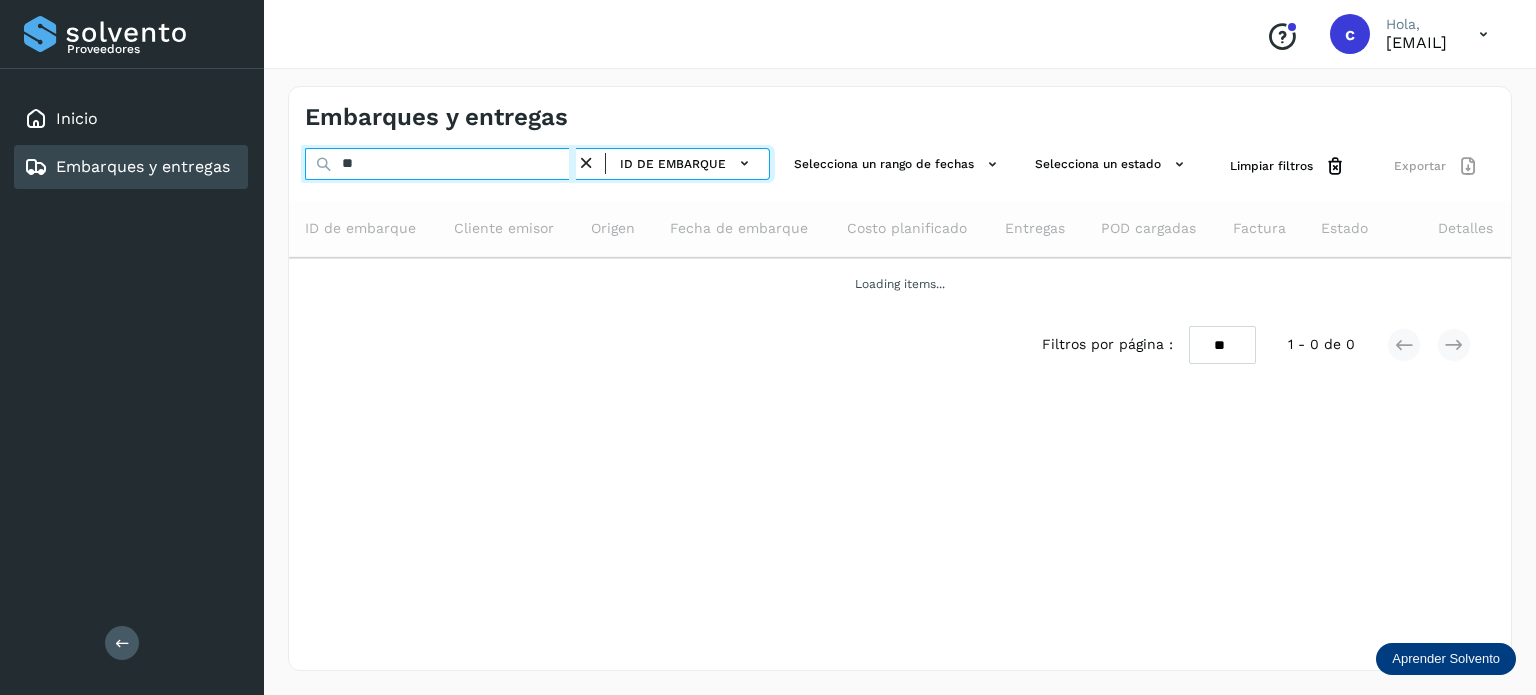 type on "*" 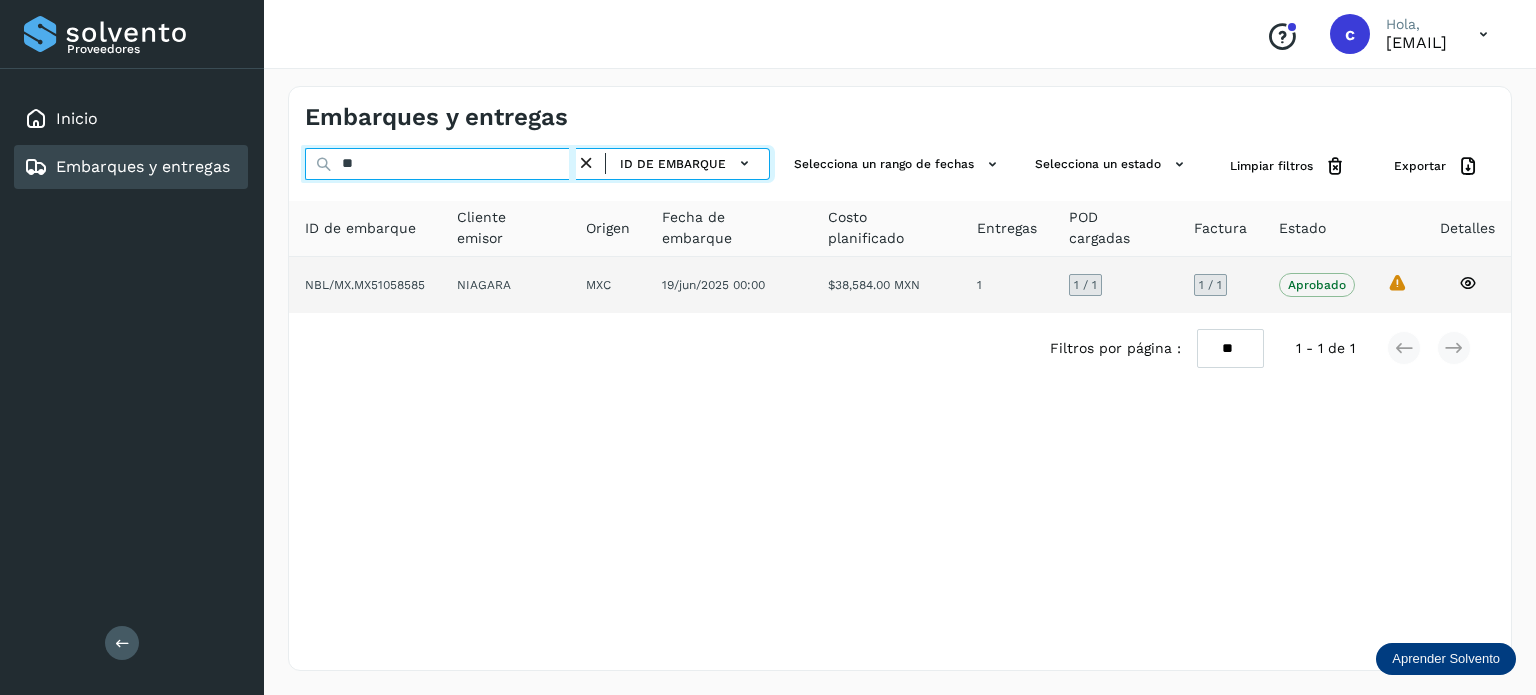 type on "*" 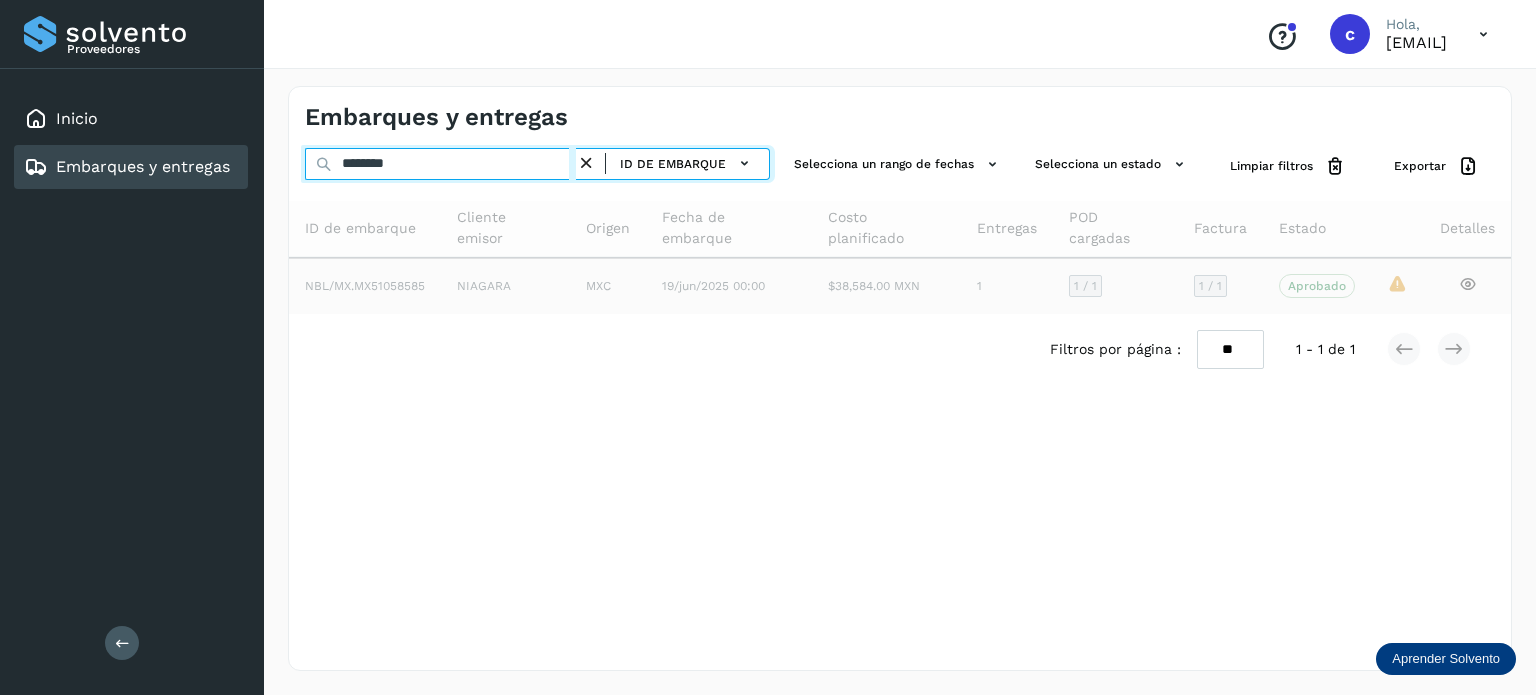 type on "********" 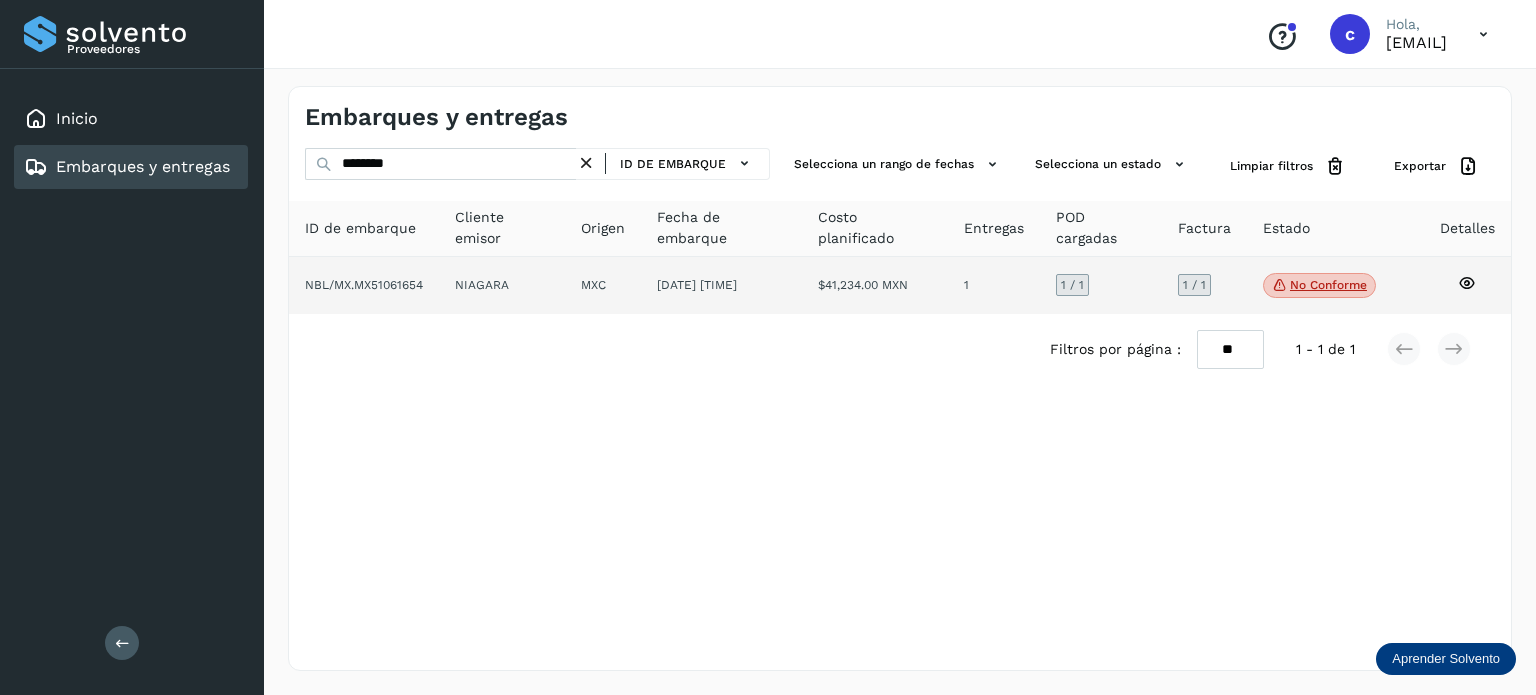 click on "No conforme" at bounding box center [1319, 286] 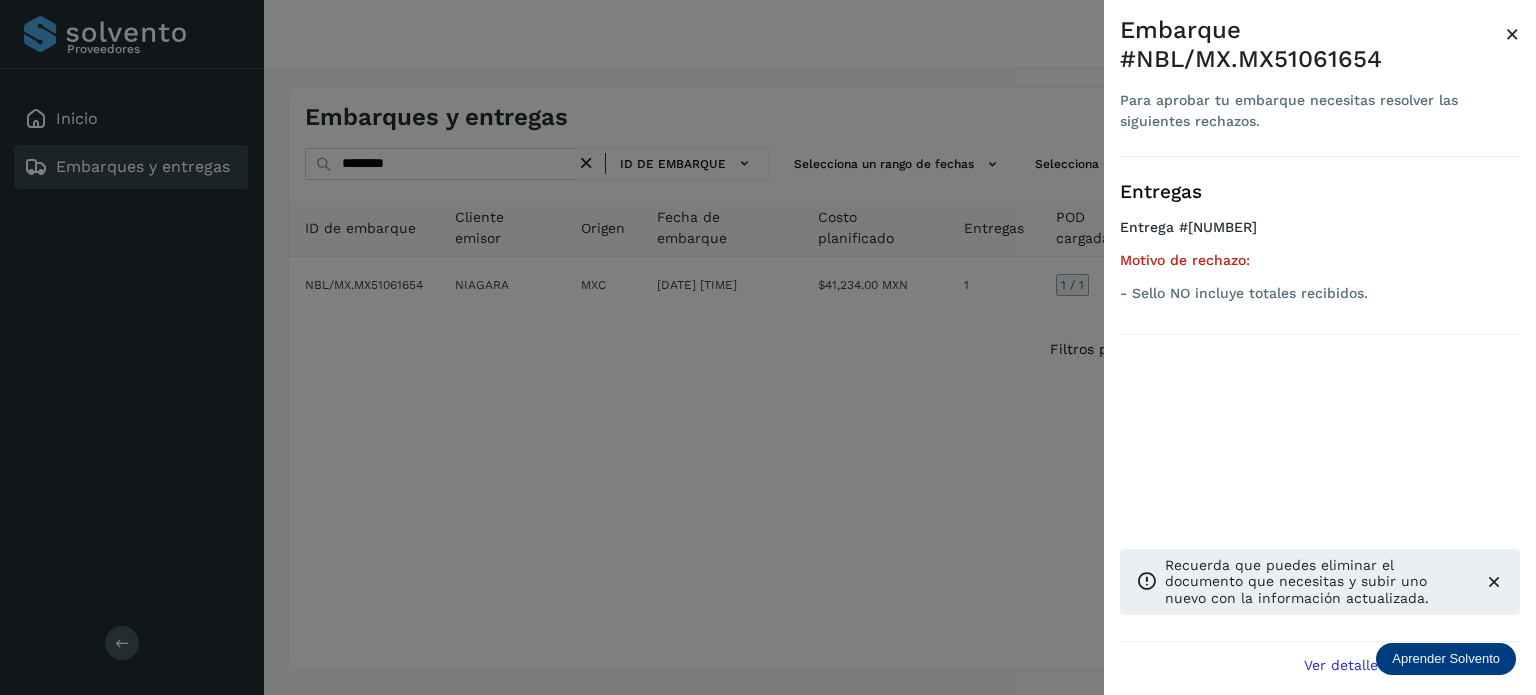 click on "Entregas Entrega #[NUMBER] Motivo de rechazo: - Sello NO incluye totales recibidos. Recuerda que puedes eliminar el documento que necesitas y subir uno nuevo con la información actualizada." at bounding box center [1320, 399] 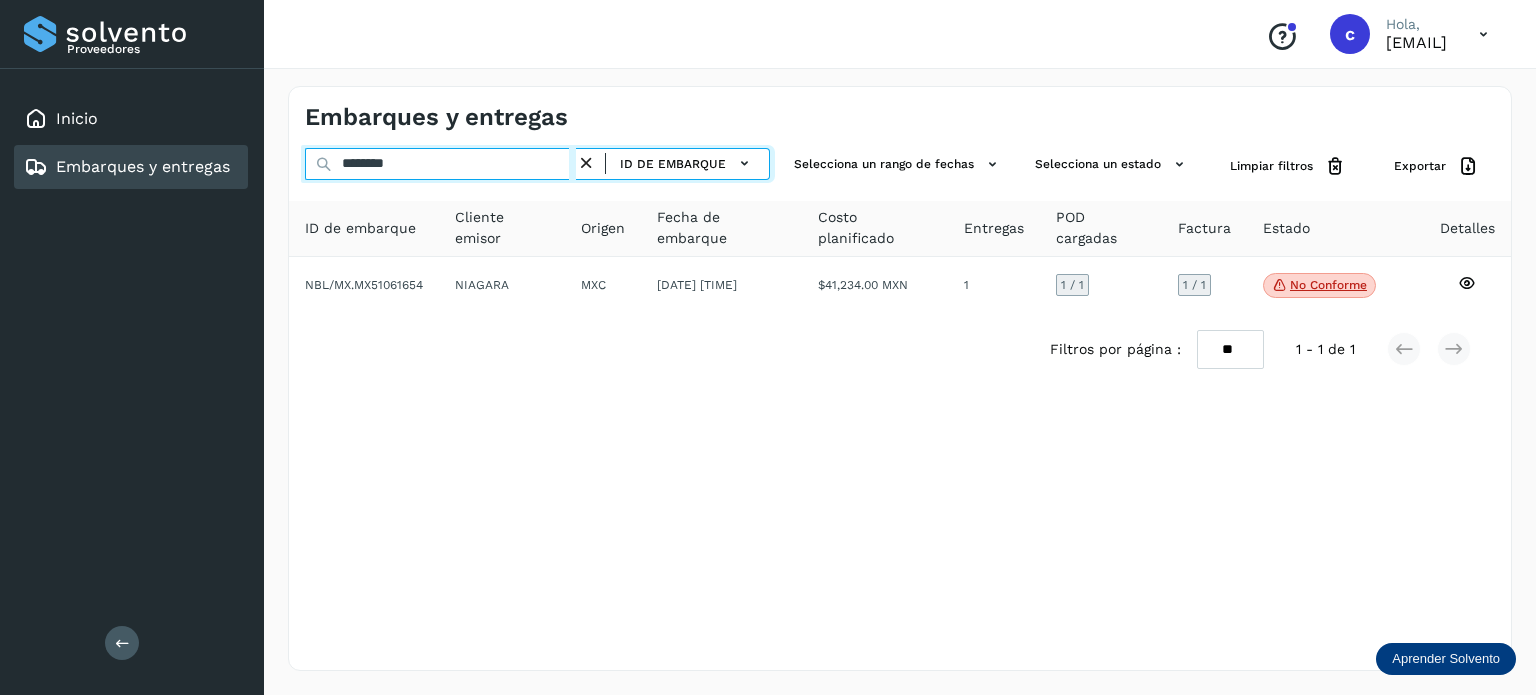 drag, startPoint x: 245, startPoint y: 158, endPoint x: 199, endPoint y: 165, distance: 46.52956 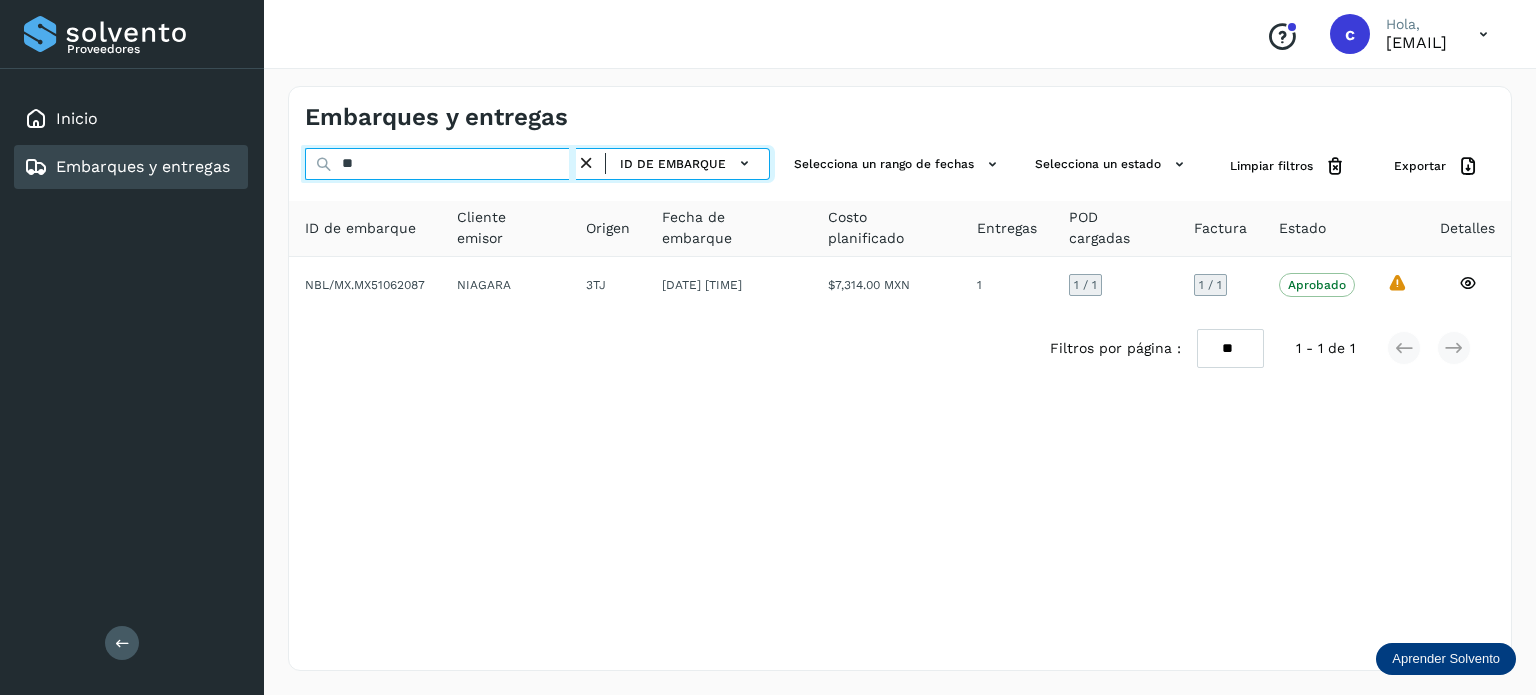 type on "*" 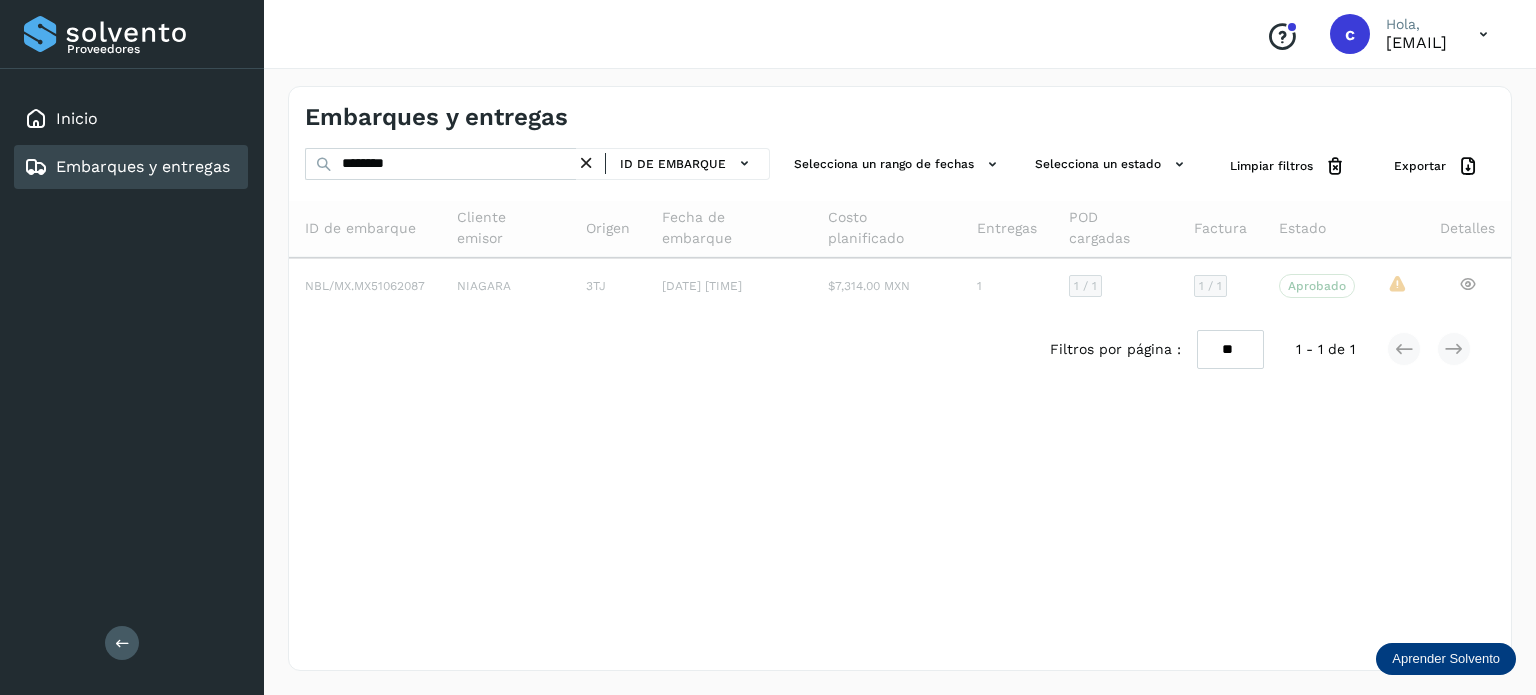 click on "Embarques y entregas ******** ID de embarque Selecciona un rango de fechas  Selecciona un estado Limpiar filtros Exportar ID de embarque Cliente emisor Origen Fecha de embarque Costo planificado Entregas POD cargadas Factura Estado Detalles NBL/MX.MX51062087 NIAGARA 3TJ [DATE] [TIME]  $7,314.00 MXN  1 1  / 1 1 / 1 Aprobado
Verifica el estado de la factura o entregas asociadas a este embarque
La validación de Solvento para este embarque ha sido anulada debido al cambio de estado a “Aprobado con Excepción”
Filtros por página : ** ** ** 1 - 1 de 1" at bounding box center [900, 378] 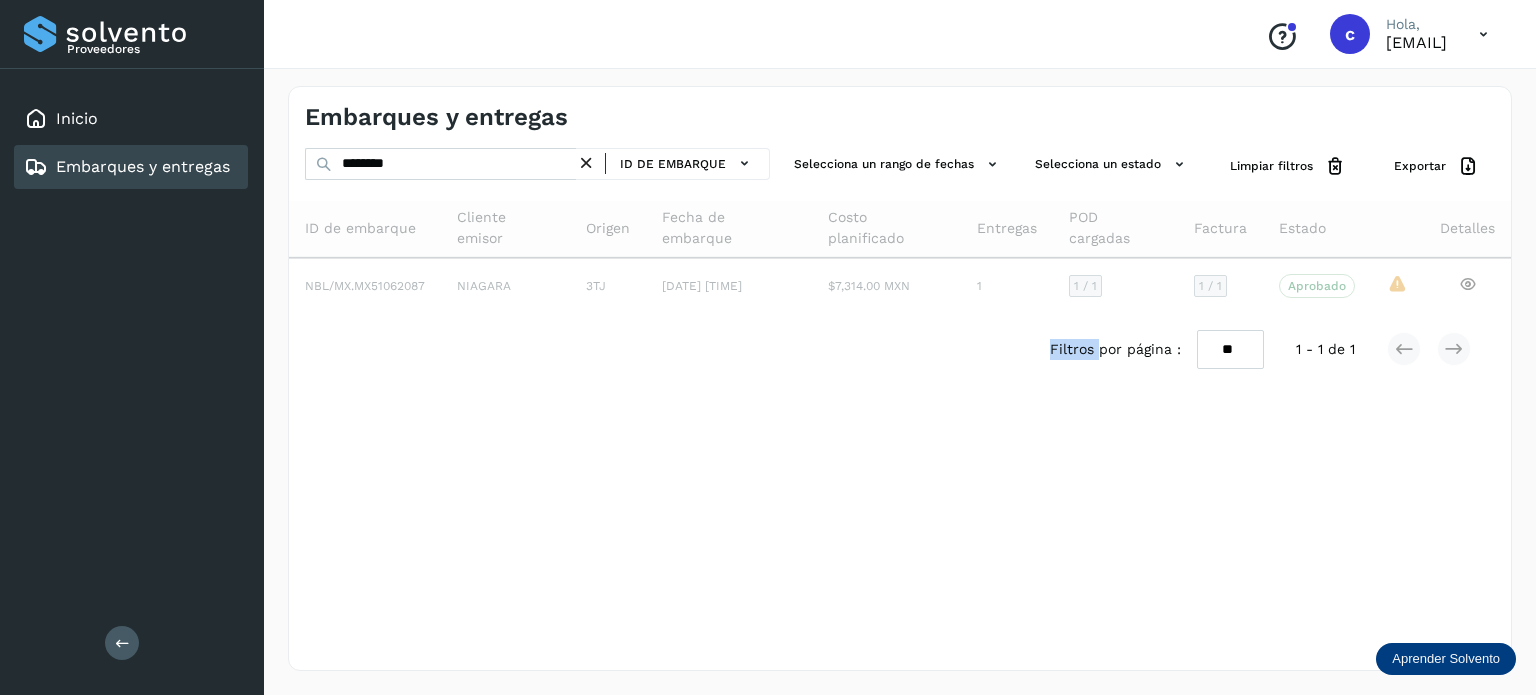 click on "Embarques y entregas ******** ID de embarque Selecciona un rango de fechas  Selecciona un estado Limpiar filtros Exportar ID de embarque Cliente emisor Origen Fecha de embarque Costo planificado Entregas POD cargadas Factura Estado Detalles NBL/MX.MX51062087 NIAGARA 3TJ [DATE] [TIME]  $7,314.00 MXN  1 1  / 1 1 / 1 Aprobado
Verifica el estado de la factura o entregas asociadas a este embarque
La validación de Solvento para este embarque ha sido anulada debido al cambio de estado a “Aprobado con Excepción”
Filtros por página : ** ** ** 1 - 1 de 1" at bounding box center [900, 378] 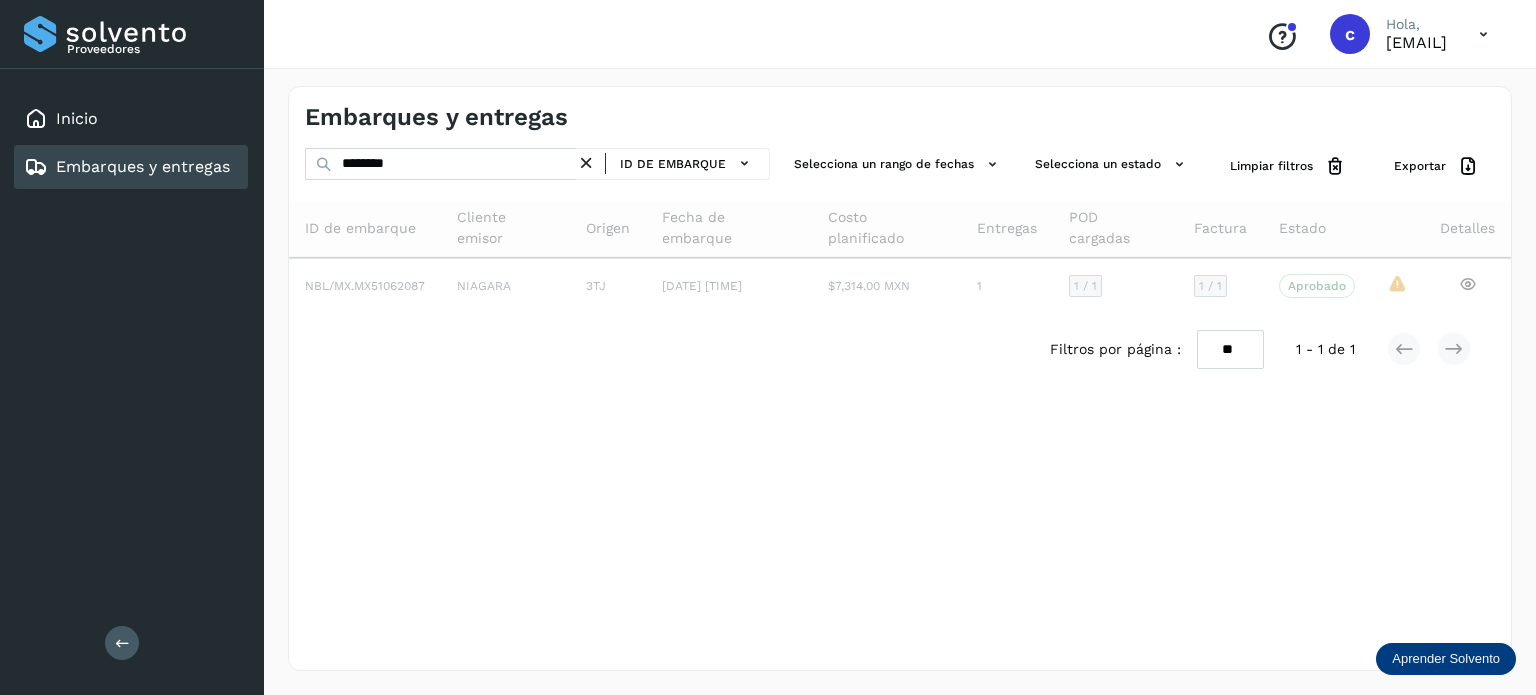 click on "Embarques y entregas ******** ID de embarque Selecciona un rango de fechas  Selecciona un estado Limpiar filtros Exportar ID de embarque Cliente emisor Origen Fecha de embarque Costo planificado Entregas POD cargadas Factura Estado Detalles NBL/MX.MX51062087 NIAGARA 3TJ 01/jul/2025 00:00  $7,314.00 MXN  1 1  / 1 1 / 1 Aprobado
Verifica el estado de la factura o entregas asociadas a este embarque
La validación de Solvento para este embarque ha sido anulada debido al cambio de estado a “Aprobado con Excepción”
Filtros por página : ** ** ** 1 - 1 de 1" at bounding box center [900, 378] 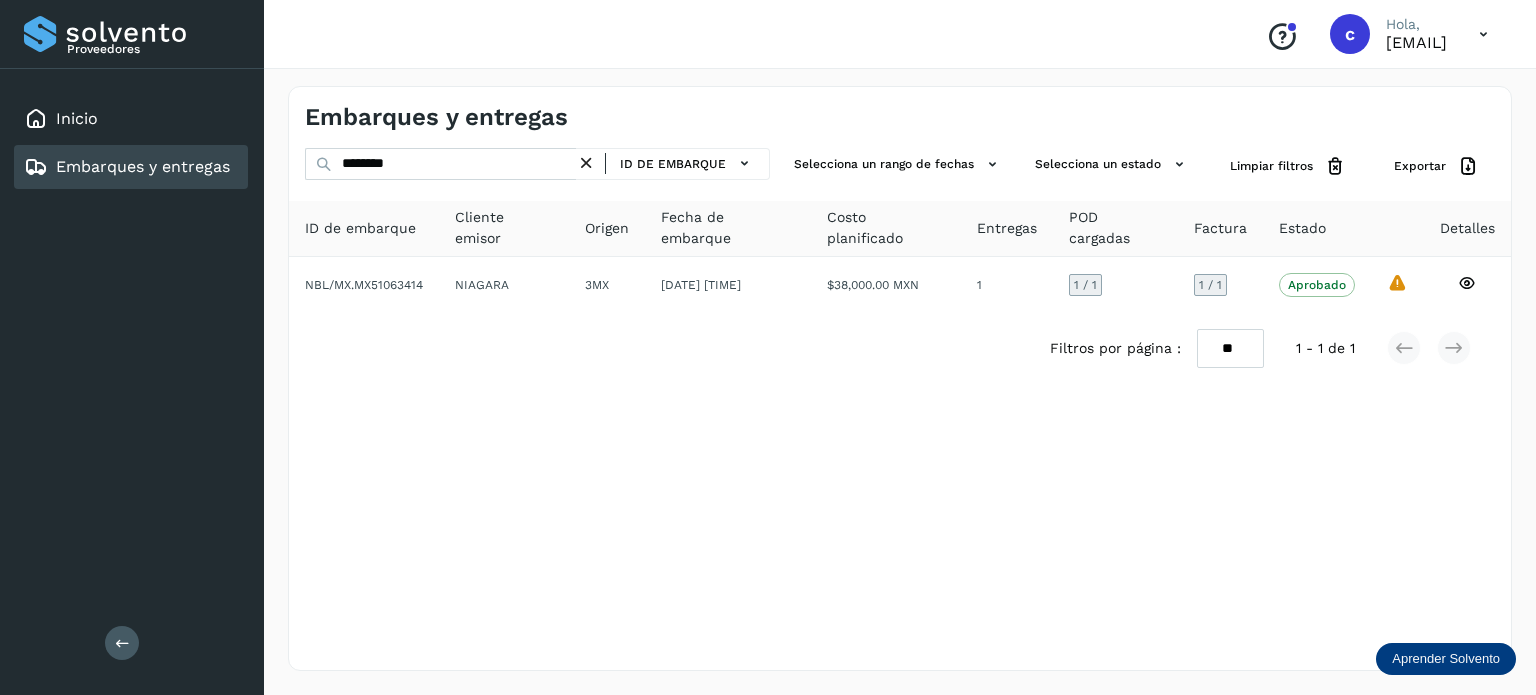 click on "Embarques y entregas ******** ID de embarque Selecciona un rango de fechas  Selecciona un estado Limpiar filtros Exportar ID de embarque Cliente emisor Origen Fecha de embarque Costo planificado Entregas POD cargadas Factura Estado Detalles NBL/MX.MX51063414 NIAGARA 3MX 04/jul/2025 00:00  $38,000.00 MXN  1 1  / 1 1 / 1 Aprobado
Verifica el estado de la factura o entregas asociadas a este embarque
La validación de Solvento para este embarque ha sido anulada debido al cambio de estado a “Aprobado con Excepción”
Filtros por página : ** ** ** 1 - 1 de 1" at bounding box center [900, 378] 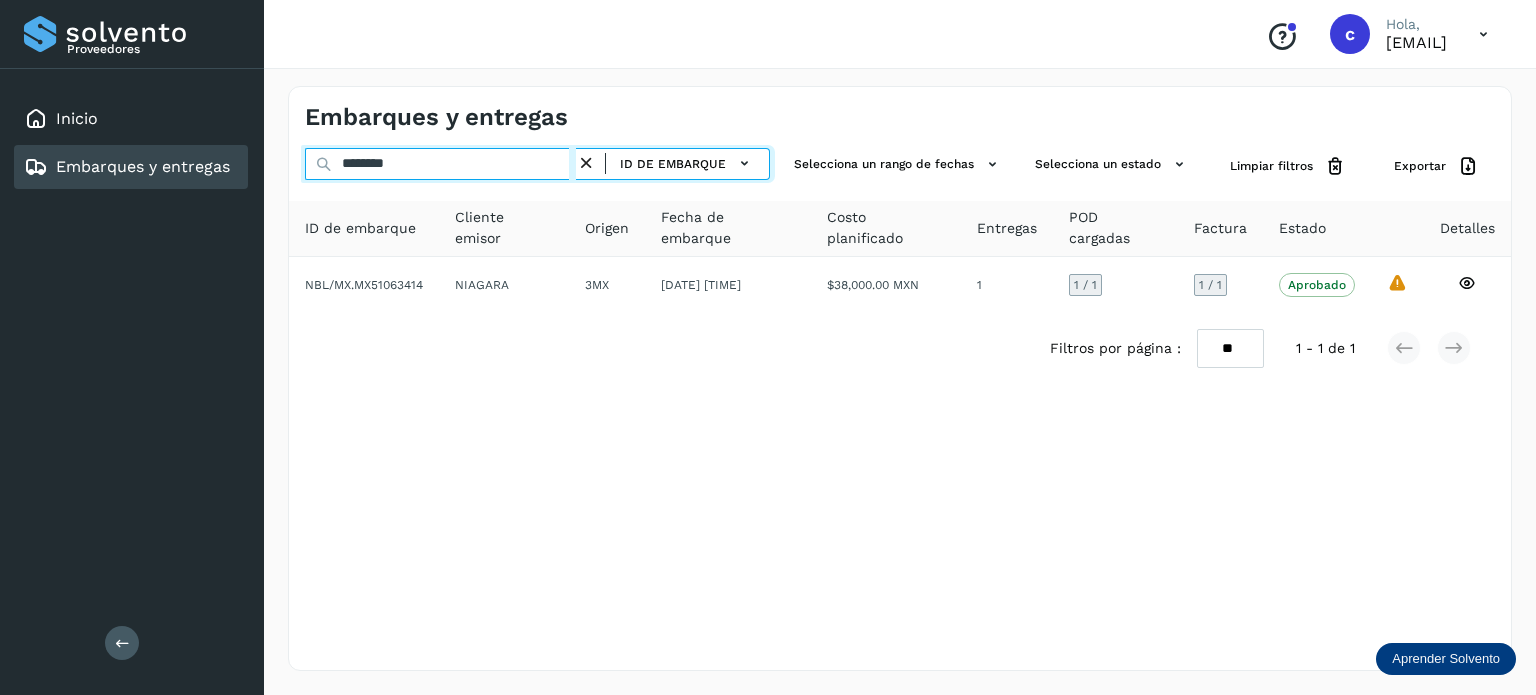 click on "********" at bounding box center (440, 164) 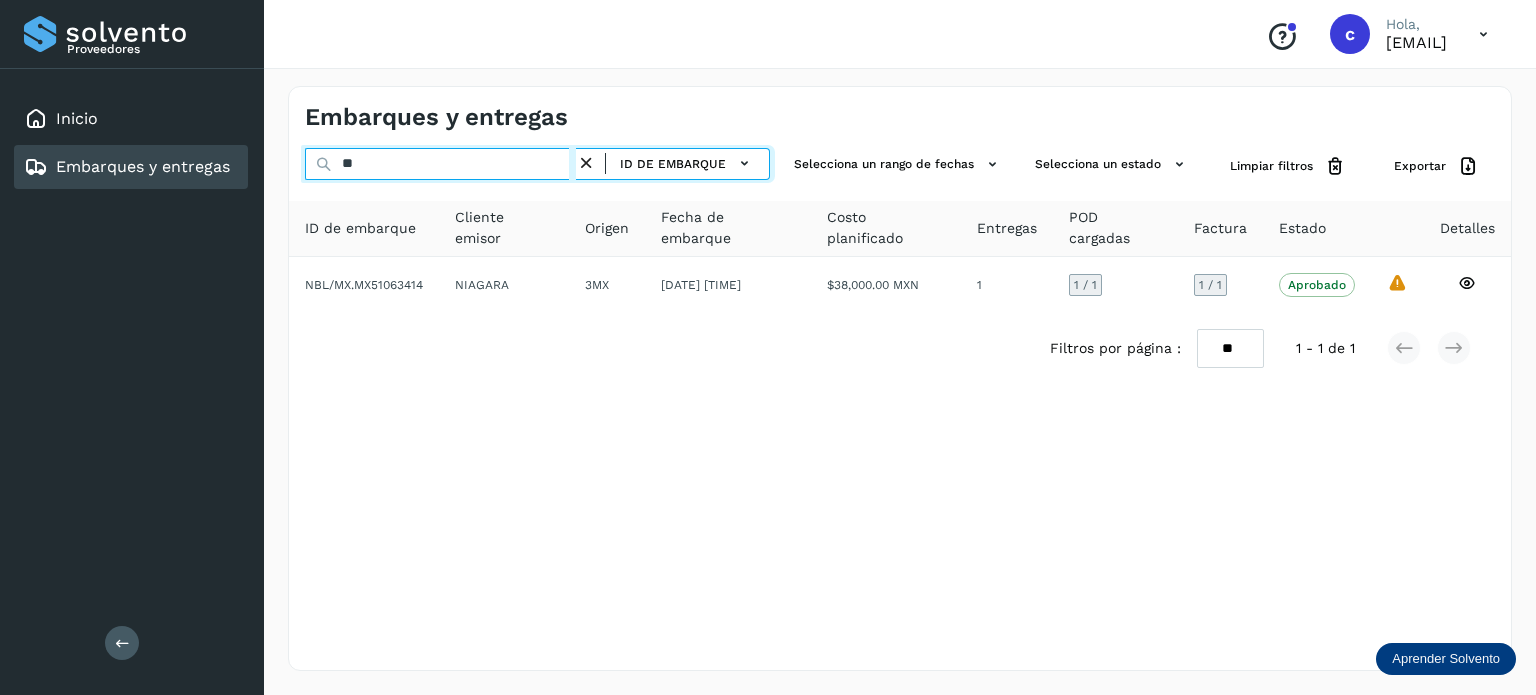 type on "*" 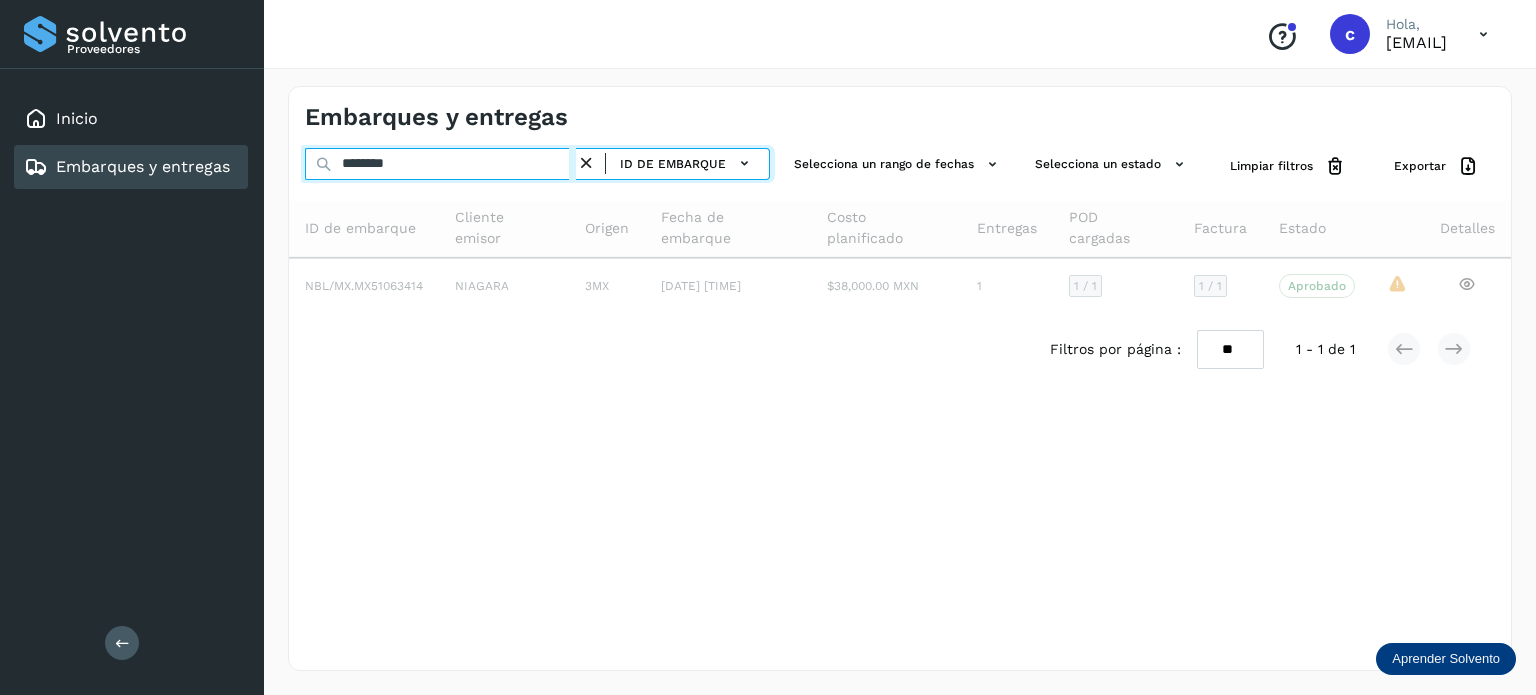 type on "********" 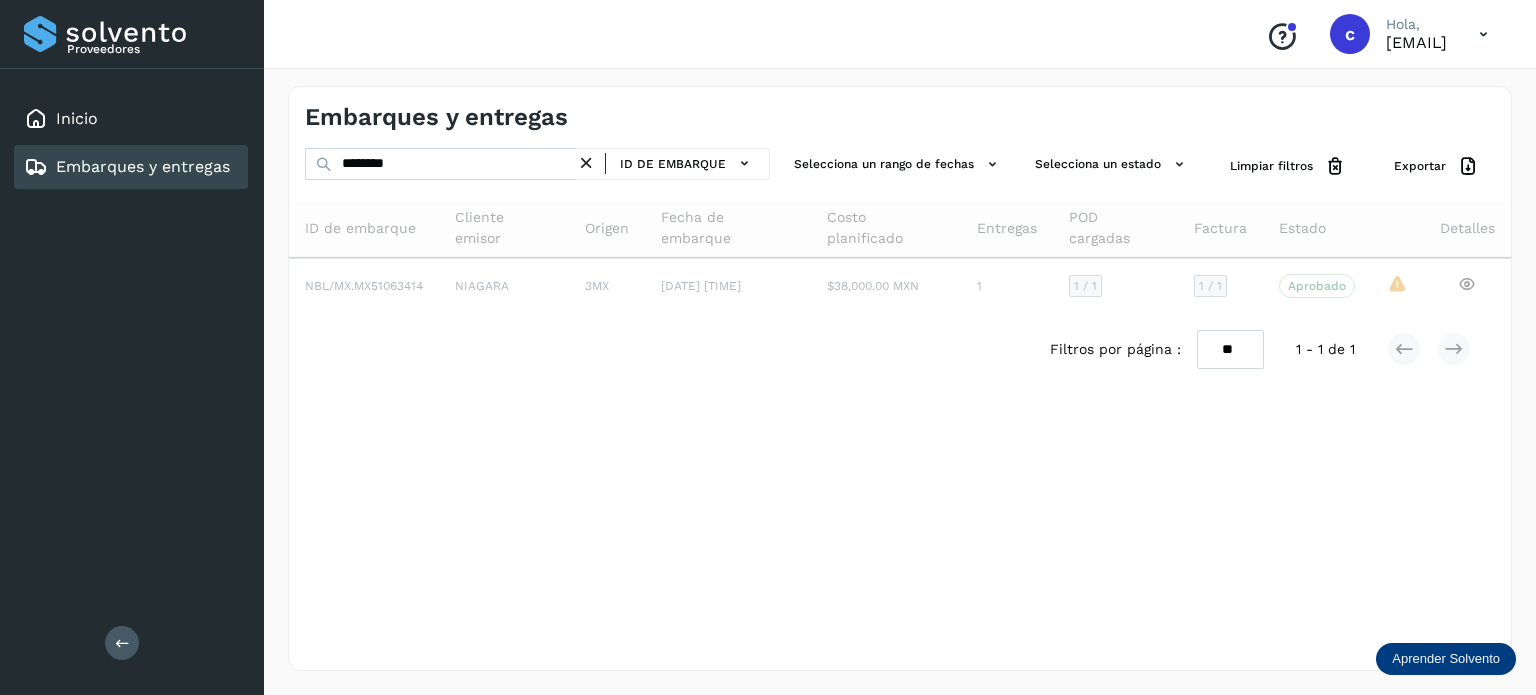 click on "Embarques y entregas ******** ID de embarque Selecciona un rango de fechas  Selecciona un estado Limpiar filtros Exportar ID de embarque Cliente emisor Origen Fecha de embarque Costo planificado Entregas POD cargadas Factura Estado Detalles NBL/MX.MX51063414 NIAGARA 3MX 04/jul/2025 00:00  $38,000.00 MXN  1 1  / 1 1 / 1 Aprobado
Verifica el estado de la factura o entregas asociadas a este embarque
La validación de Solvento para este embarque ha sido anulada debido al cambio de estado a “Aprobado con Excepción”
Filtros por página : ** ** ** 1 - 1 de 1" at bounding box center (900, 378) 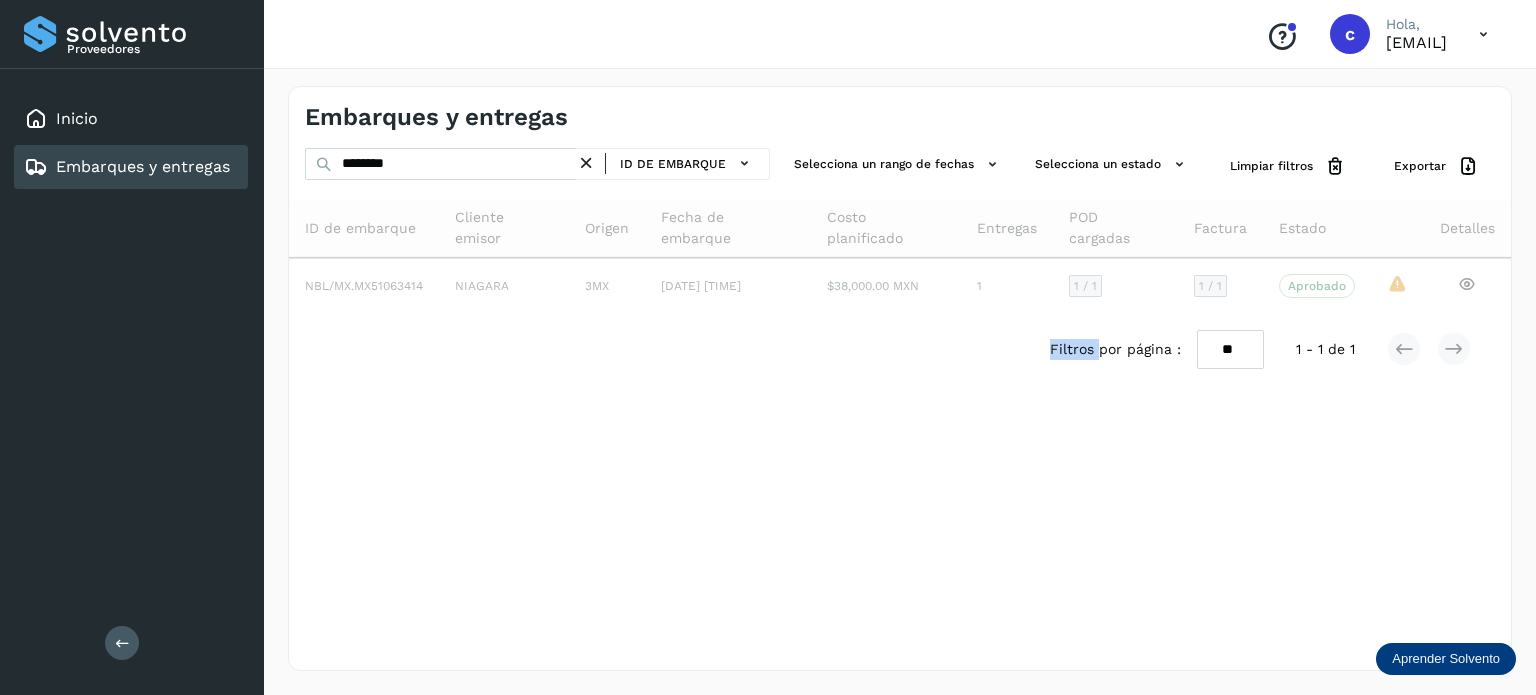 click on "Embarques y entregas ******** ID de embarque Selecciona un rango de fechas  Selecciona un estado Limpiar filtros Exportar ID de embarque Cliente emisor Origen Fecha de embarque Costo planificado Entregas POD cargadas Factura Estado Detalles NBL/MX.MX51063414 NIAGARA 3MX 04/jul/2025 00:00  $38,000.00 MXN  1 1  / 1 1 / 1 Aprobado
Verifica el estado de la factura o entregas asociadas a este embarque
La validación de Solvento para este embarque ha sido anulada debido al cambio de estado a “Aprobado con Excepción”
Filtros por página : ** ** ** 1 - 1 de 1" at bounding box center (900, 378) 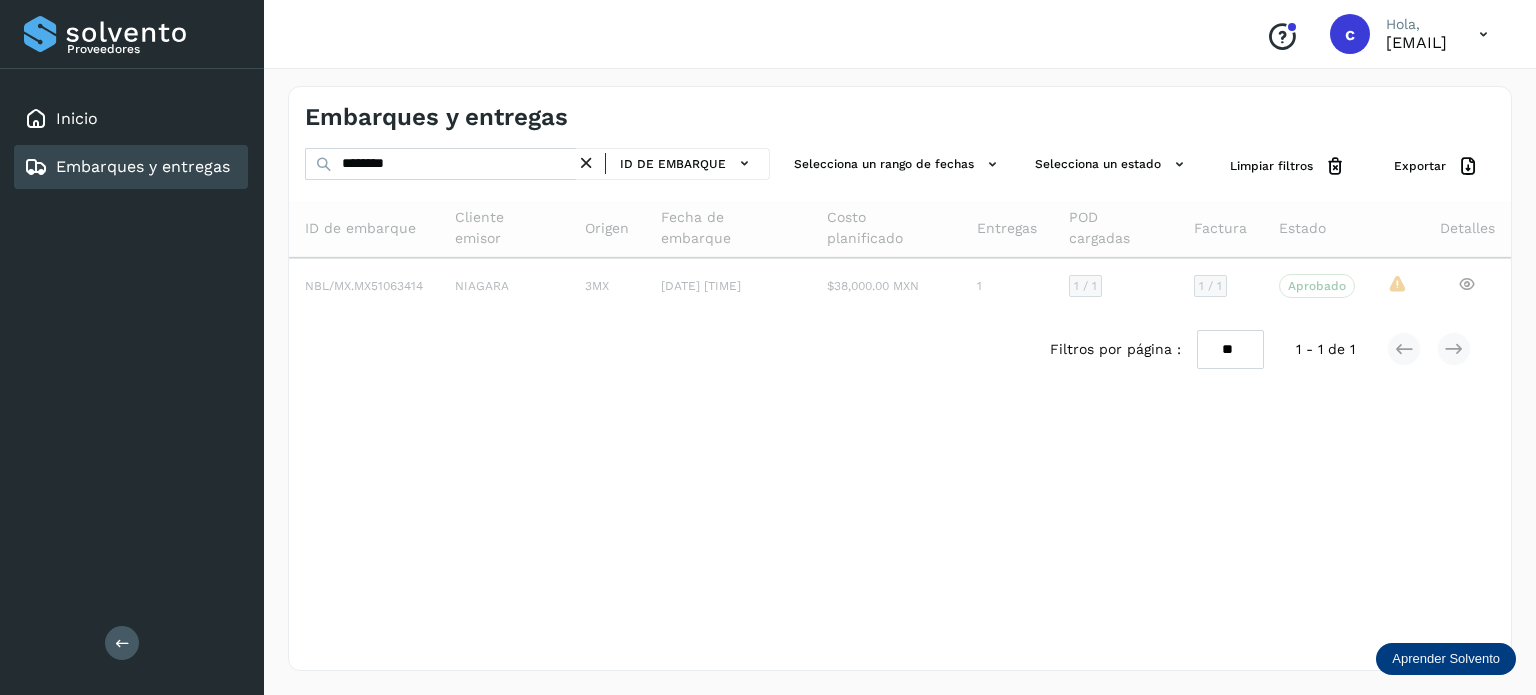 drag, startPoint x: 939, startPoint y: 476, endPoint x: 928, endPoint y: 471, distance: 12.083046 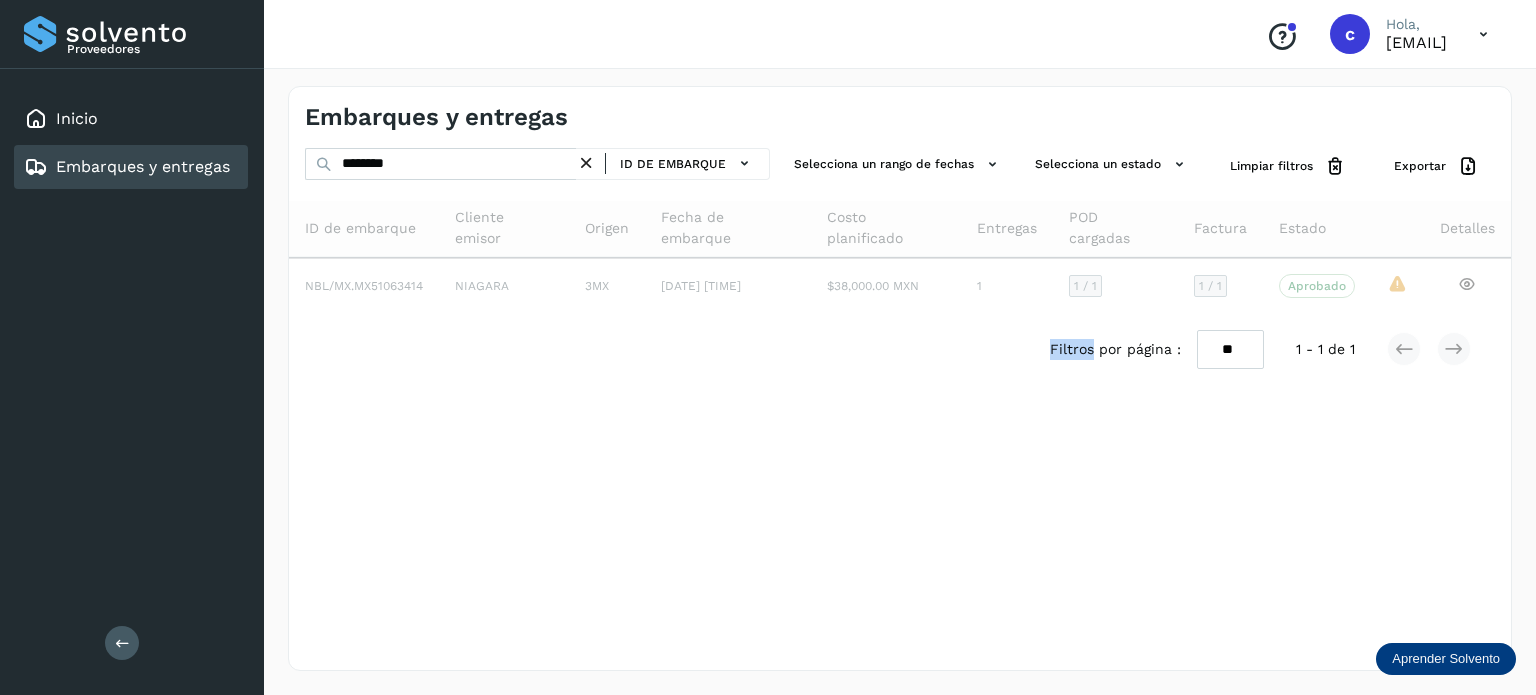 click on "Embarques y entregas ******** ID de embarque Selecciona un rango de fechas  Selecciona un estado Limpiar filtros Exportar ID de embarque Cliente emisor Origen Fecha de embarque Costo planificado Entregas POD cargadas Factura Estado Detalles NBL/MX.MX51063414 NIAGARA 3MX 04/jul/2025 00:00  $38,000.00 MXN  1 1  / 1 1 / 1 Aprobado
Verifica el estado de la factura o entregas asociadas a este embarque
La validación de Solvento para este embarque ha sido anulada debido al cambio de estado a “Aprobado con Excepción”
Filtros por página : ** ** ** 1 - 1 de 1" at bounding box center (900, 378) 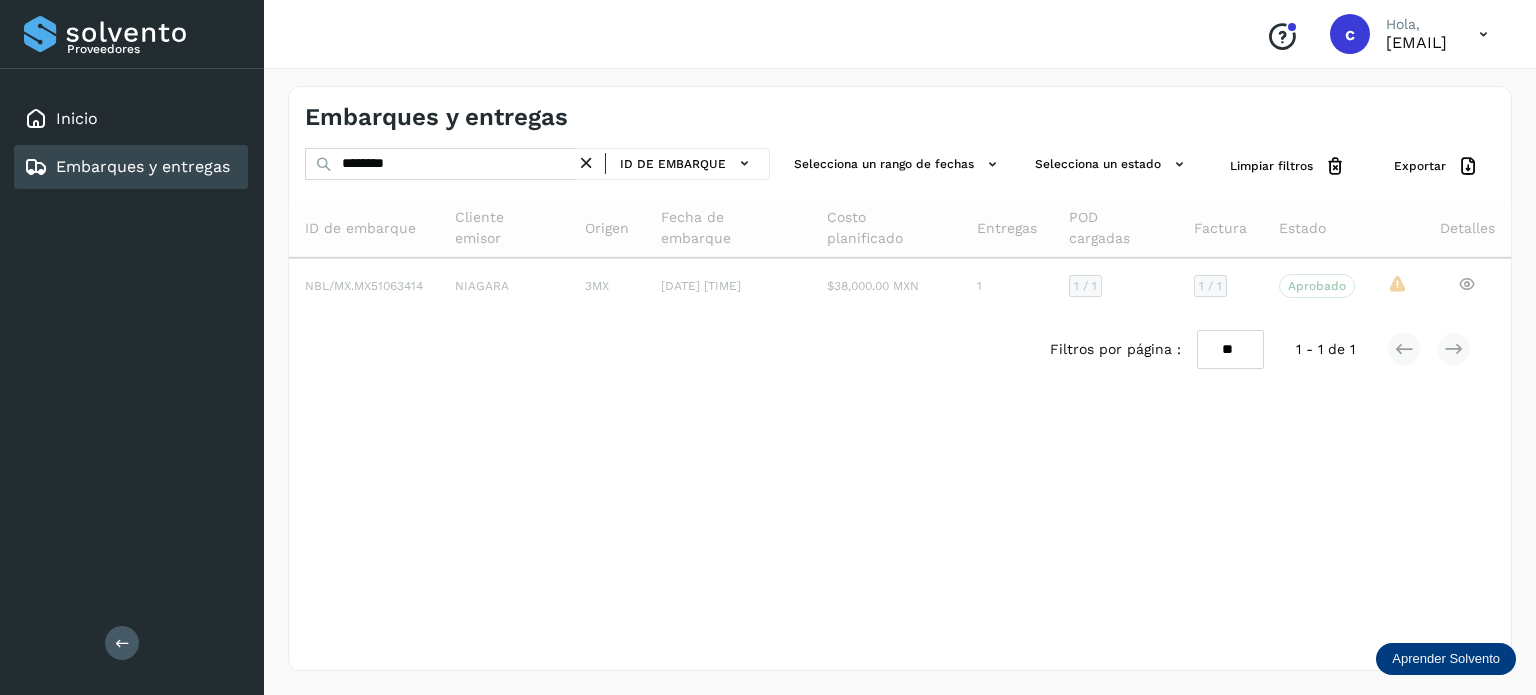 click on "Embarques y entregas ******** ID de embarque Selecciona un rango de fechas  Selecciona un estado Limpiar filtros Exportar ID de embarque Cliente emisor Origen Fecha de embarque Costo planificado Entregas POD cargadas Factura Estado Detalles NBL/MX.MX51063414 NIAGARA 3MX 04/jul/2025 00:00  $38,000.00 MXN  1 1  / 1 1 / 1 Aprobado
Verifica el estado de la factura o entregas asociadas a este embarque
La validación de Solvento para este embarque ha sido anulada debido al cambio de estado a “Aprobado con Excepción”
Filtros por página : ** ** ** 1 - 1 de 1" at bounding box center [900, 378] 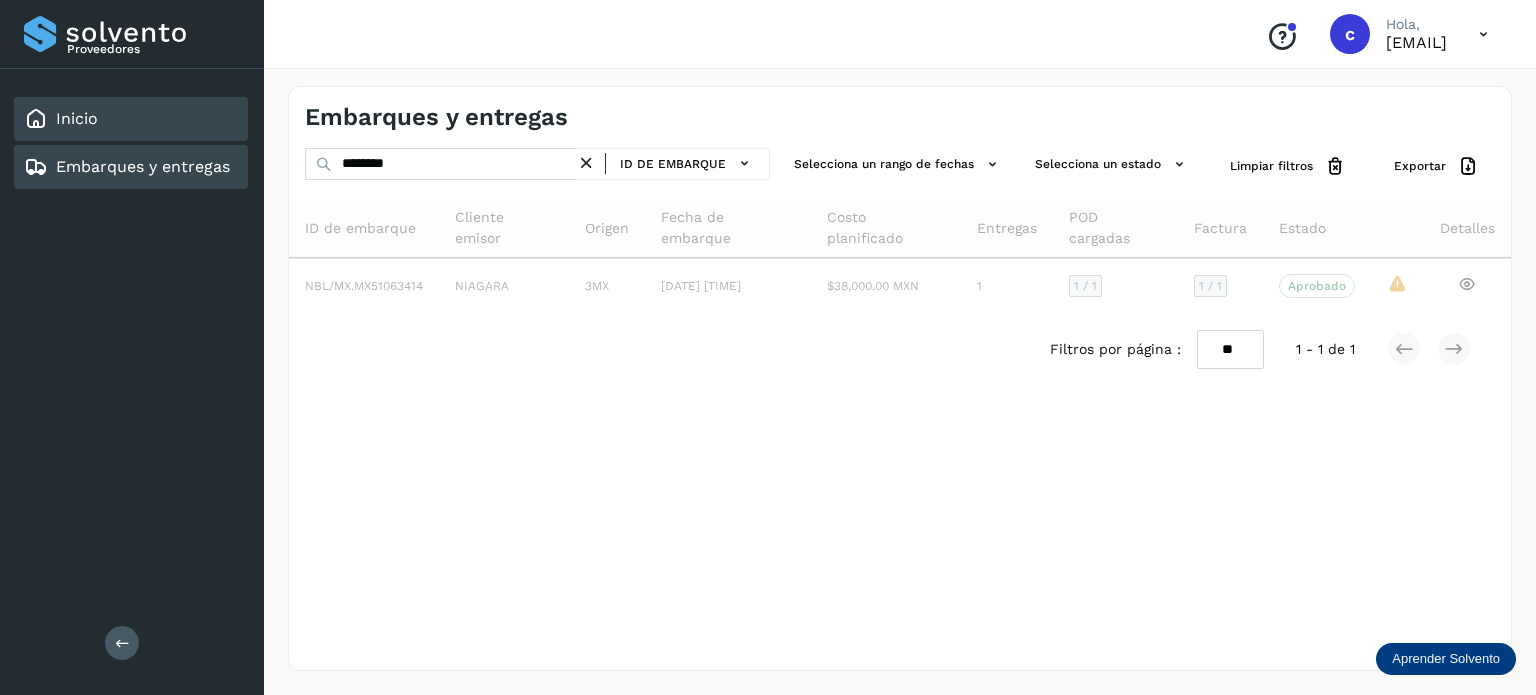 click on "Inicio" 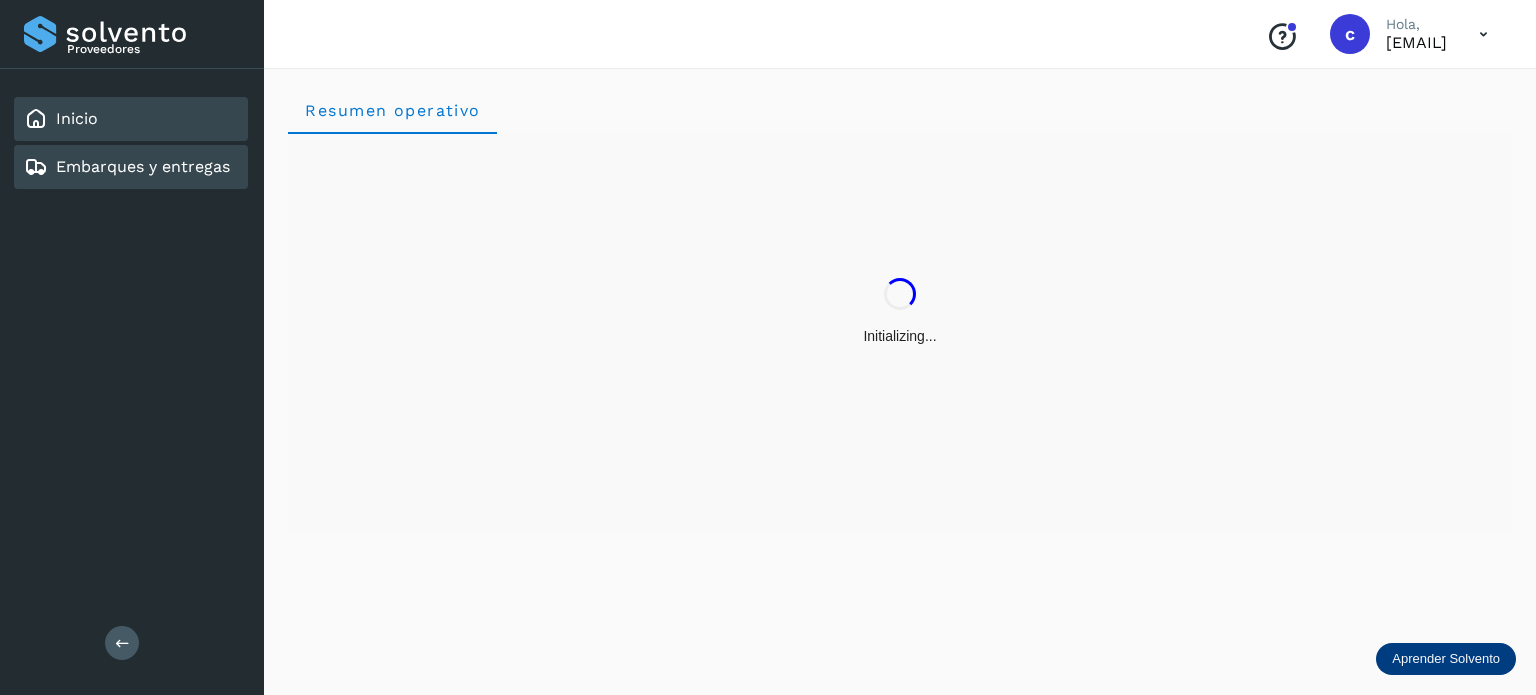 click on "Embarques y entregas" at bounding box center [143, 166] 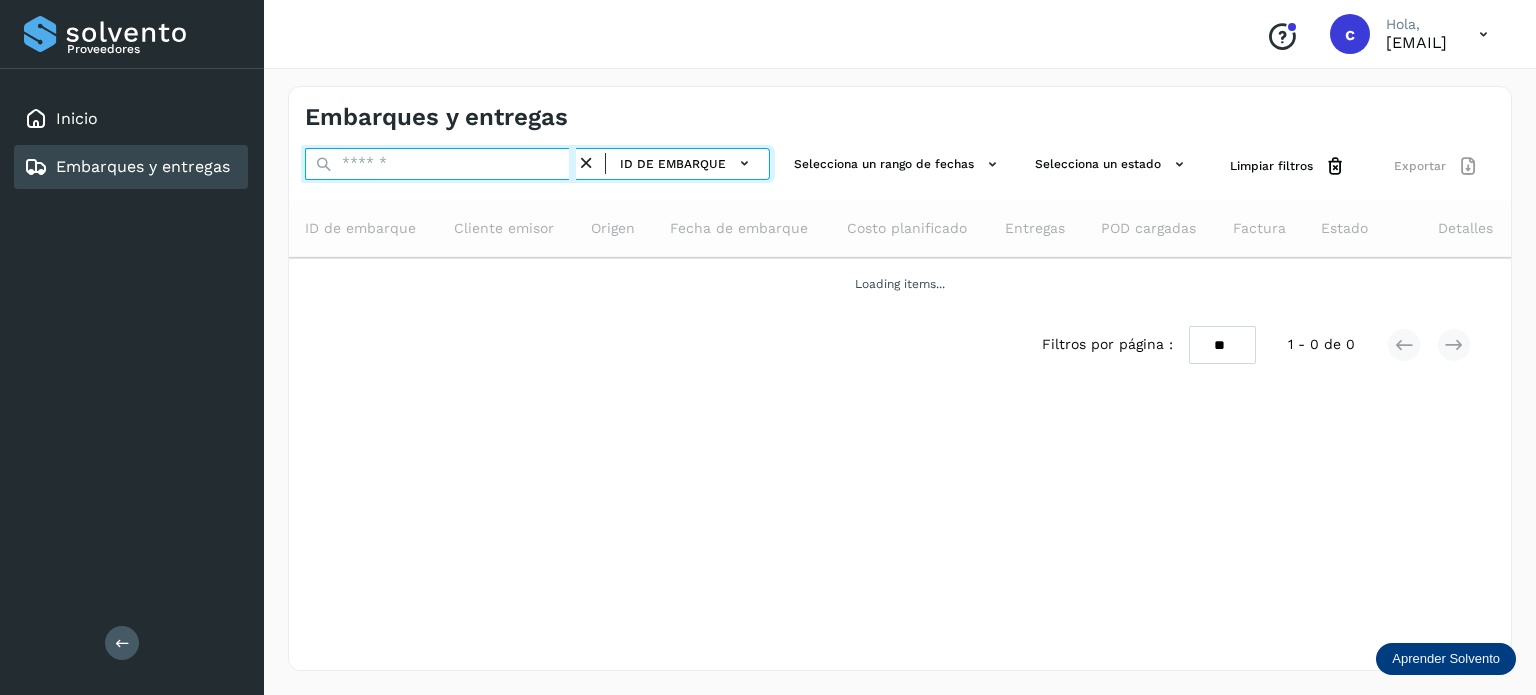 click at bounding box center (440, 164) 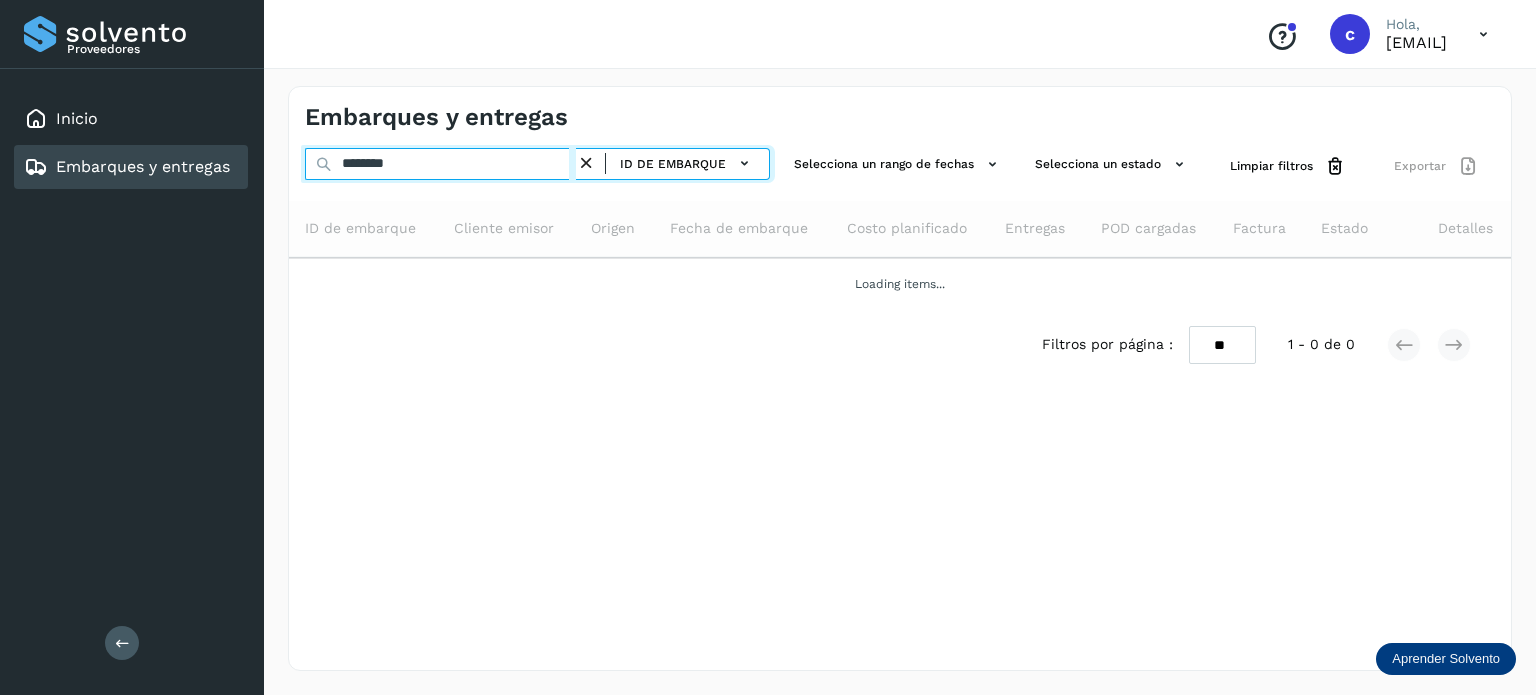 type on "********" 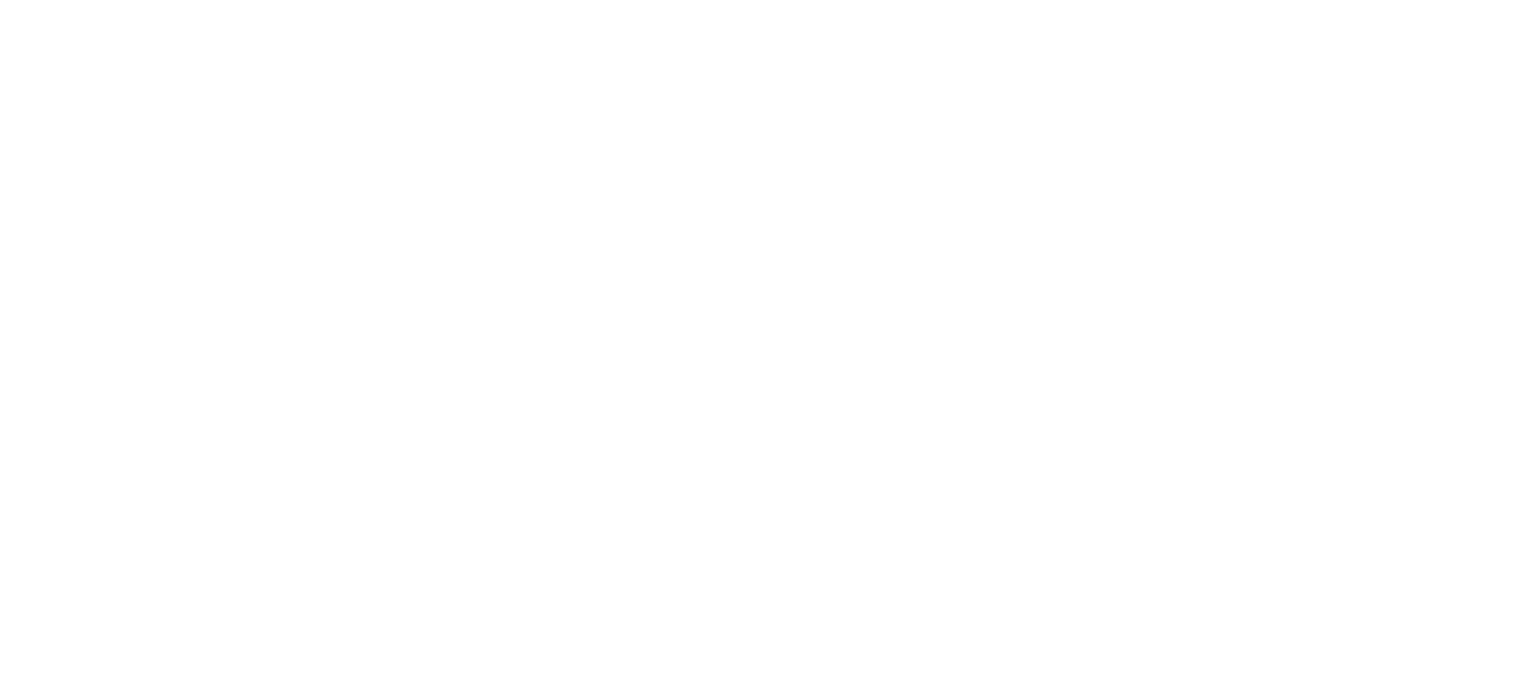 scroll, scrollTop: 0, scrollLeft: 0, axis: both 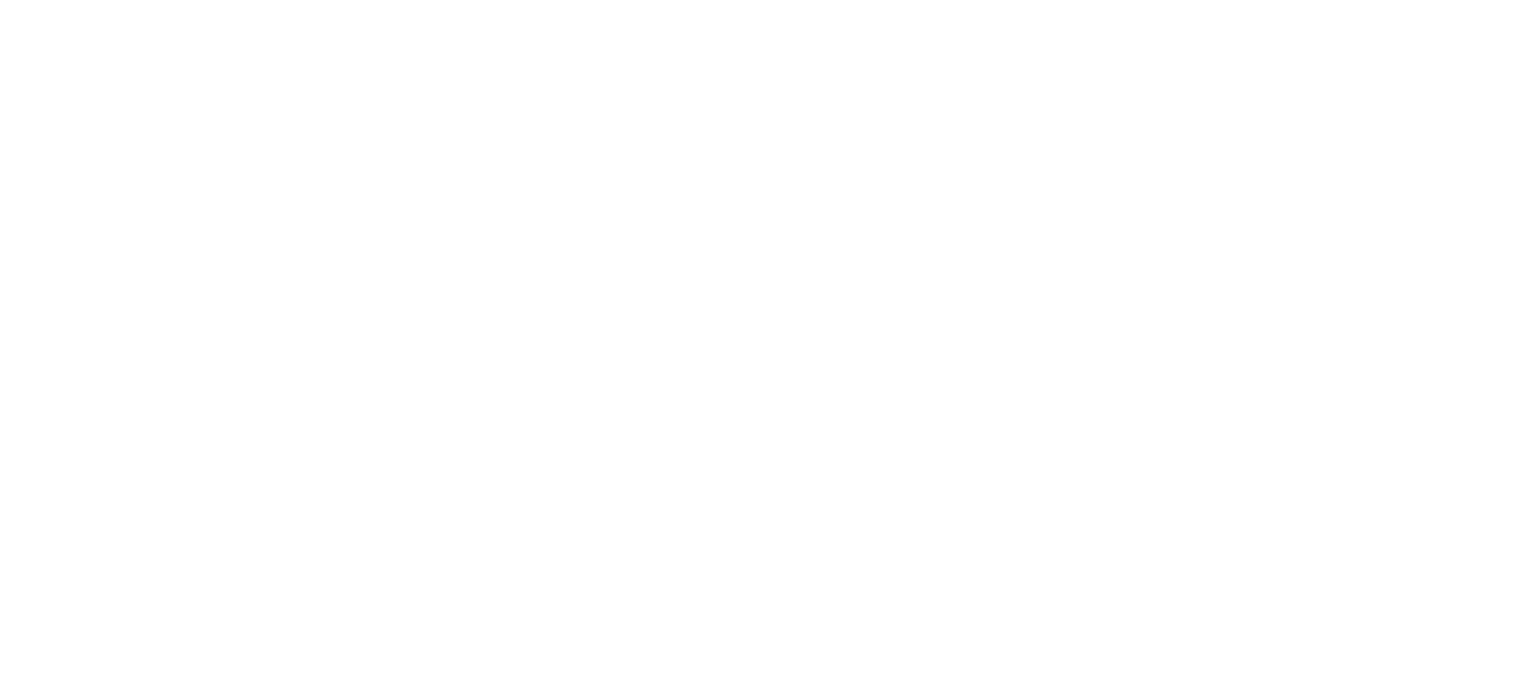 click at bounding box center [768, 347] 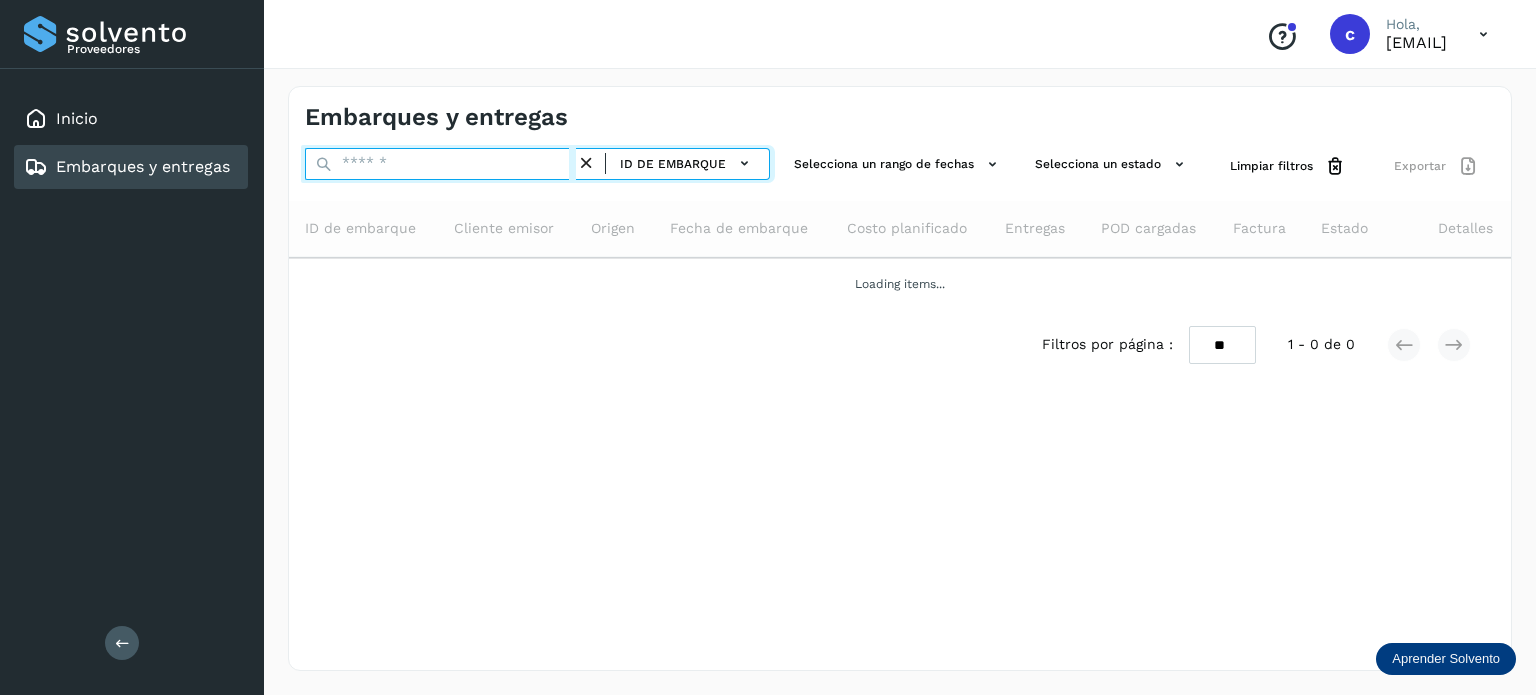click at bounding box center (440, 164) 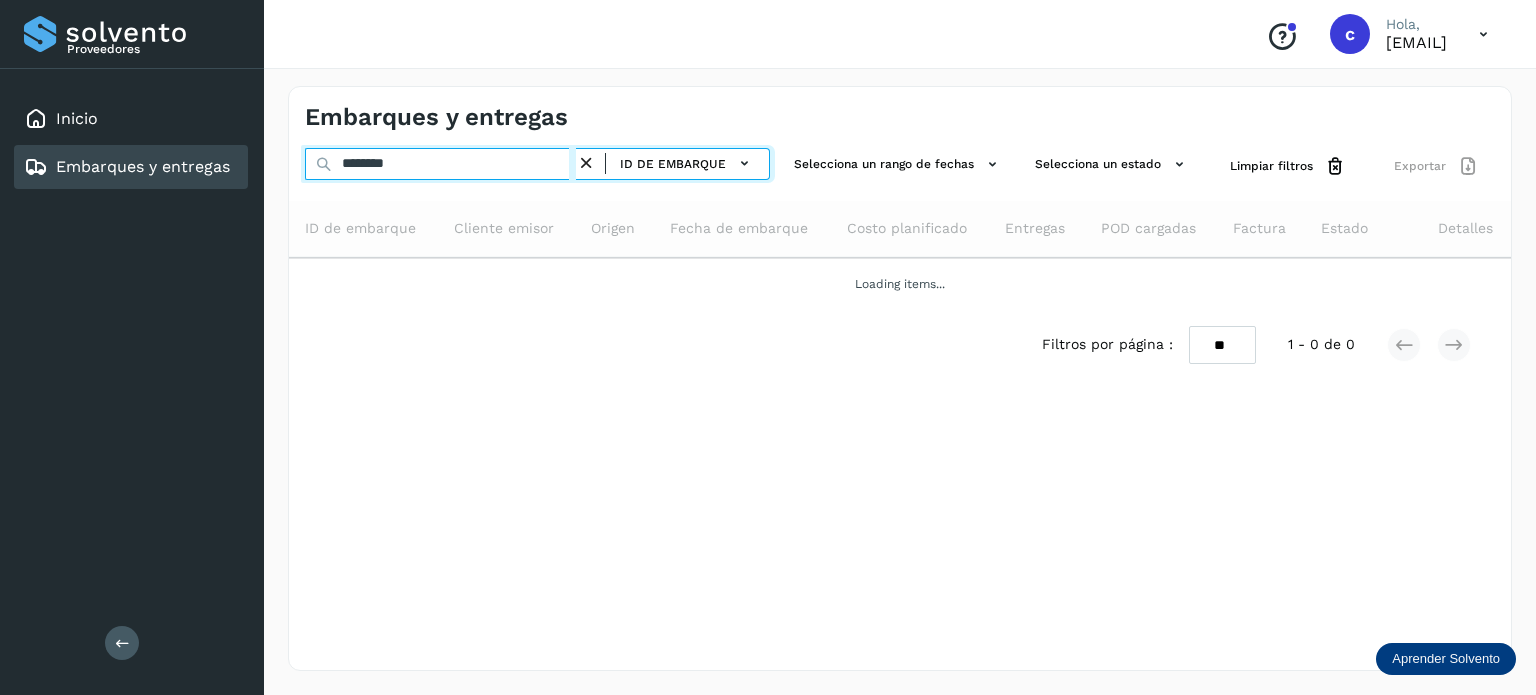 type on "********" 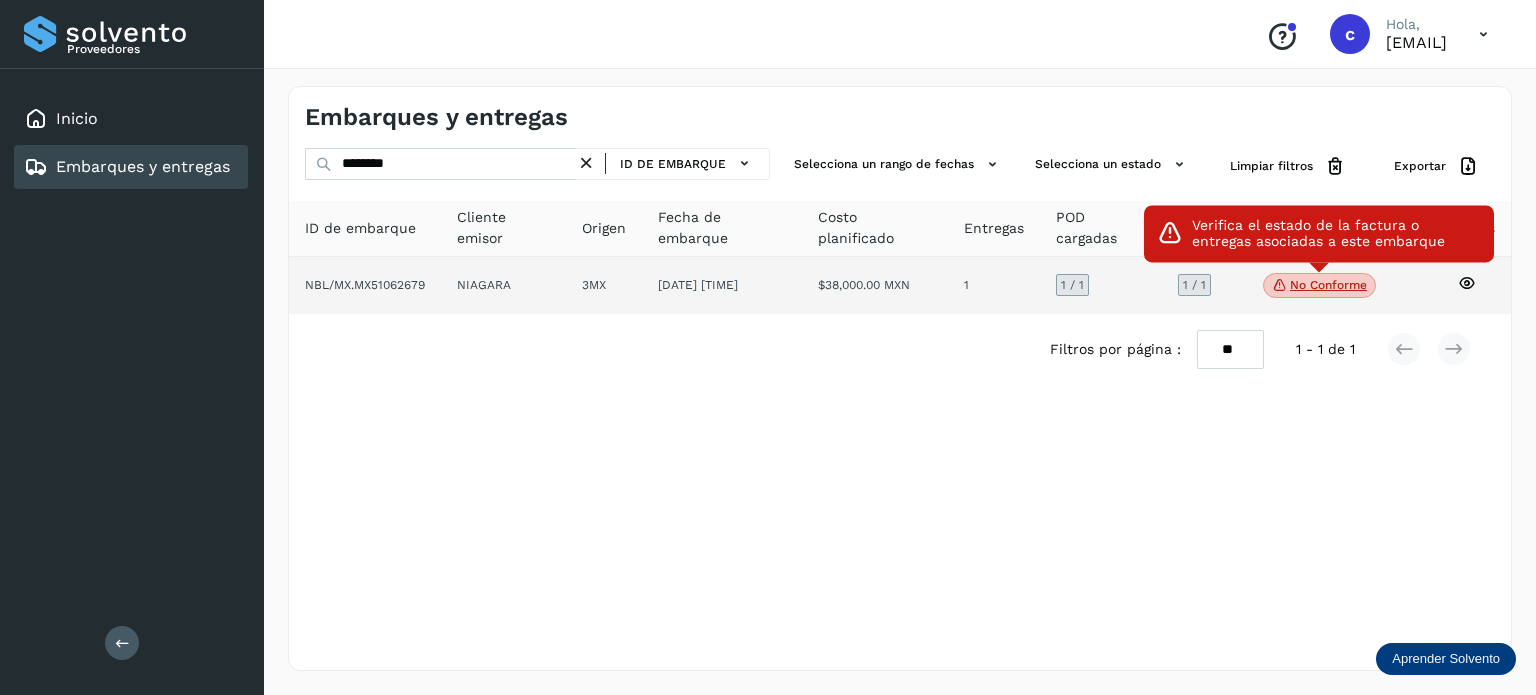 click on "No conforme" 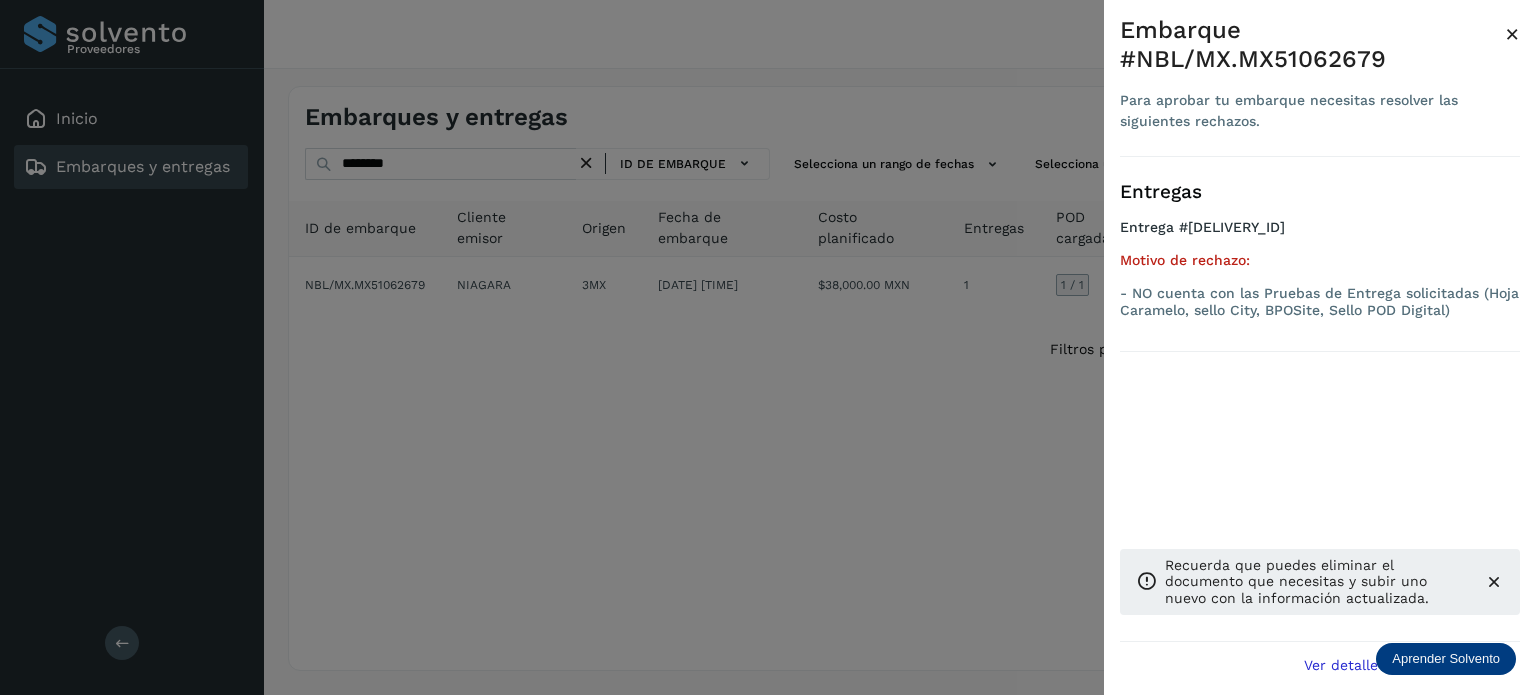 drag, startPoint x: 500, startPoint y: 511, endPoint x: 404, endPoint y: 384, distance: 159.20113 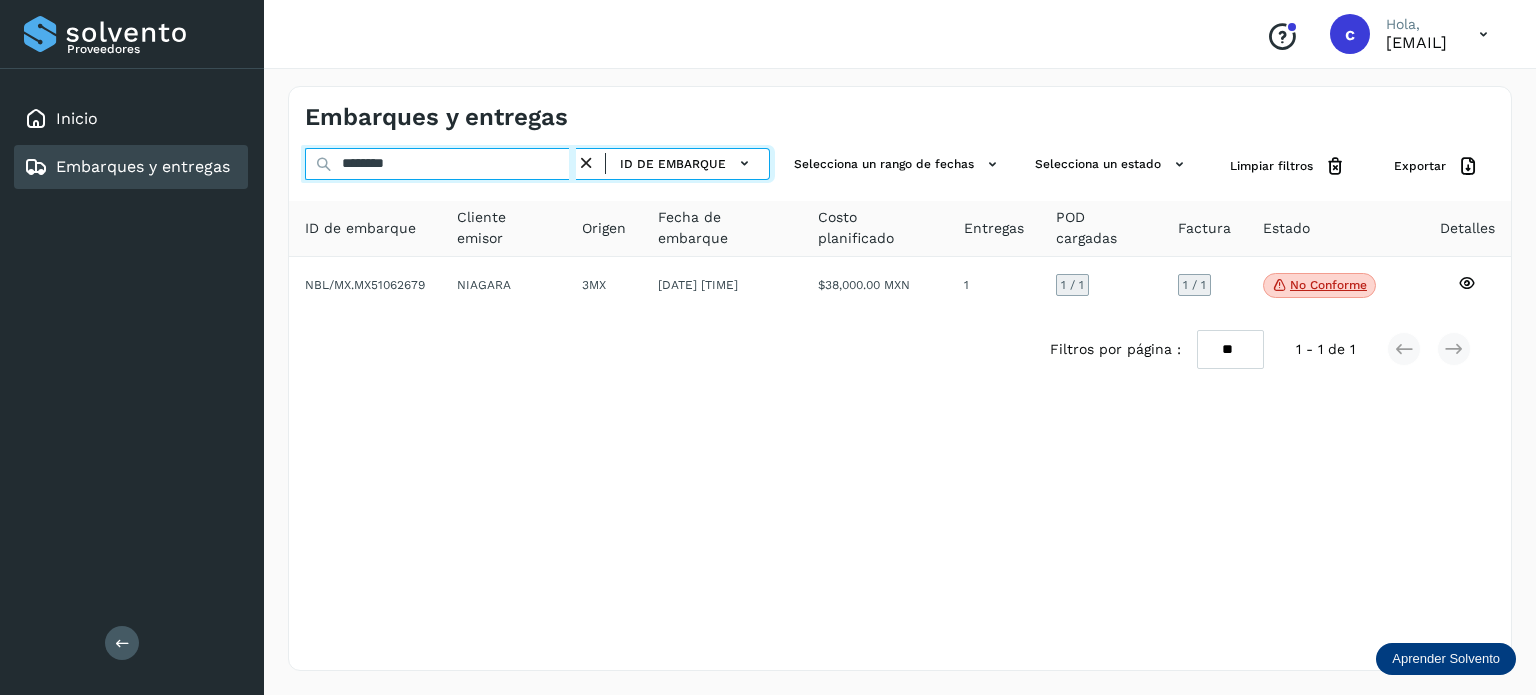 click on "Proveedores Inicio Embarques y entregas Salir
Conoce nuestros beneficios
c Hola, cuentasespeciales8_met@castores.com.mx Embarques y entregas ******** ID de embarque Selecciona un rango de fechas  Selecciona un estado Limpiar filtros Exportar ID de embarque Cliente emisor Origen Fecha de embarque Costo planificado Entregas POD cargadas Factura Estado Detalles NBL/MX.MX51062679 NIAGARA 3MX 01/jul/2025 00:00  $38,000.00 MXN  1 1  / 1 1 / 1 No conforme
Verifica el estado de la factura o entregas asociadas a este embarque
Filtros por página : ** ** ** 1 - 1 de 1" 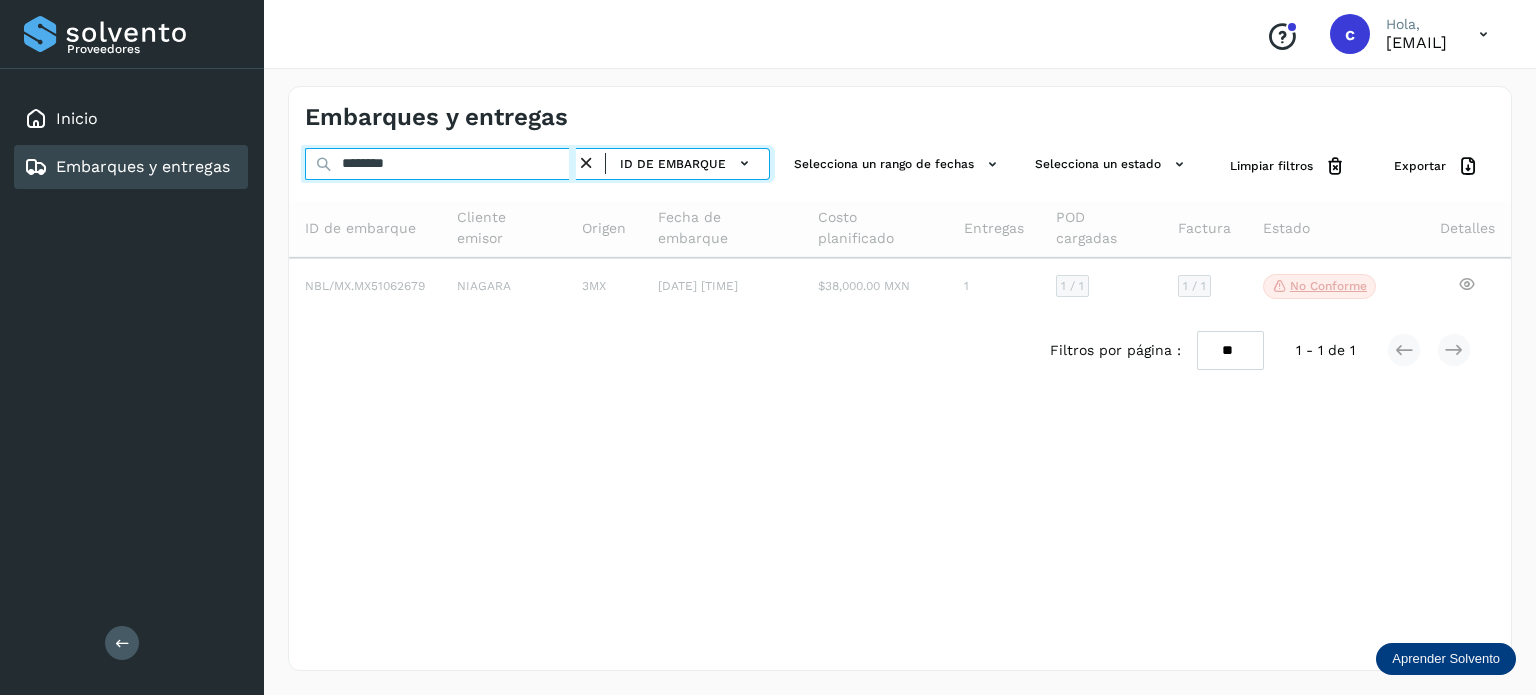 type on "********" 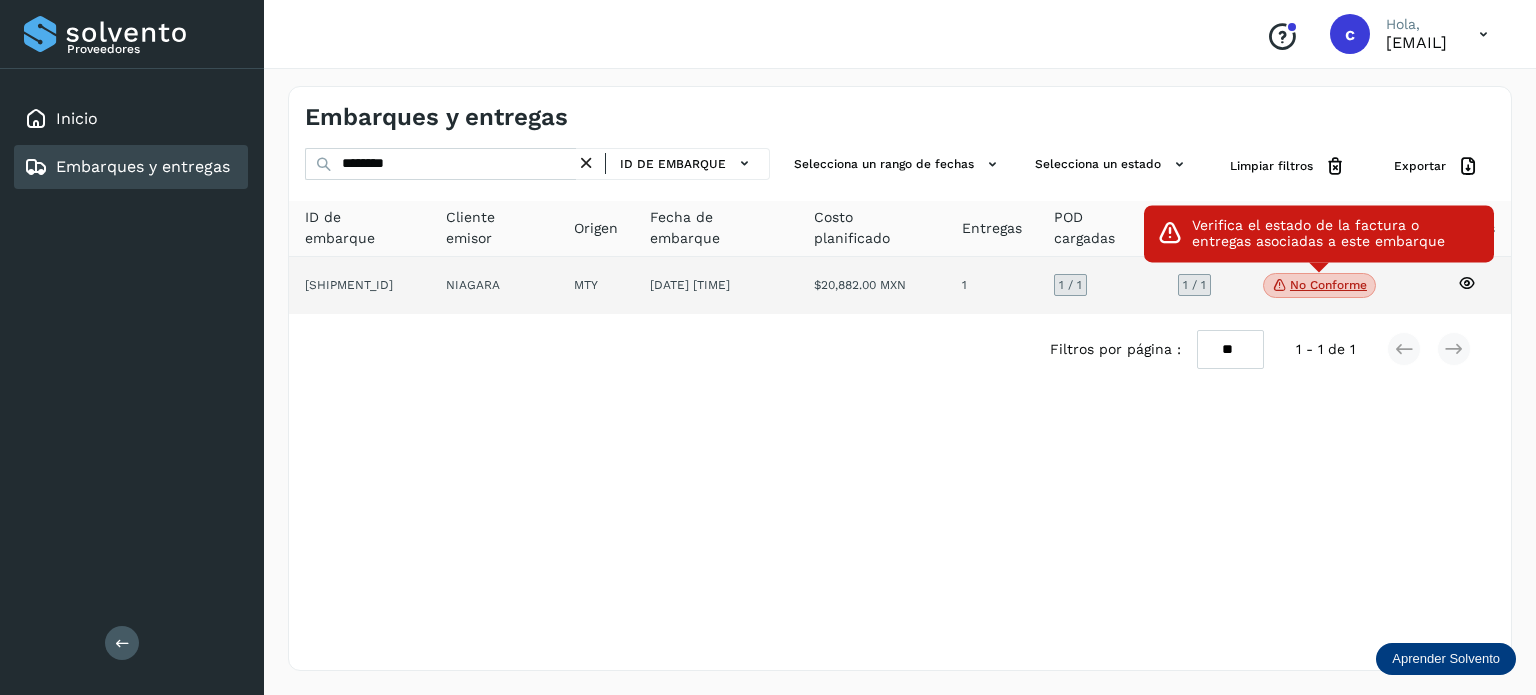 click on "No conforme" 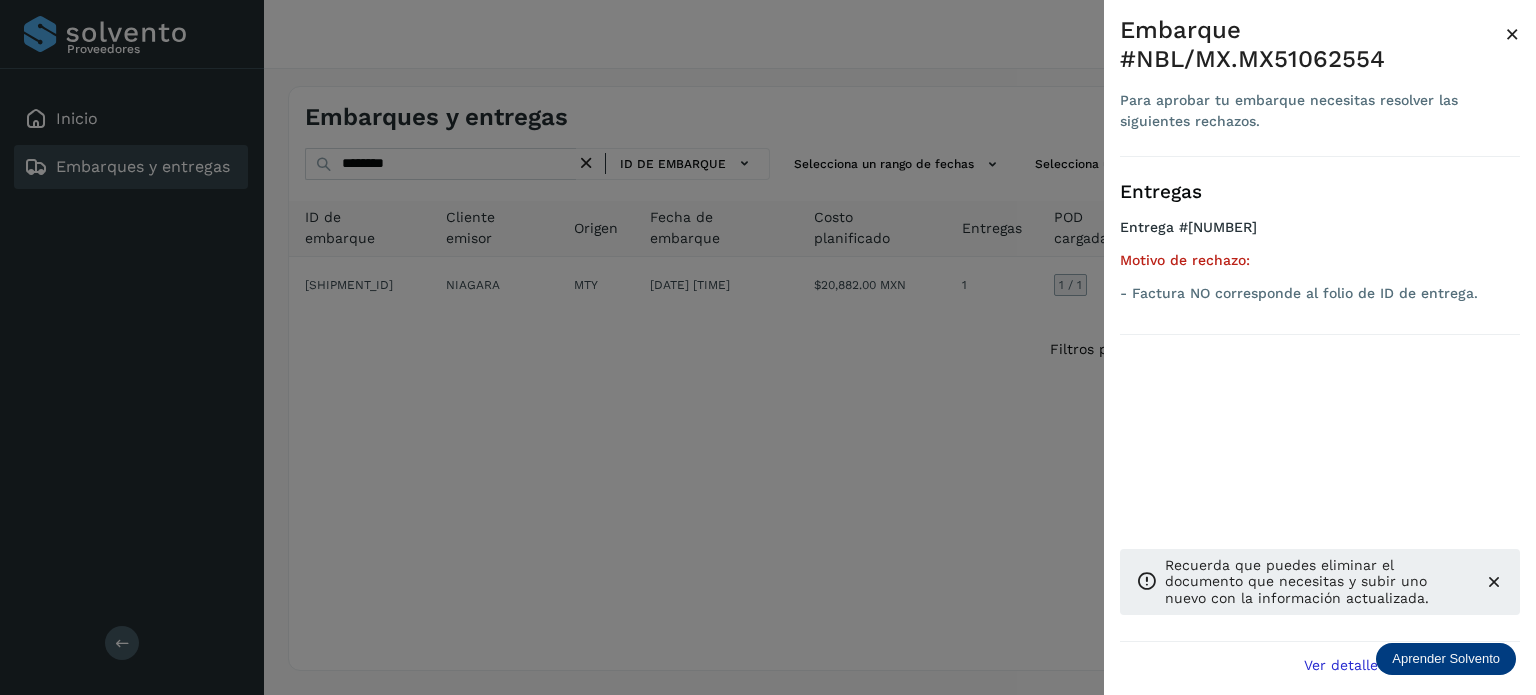 click at bounding box center (768, 347) 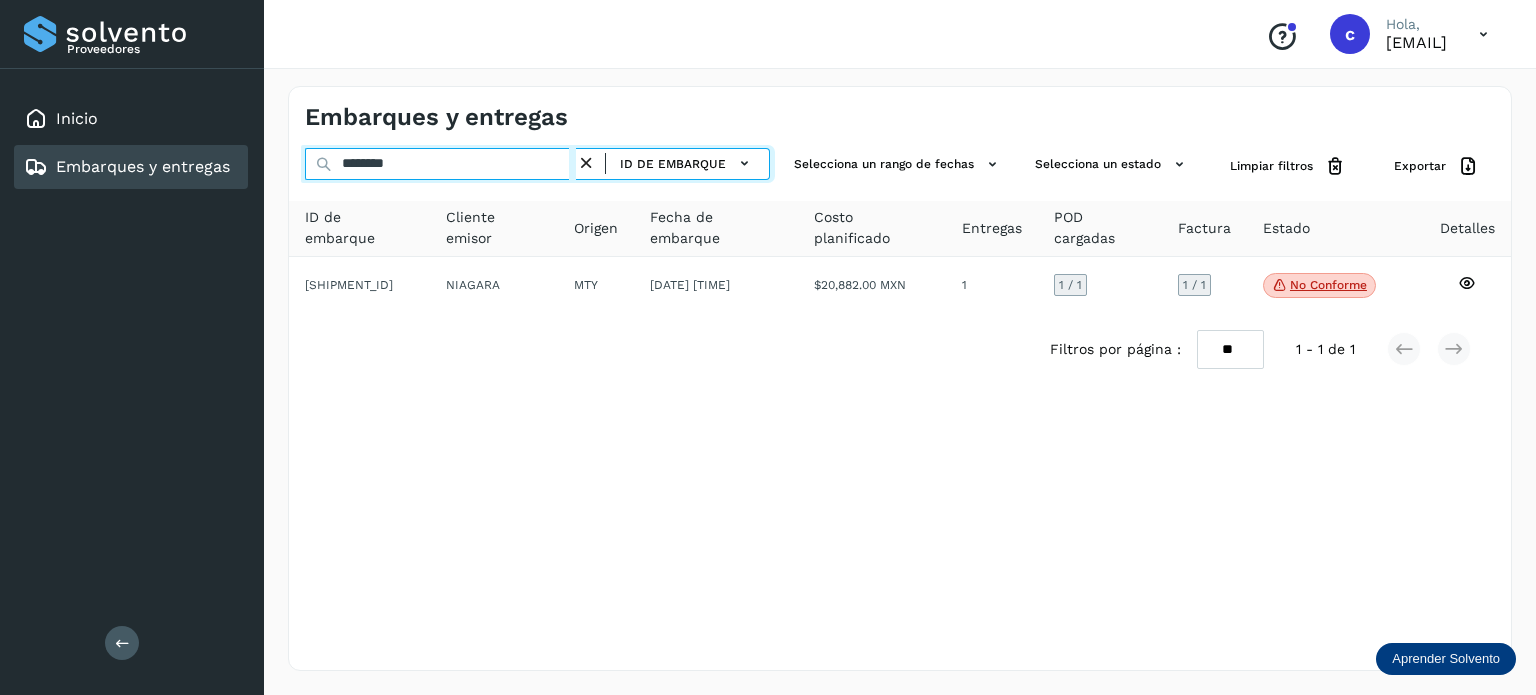 drag, startPoint x: 420, startPoint y: 171, endPoint x: 225, endPoint y: 163, distance: 195.16403 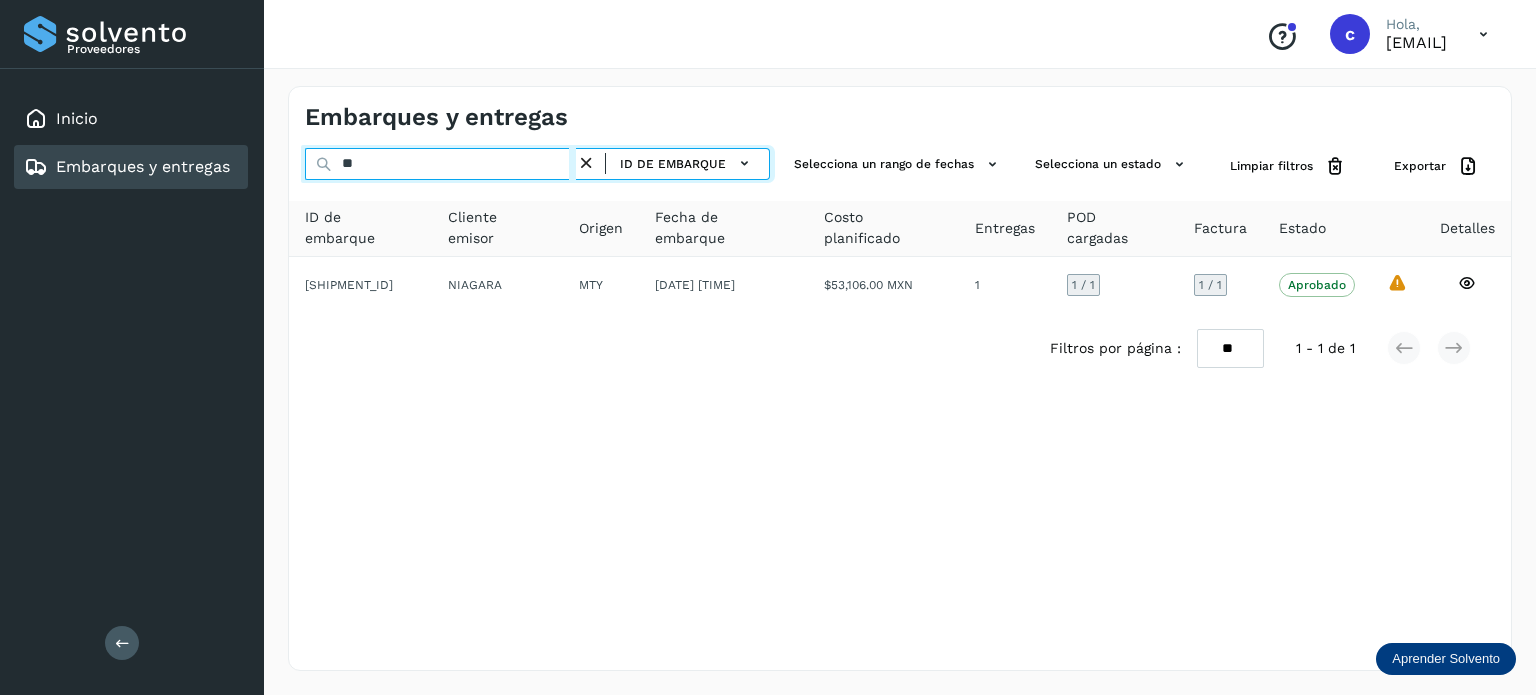 type on "*" 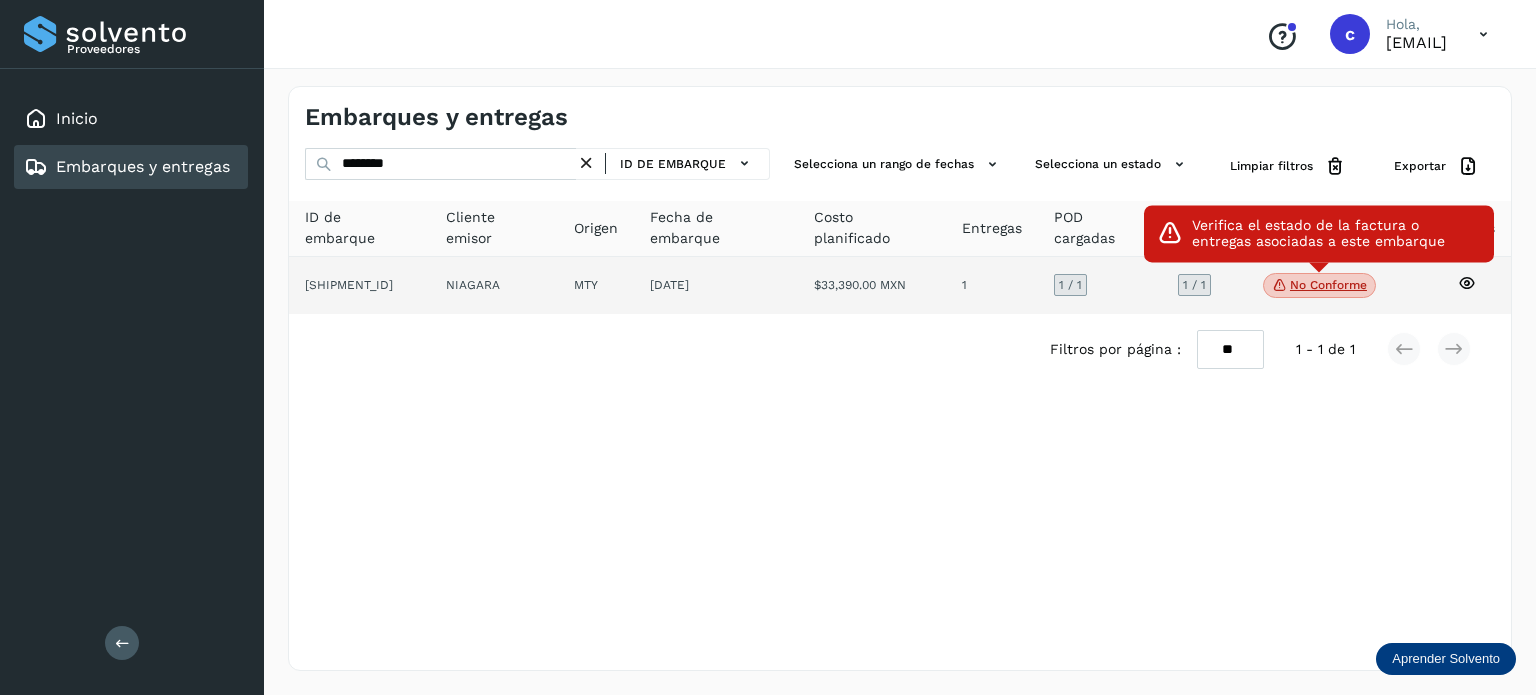 click on "No conforme" 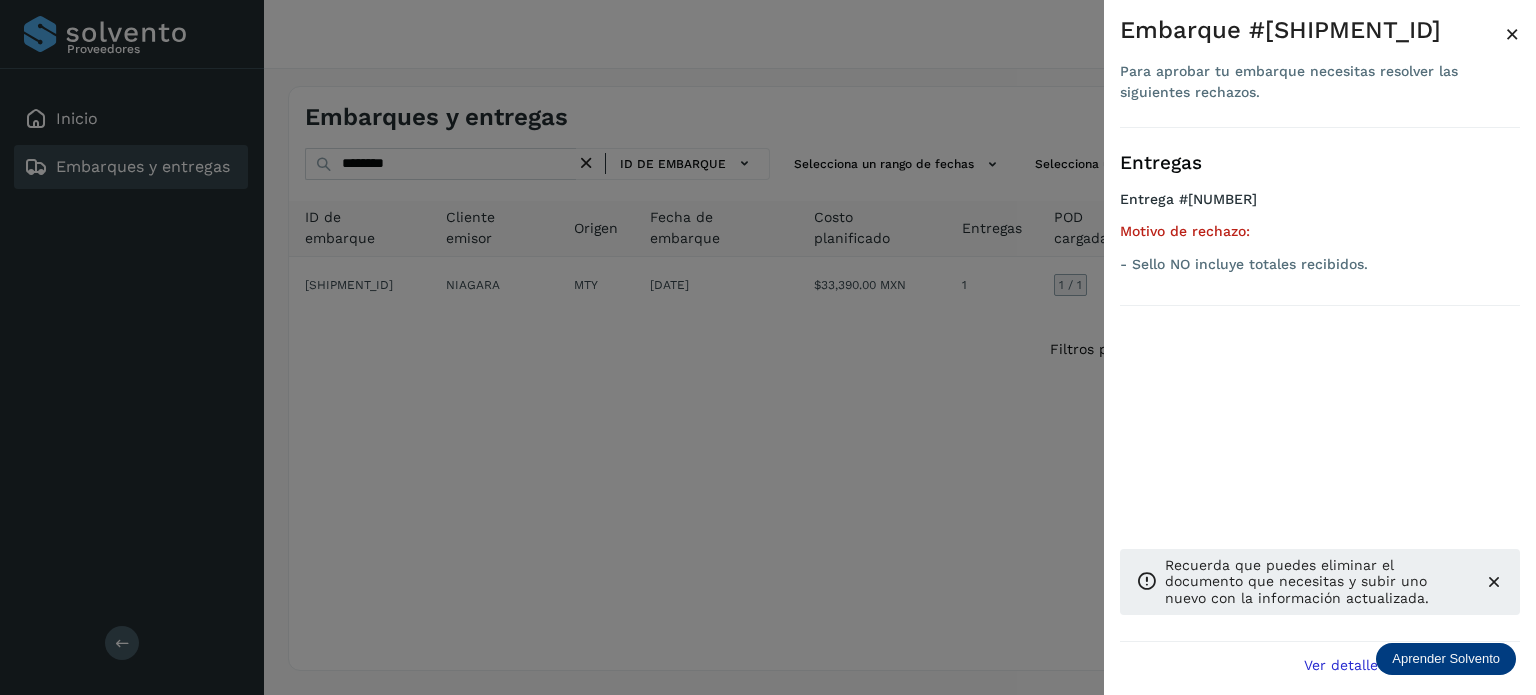 drag, startPoint x: 426, startPoint y: 160, endPoint x: 95, endPoint y: 166, distance: 331.05438 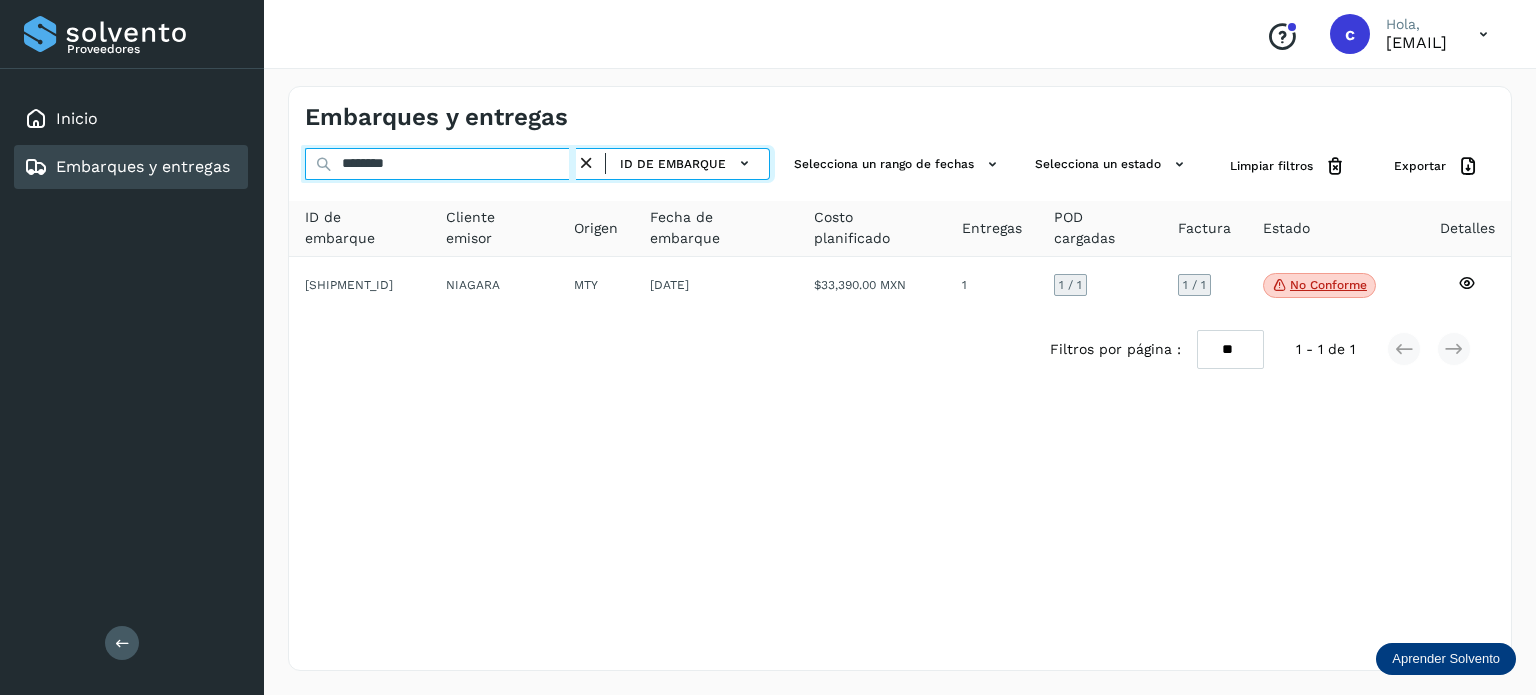 drag, startPoint x: 416, startPoint y: 158, endPoint x: 359, endPoint y: 162, distance: 57.14018 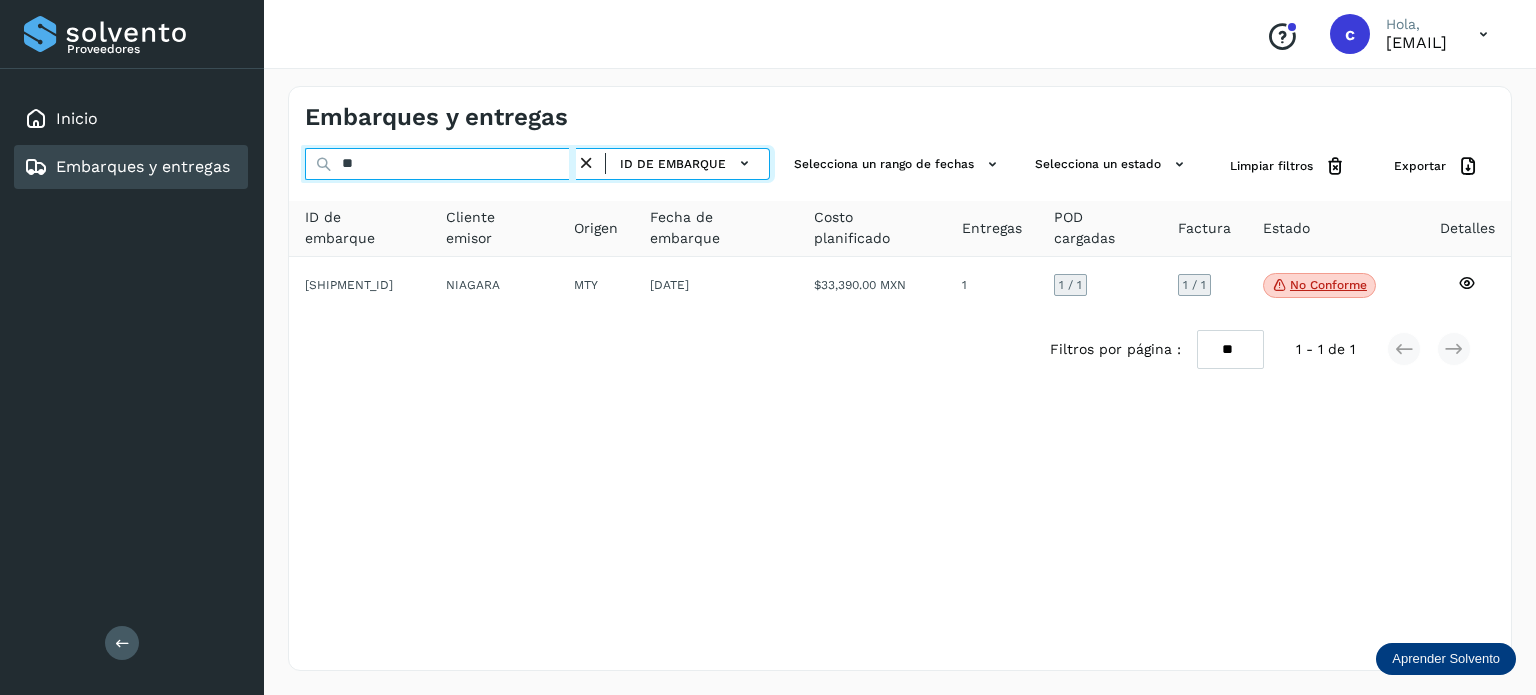 type on "*" 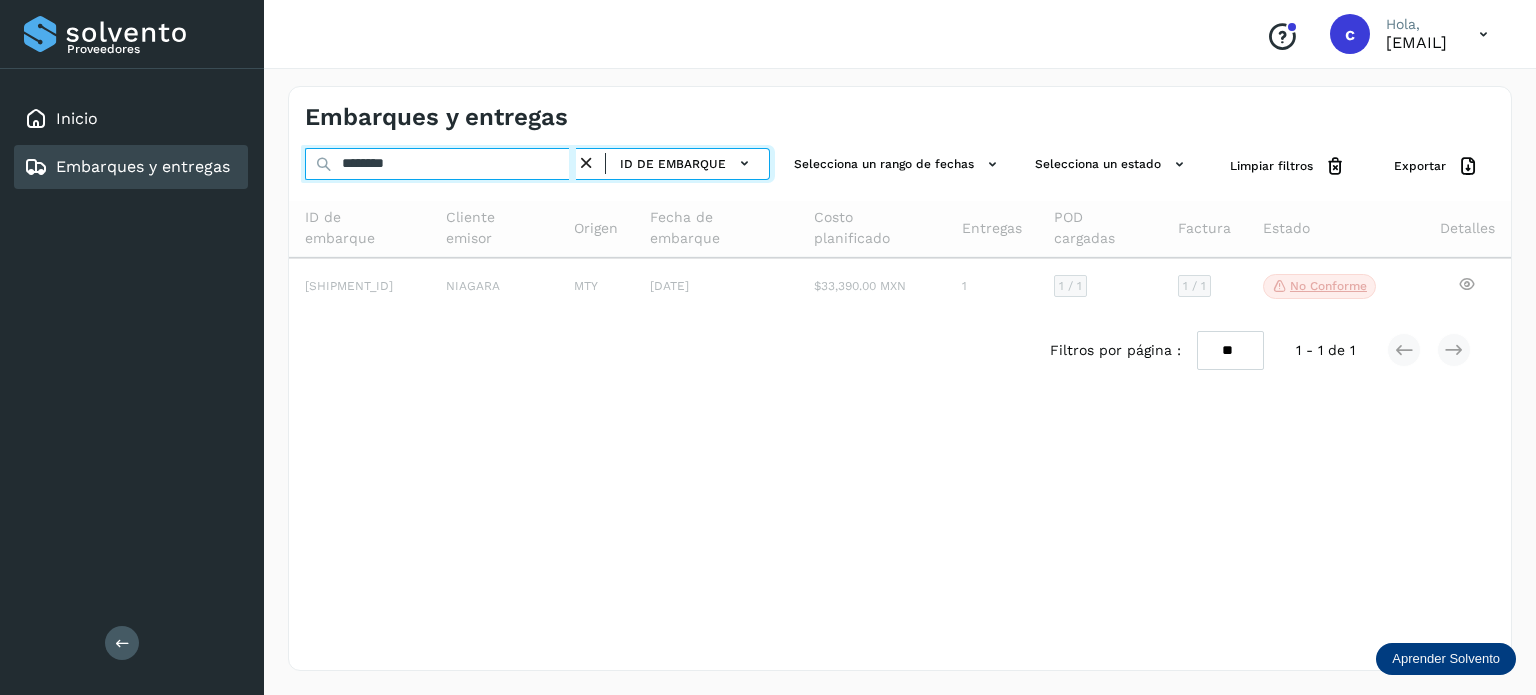 type on "********" 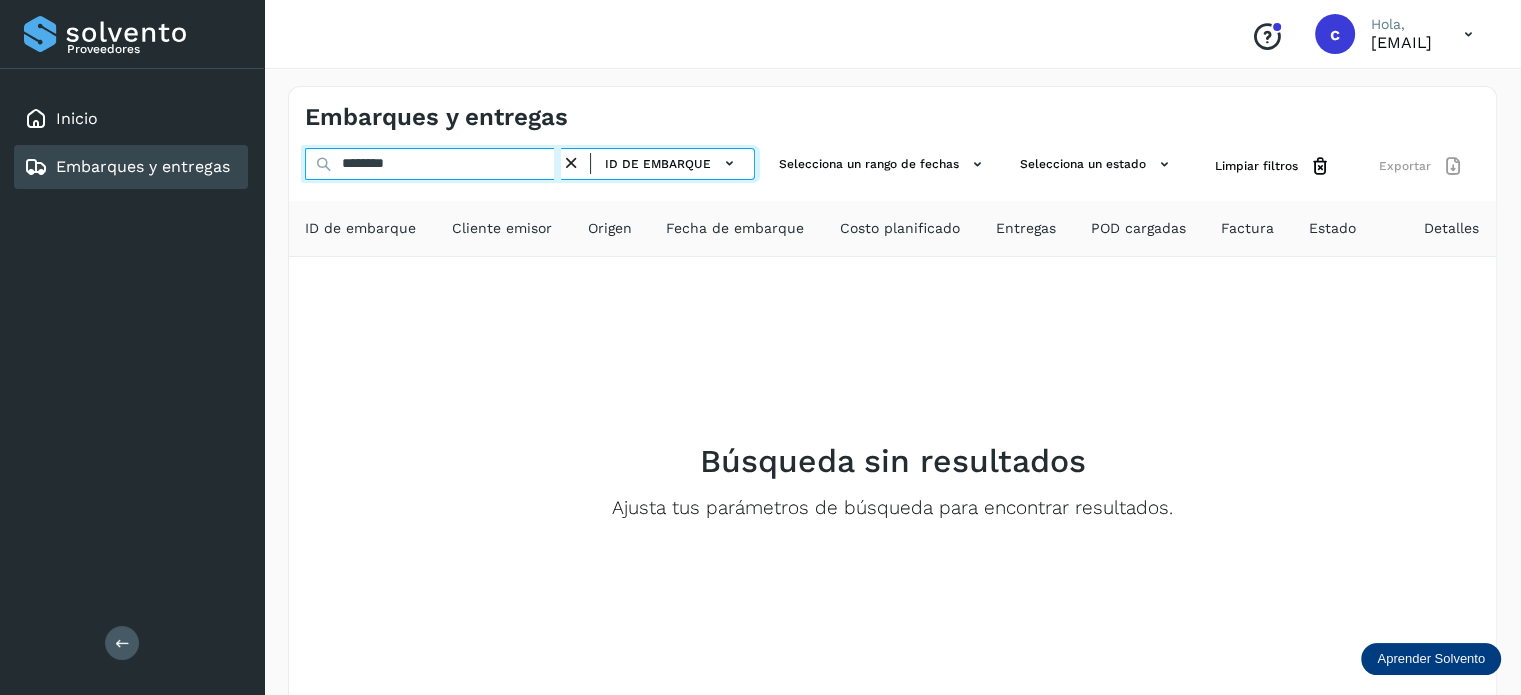 drag, startPoint x: 421, startPoint y: 162, endPoint x: 276, endPoint y: 162, distance: 145 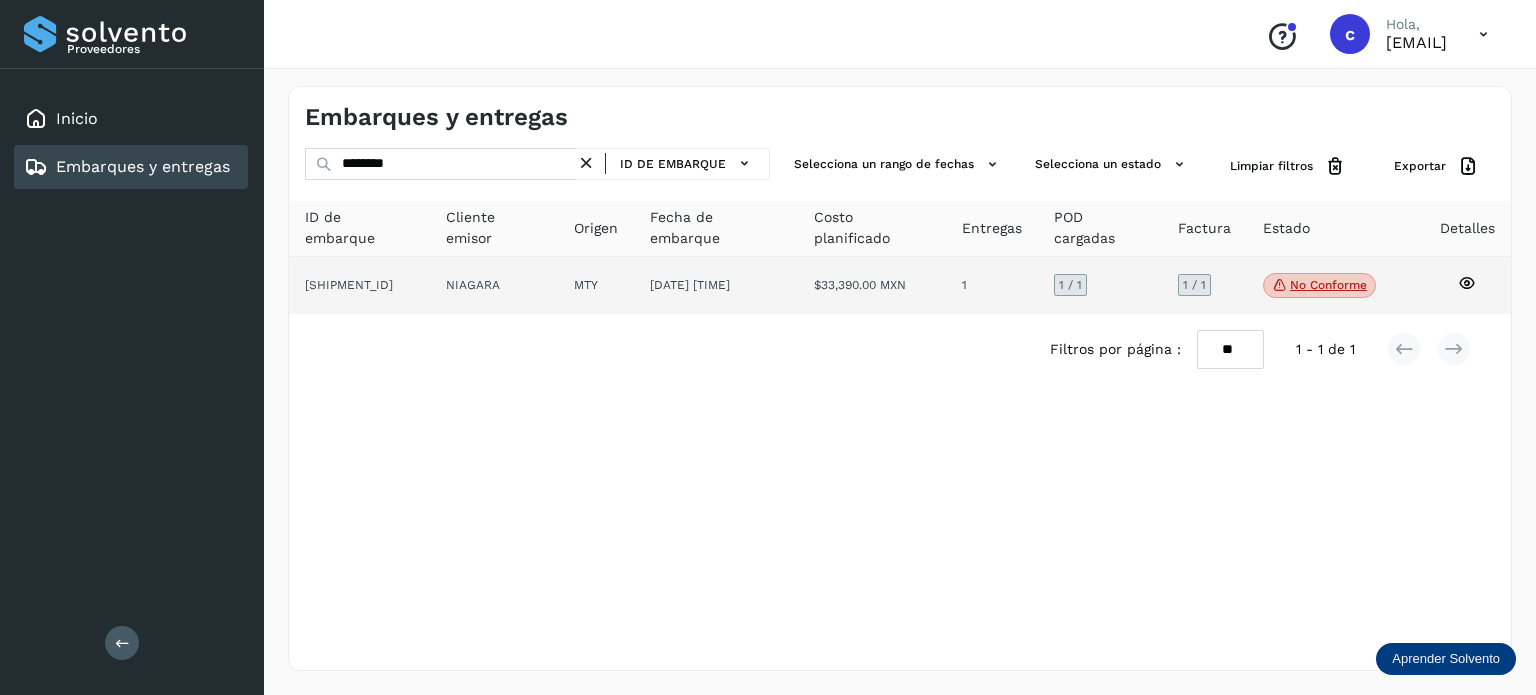 click on "No conforme" 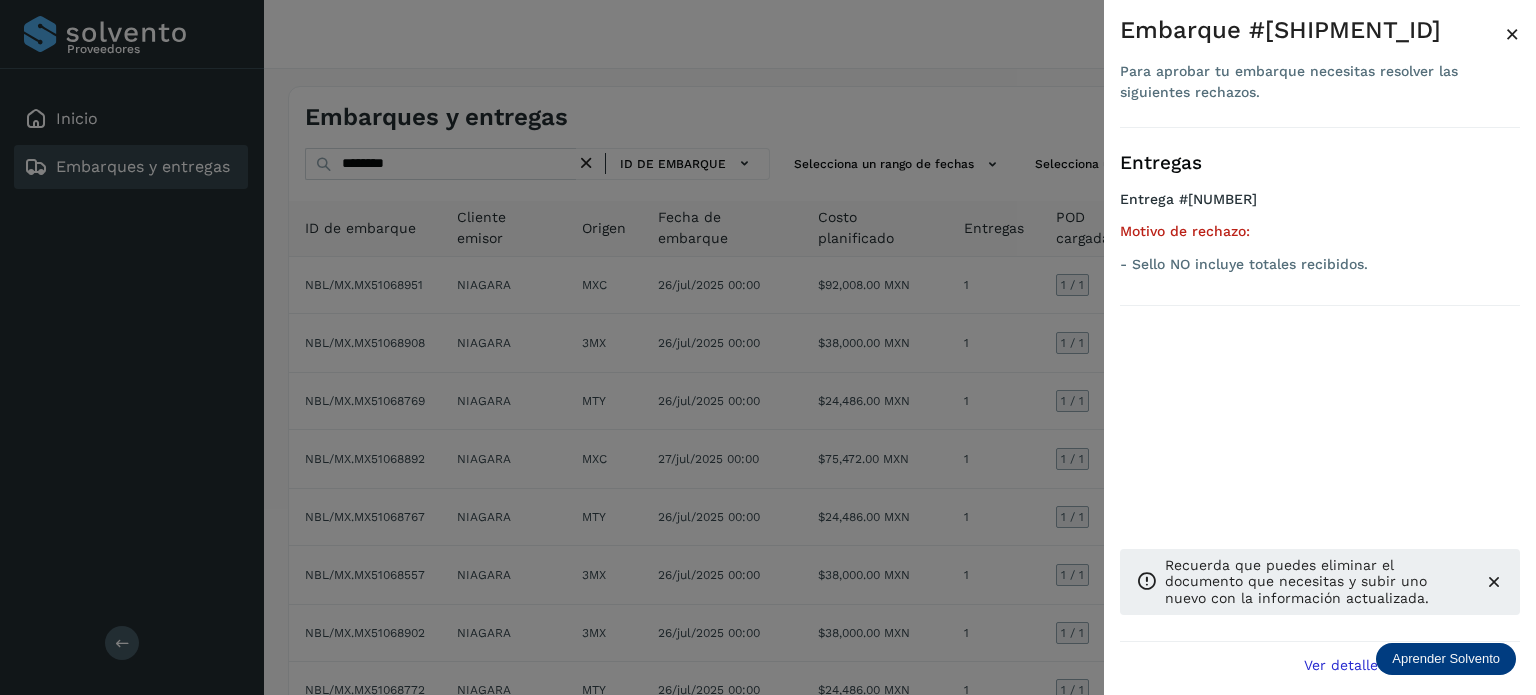 drag, startPoint x: 374, startPoint y: 161, endPoint x: 321, endPoint y: 161, distance: 53 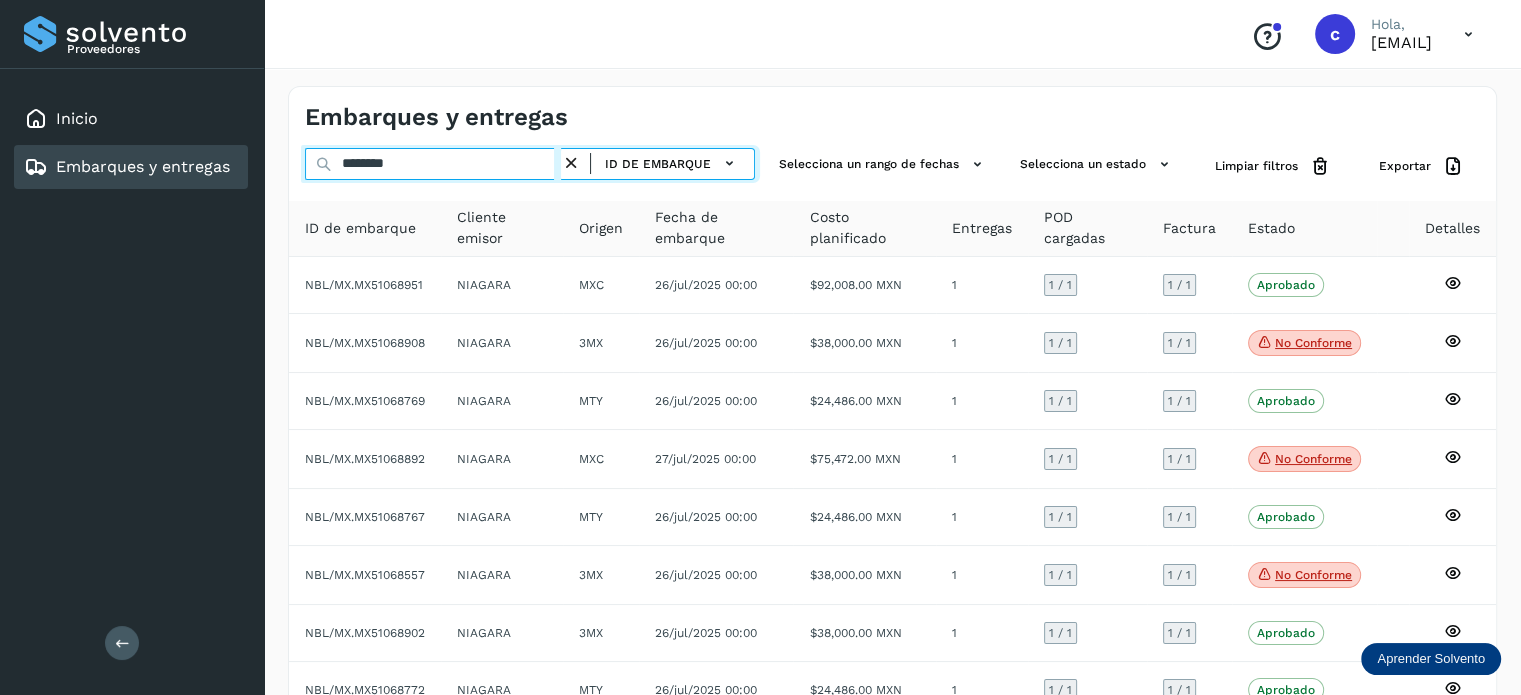 drag, startPoint x: 413, startPoint y: 162, endPoint x: 376, endPoint y: 171, distance: 38.078865 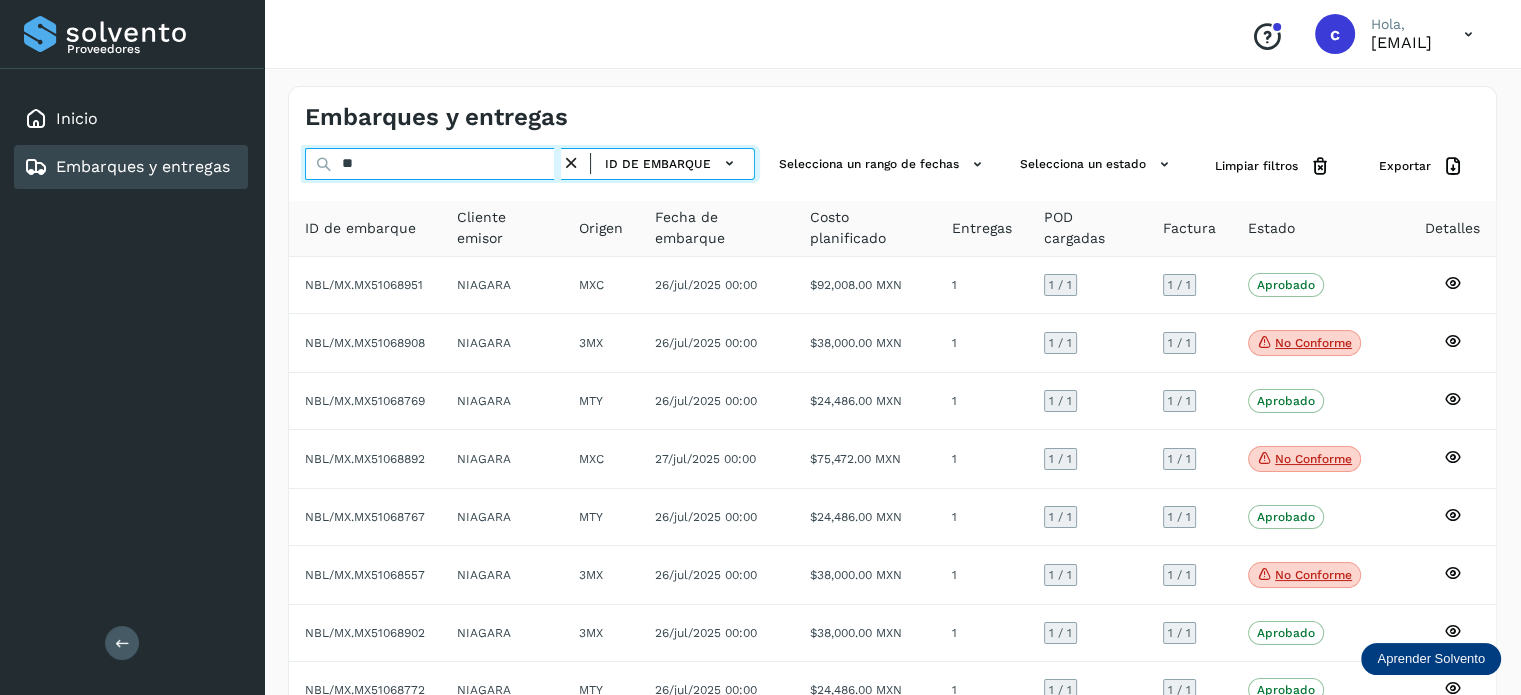 type on "*" 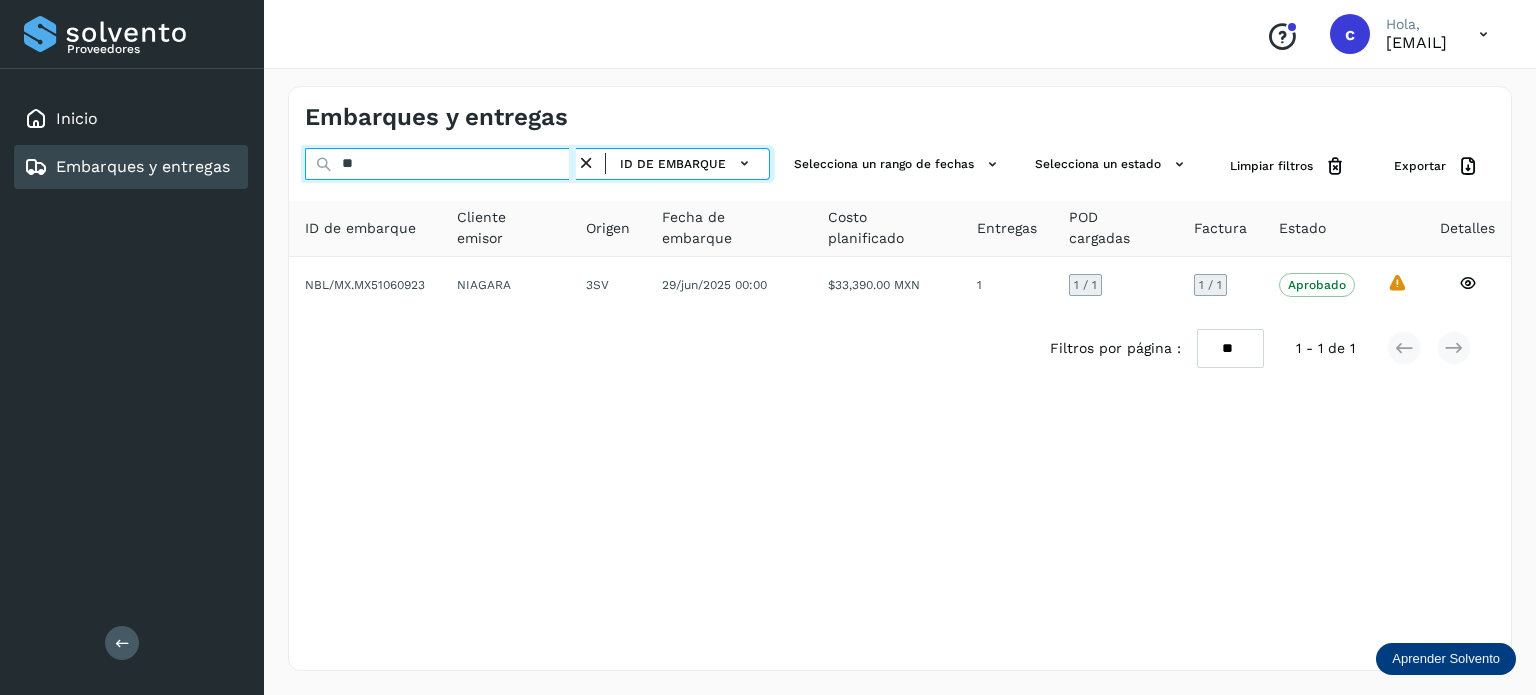 type on "*" 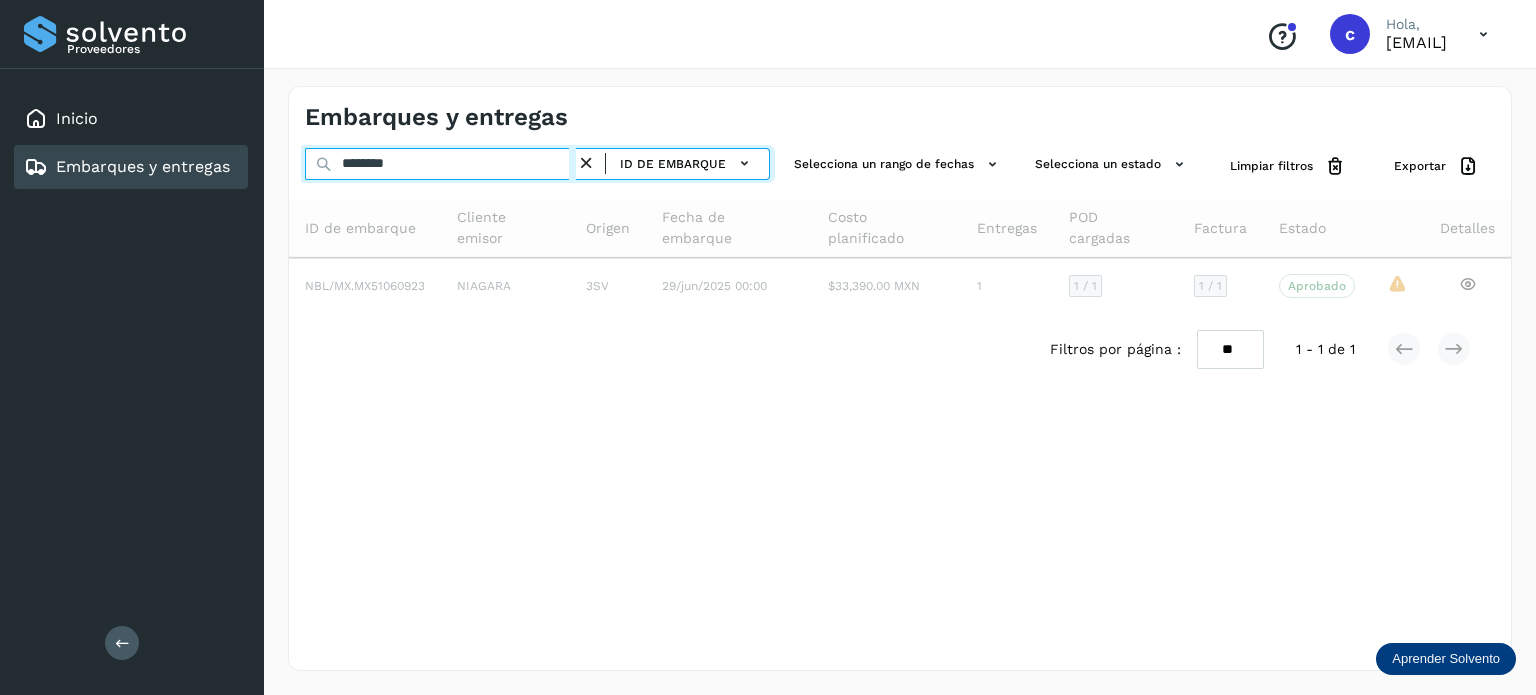 type on "********" 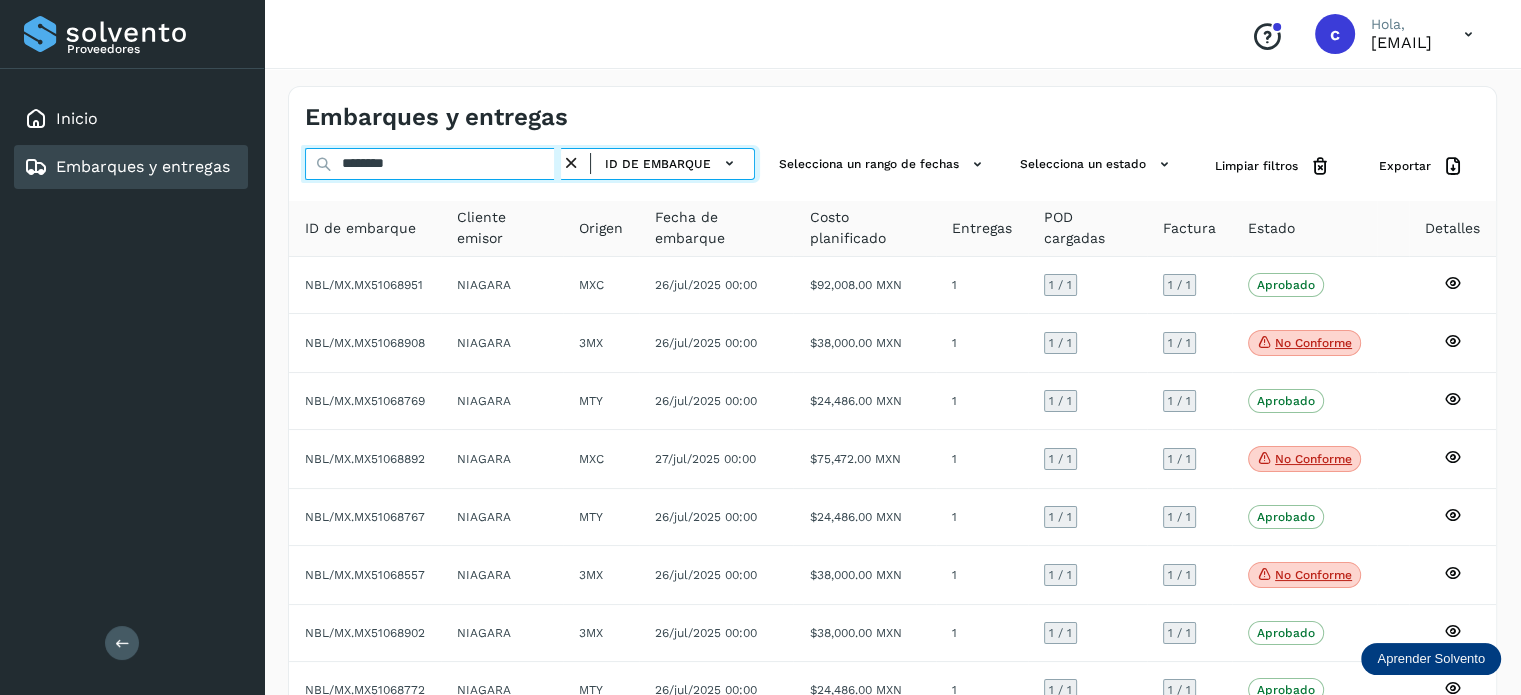 click on "Embarques y entregas ******** ID de embarque Selecciona un rango de fechas  Selecciona un estado Limpiar filtros Exportar ID de embarque Cliente emisor Origen Fecha de embarque Costo planificado Entregas POD cargadas Factura Estado Detalles NBL/MX.MX51068951 NIAGARA MXC 26/jul/2025 00:00  $92,008.00 MXN  1 1  / 1 1 / 1 Aprobado
Verifica el estado de la factura o entregas asociadas a este embarque
NBL/MX.MX51068908 NIAGARA 3MX 26/jul/2025 00:00  $38,000.00 MXN  1 1  / 1 1 / 1 No conforme
Verifica el estado de la factura o entregas asociadas a este embarque
NBL/MX.MX51068769 NIAGARA MTY 26/jul/2025 00:00  $24,486.00 MXN  1 1  / 1 1 / 1 Aprobado
Verifica el estado de la factura o entregas asociadas a este embarque
NBL/MX.MX51068892 NIAGARA MXC 27/jul/2025 00:00  $75,472.00 MXN  1 1  / 1 1 / 1 No conforme
MTY" at bounding box center [892, 495] 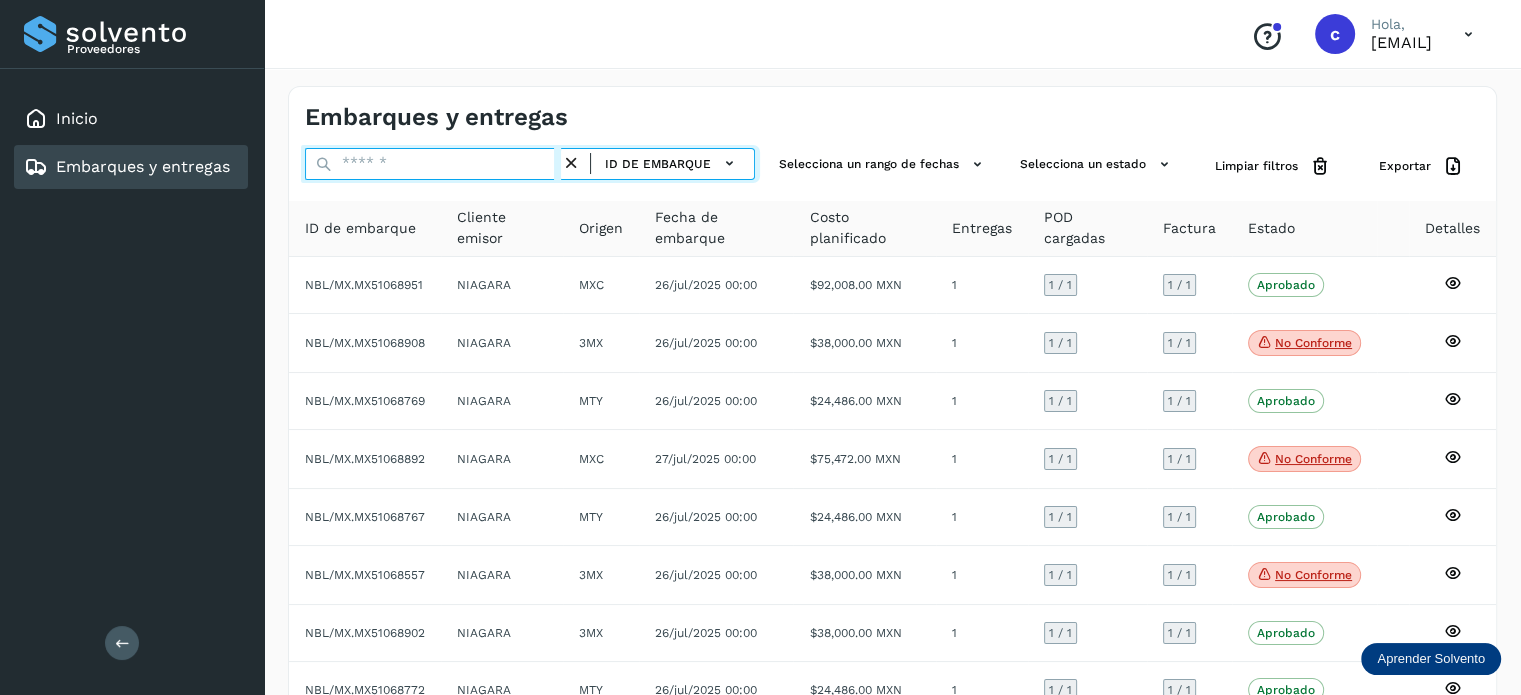 paste on "********" 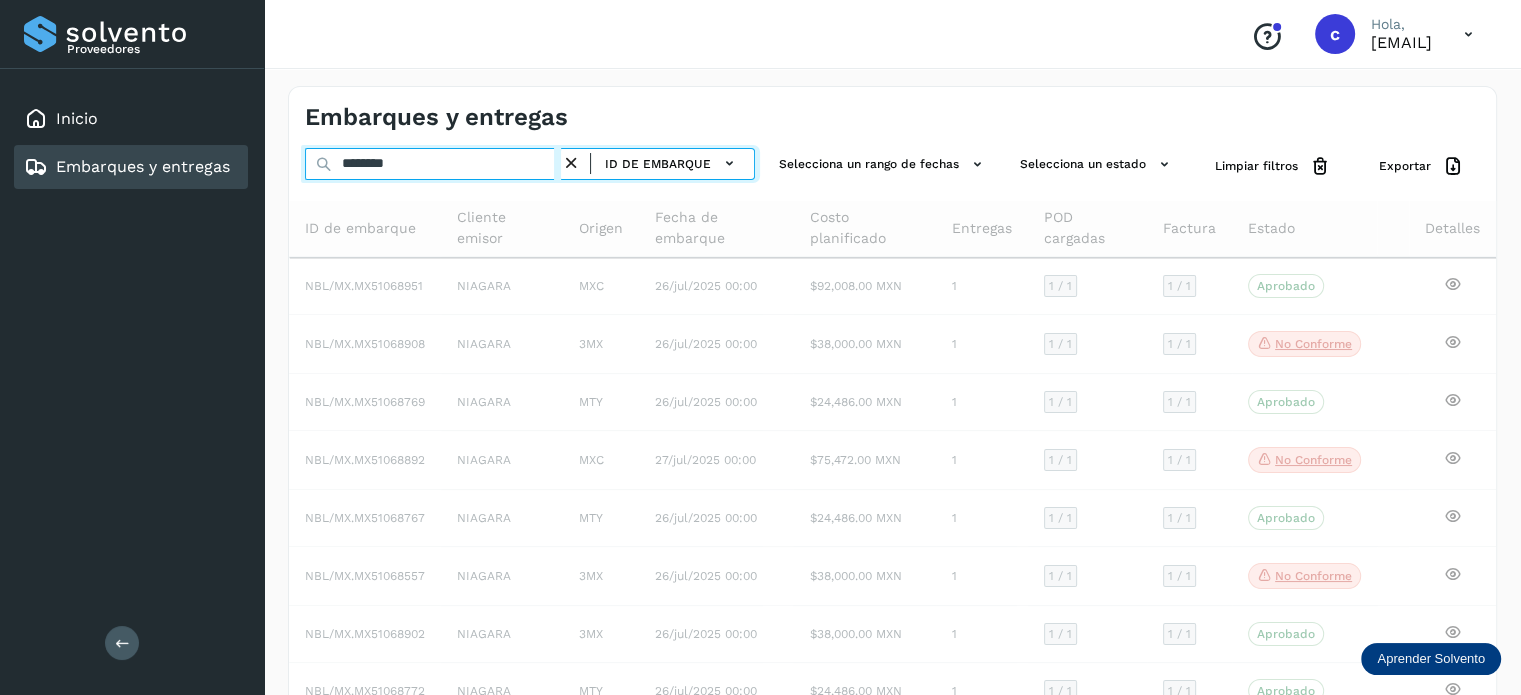 type on "********" 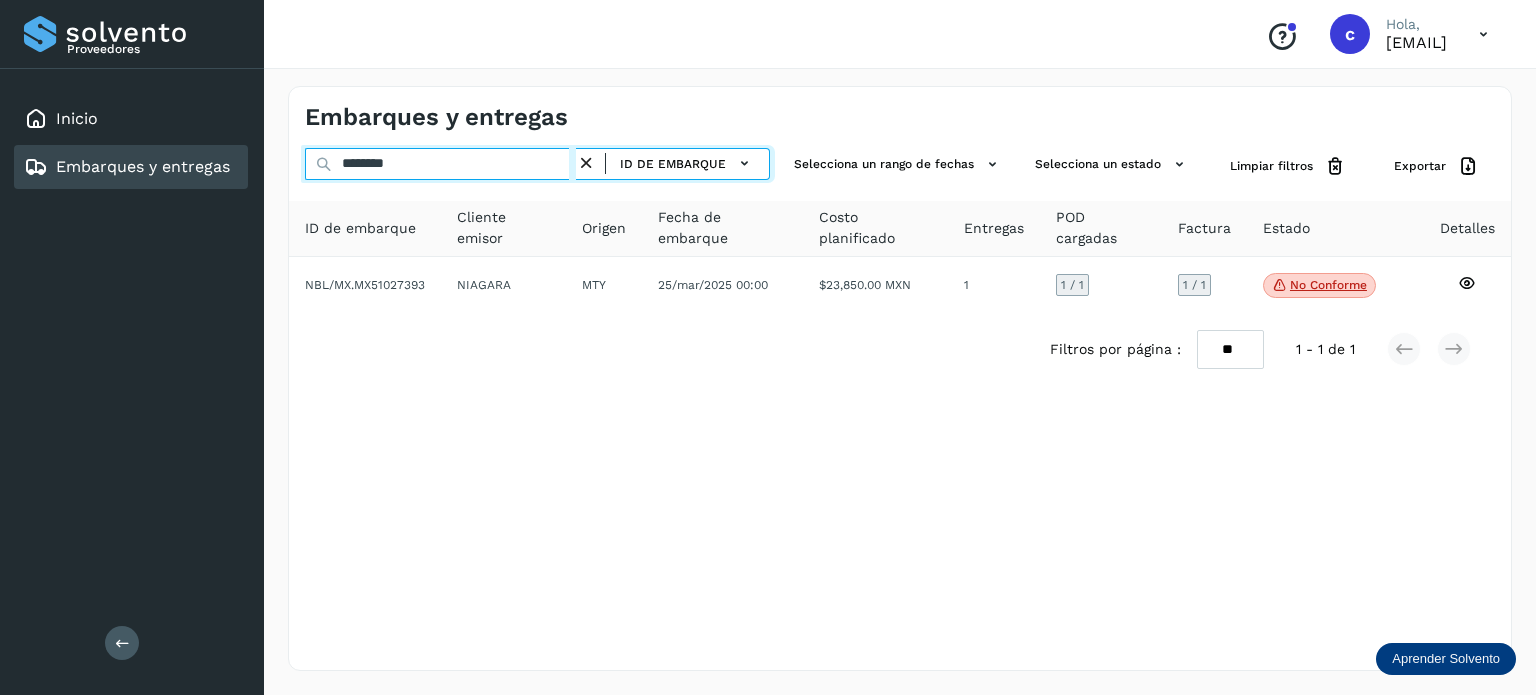 drag, startPoint x: 421, startPoint y: 151, endPoint x: 277, endPoint y: 157, distance: 144.12494 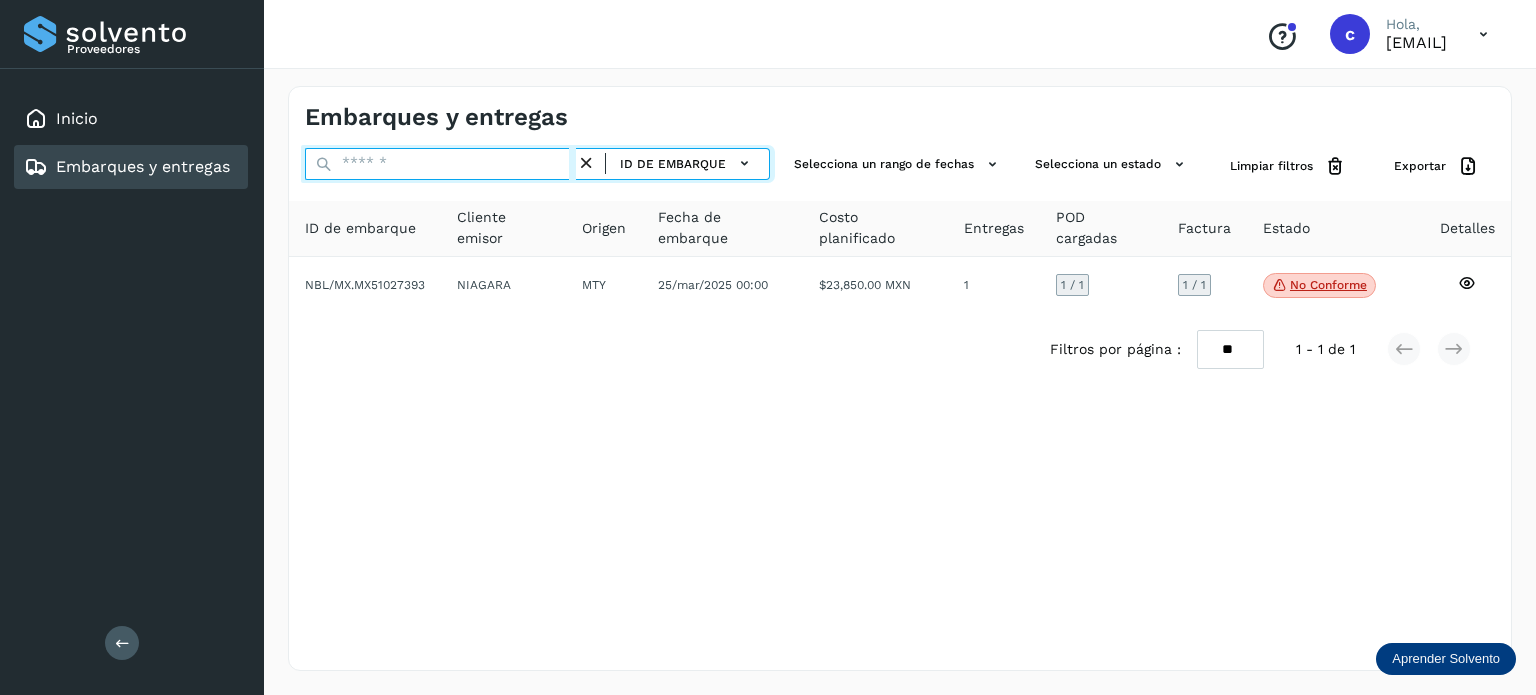 paste on "********" 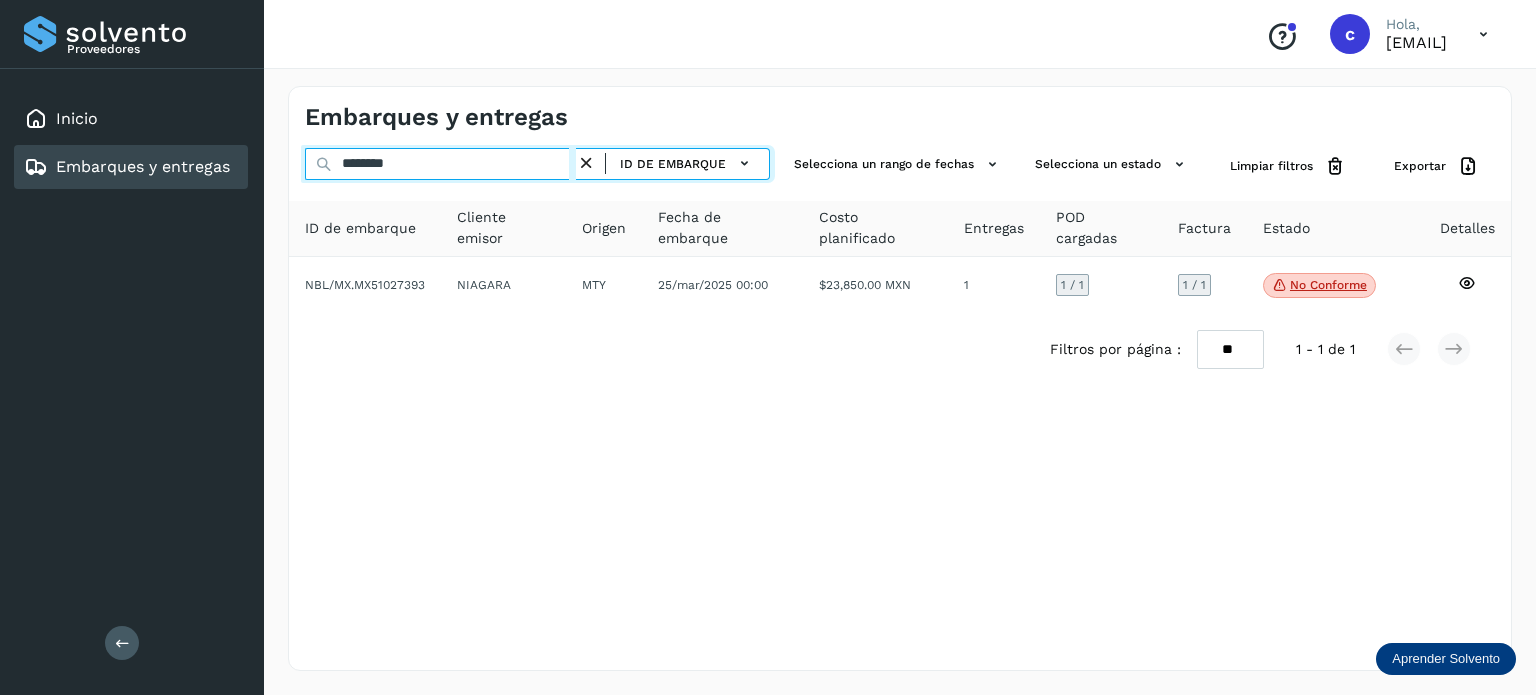type on "********" 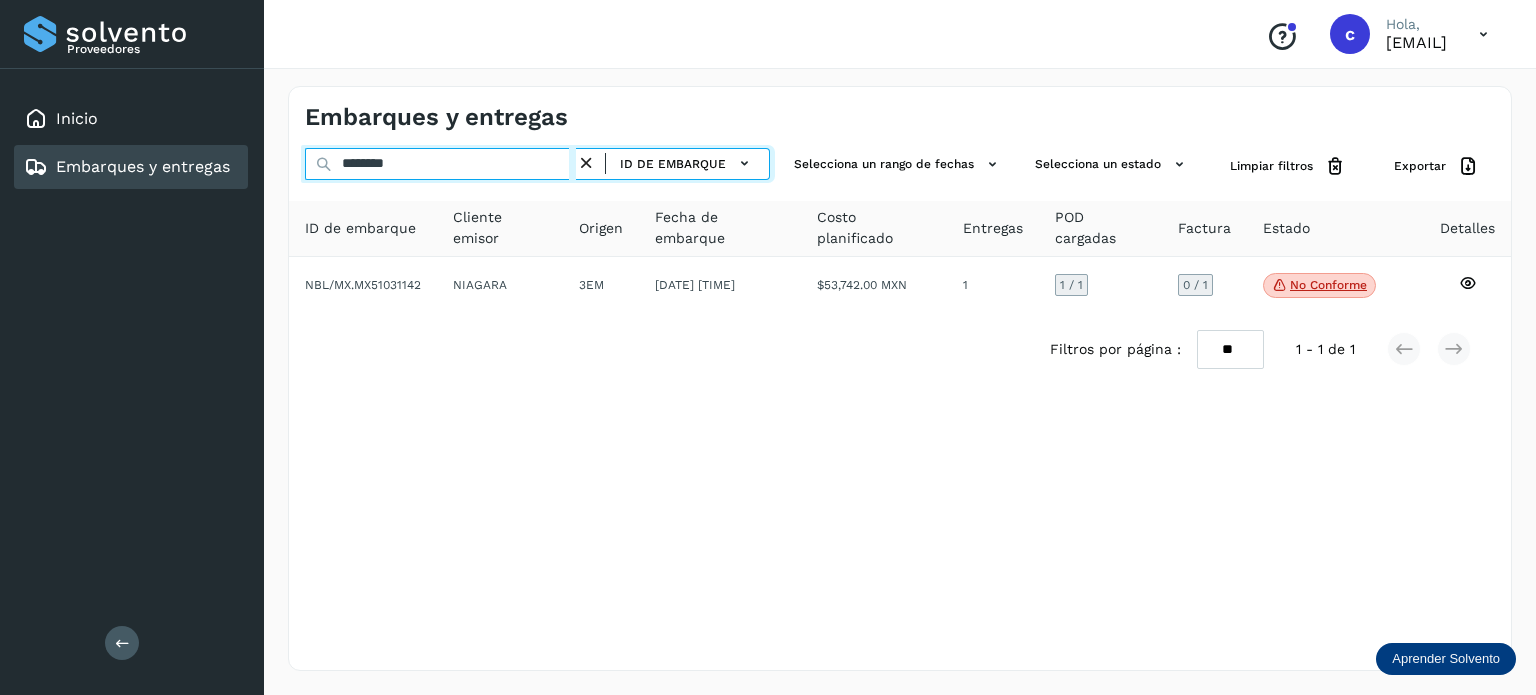 click on "******** ID de embarque Selecciona un rango de fechas  Selecciona un estado Limpiar filtros Exportar" at bounding box center [900, 166] 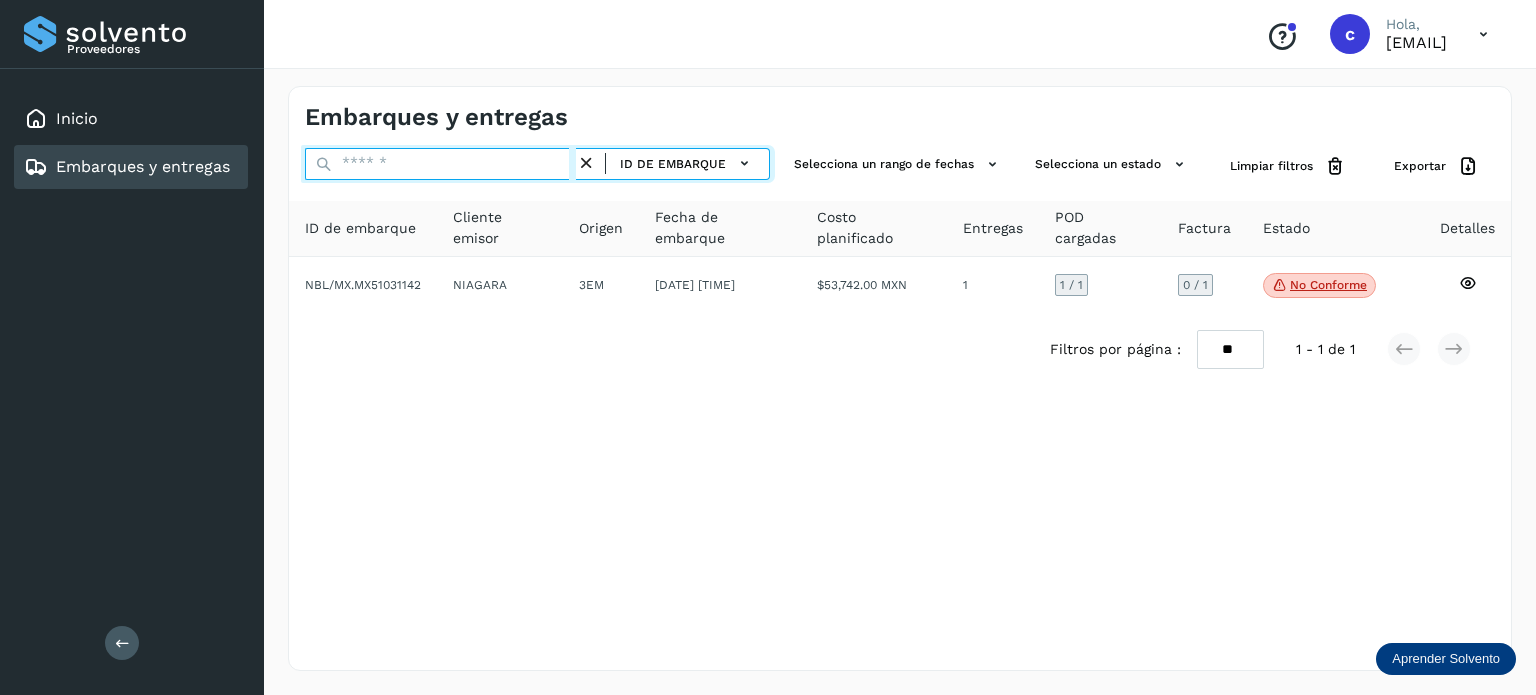 paste on "********" 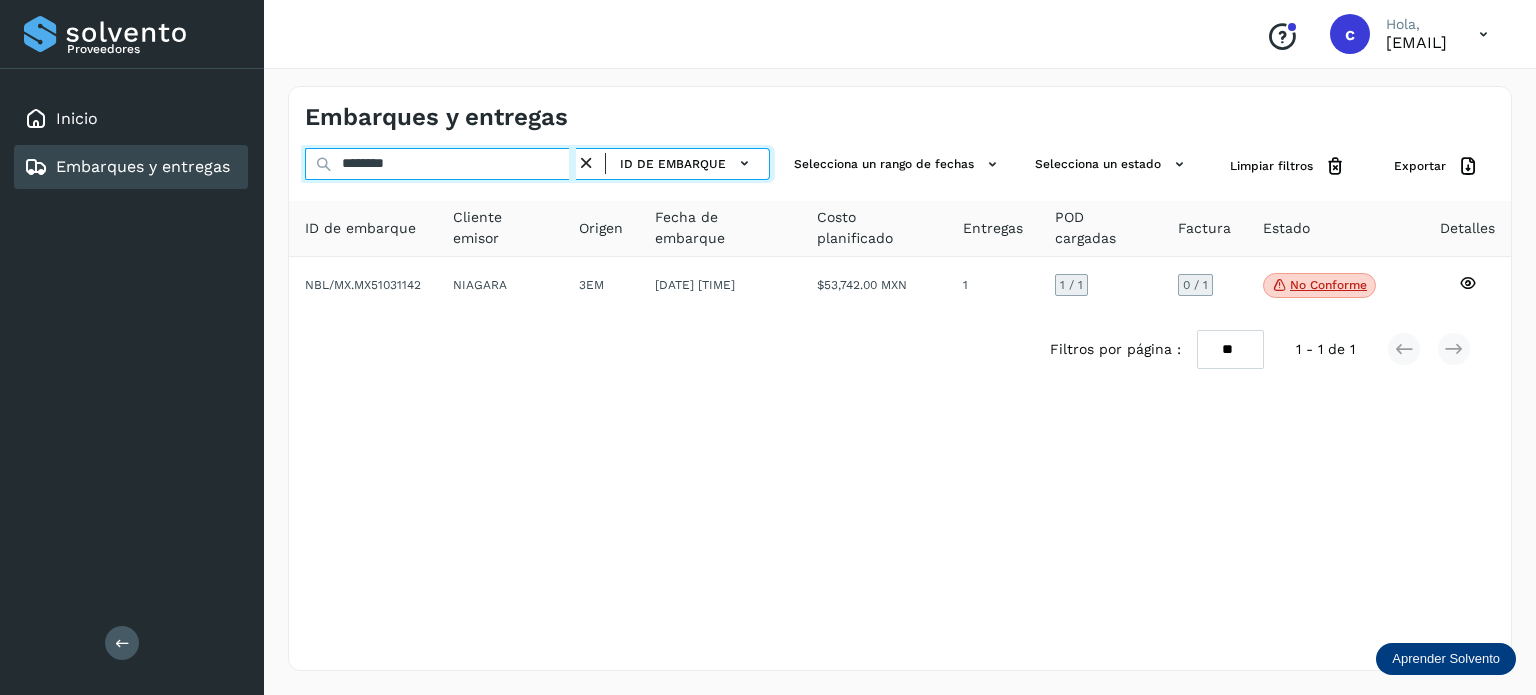 type on "********" 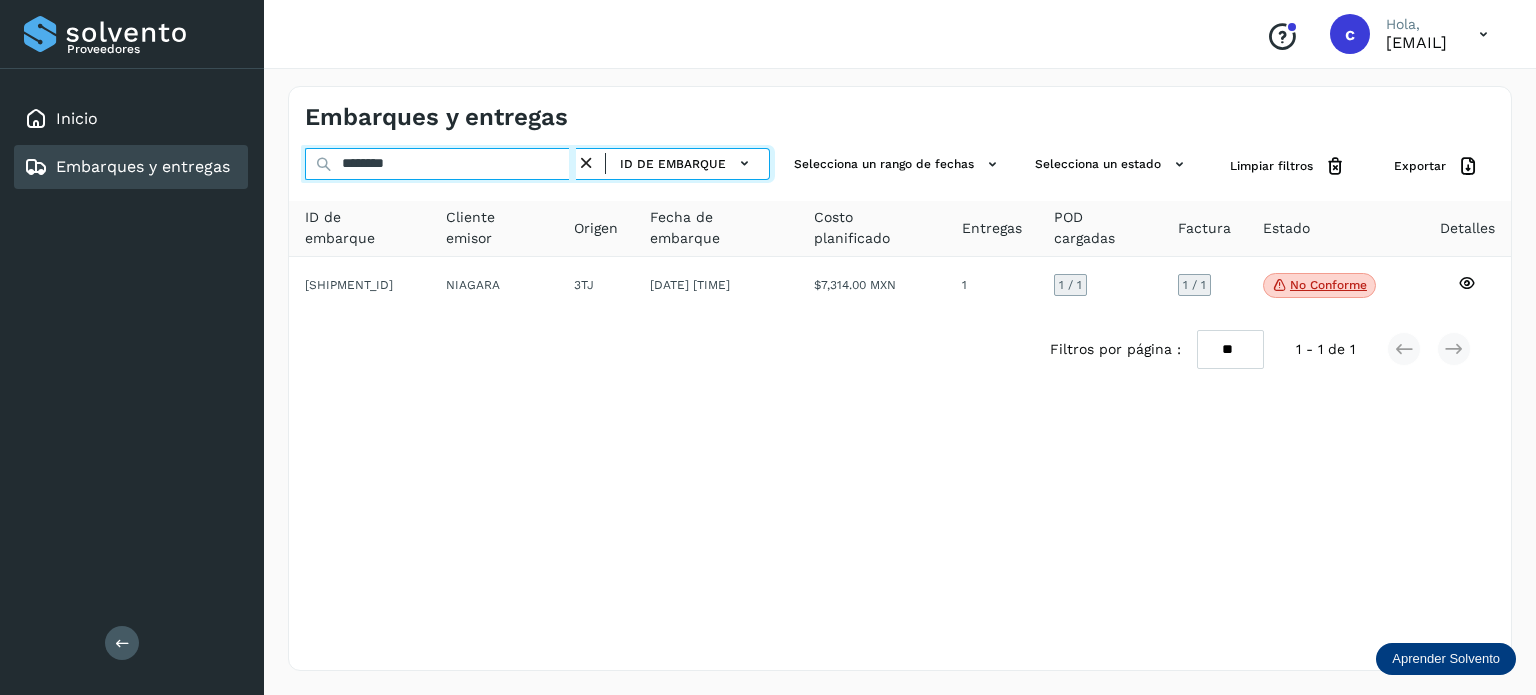 drag, startPoint x: 447, startPoint y: 167, endPoint x: 227, endPoint y: 163, distance: 220.03636 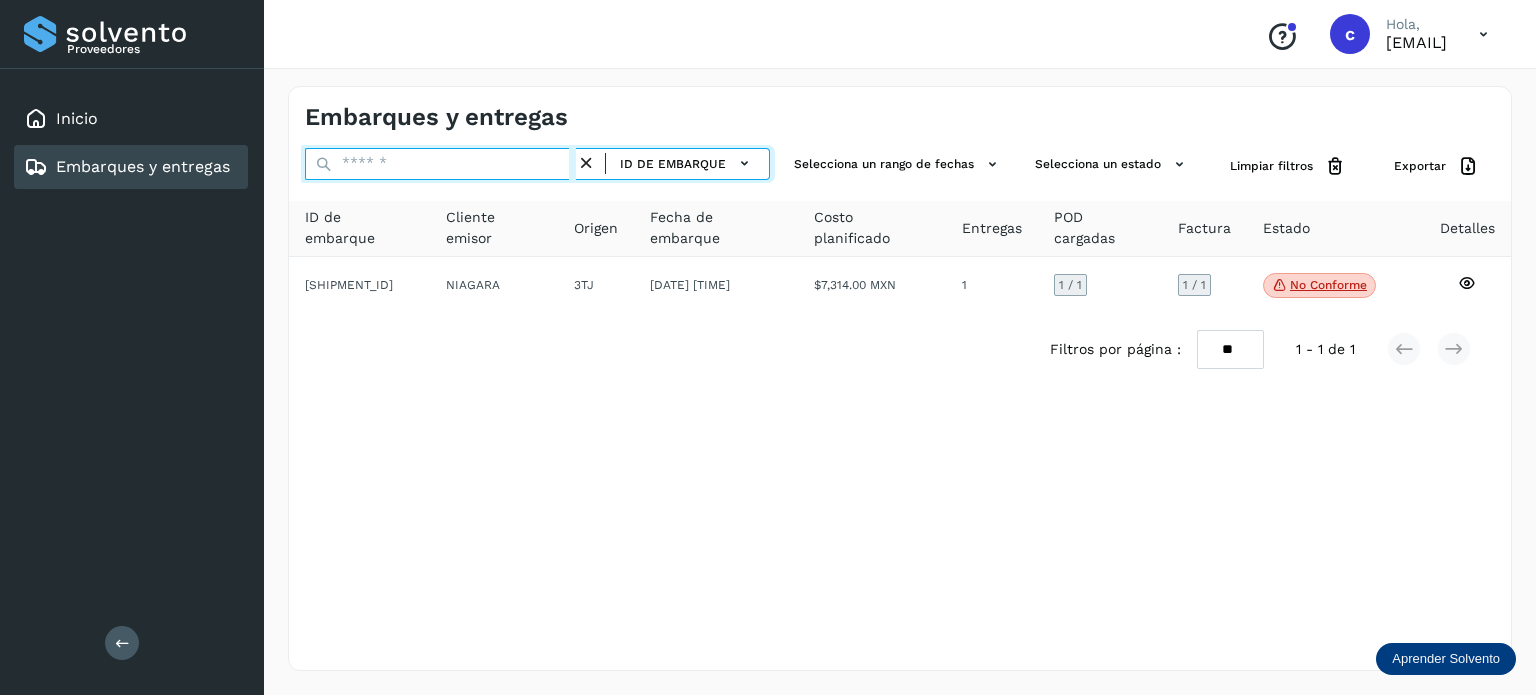 paste on "********" 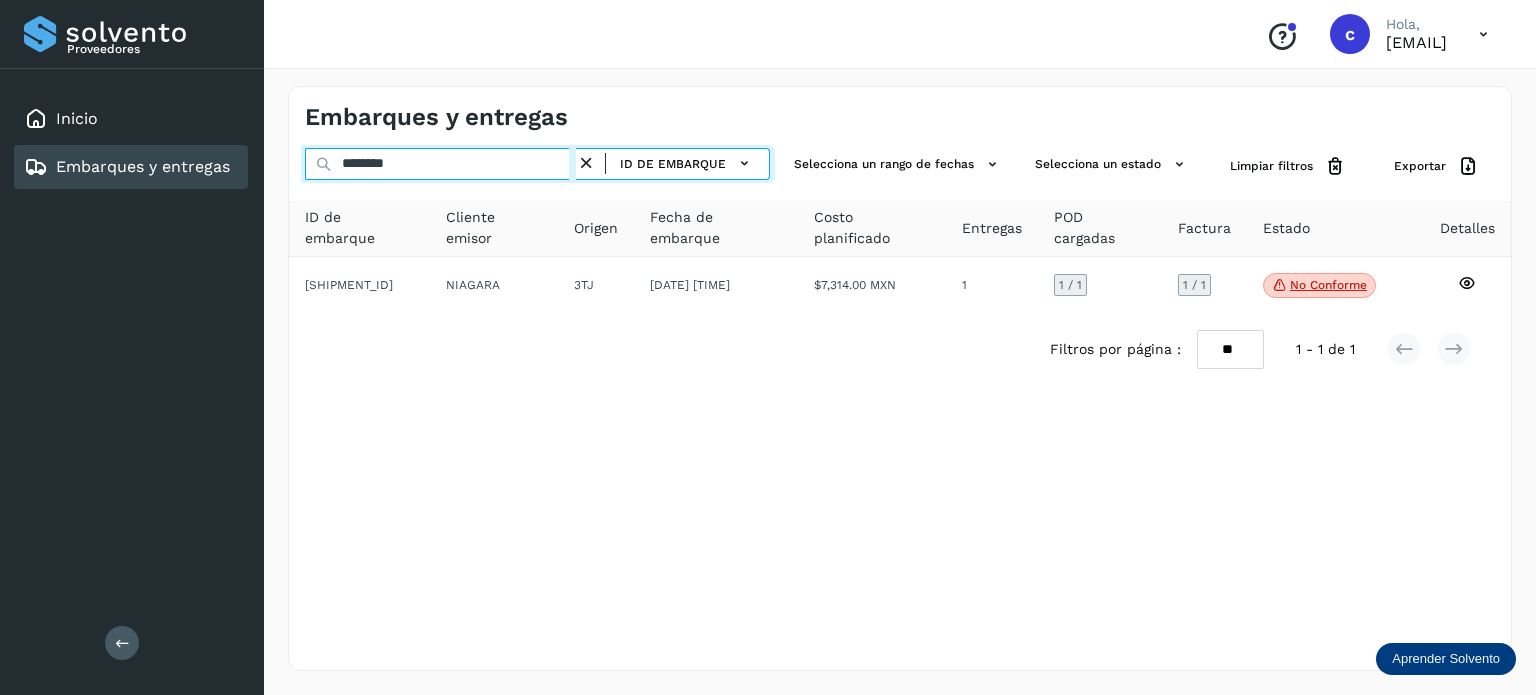 type on "********" 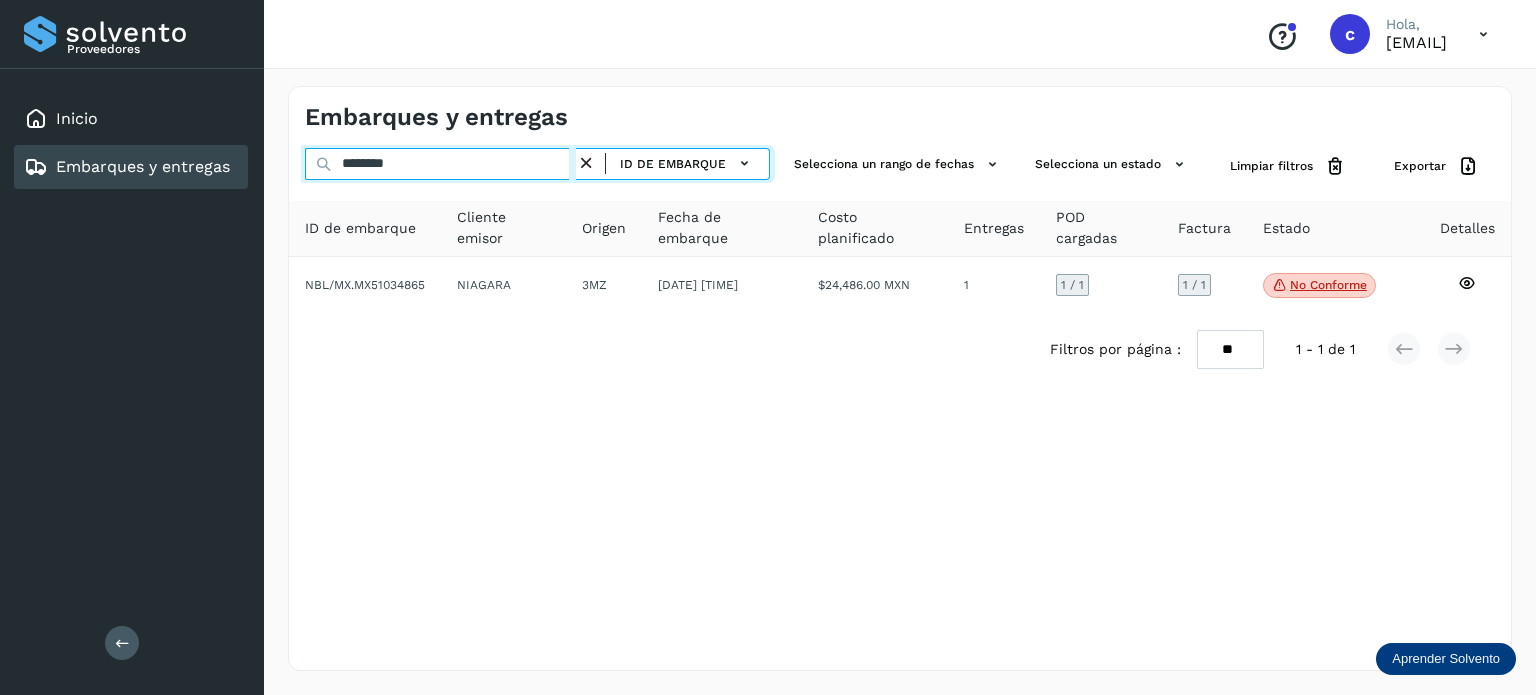 drag, startPoint x: 470, startPoint y: 149, endPoint x: 290, endPoint y: 155, distance: 180.09998 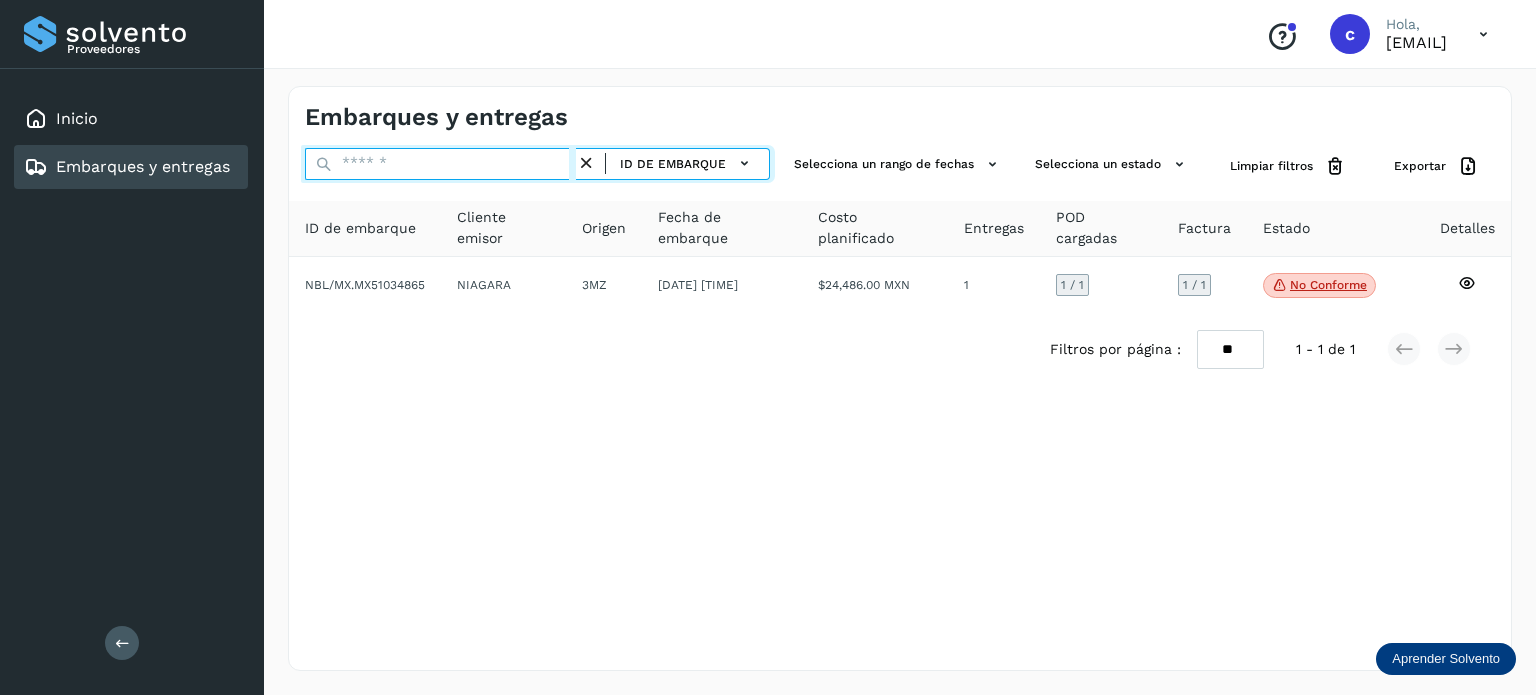paste on "********" 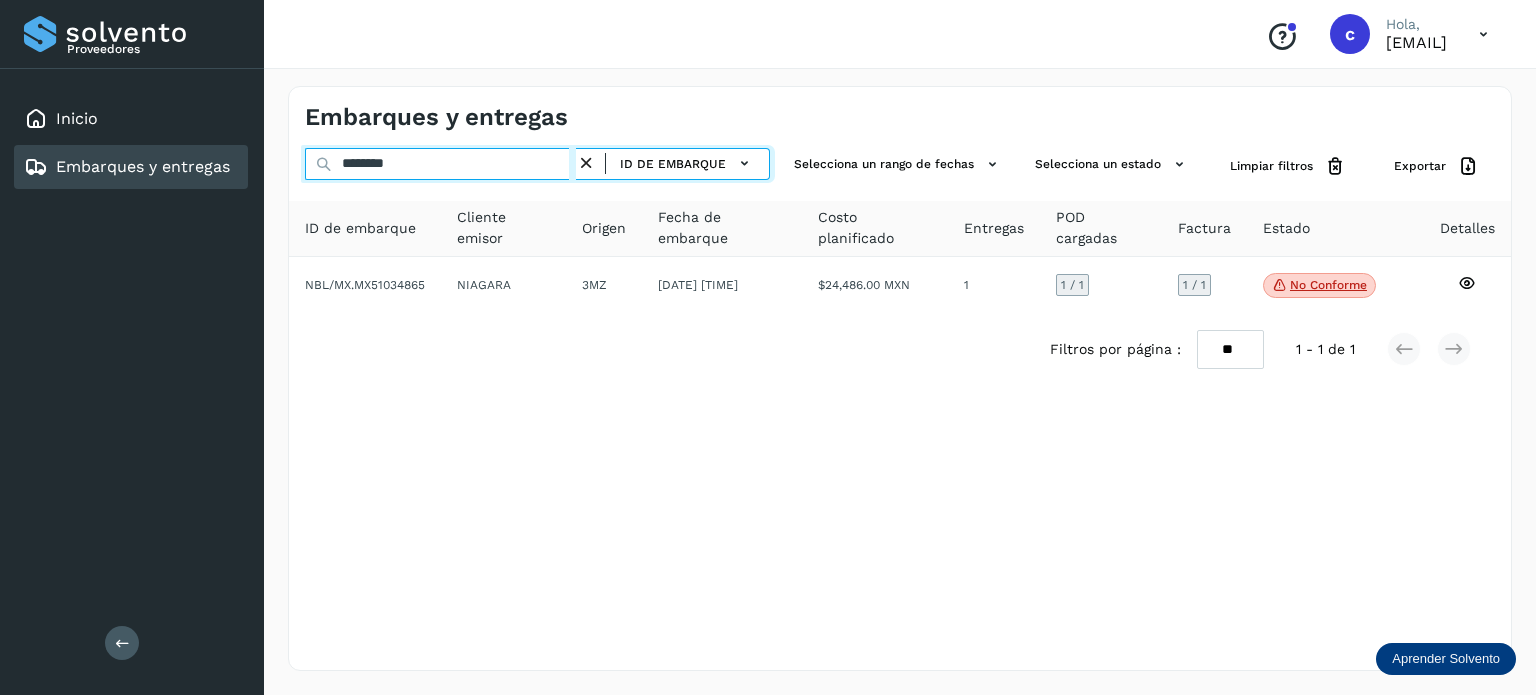 type on "********" 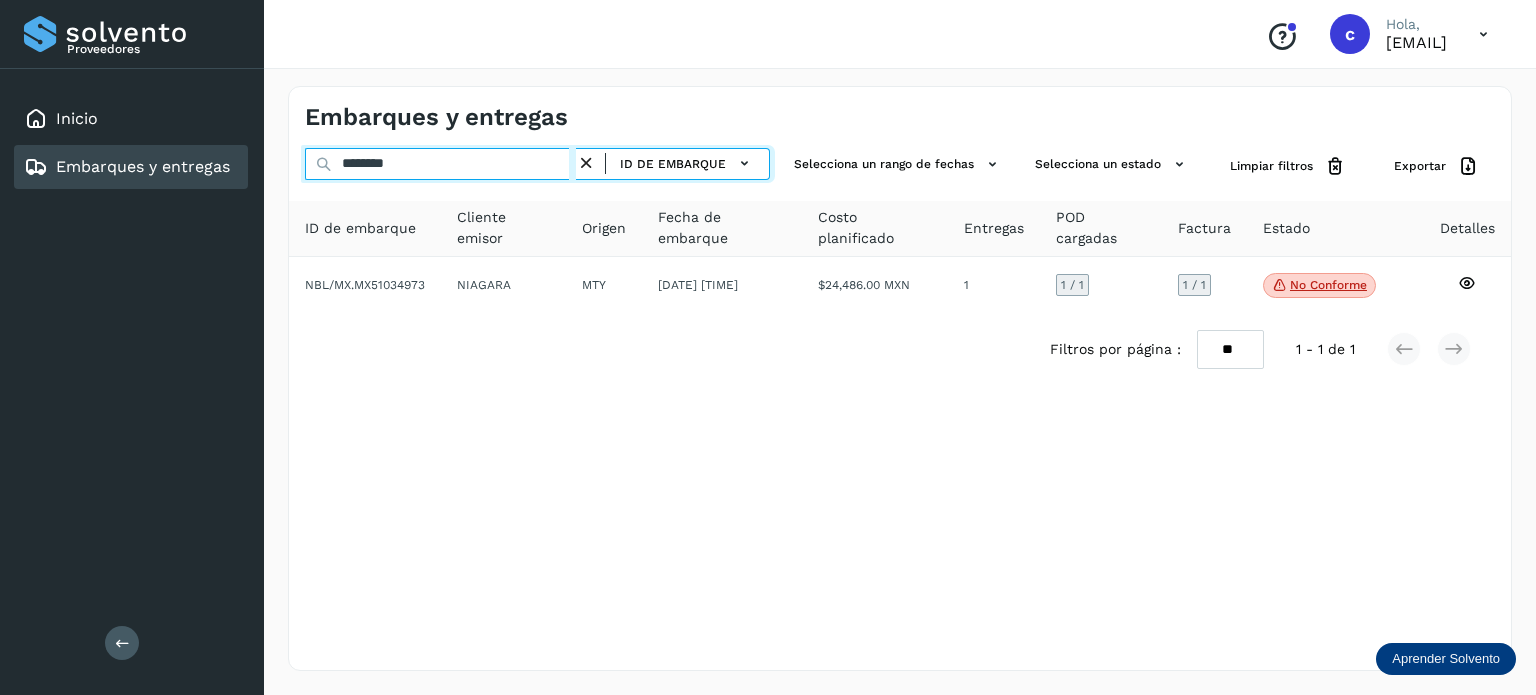 drag, startPoint x: 413, startPoint y: 155, endPoint x: 344, endPoint y: 155, distance: 69 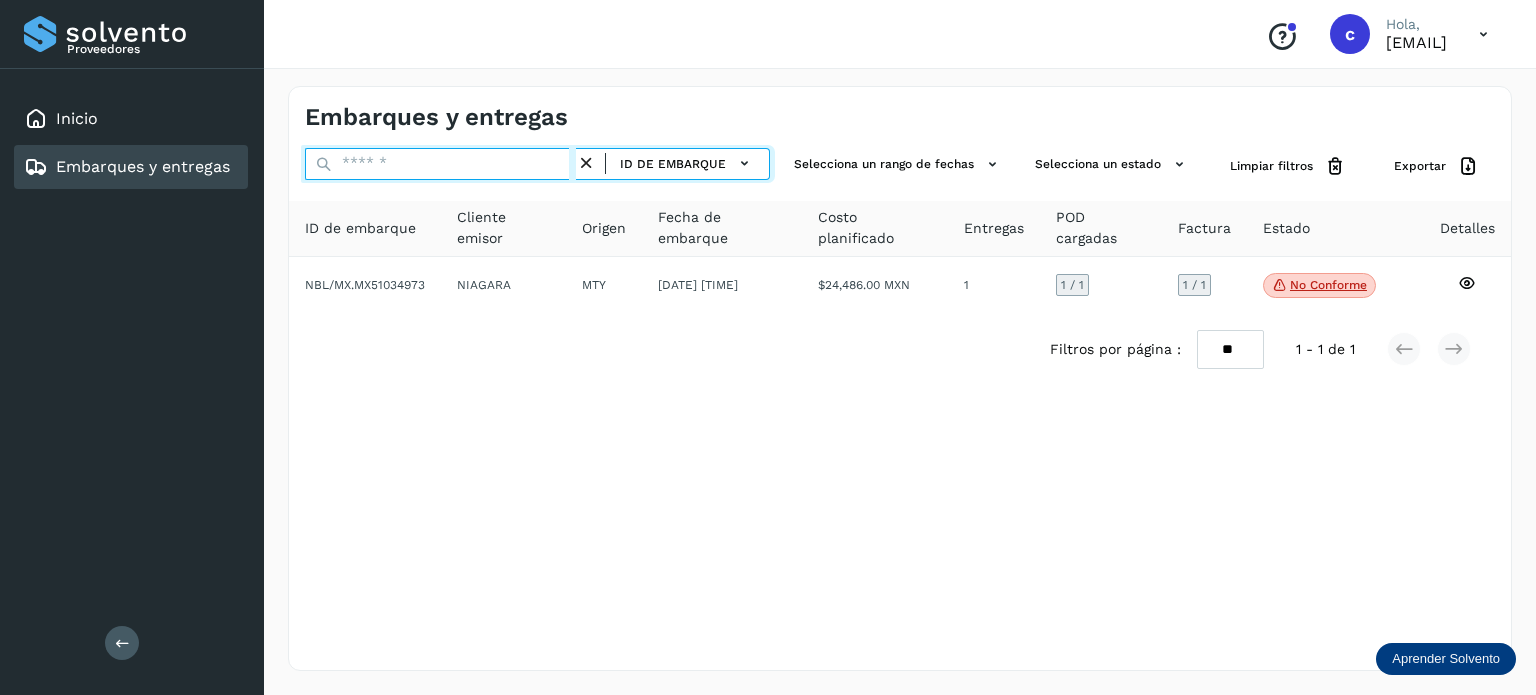 paste on "********" 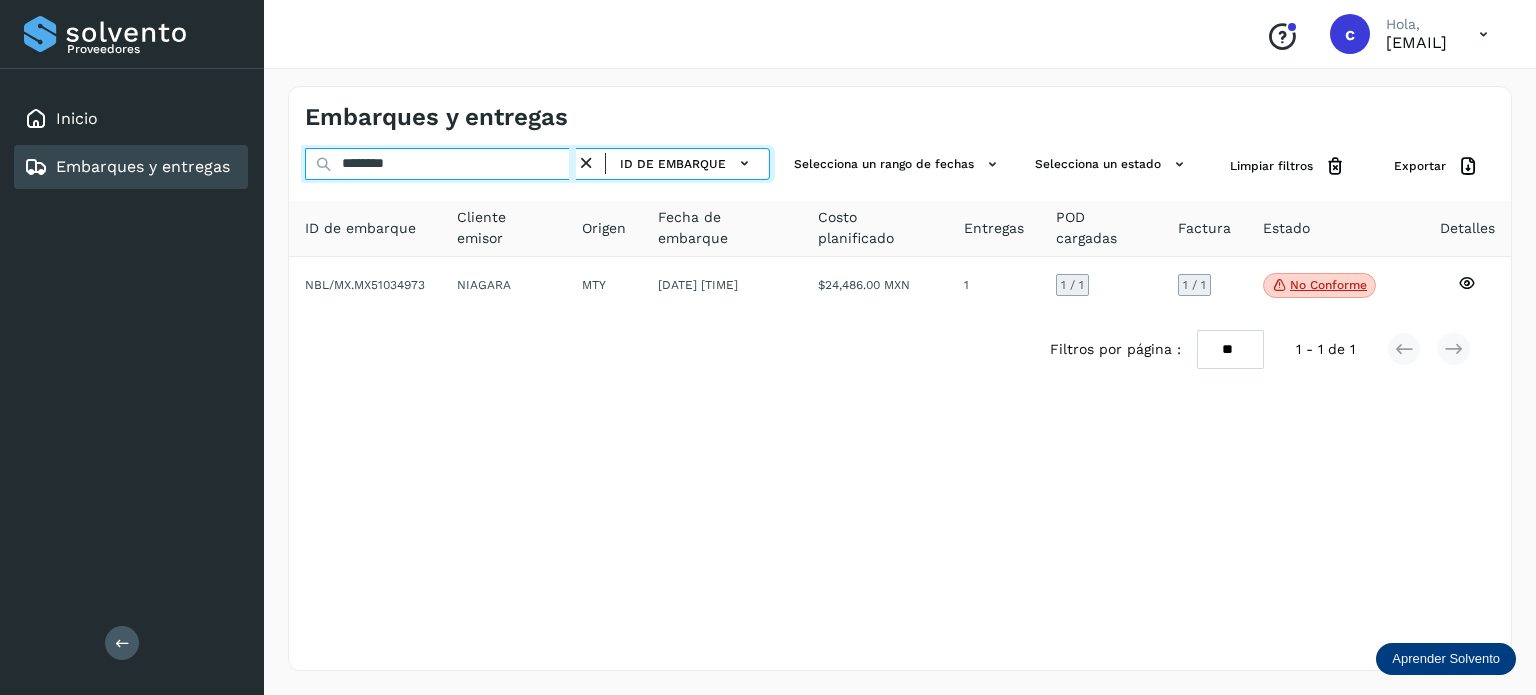 type on "********" 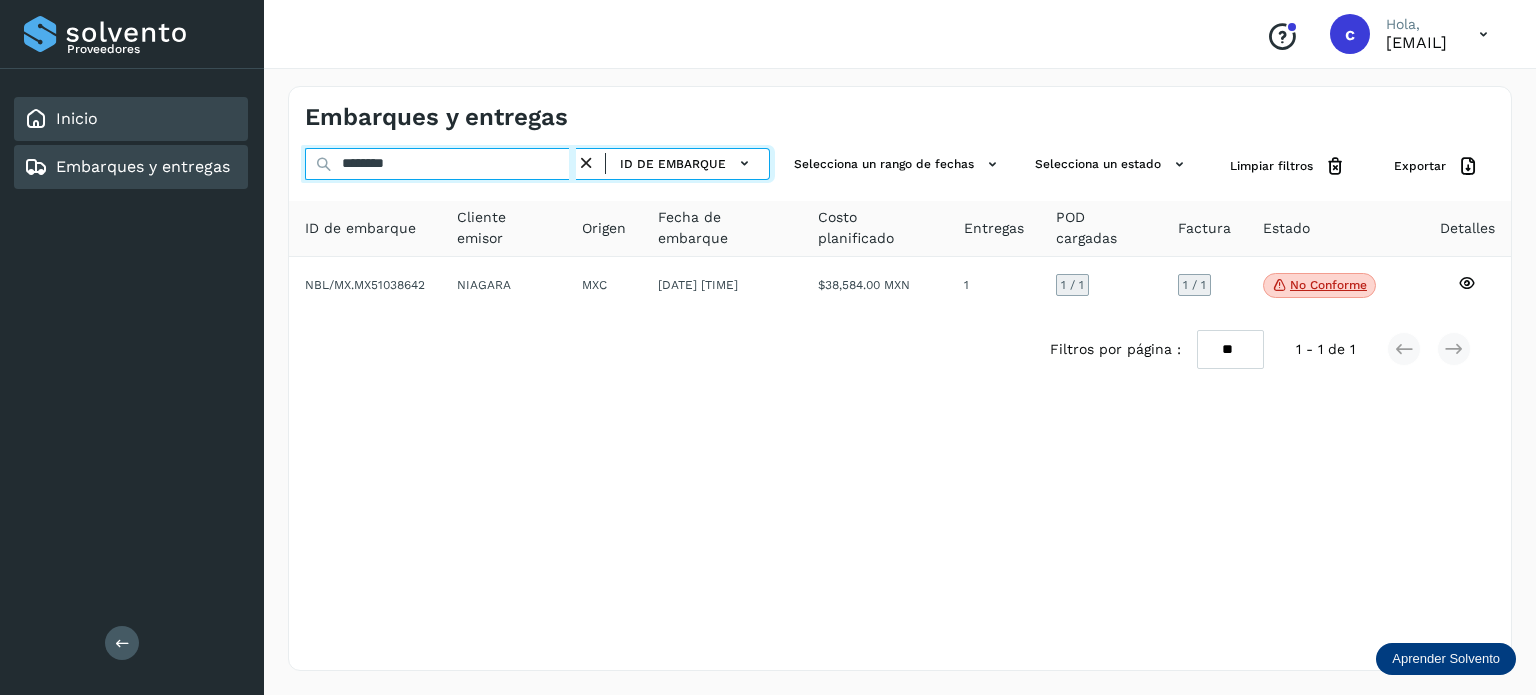 drag, startPoint x: 293, startPoint y: 153, endPoint x: 197, endPoint y: 132, distance: 98.270035 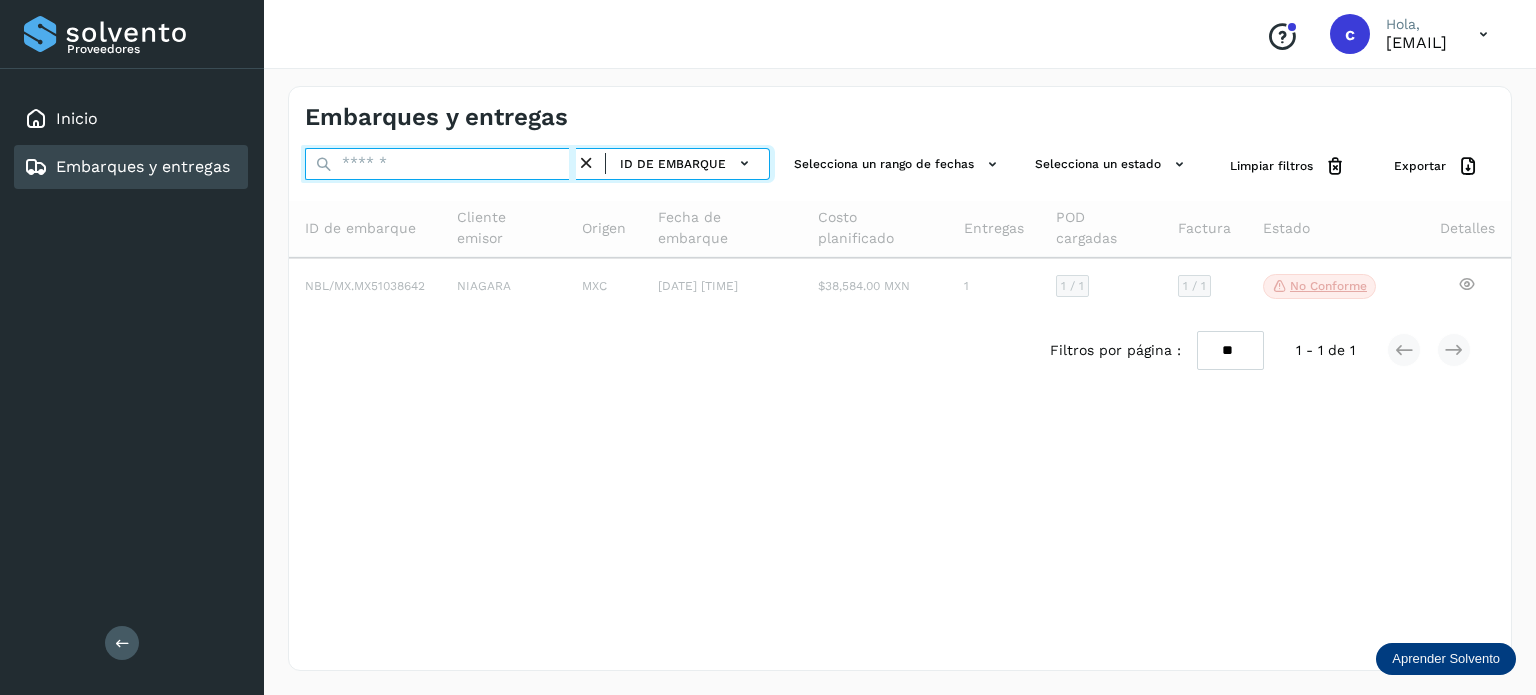 paste on "********" 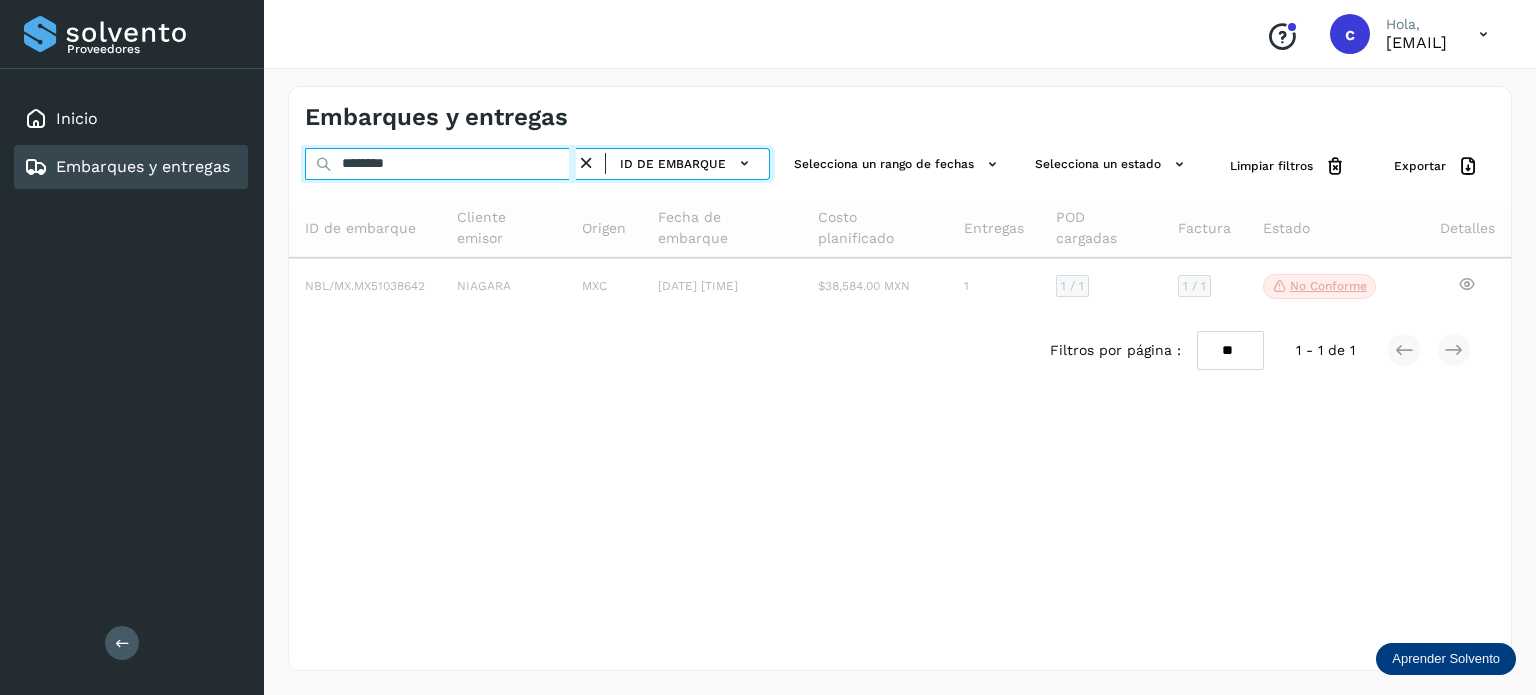 type on "********" 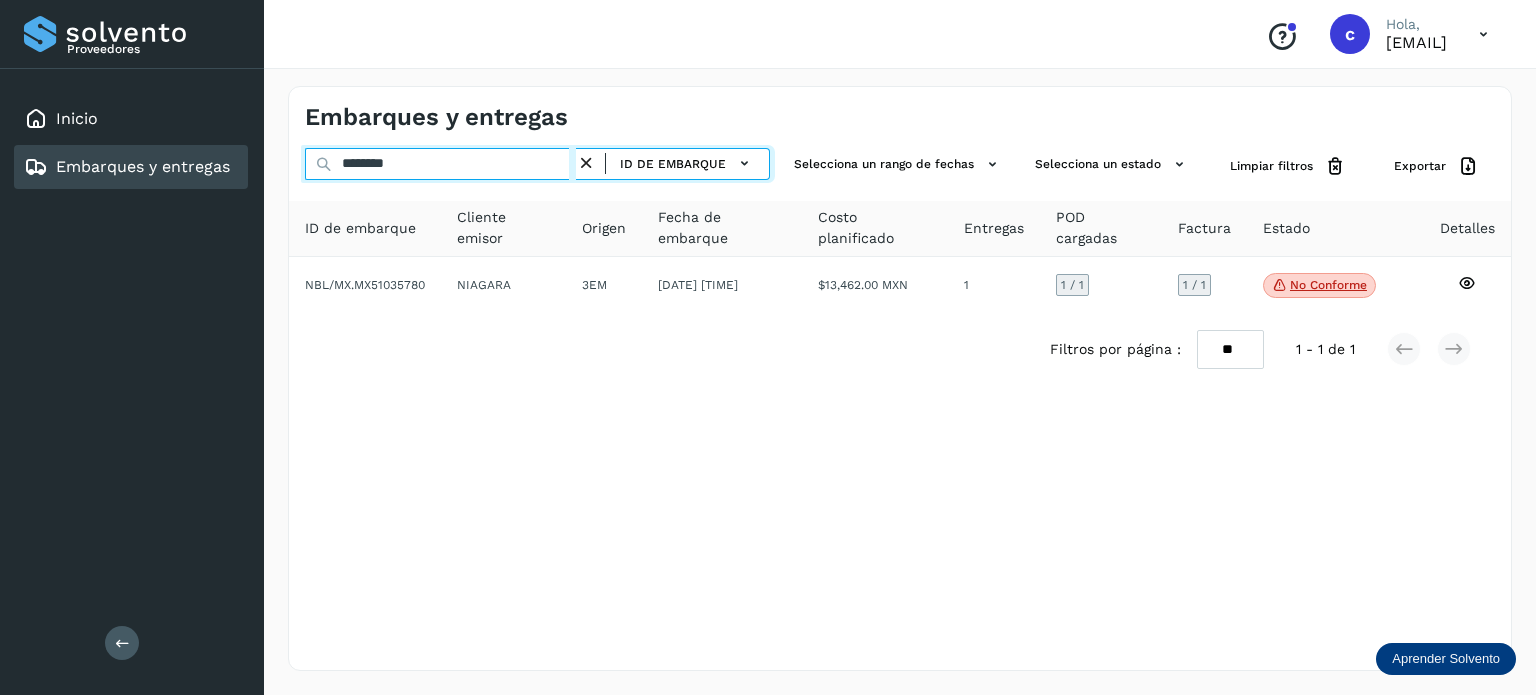 drag, startPoint x: 396, startPoint y: 163, endPoint x: 324, endPoint y: 168, distance: 72.1734 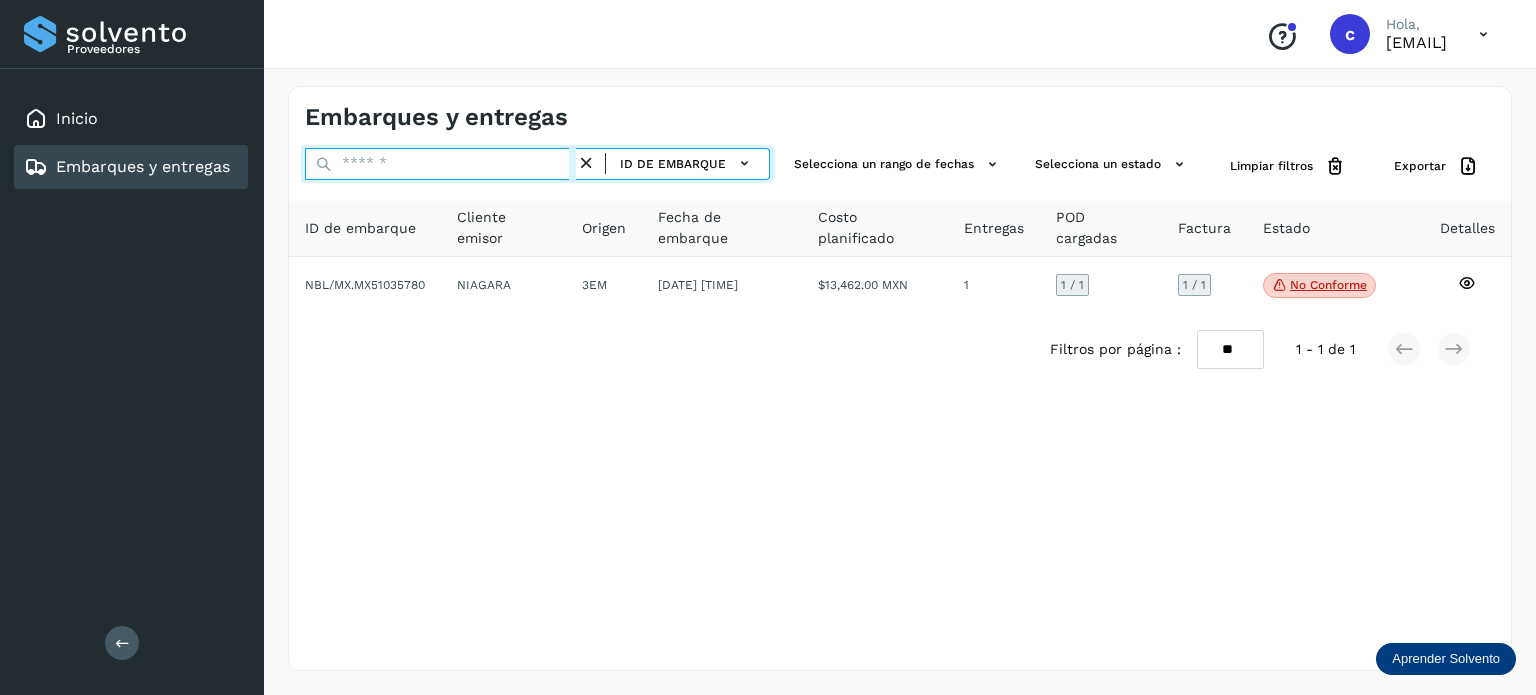 paste on "********" 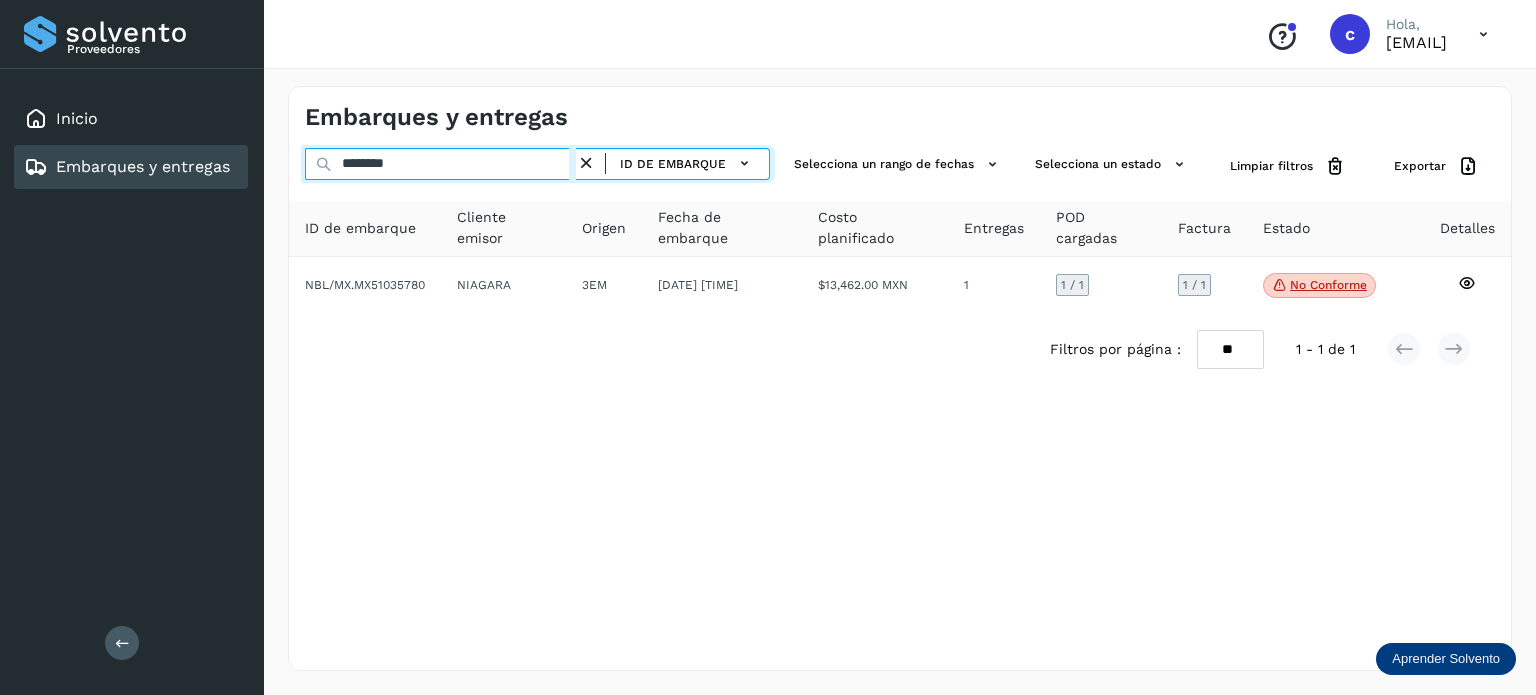 type on "********" 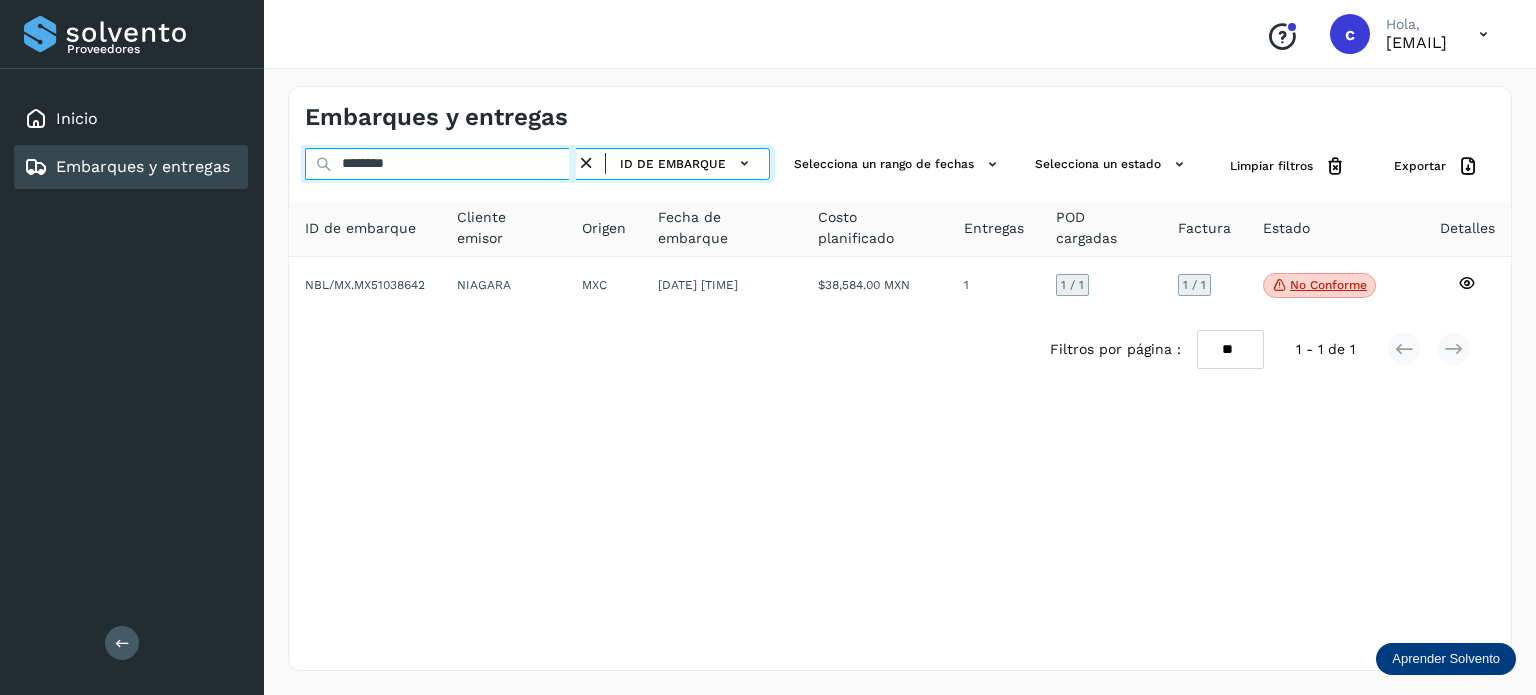 drag, startPoint x: 395, startPoint y: 161, endPoint x: 280, endPoint y: 163, distance: 115.01739 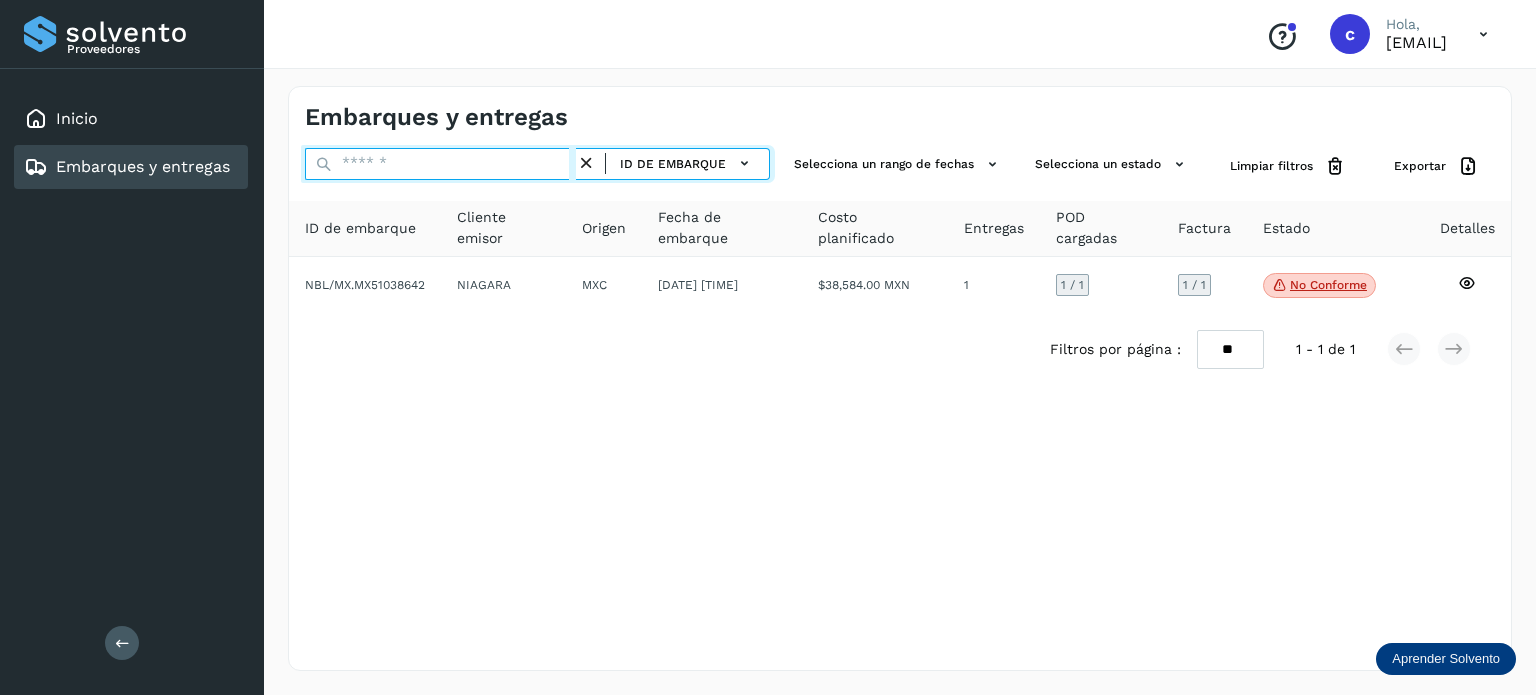 paste on "********" 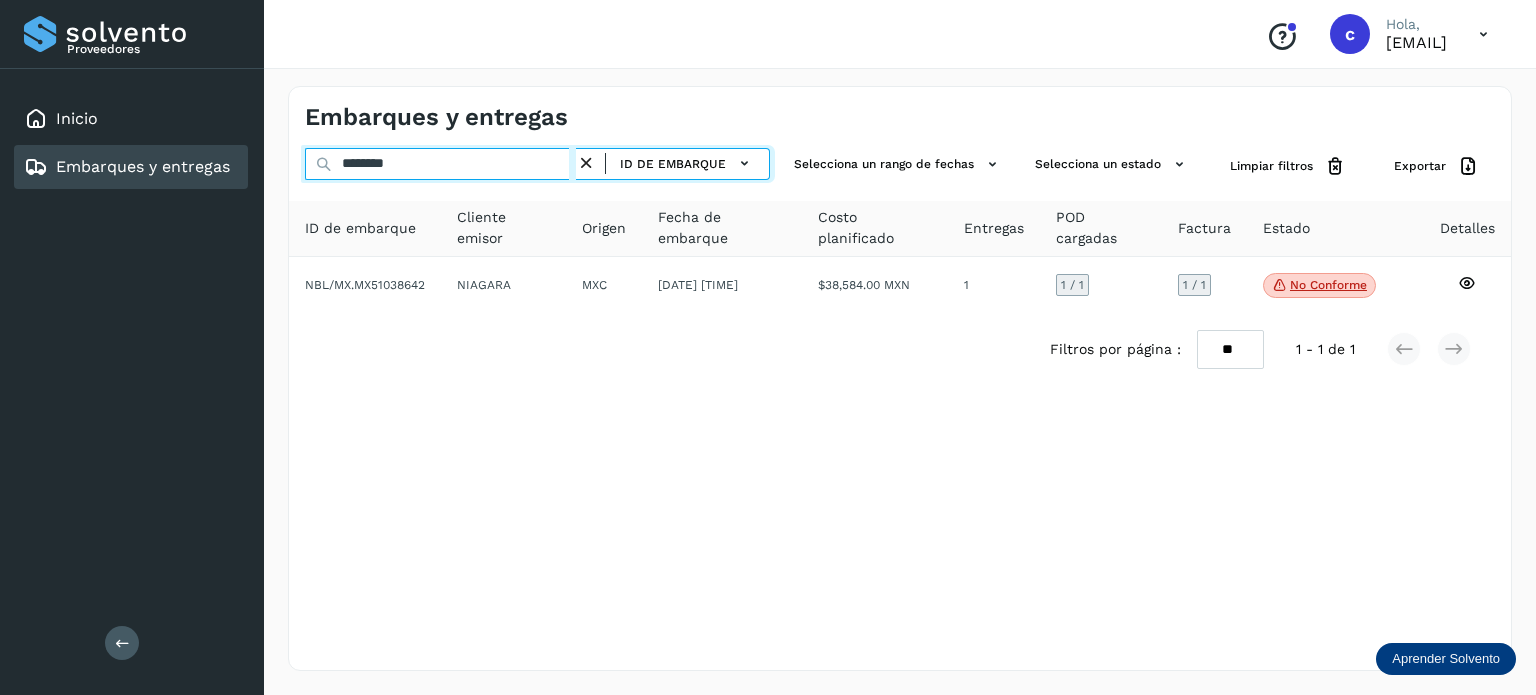 type on "********" 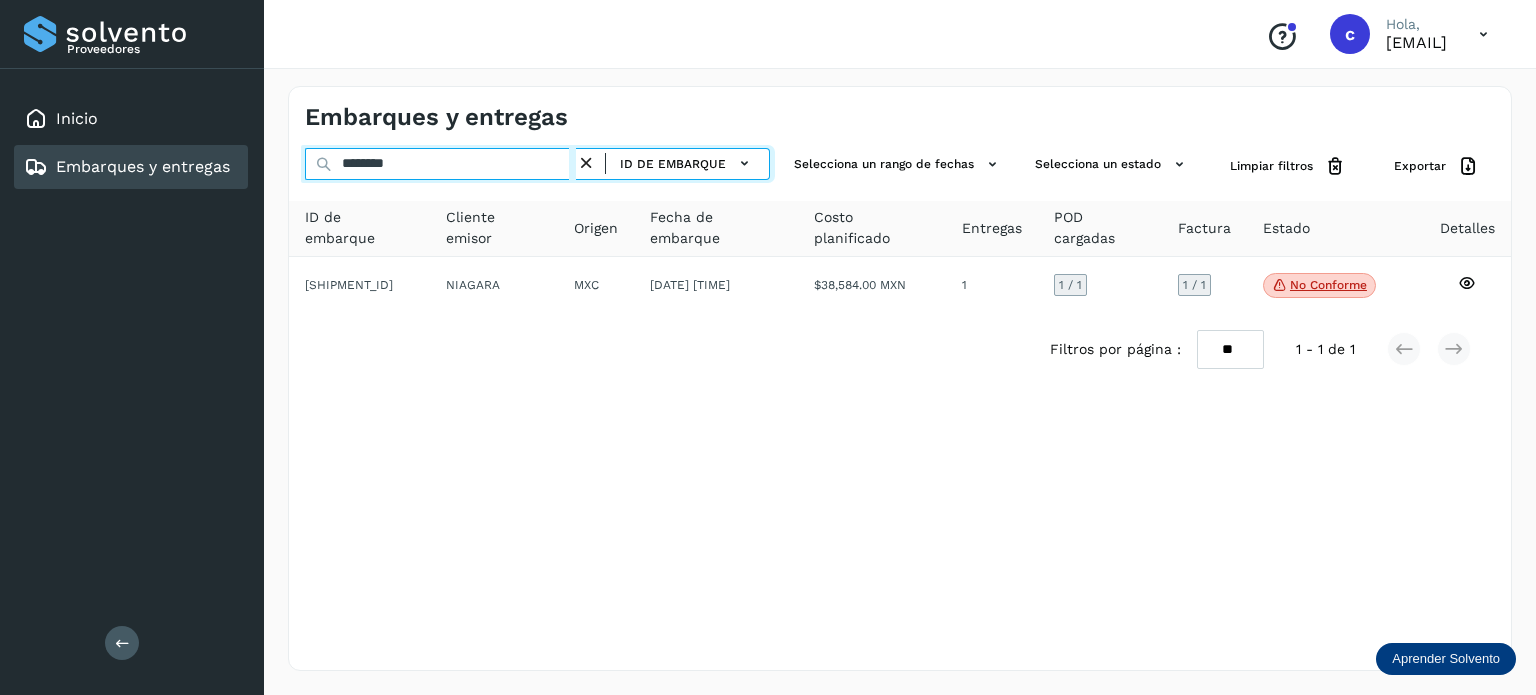 drag, startPoint x: 263, startPoint y: 158, endPoint x: 239, endPoint y: 165, distance: 25 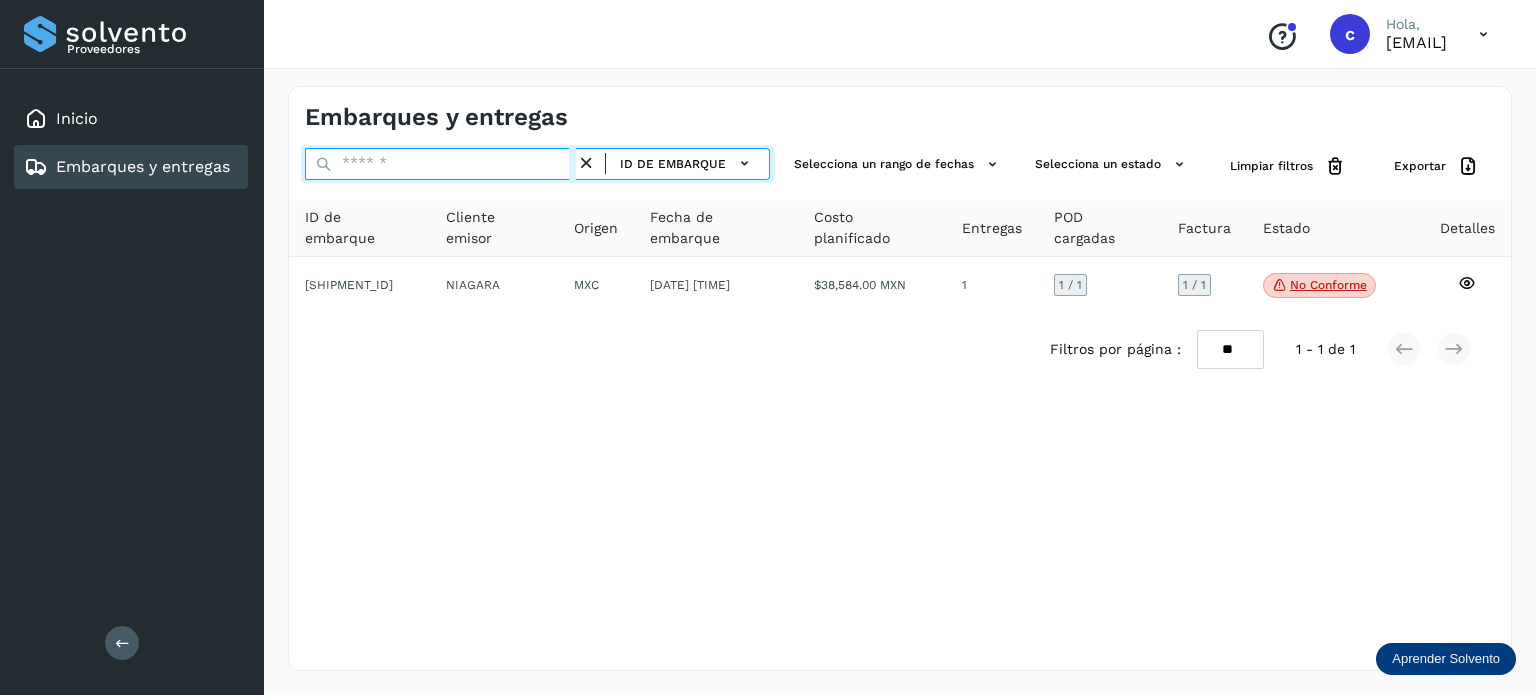 paste on "********" 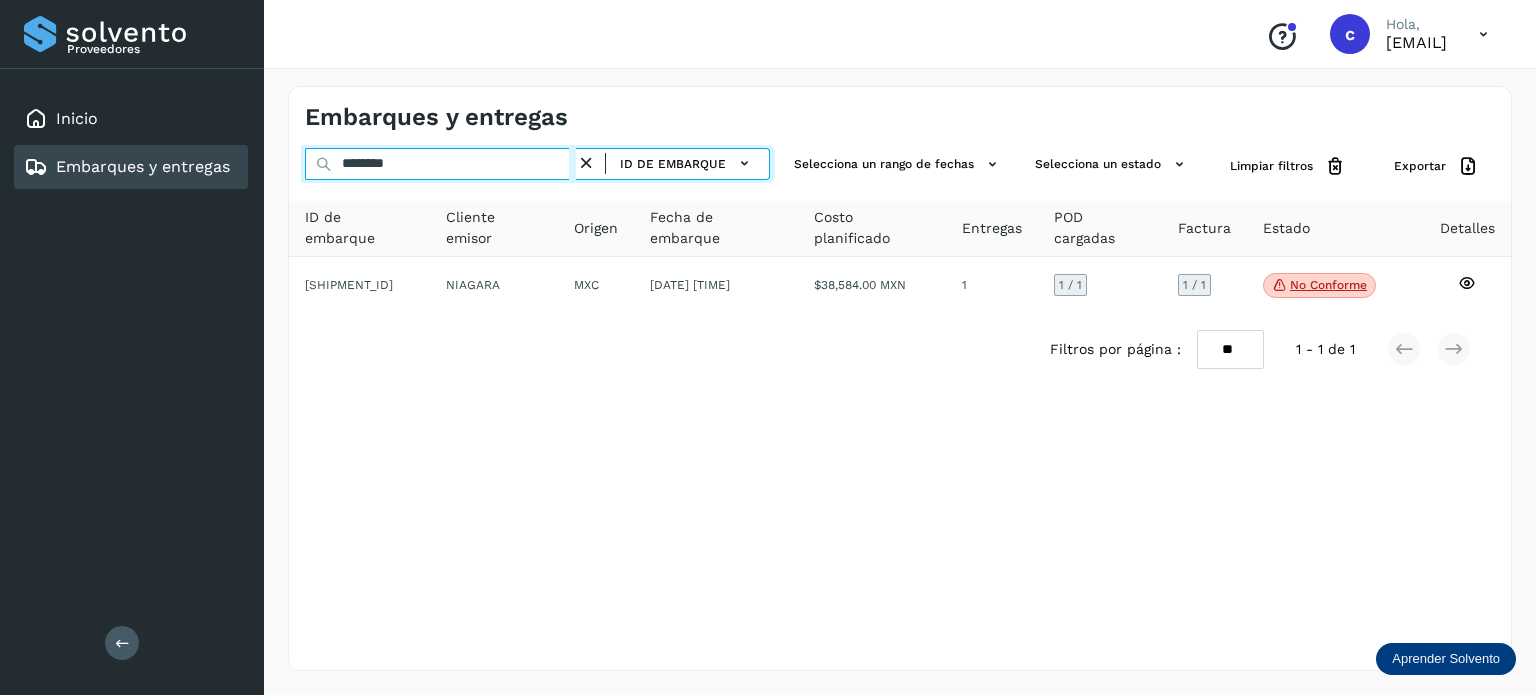 drag, startPoint x: 358, startPoint y: 148, endPoint x: 272, endPoint y: 162, distance: 87.13208 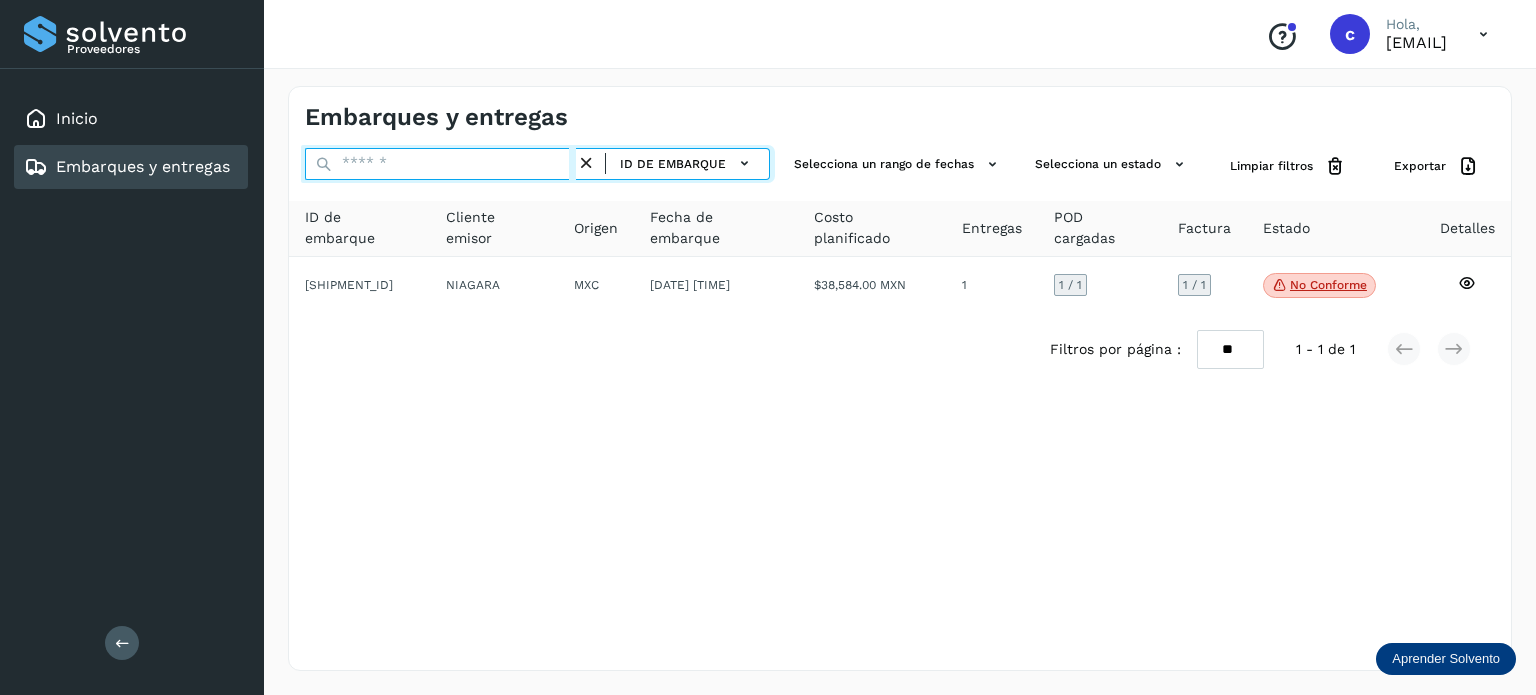 paste on "********" 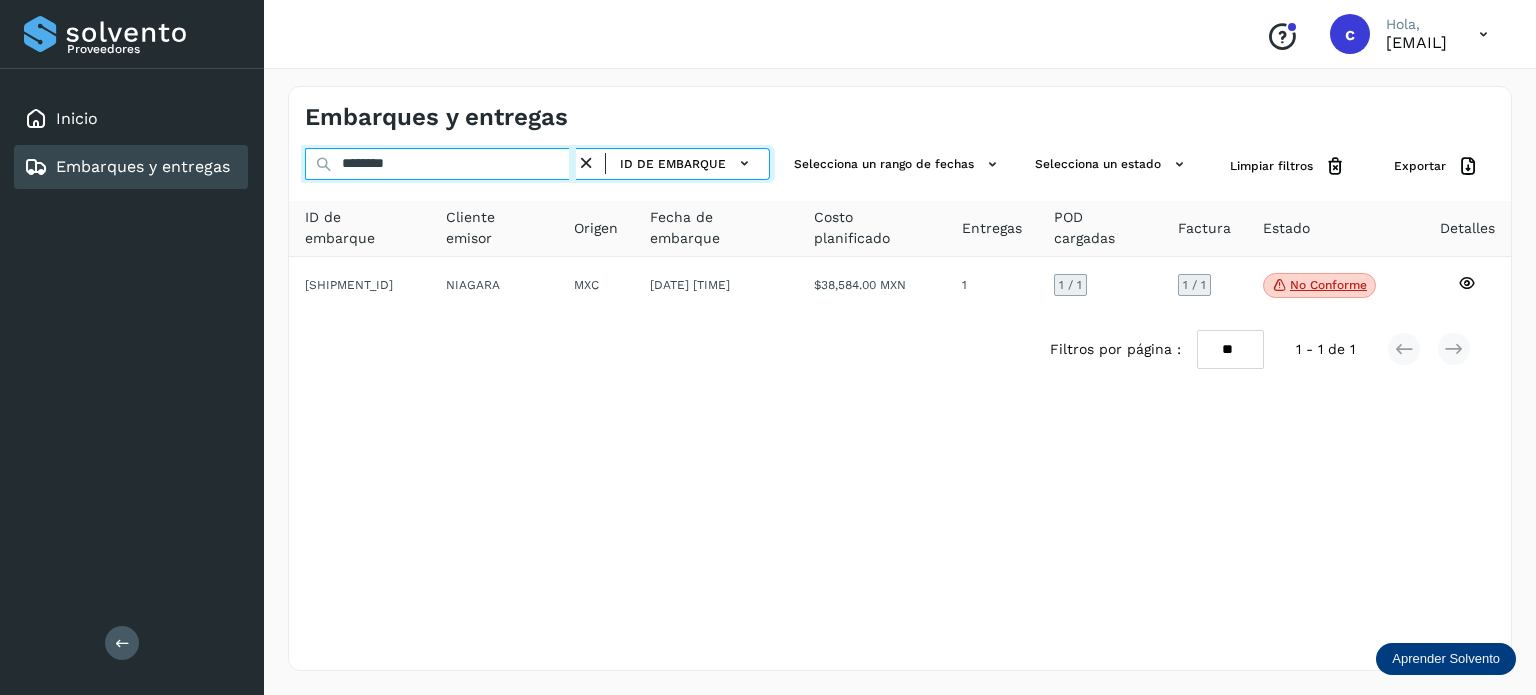 type on "********" 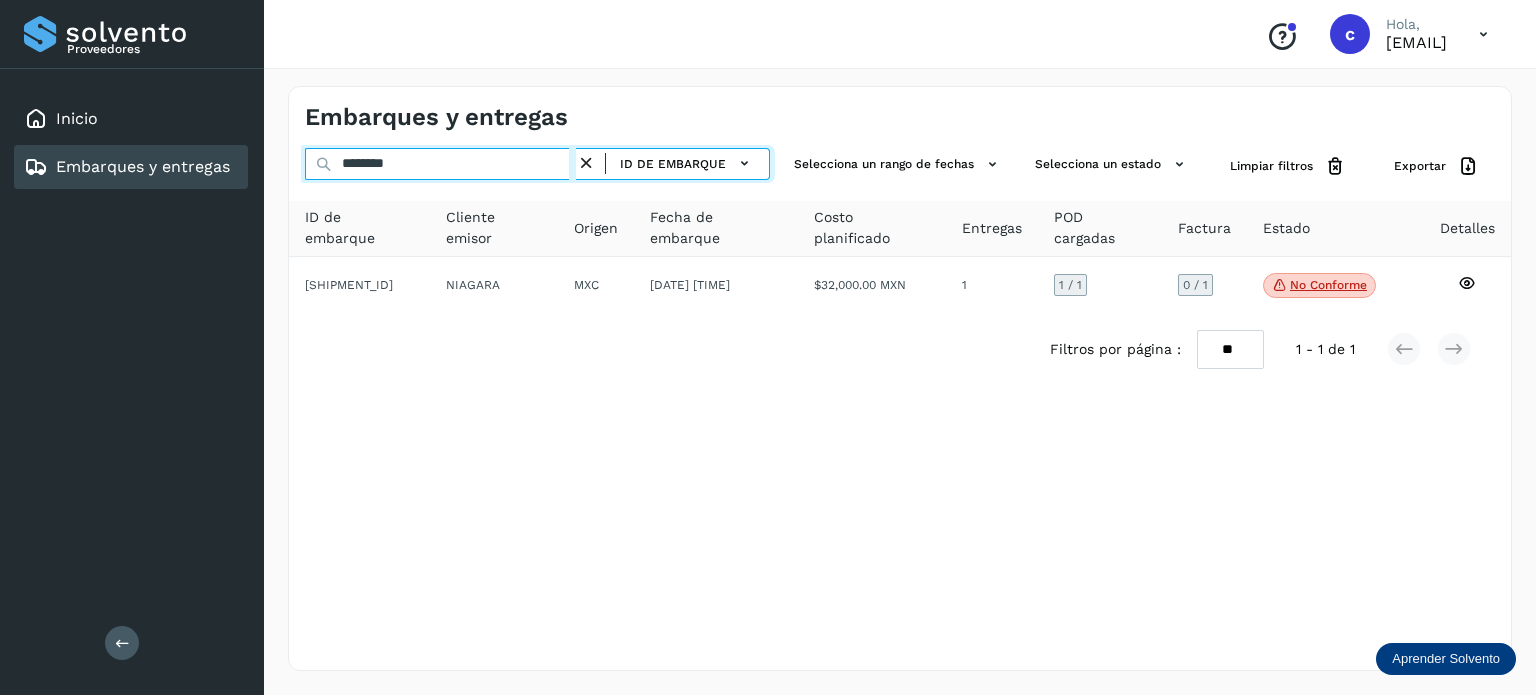 drag, startPoint x: 303, startPoint y: 154, endPoint x: 253, endPoint y: 163, distance: 50.803543 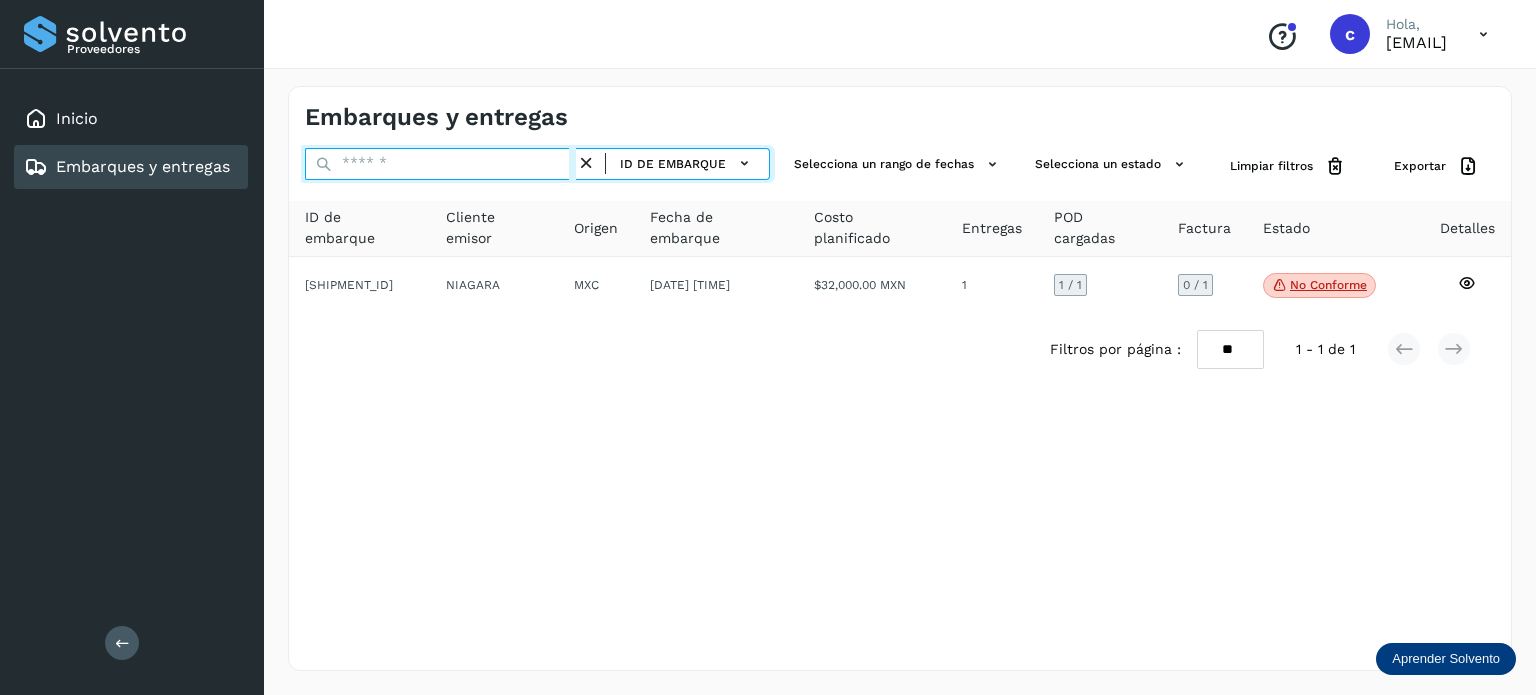 paste on "********" 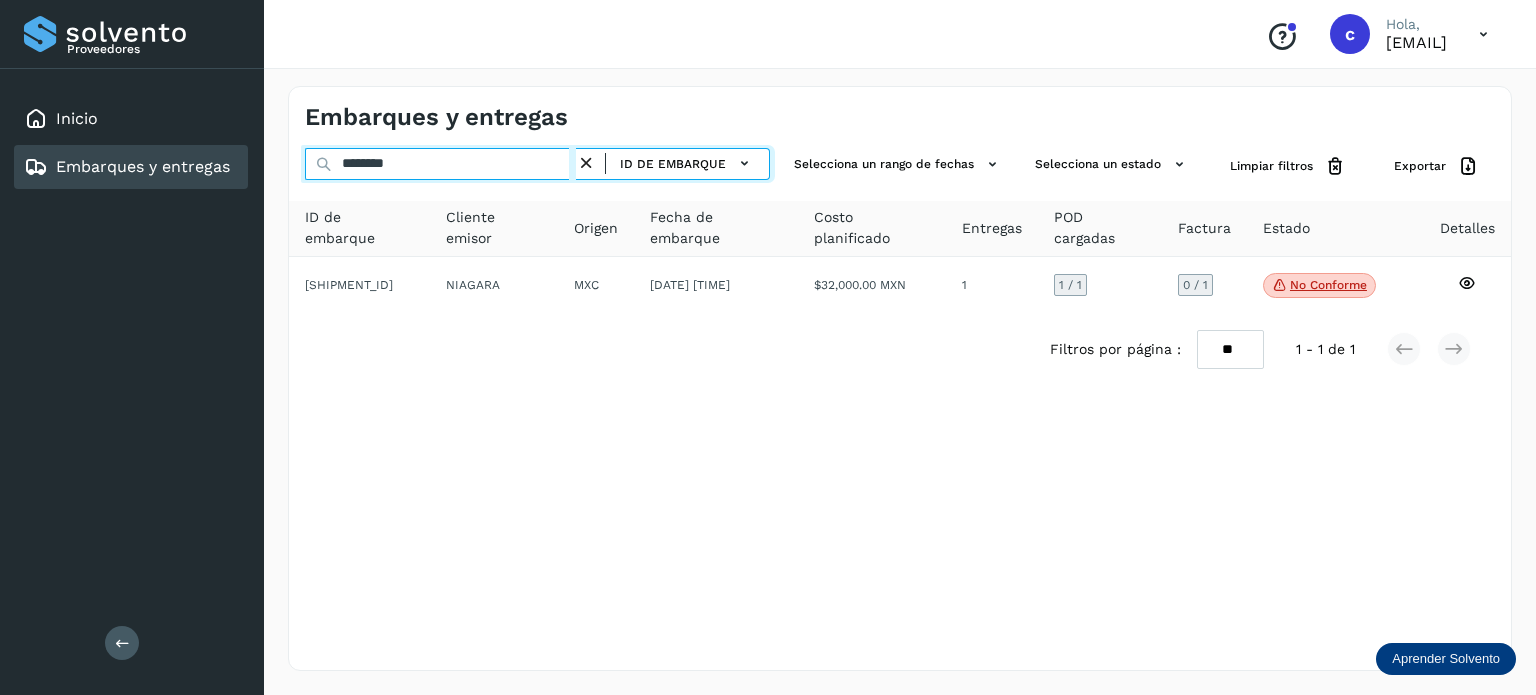 drag, startPoint x: 404, startPoint y: 161, endPoint x: 290, endPoint y: 153, distance: 114.28036 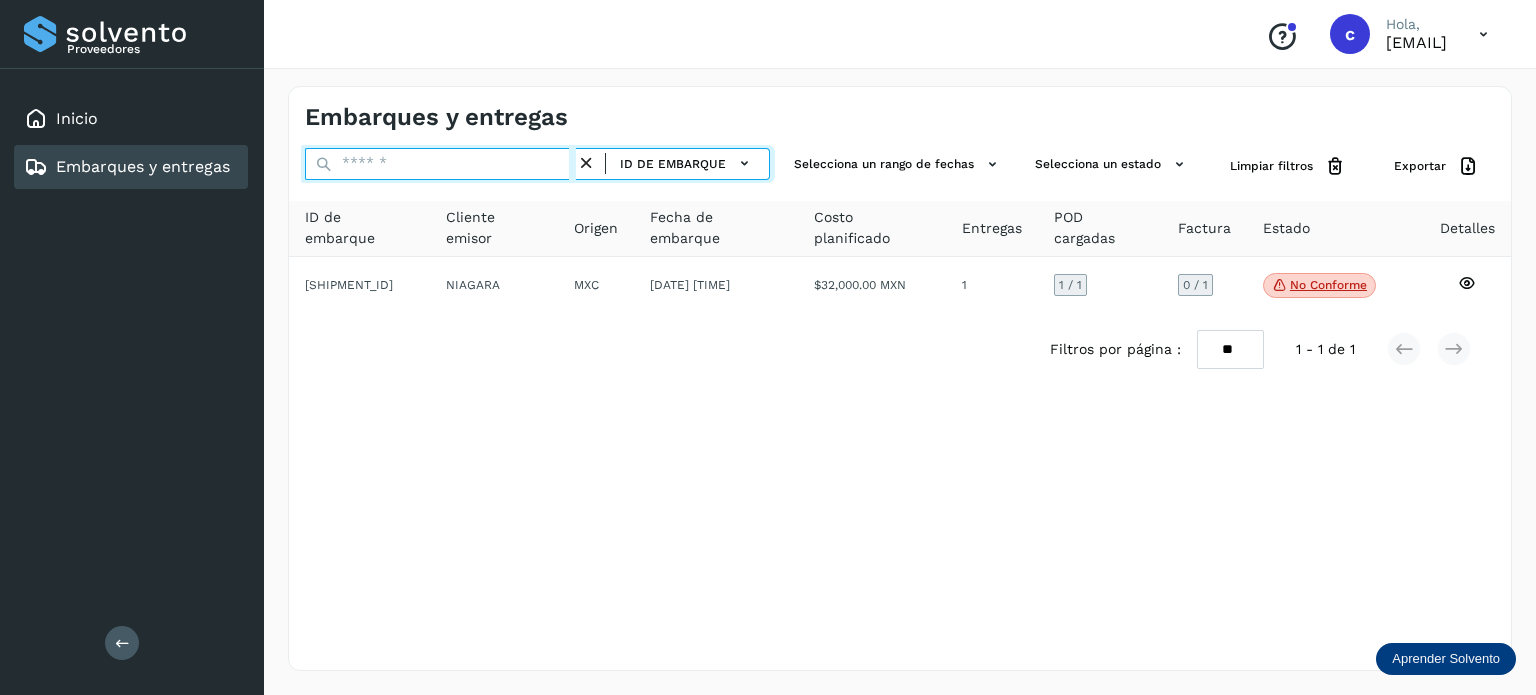 paste on "********" 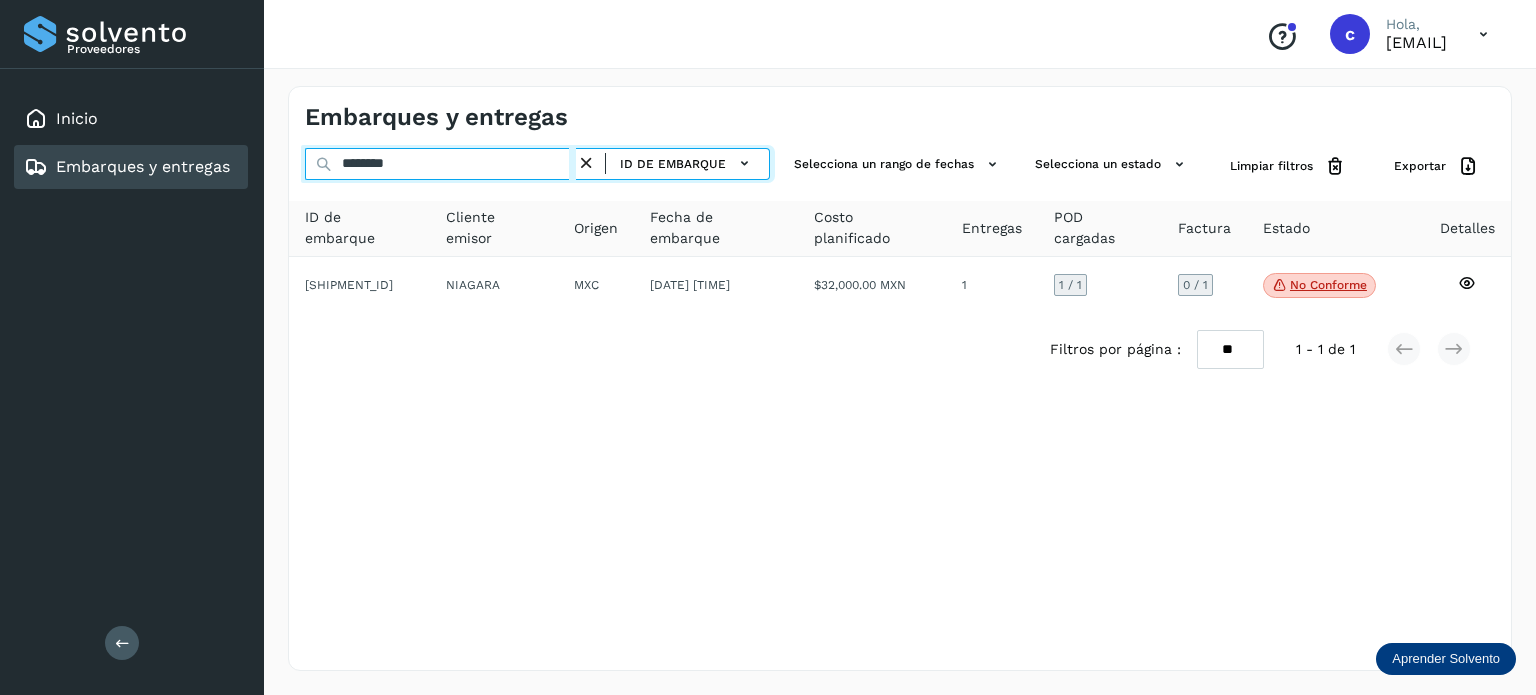 type on "********" 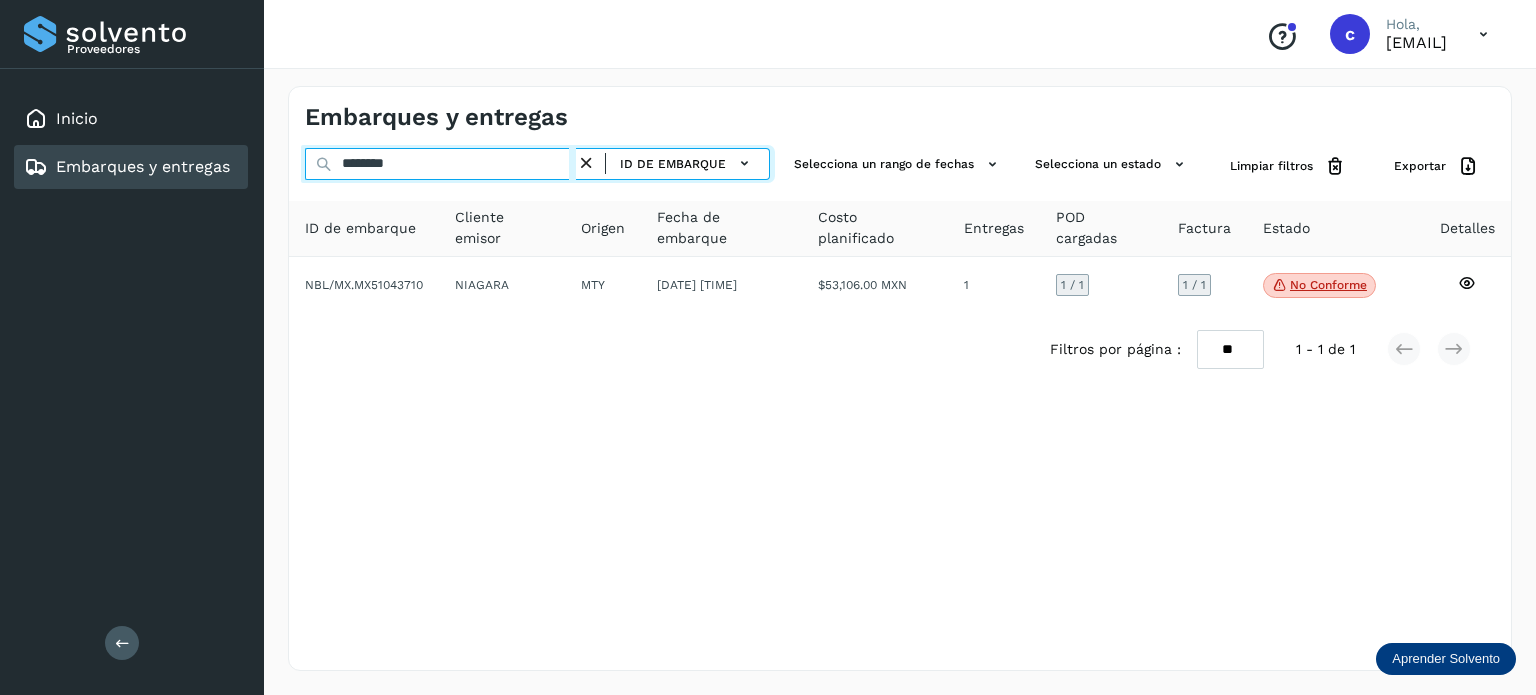 drag, startPoint x: 404, startPoint y: 162, endPoint x: 217, endPoint y: 141, distance: 188.17545 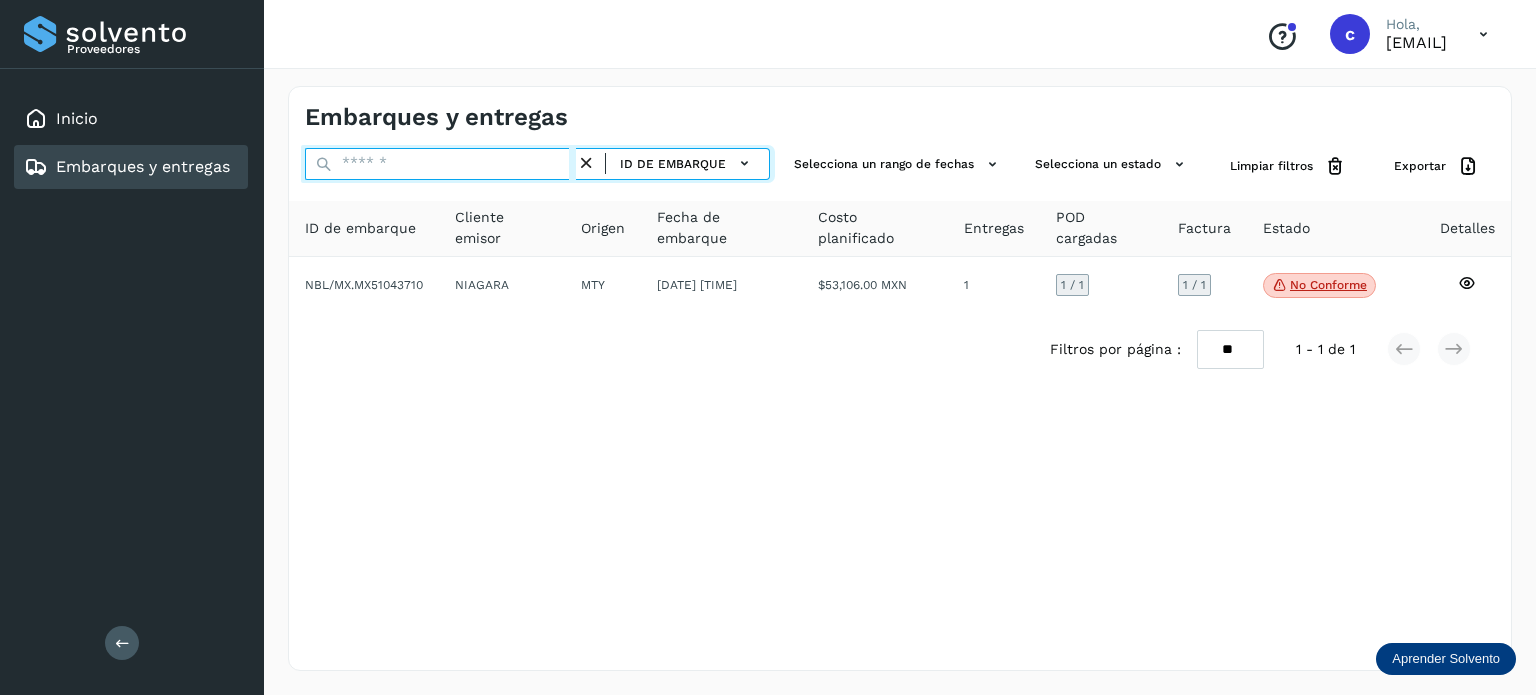 paste on "********" 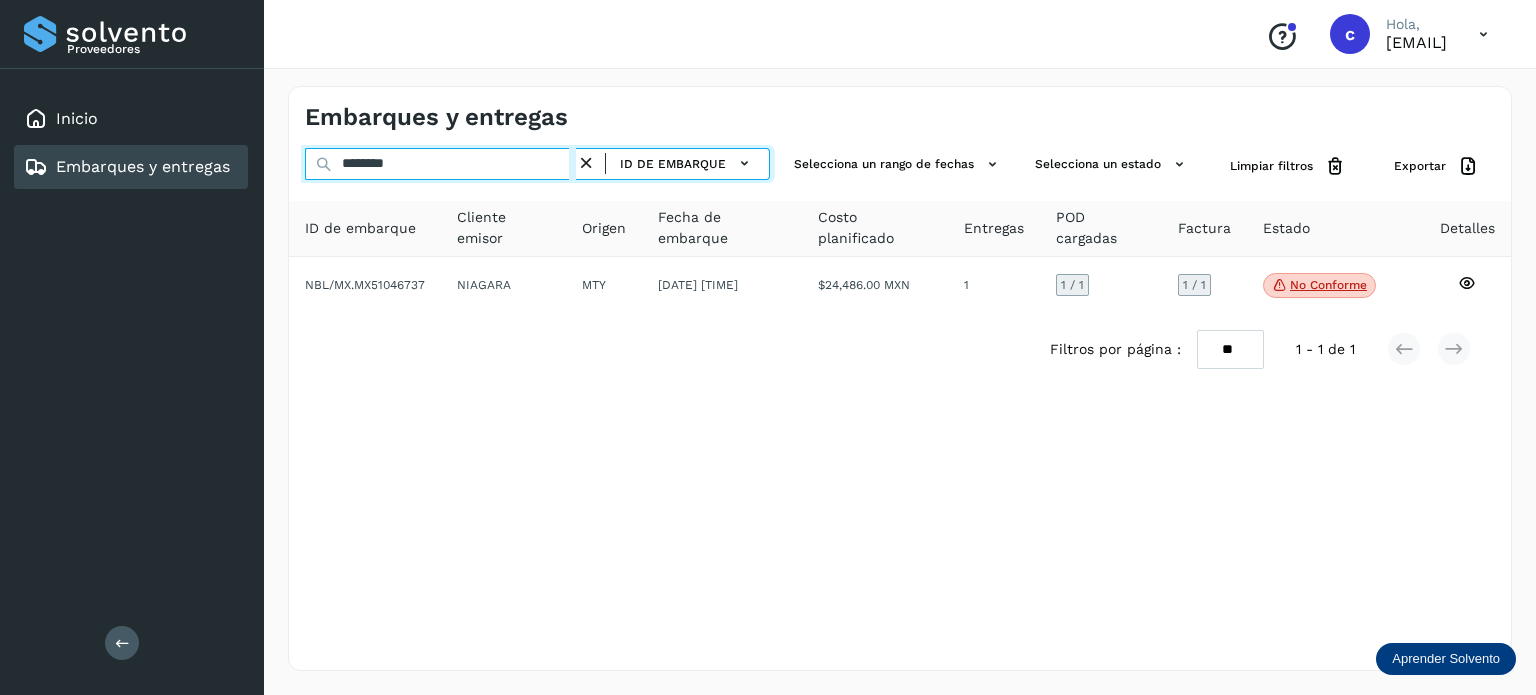 drag, startPoint x: 388, startPoint y: 155, endPoint x: 266, endPoint y: 158, distance: 122.03688 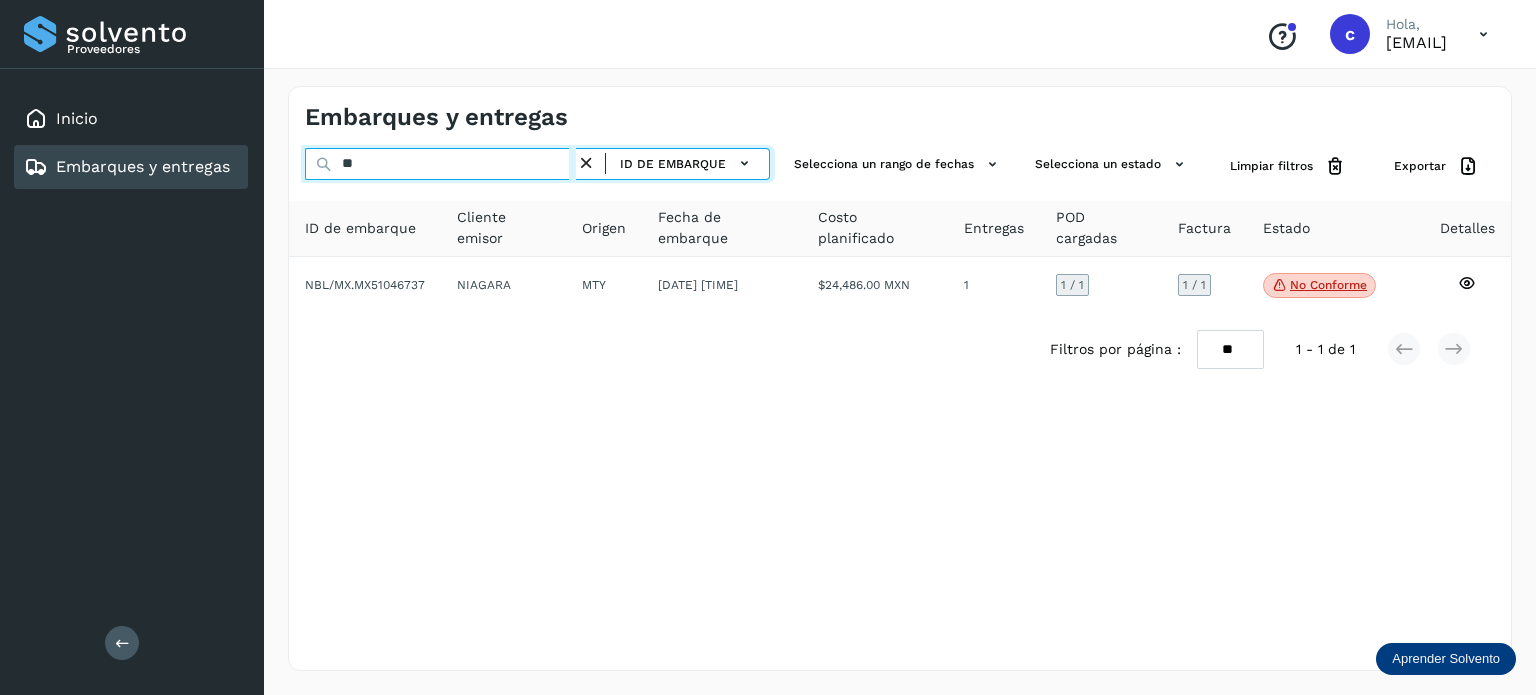 type on "*" 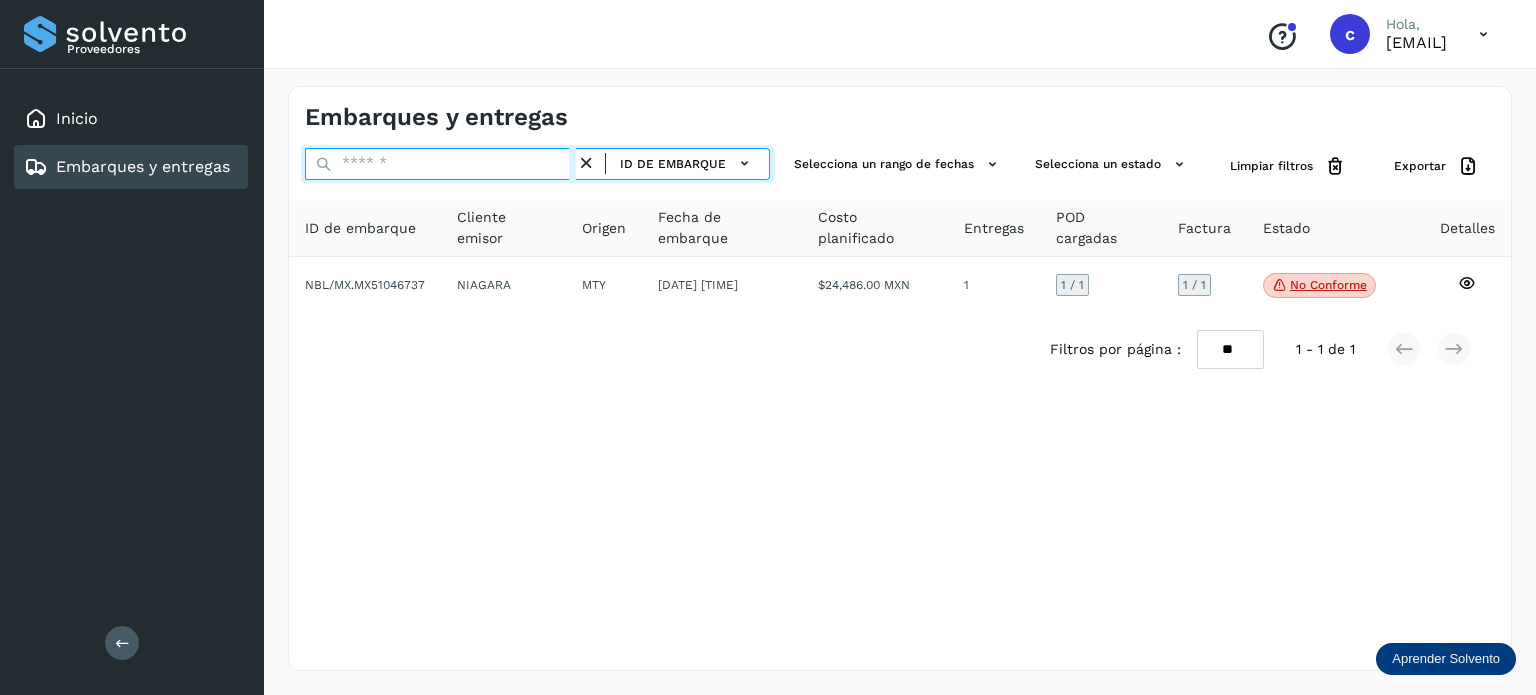 paste on "********" 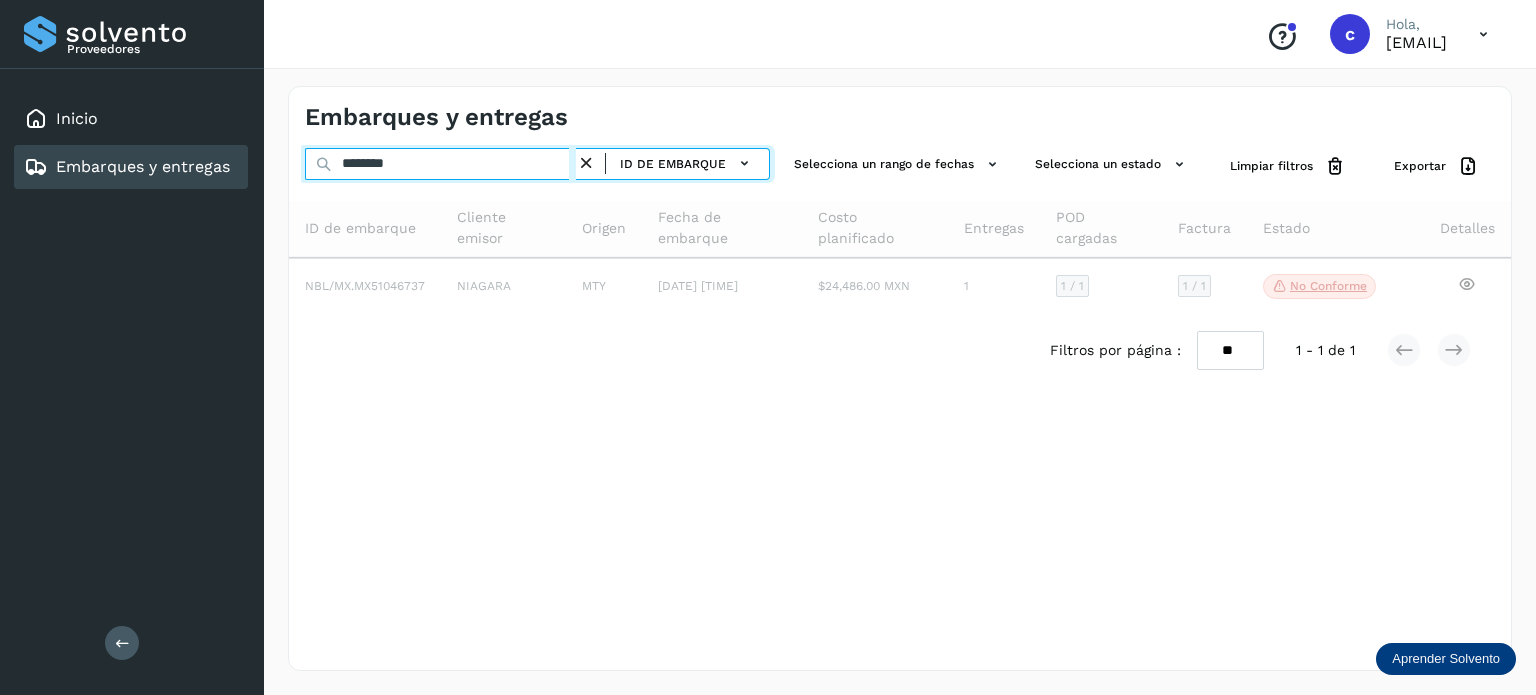type on "********" 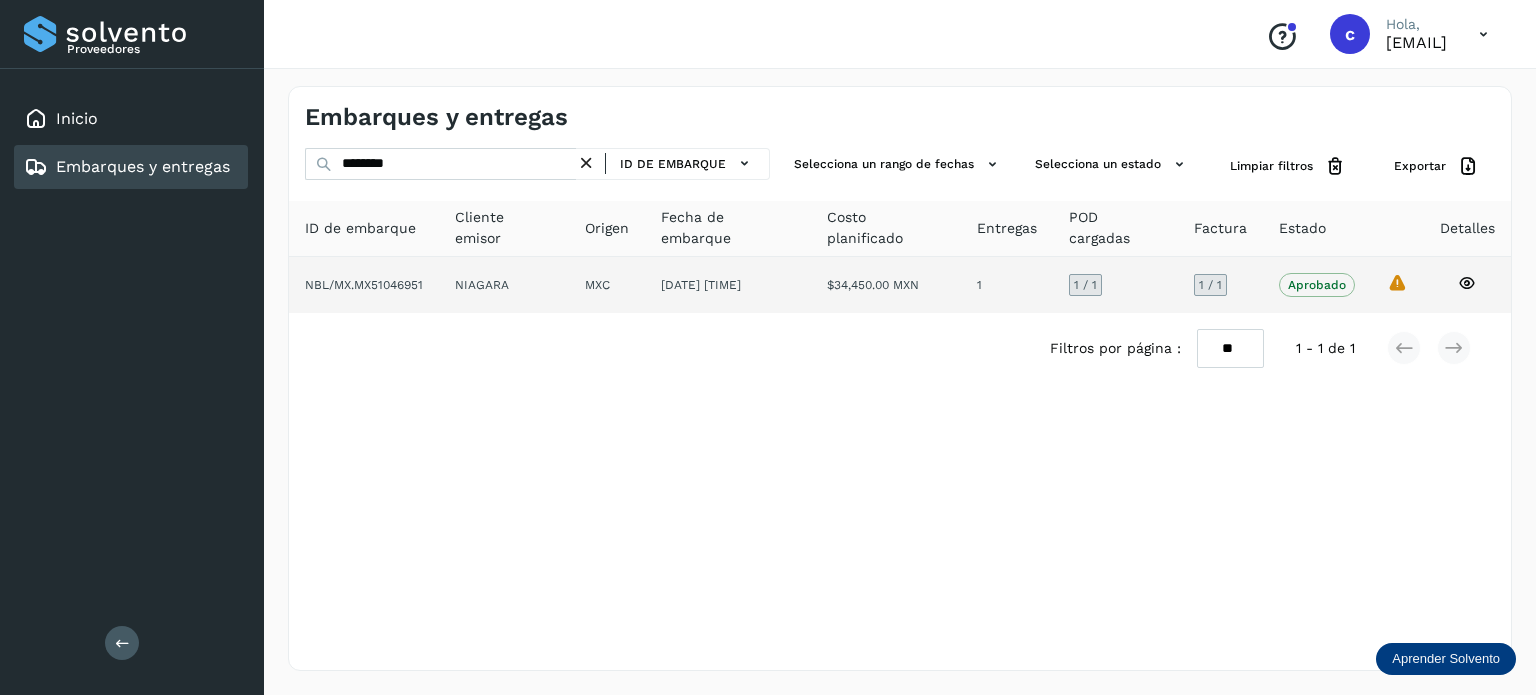 click 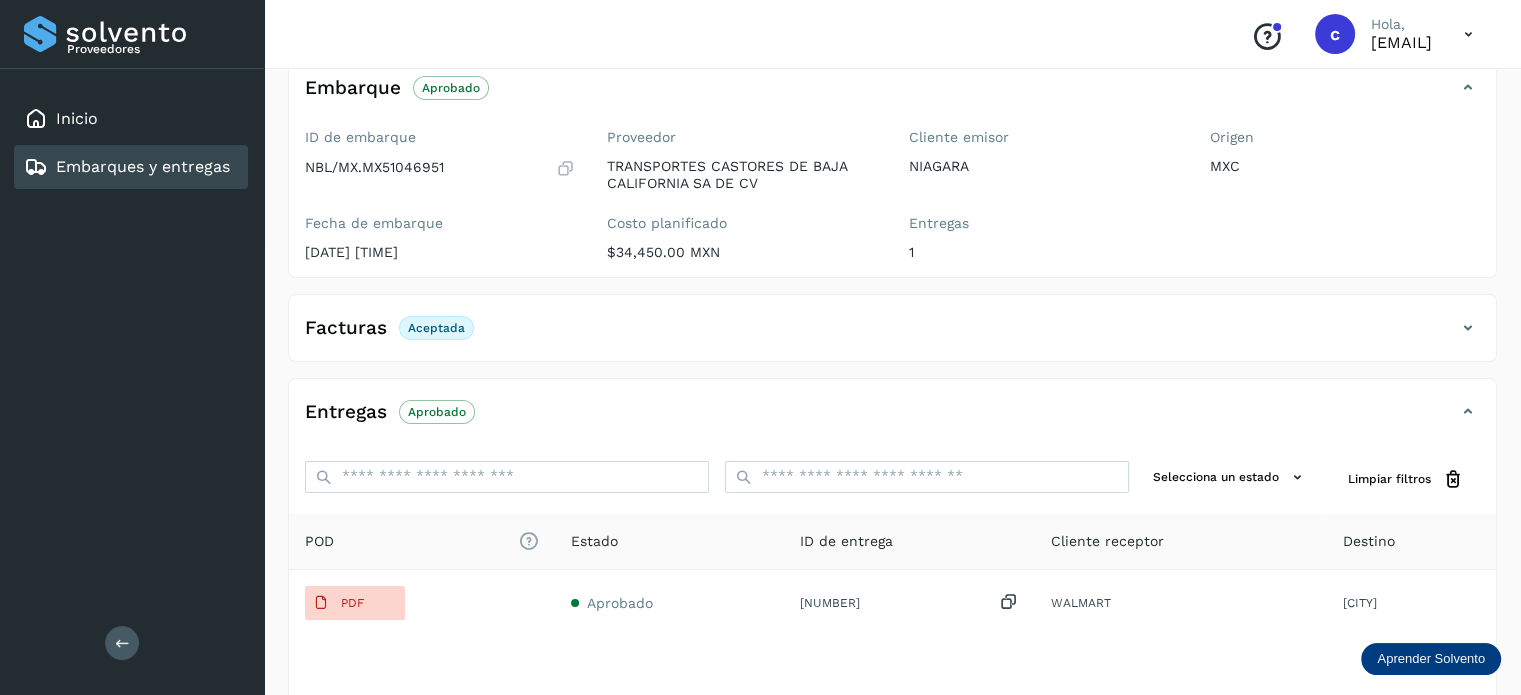 scroll, scrollTop: 300, scrollLeft: 0, axis: vertical 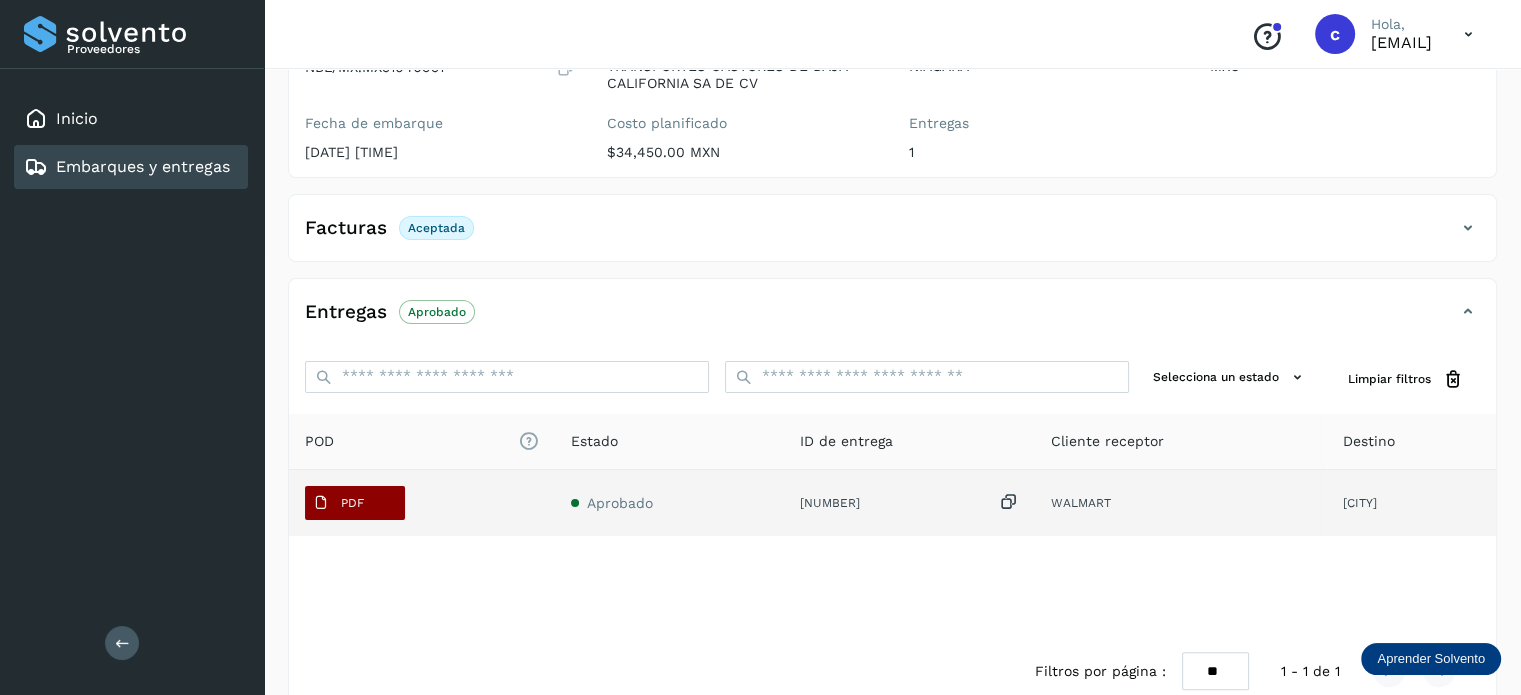 click on "PDF" at bounding box center [338, 503] 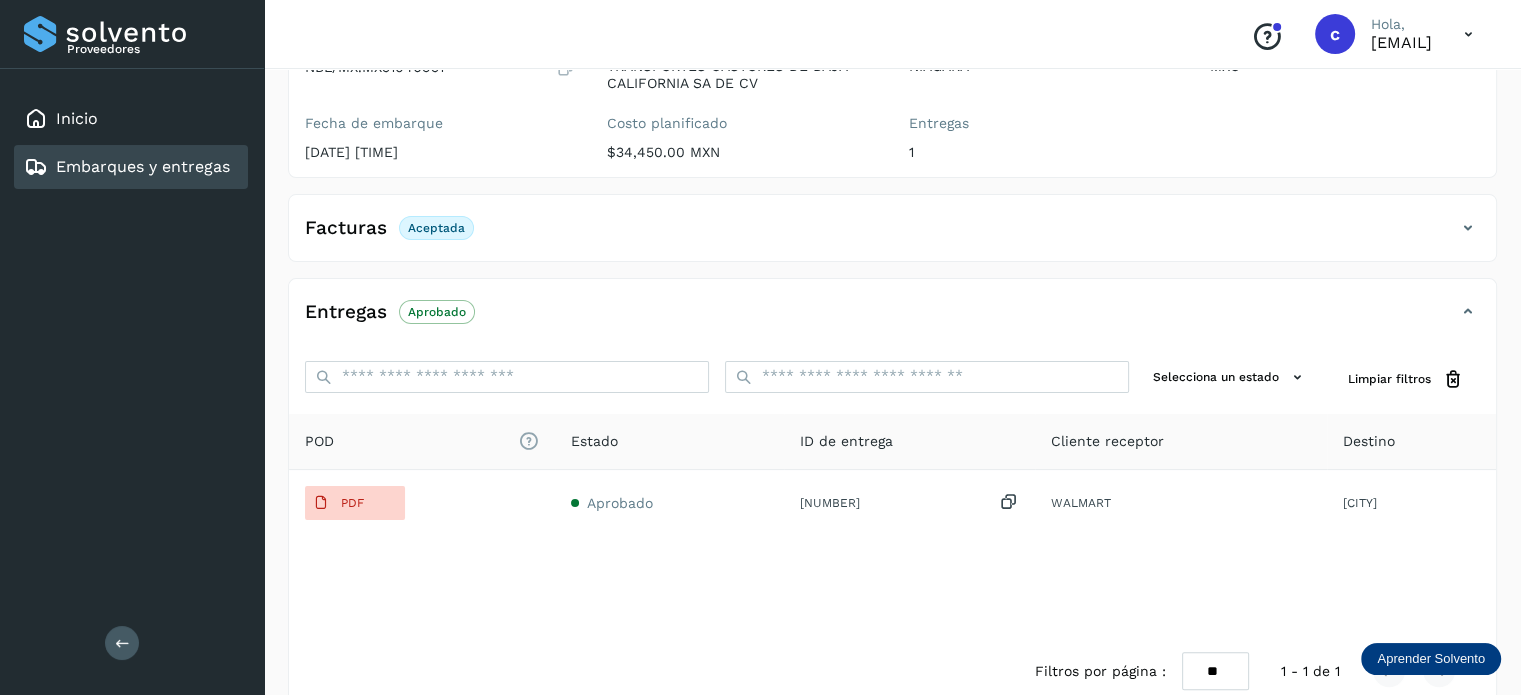 type 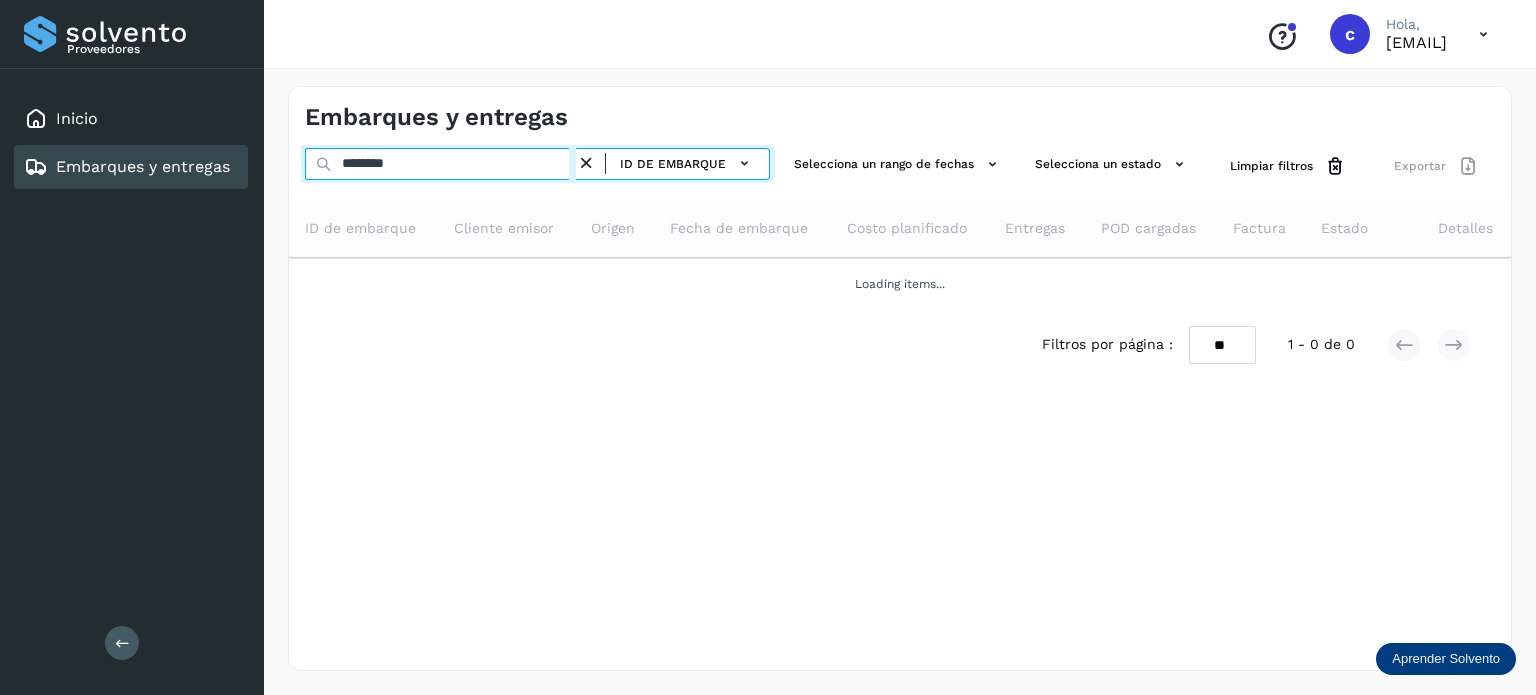 click on "Proveedores Inicio Embarques y entregas Salir
Conoce nuestros beneficios
c Hola, cuentasespeciales8_met@castores.com.mx Embarques y entregas ******** ID de embarque Selecciona un rango de fechas  Selecciona un estado Limpiar filtros Exportar ID de embarque Cliente emisor Origen Fecha de embarque Costo planificado Entregas POD cargadas Factura Estado Detalles Loading items... Filtros por página : ** ** ** 1 - 0 de 0" 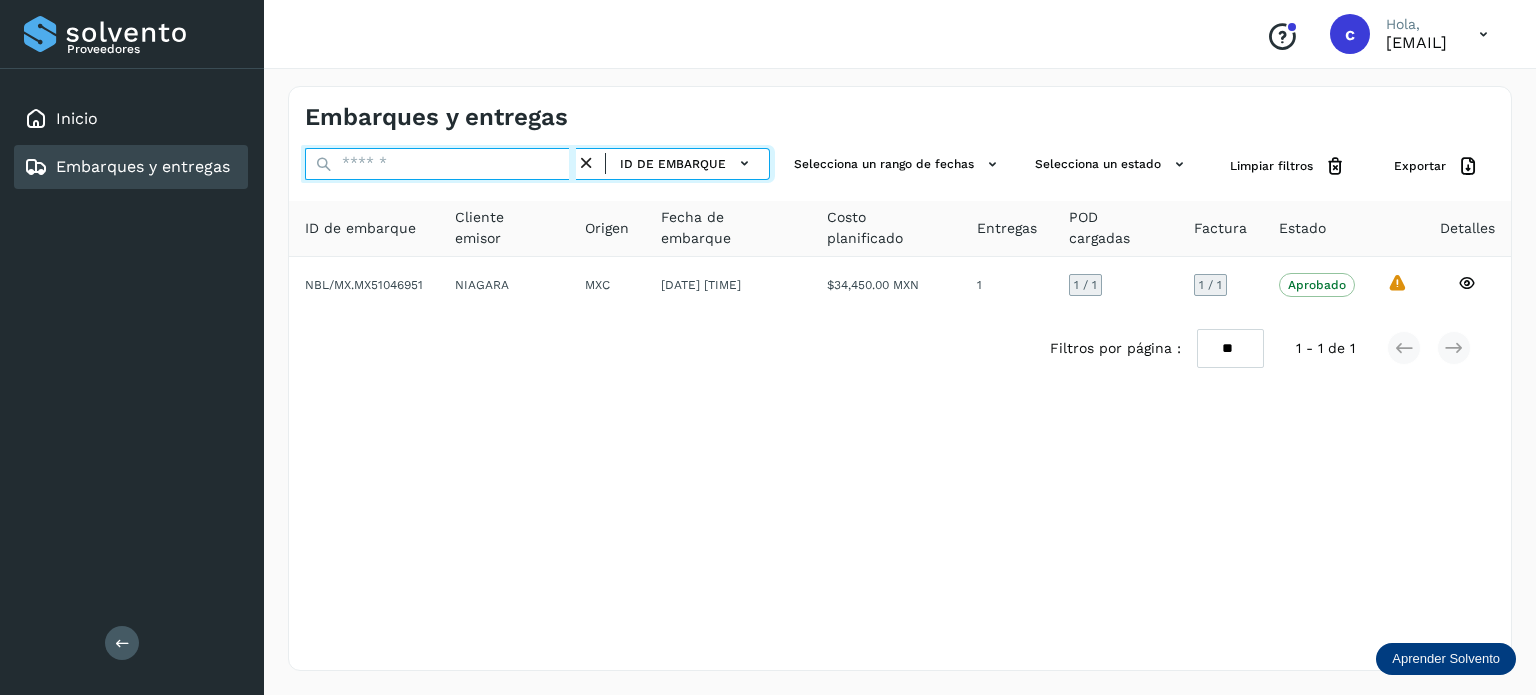 paste on "********" 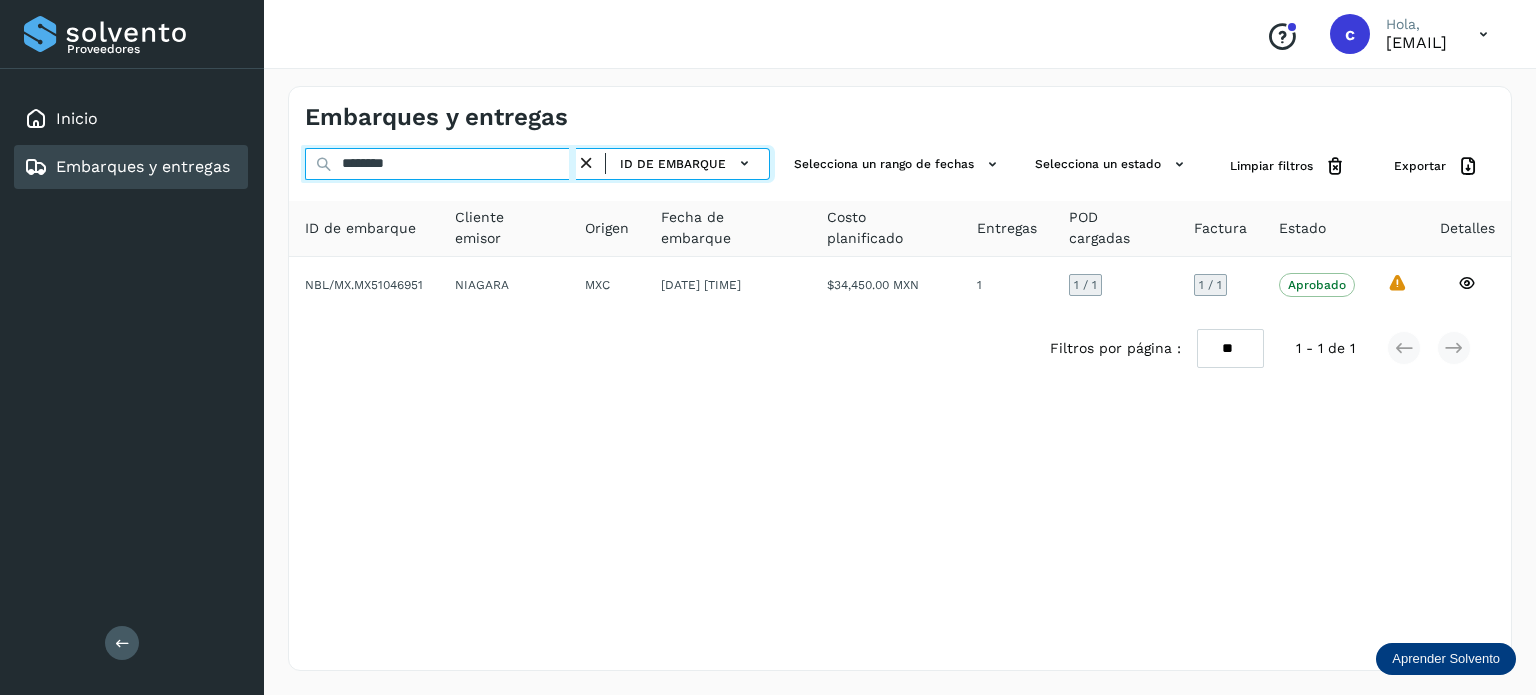 type on "********" 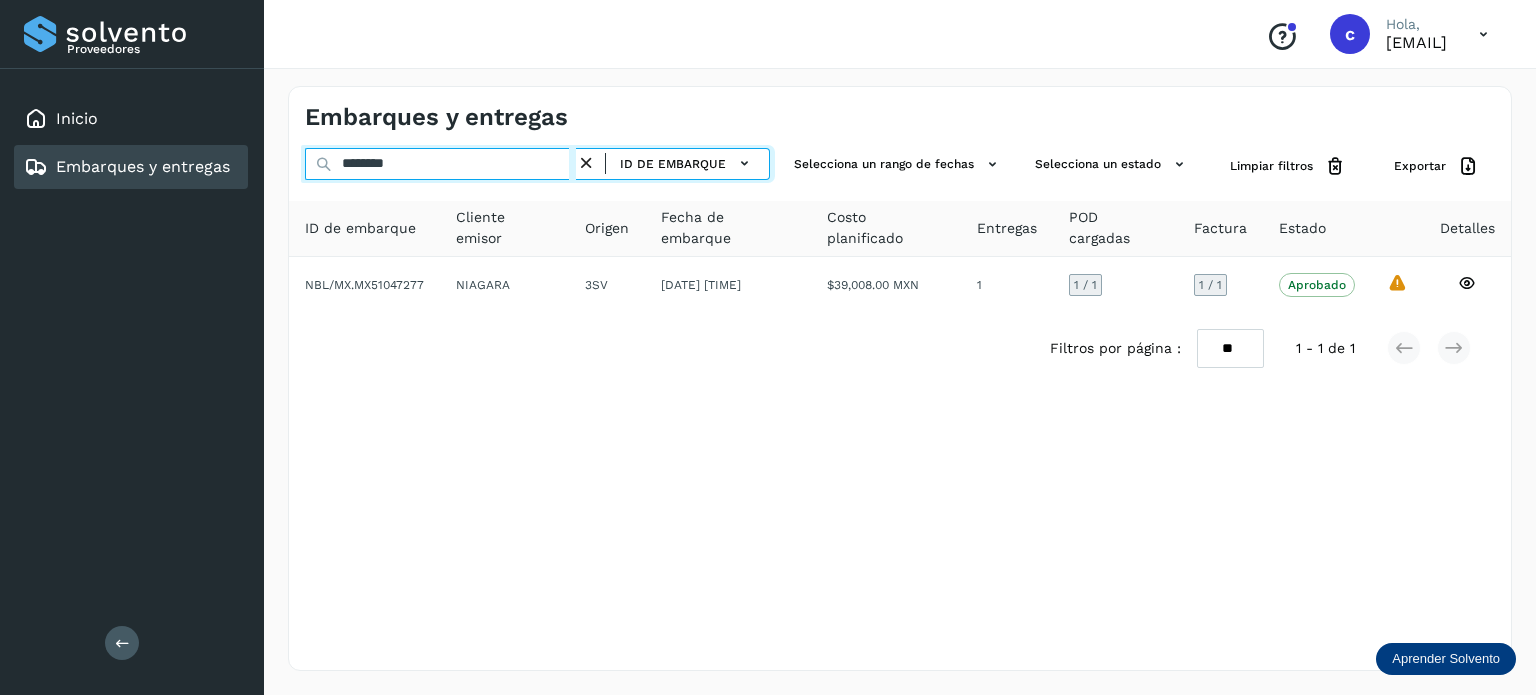 drag, startPoint x: 362, startPoint y: 161, endPoint x: 204, endPoint y: 172, distance: 158.38245 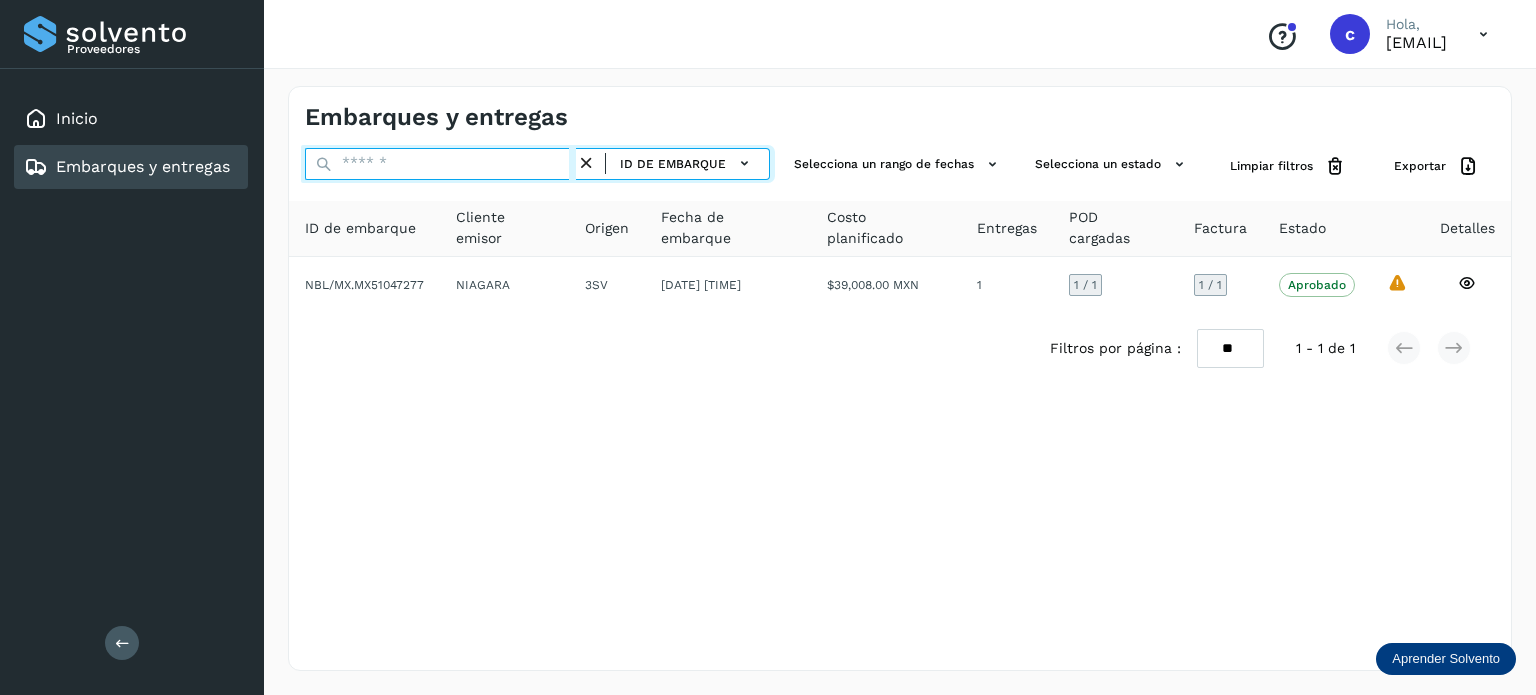 paste on "********" 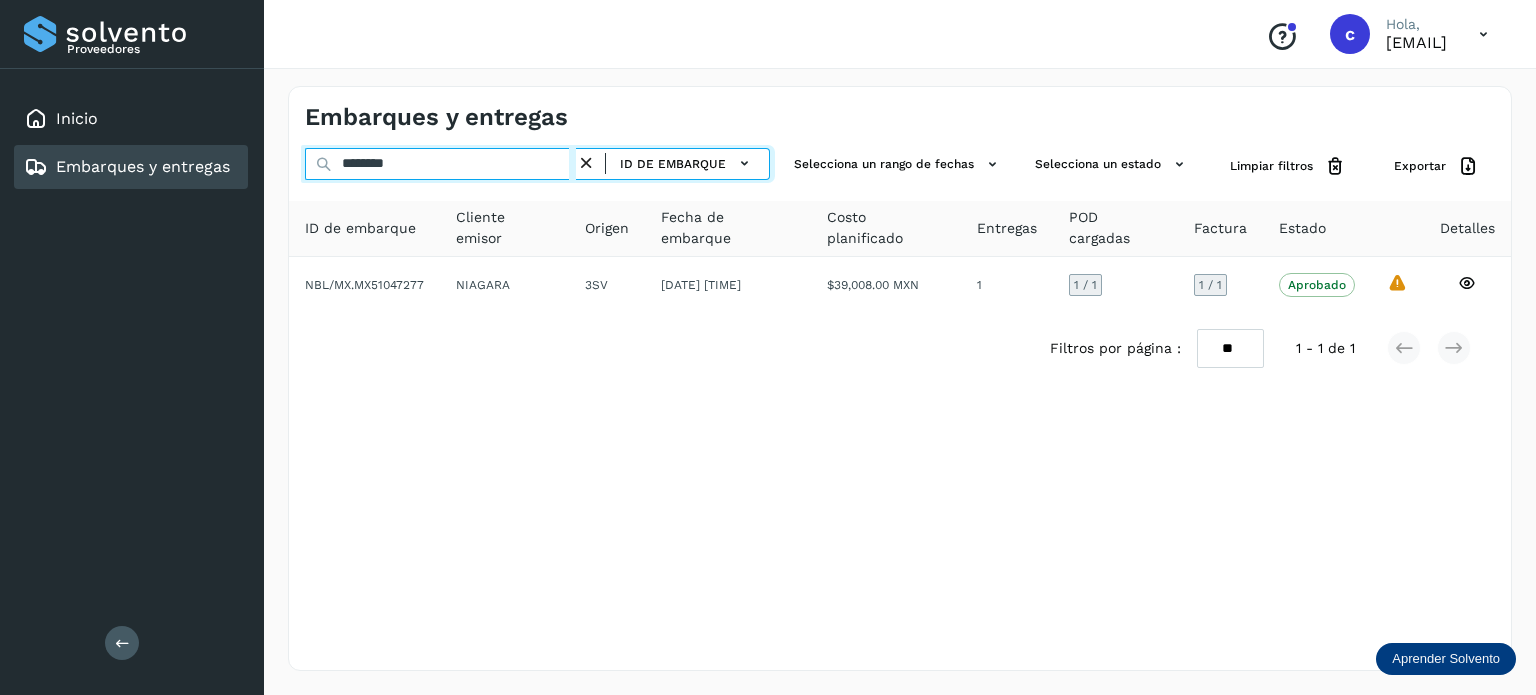 type on "********" 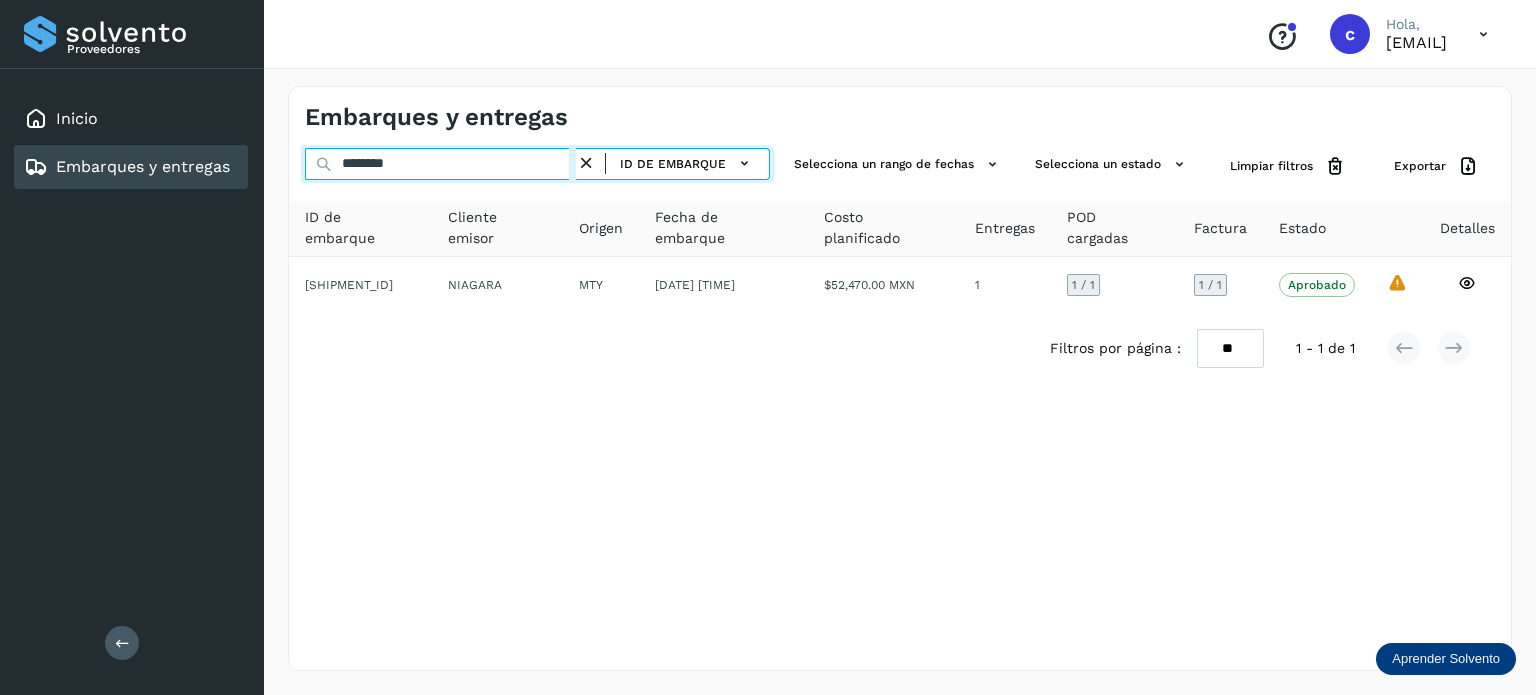drag, startPoint x: 424, startPoint y: 169, endPoint x: 240, endPoint y: 165, distance: 184.04347 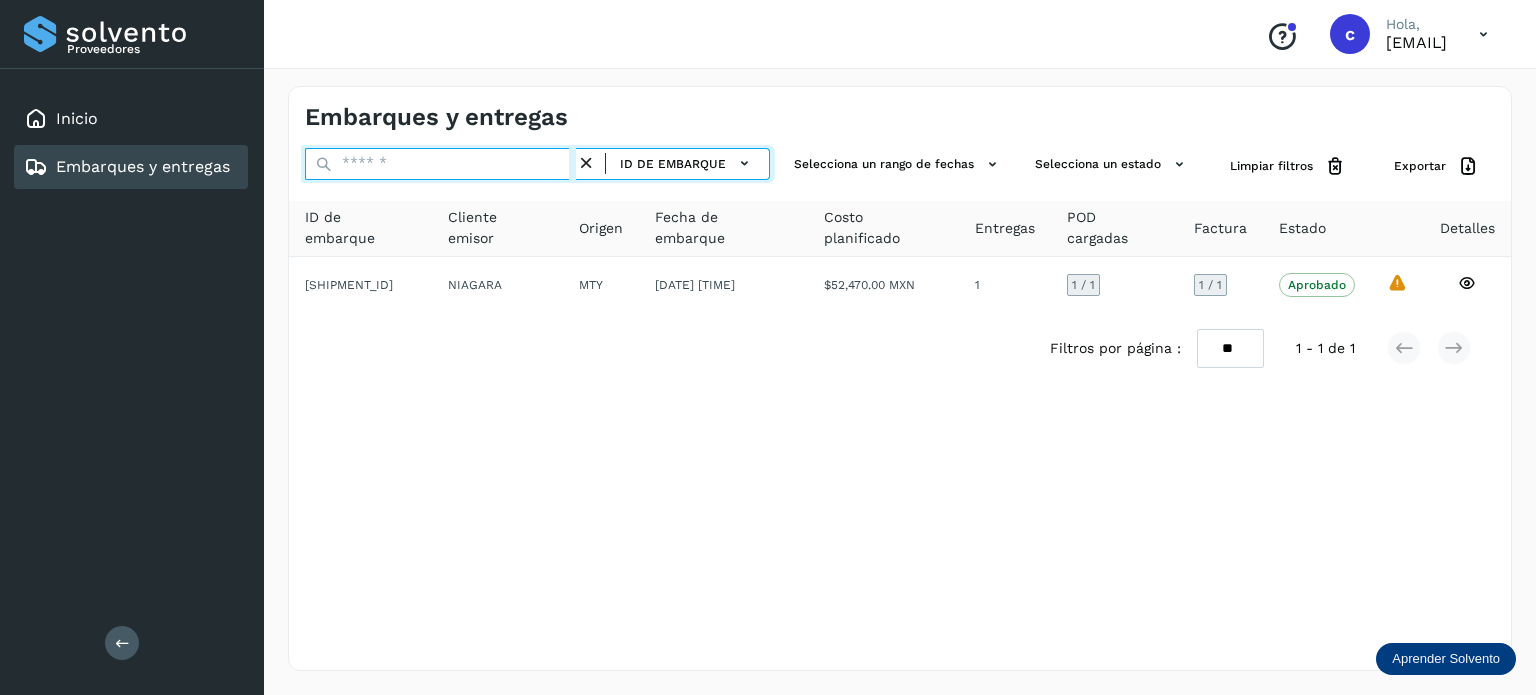 paste on "********" 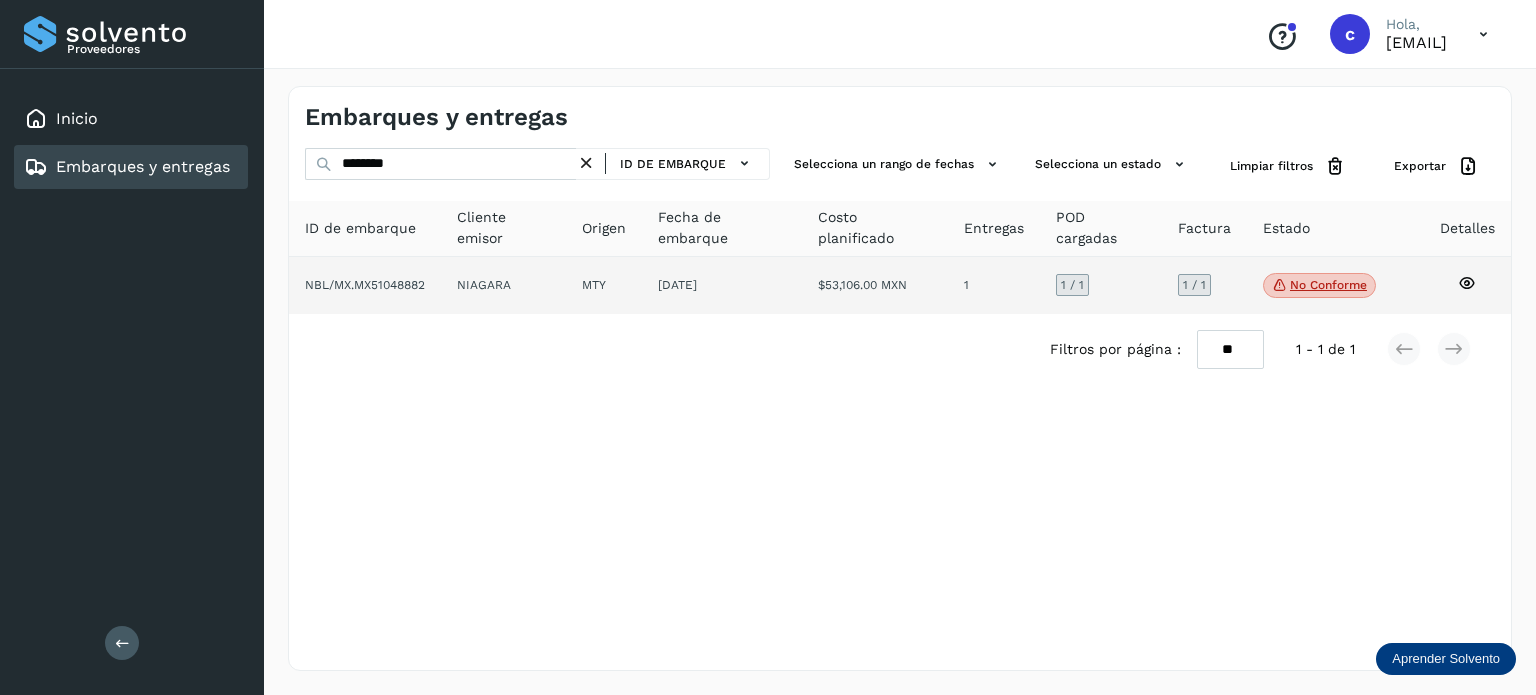 click on "No conforme" 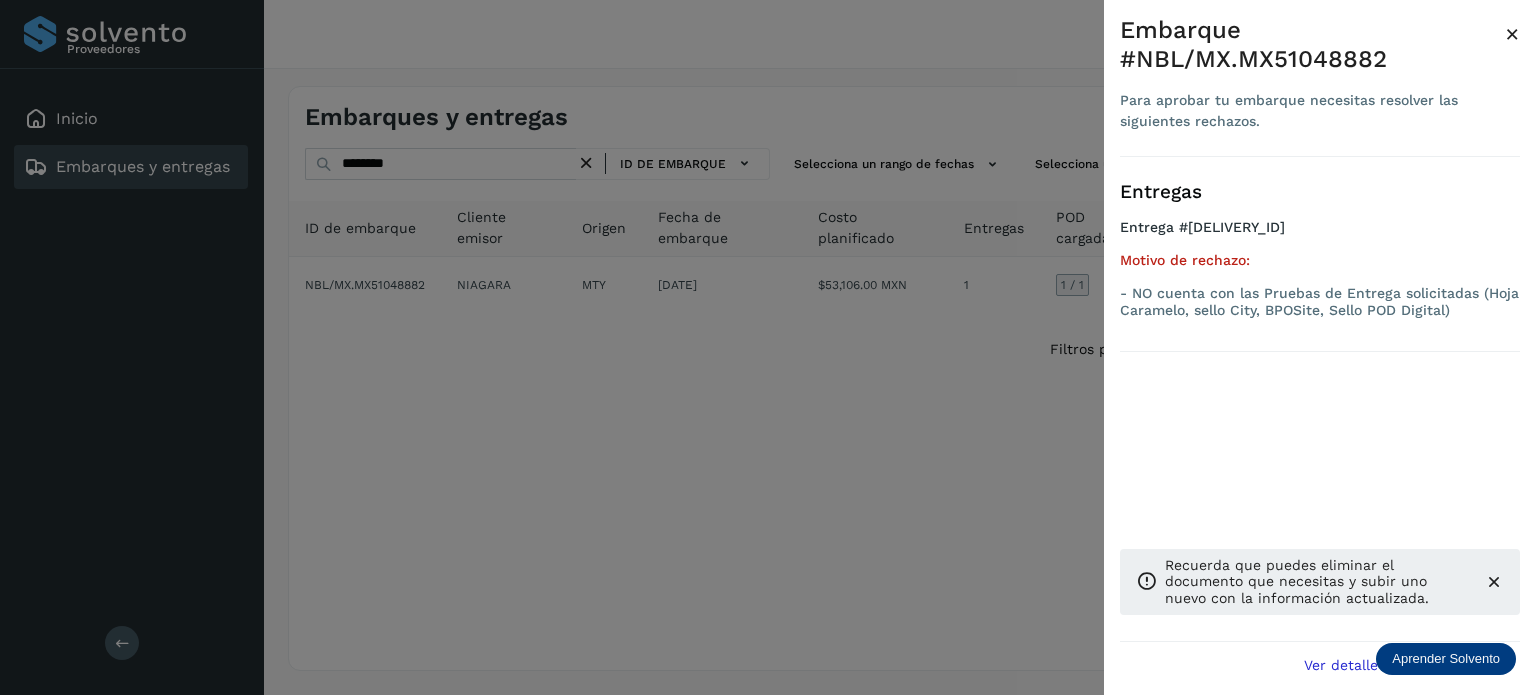 click at bounding box center [768, 347] 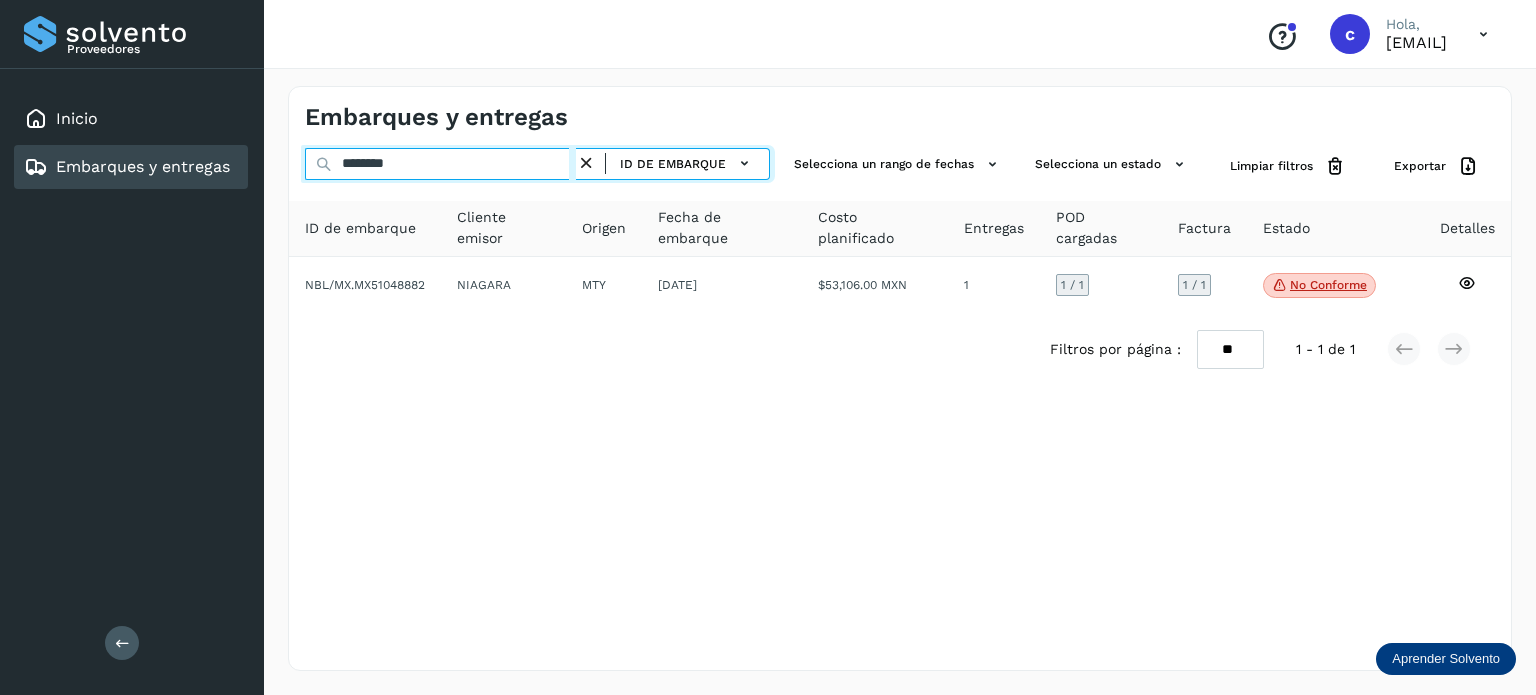 drag, startPoint x: 286, startPoint y: 155, endPoint x: 228, endPoint y: 163, distance: 58.549126 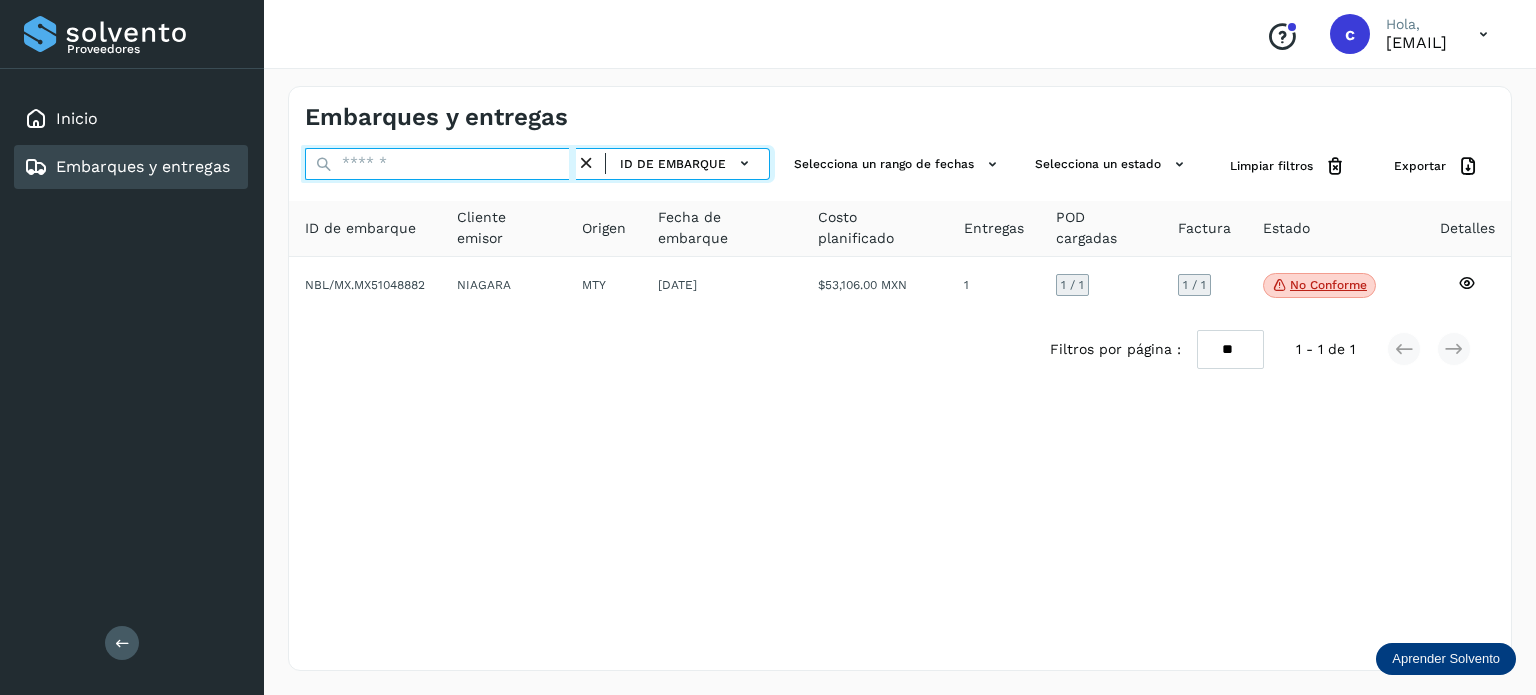 paste on "********" 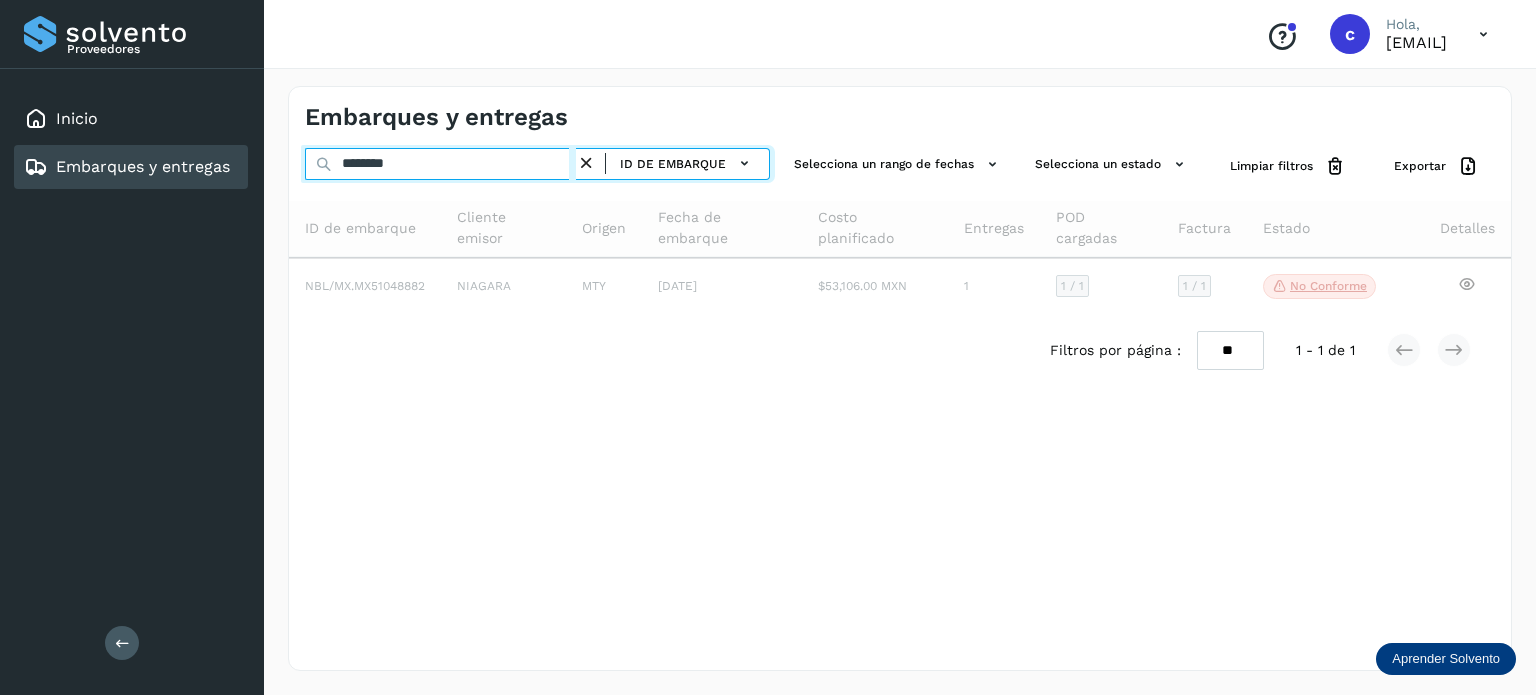 type on "********" 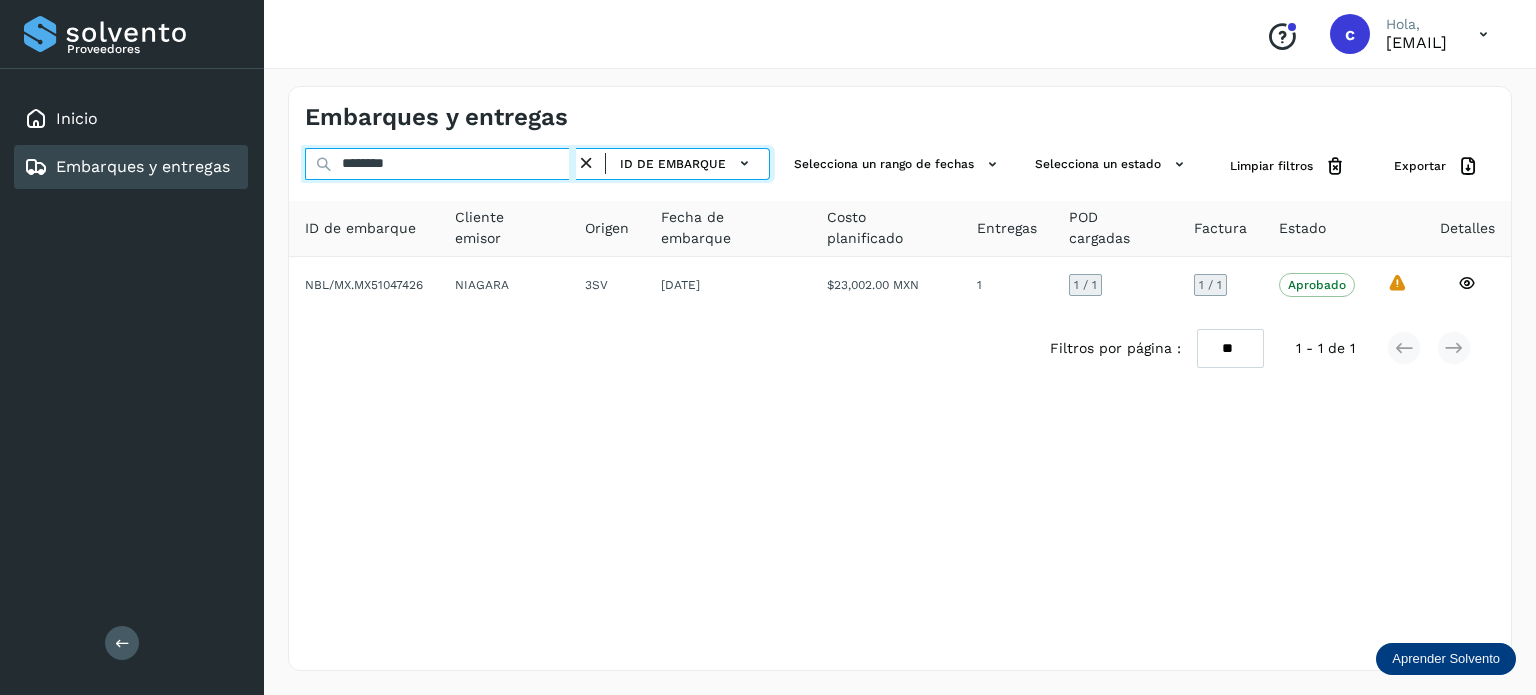 drag, startPoint x: 419, startPoint y: 163, endPoint x: 200, endPoint y: 173, distance: 219.2282 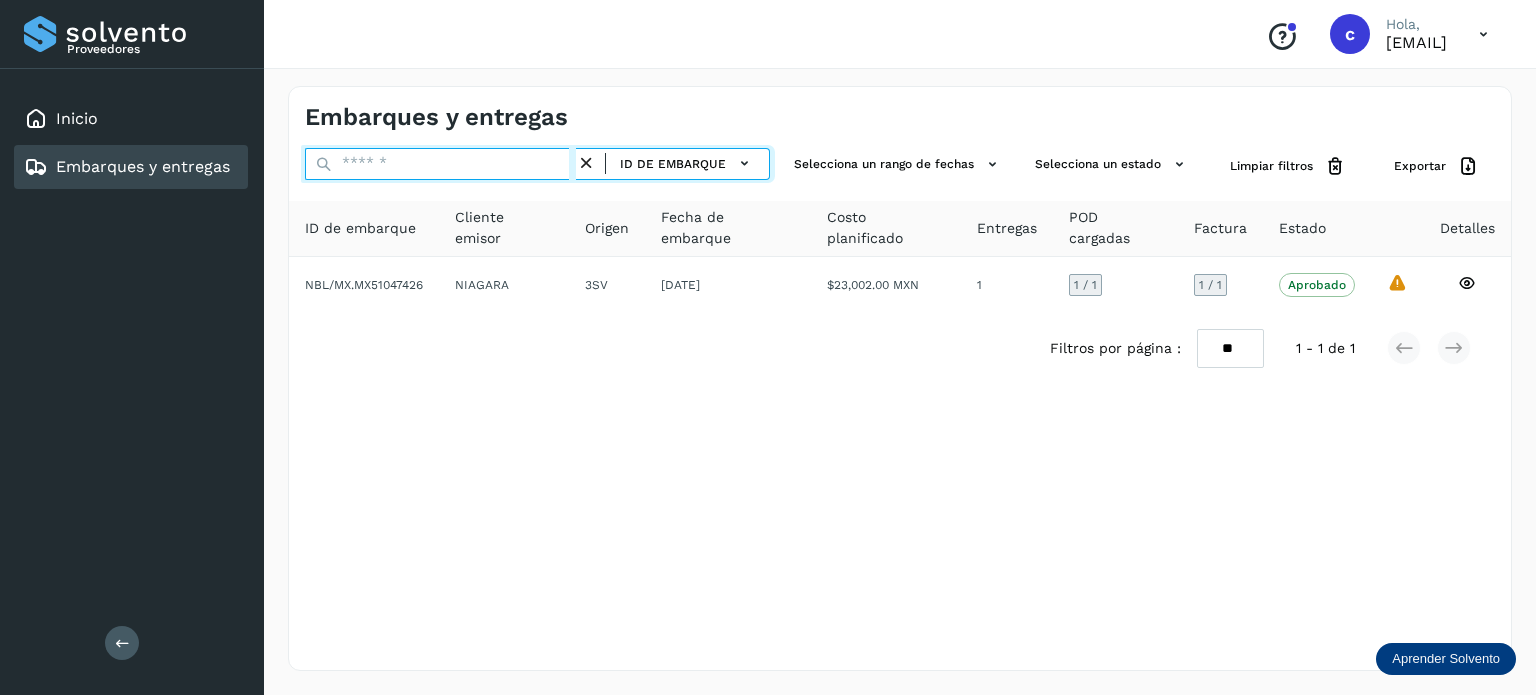 paste on "********" 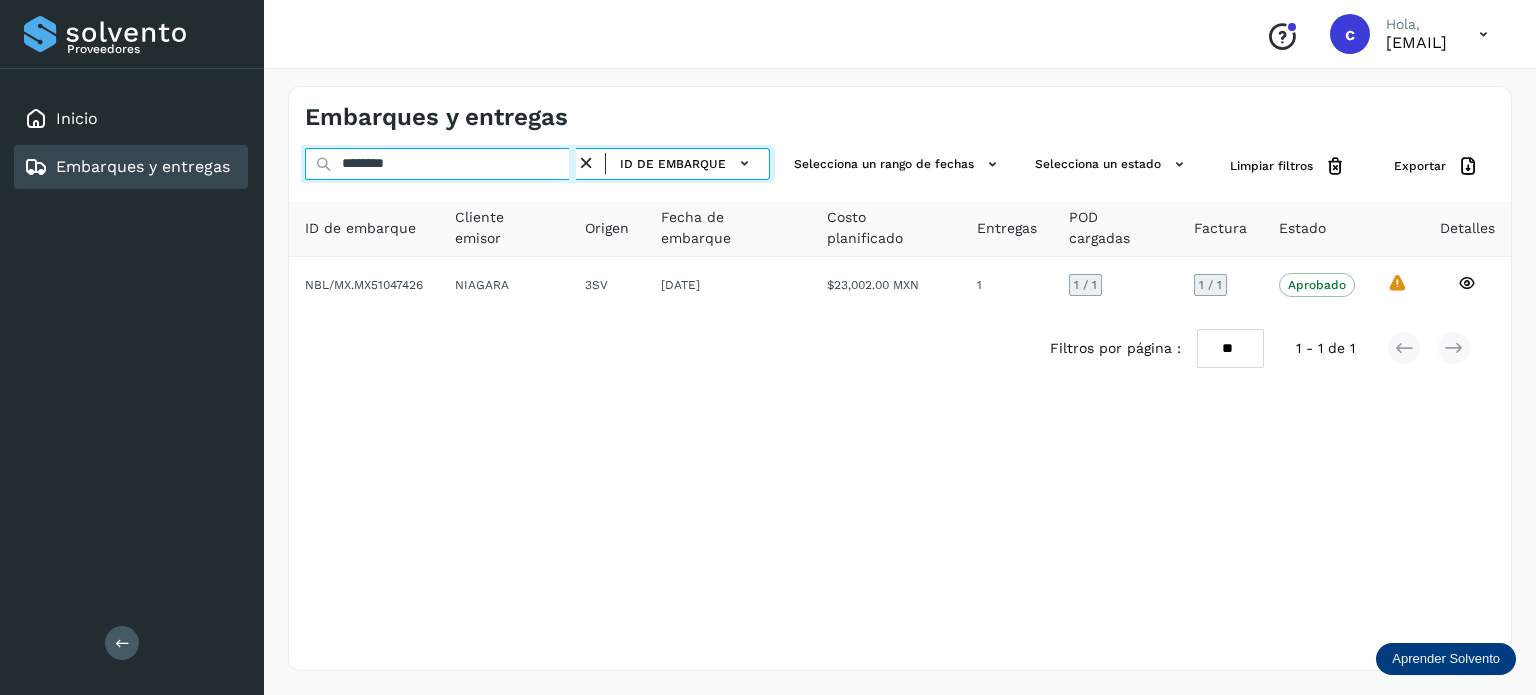 type on "********" 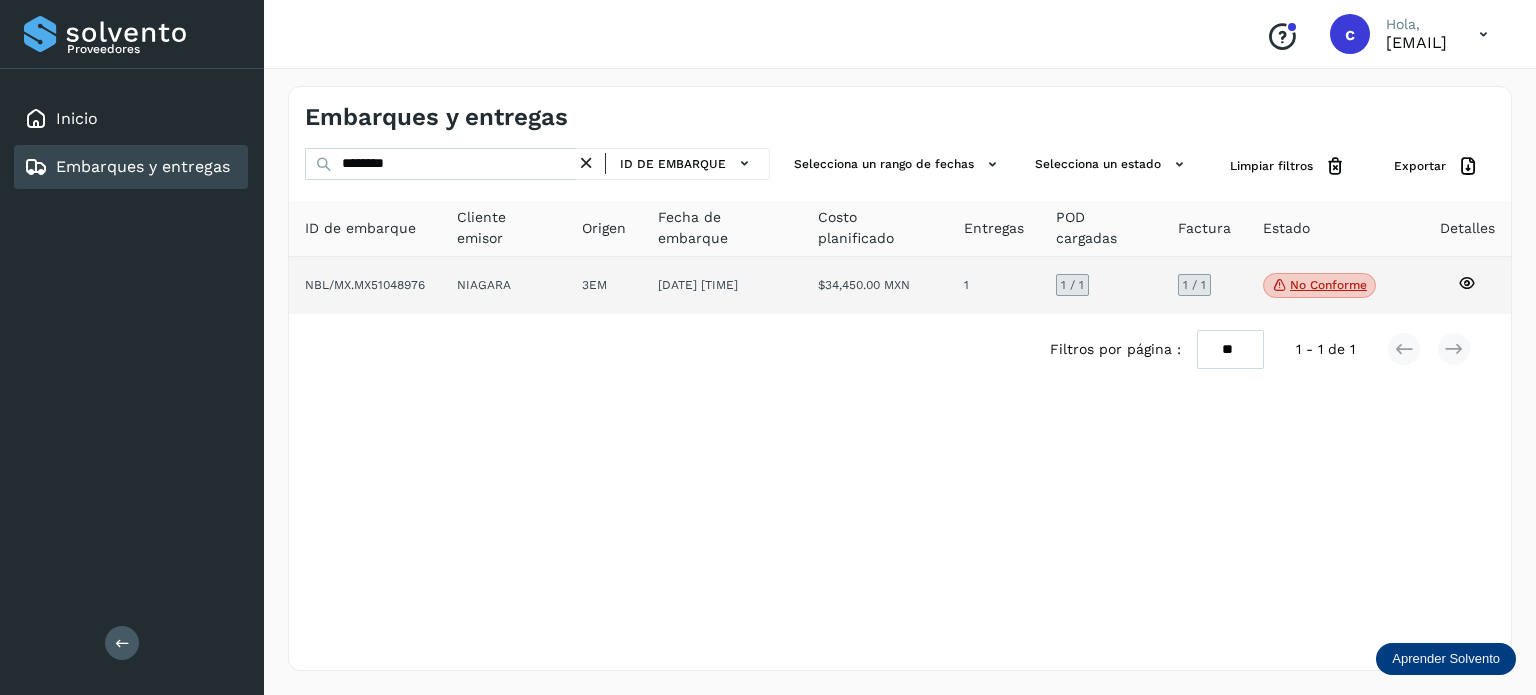 click on "No conforme" 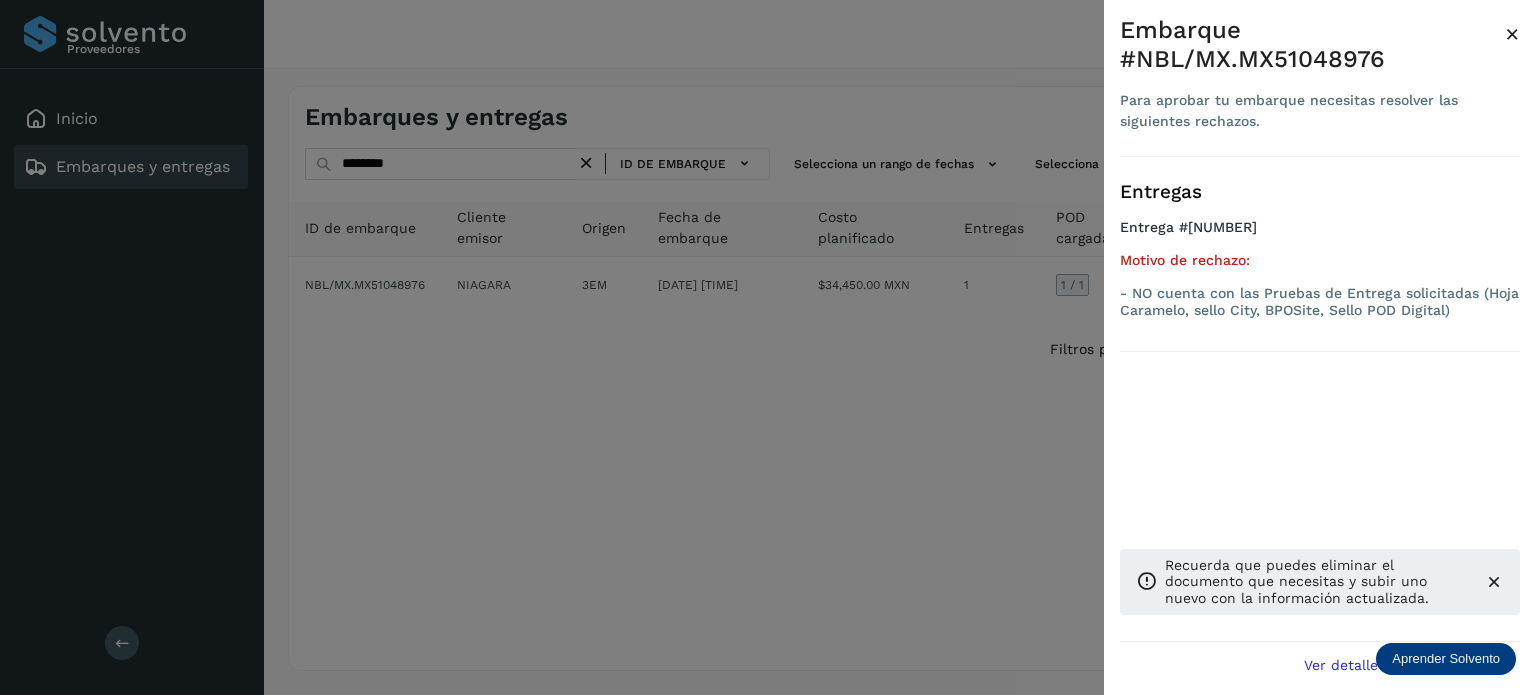 click at bounding box center [768, 347] 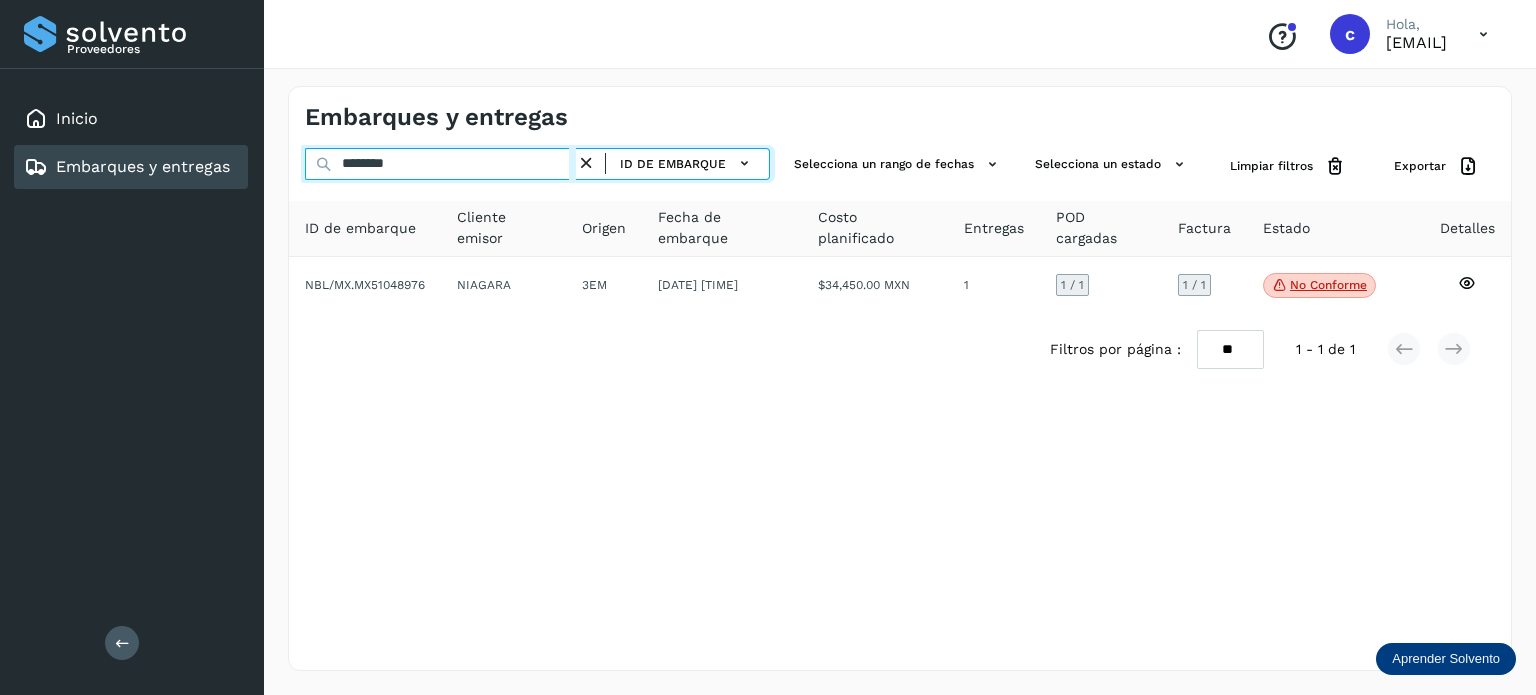 drag, startPoint x: 399, startPoint y: 164, endPoint x: 300, endPoint y: 174, distance: 99.50377 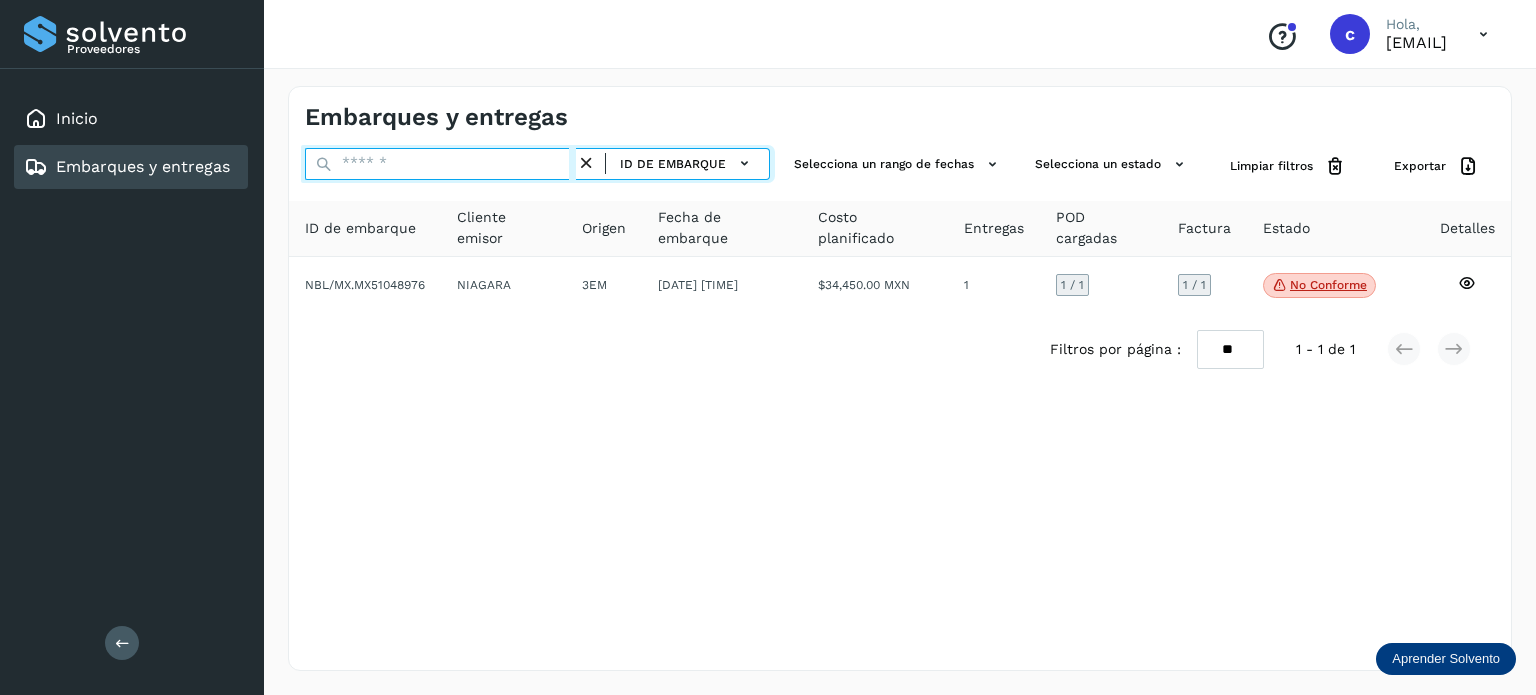 paste on "********" 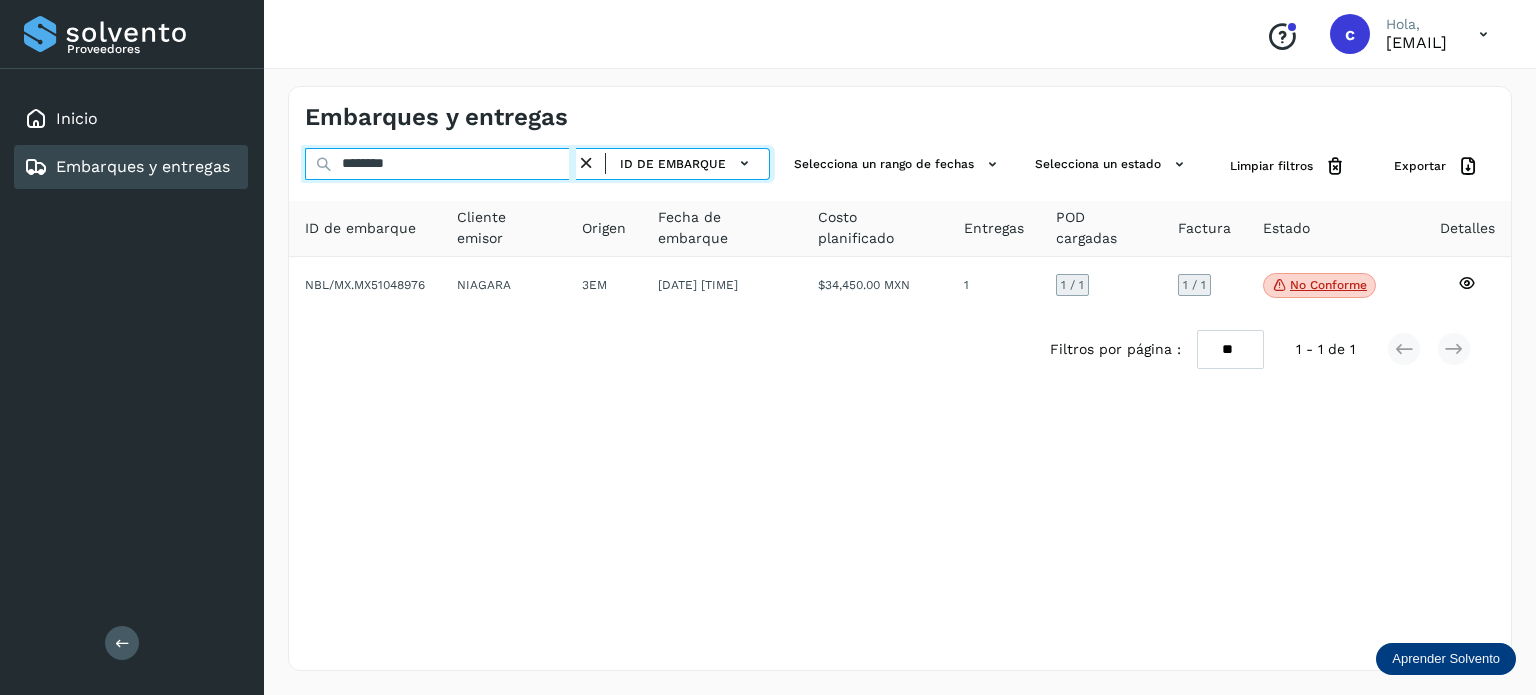 type on "********" 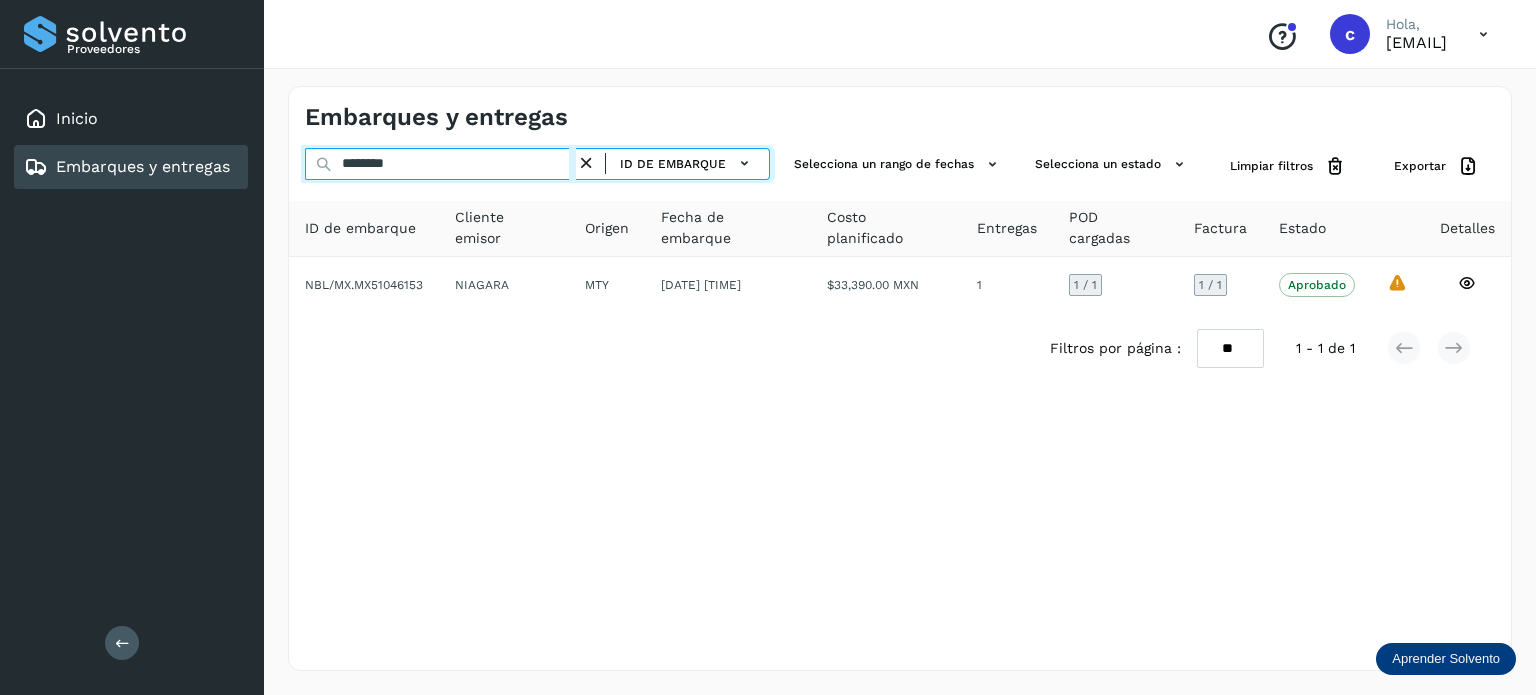 drag, startPoint x: 412, startPoint y: 163, endPoint x: 262, endPoint y: 159, distance: 150.05333 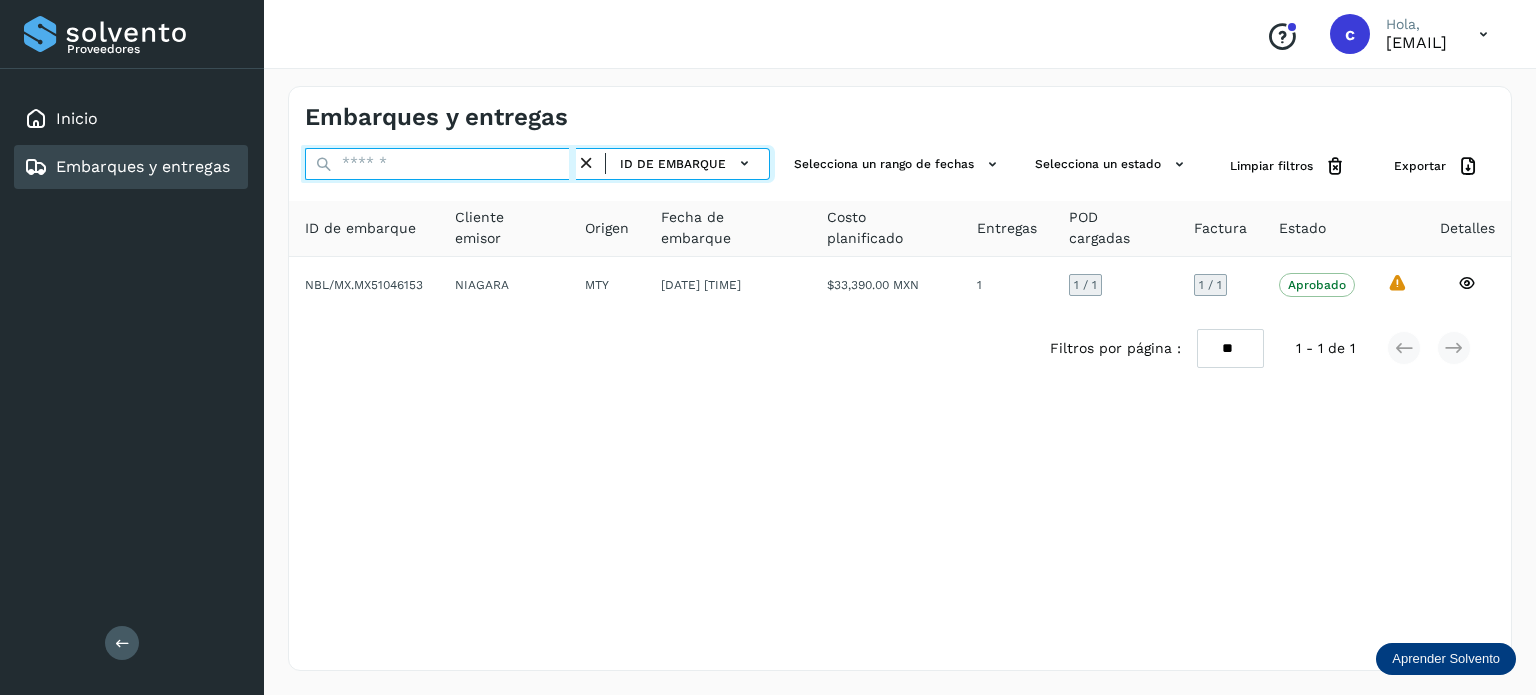 paste on "********" 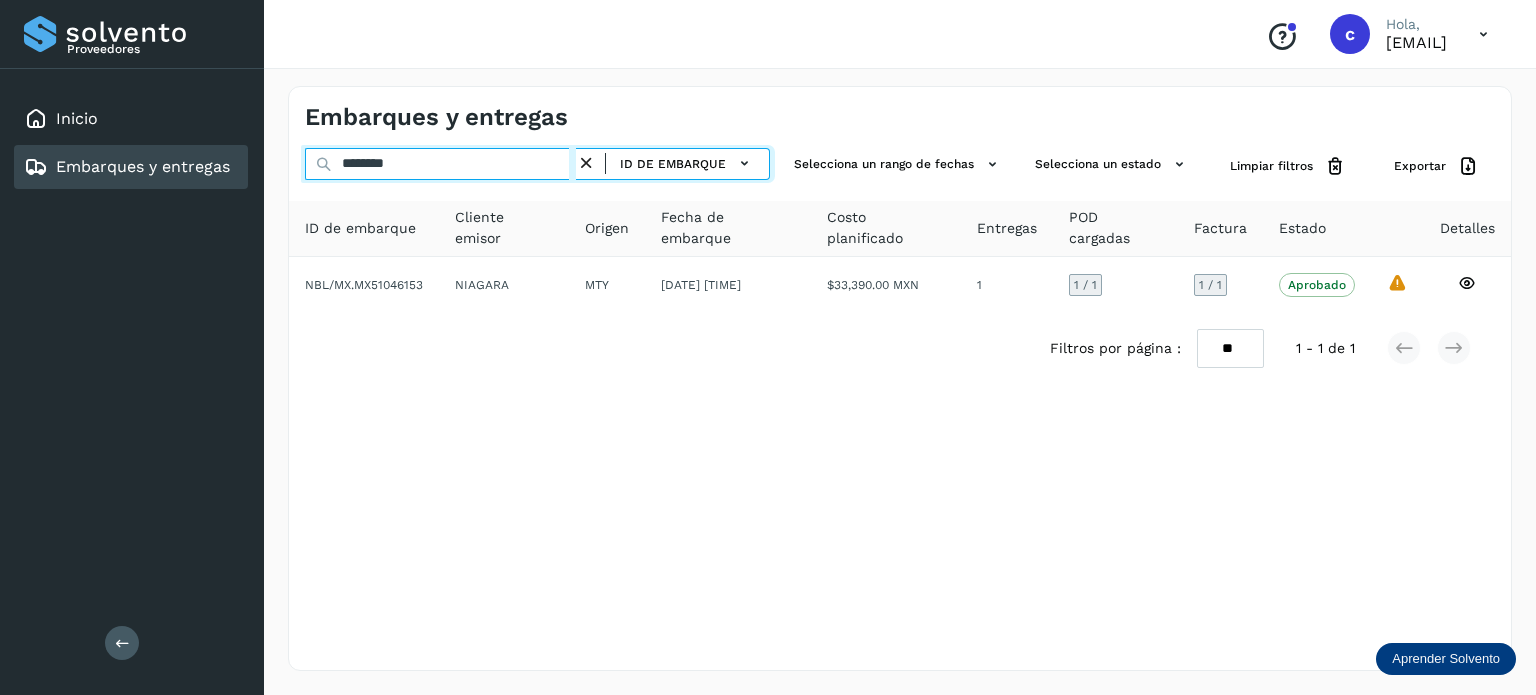 type on "********" 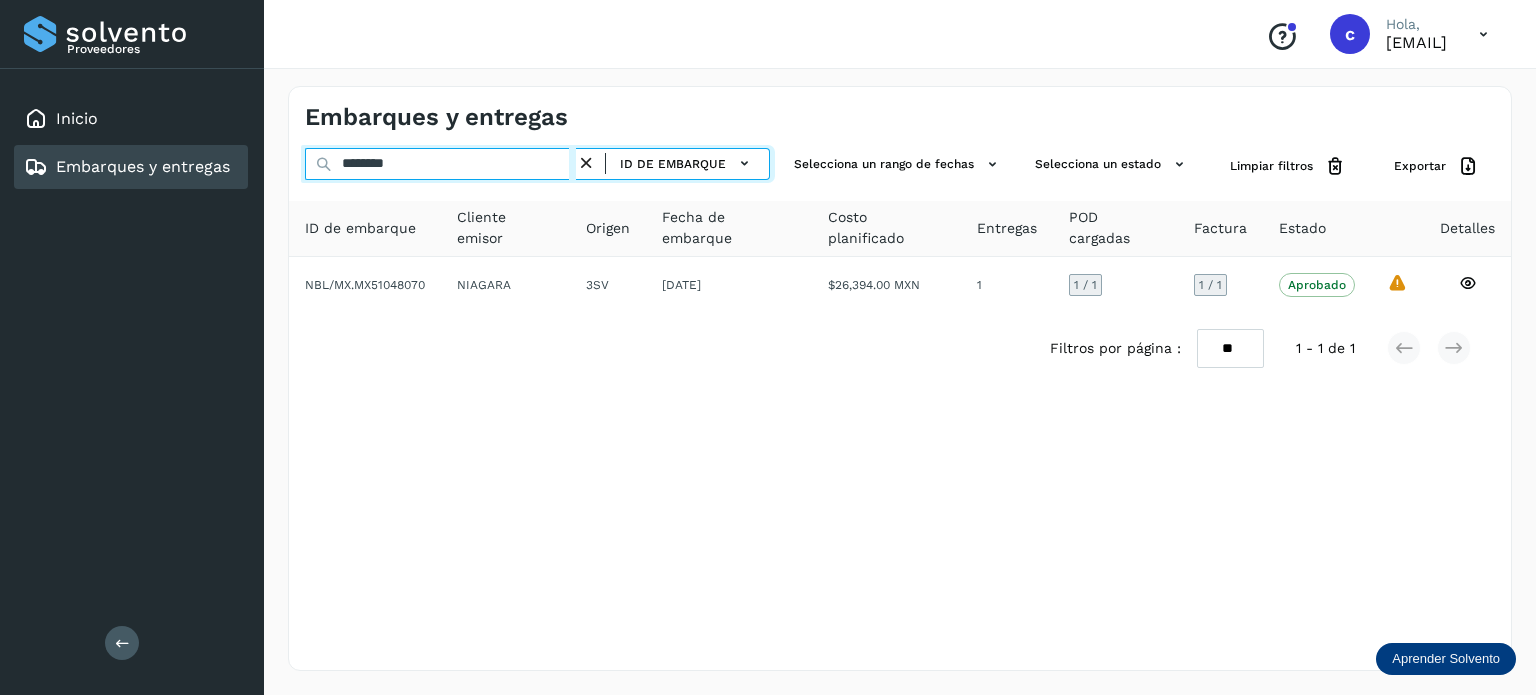 drag, startPoint x: 272, startPoint y: 153, endPoint x: 175, endPoint y: 148, distance: 97.128784 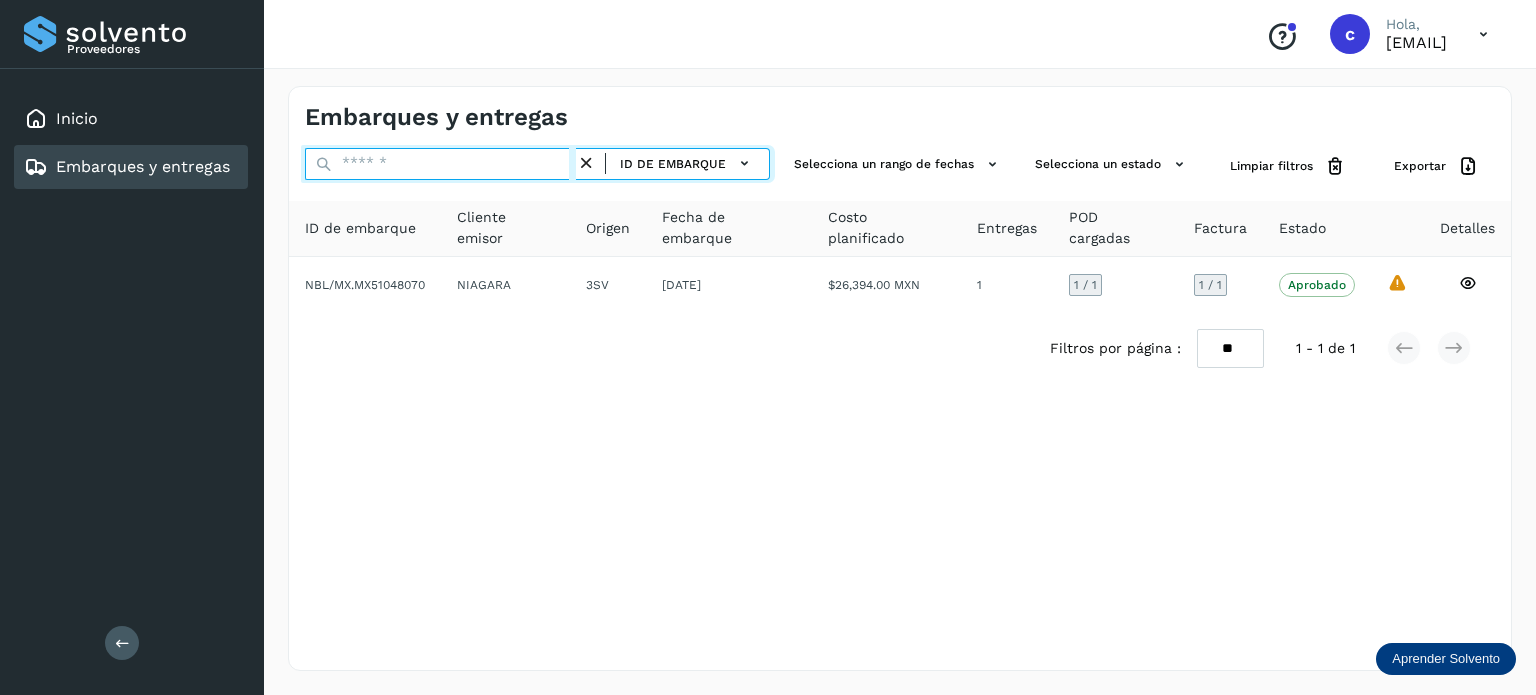 paste on "********" 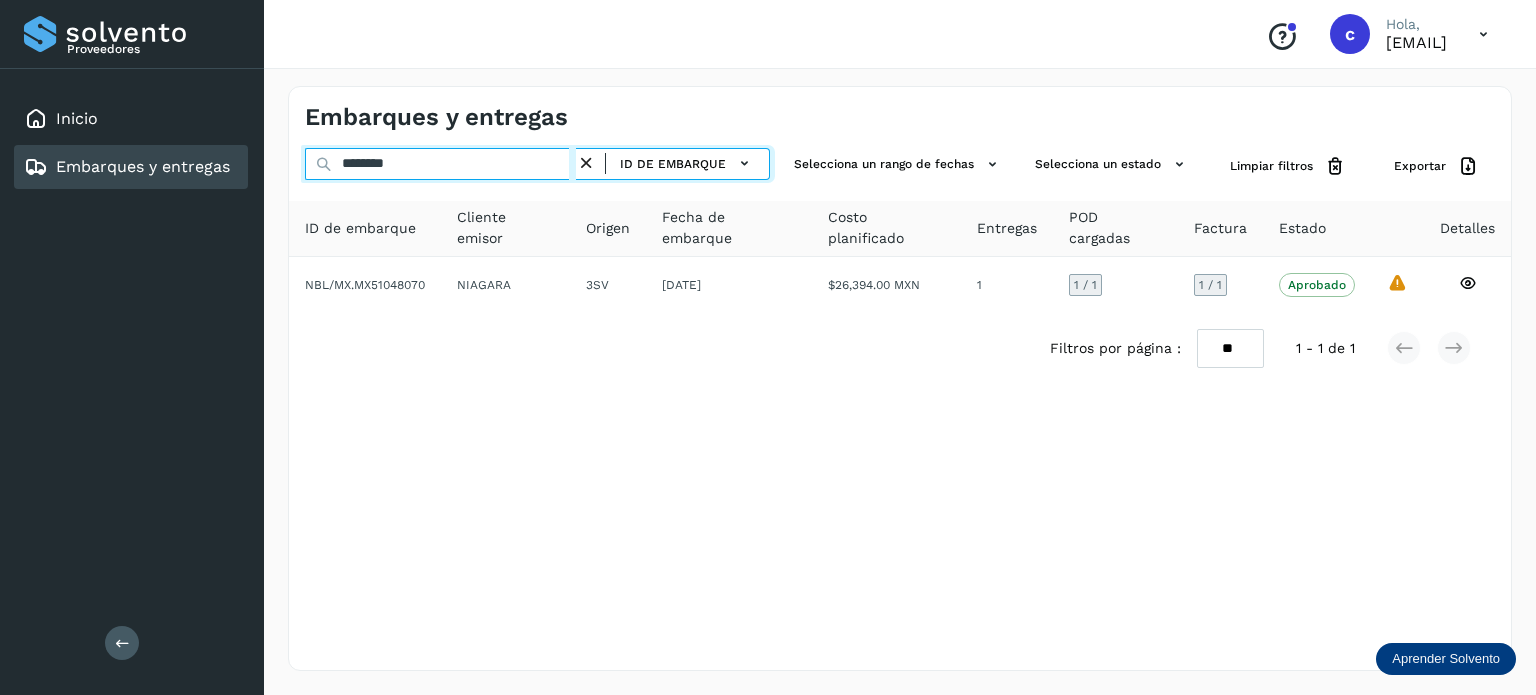 type on "********" 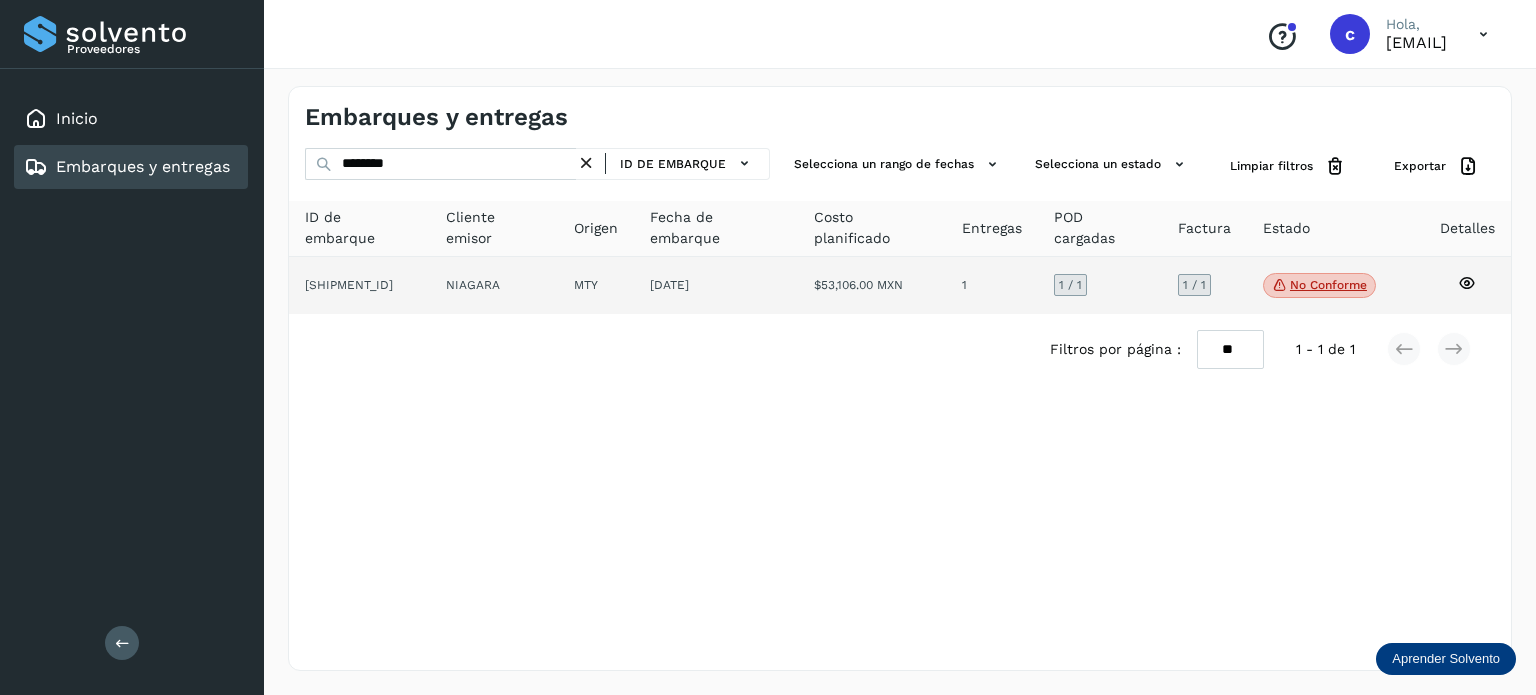 click on "No conforme" 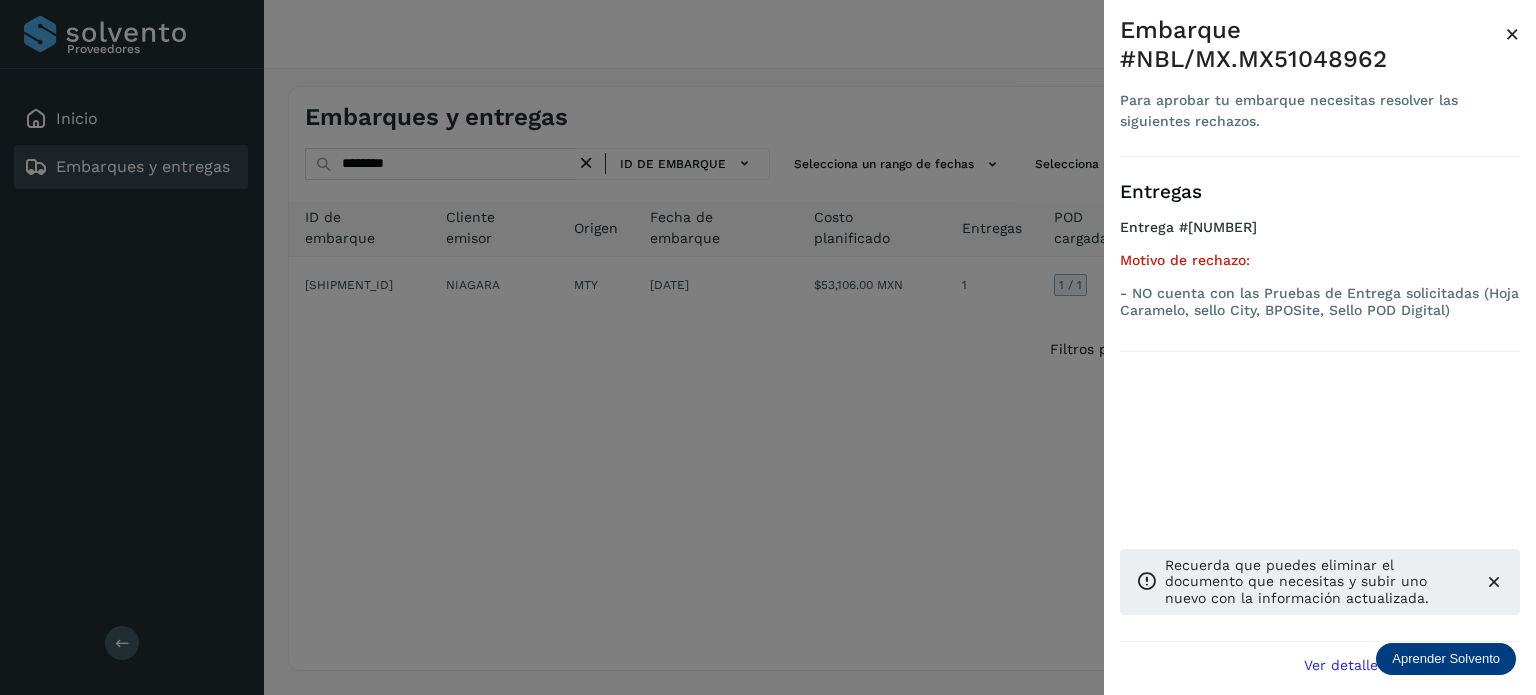 click at bounding box center (768, 347) 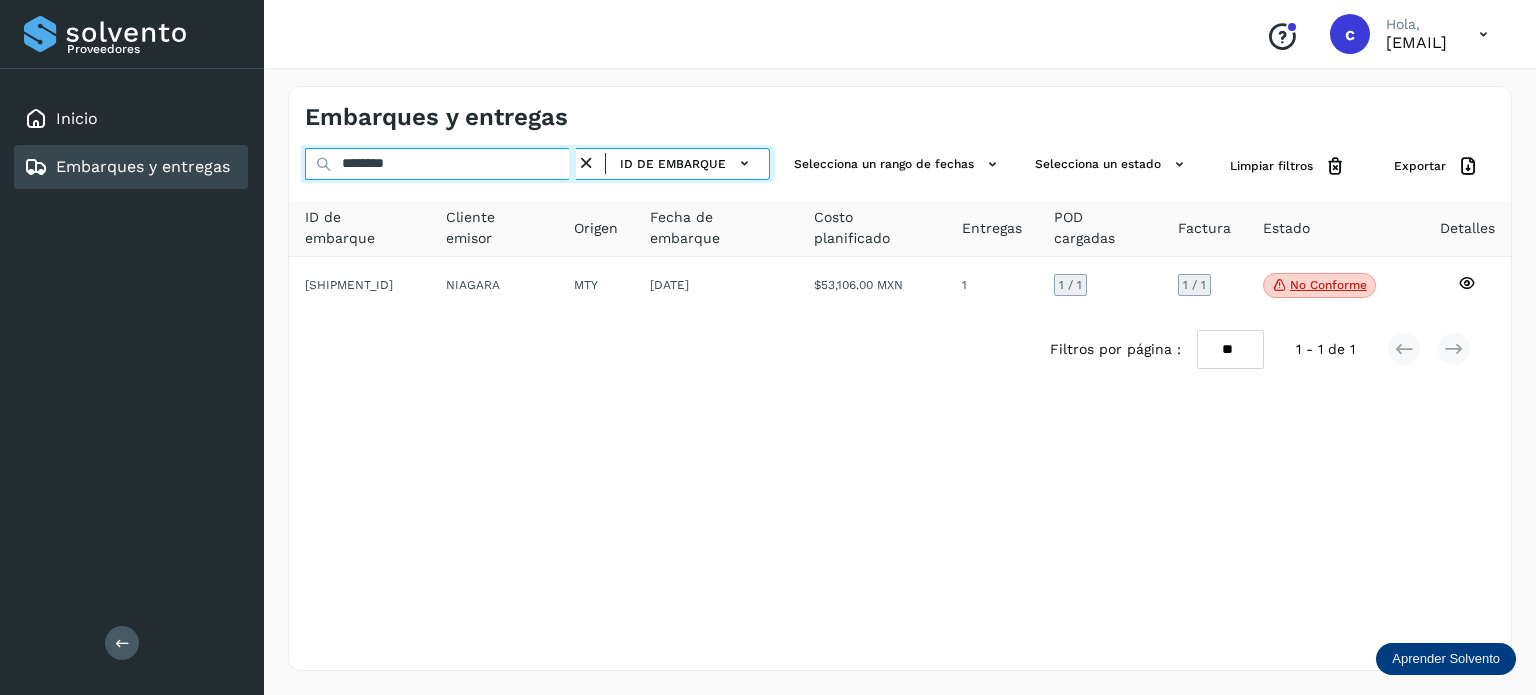 drag, startPoint x: 339, startPoint y: 154, endPoint x: 310, endPoint y: 170, distance: 33.12099 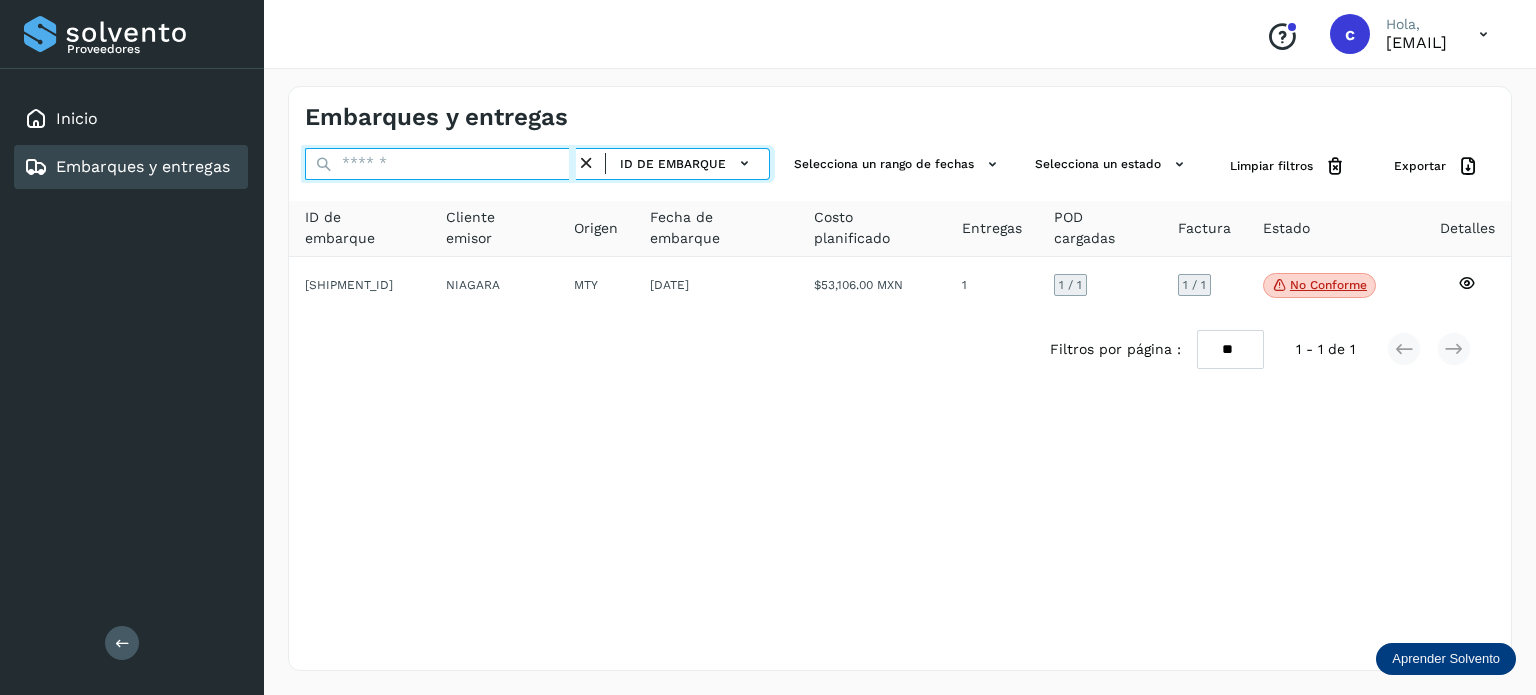 paste on "********" 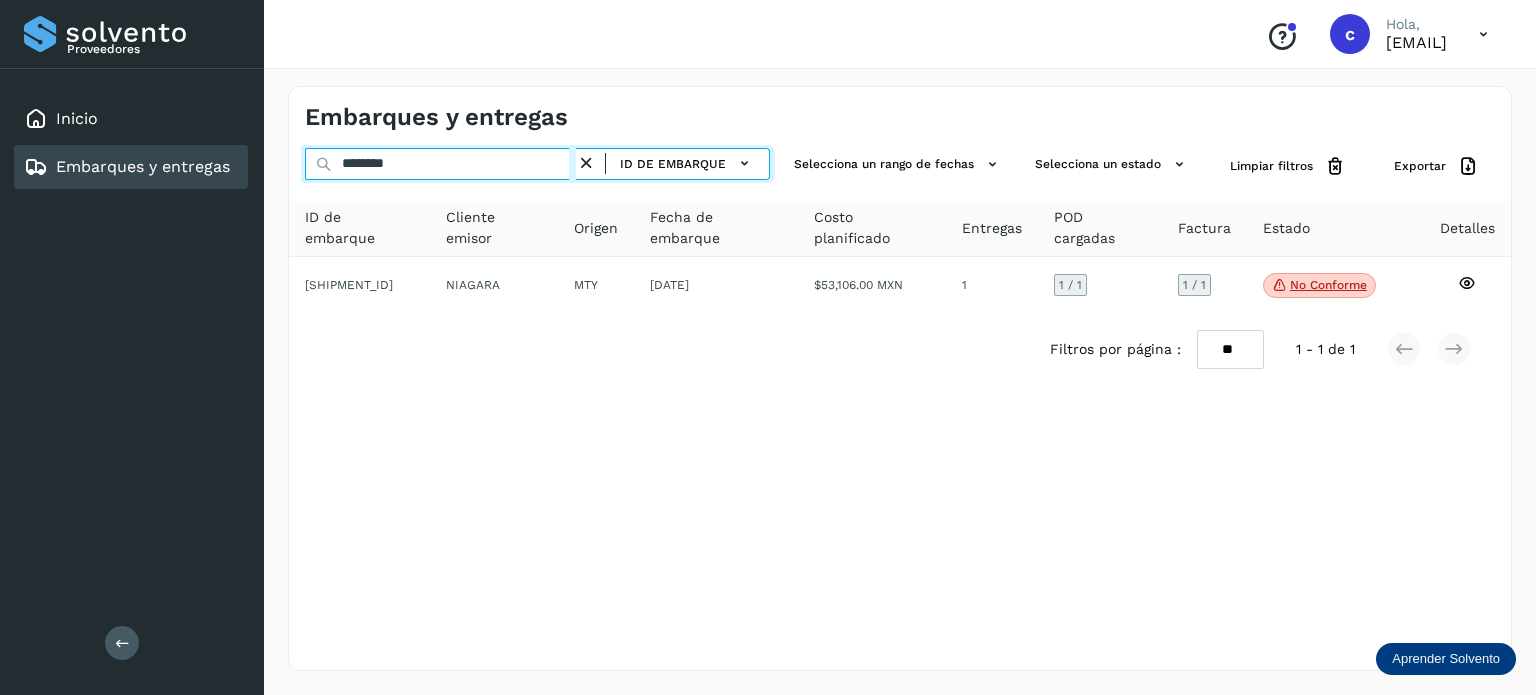 type on "********" 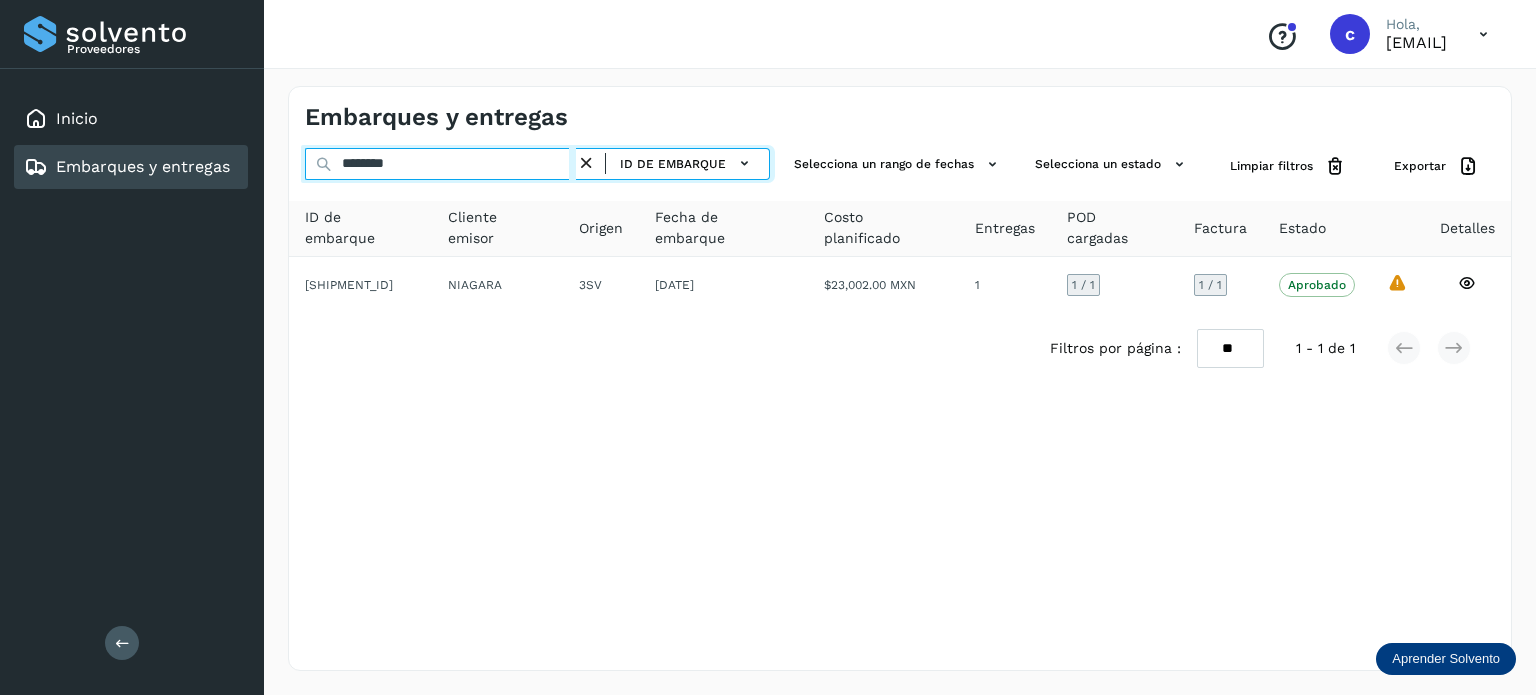 drag, startPoint x: 258, startPoint y: 170, endPoint x: 153, endPoint y: 187, distance: 106.36729 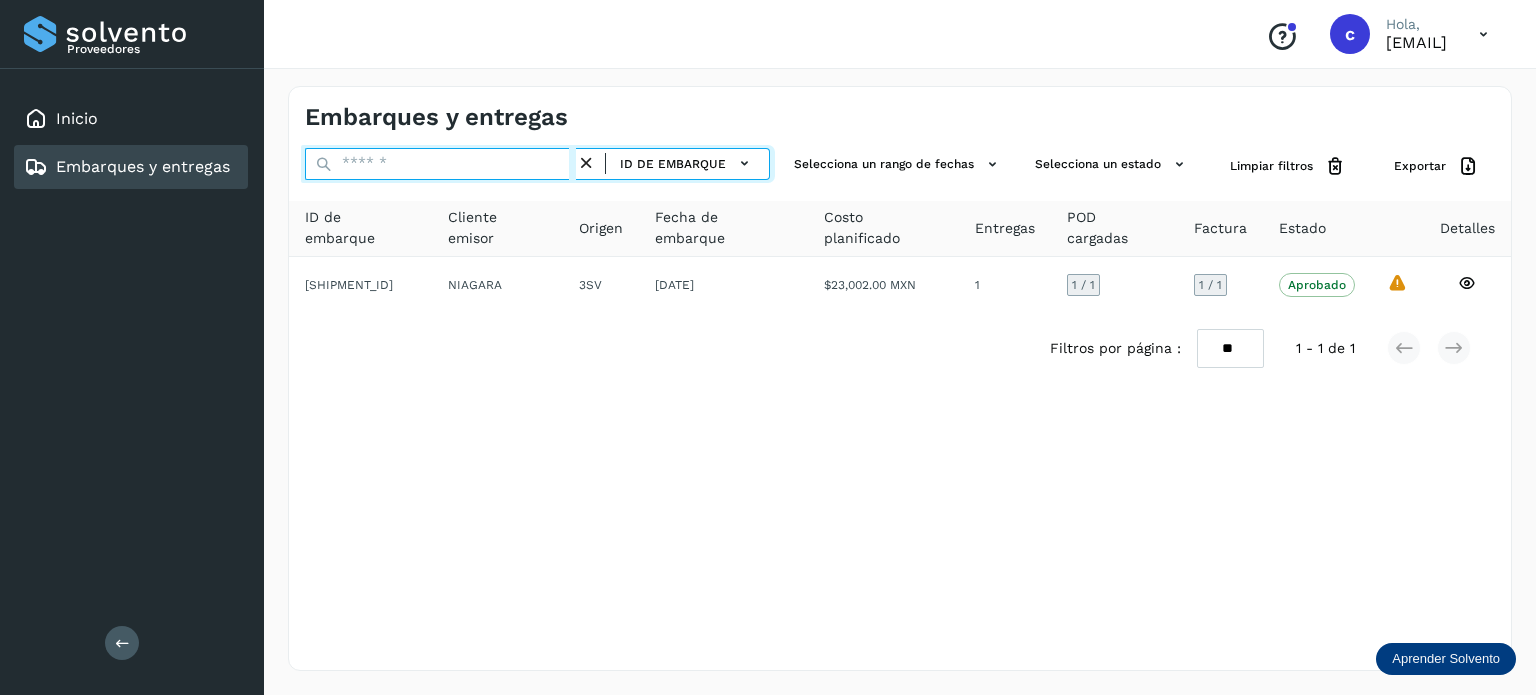 paste on "********" 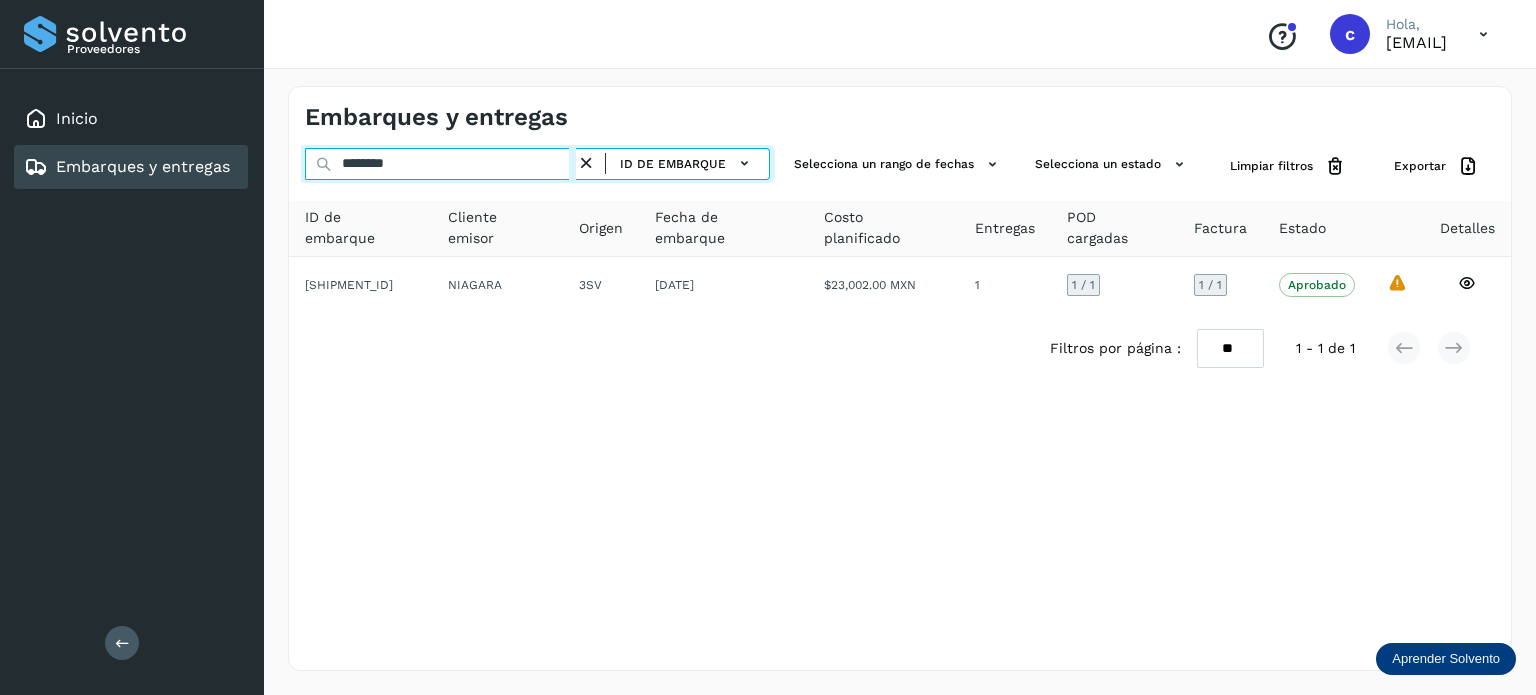 type on "********" 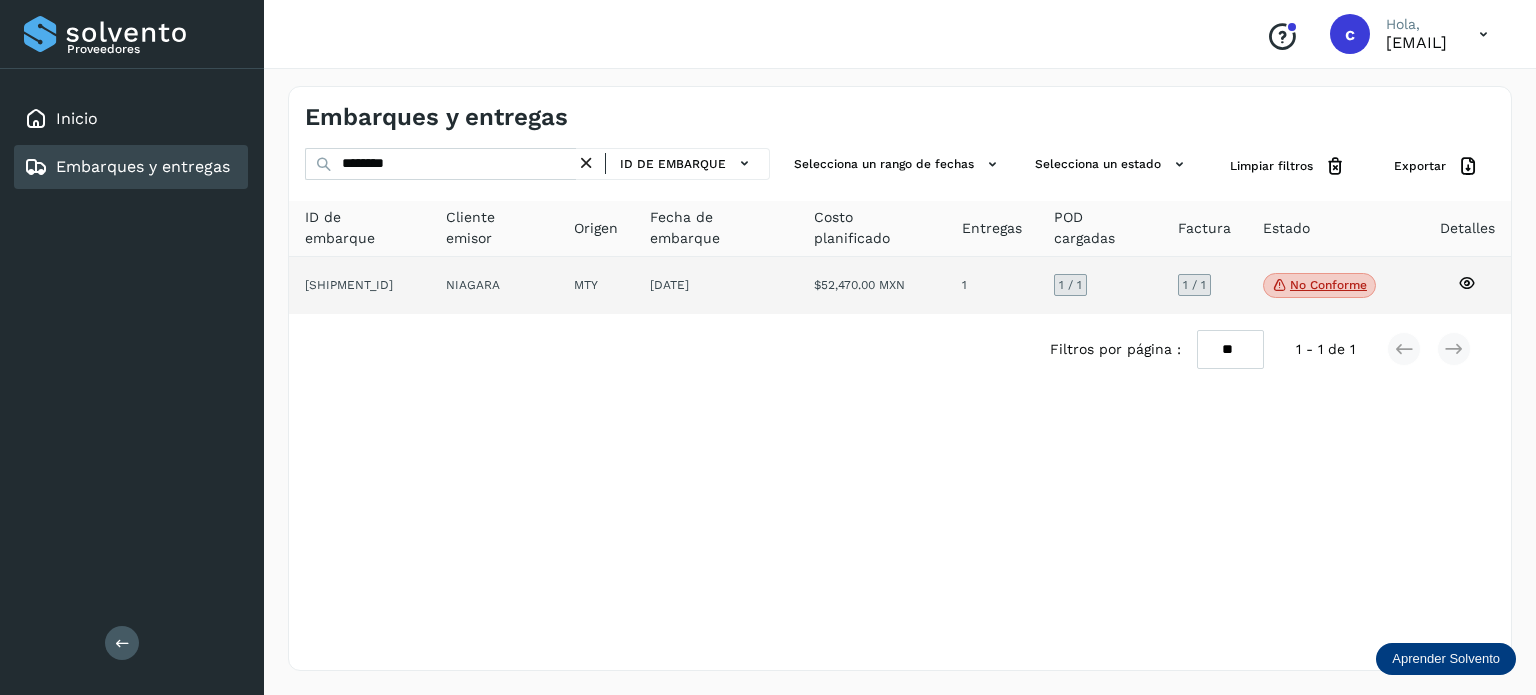 click on "No conforme" 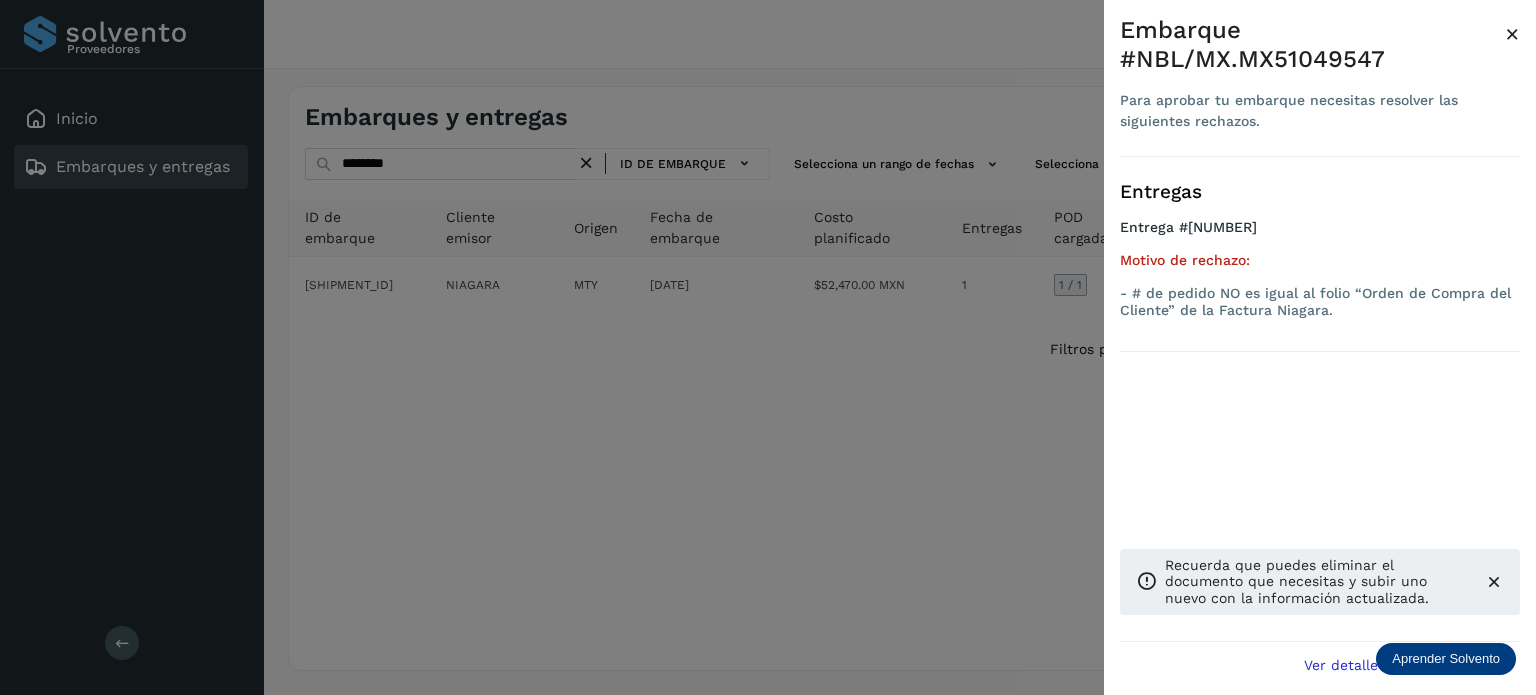 click at bounding box center (768, 347) 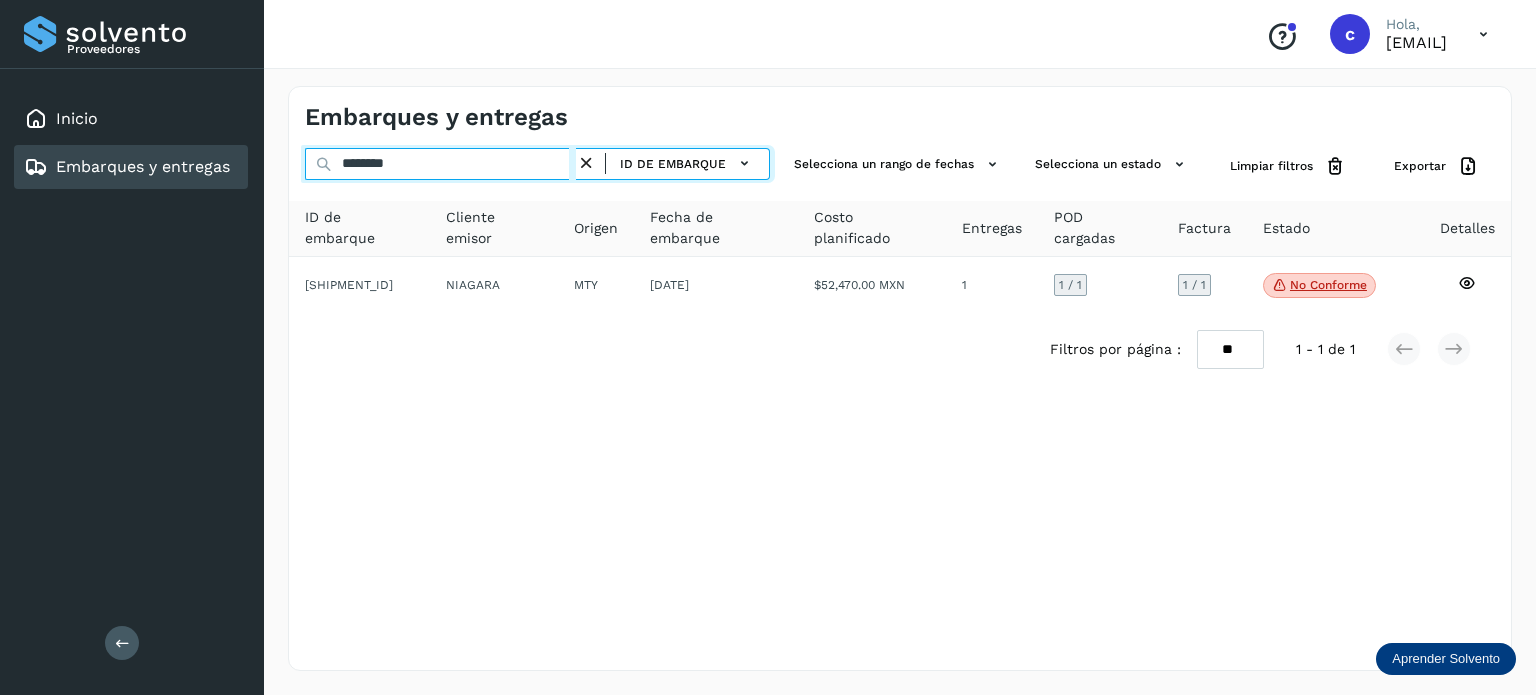 drag, startPoint x: 405, startPoint y: 159, endPoint x: 332, endPoint y: 163, distance: 73.109505 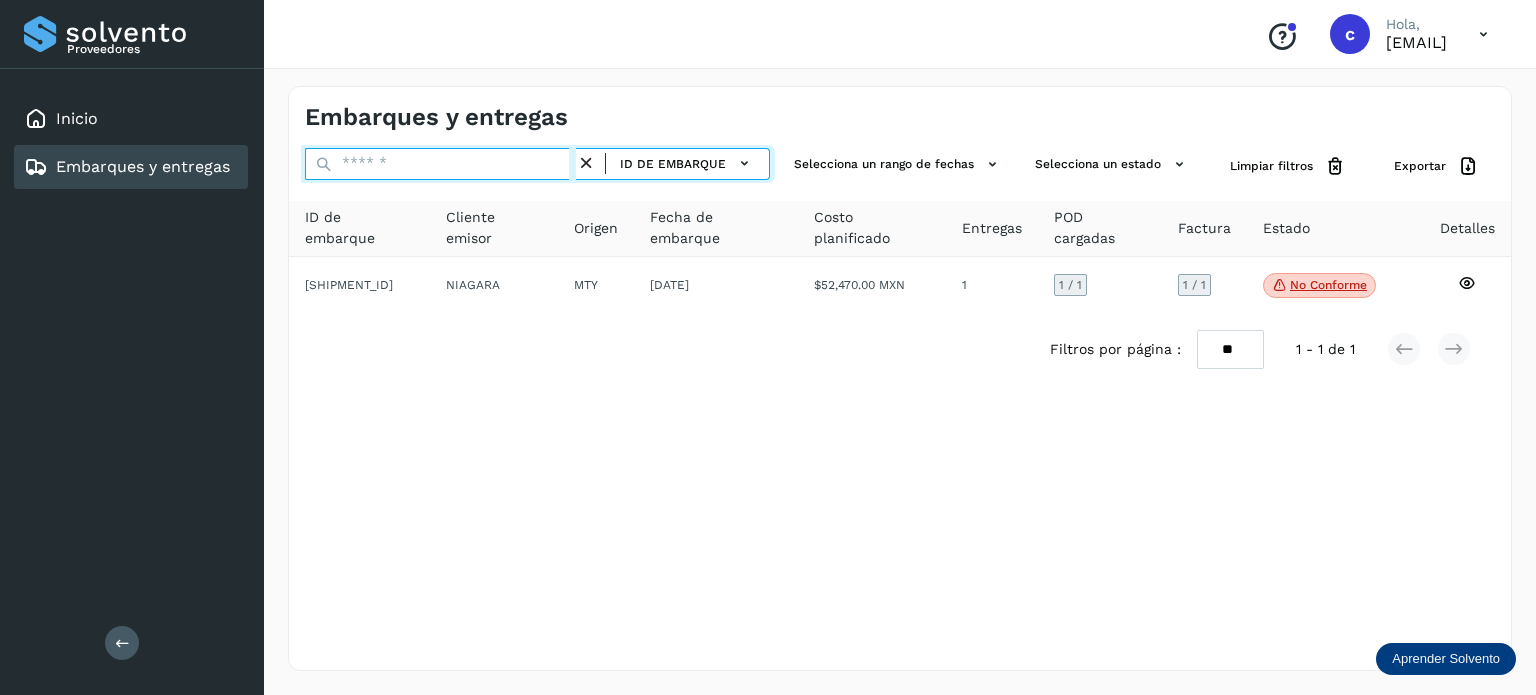 paste on "********" 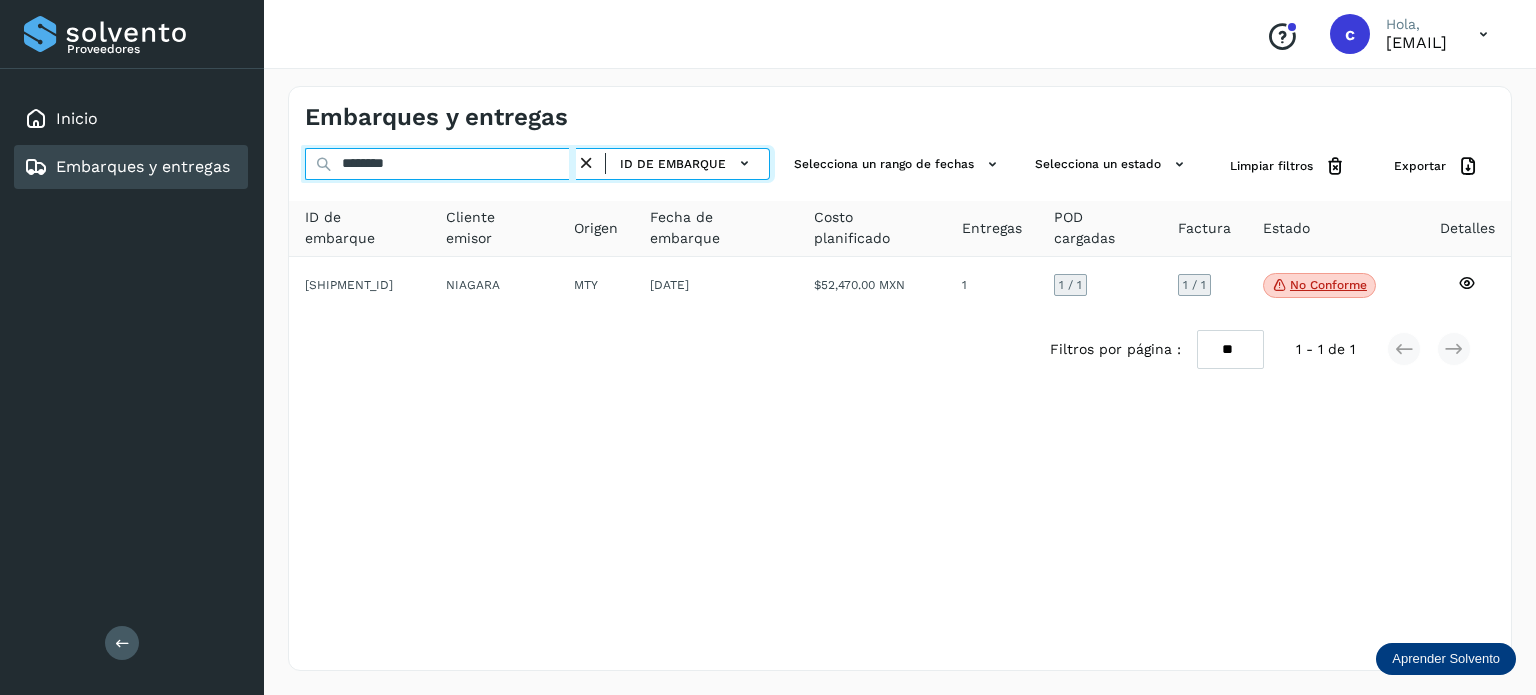 type on "********" 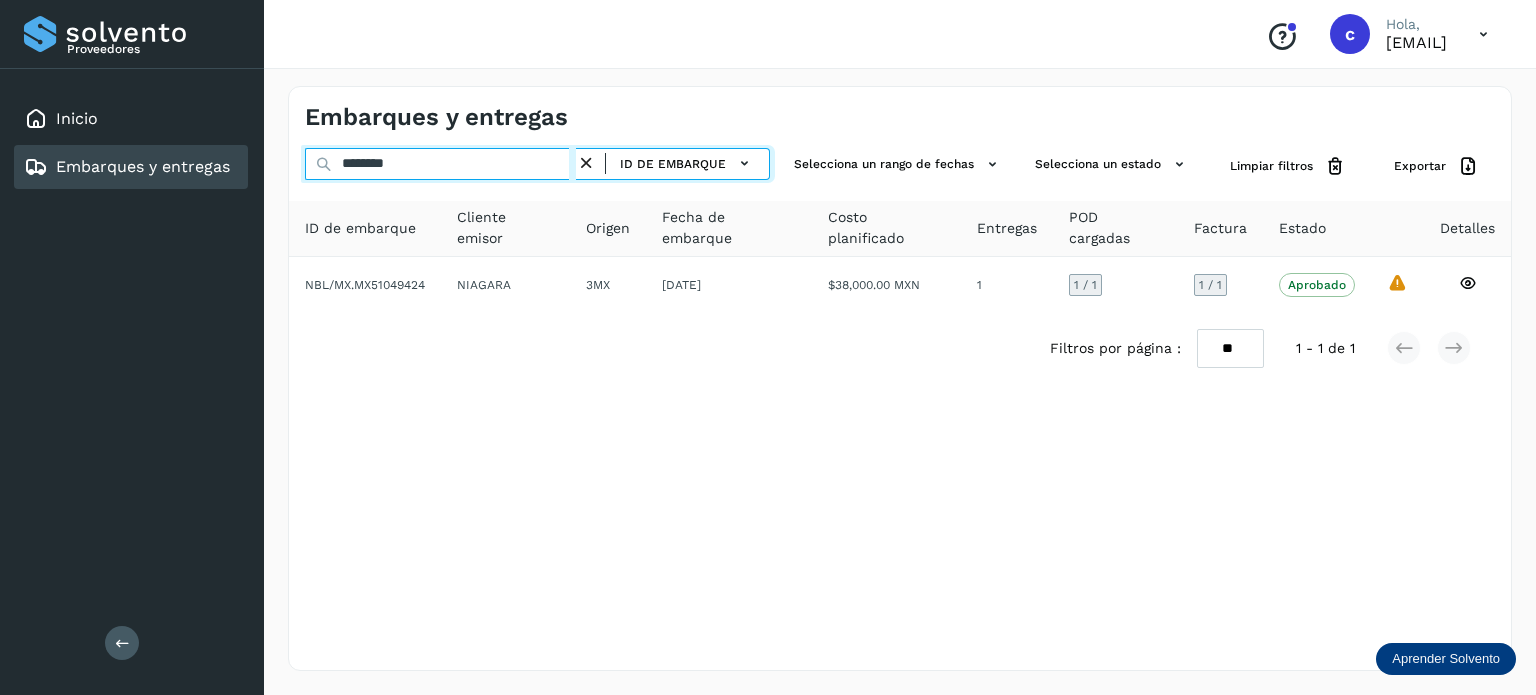 click on "********" at bounding box center [440, 164] 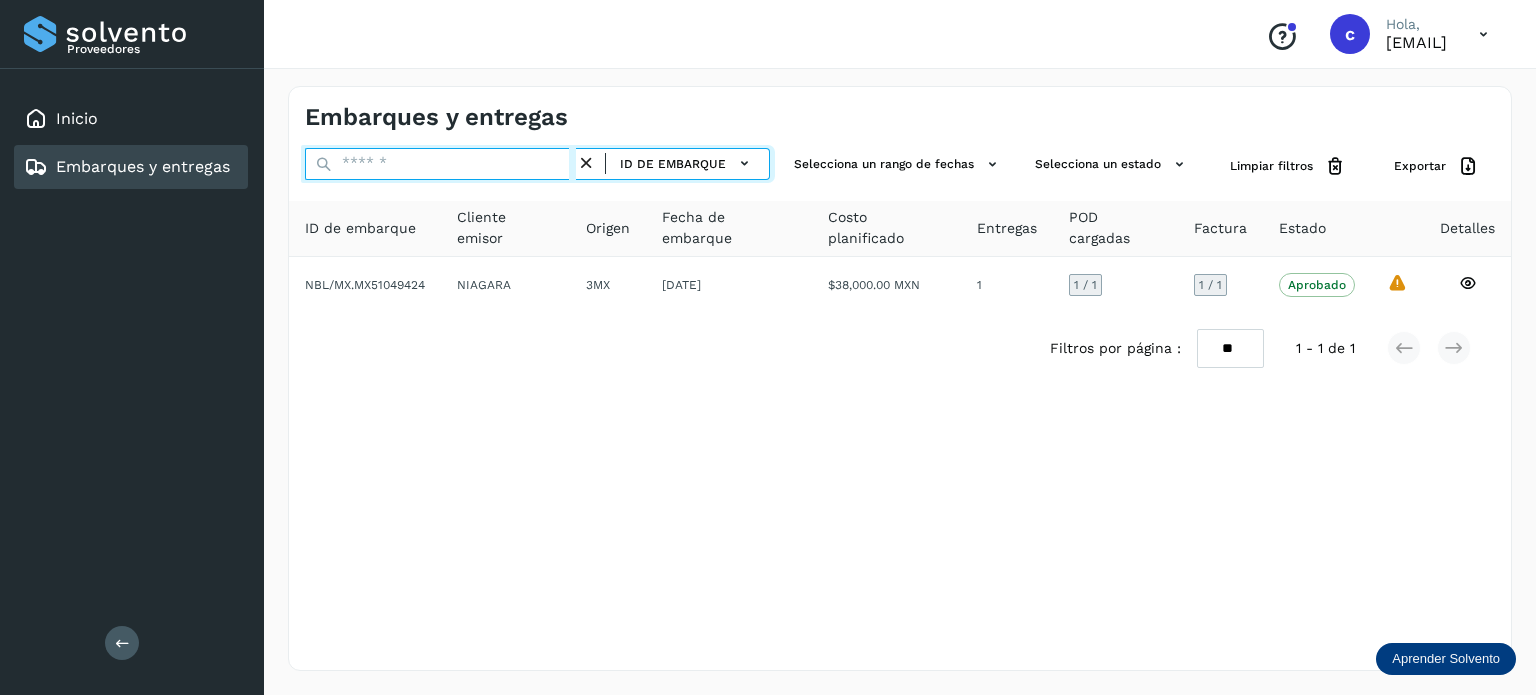 paste on "********" 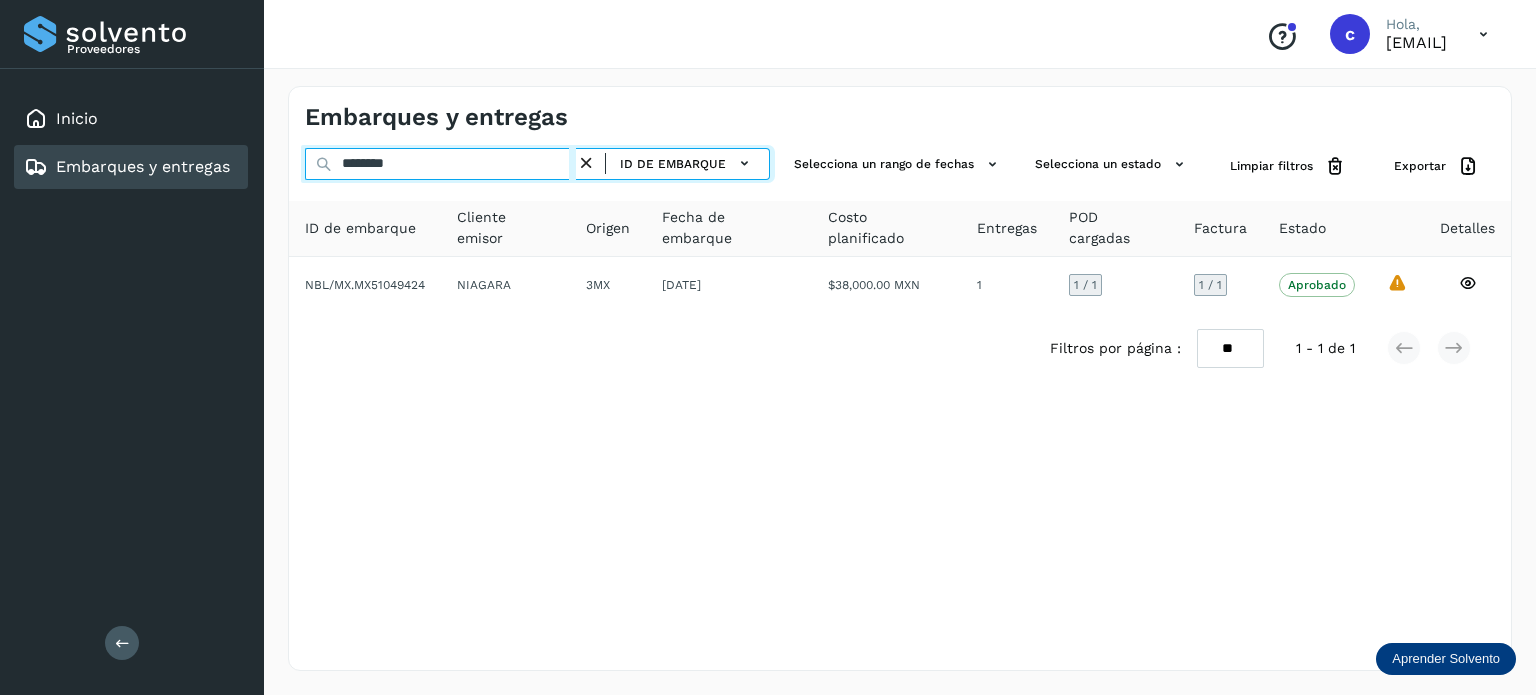 type on "********" 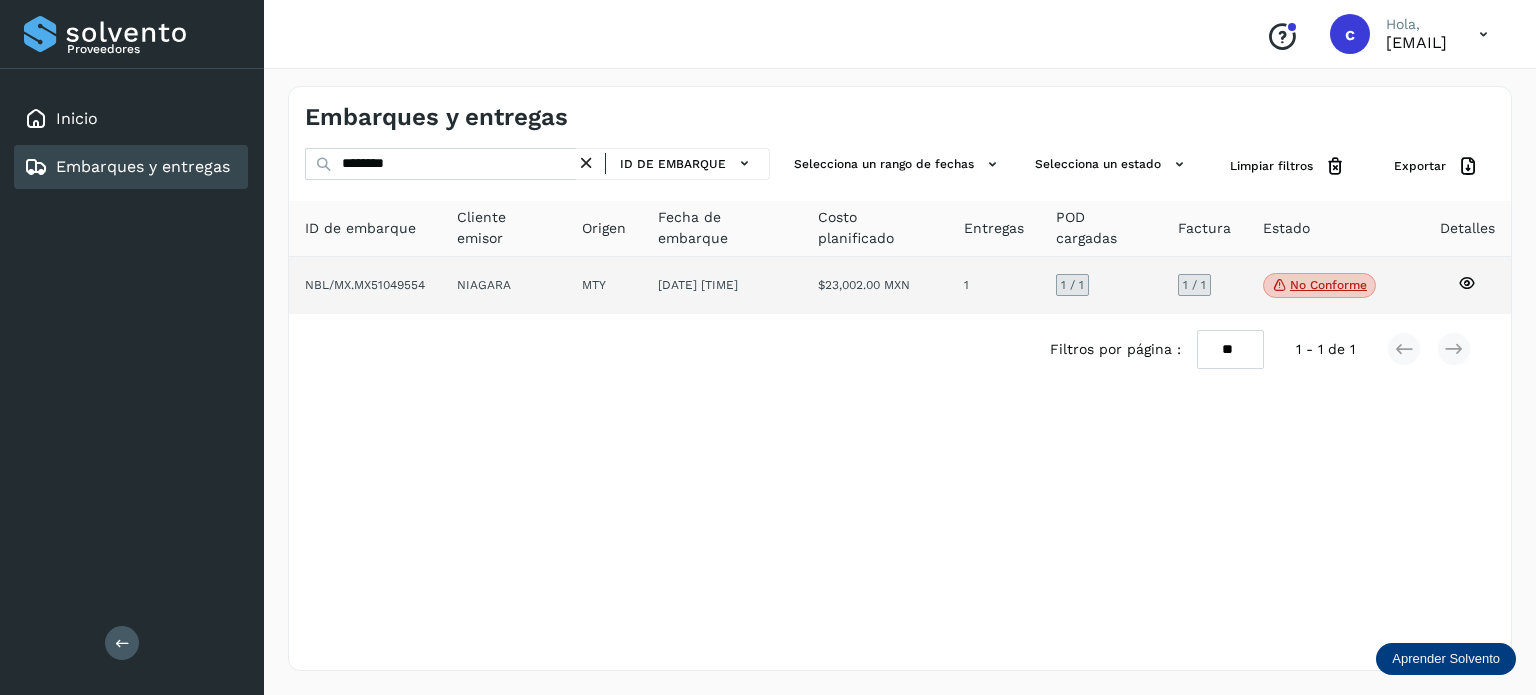 click on "No conforme" 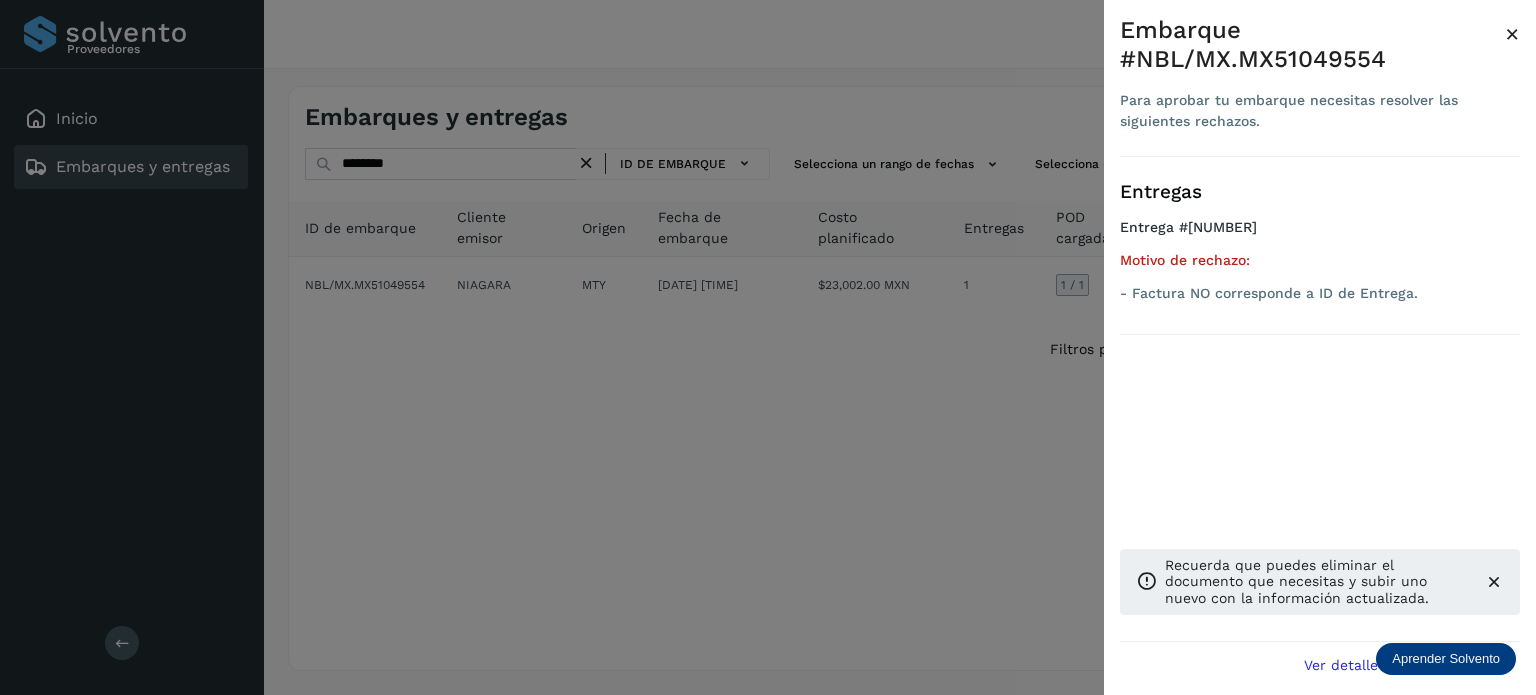 drag, startPoint x: 427, startPoint y: 162, endPoint x: 262, endPoint y: 179, distance: 165.87344 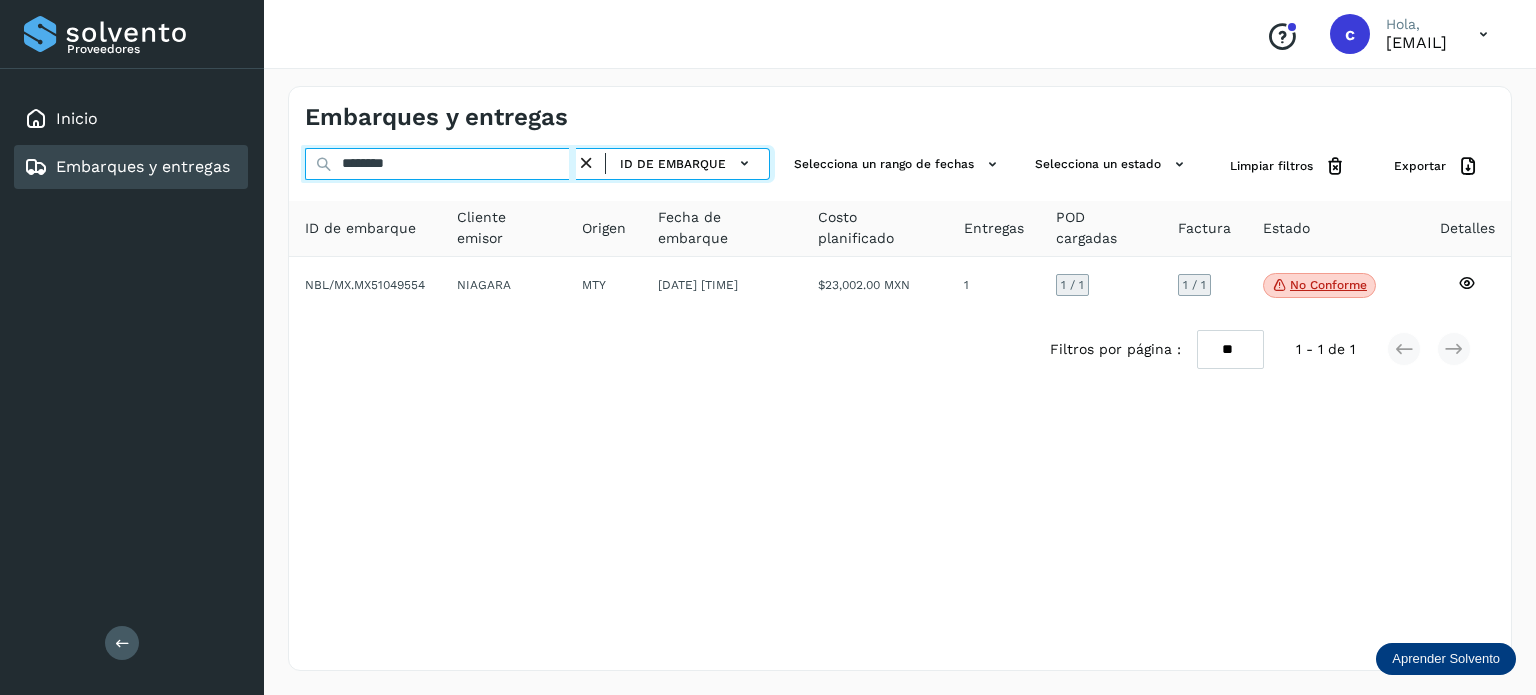 drag, startPoint x: 429, startPoint y: 171, endPoint x: 266, endPoint y: 165, distance: 163.1104 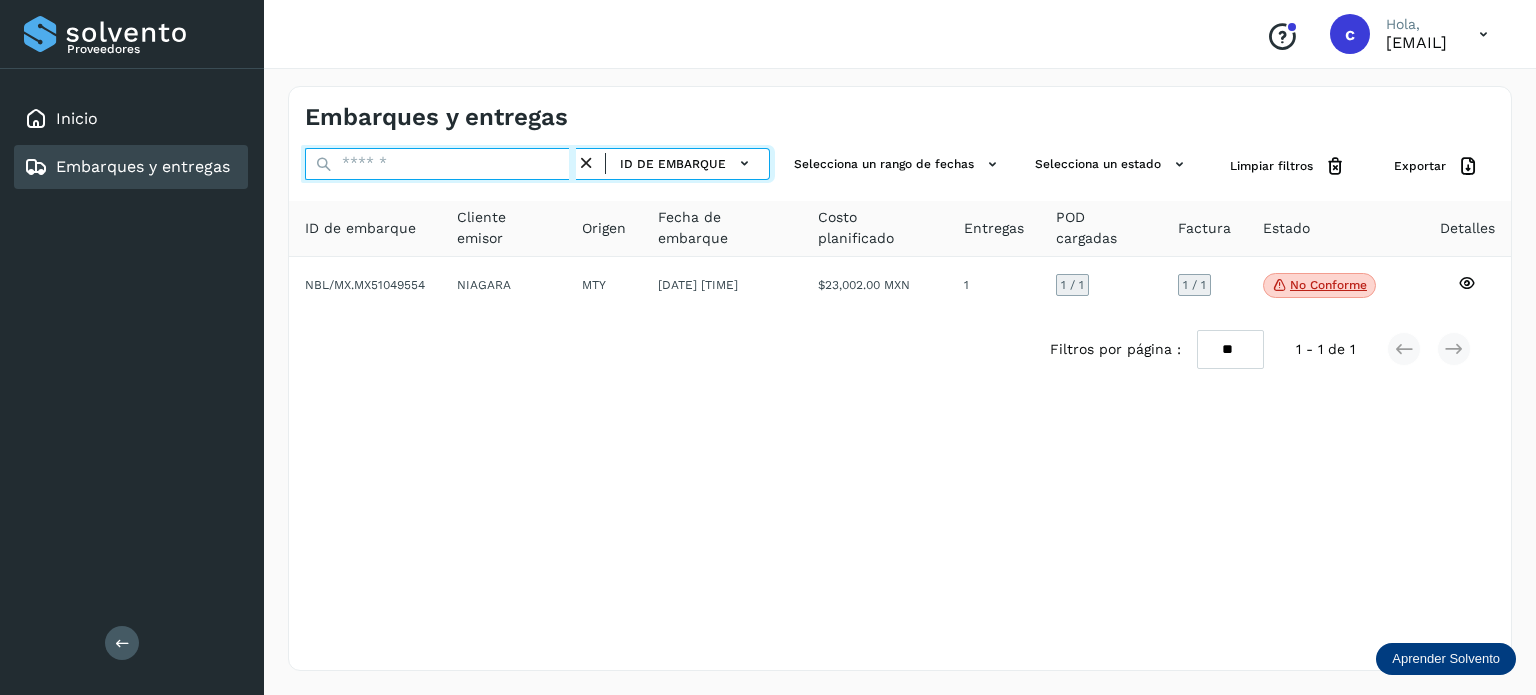 paste on "********" 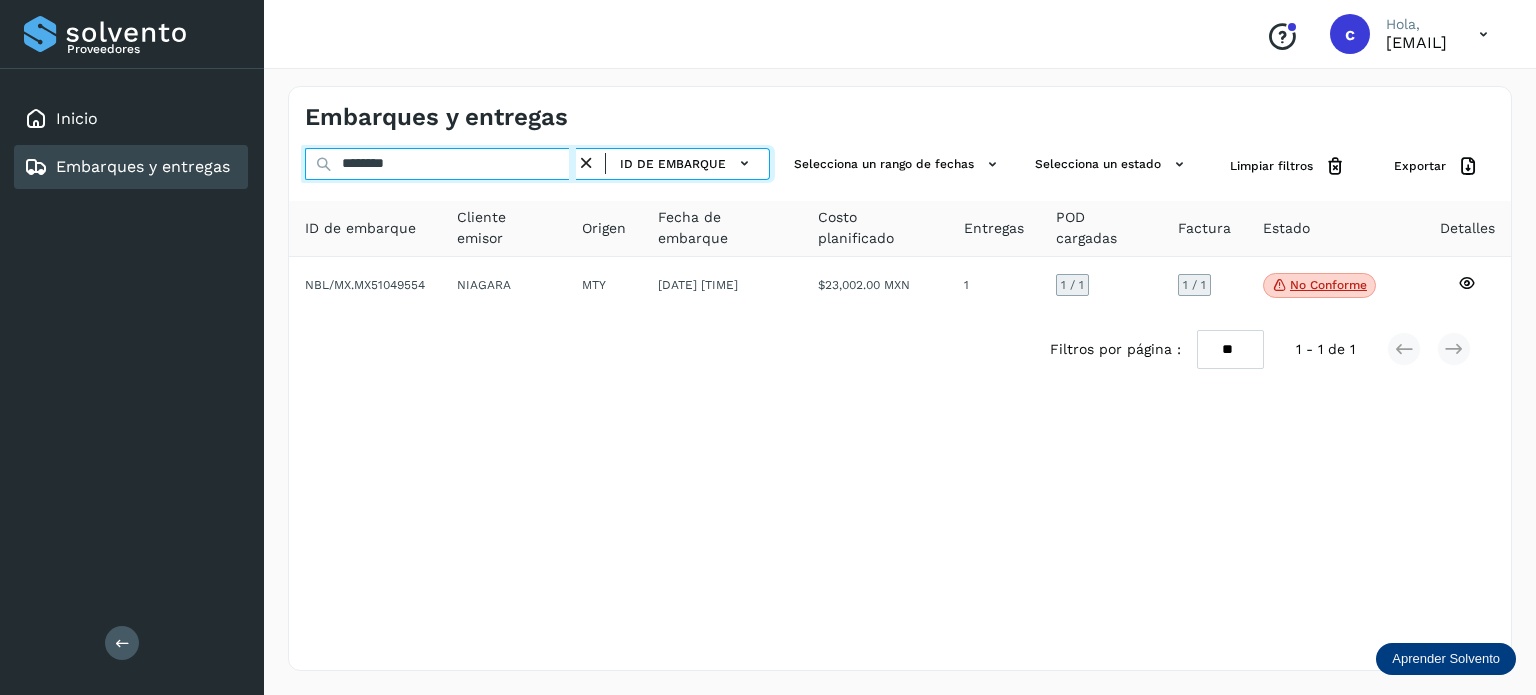 type on "********" 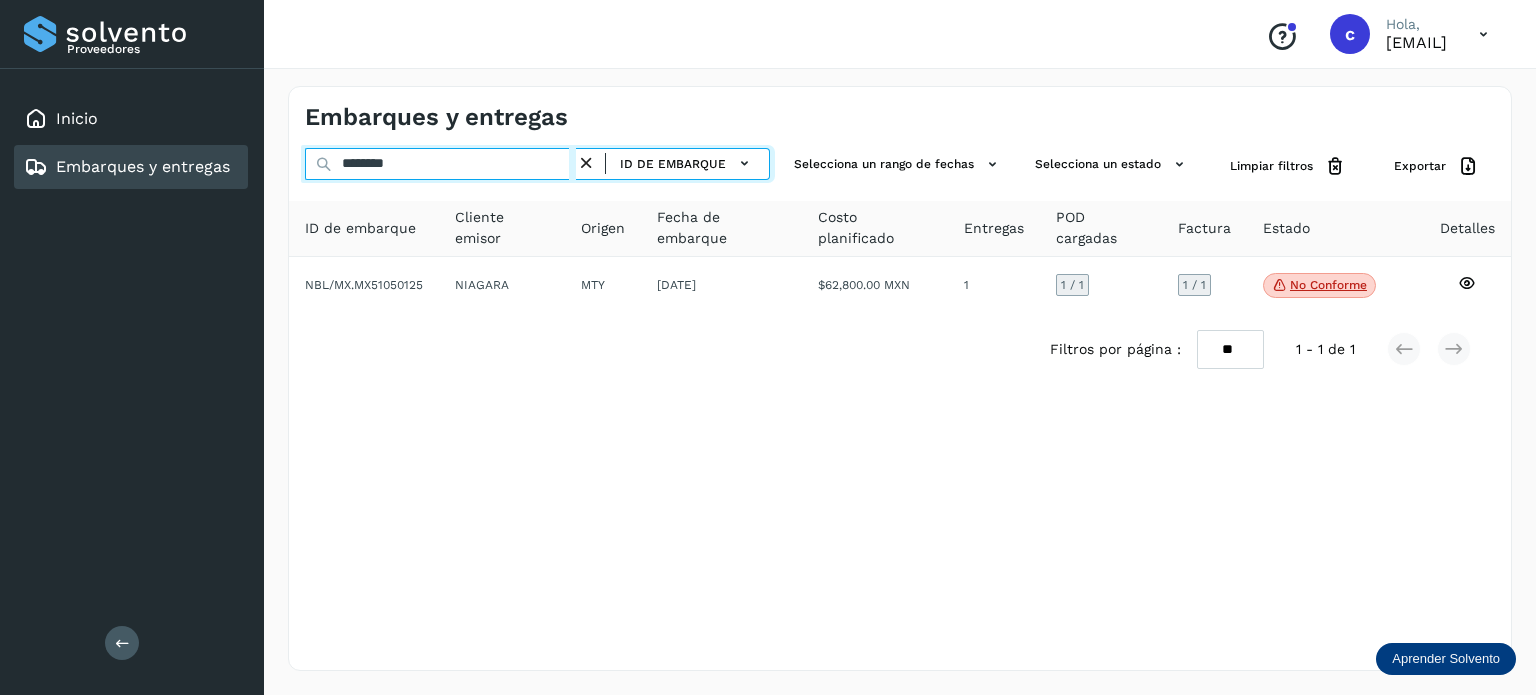 drag, startPoint x: 404, startPoint y: 165, endPoint x: 200, endPoint y: 168, distance: 204.02206 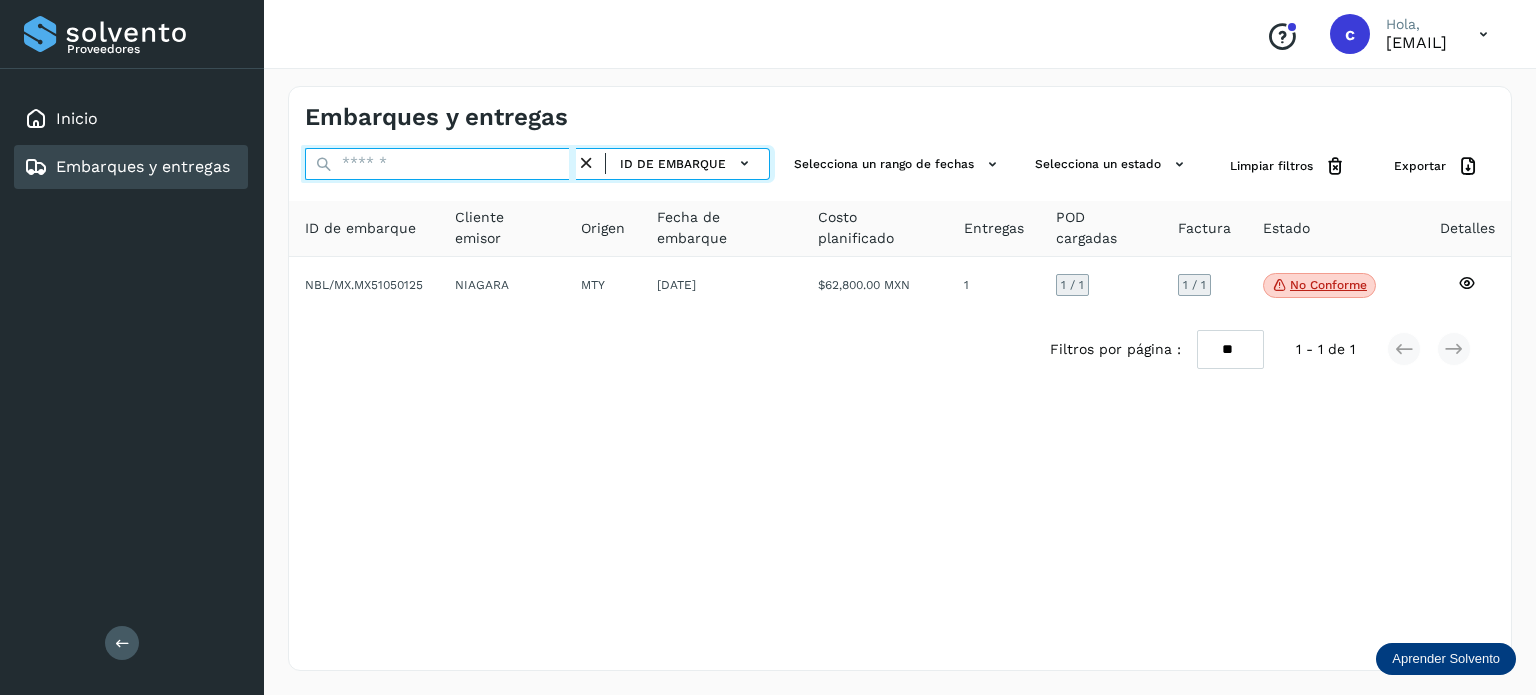 paste on "********" 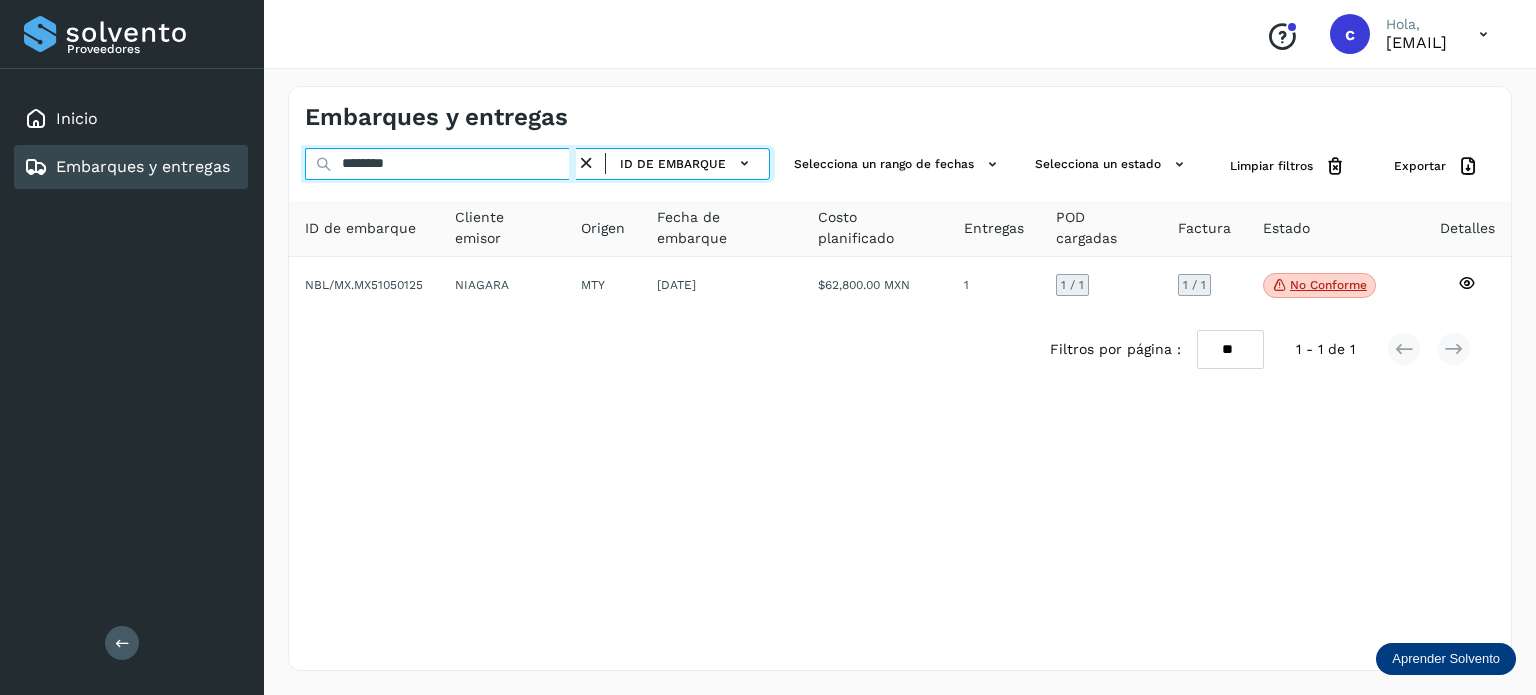 type on "********" 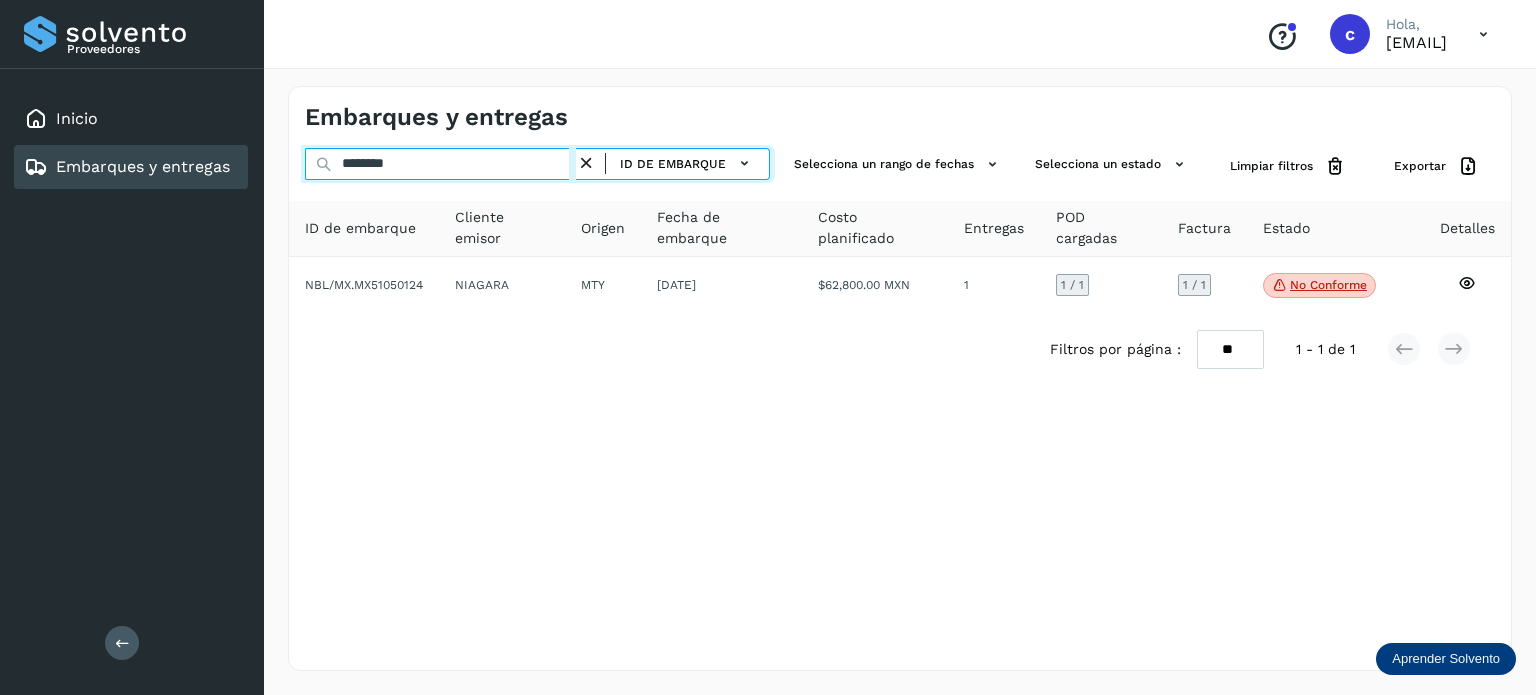 drag, startPoint x: 421, startPoint y: 163, endPoint x: 320, endPoint y: 165, distance: 101.0198 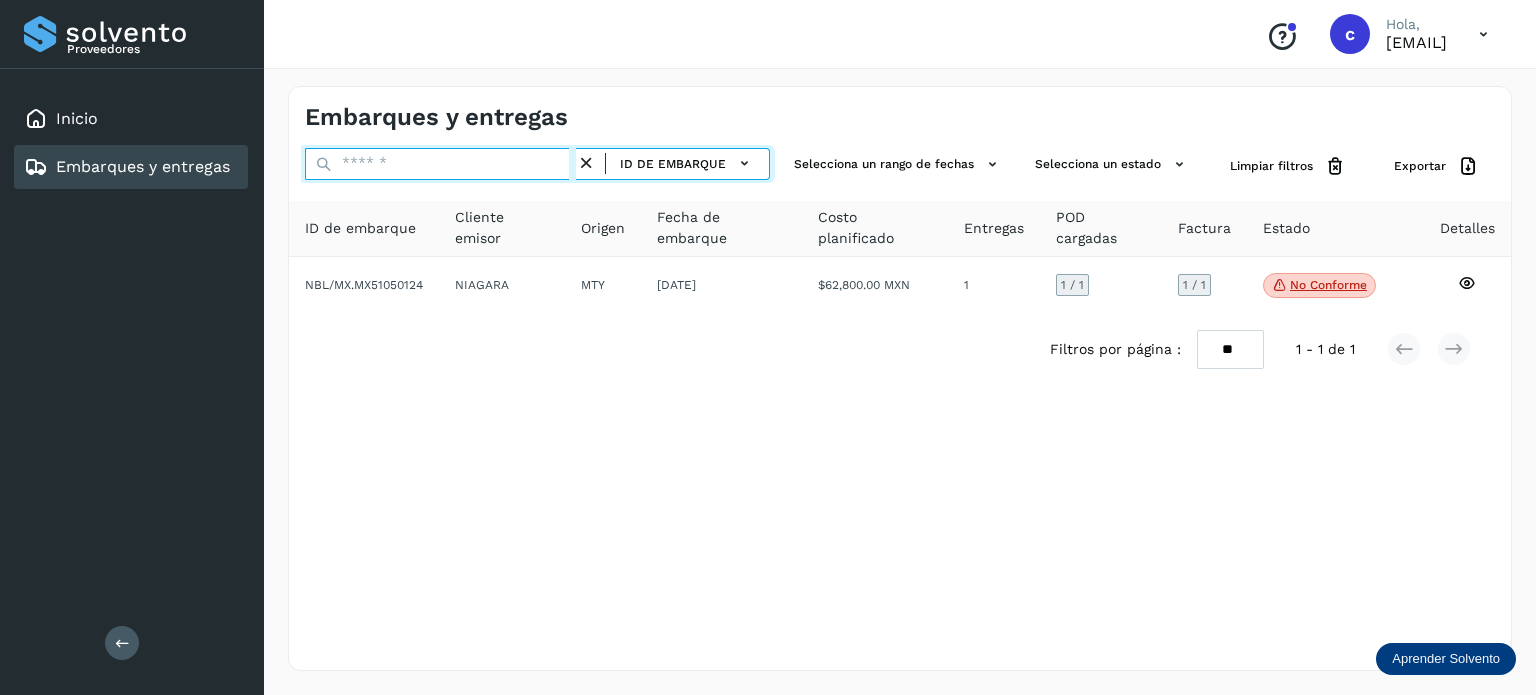 paste on "********" 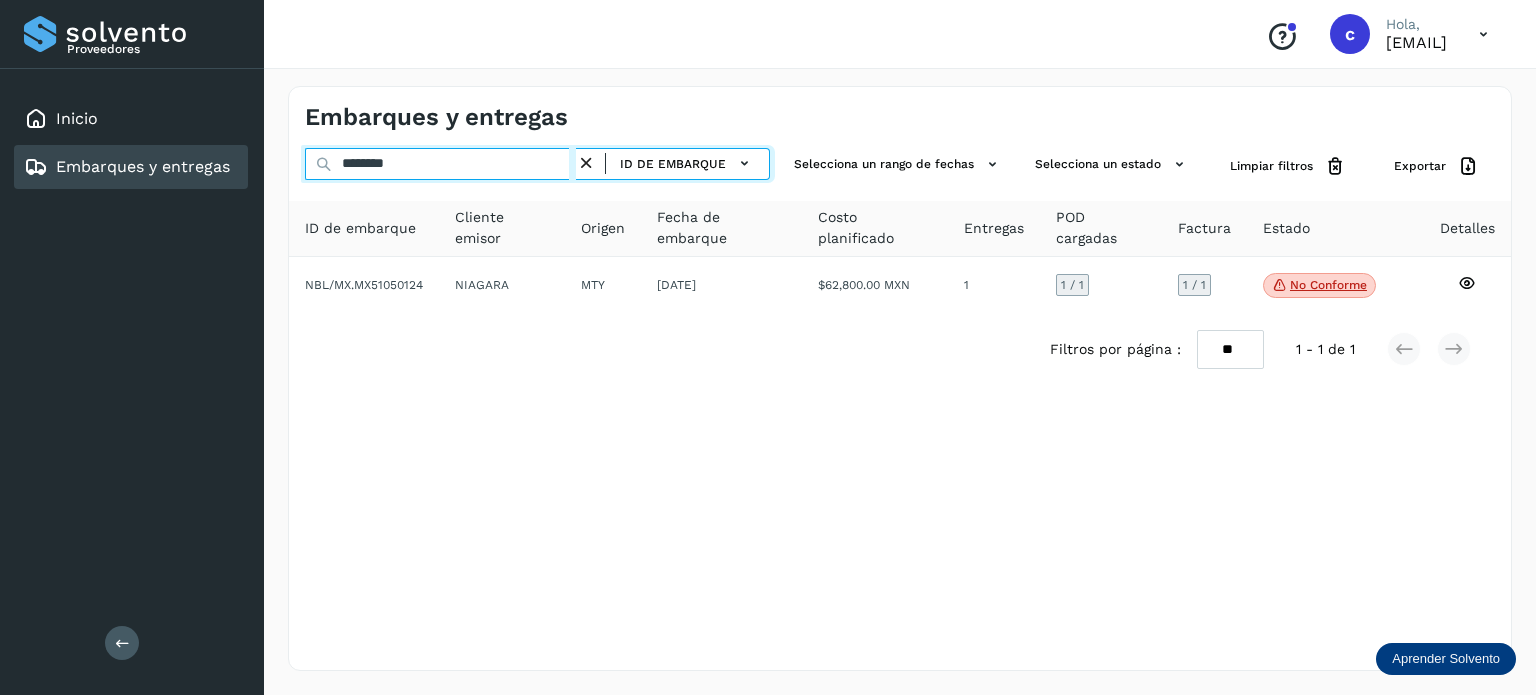 type on "********" 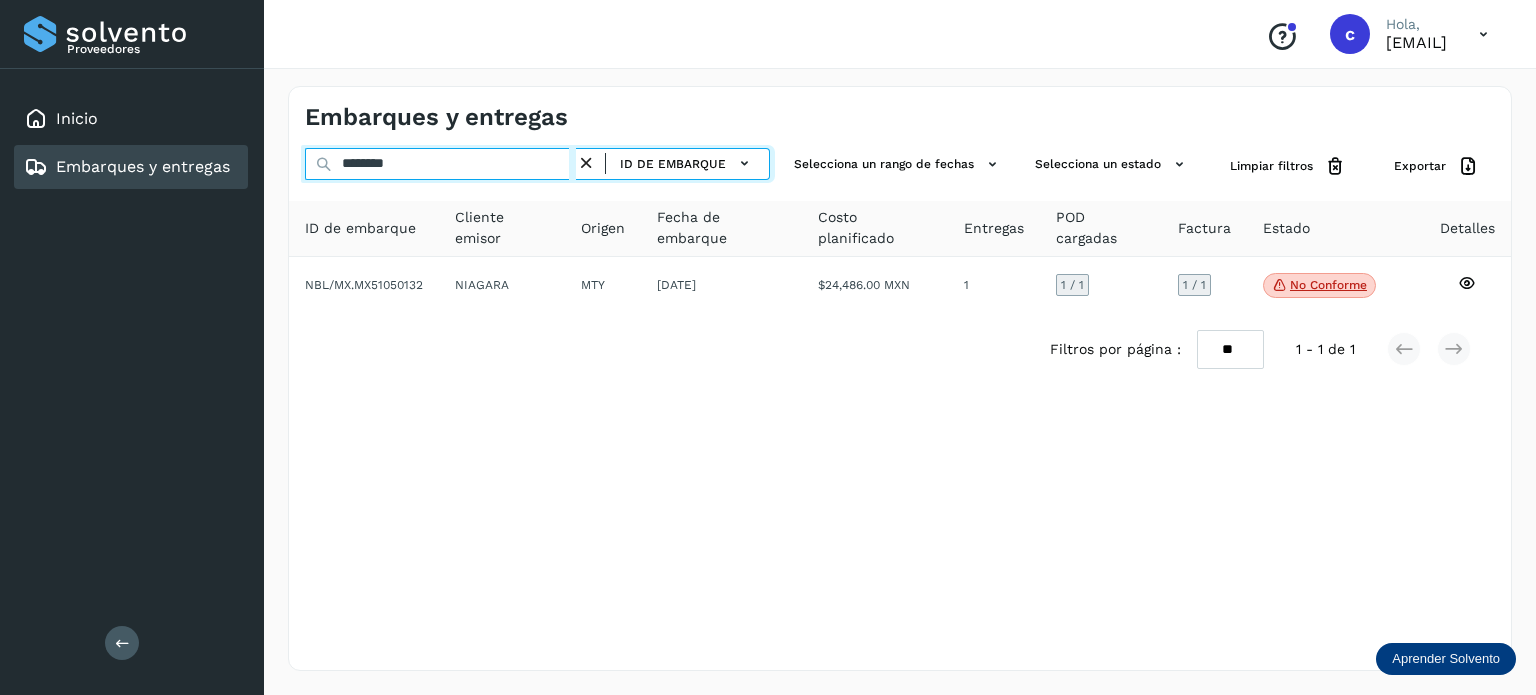 drag, startPoint x: 414, startPoint y: 157, endPoint x: 254, endPoint y: 171, distance: 160.61133 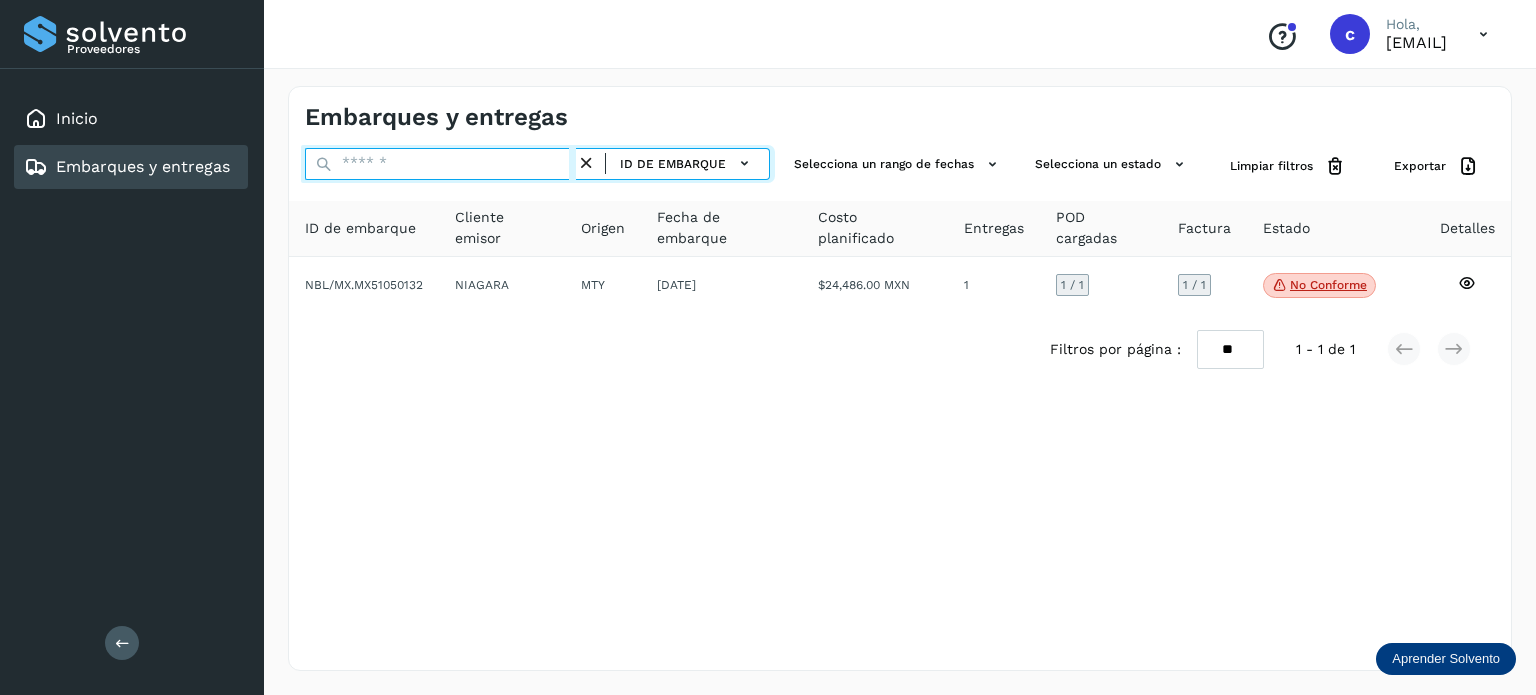 paste on "********" 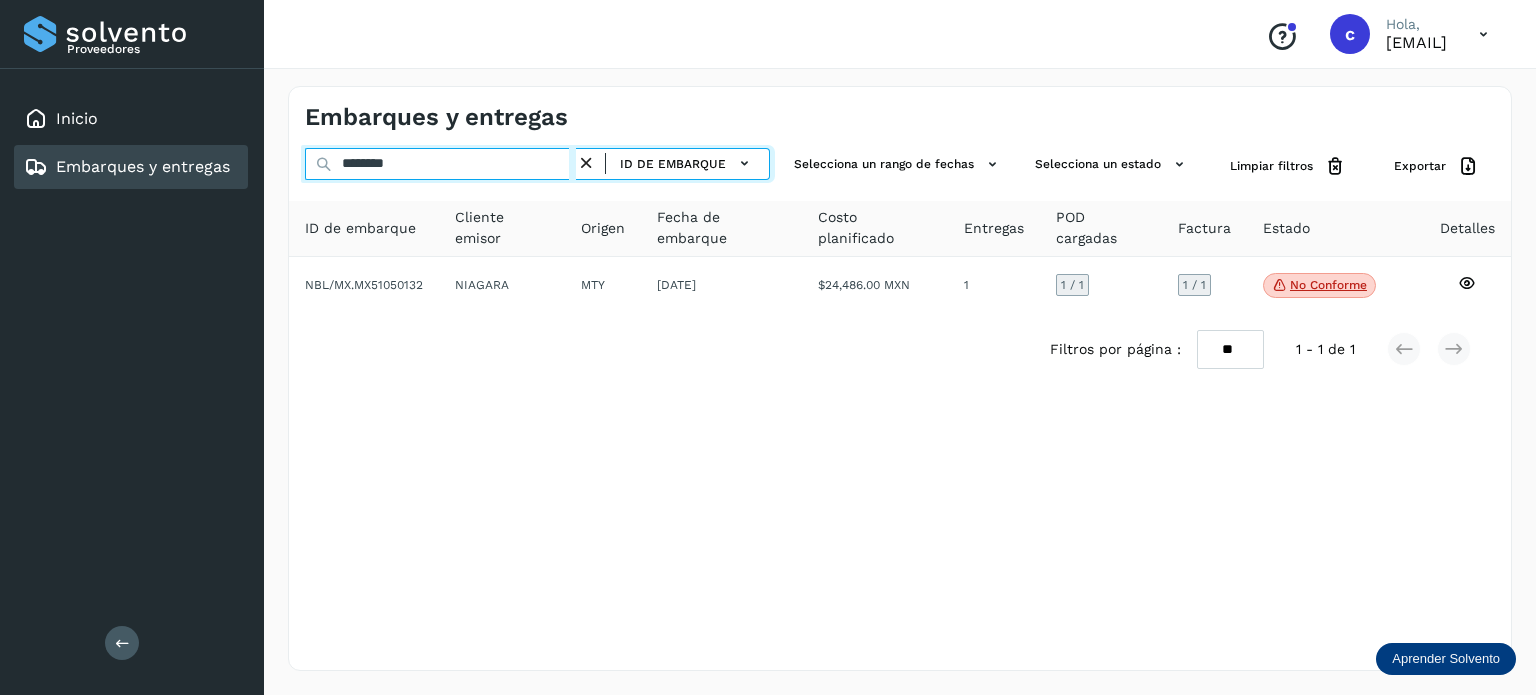 type on "********" 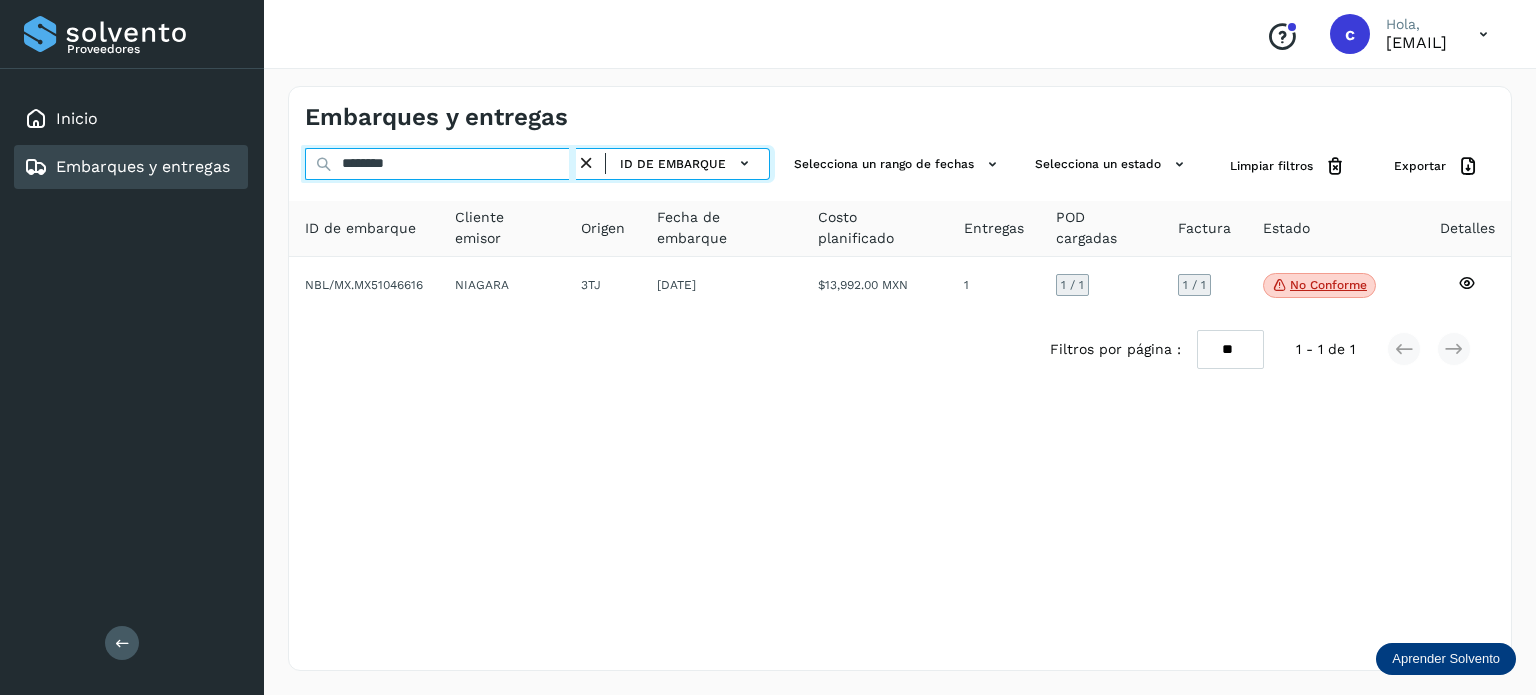 drag, startPoint x: 435, startPoint y: 163, endPoint x: 198, endPoint y: 154, distance: 237.17082 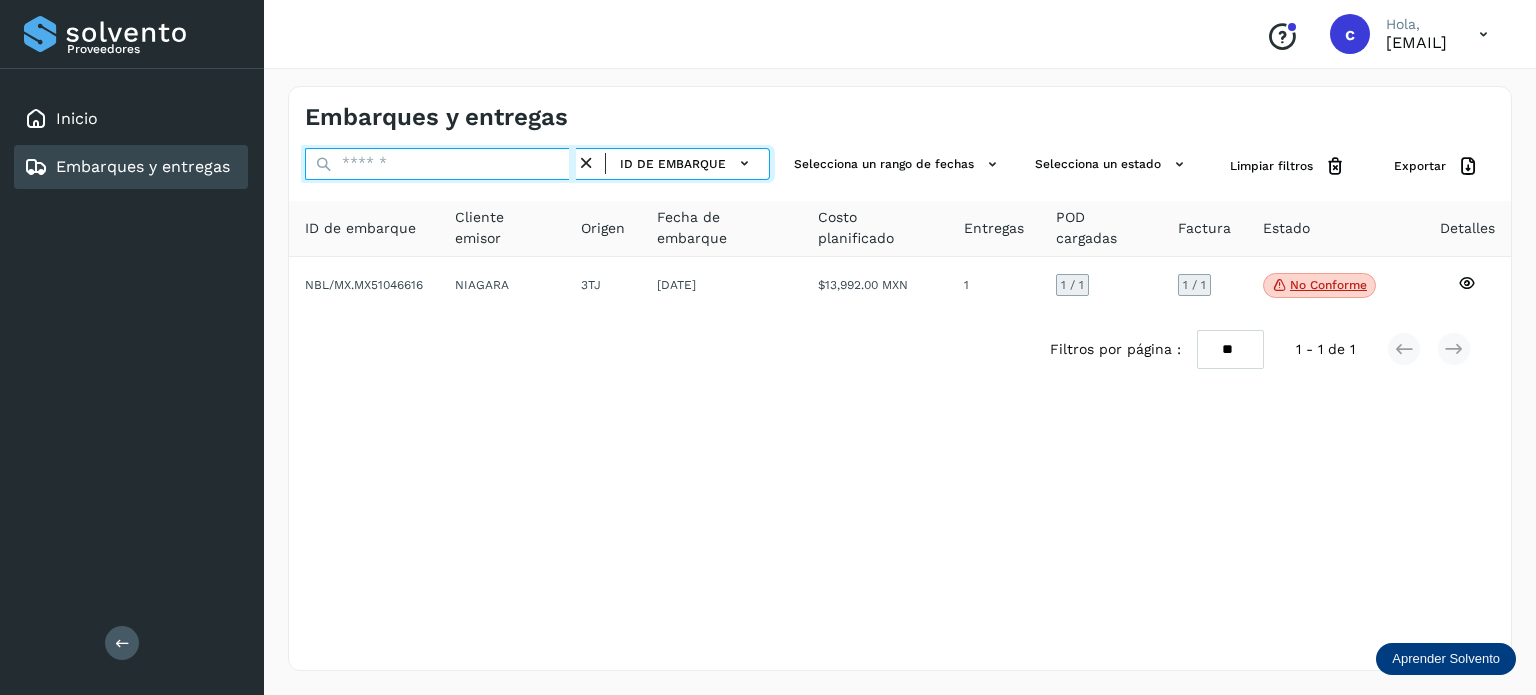 paste on "********" 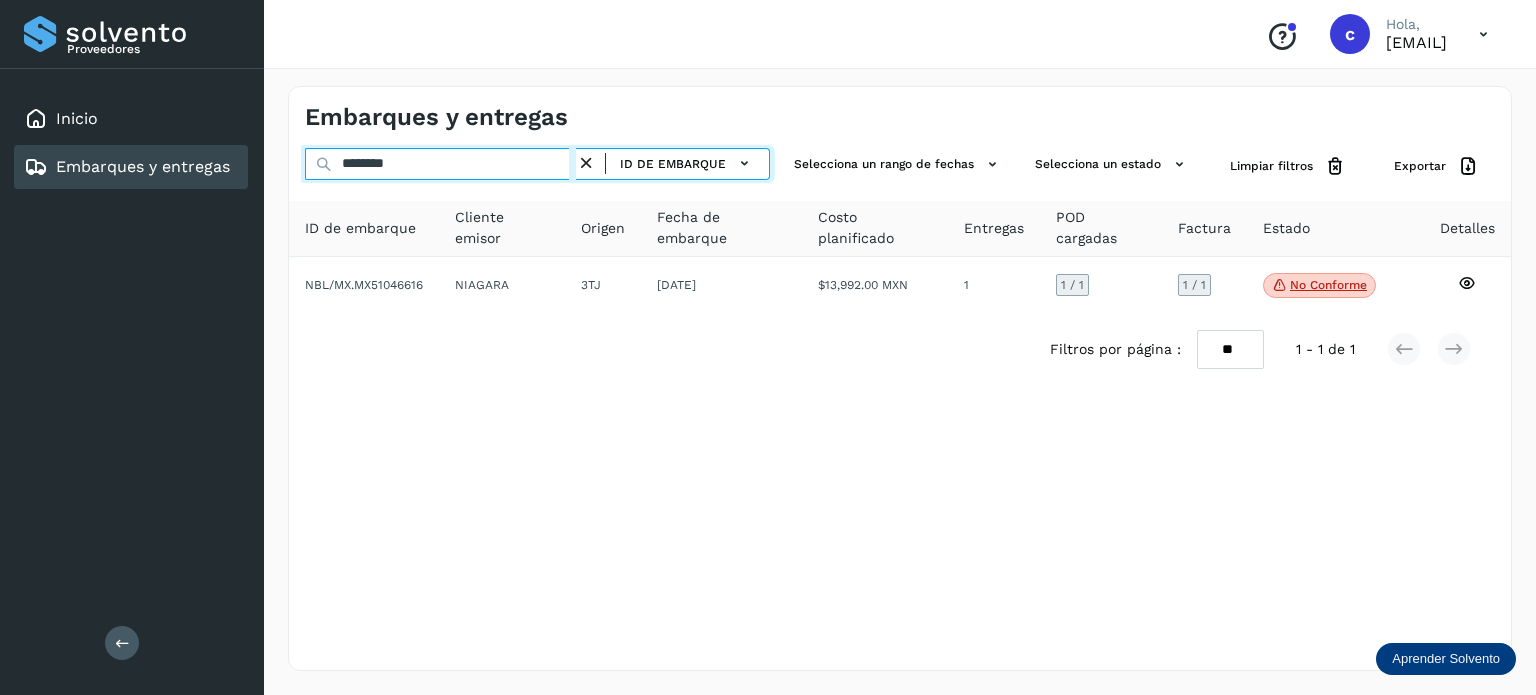type on "********" 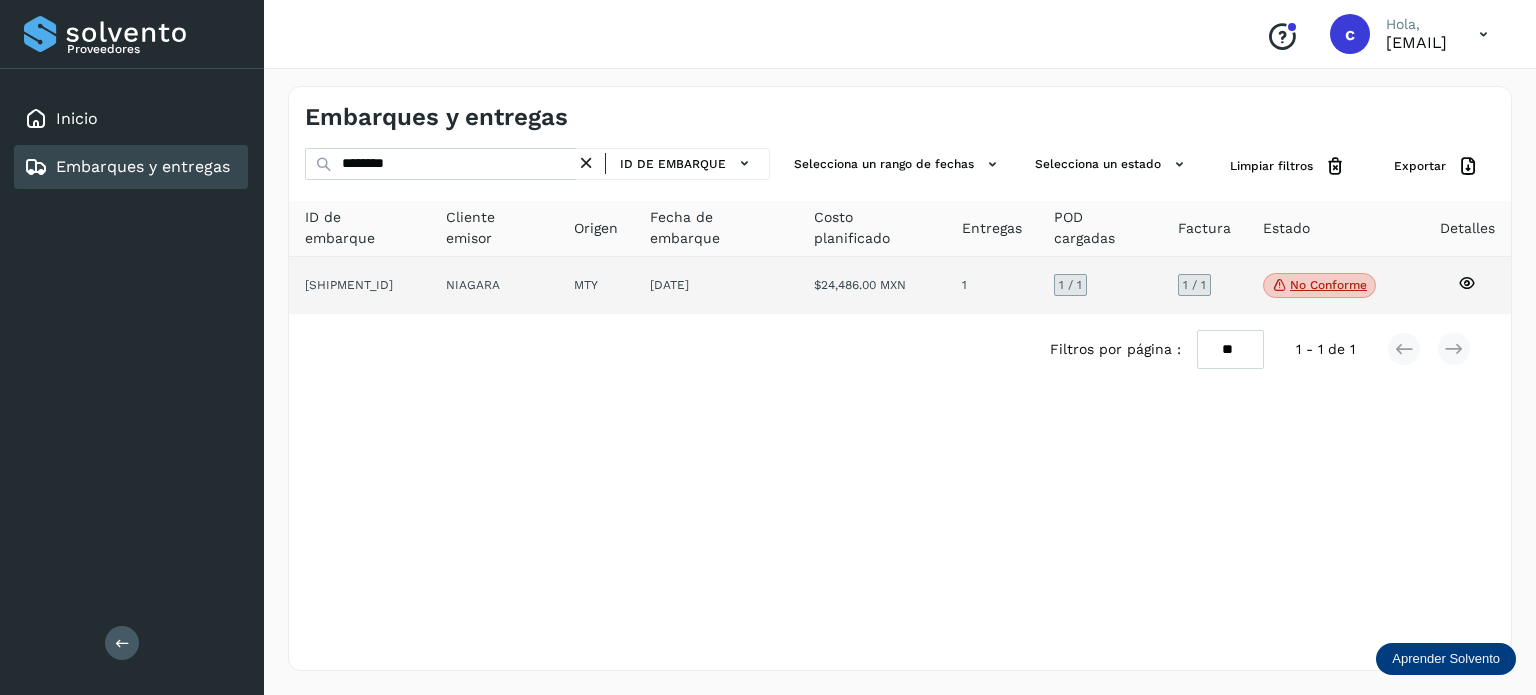 click on "No conforme" 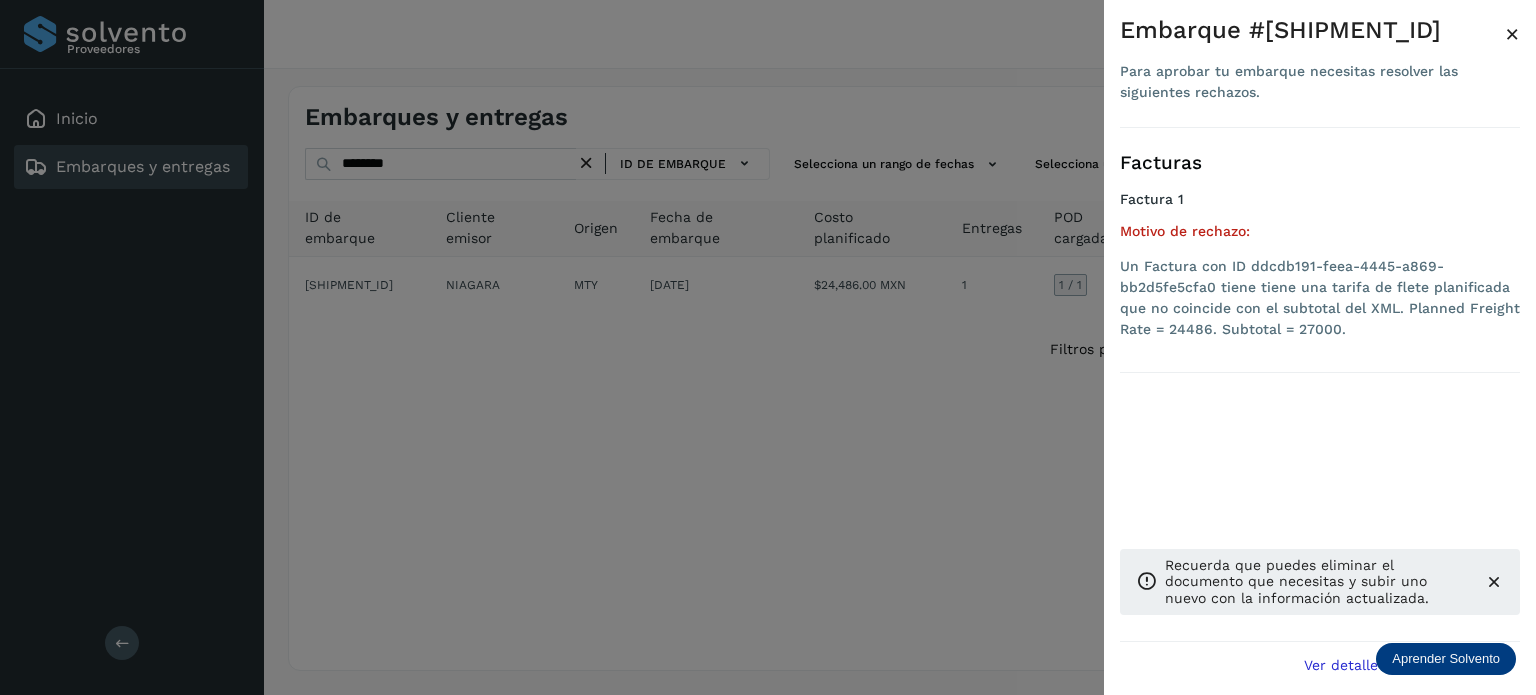 click at bounding box center [768, 347] 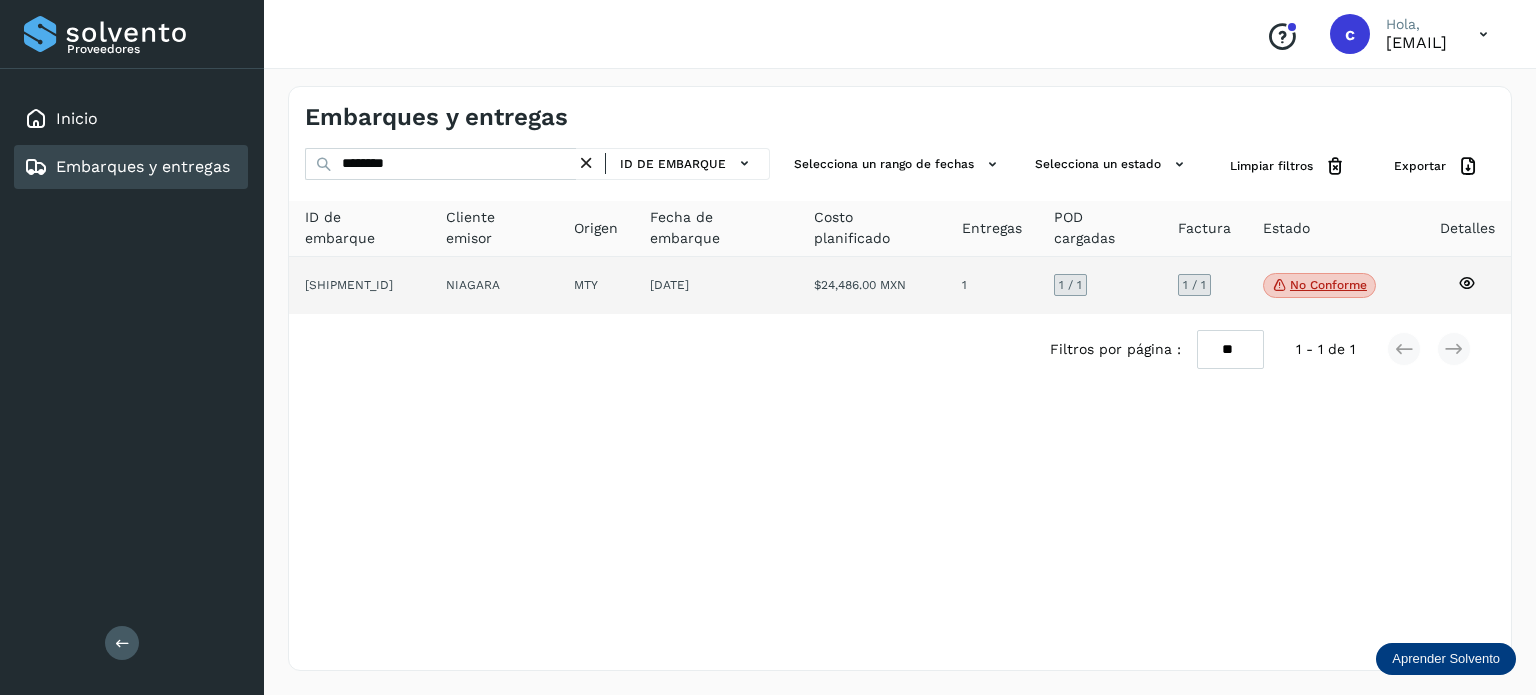 click on "No conforme" 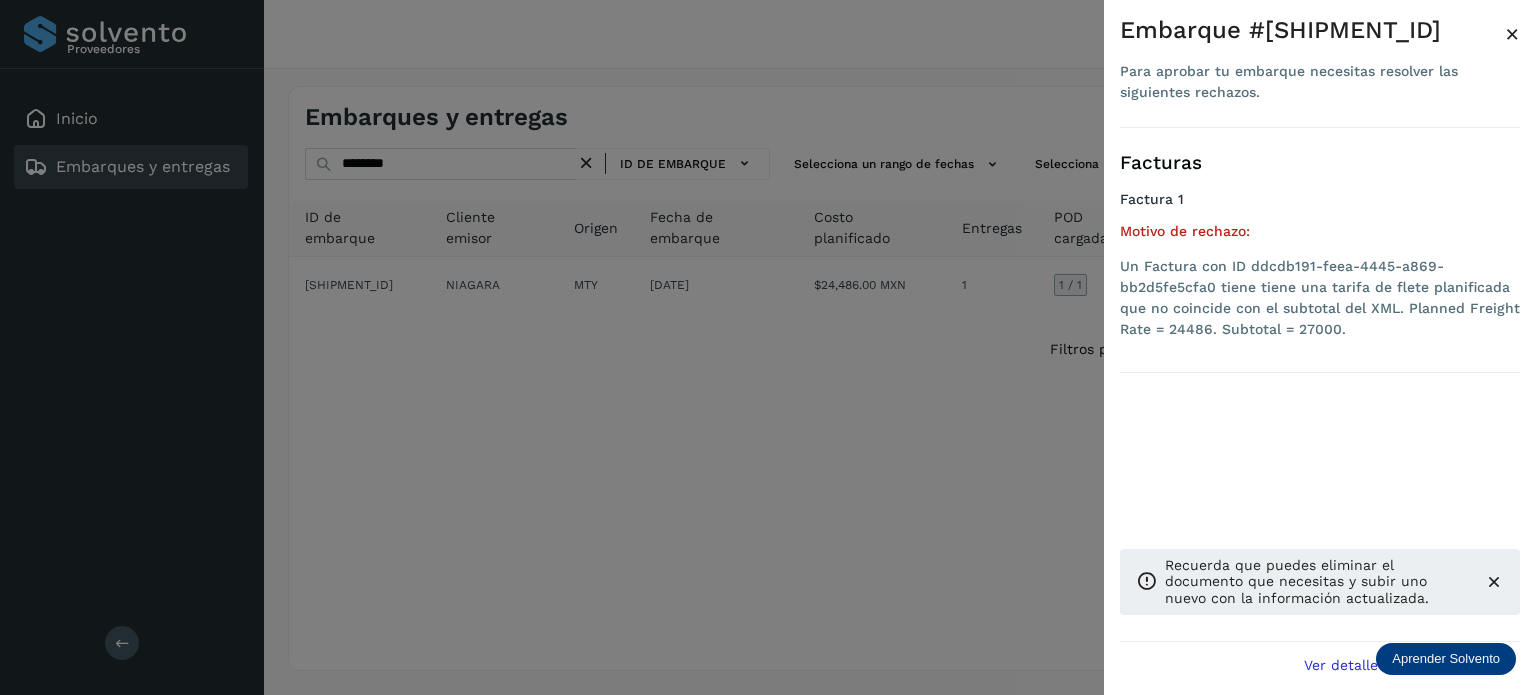click at bounding box center [768, 347] 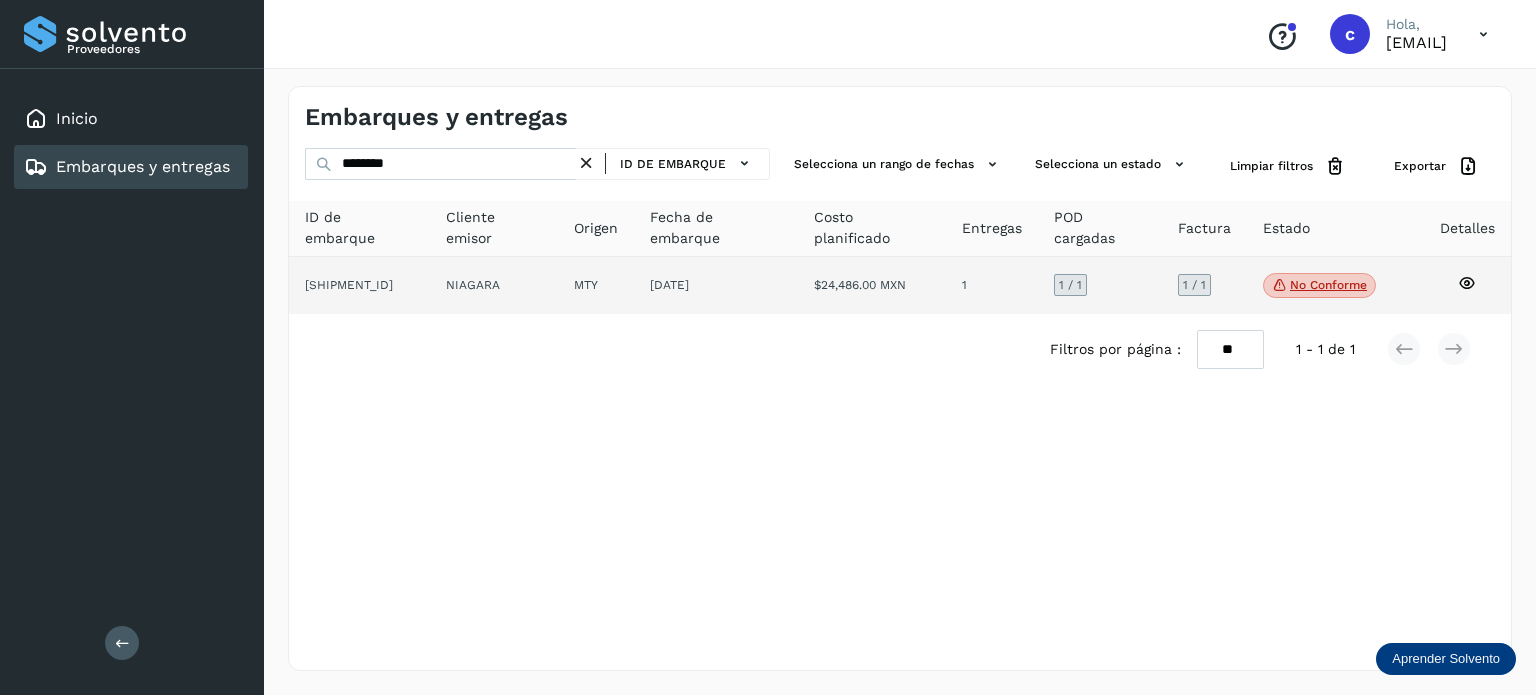click 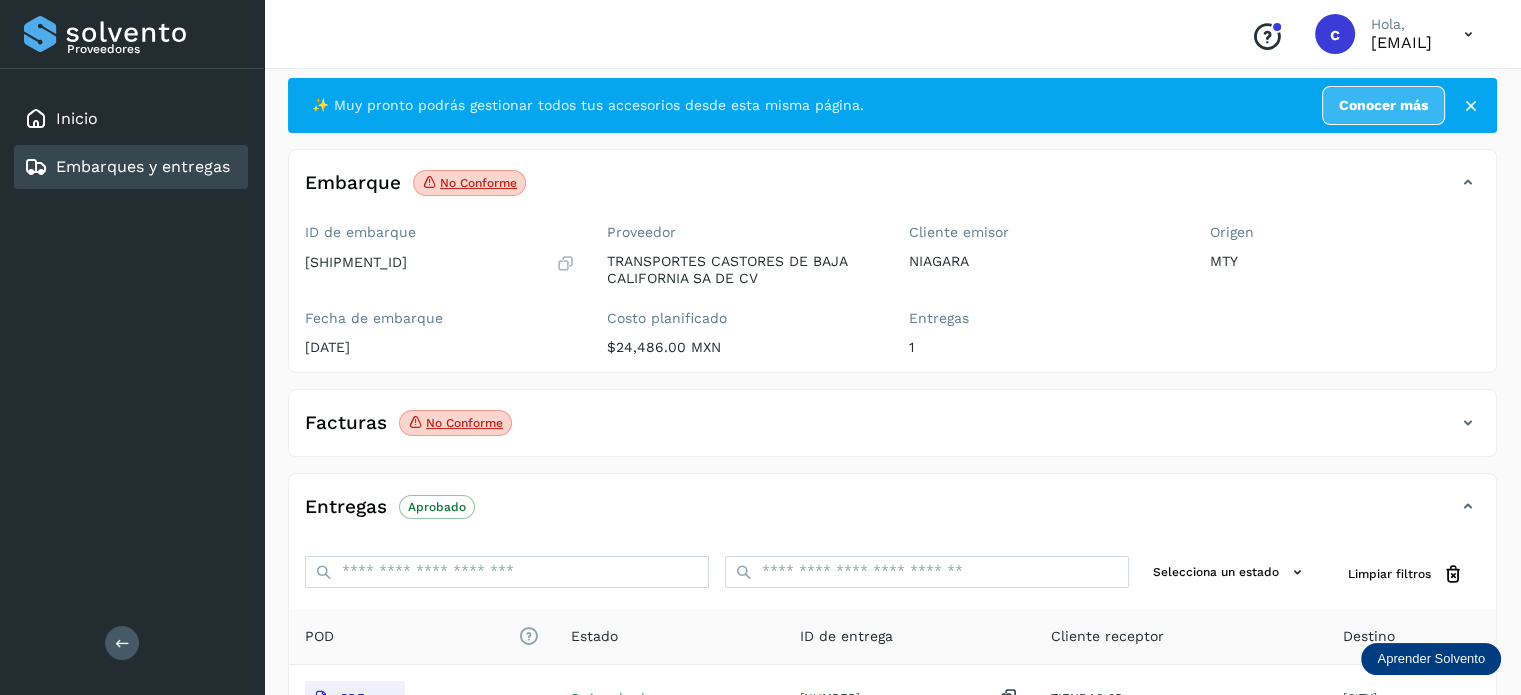 scroll, scrollTop: 0, scrollLeft: 0, axis: both 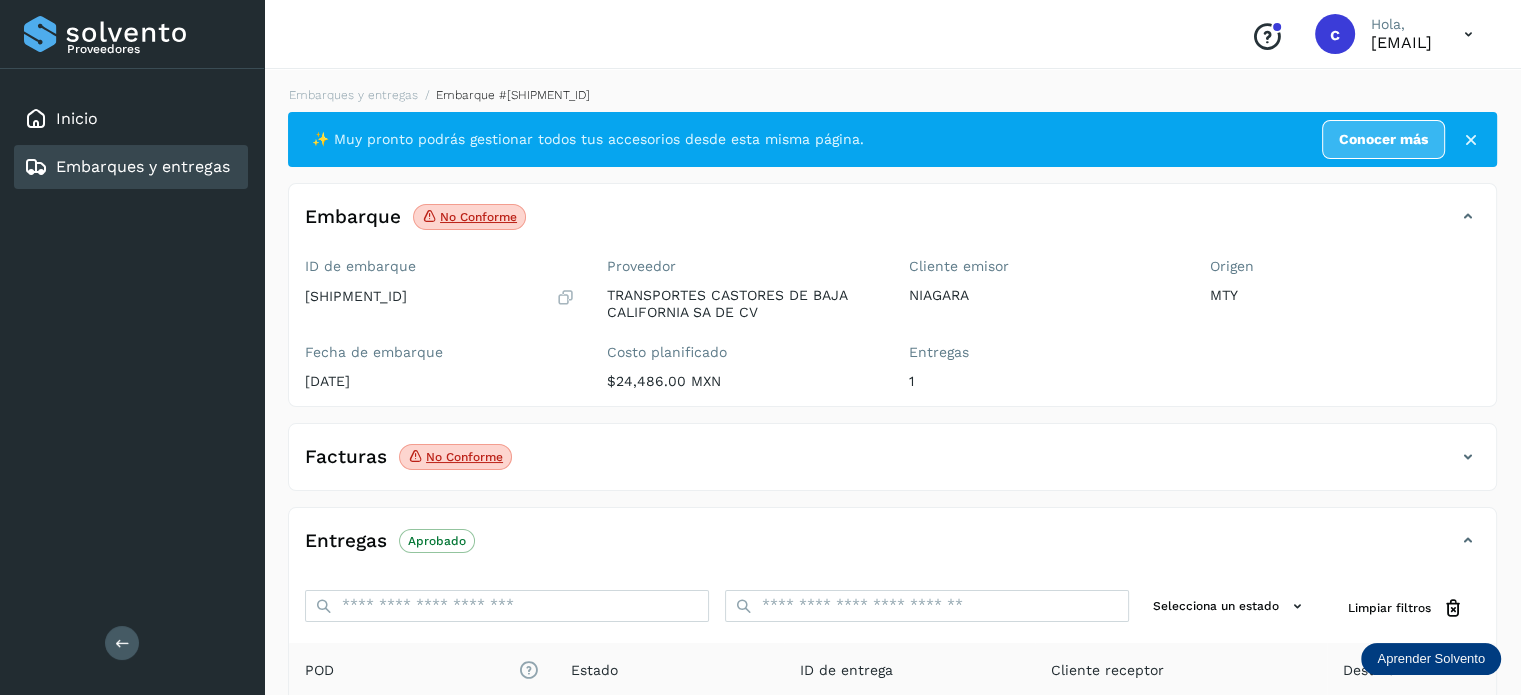click on "Embarques y entregas" at bounding box center [143, 166] 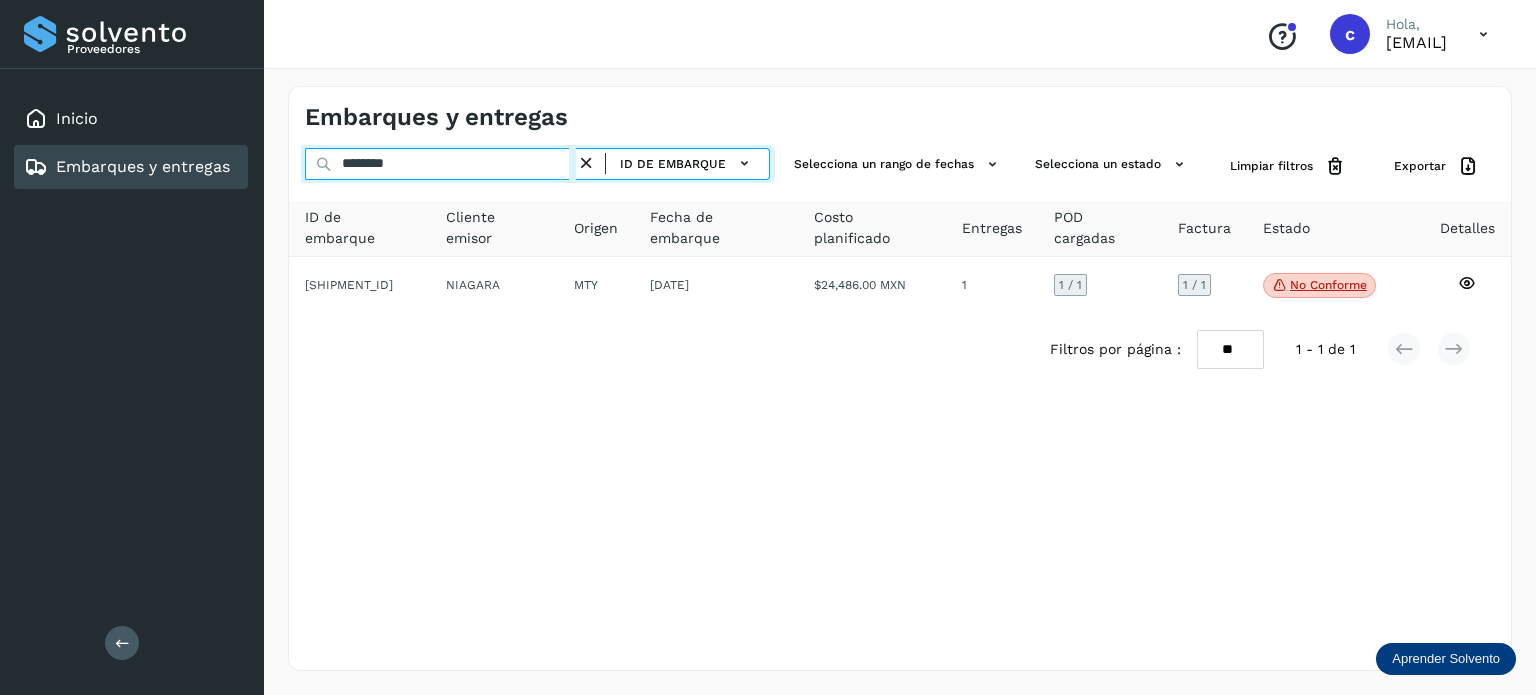 drag, startPoint x: 406, startPoint y: 171, endPoint x: 265, endPoint y: 166, distance: 141.08862 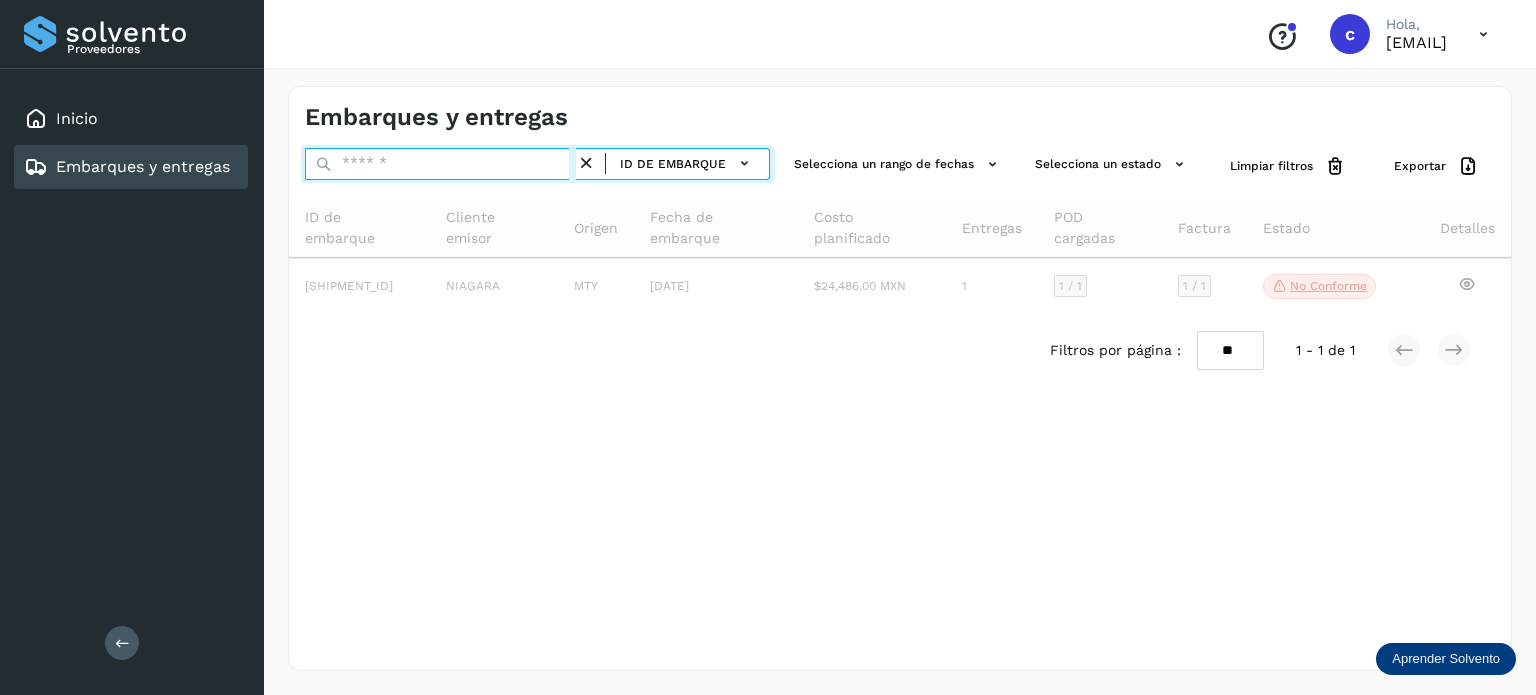 paste on "********" 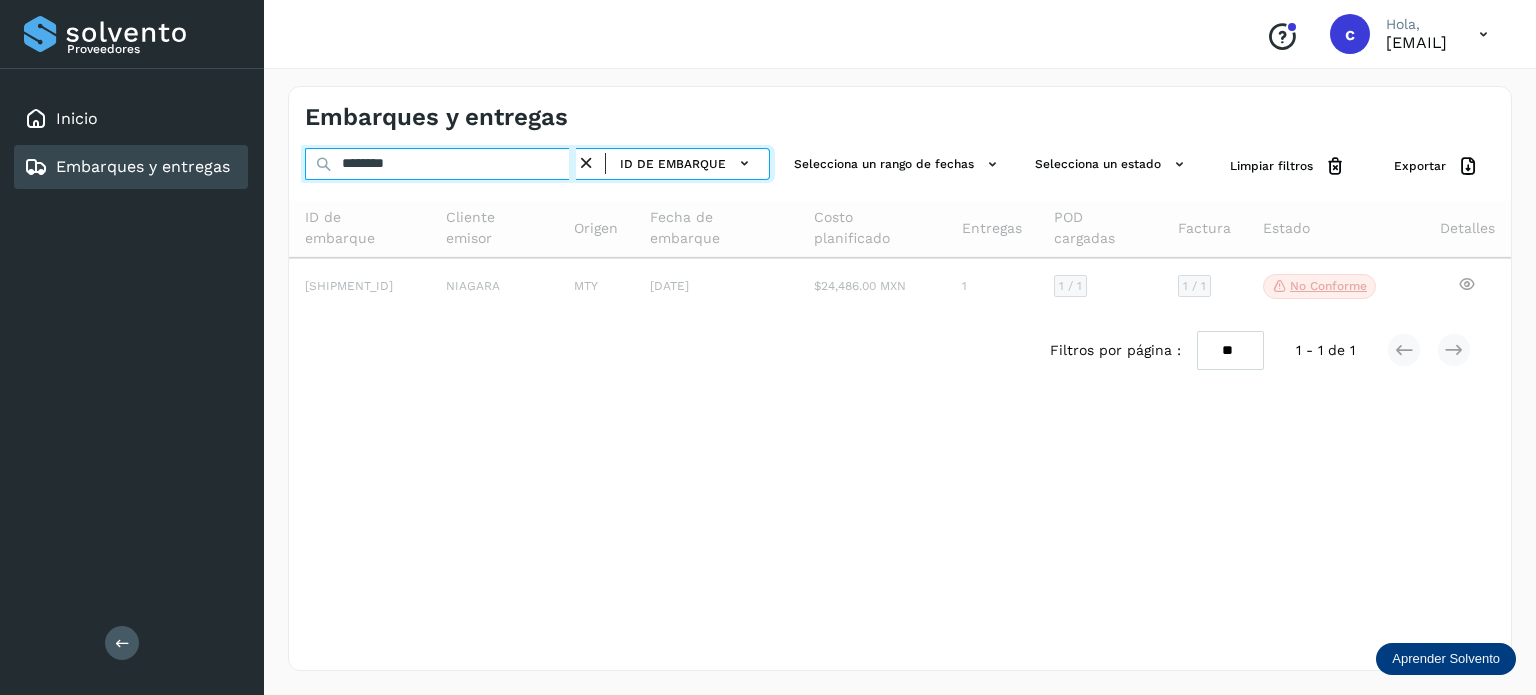 type on "********" 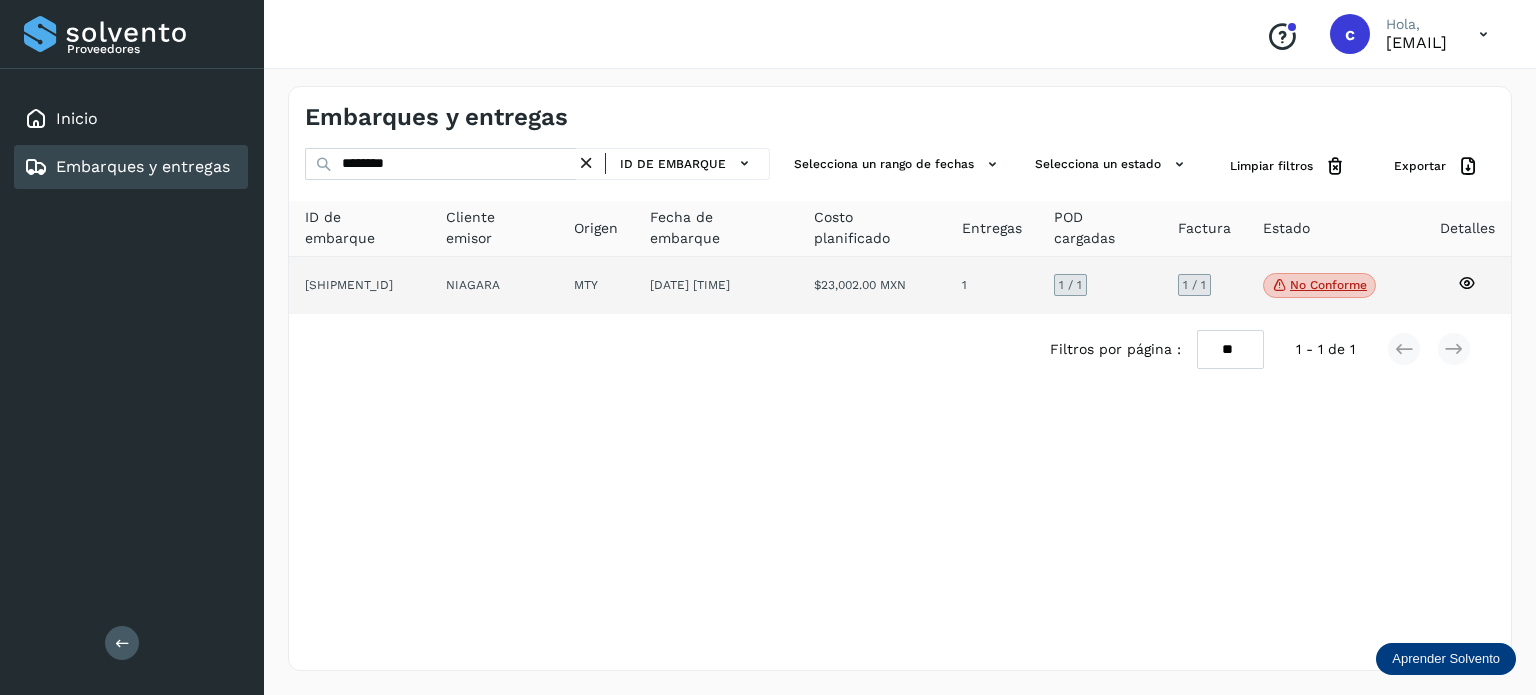 click on "No conforme" at bounding box center [1319, 286] 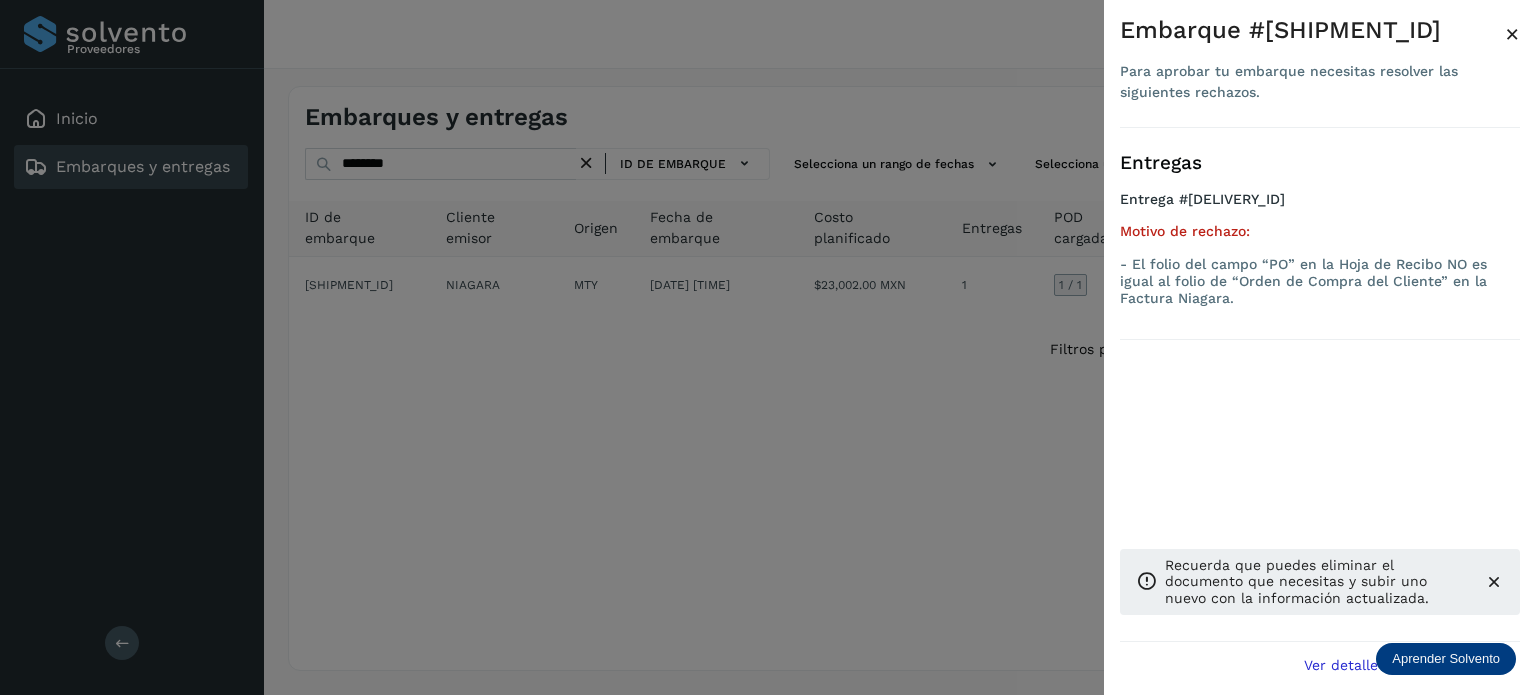 drag, startPoint x: 426, startPoint y: 155, endPoint x: 319, endPoint y: 170, distance: 108.04629 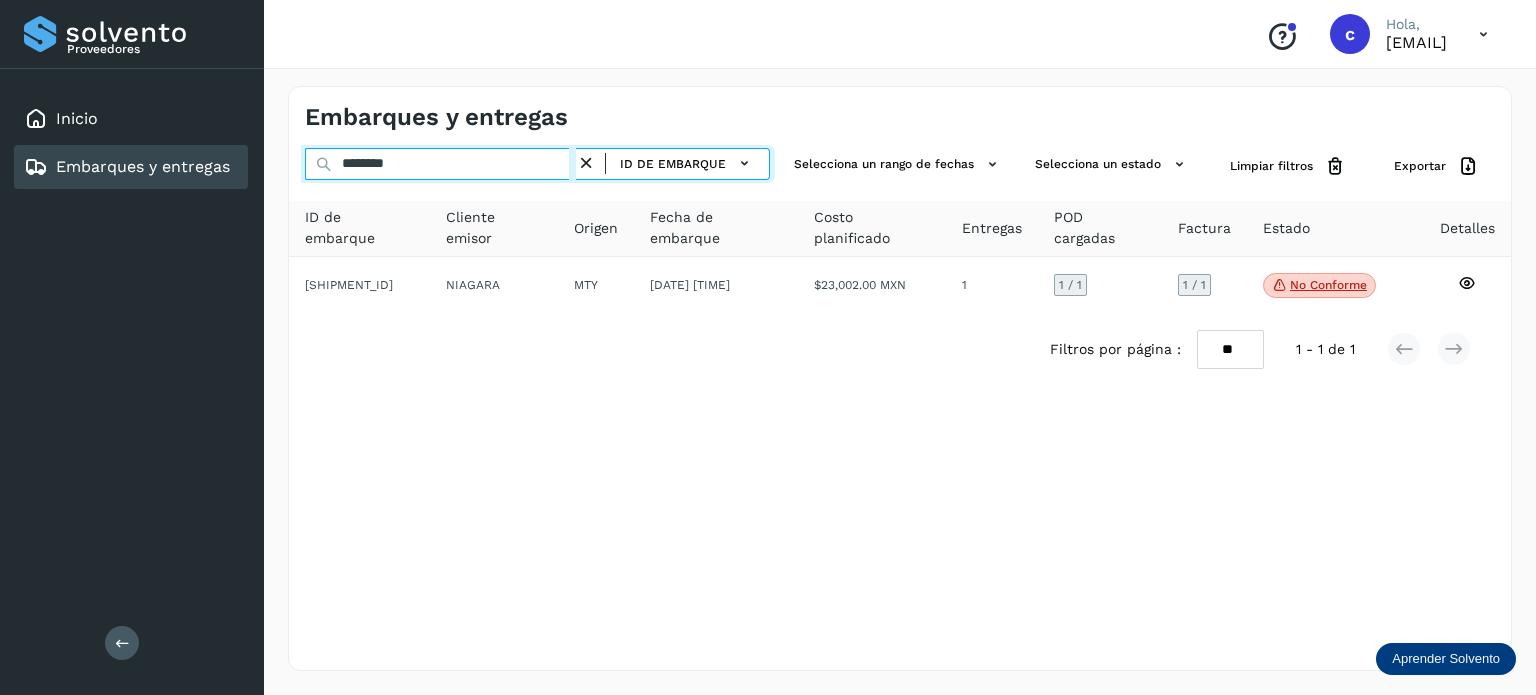 click on "********" at bounding box center [440, 164] 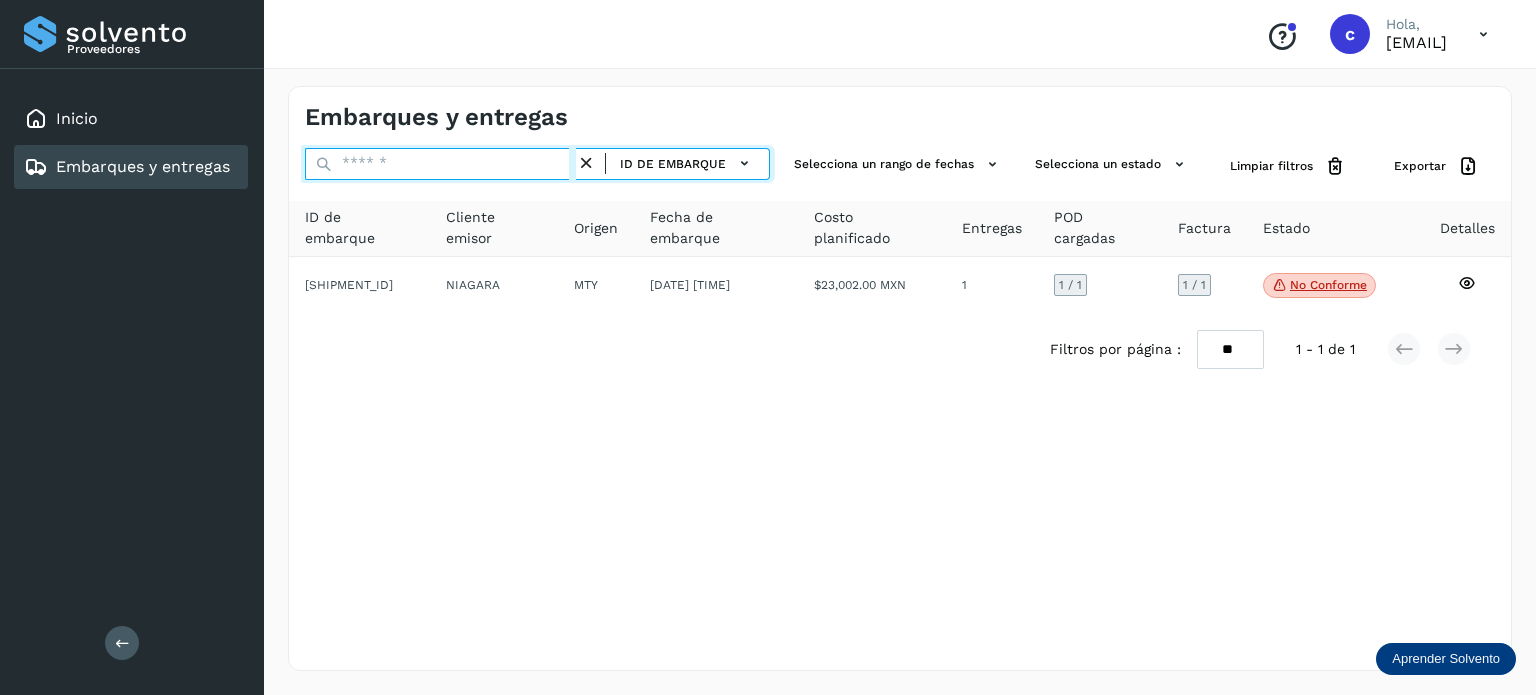 paste on "********" 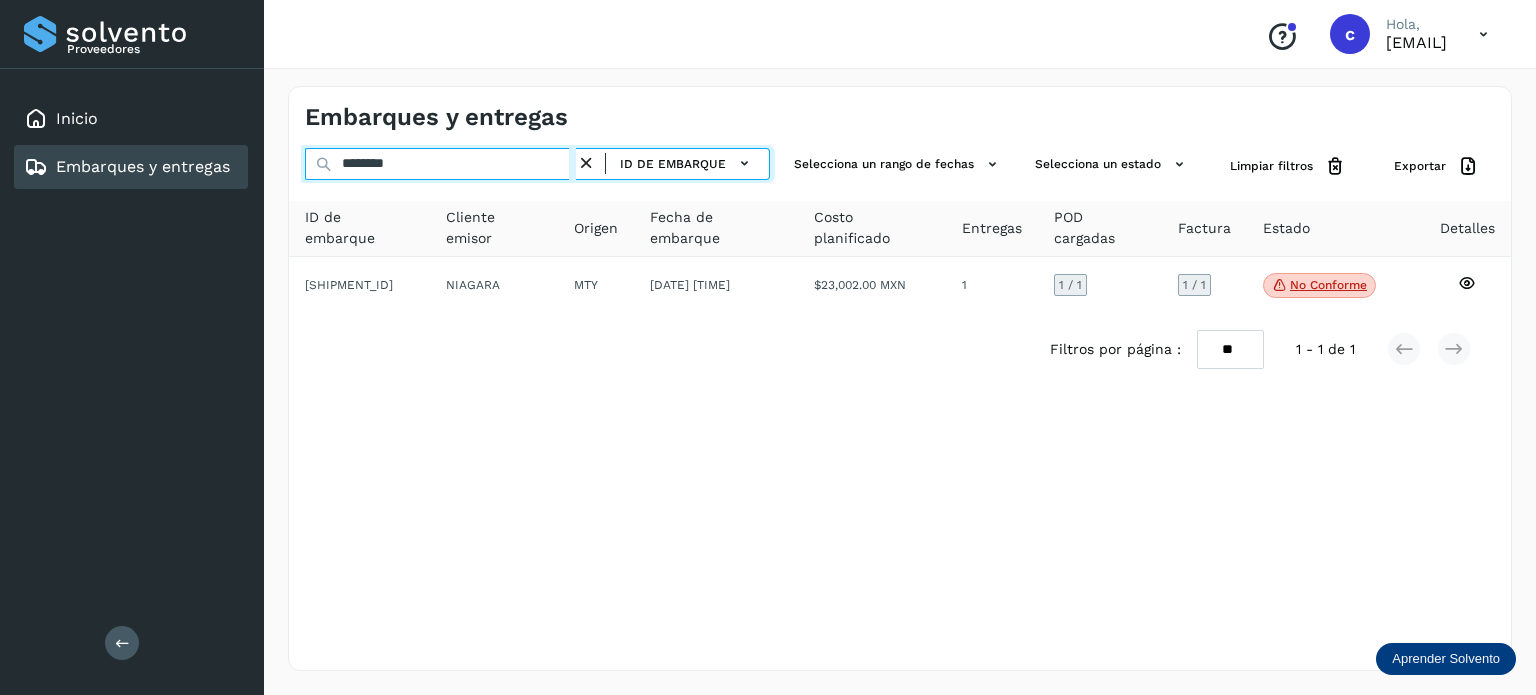 type on "********" 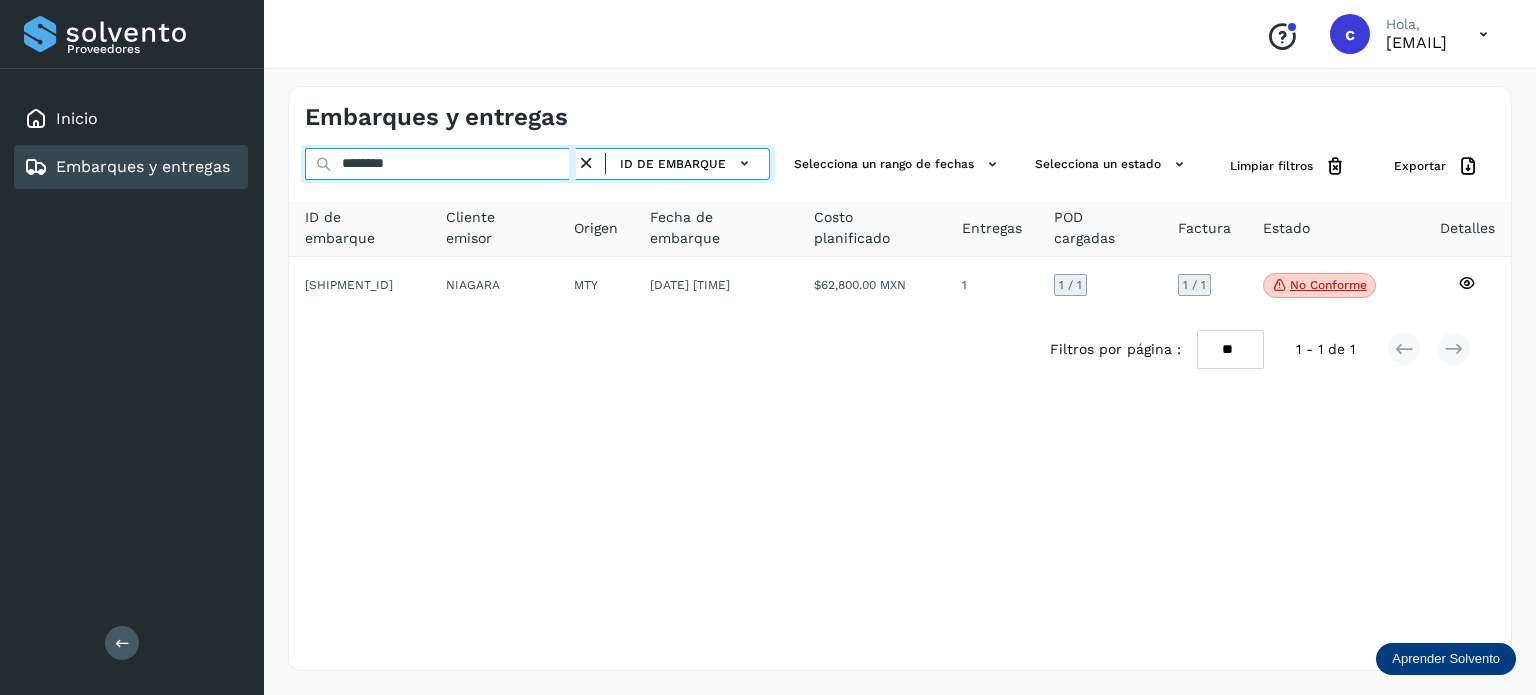 drag, startPoint x: 469, startPoint y: 160, endPoint x: 314, endPoint y: 185, distance: 157.00319 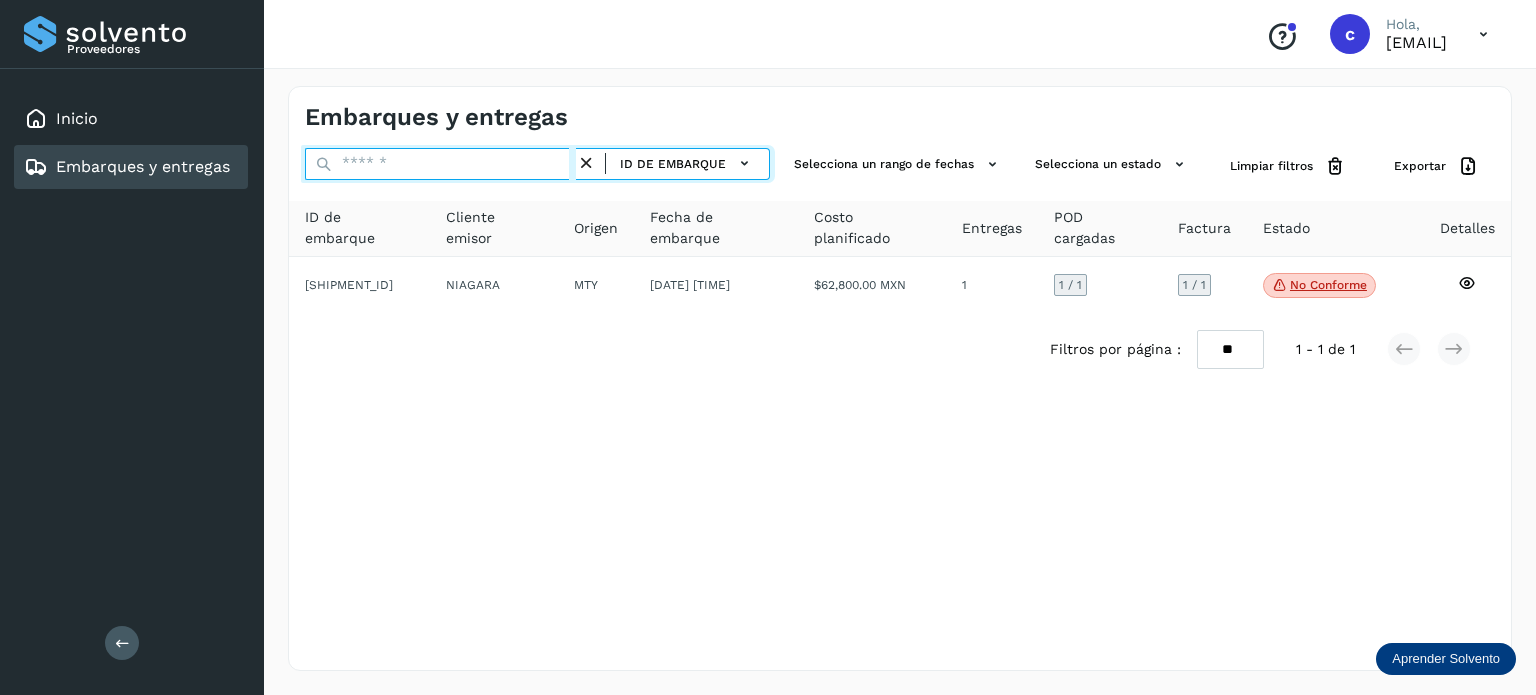 paste on "********" 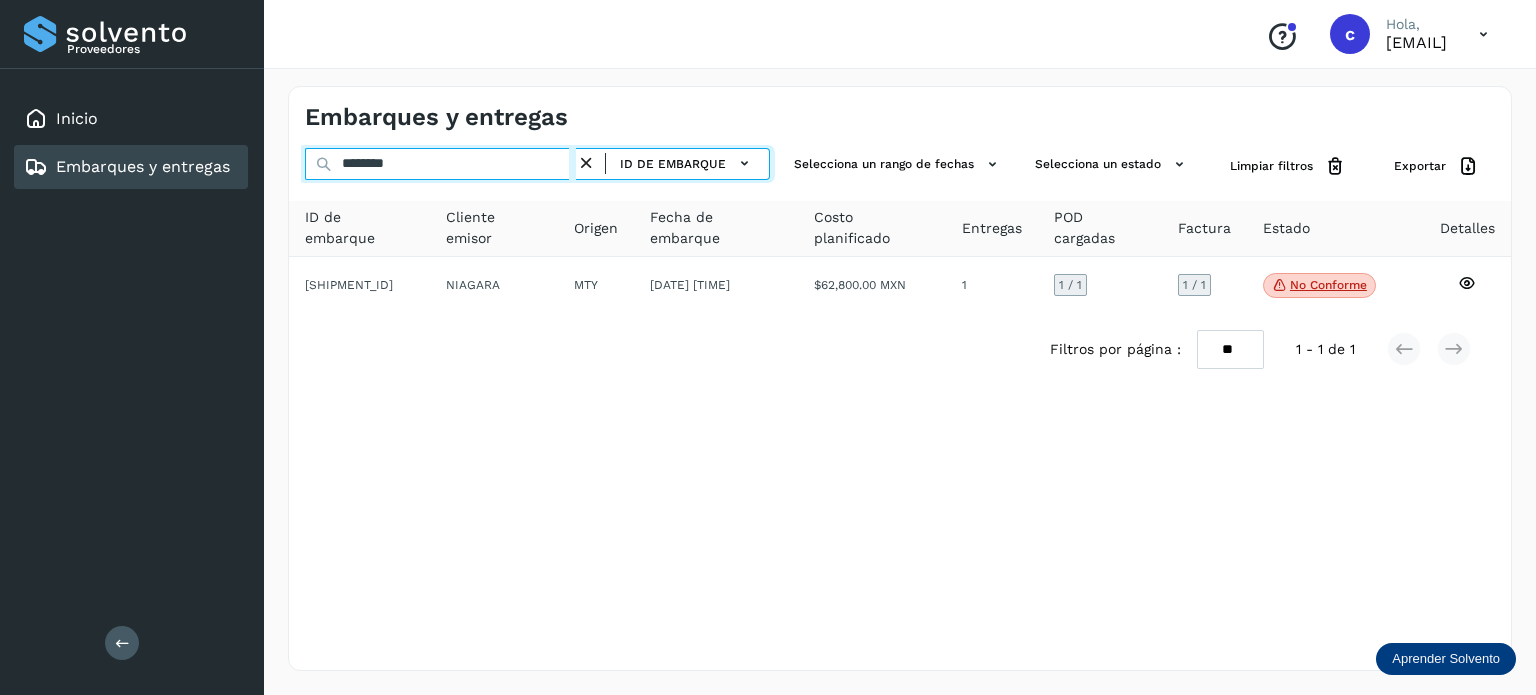 type on "********" 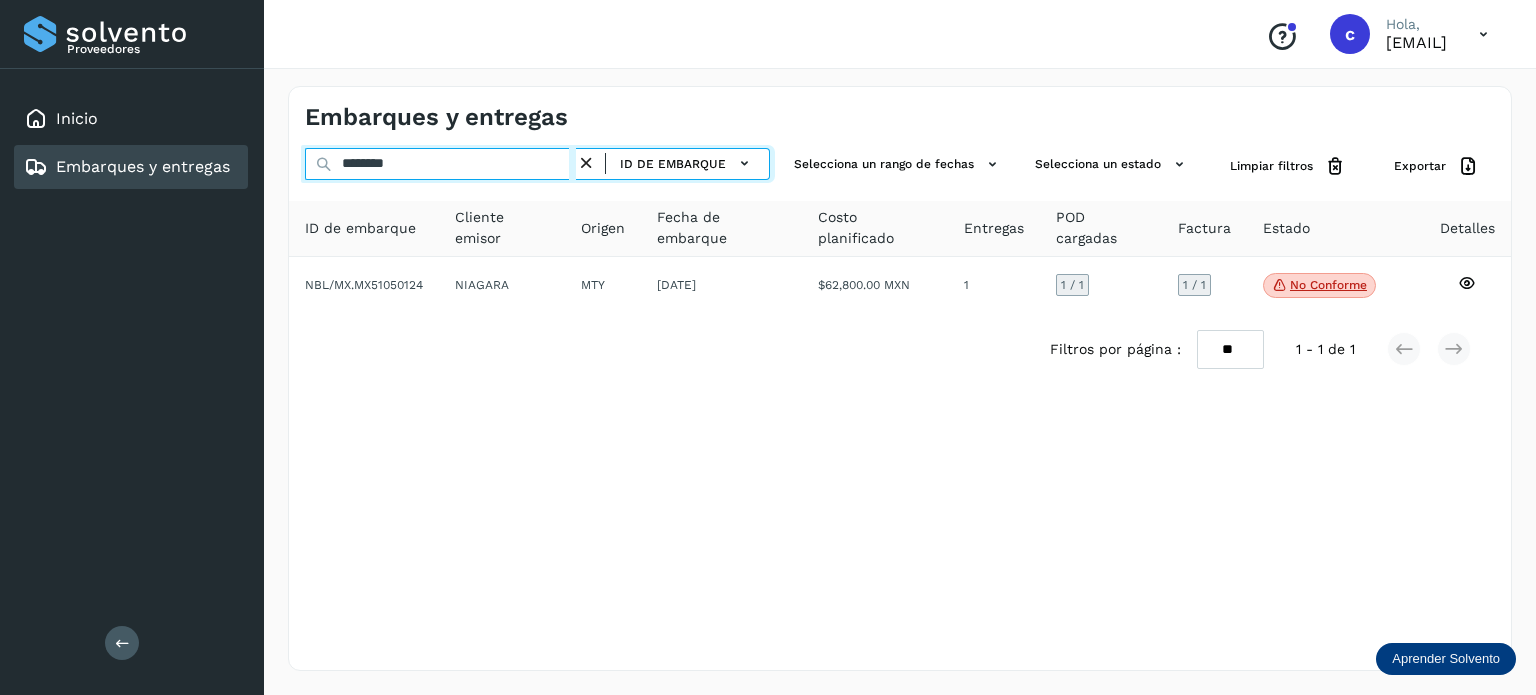 drag, startPoint x: 402, startPoint y: 160, endPoint x: 301, endPoint y: 167, distance: 101.24229 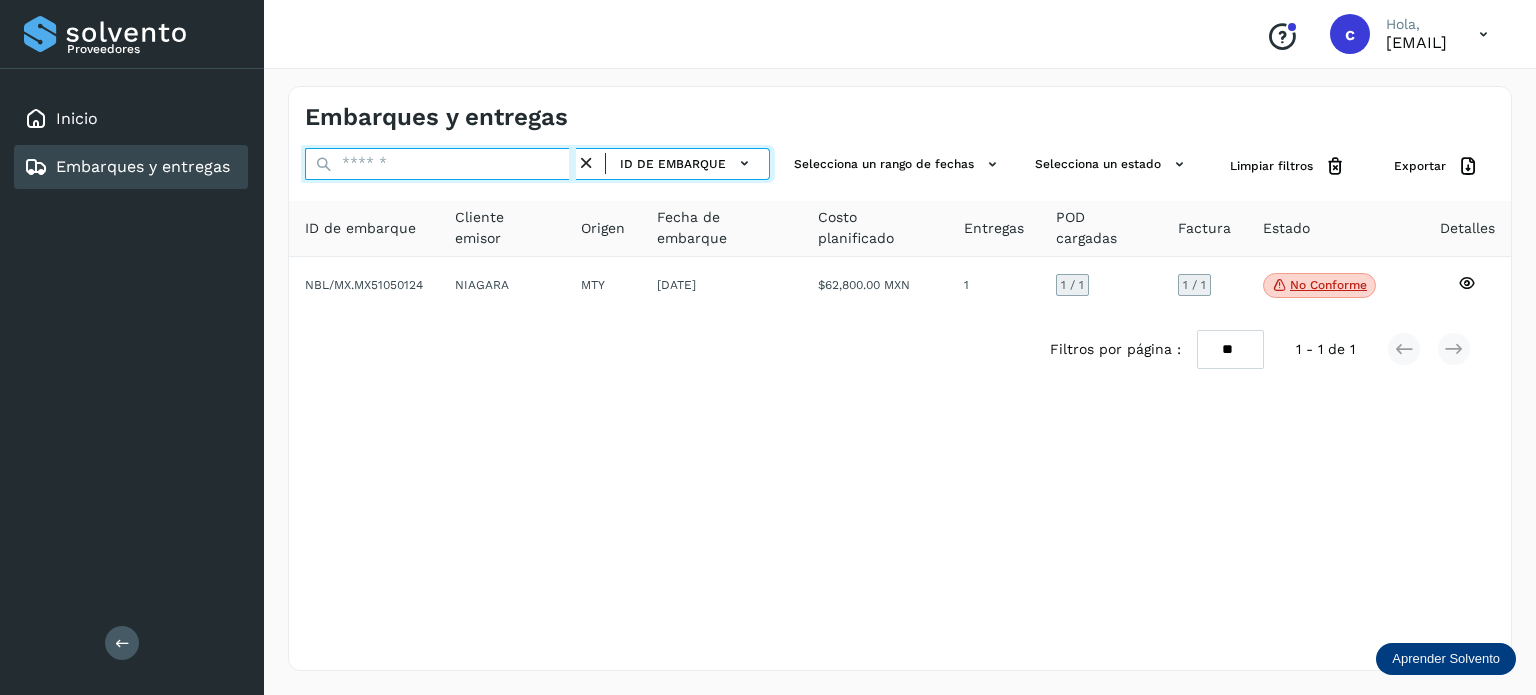 paste on "********" 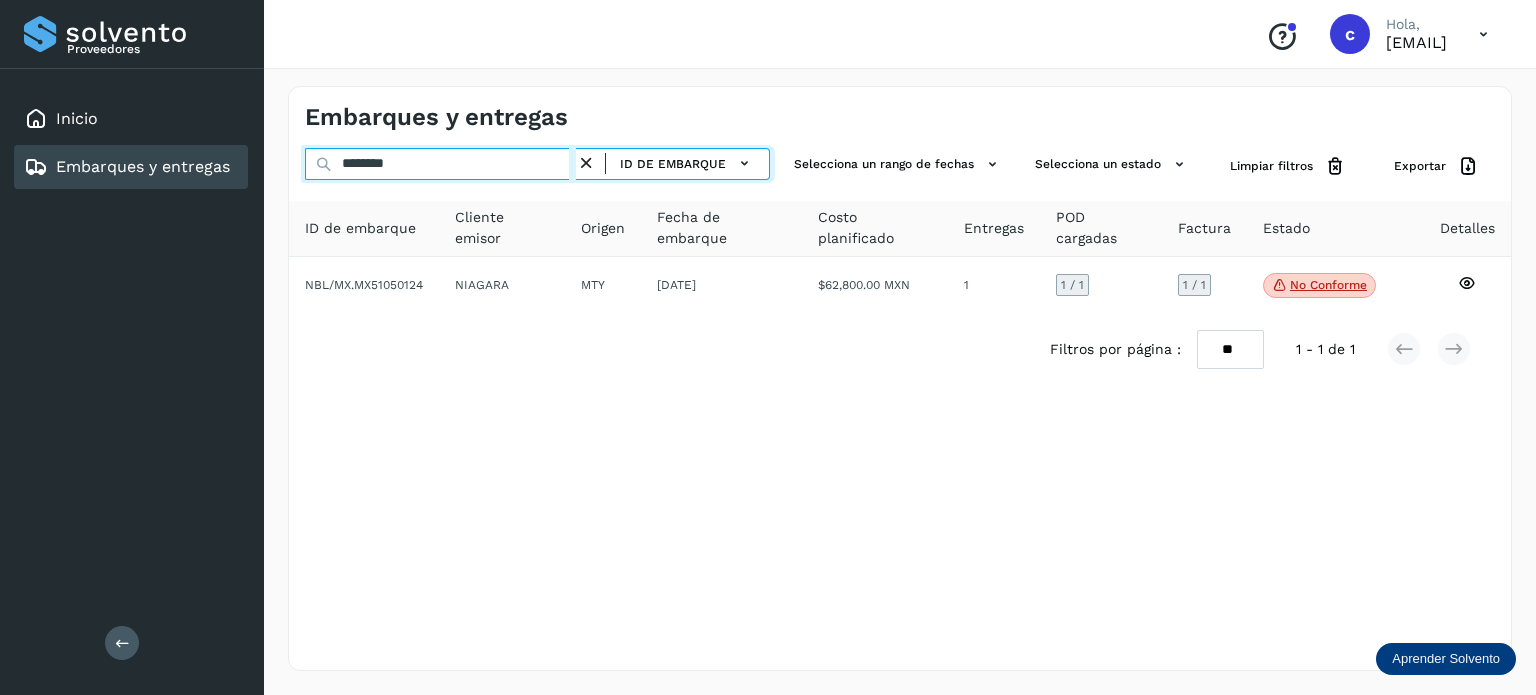 type on "********" 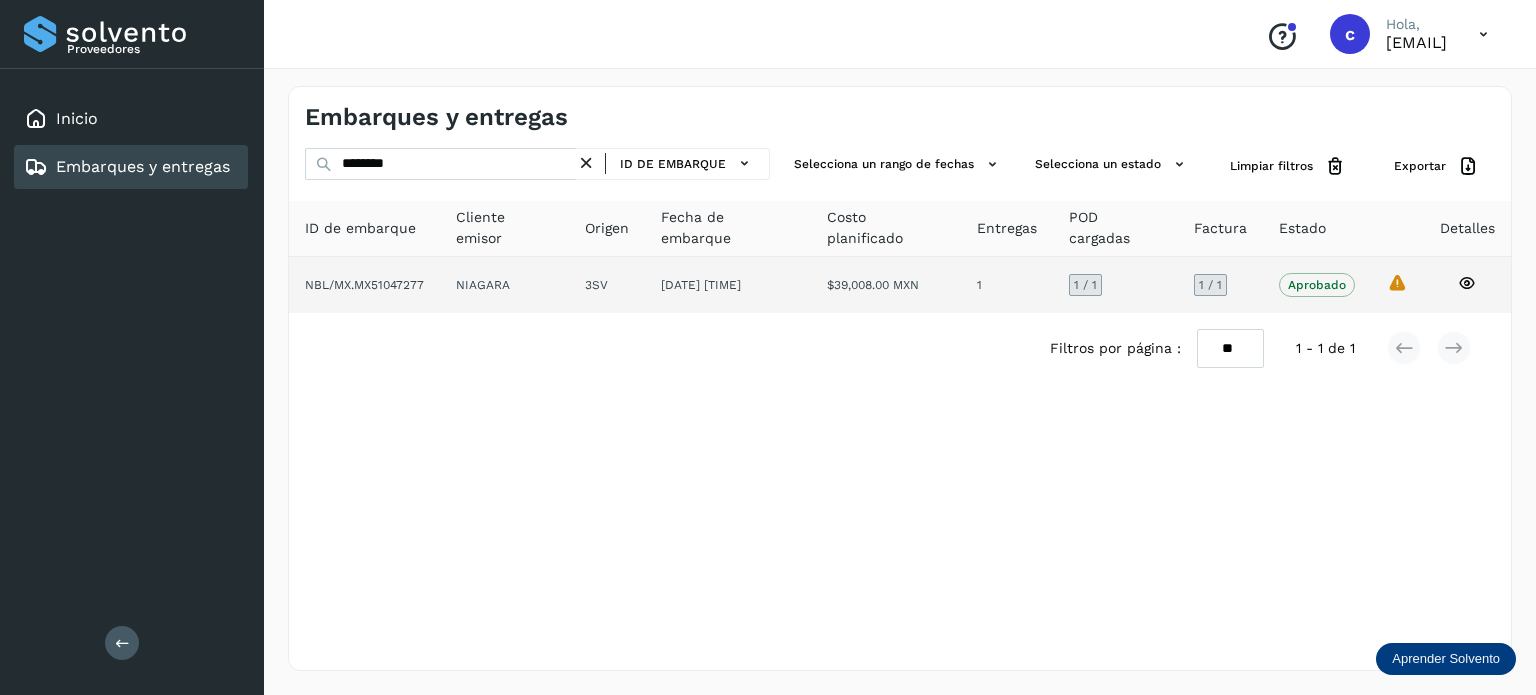 click 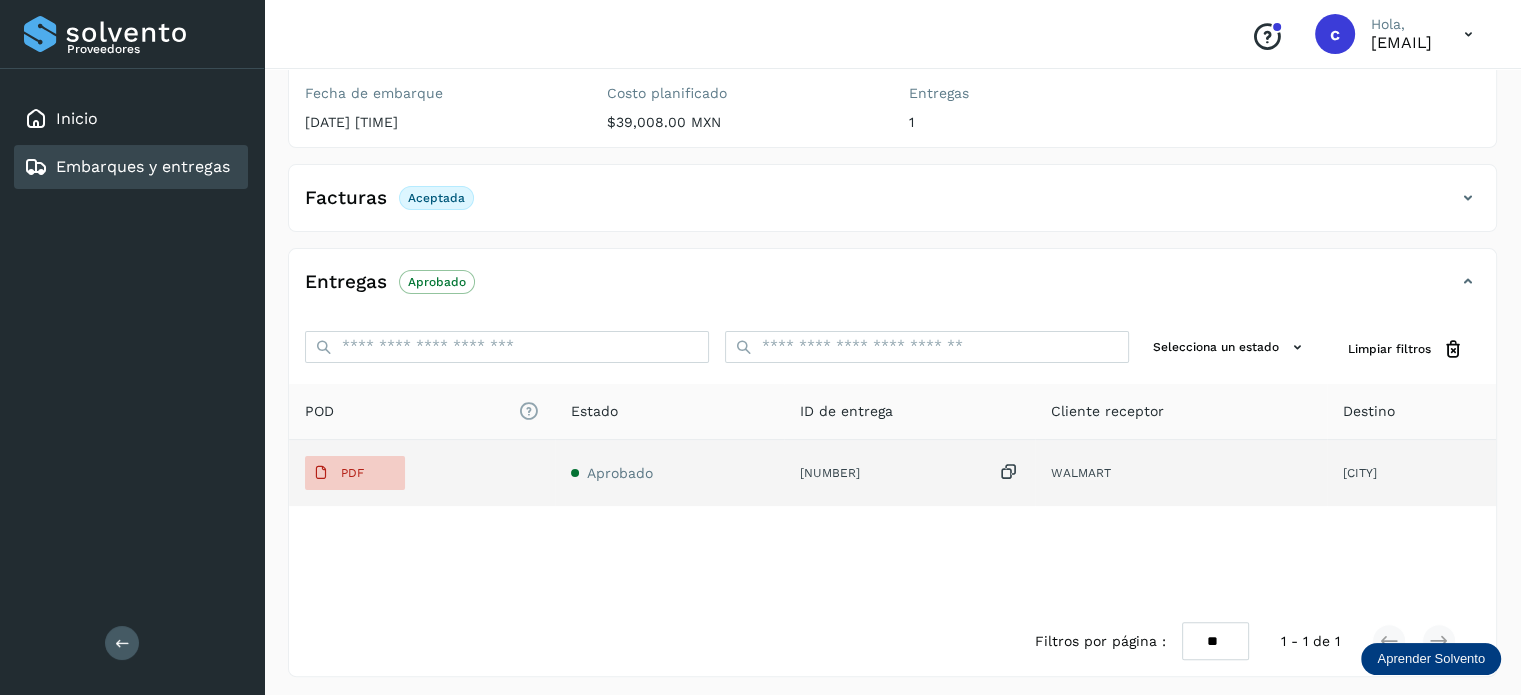 scroll, scrollTop: 334, scrollLeft: 0, axis: vertical 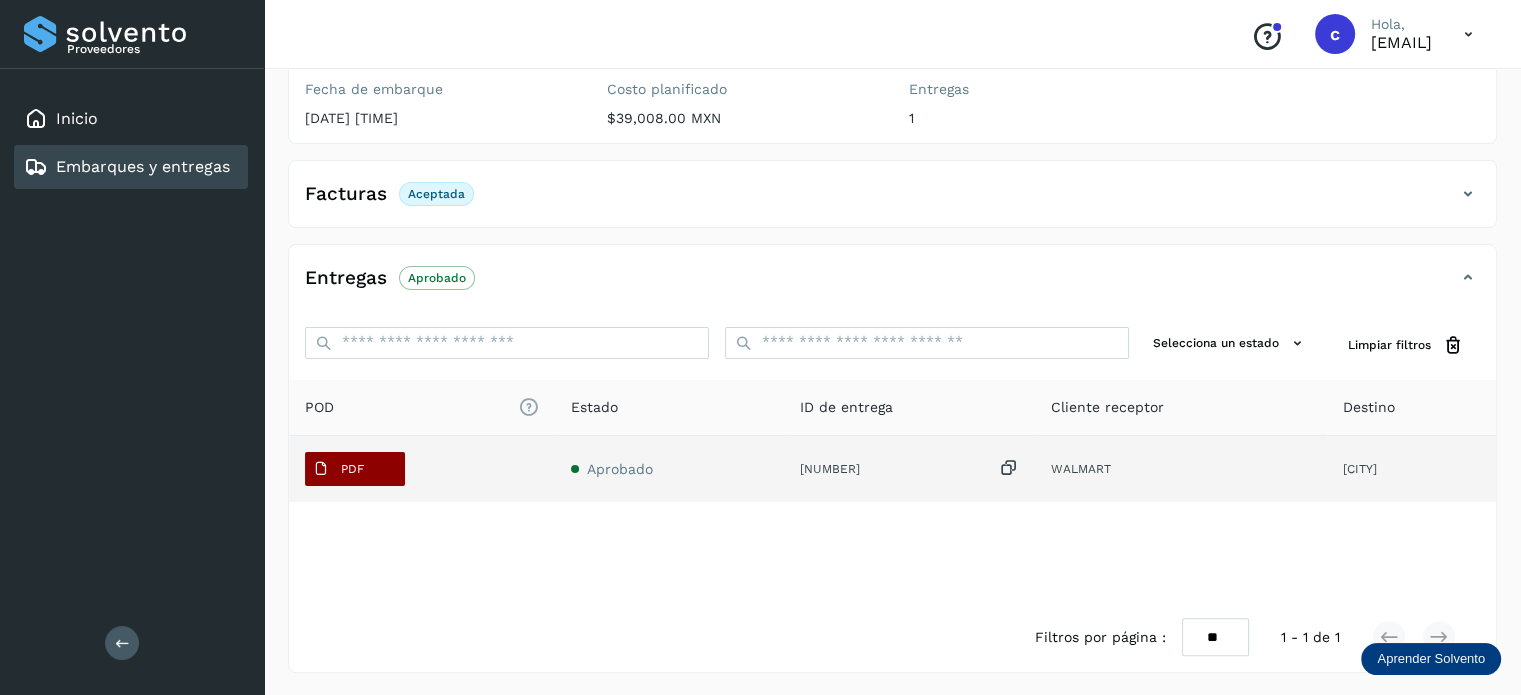 click on "PDF" at bounding box center [355, 469] 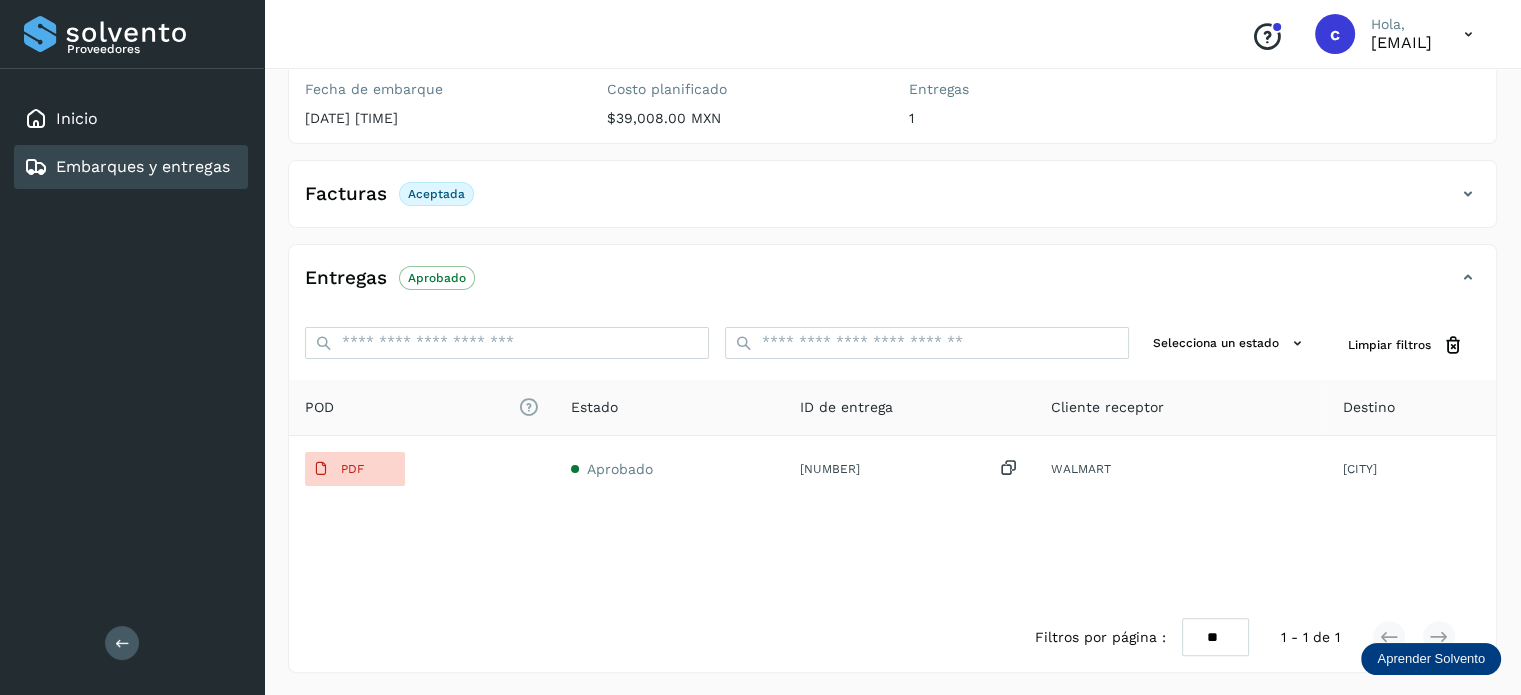 drag, startPoint x: 184, startPoint y: 159, endPoint x: 196, endPoint y: 163, distance: 12.649111 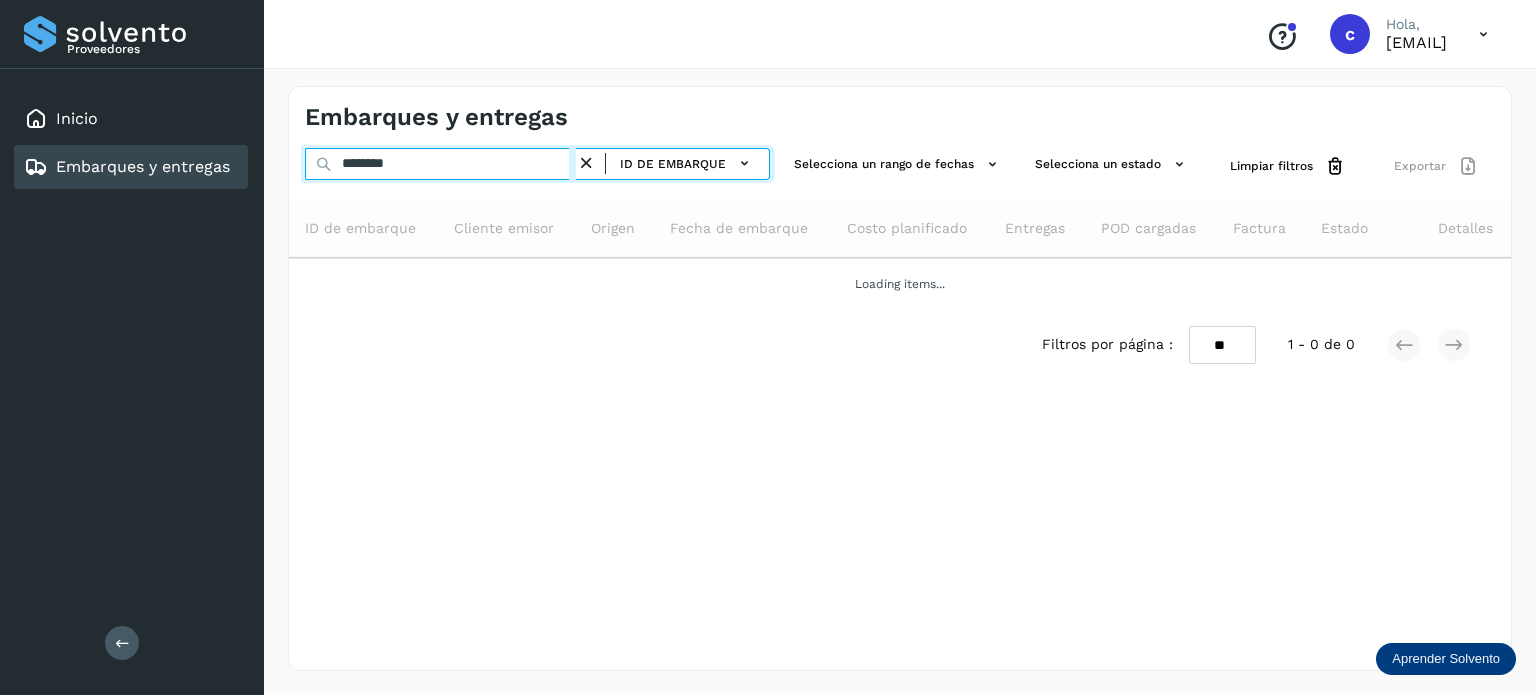 drag, startPoint x: 340, startPoint y: 158, endPoint x: 255, endPoint y: 184, distance: 88.88757 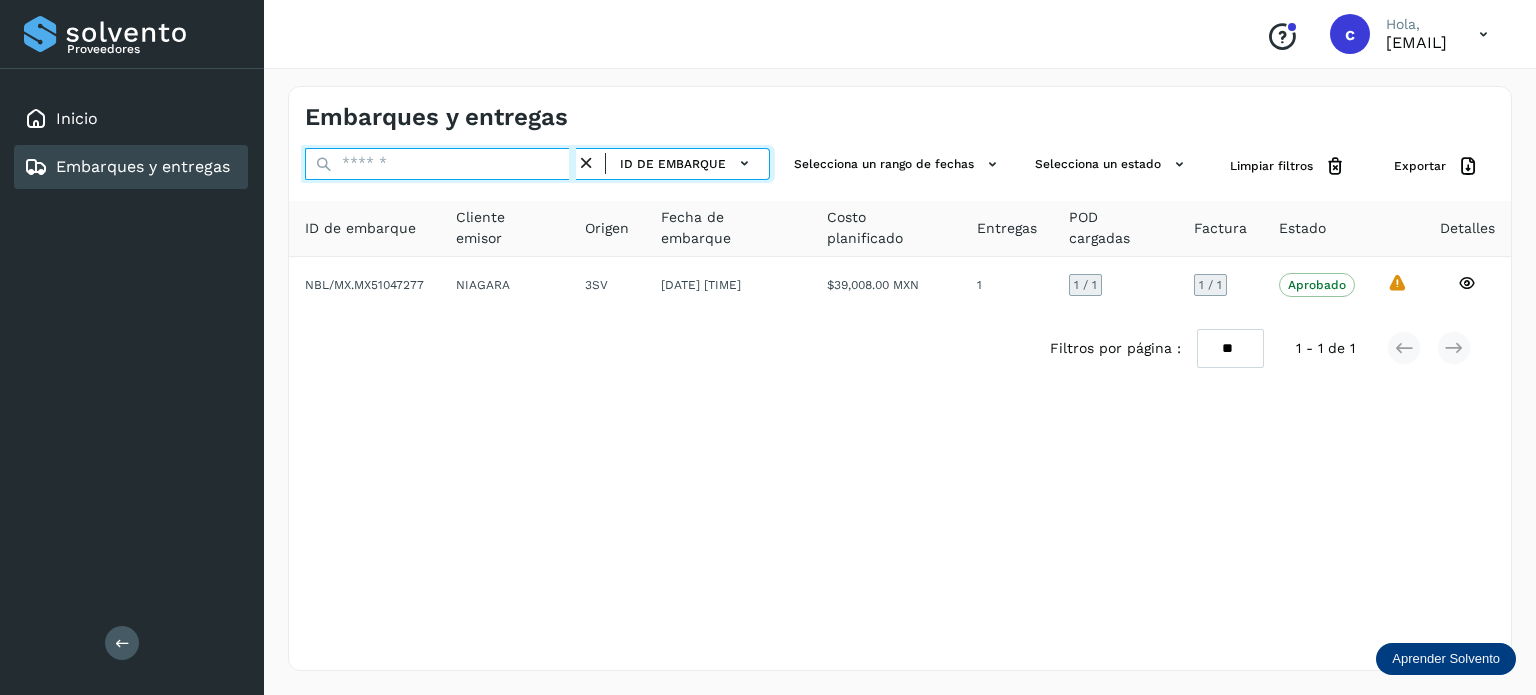 paste on "********" 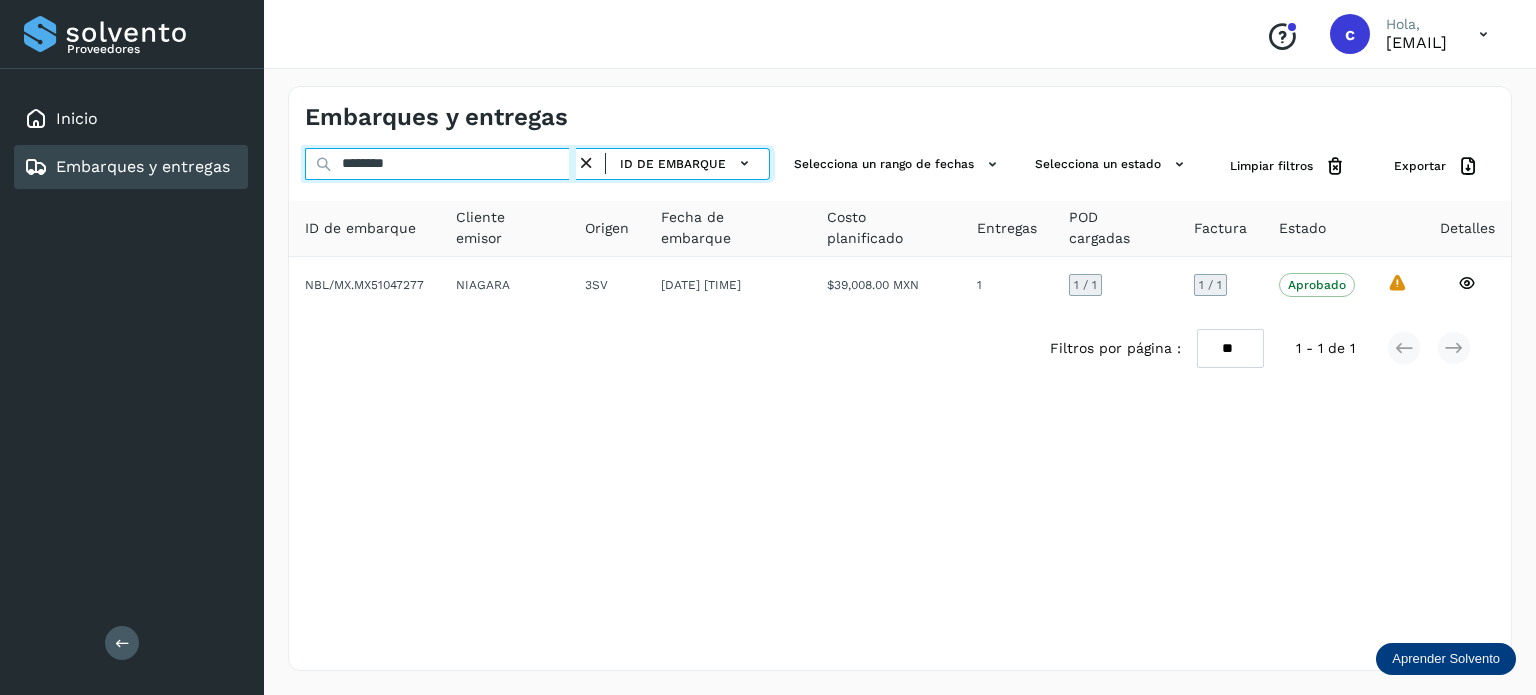 type on "********" 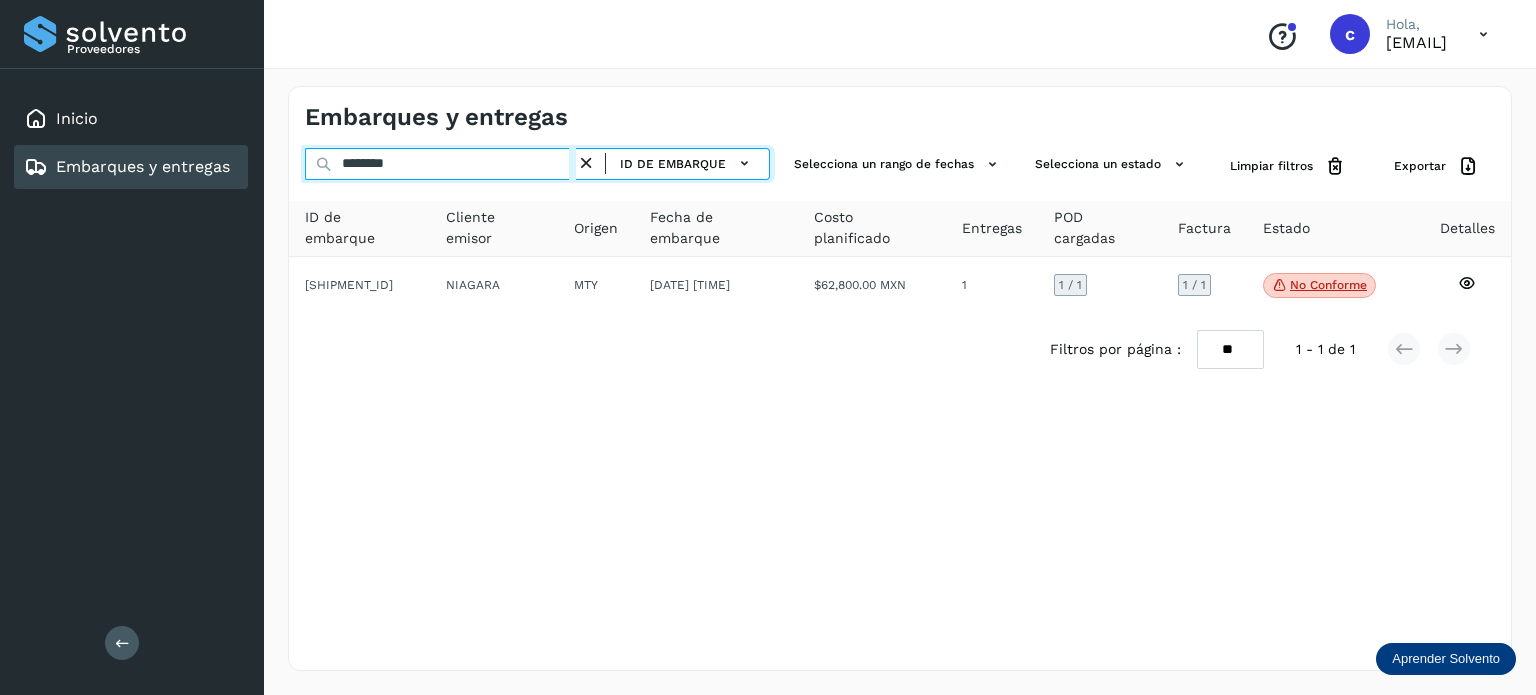 drag, startPoint x: 288, startPoint y: 152, endPoint x: 152, endPoint y: 171, distance: 137.32079 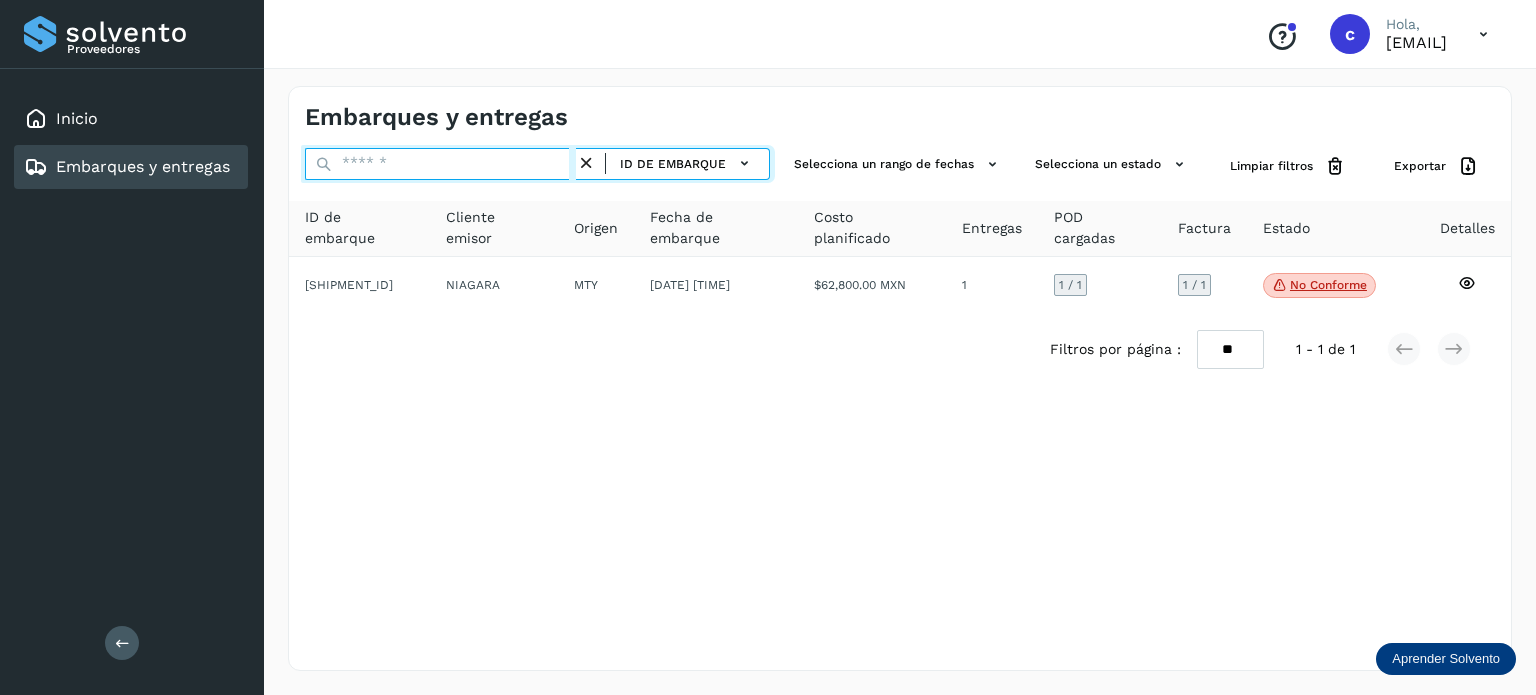 paste on "********" 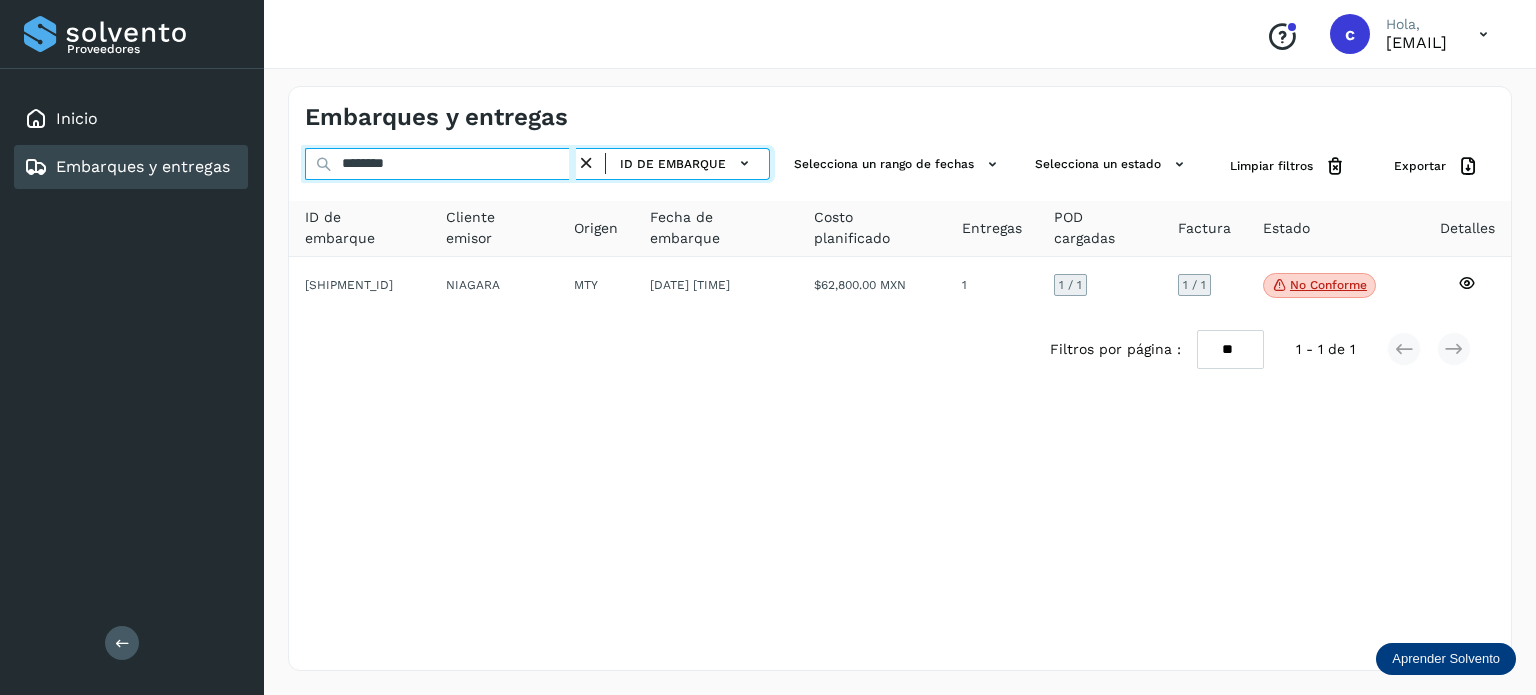 type on "********" 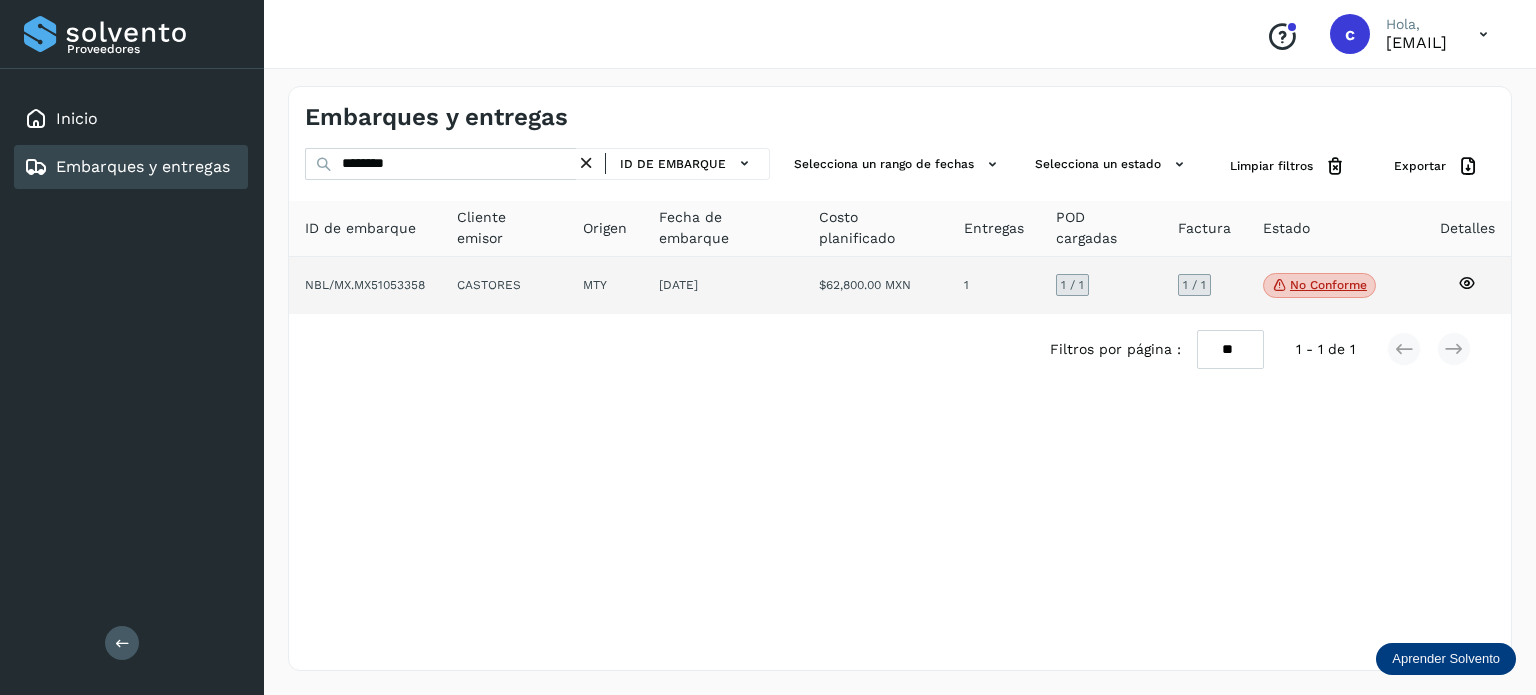 click on "No conforme" 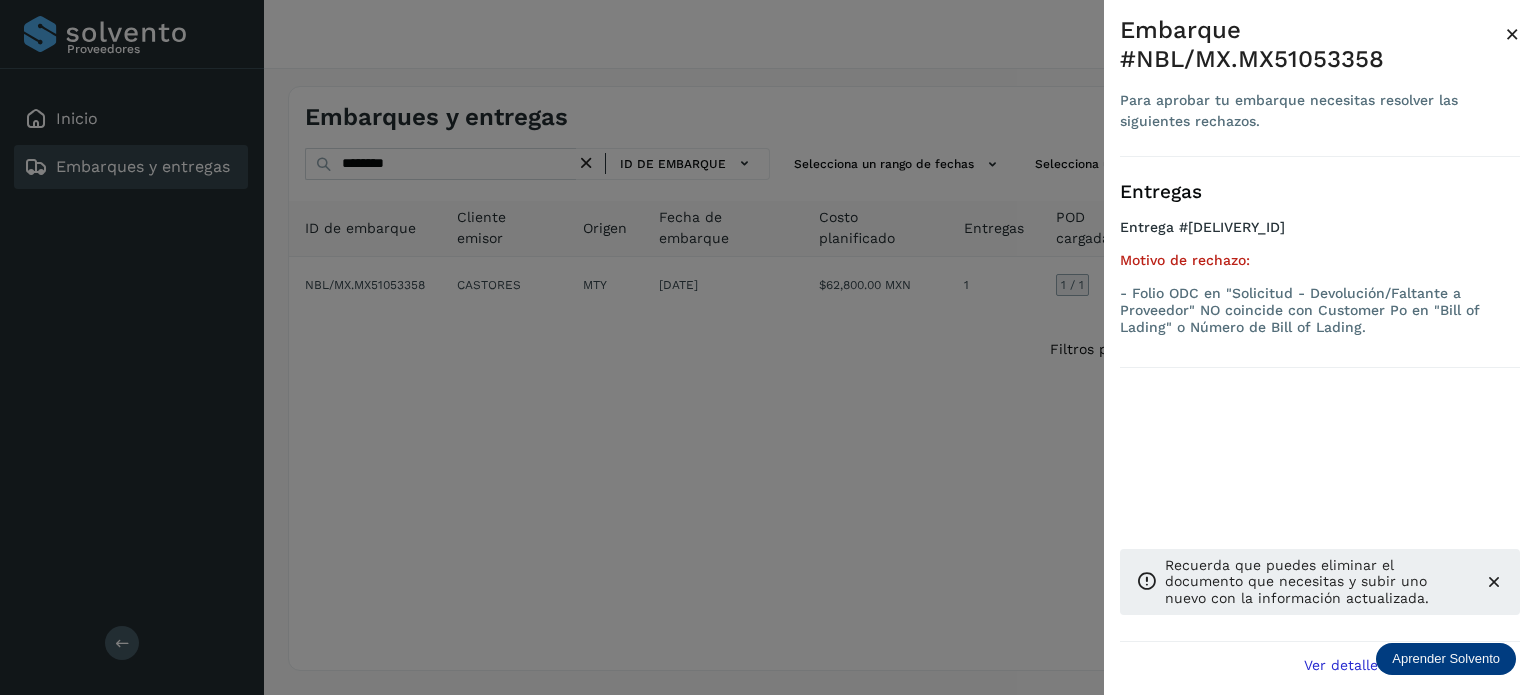 drag, startPoint x: 387, startPoint y: 160, endPoint x: 333, endPoint y: 160, distance: 54 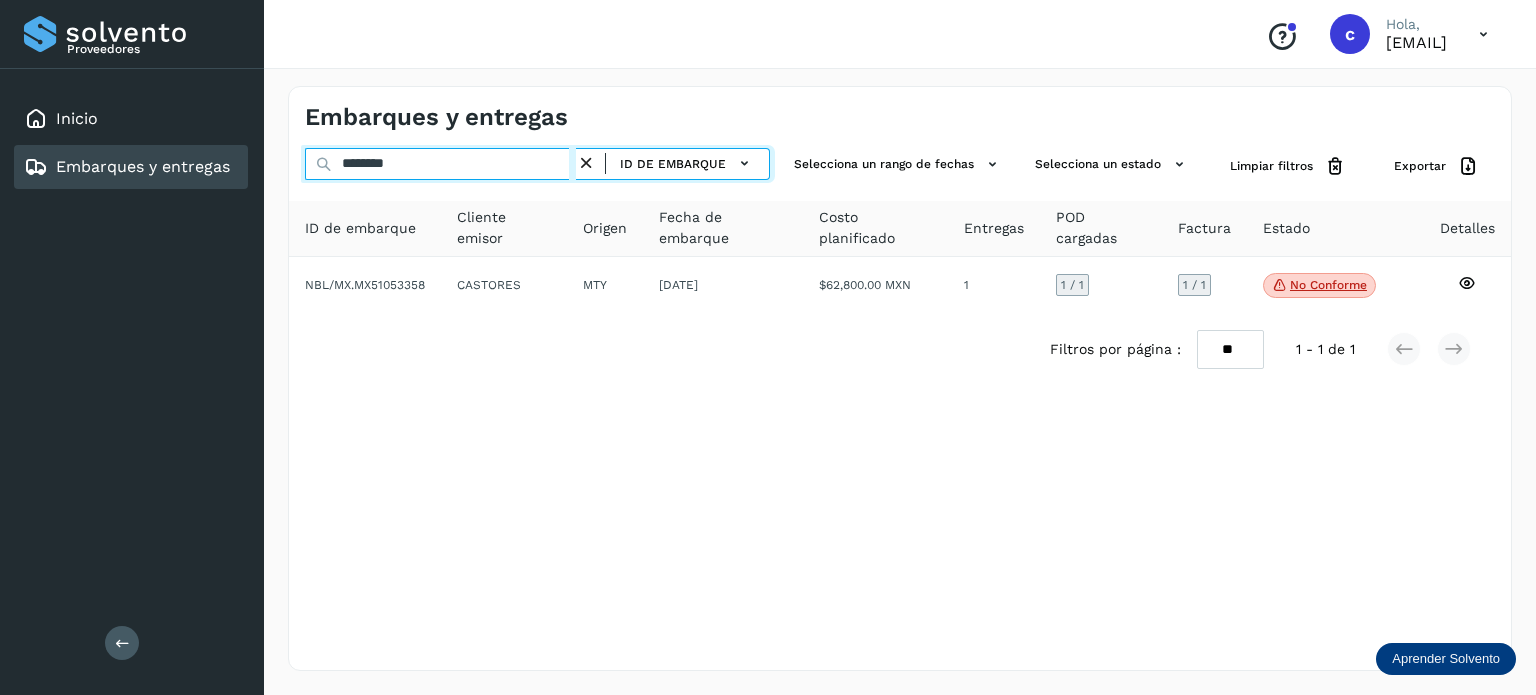 click on "********" at bounding box center [440, 164] 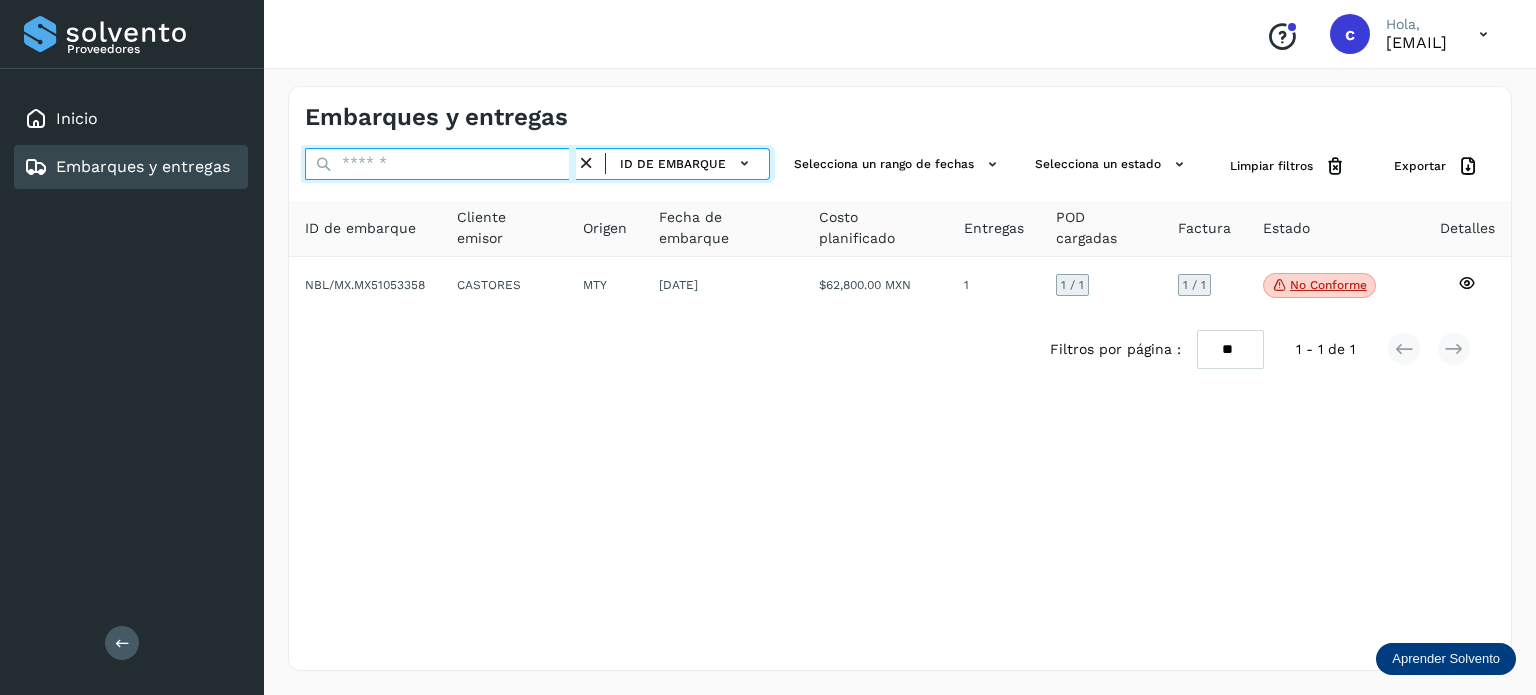 paste on "********" 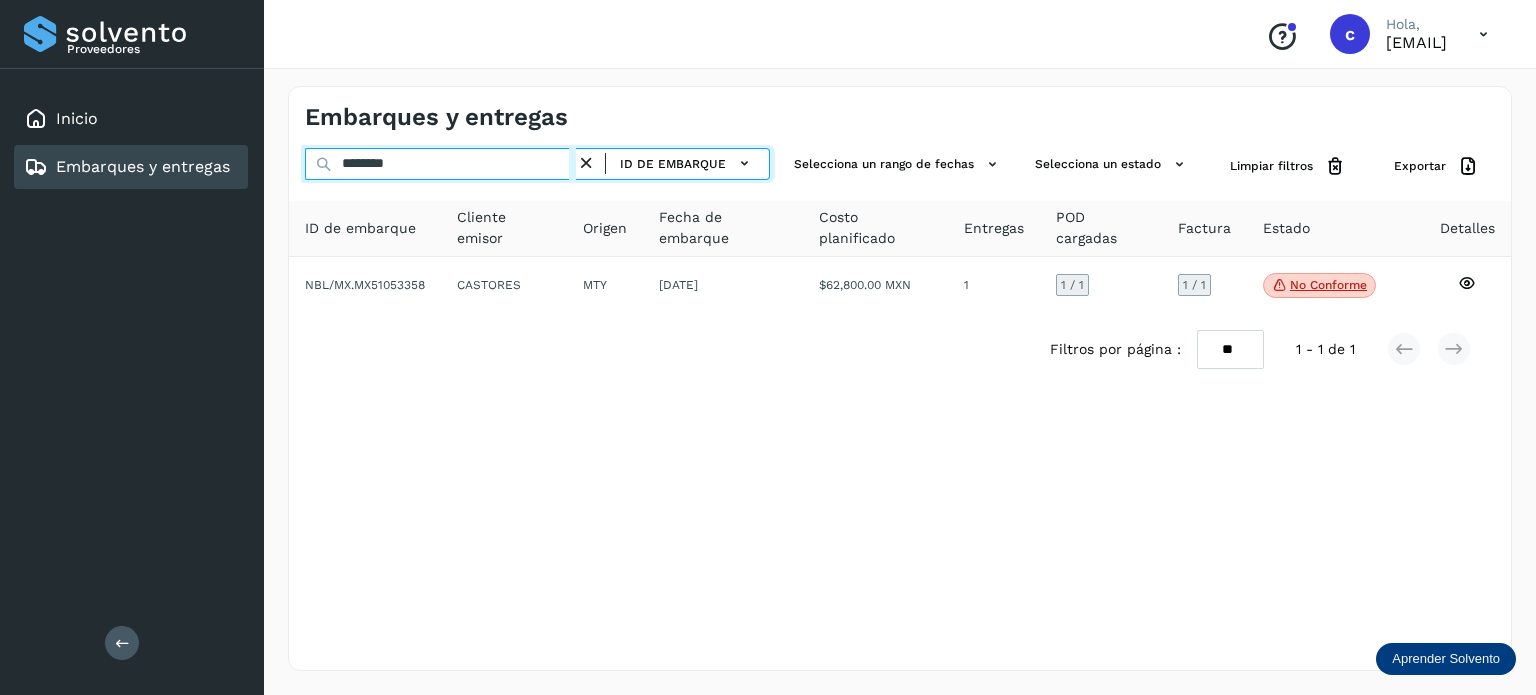 type on "********" 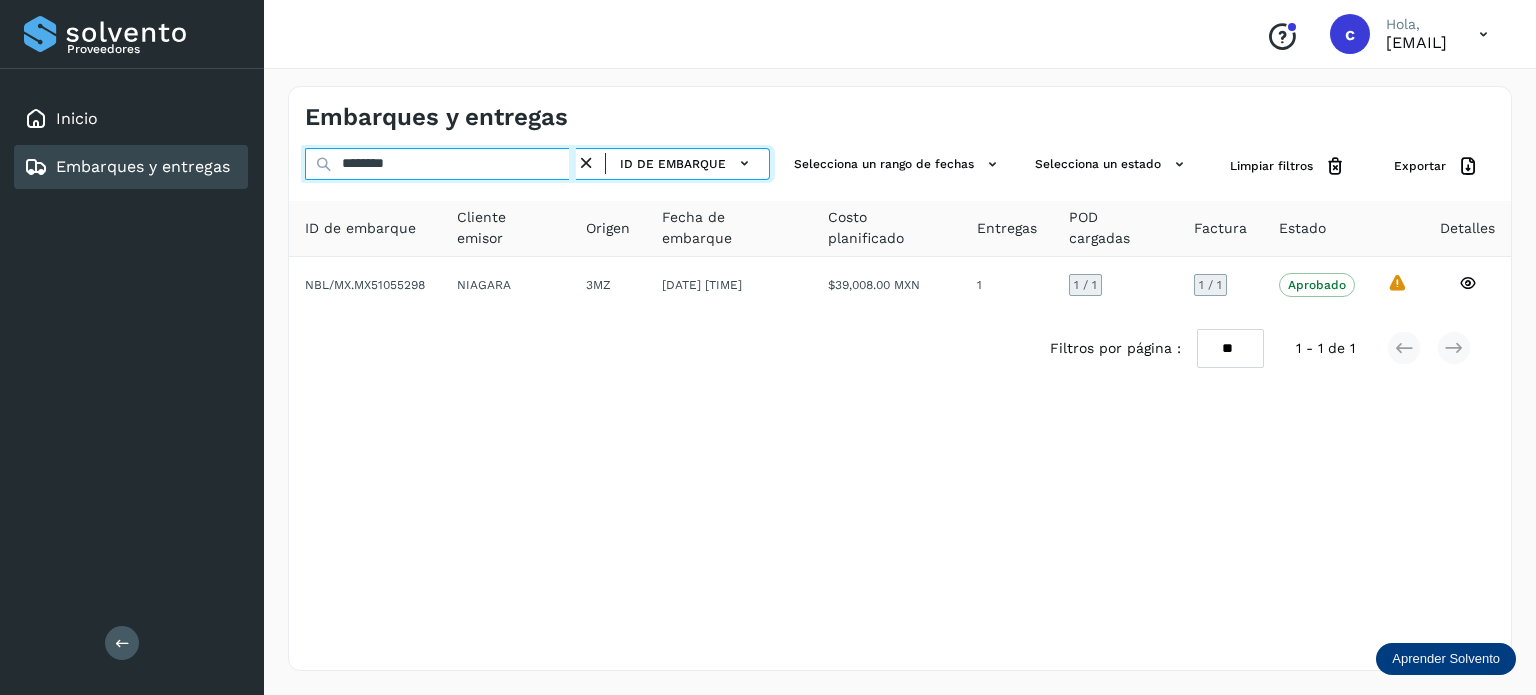 drag, startPoint x: 382, startPoint y: 156, endPoint x: 288, endPoint y: 176, distance: 96.10411 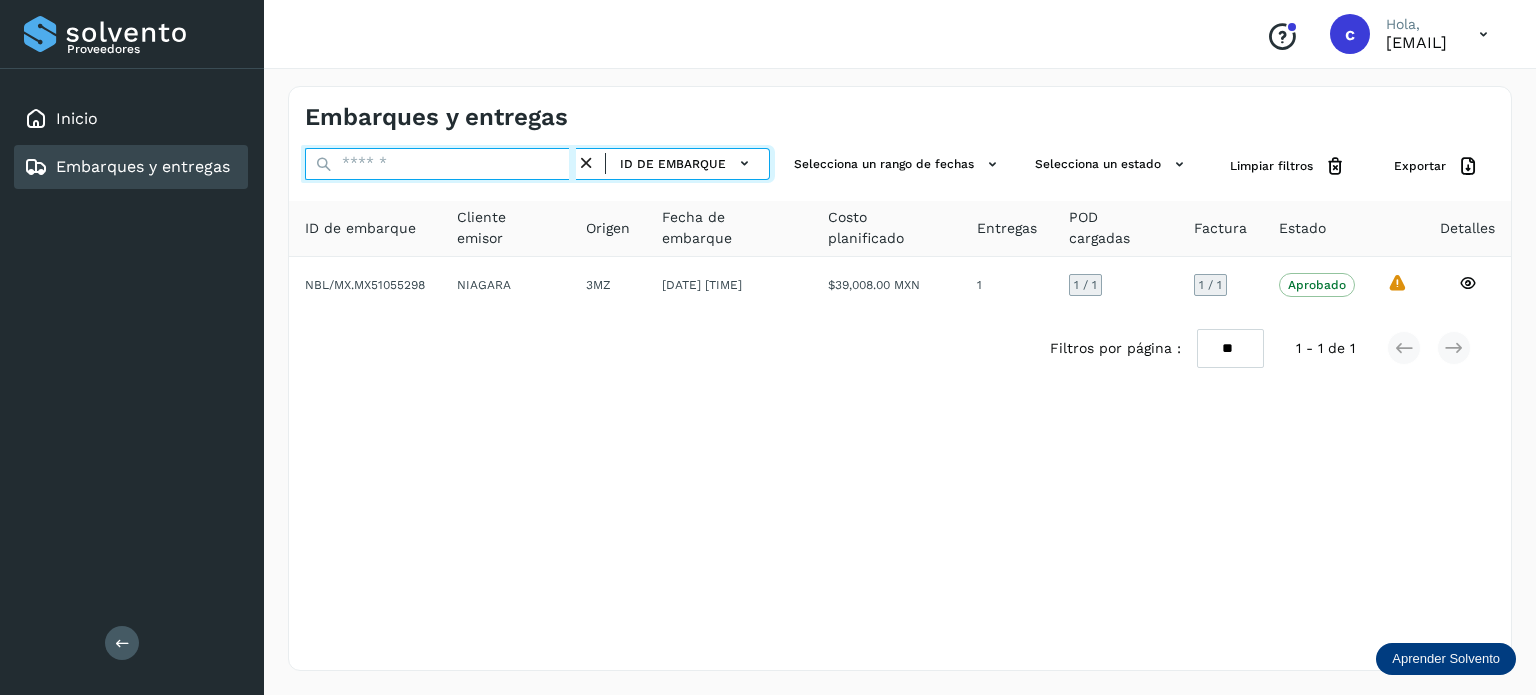 paste on "********" 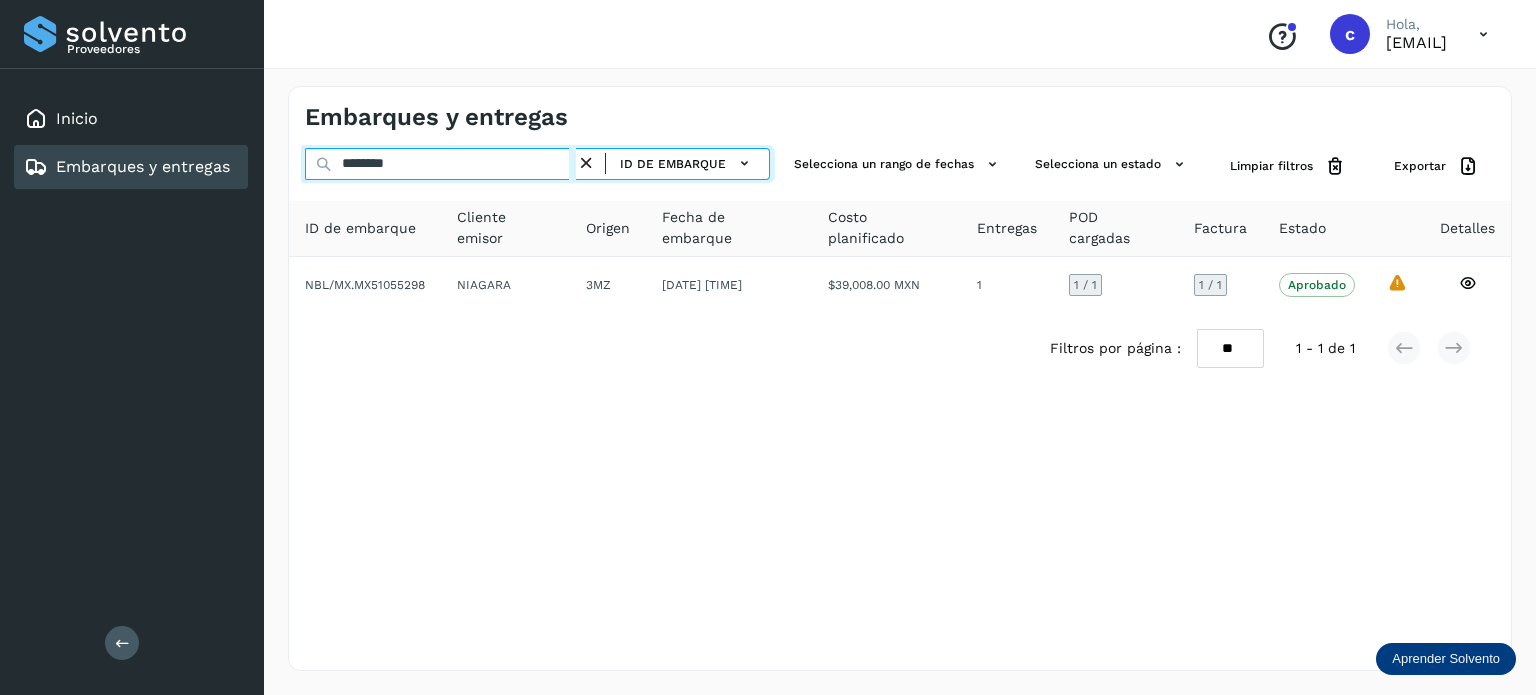 type on "********" 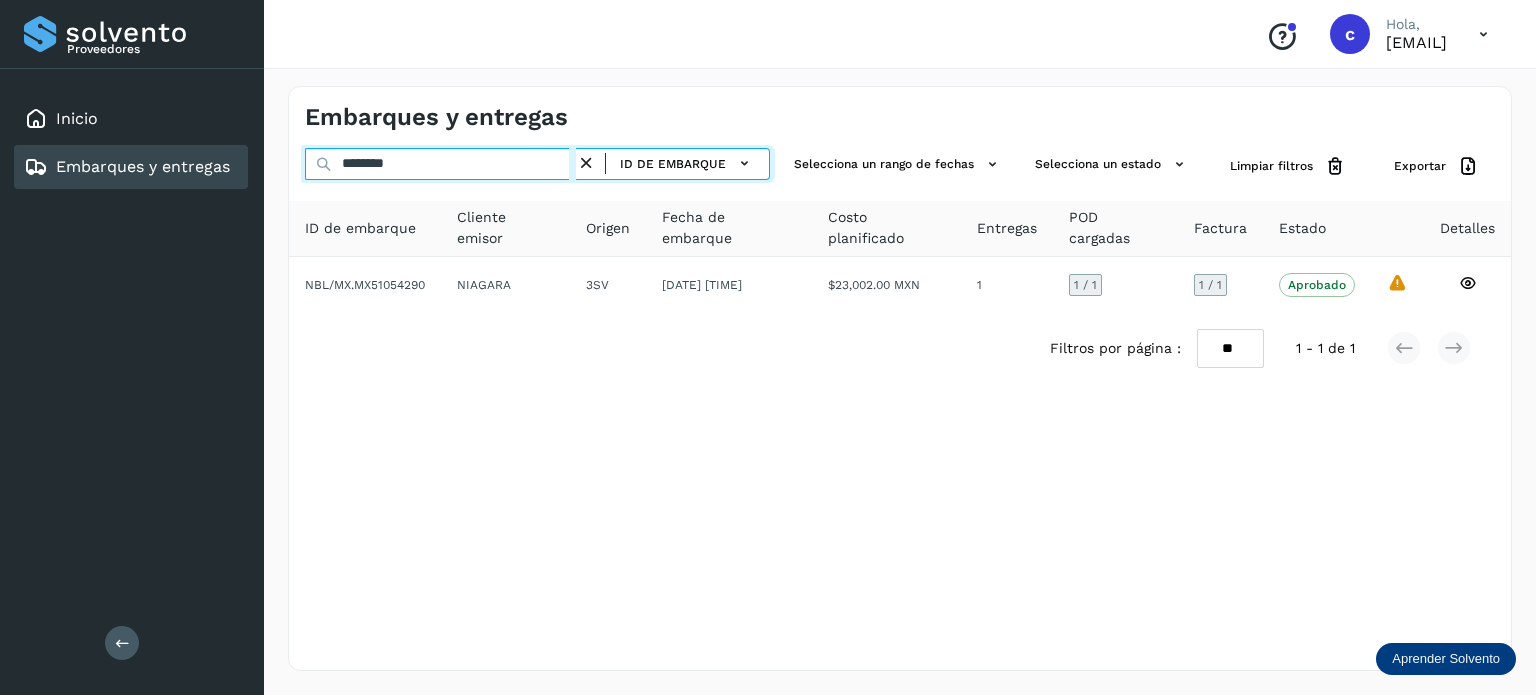 drag, startPoint x: 293, startPoint y: 171, endPoint x: 268, endPoint y: 195, distance: 34.655445 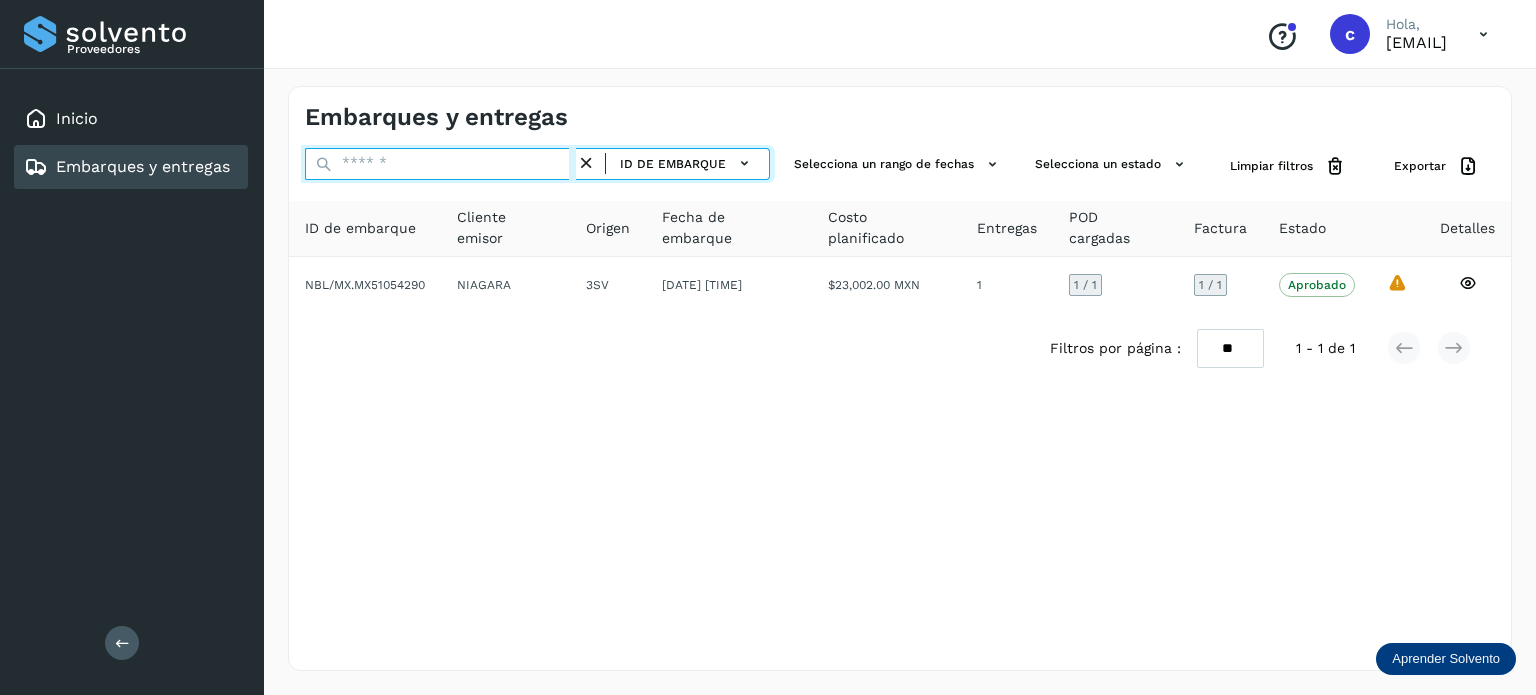 paste on "**********" 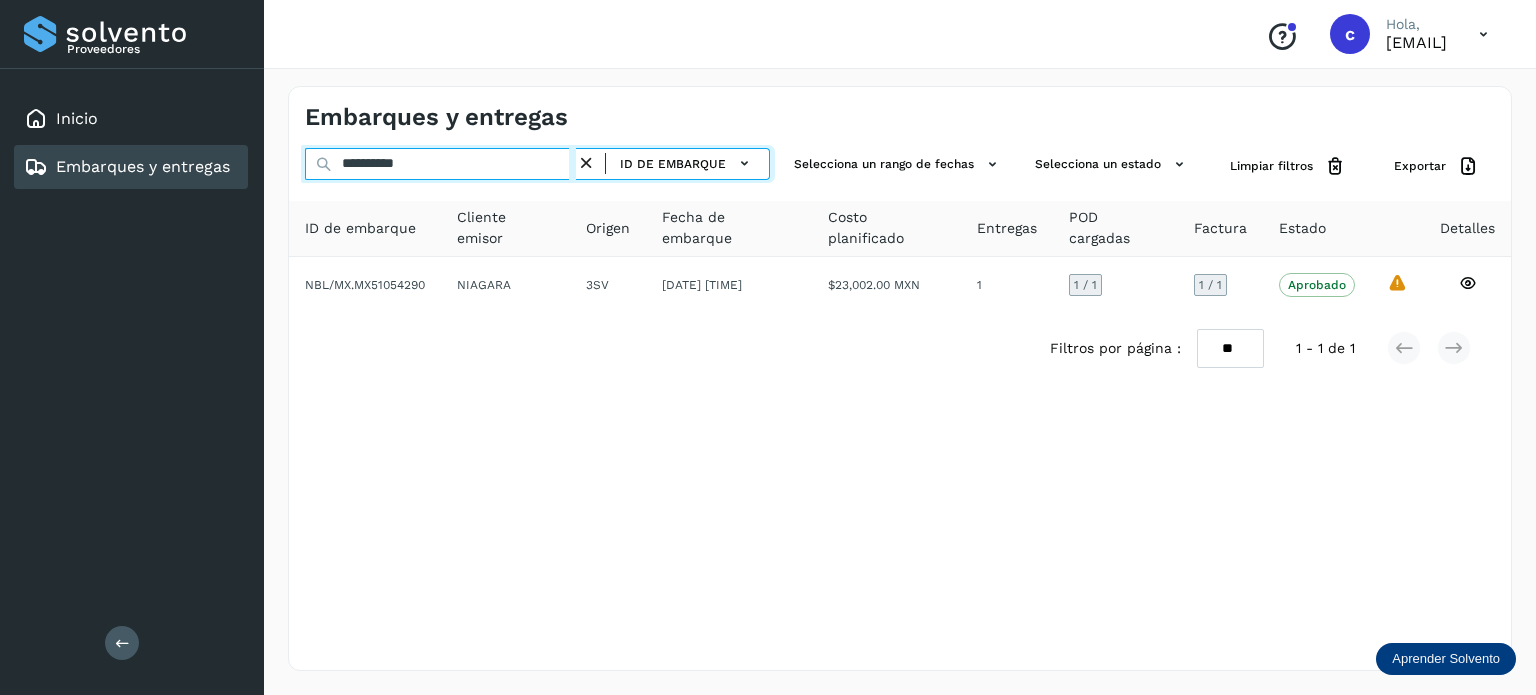 type on "**********" 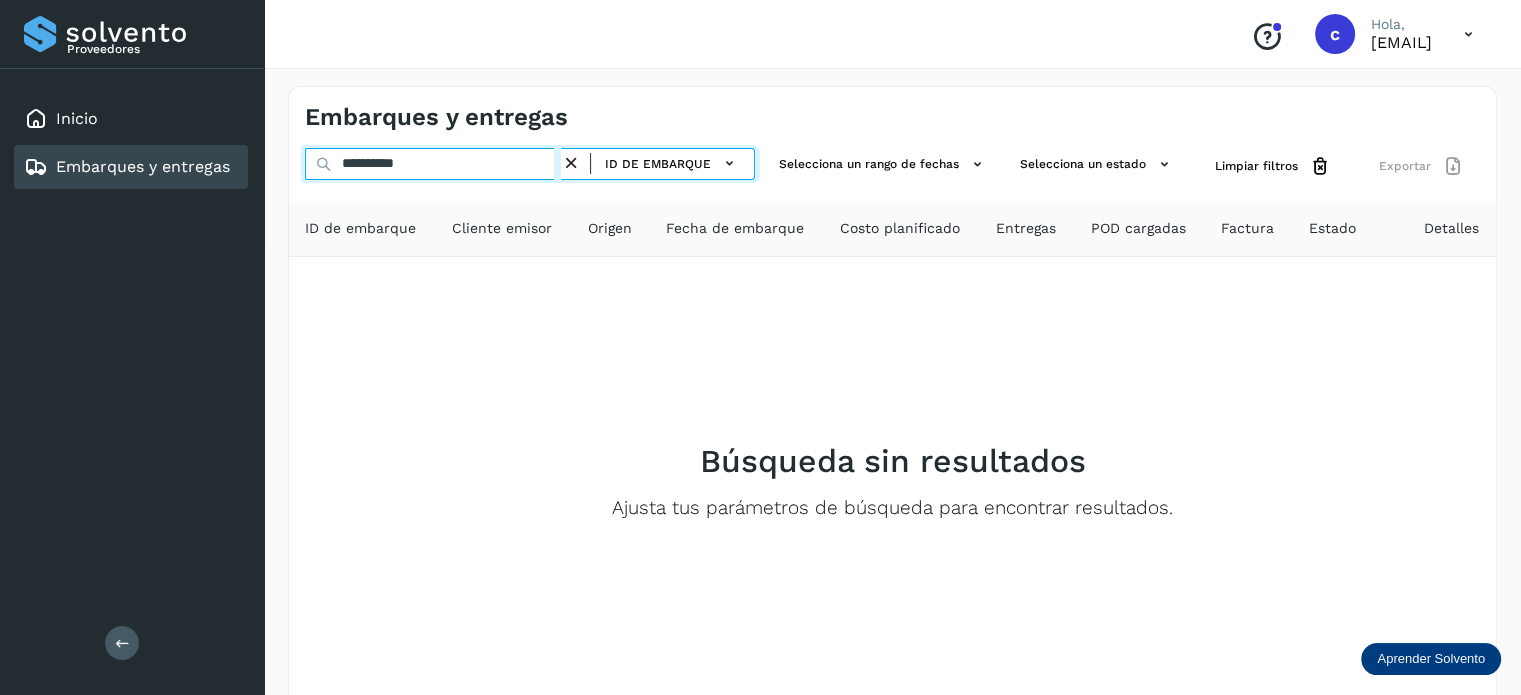 drag, startPoint x: 391, startPoint y: 147, endPoint x: 294, endPoint y: 175, distance: 100.96039 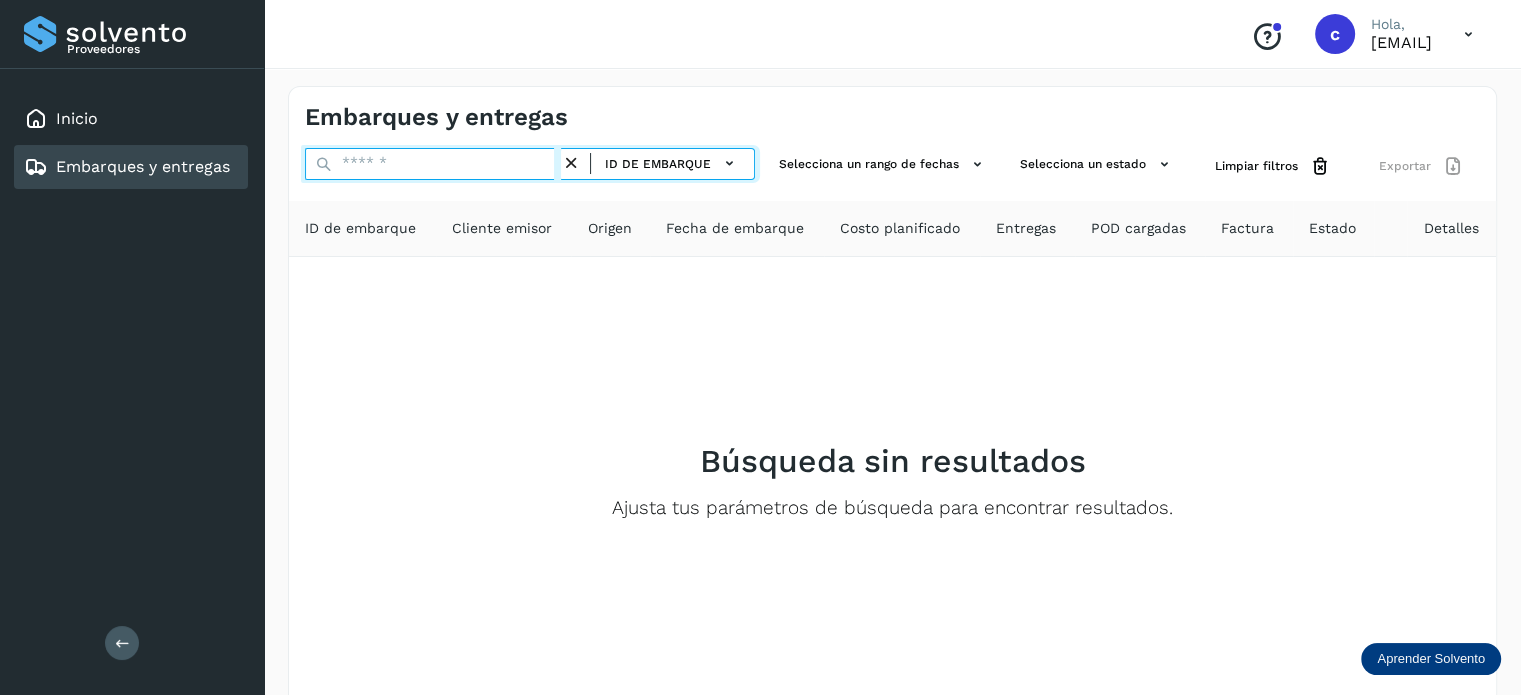 paste on "********" 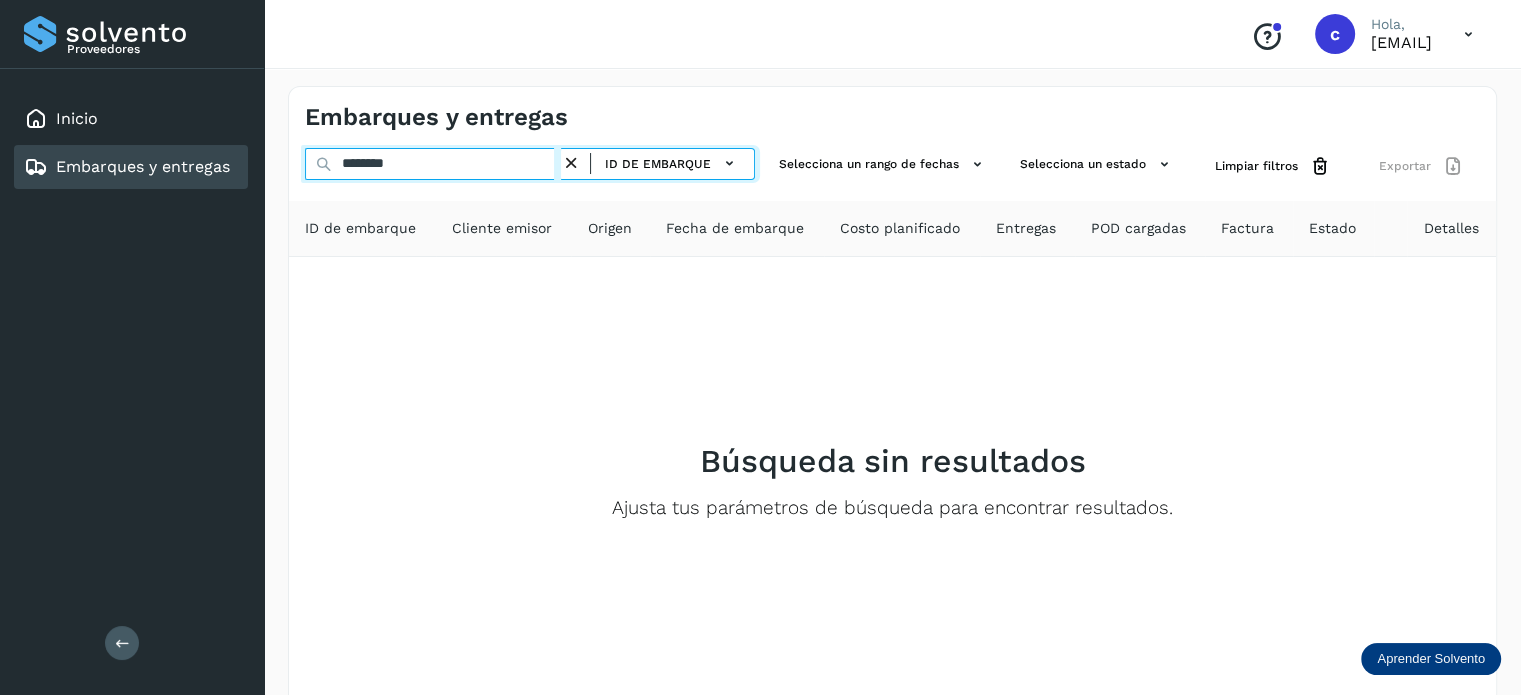 type on "********" 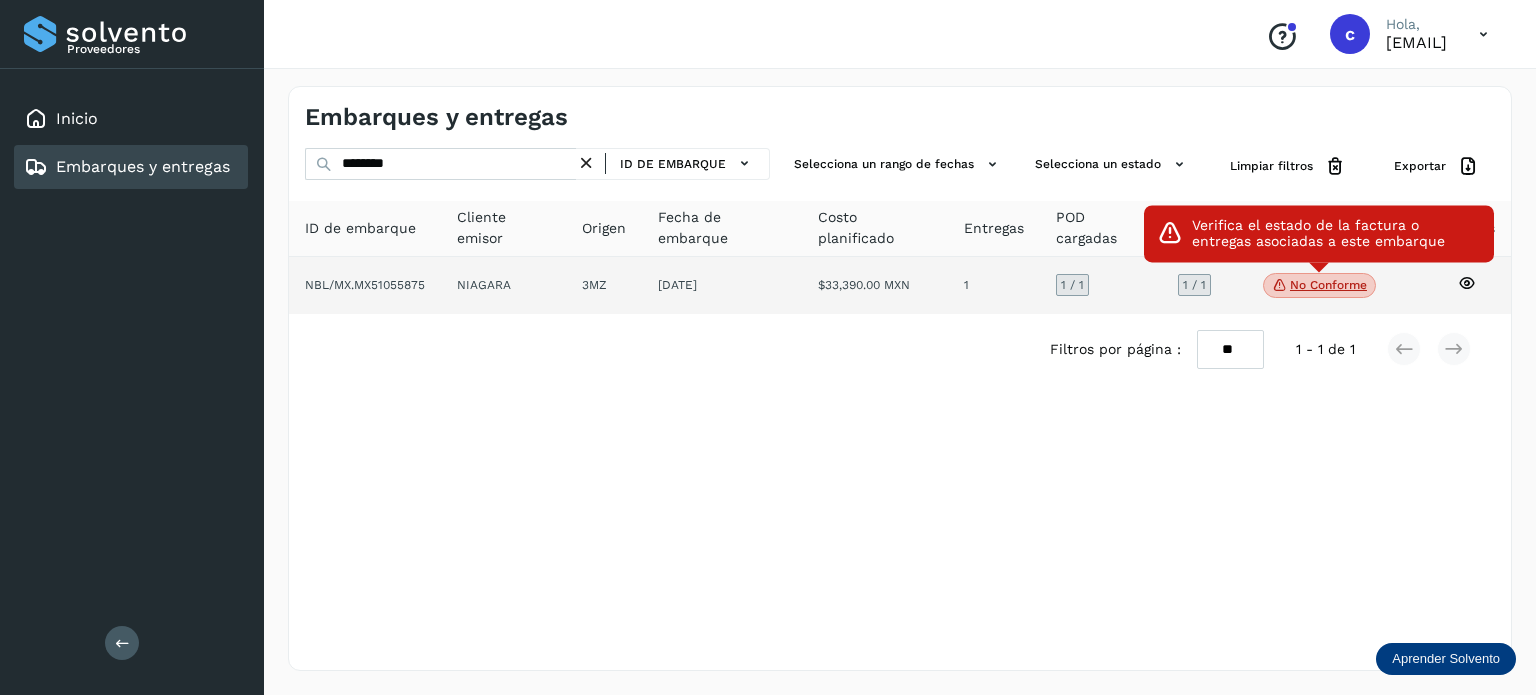 click on "No conforme" 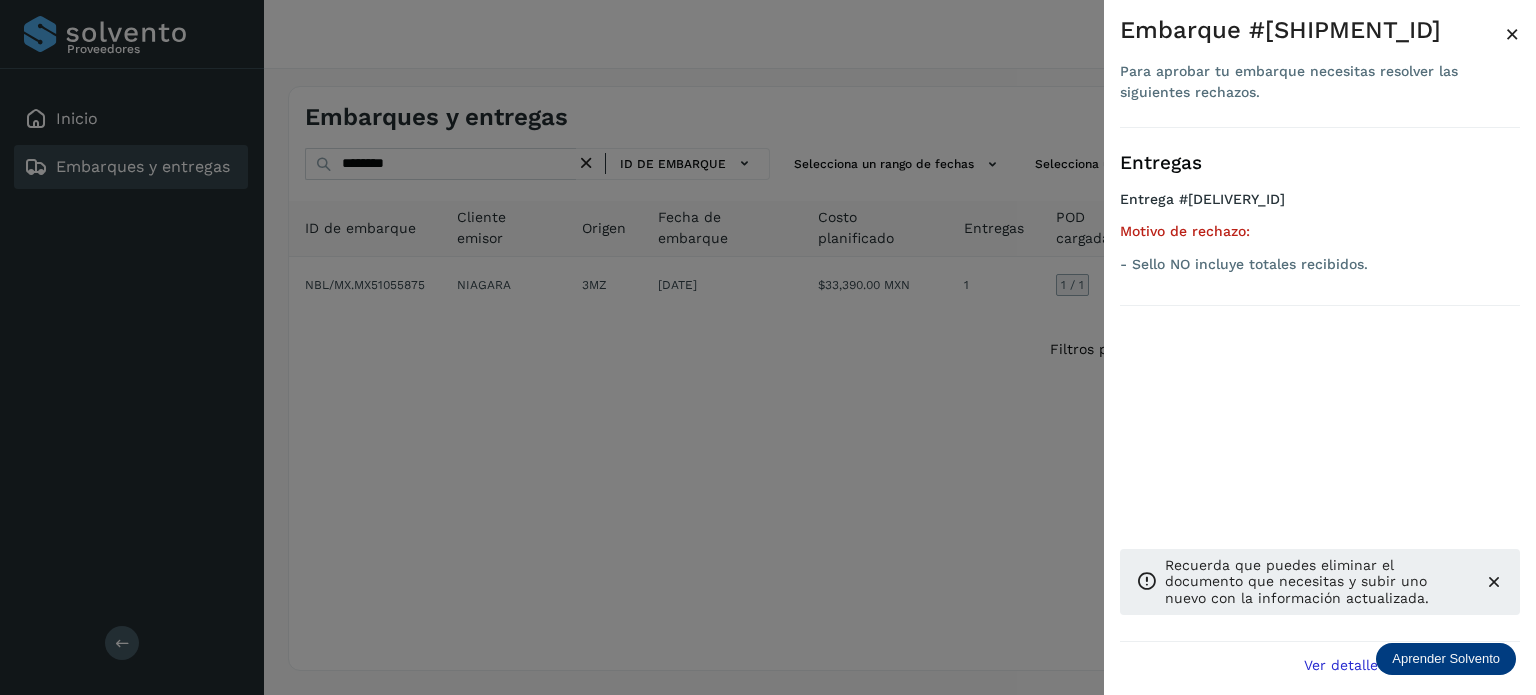 click at bounding box center (768, 347) 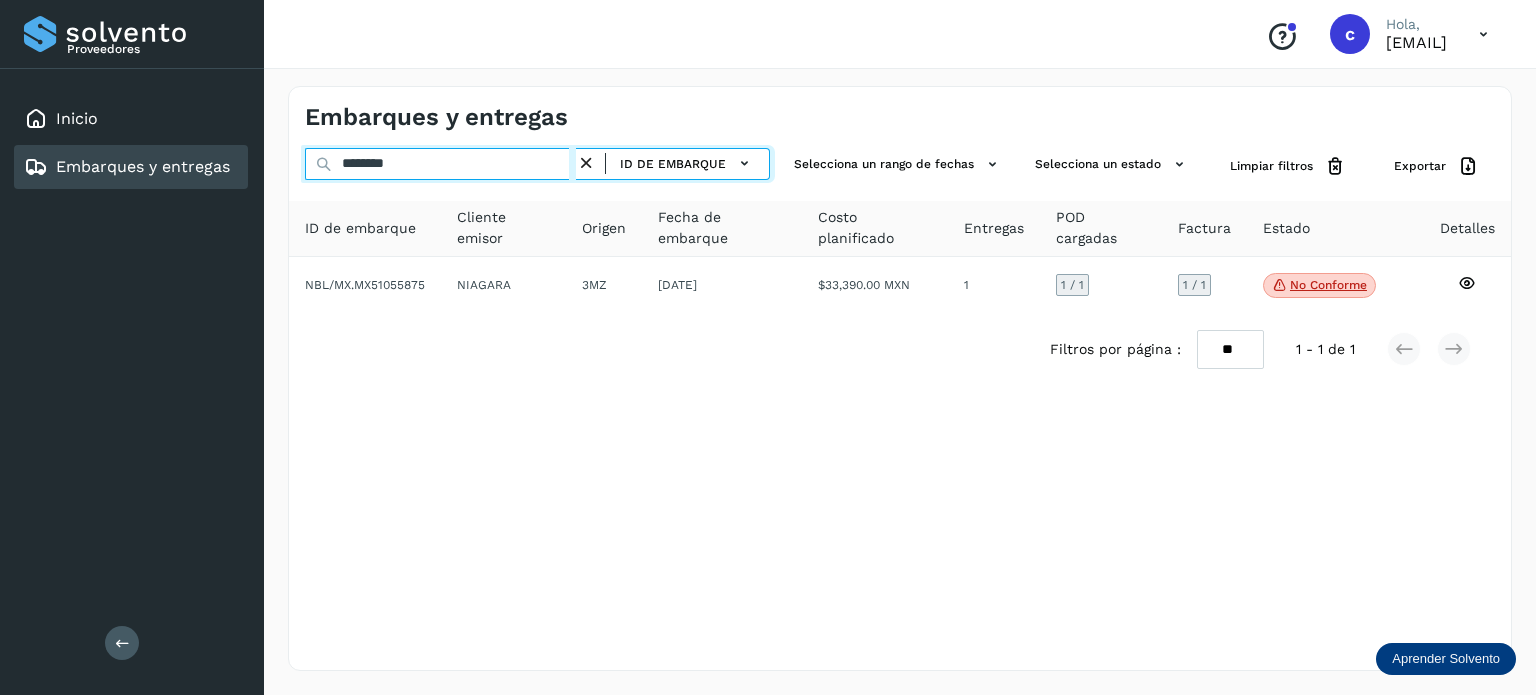 drag, startPoint x: 439, startPoint y: 157, endPoint x: 323, endPoint y: 156, distance: 116.00431 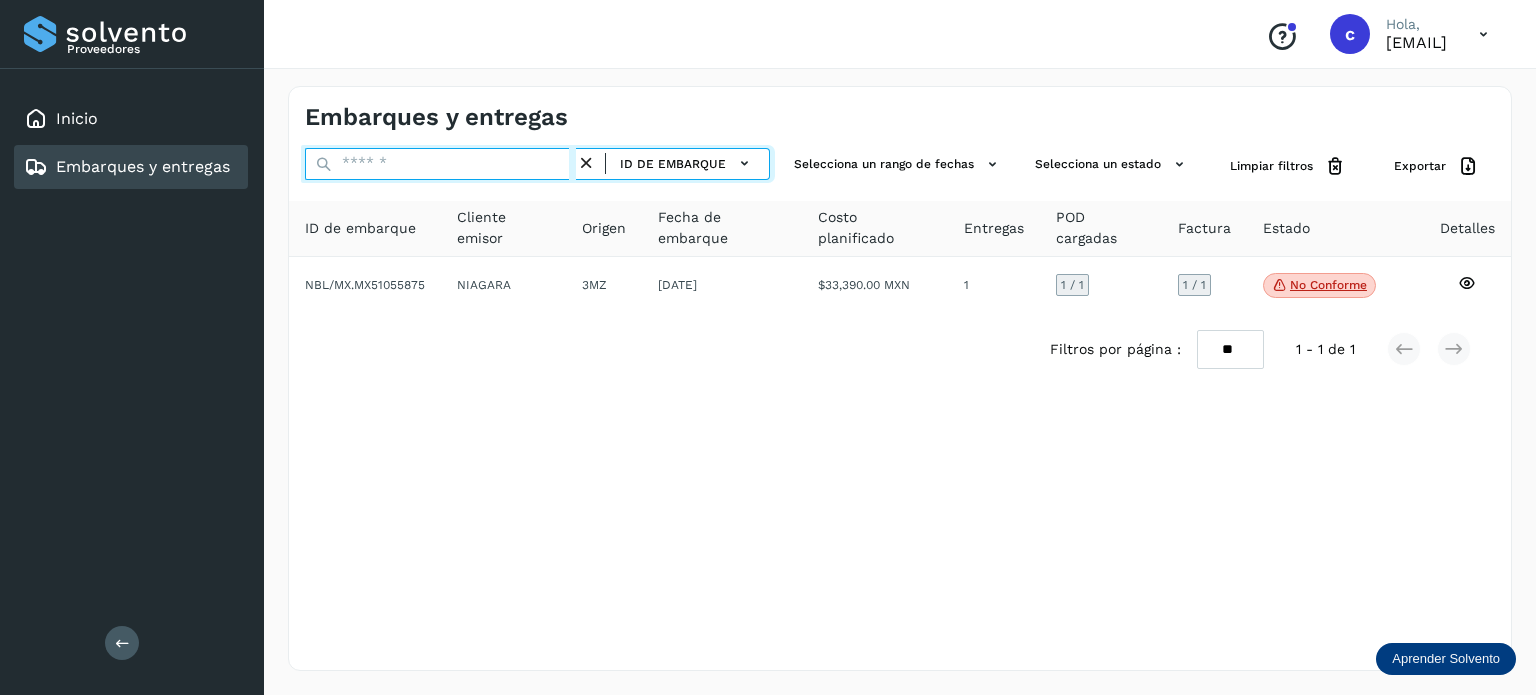 paste on "********" 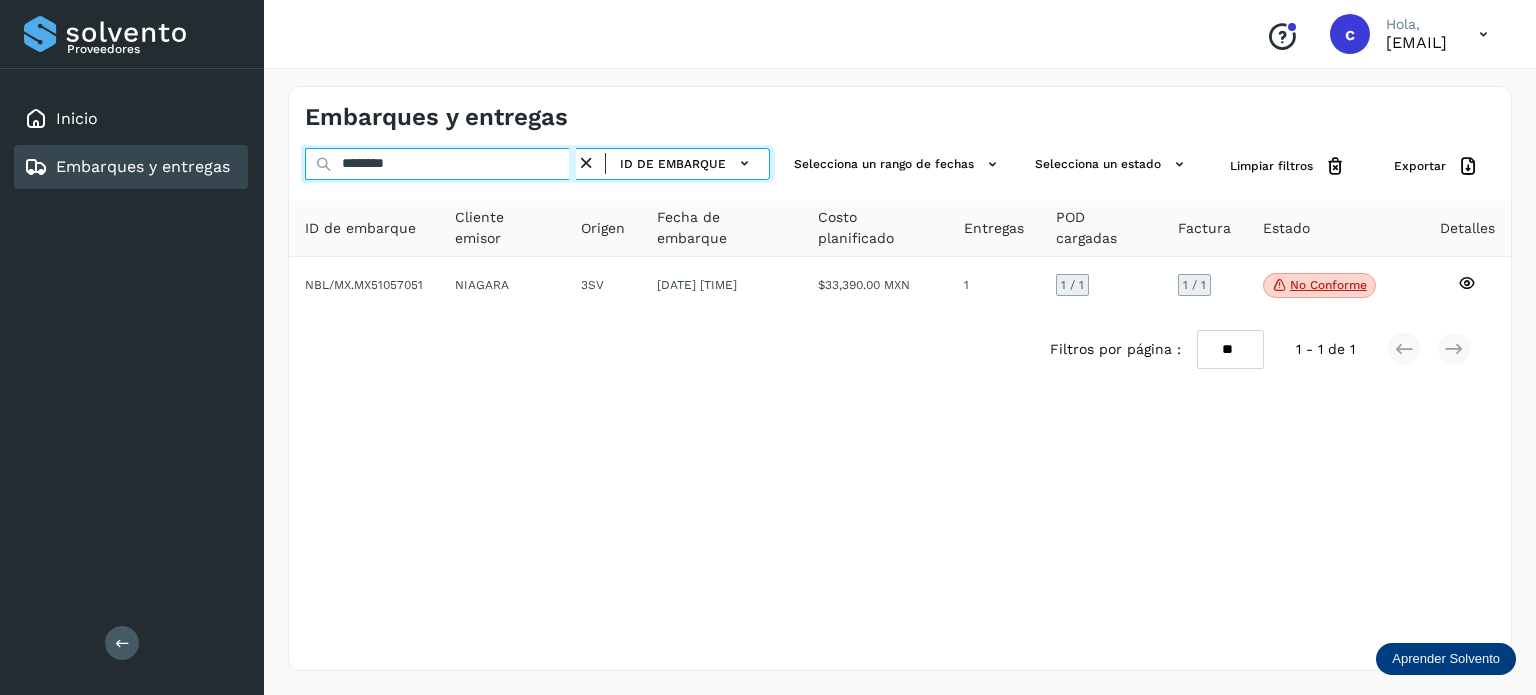 drag, startPoint x: 402, startPoint y: 164, endPoint x: 304, endPoint y: 160, distance: 98.0816 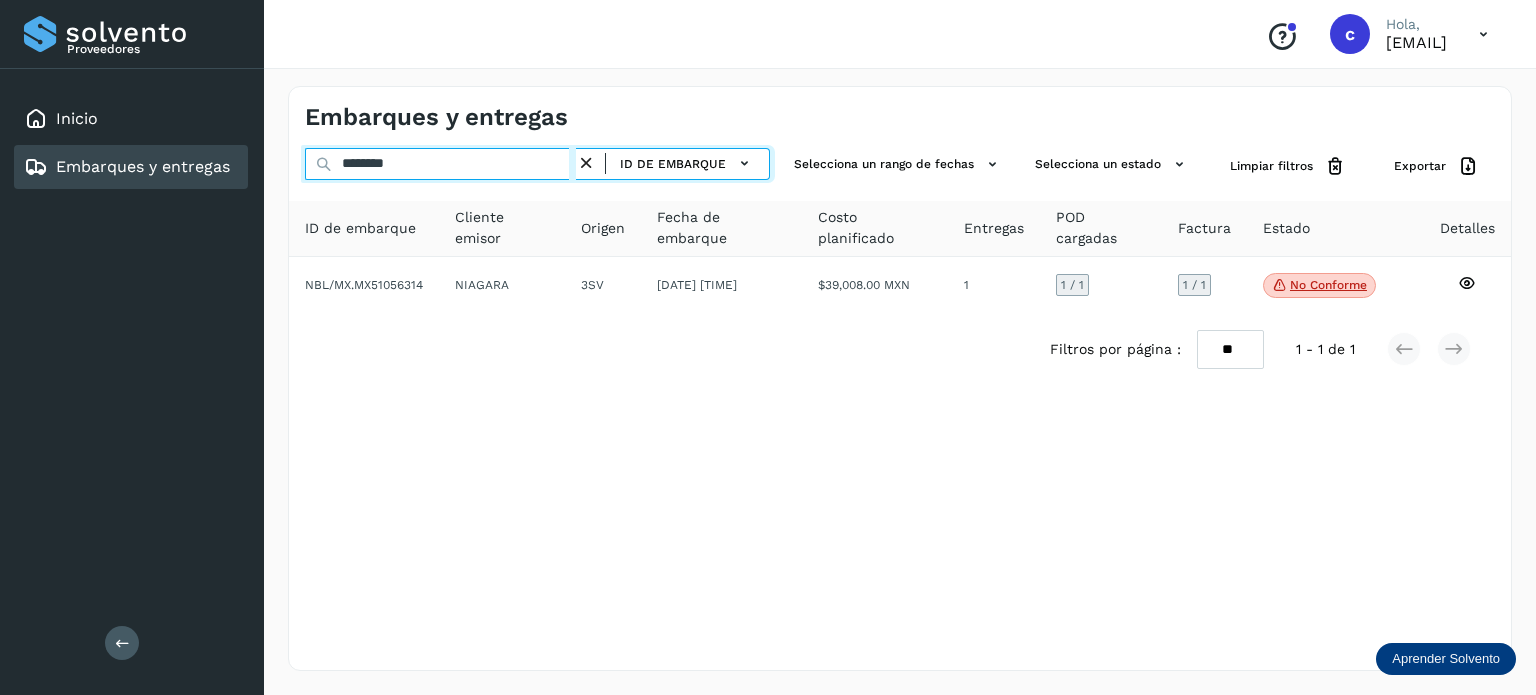 drag, startPoint x: 415, startPoint y: 162, endPoint x: 298, endPoint y: 173, distance: 117.51595 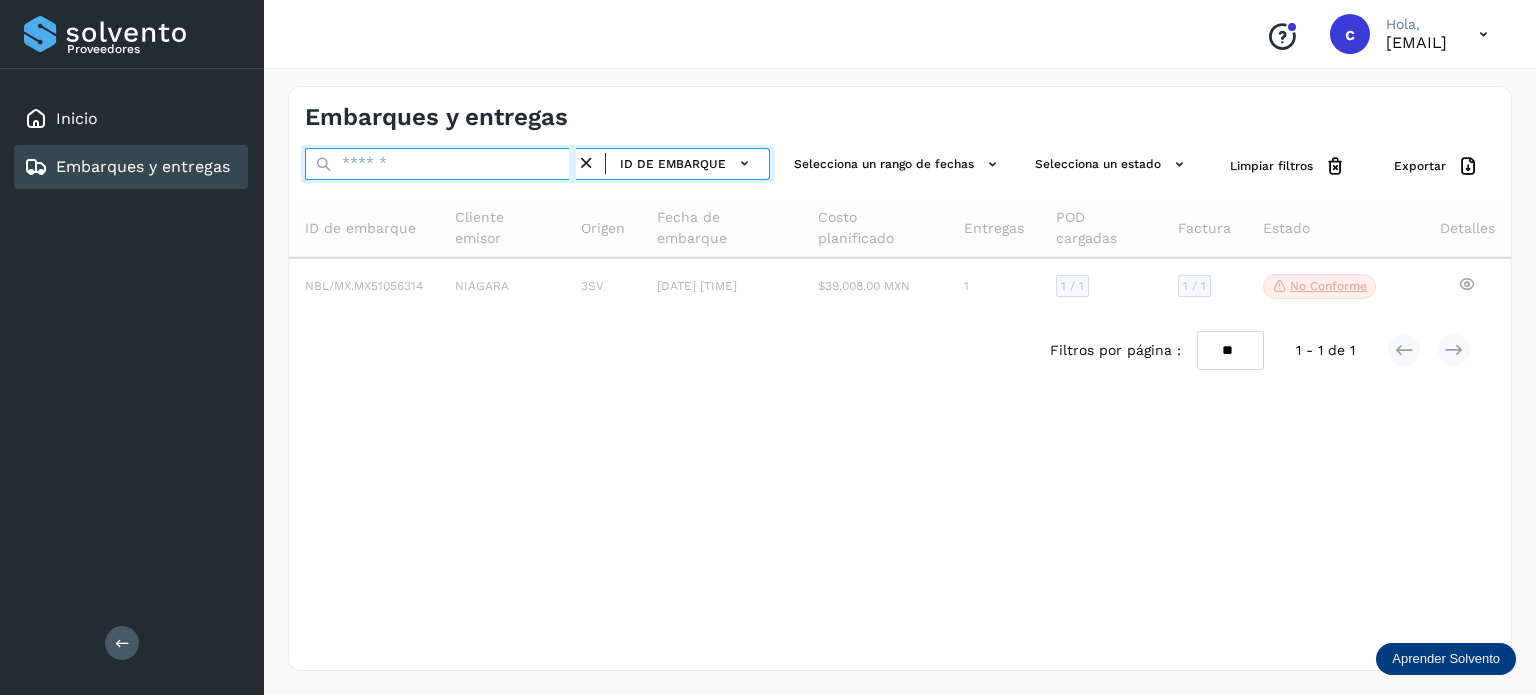 paste on "********" 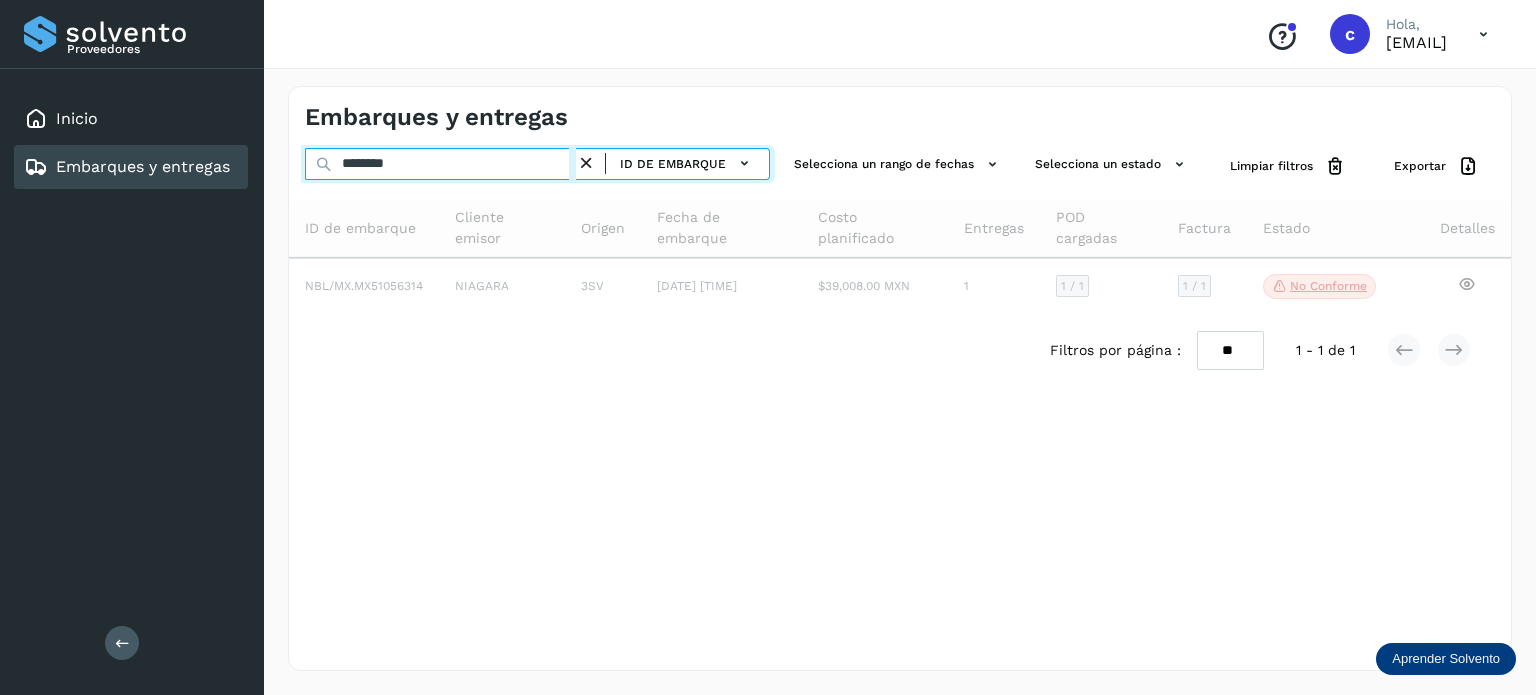 type on "********" 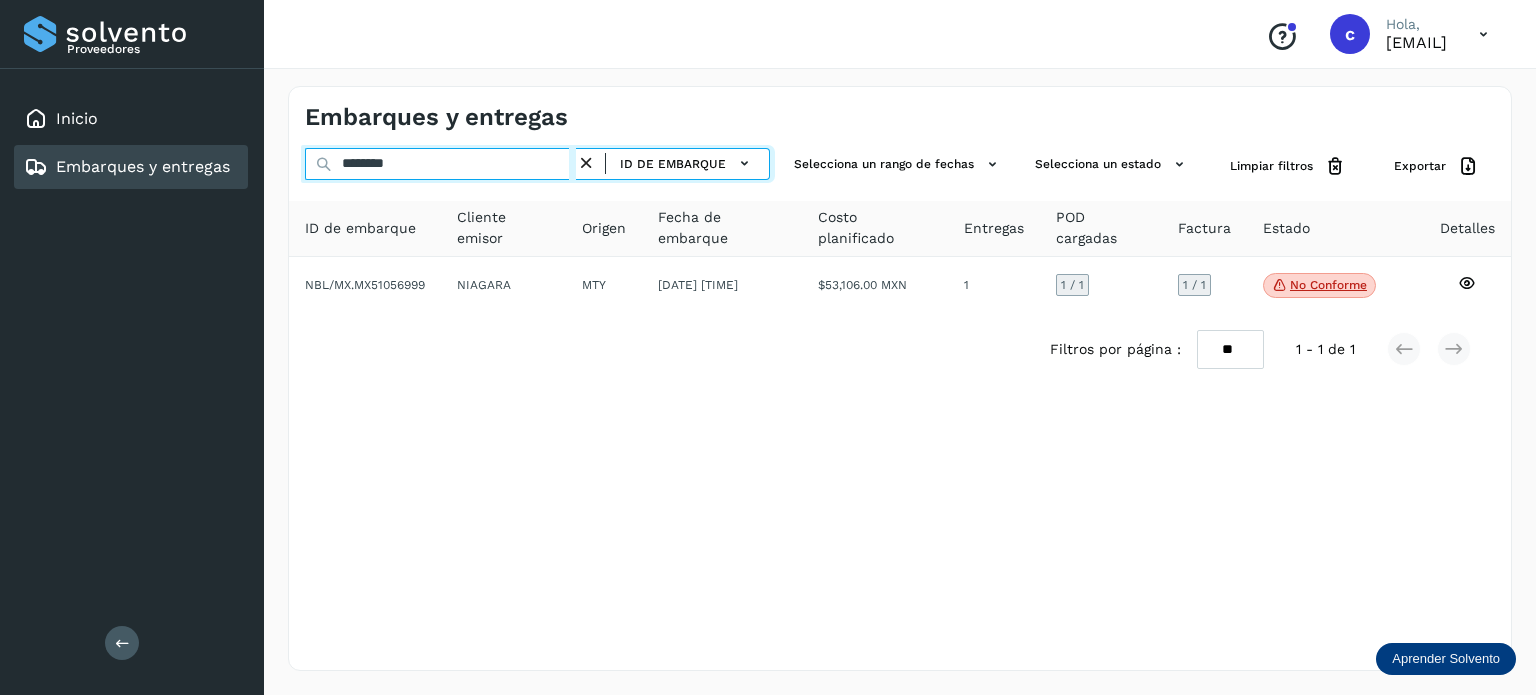 drag, startPoint x: 348, startPoint y: 171, endPoint x: 247, endPoint y: 177, distance: 101.17806 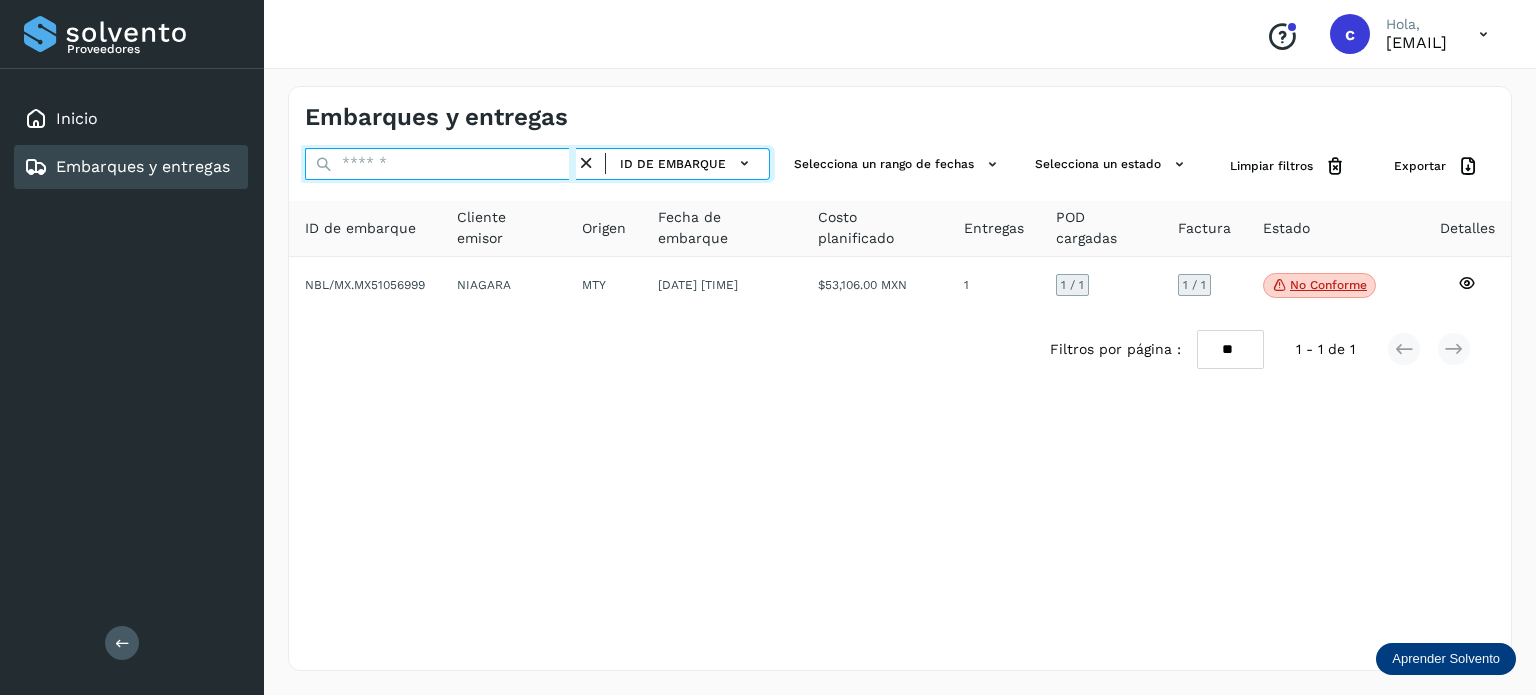 paste on "********" 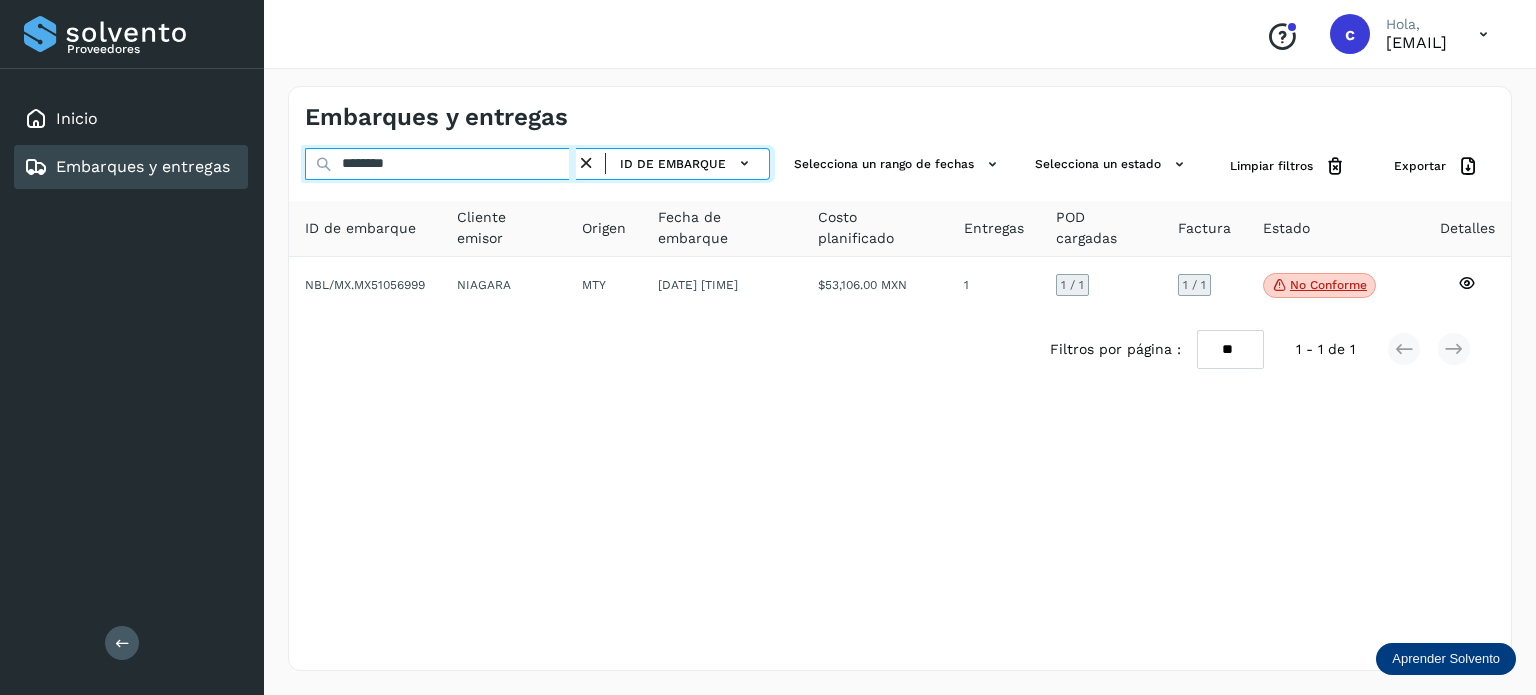 type on "********" 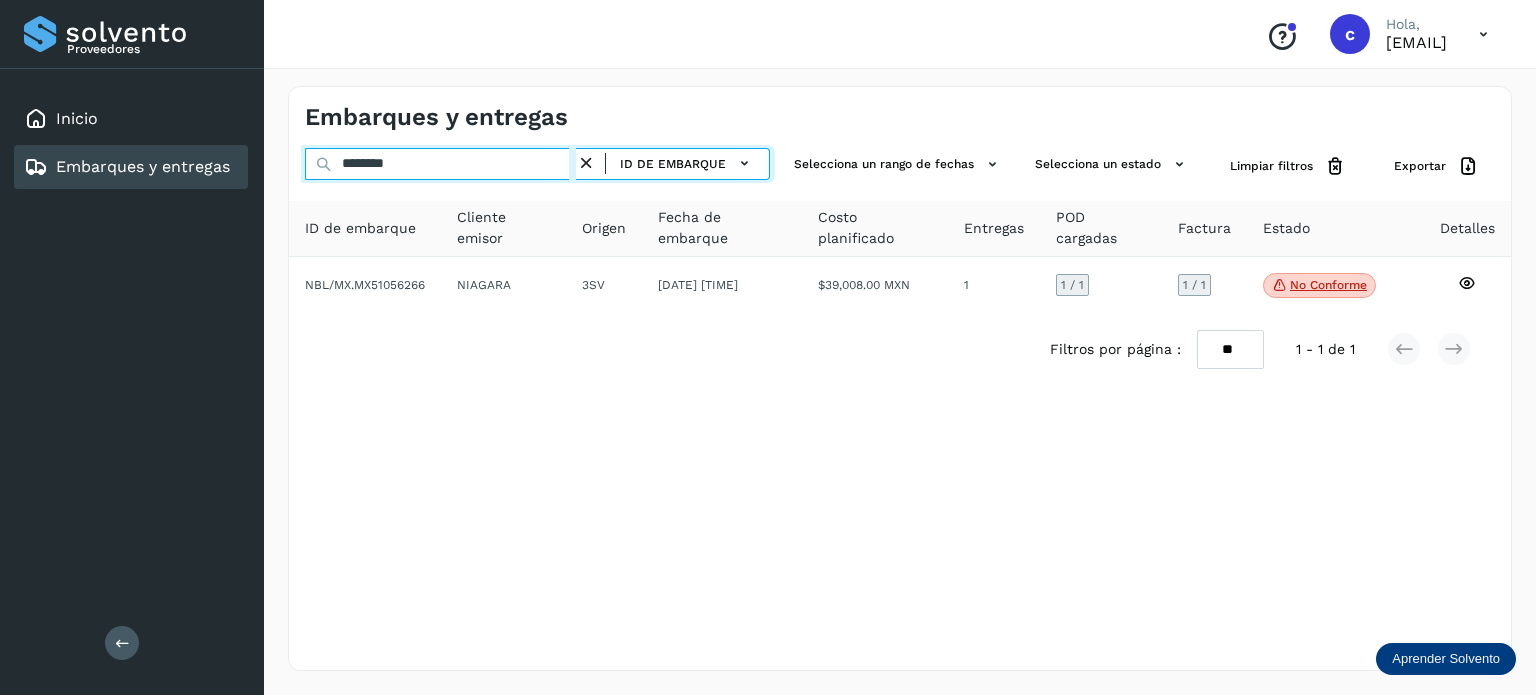 drag, startPoint x: 432, startPoint y: 163, endPoint x: 226, endPoint y: 155, distance: 206.15529 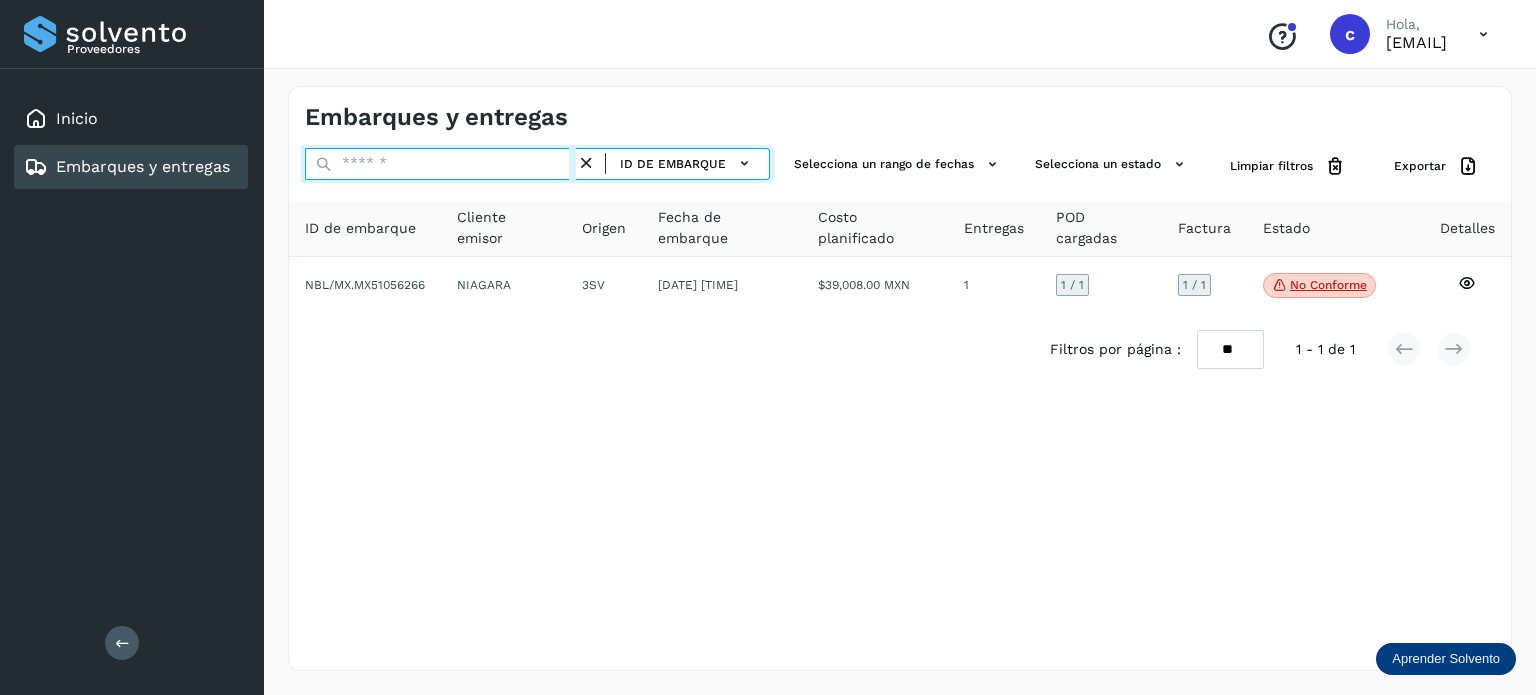 paste on "********" 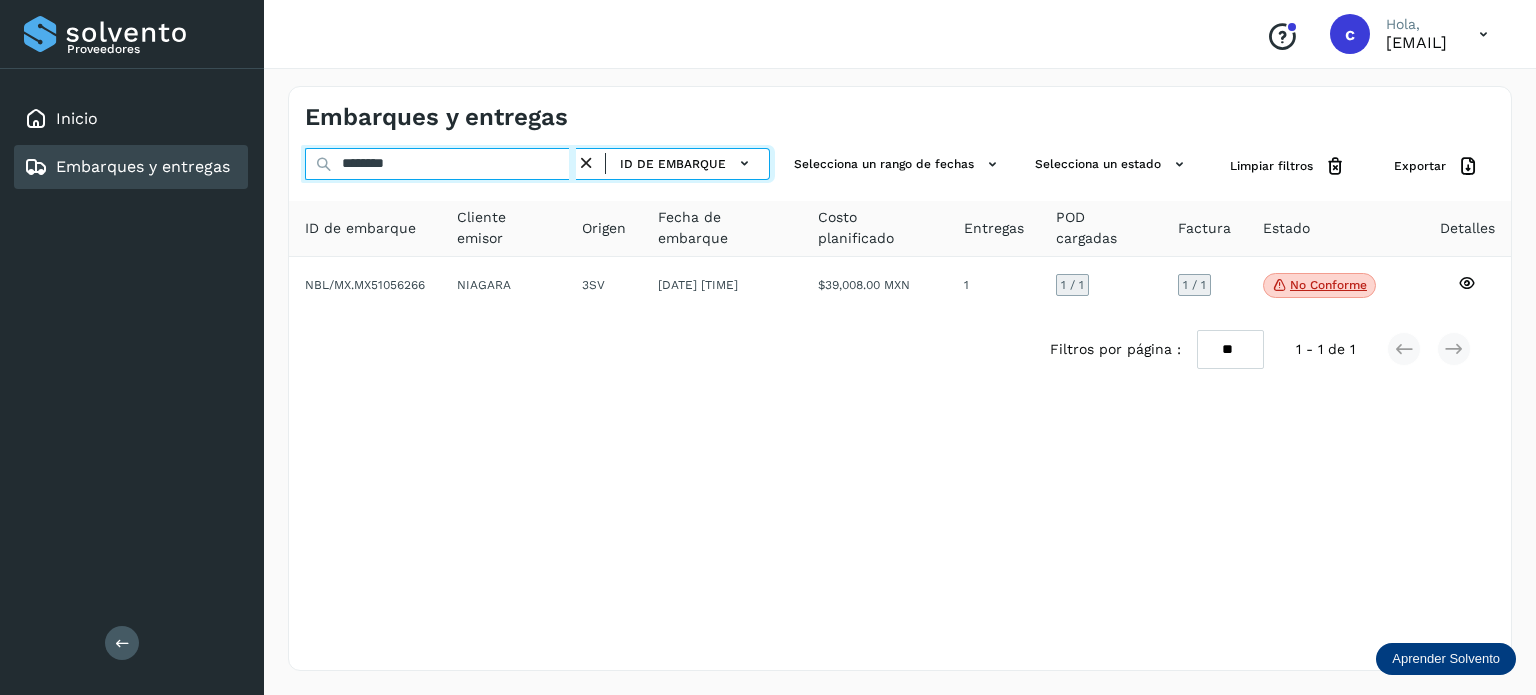 type on "********" 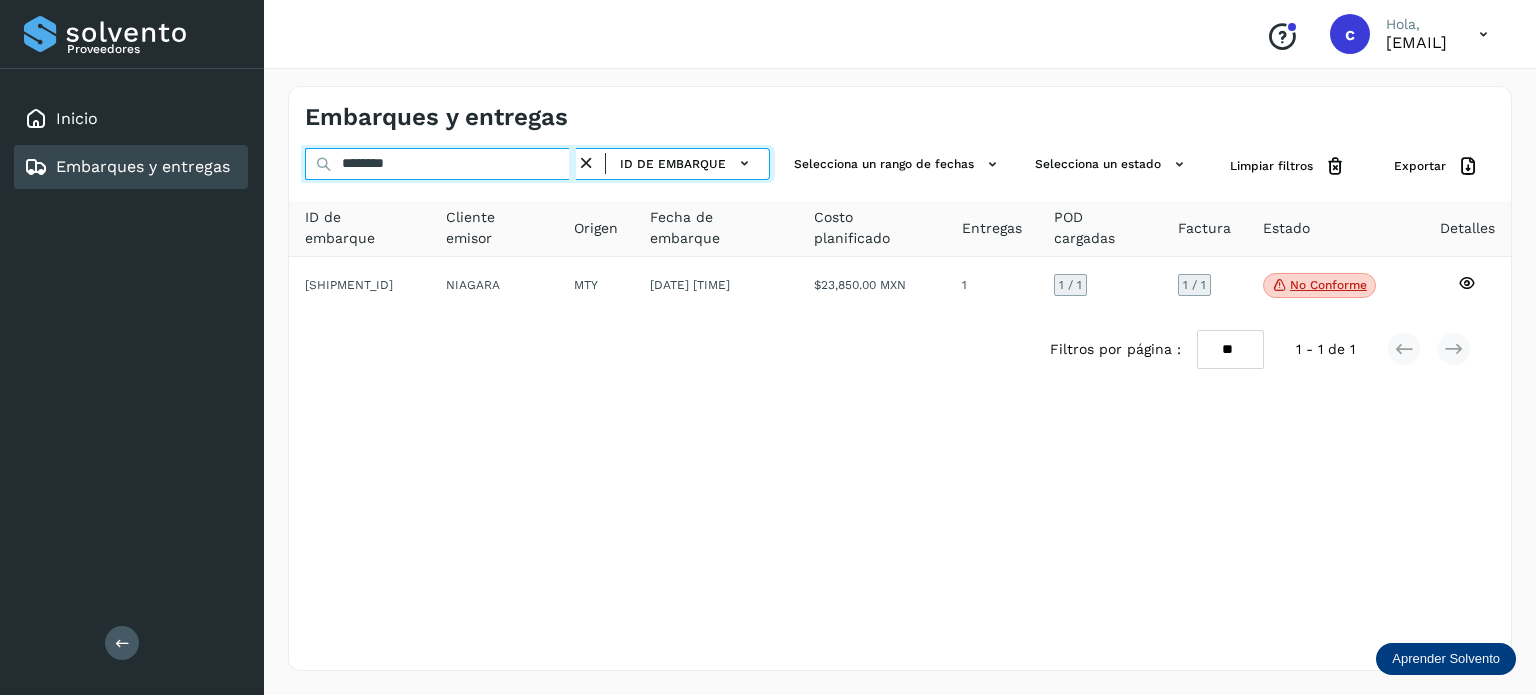 drag, startPoint x: 354, startPoint y: 162, endPoint x: 255, endPoint y: 187, distance: 102.10779 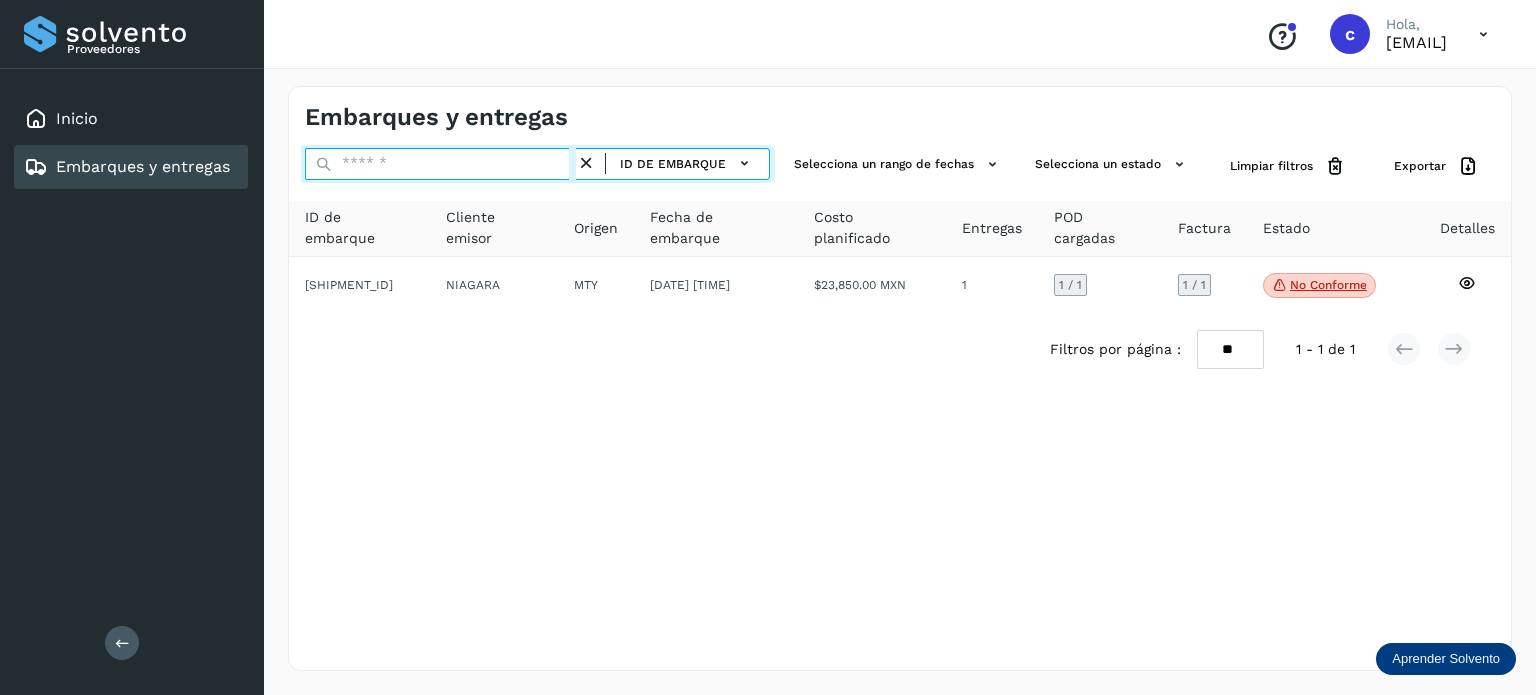 paste on "********" 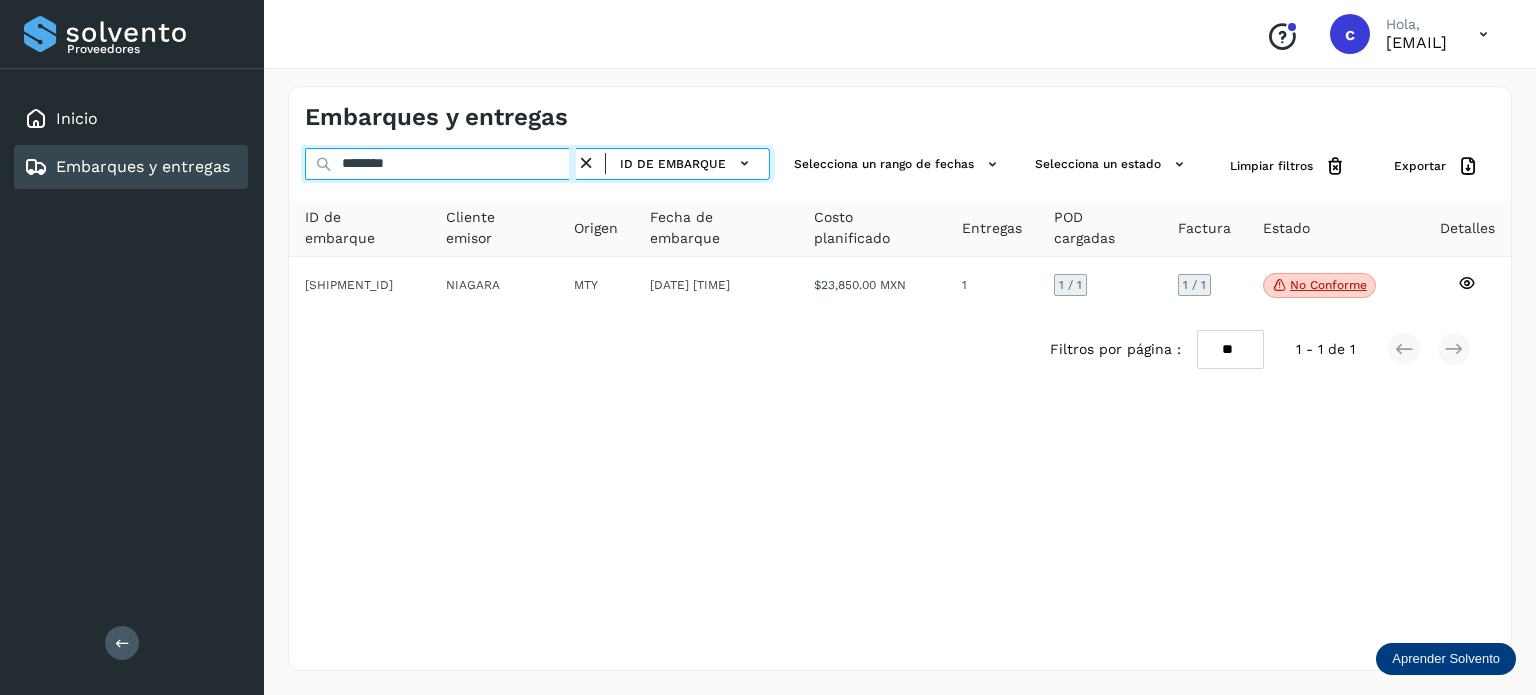 type on "********" 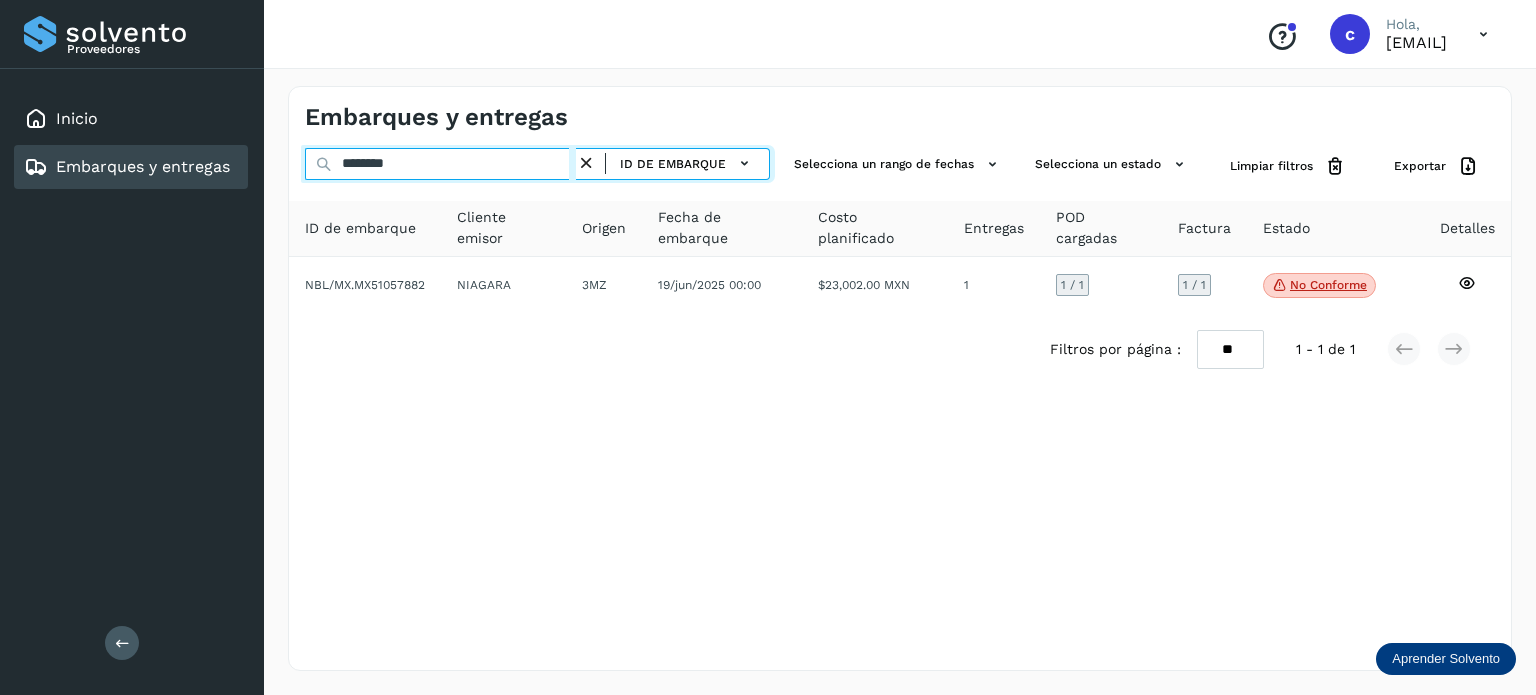 drag, startPoint x: 397, startPoint y: 166, endPoint x: 325, endPoint y: 196, distance: 78 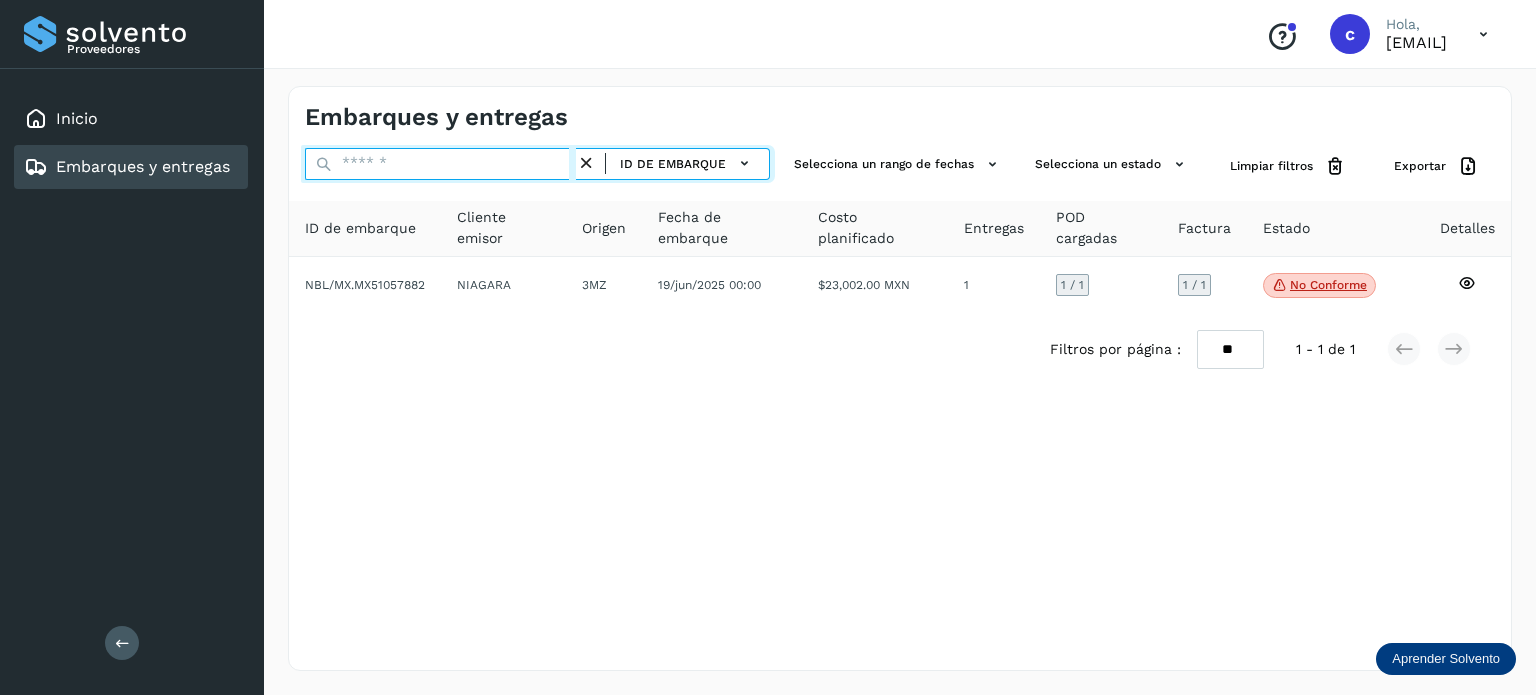 paste on "********" 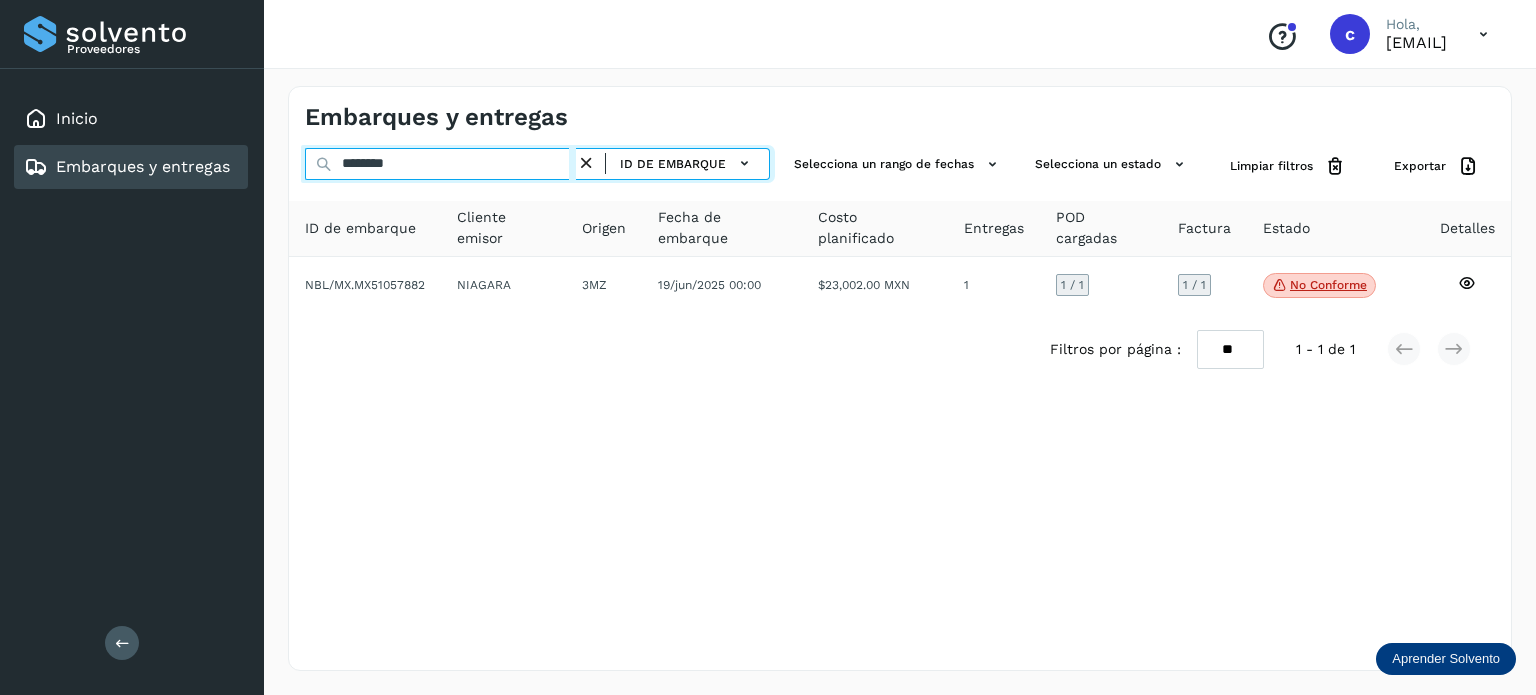 type on "********" 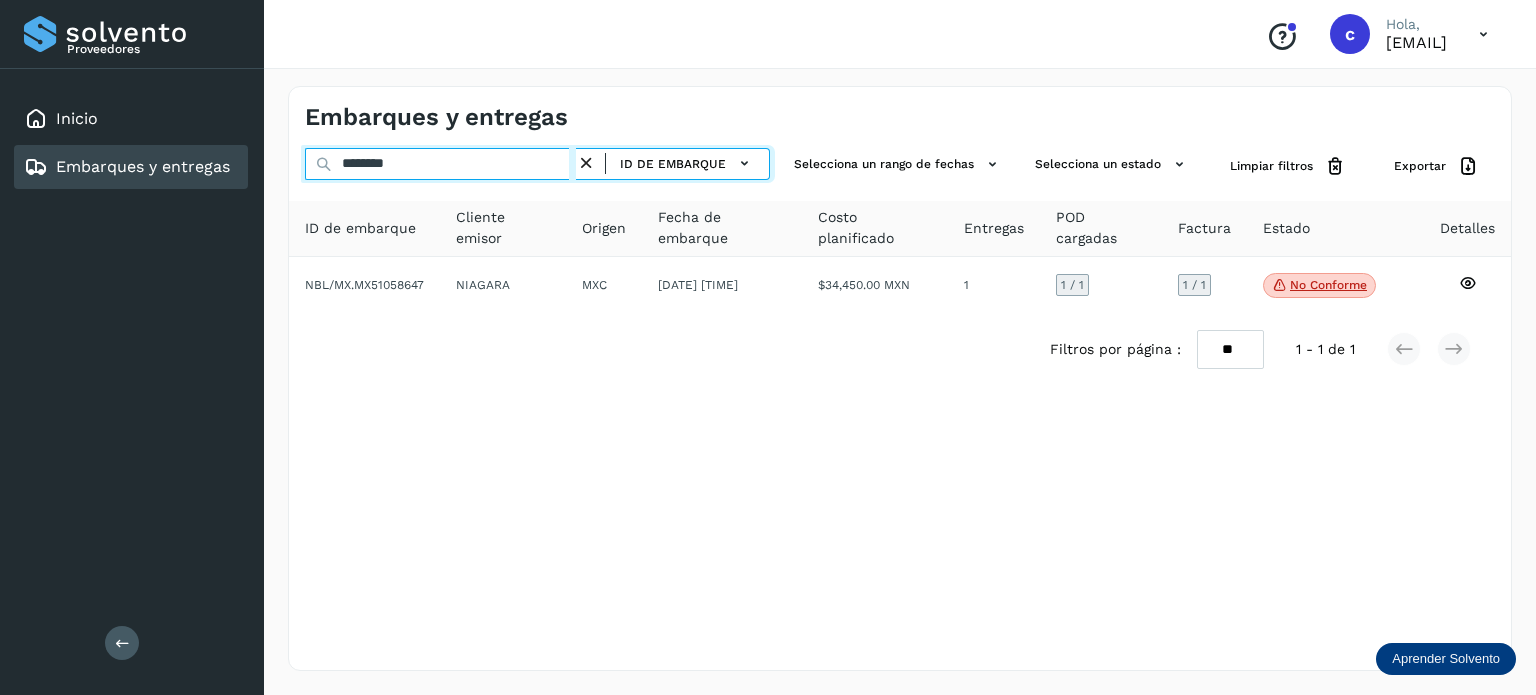 drag, startPoint x: 340, startPoint y: 156, endPoint x: 310, endPoint y: 207, distance: 59.16925 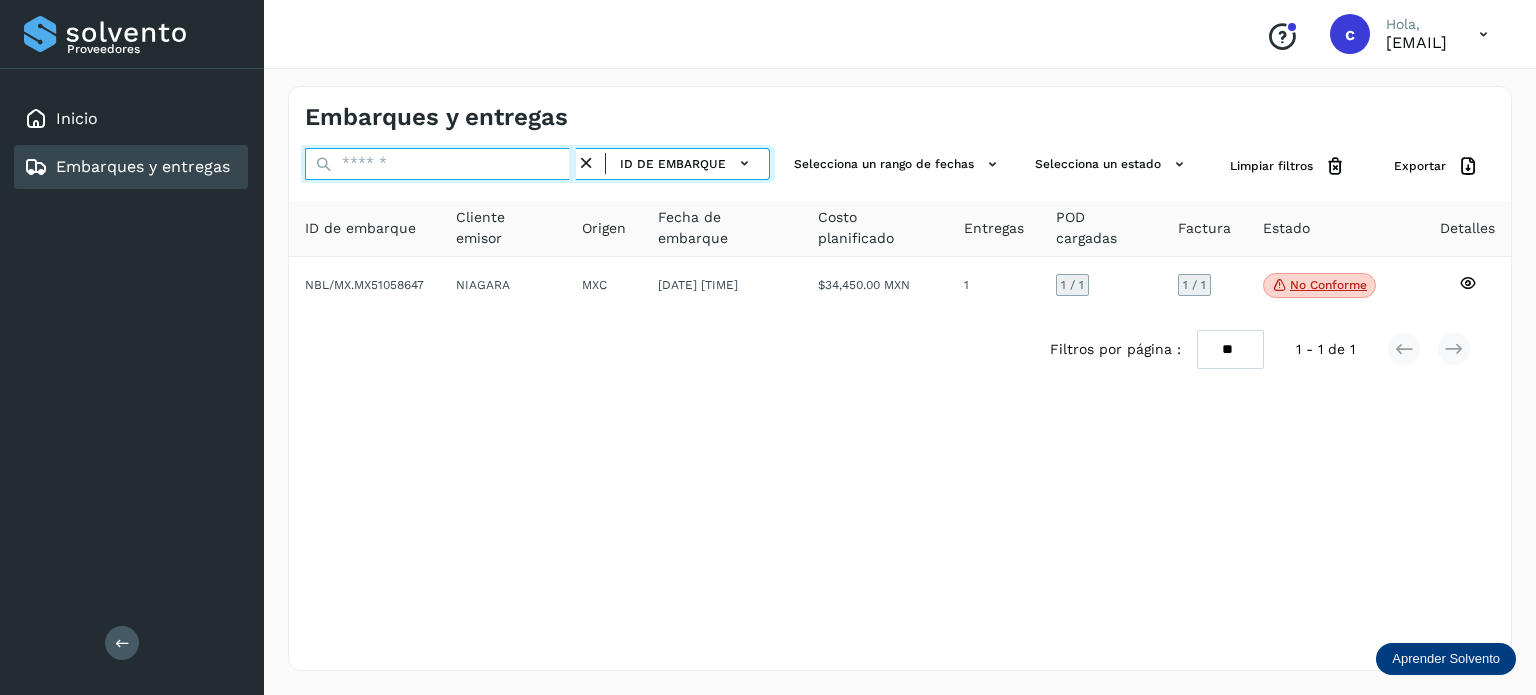 paste on "********" 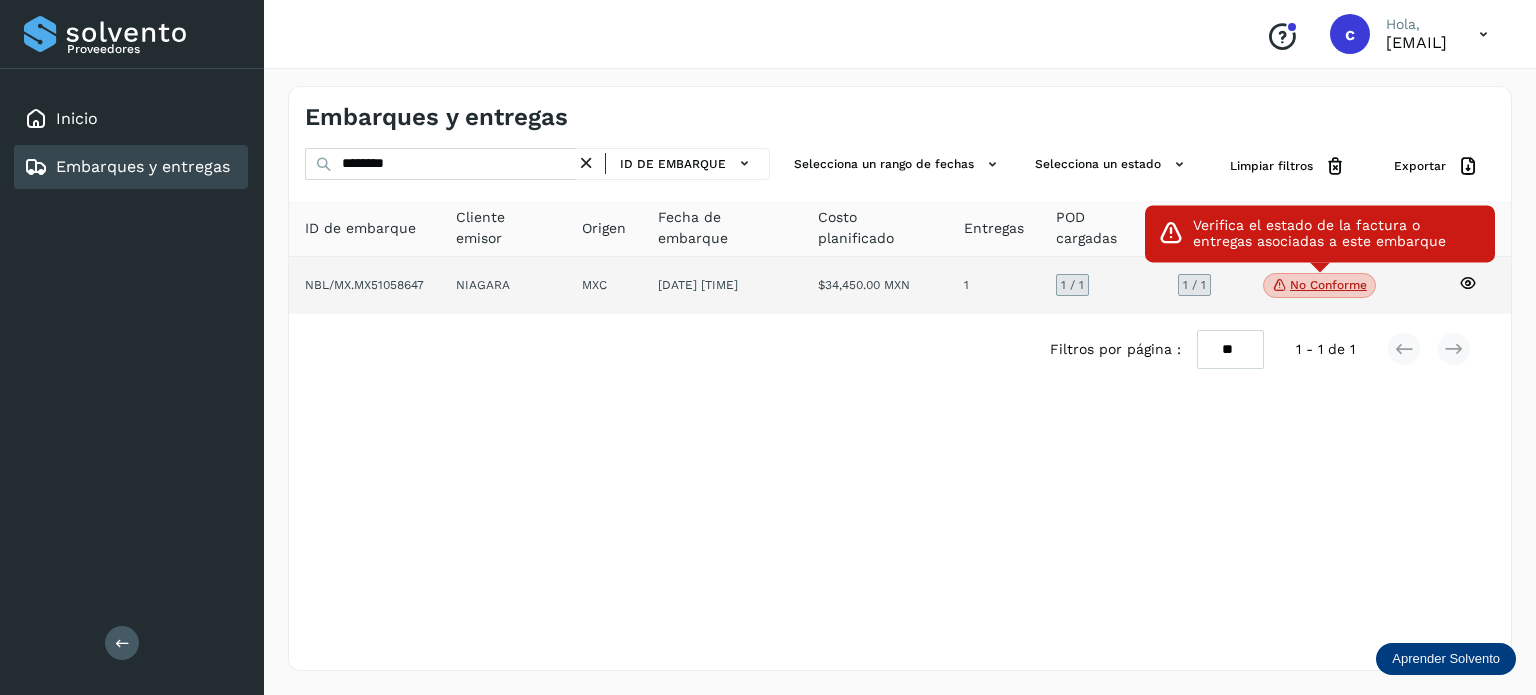 click on "No conforme" 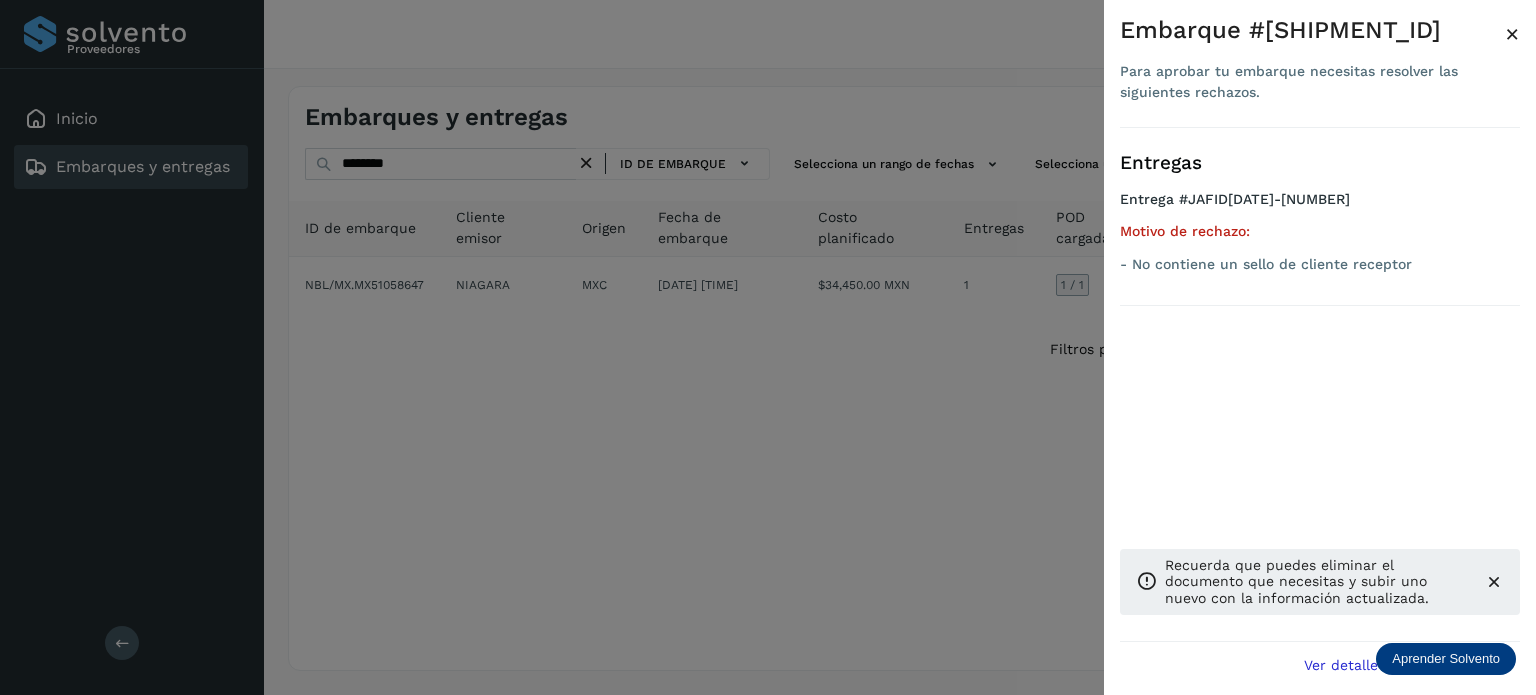 click at bounding box center (768, 347) 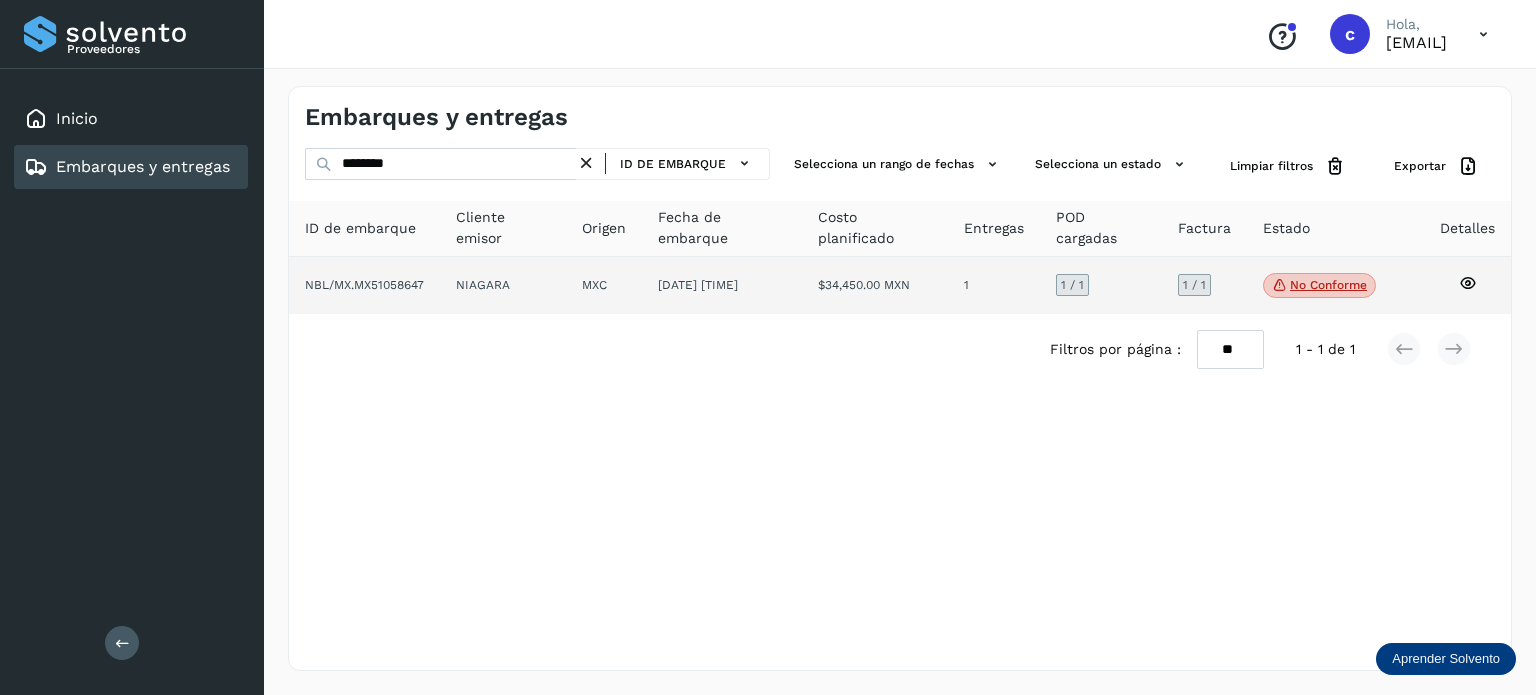 click 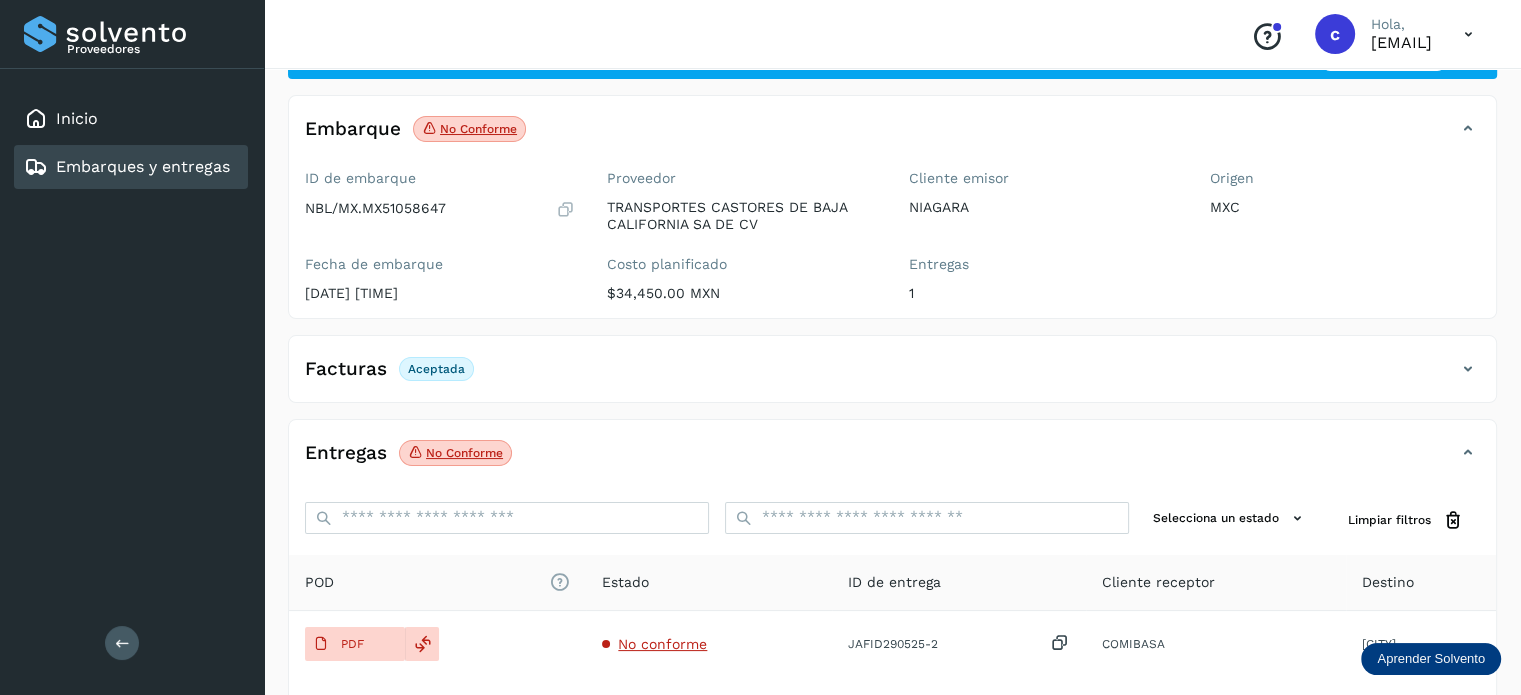 scroll, scrollTop: 264, scrollLeft: 0, axis: vertical 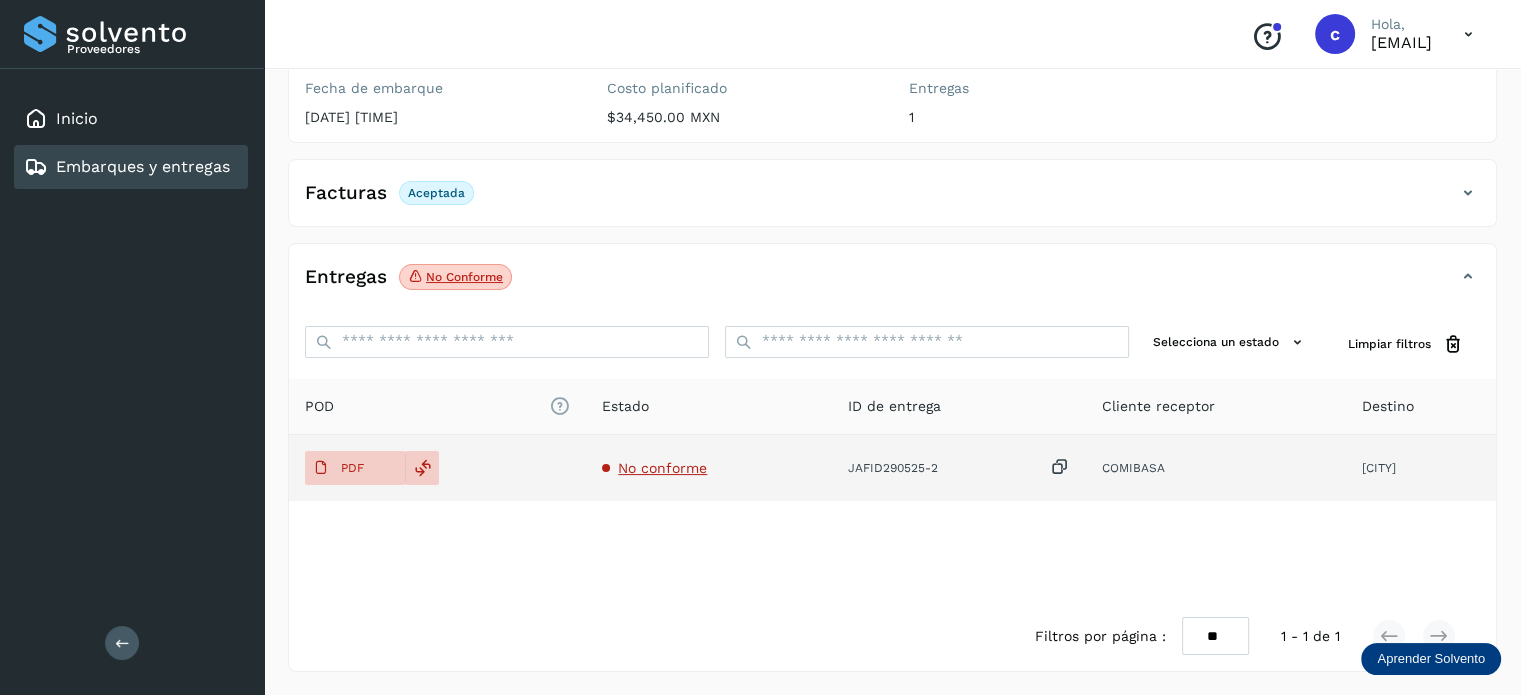 click on "No conforme" at bounding box center [662, 468] 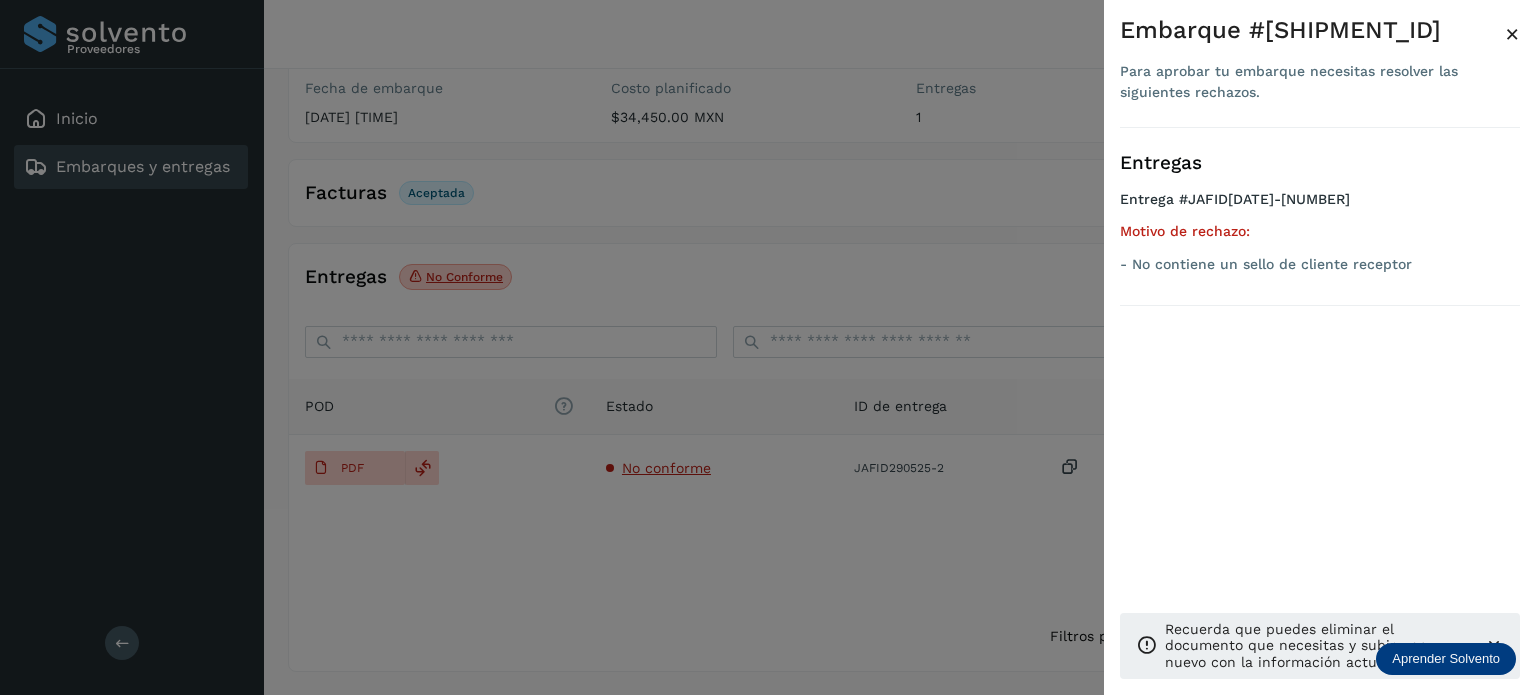 drag, startPoint x: 684, startPoint y: 243, endPoint x: 660, endPoint y: 275, distance: 40 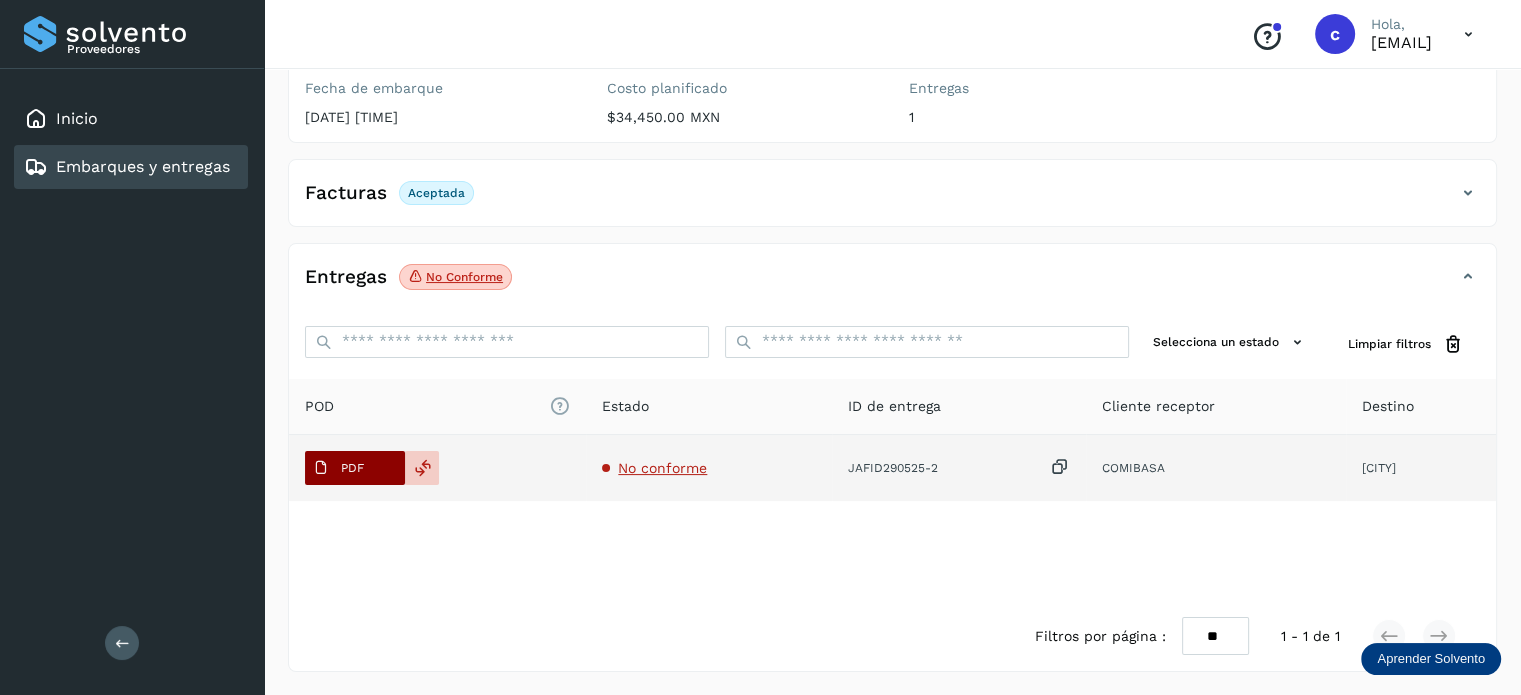 click on "PDF" at bounding box center (352, 468) 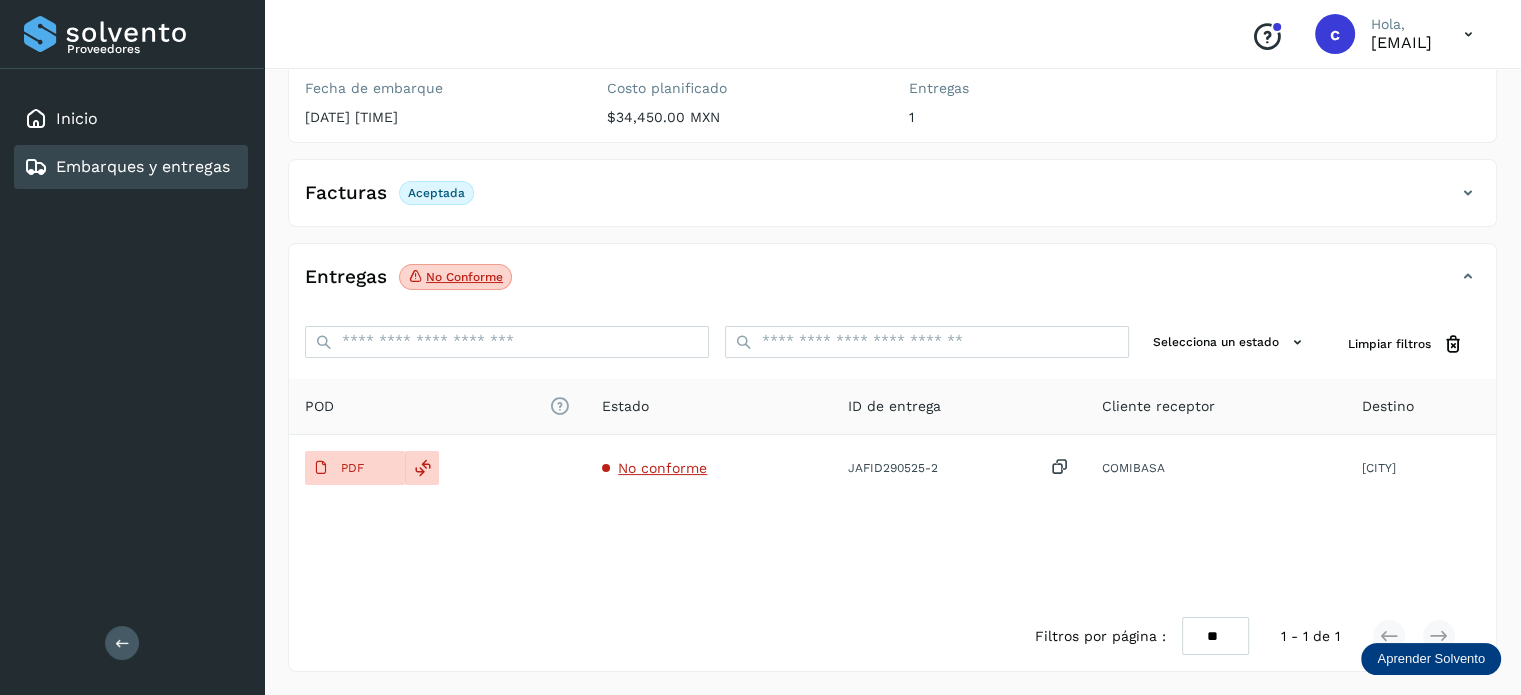 click on "Embarques y entregas" at bounding box center [143, 166] 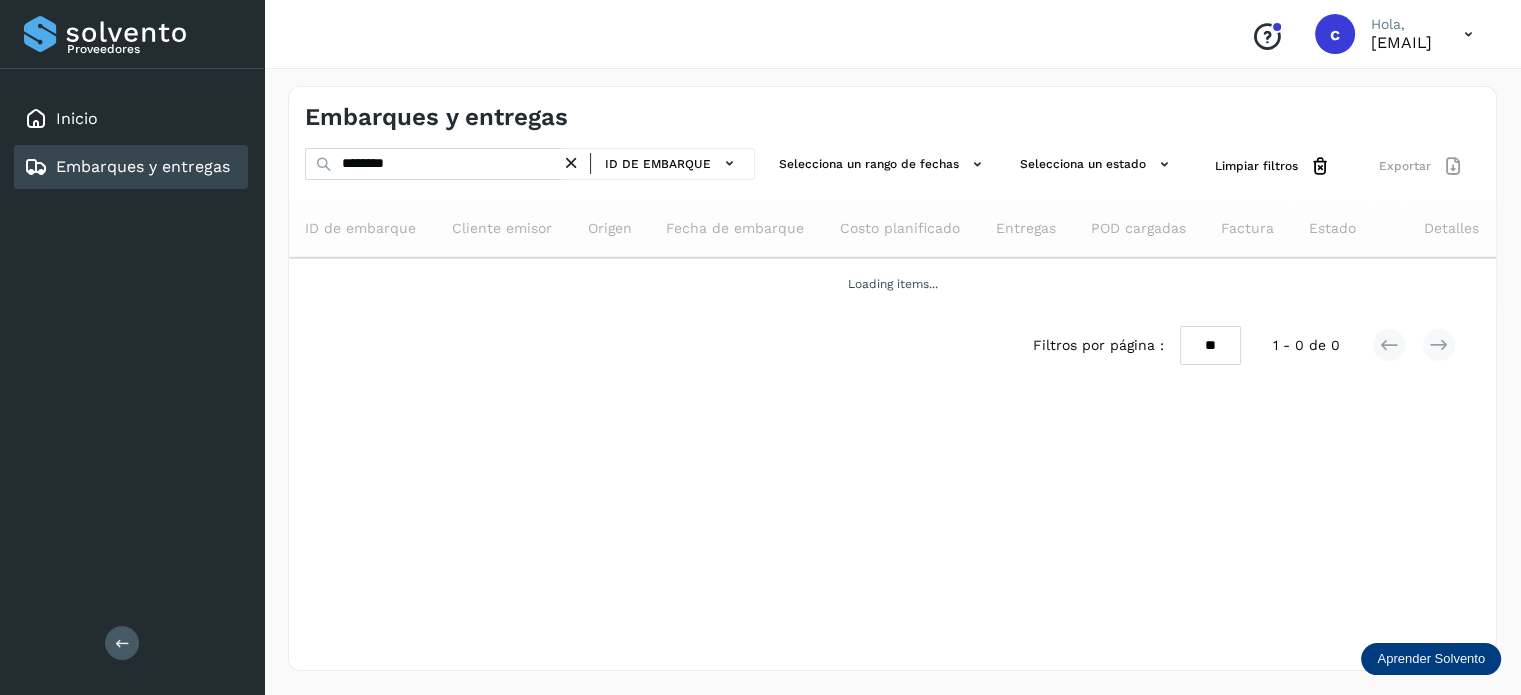 scroll, scrollTop: 0, scrollLeft: 0, axis: both 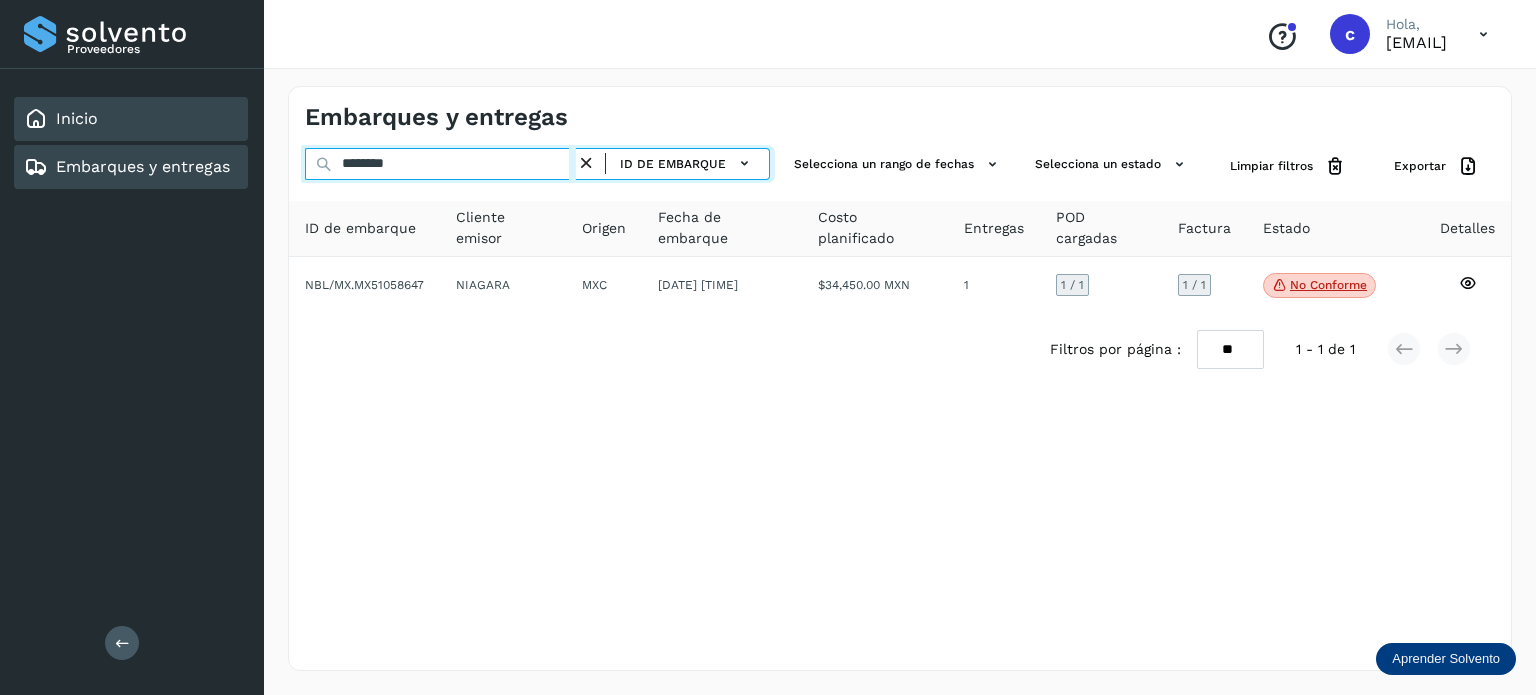 drag, startPoint x: 421, startPoint y: 159, endPoint x: 112, endPoint y: 127, distance: 310.65253 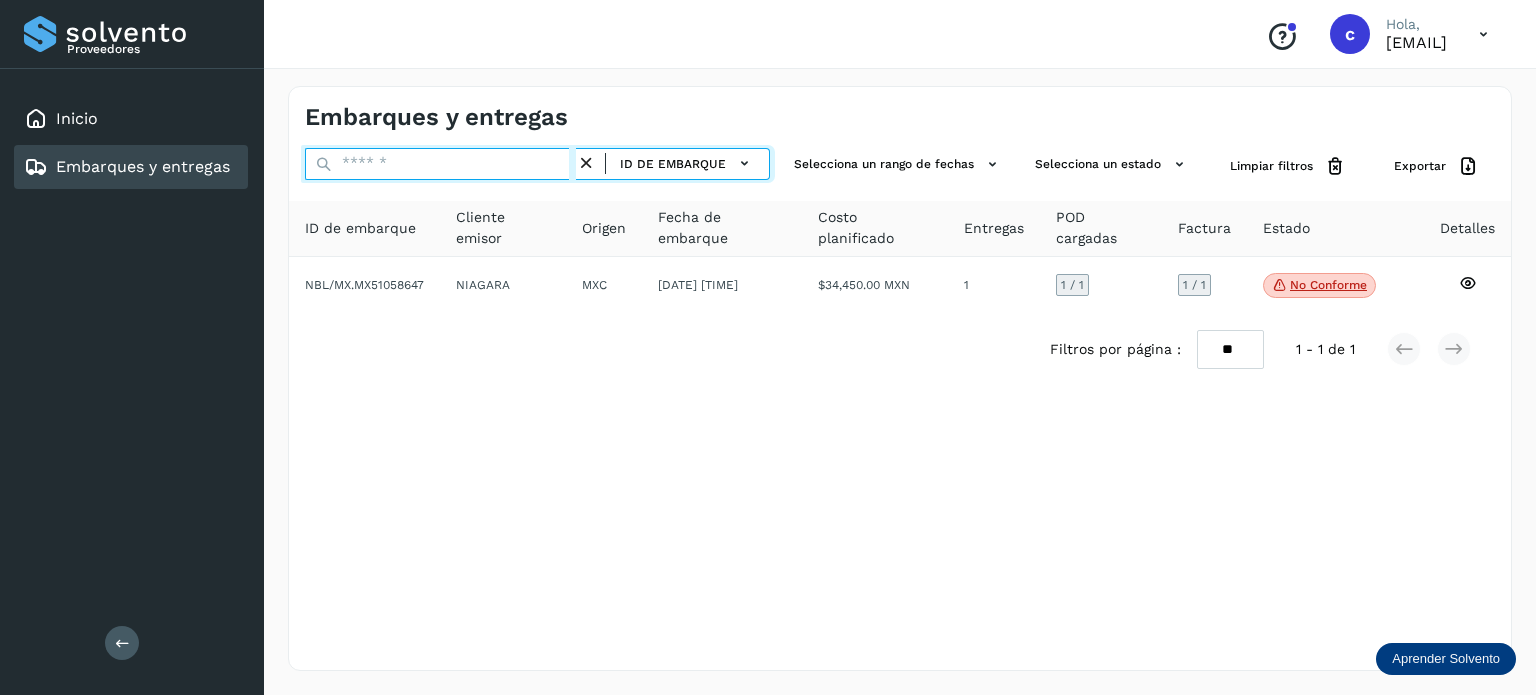 paste on "********" 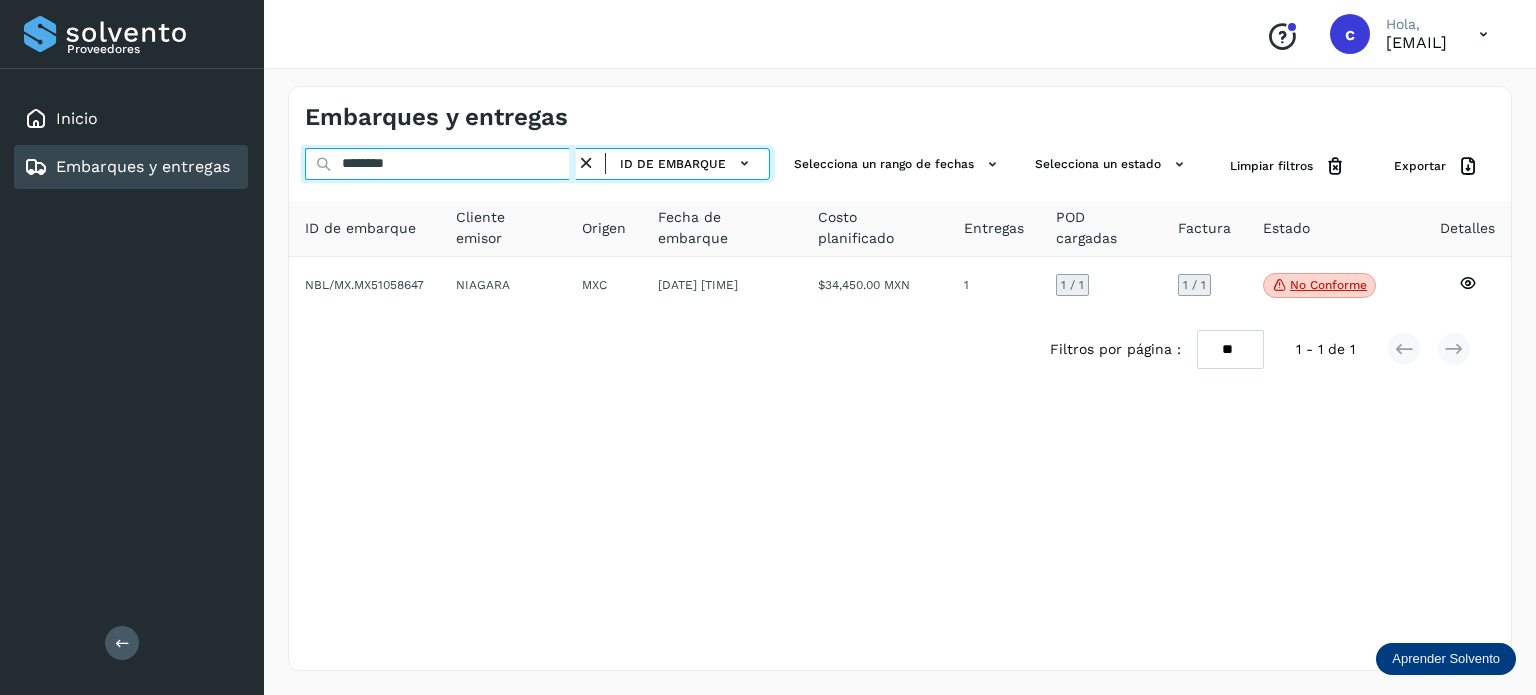 type on "********" 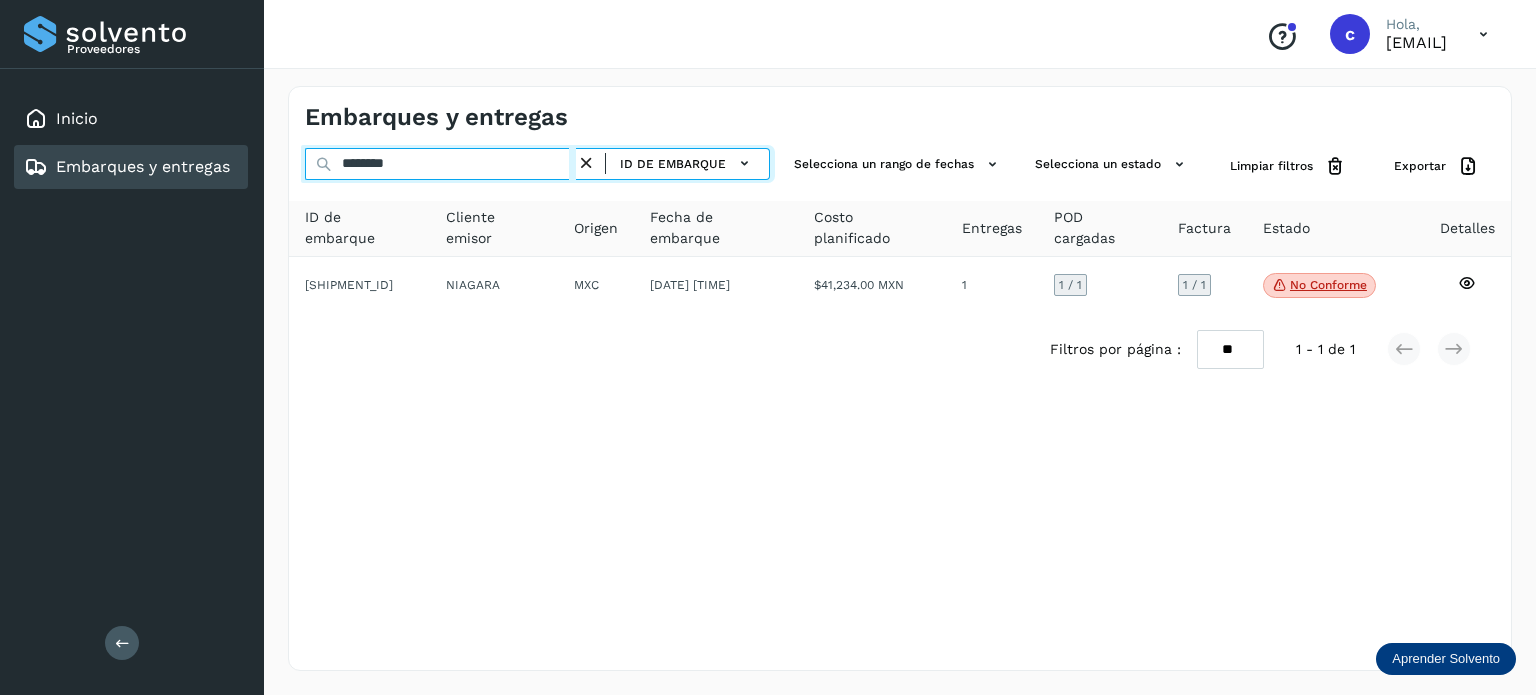 click on "Proveedores Inicio Embarques y entregas Salir
Conoce nuestros beneficios
c Hola, cuentasespeciales8_met@castores.com.mx Embarques y entregas ******** ID de embarque Selecciona un rango de fechas  Selecciona un estado Limpiar filtros Exportar ID de embarque Cliente emisor Origen Fecha de embarque Costo planificado Entregas POD cargadas Factura Estado Detalles NBL/MX.MX51059465 NIAGARA MXC 22/jun/2025 00:00  $41,234.00 MXN  1 1  / 1 1 / 1 No conforme
Verifica el estado de la factura o entregas asociadas a este embarque
Filtros por página : ** ** ** 1 - 1 de 1" 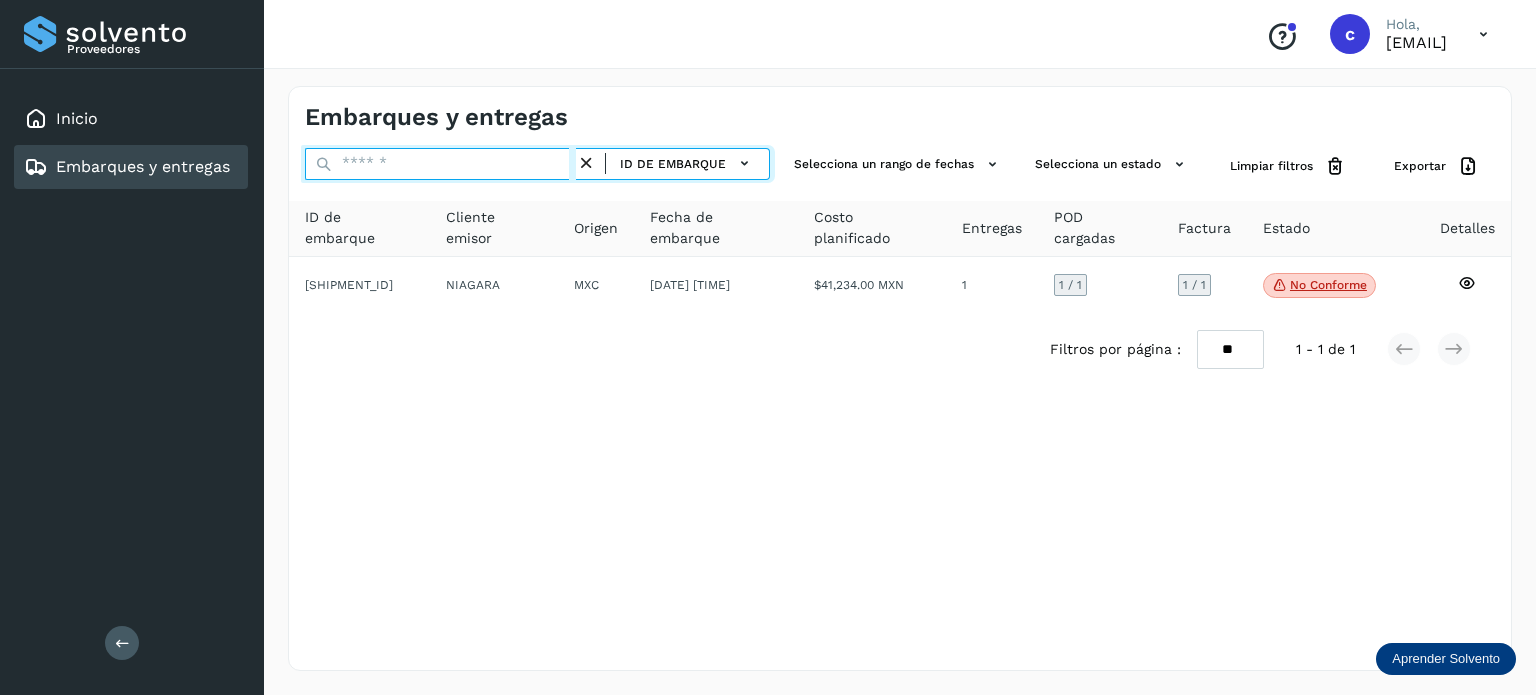 paste on "********" 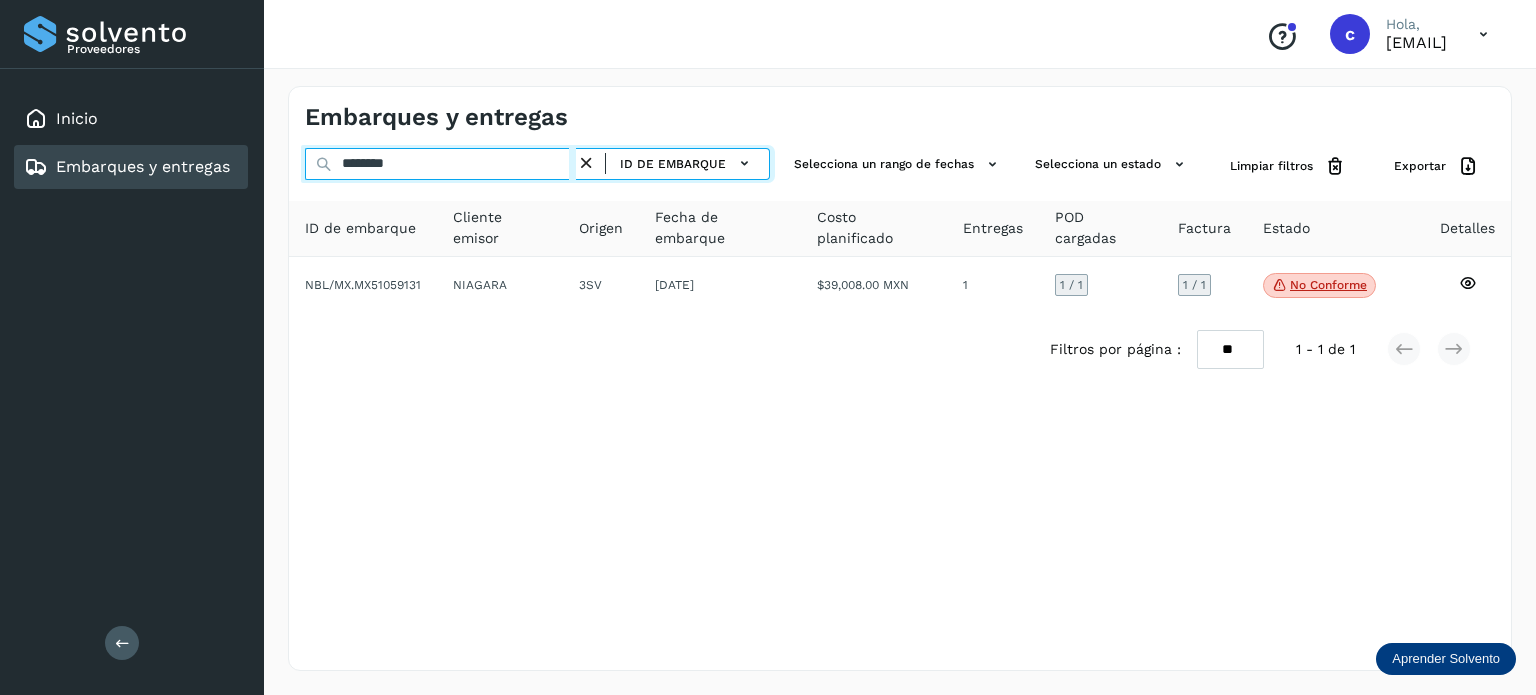 drag, startPoint x: 386, startPoint y: 162, endPoint x: 252, endPoint y: 189, distance: 136.69308 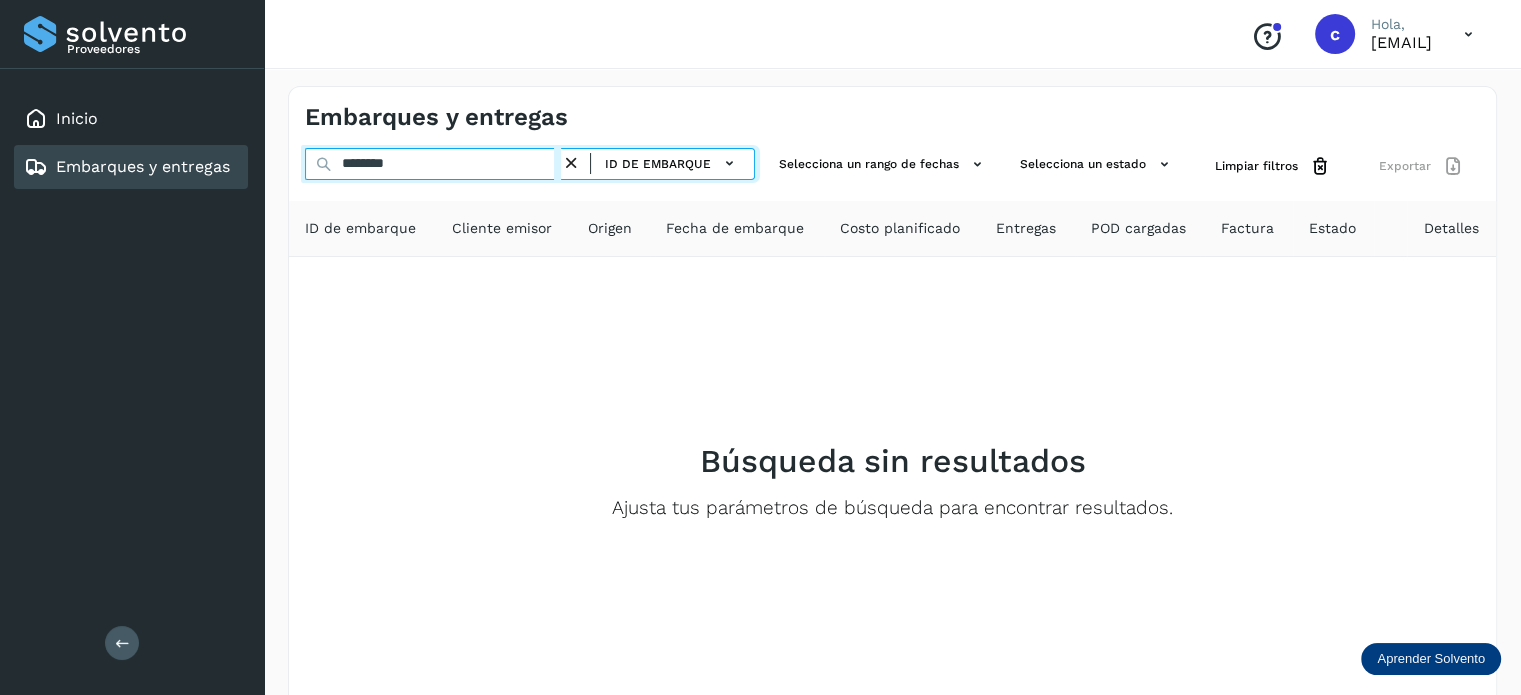 type on "********" 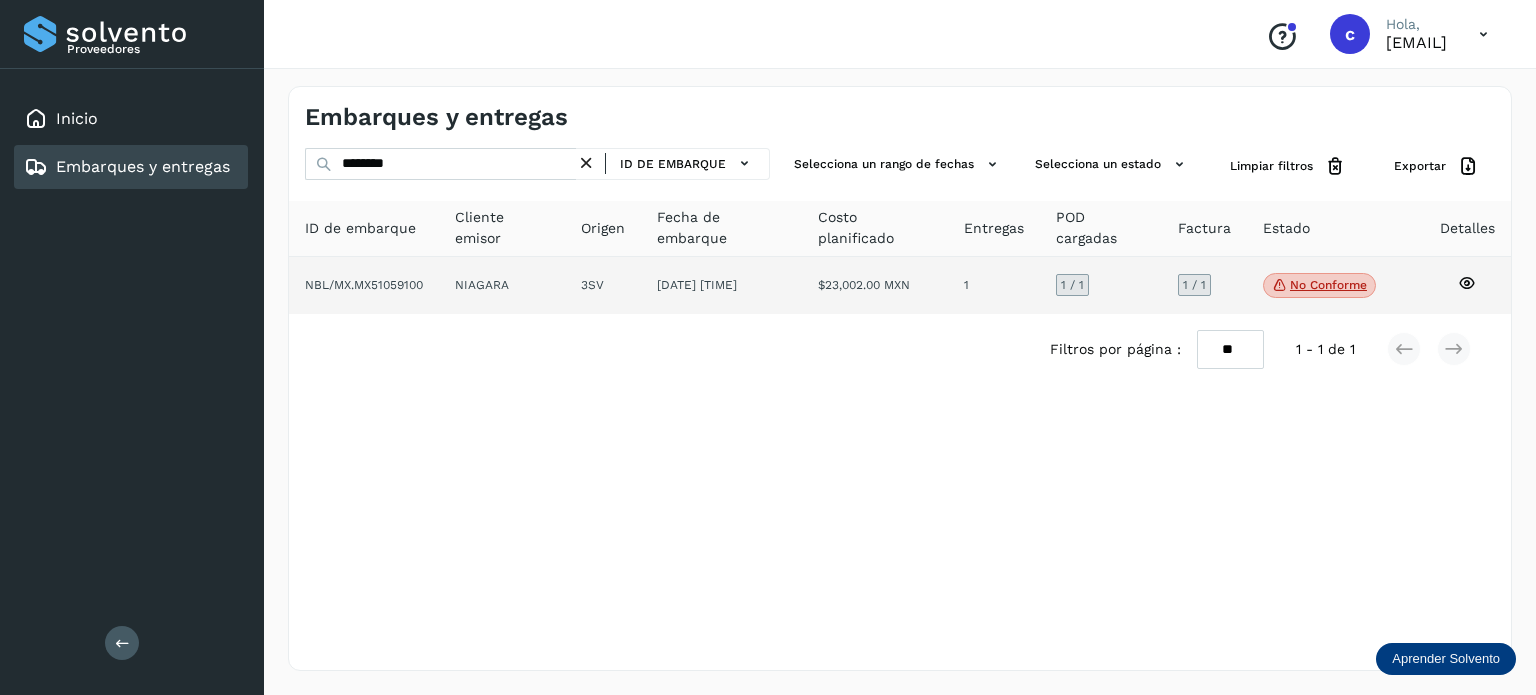 click on "No conforme" at bounding box center [1319, 286] 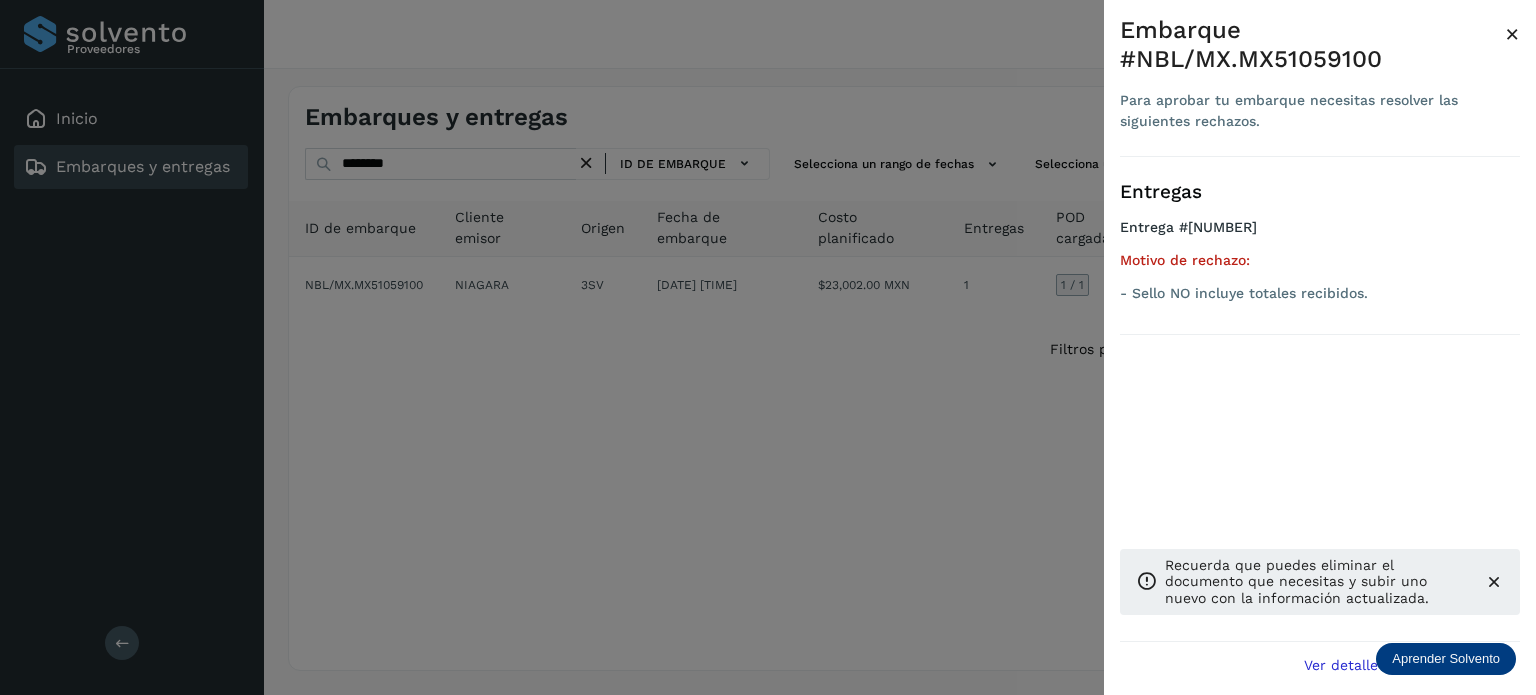 drag, startPoint x: 829, startPoint y: 392, endPoint x: 775, endPoint y: 390, distance: 54.037025 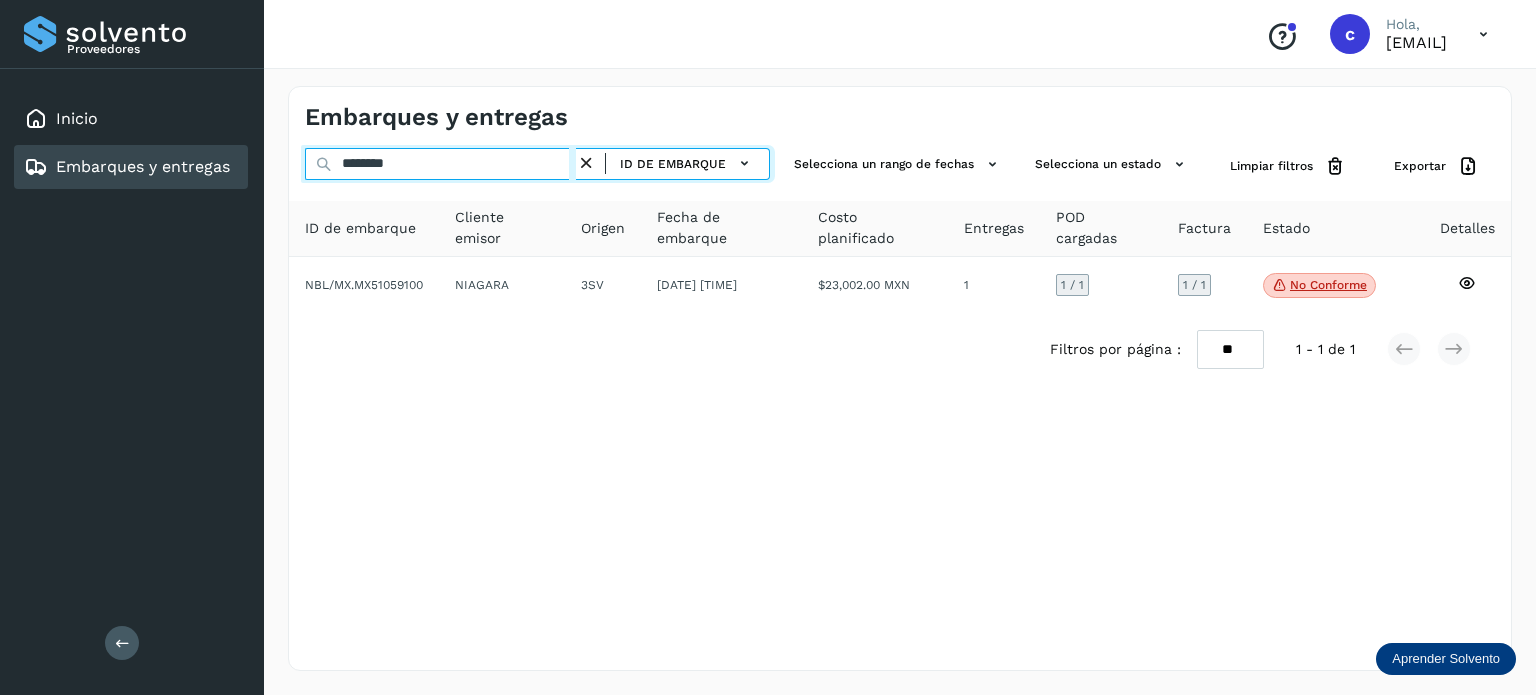 drag, startPoint x: 425, startPoint y: 166, endPoint x: 242, endPoint y: 175, distance: 183.22118 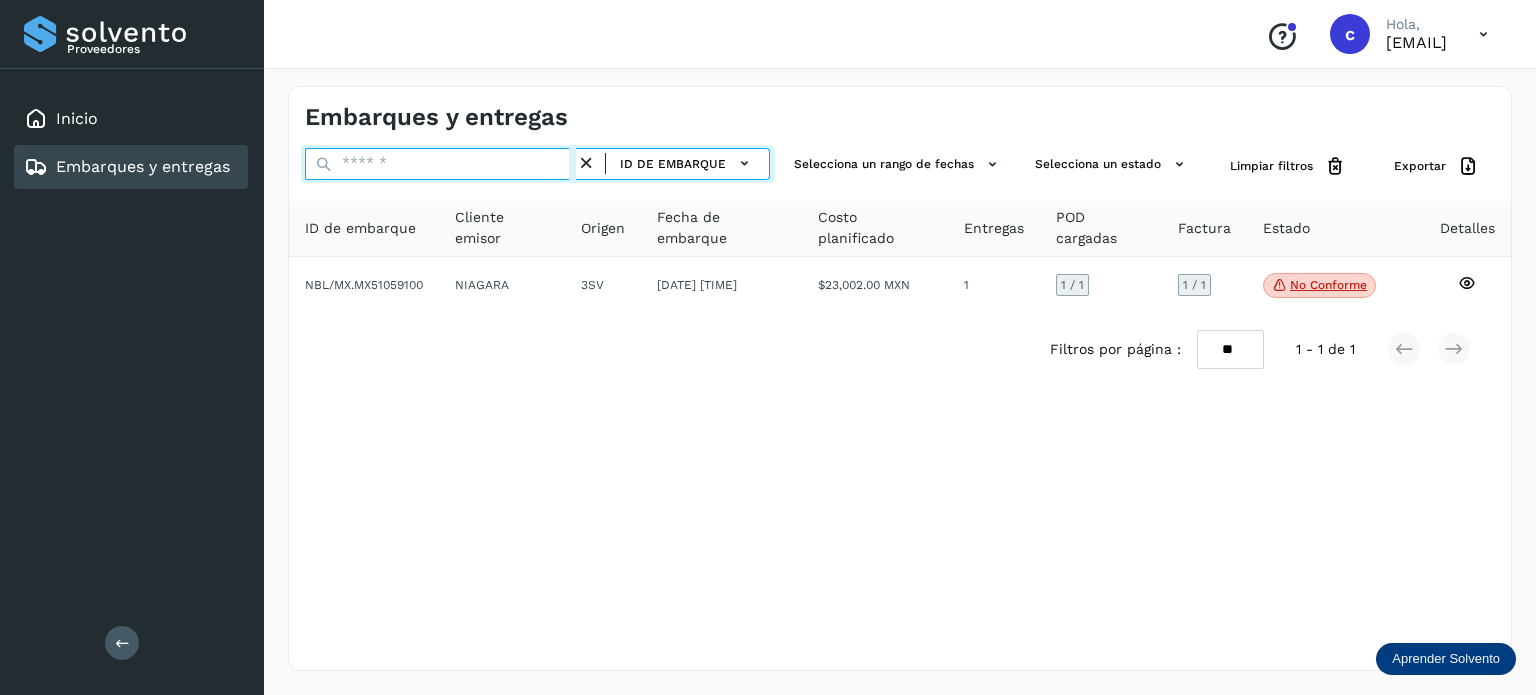 paste on "********" 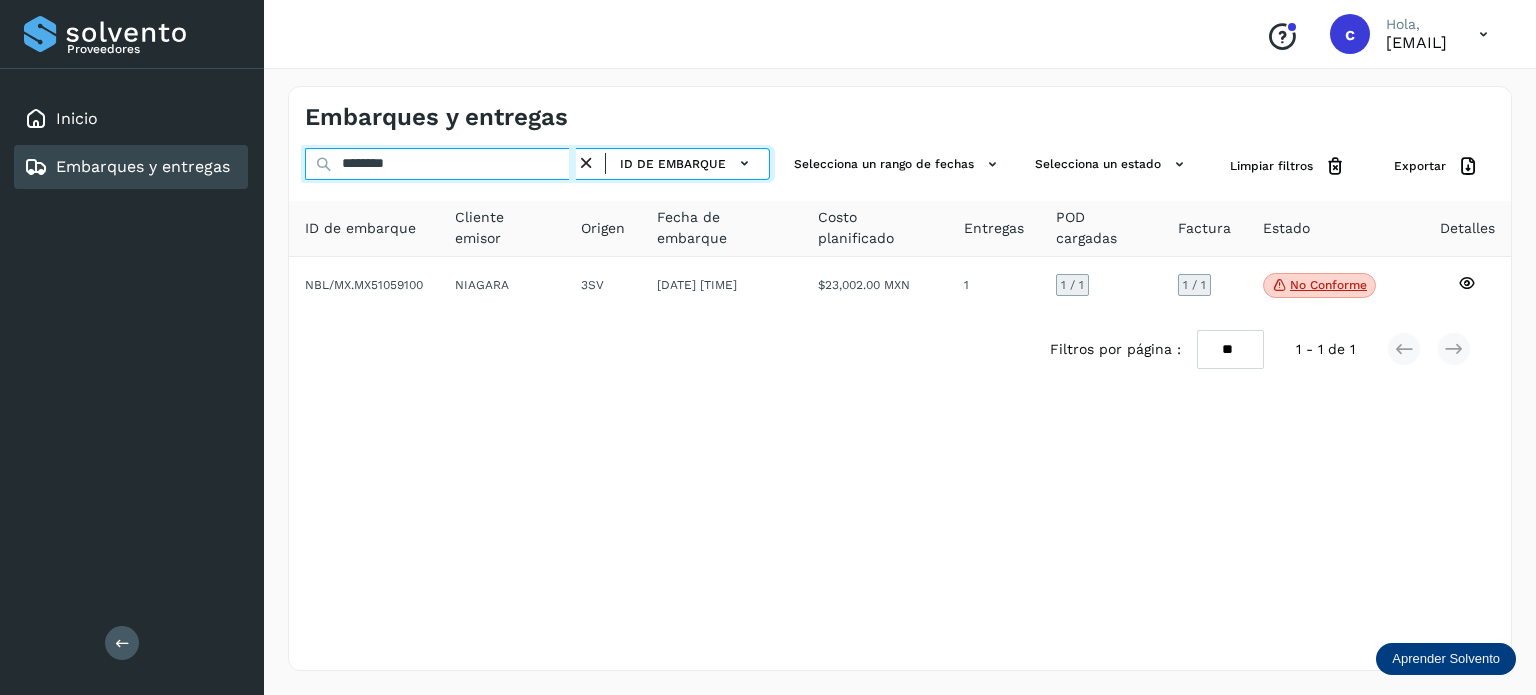type on "********" 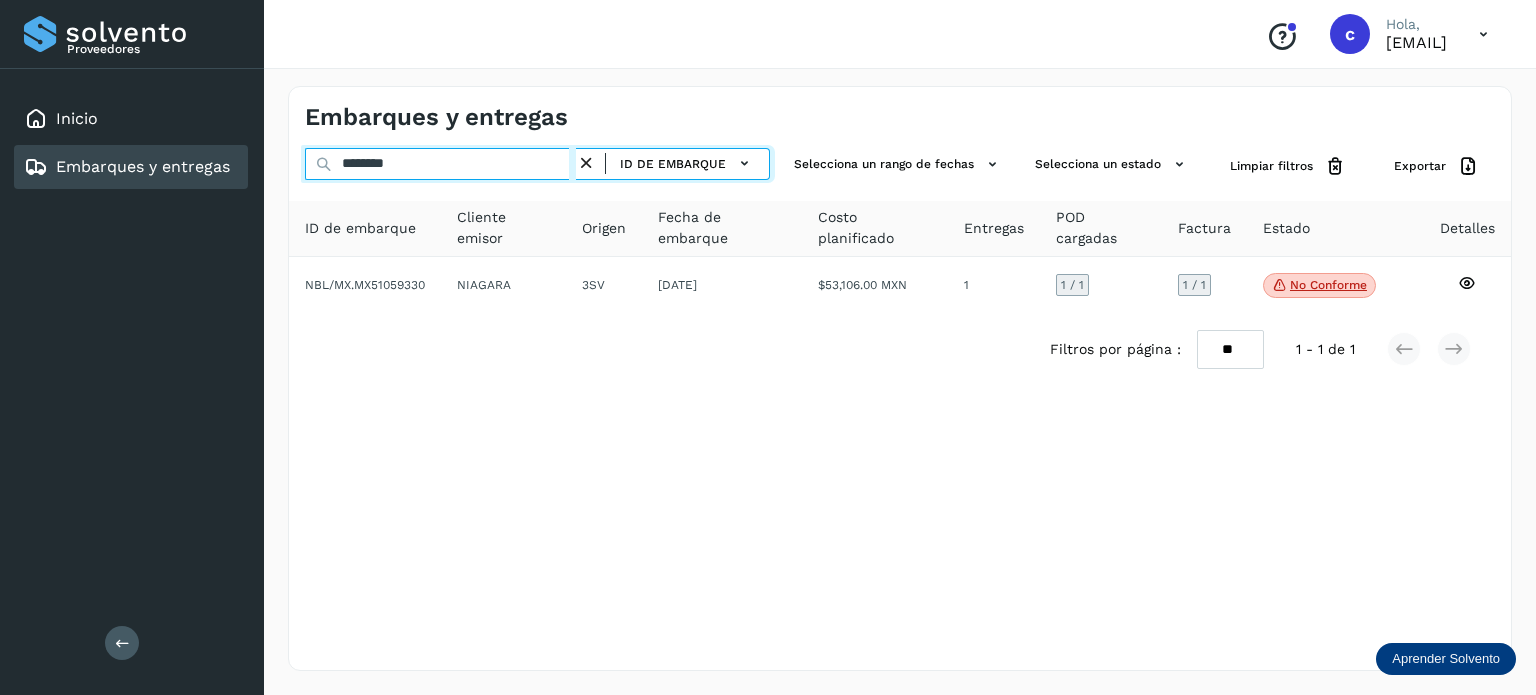 drag, startPoint x: 274, startPoint y: 151, endPoint x: 207, endPoint y: 172, distance: 70.21396 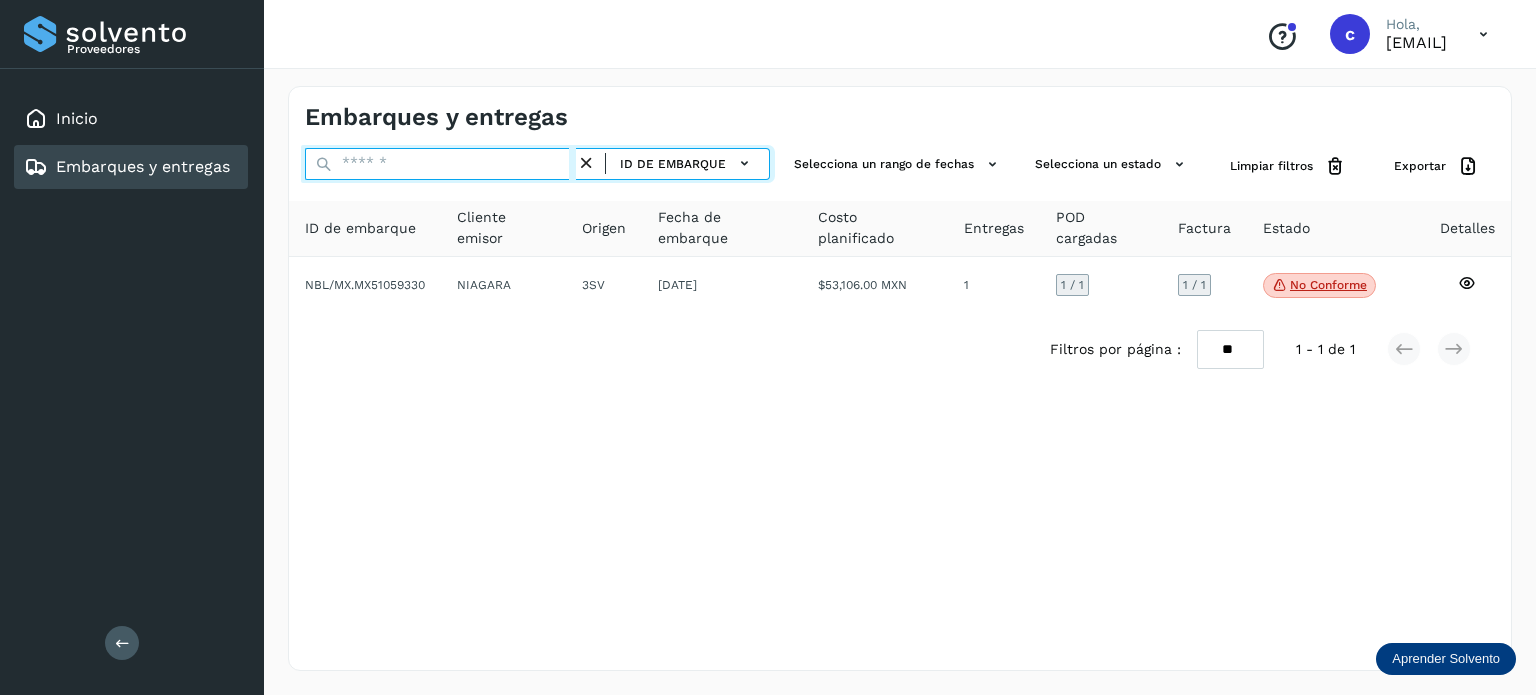 paste on "********" 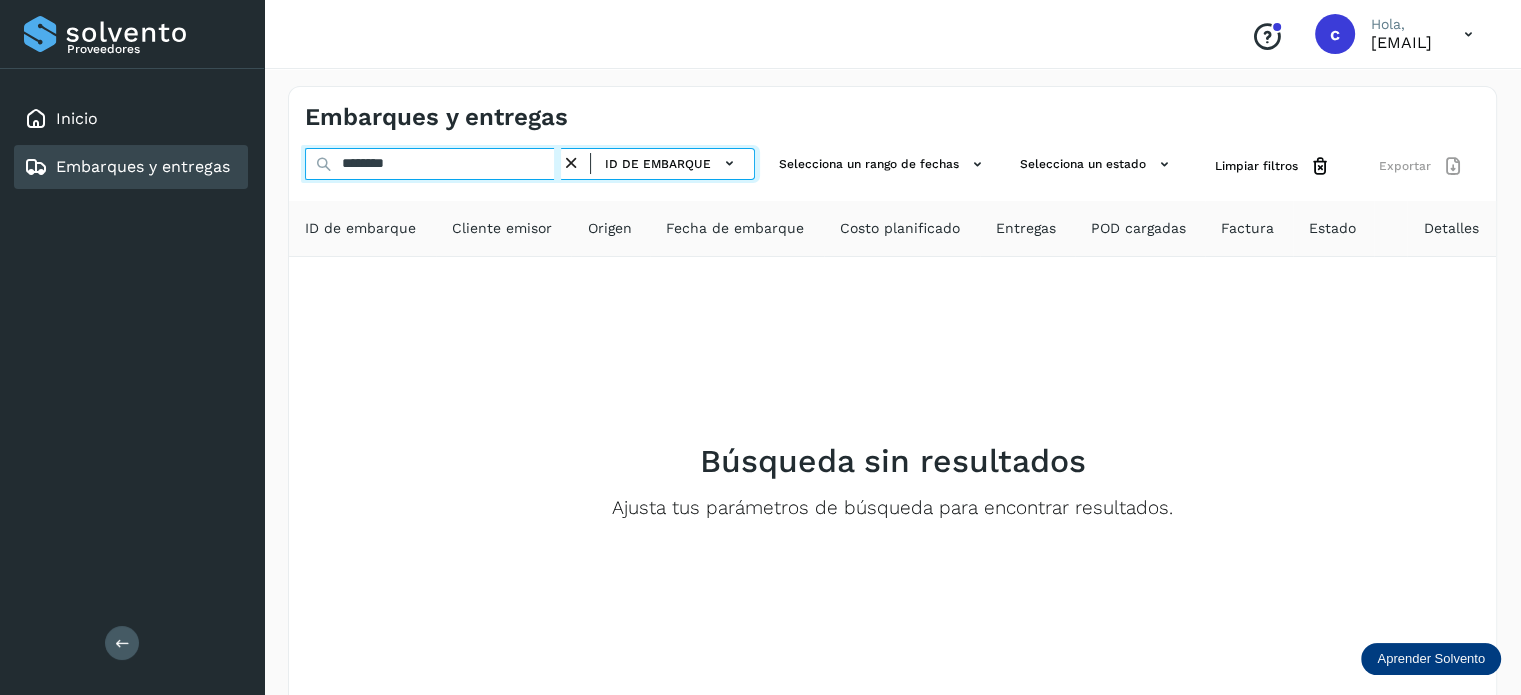 type on "********" 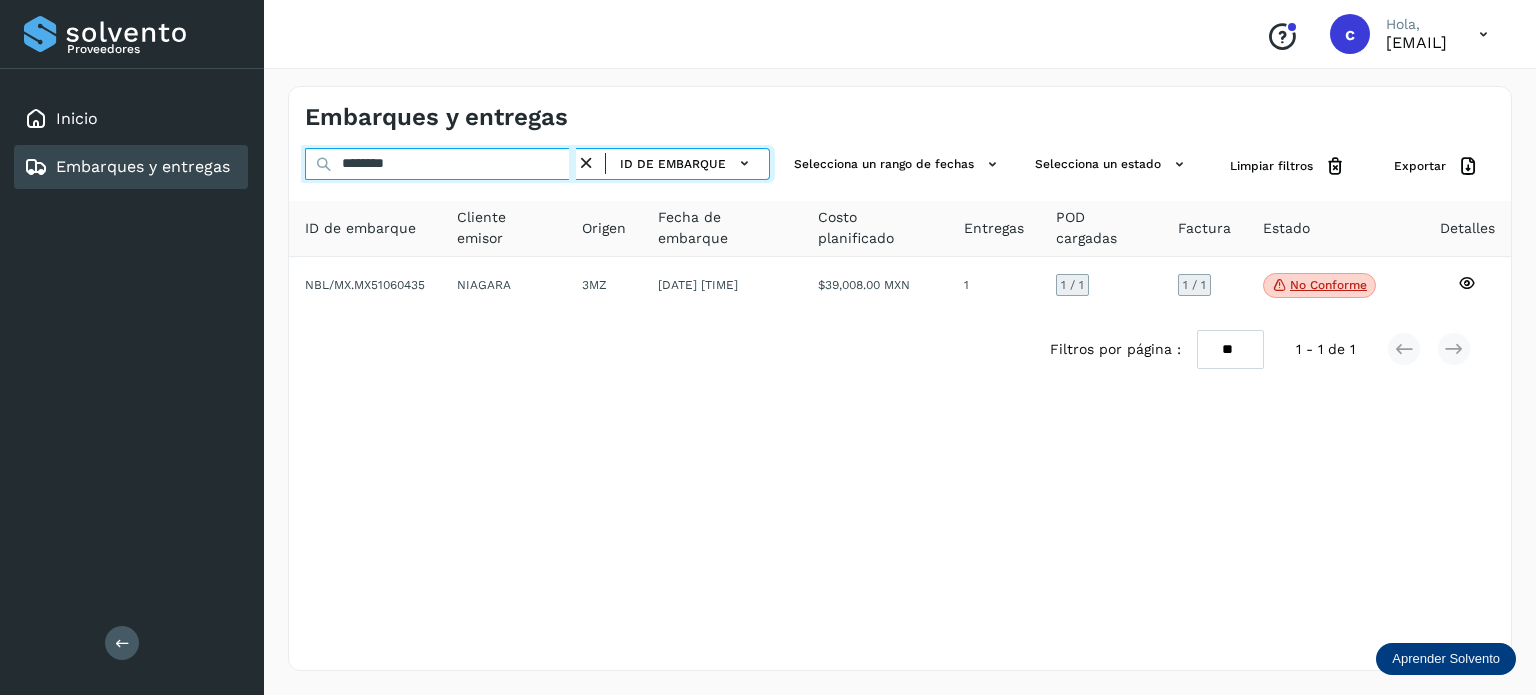 drag, startPoint x: 328, startPoint y: 160, endPoint x: 214, endPoint y: 196, distance: 119.54916 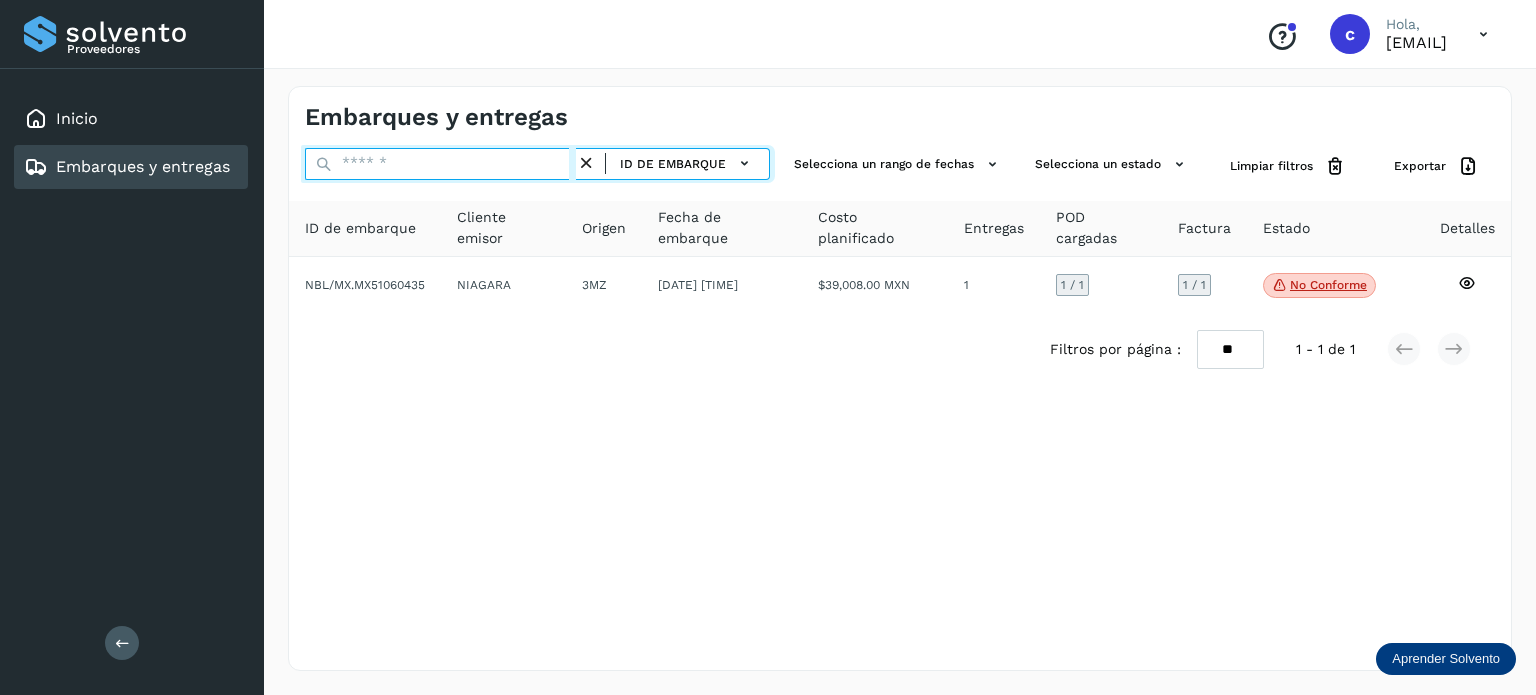 paste on "********" 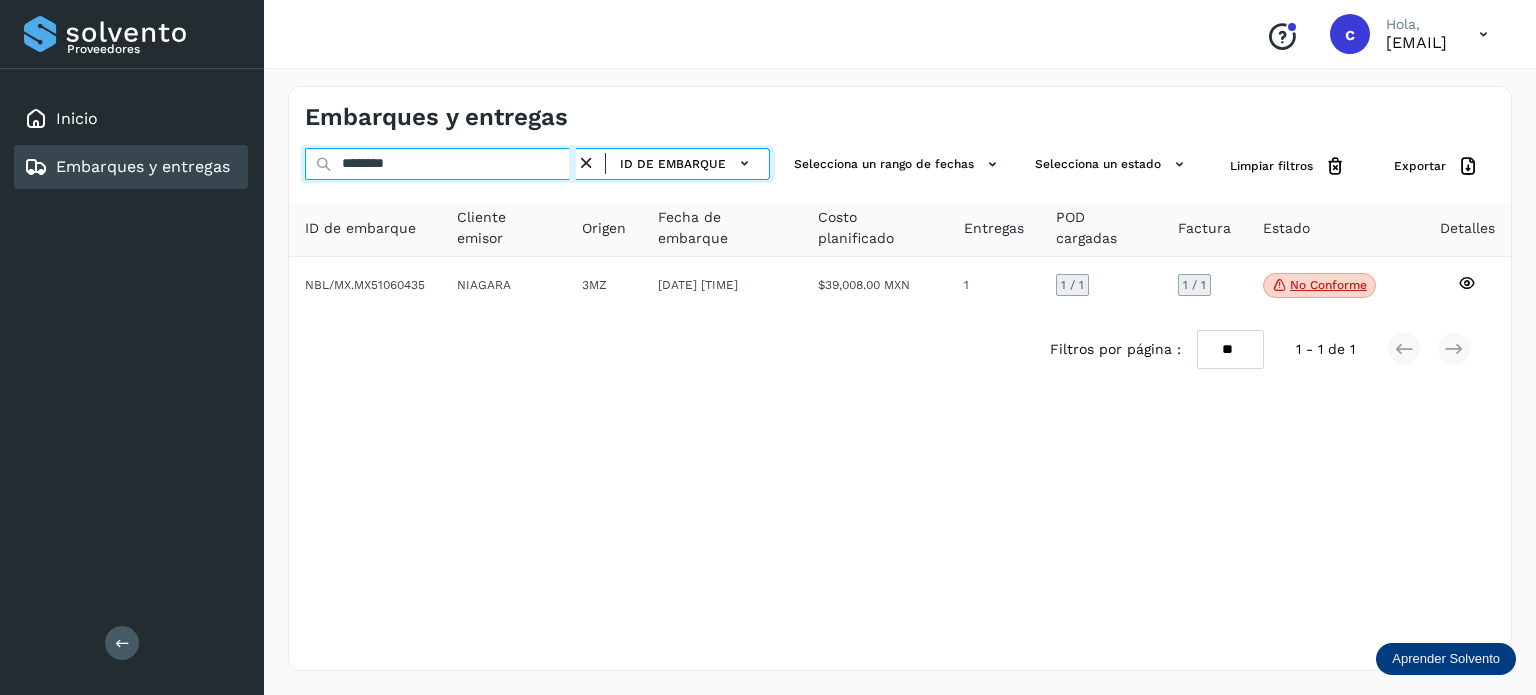 type on "********" 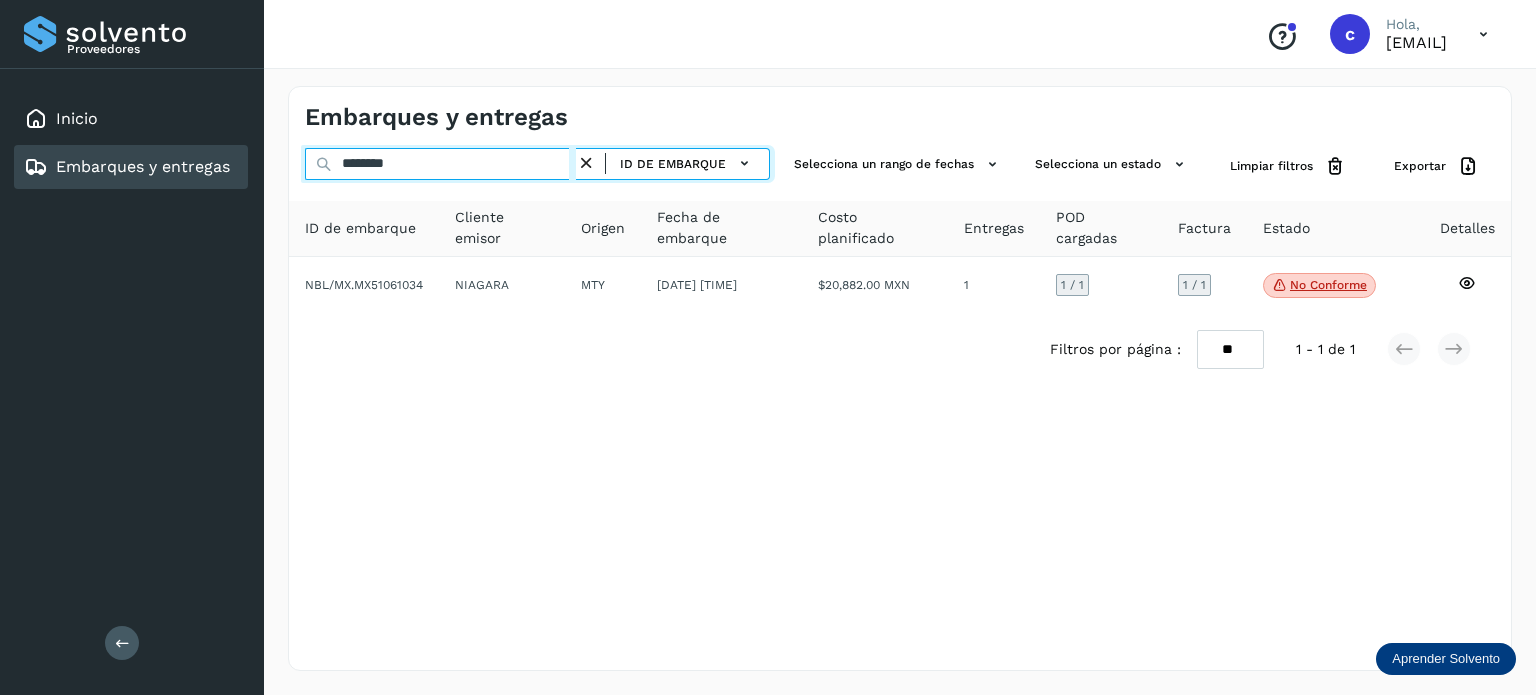 drag, startPoint x: 317, startPoint y: 155, endPoint x: 273, endPoint y: 170, distance: 46.486557 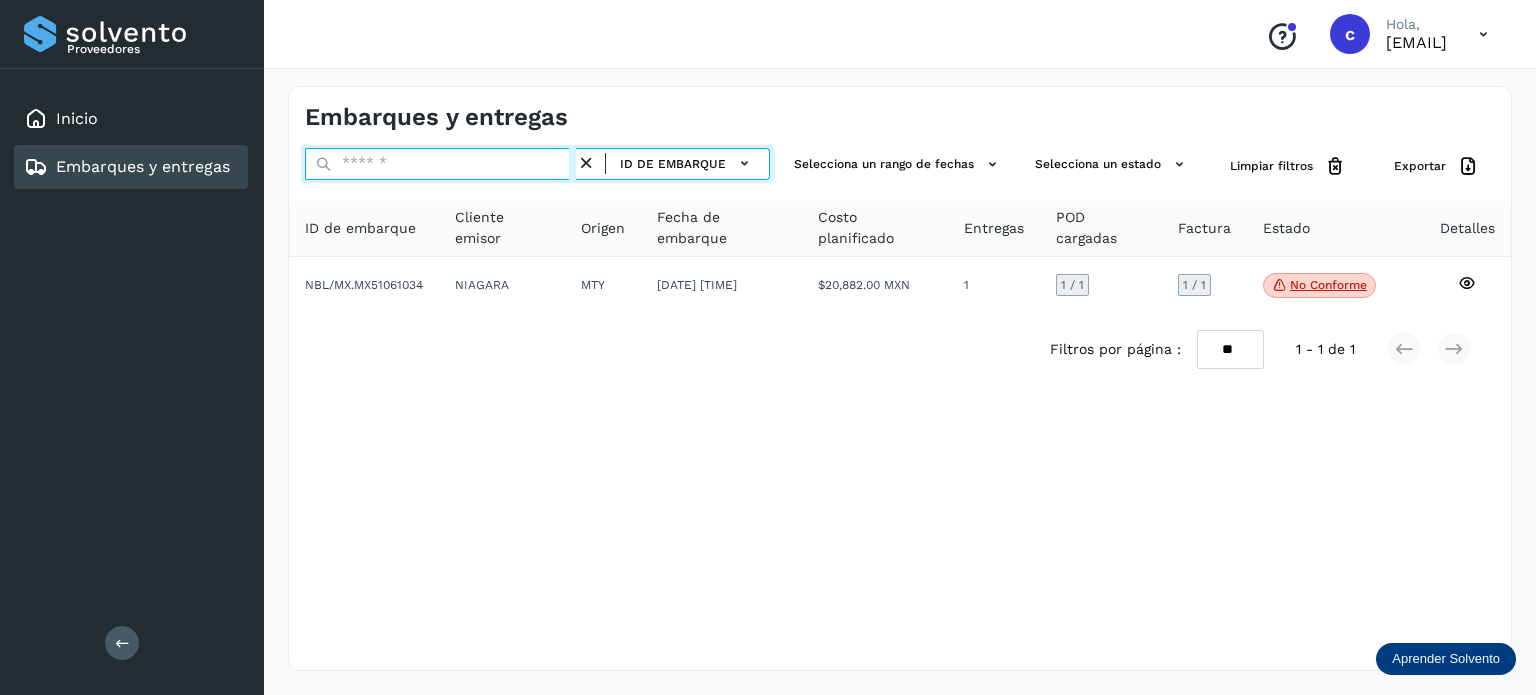 paste on "********" 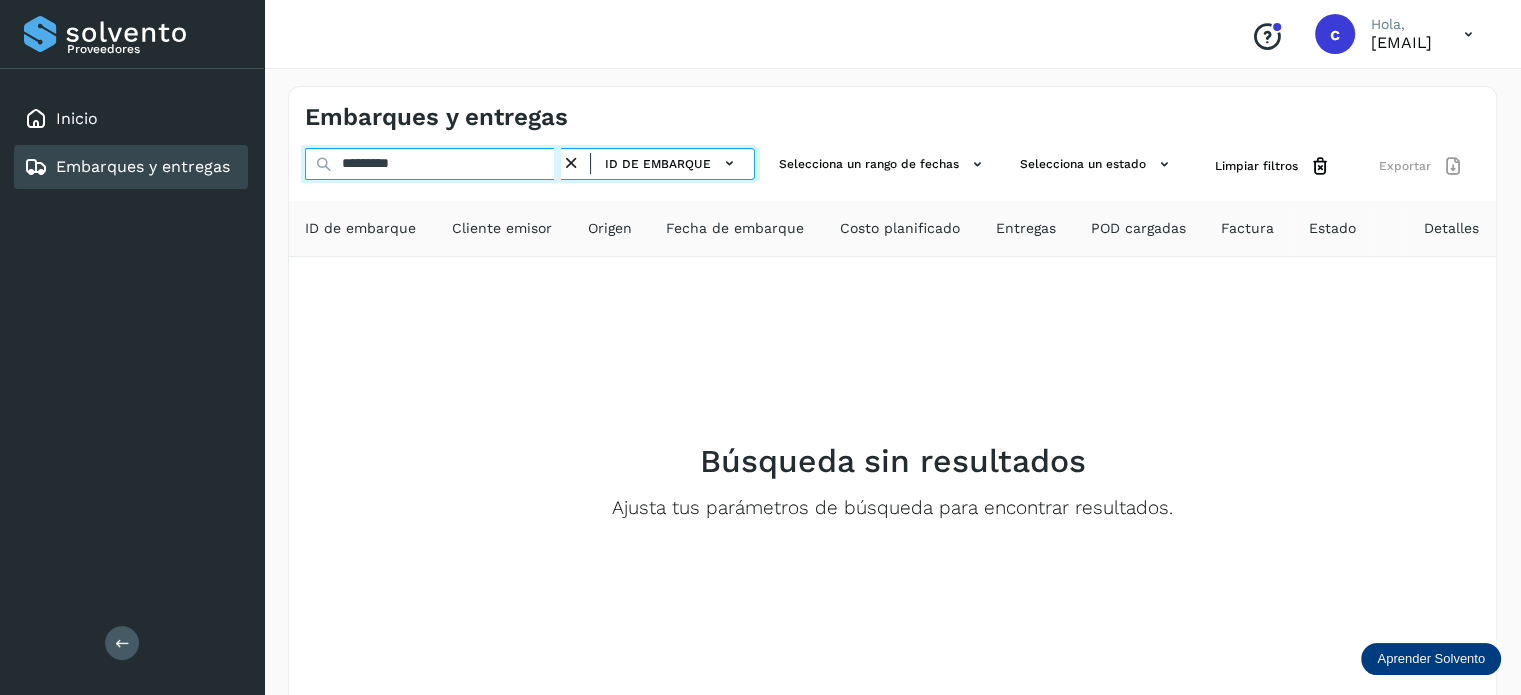click on "********" at bounding box center (433, 164) 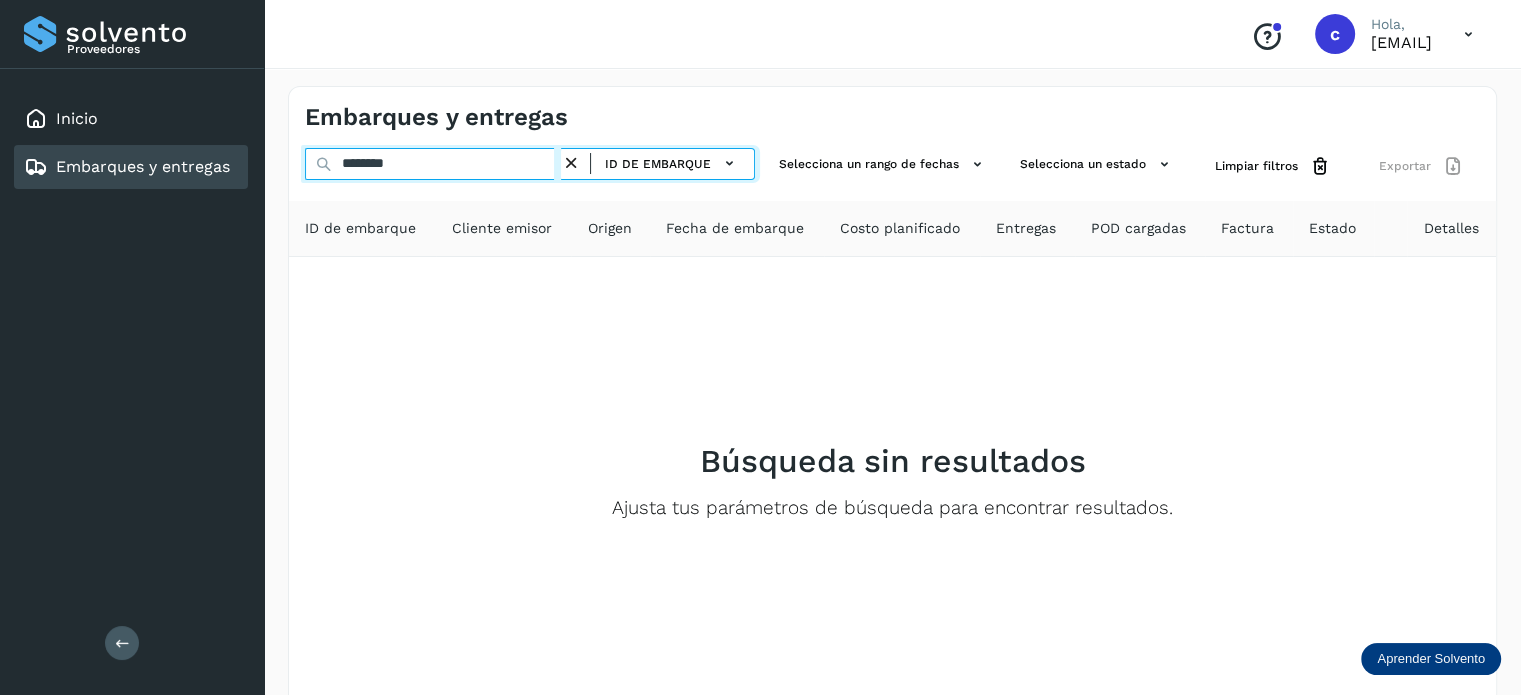 type on "********" 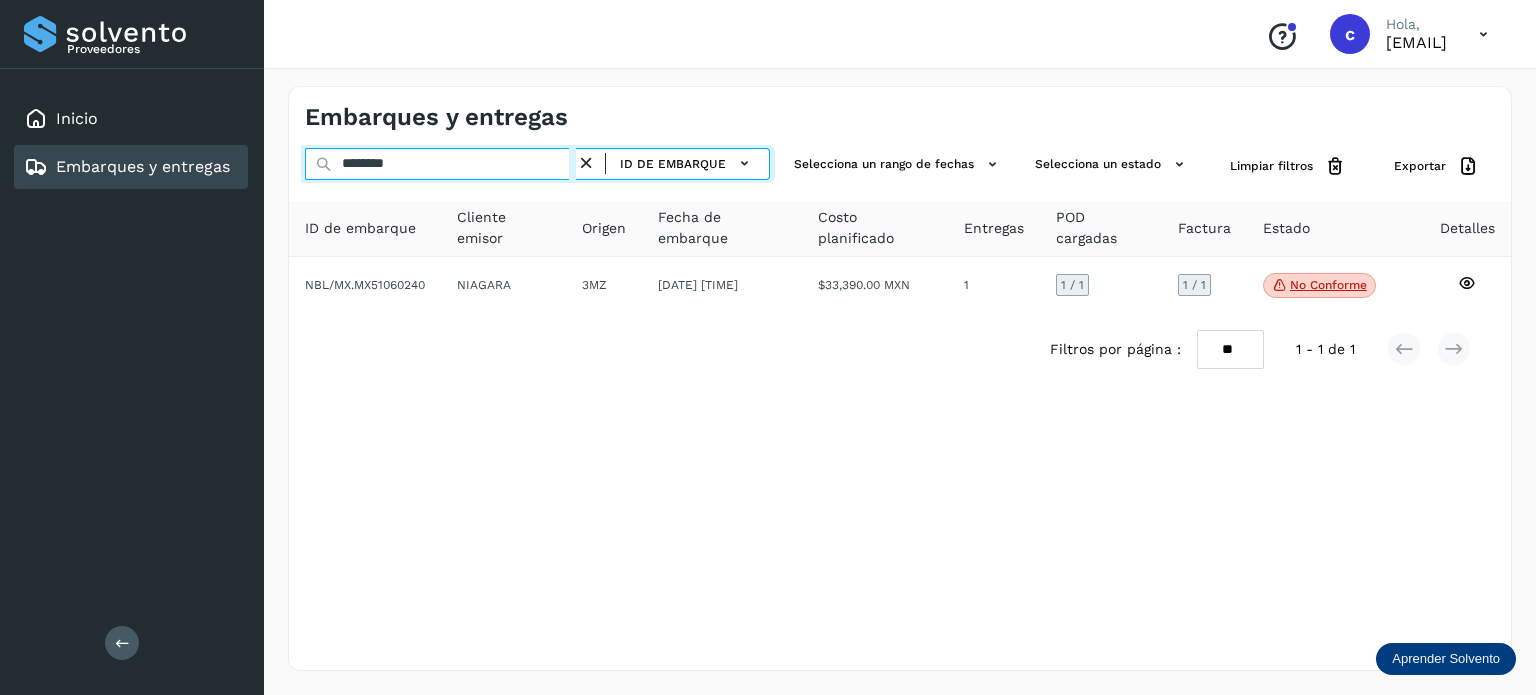 drag, startPoint x: 430, startPoint y: 158, endPoint x: 280, endPoint y: 172, distance: 150.65192 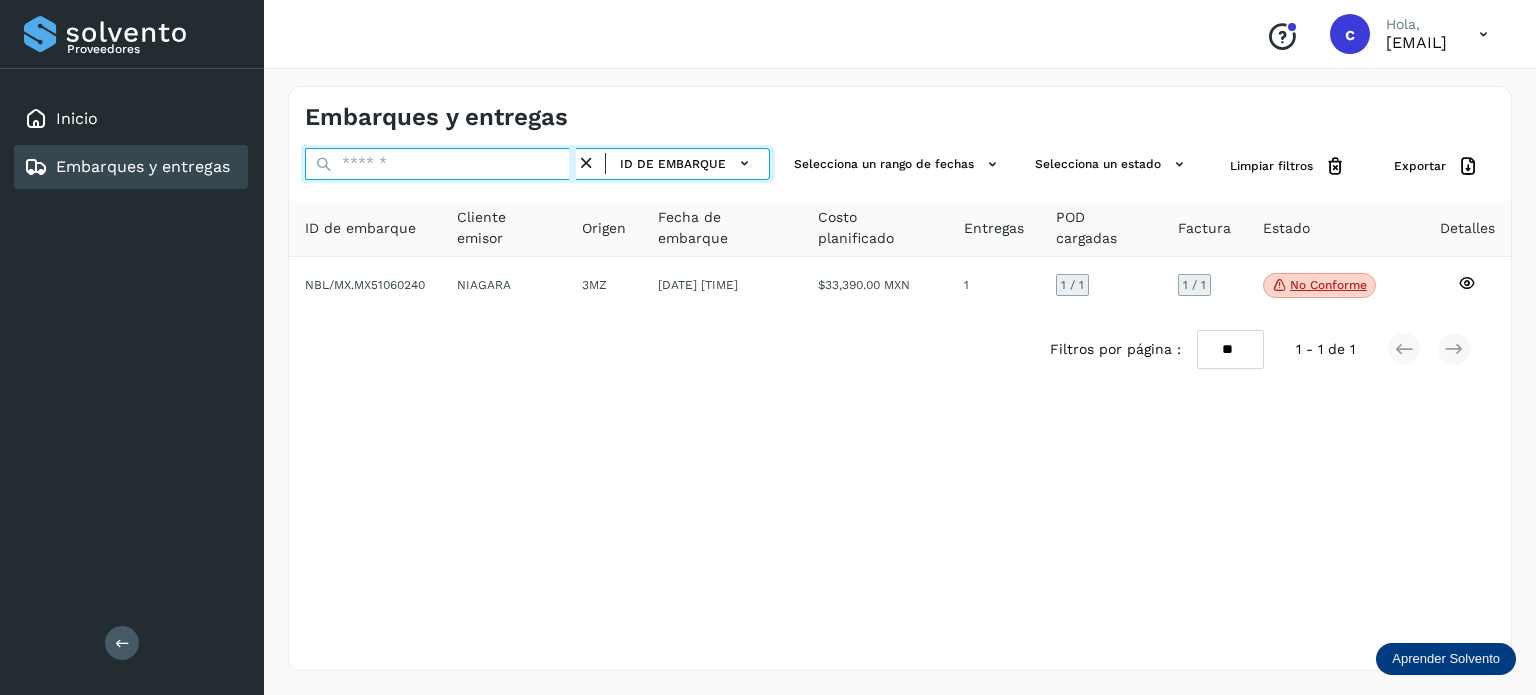 paste on "********" 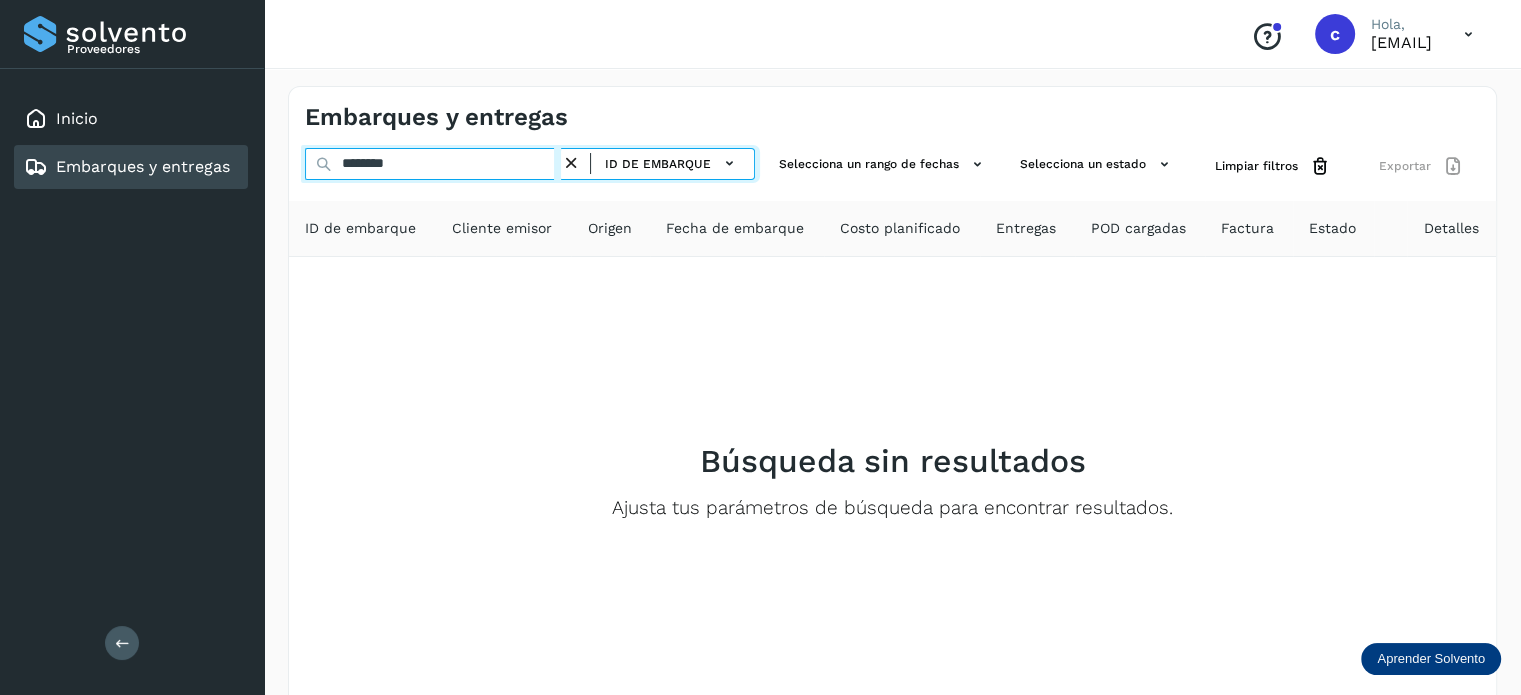 type on "********" 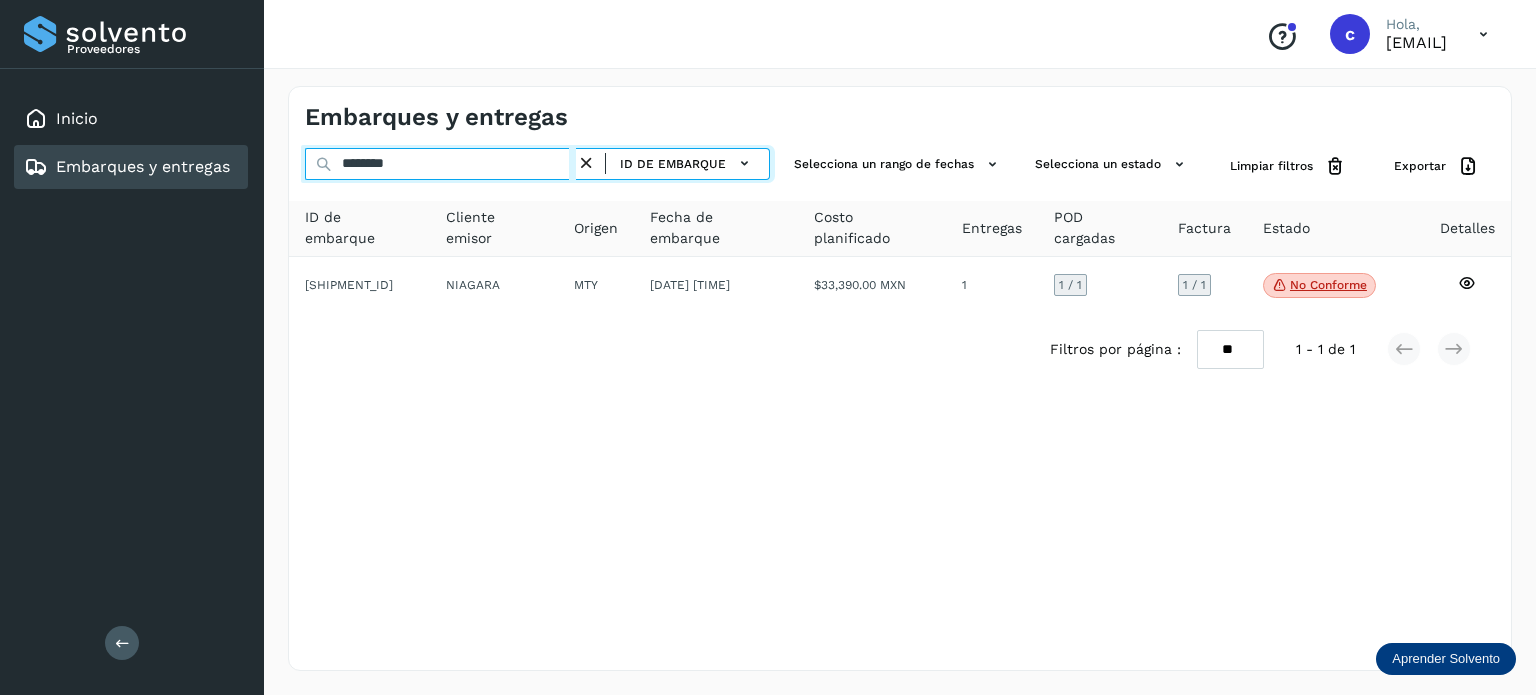drag, startPoint x: 428, startPoint y: 161, endPoint x: 251, endPoint y: 177, distance: 177.7217 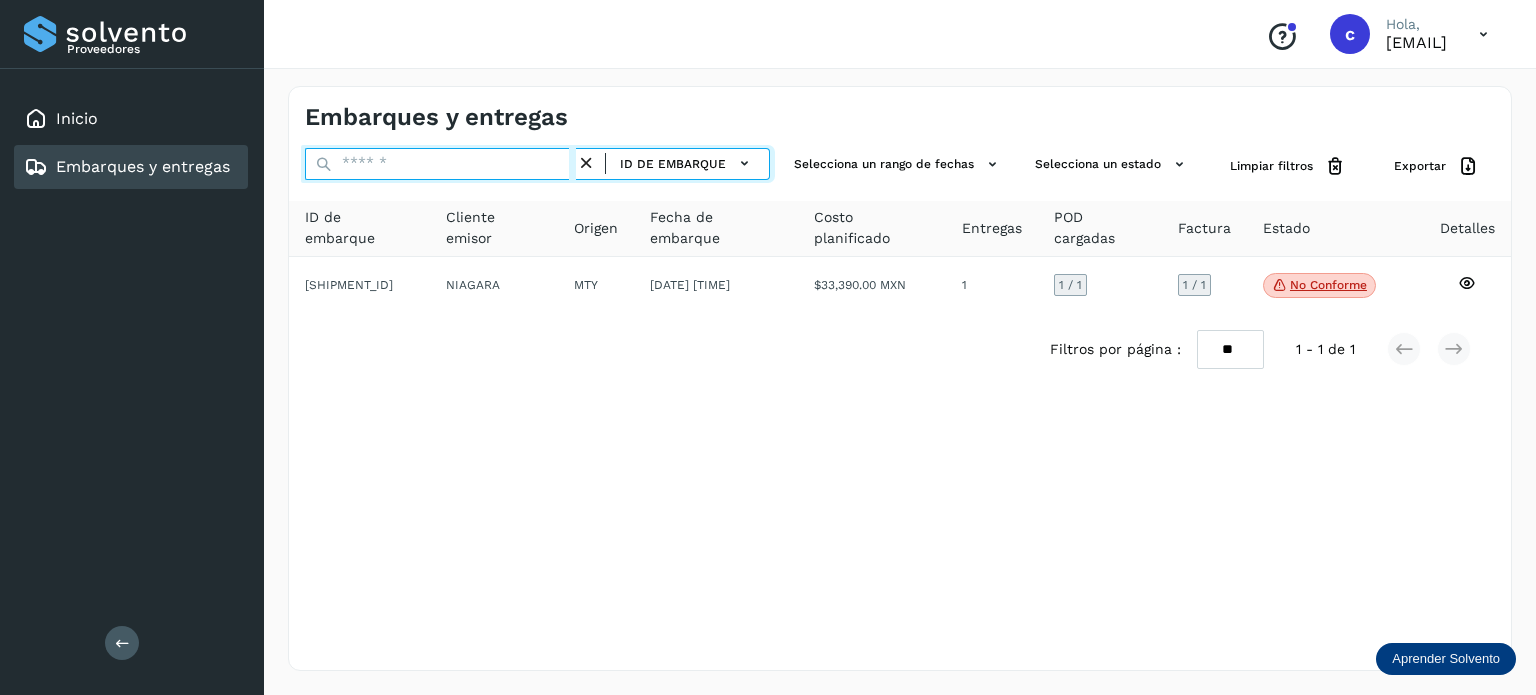 paste on "********" 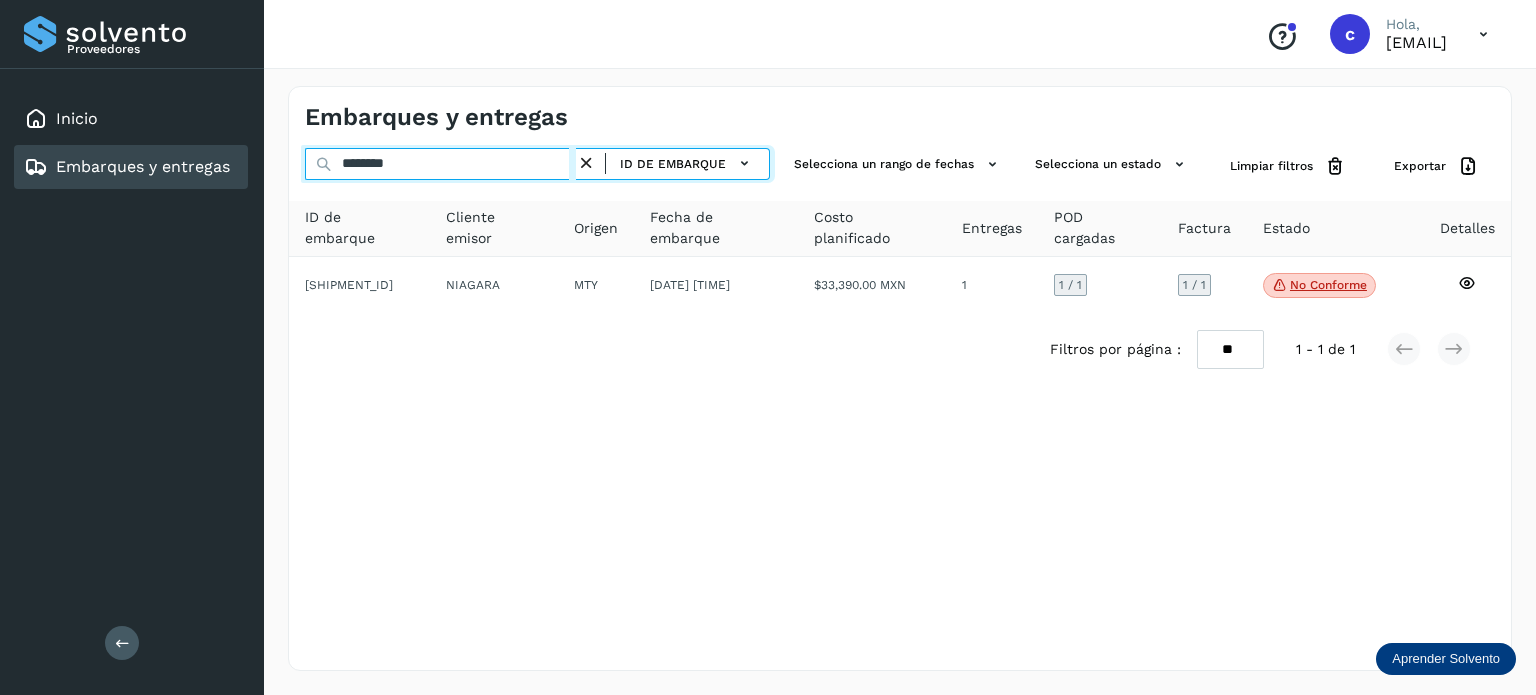 type on "********" 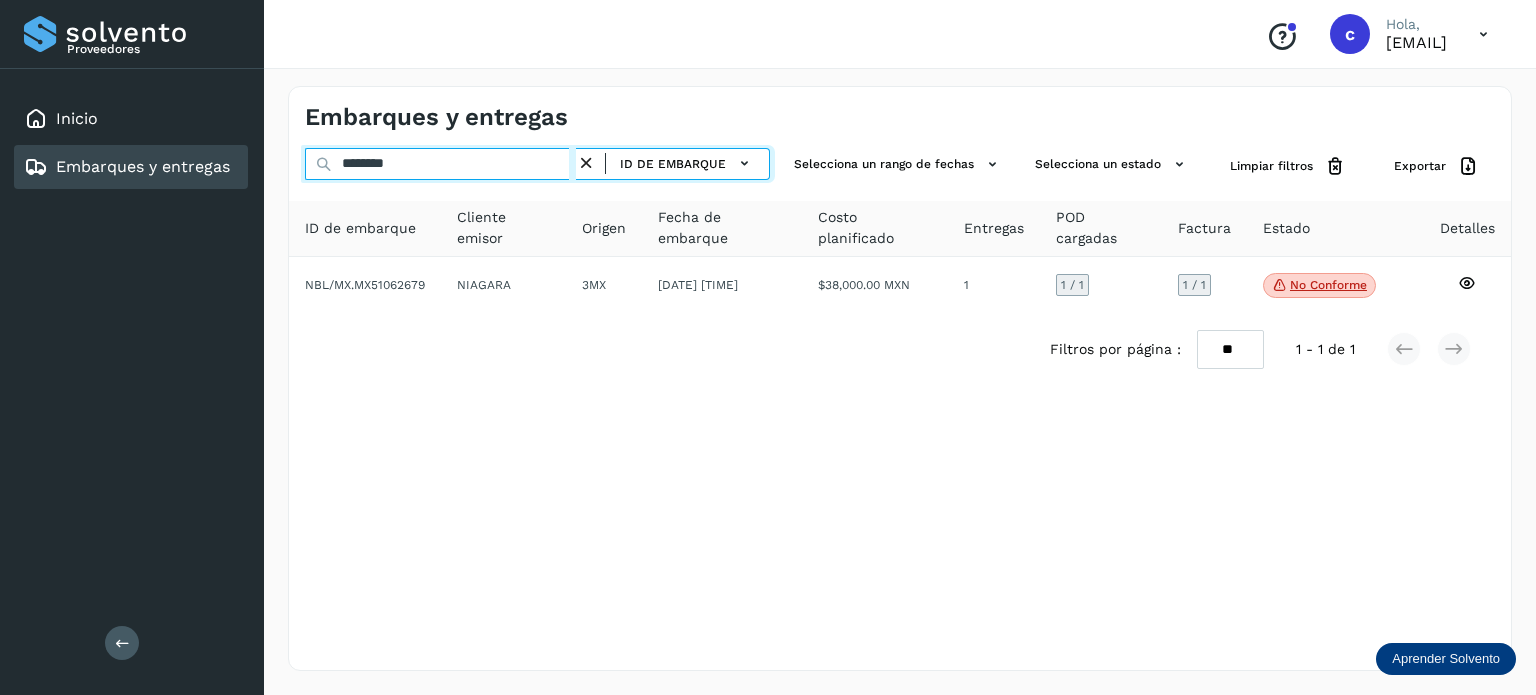 drag, startPoint x: 272, startPoint y: 163, endPoint x: 220, endPoint y: 163, distance: 52 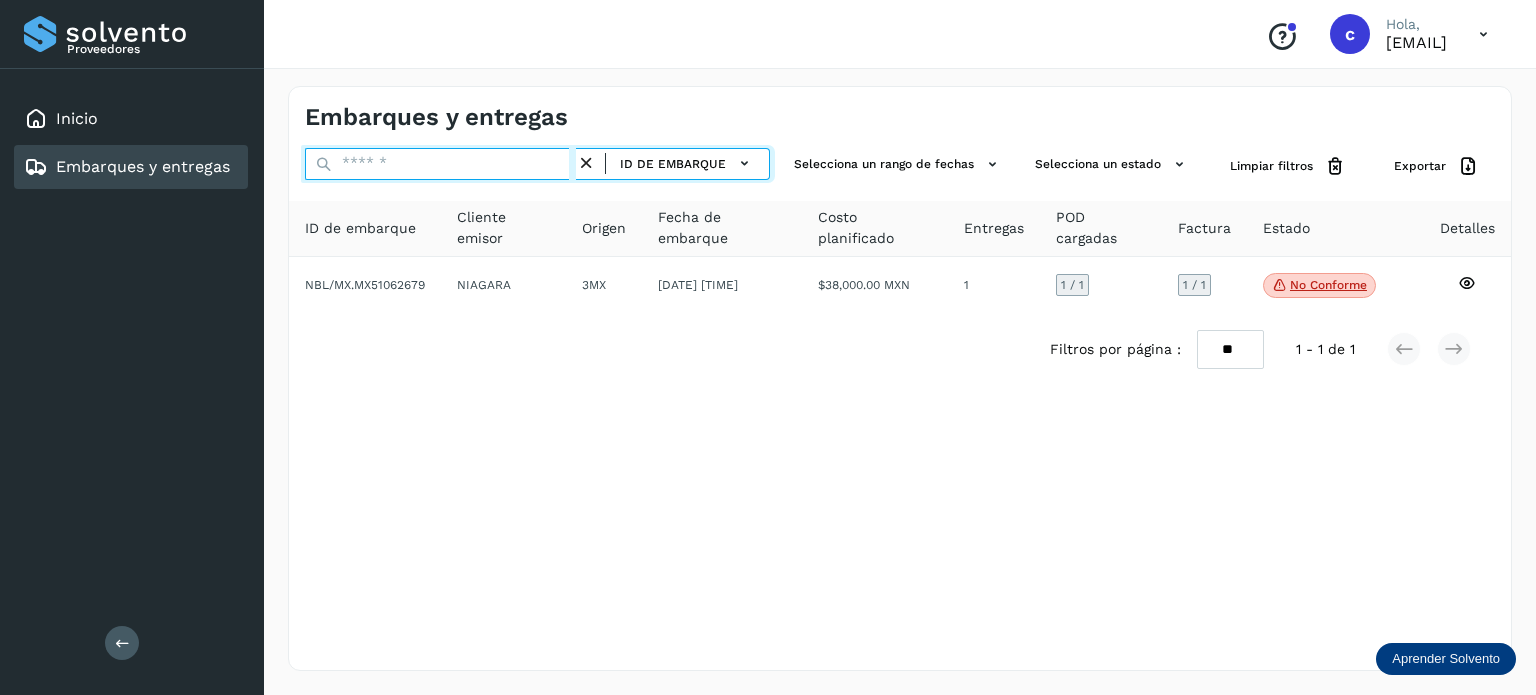 paste on "********" 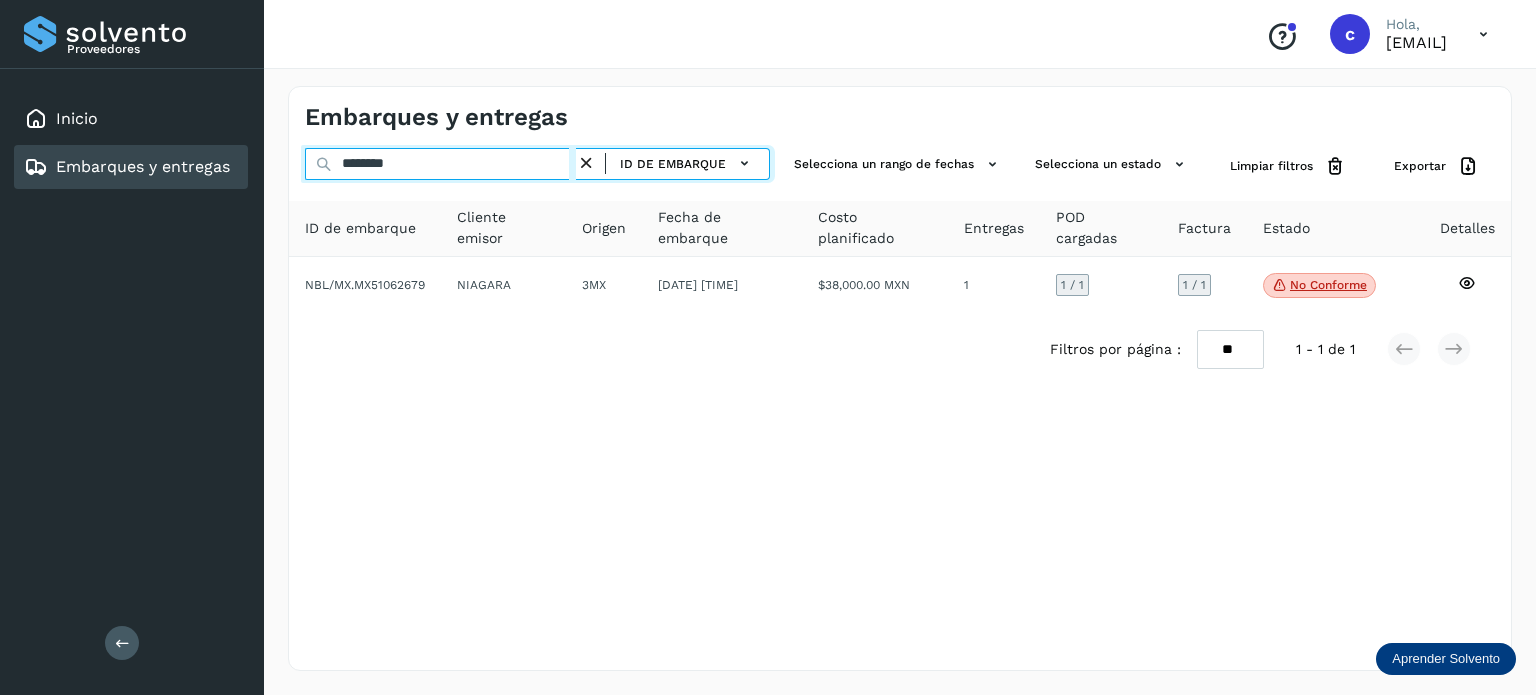 type on "********" 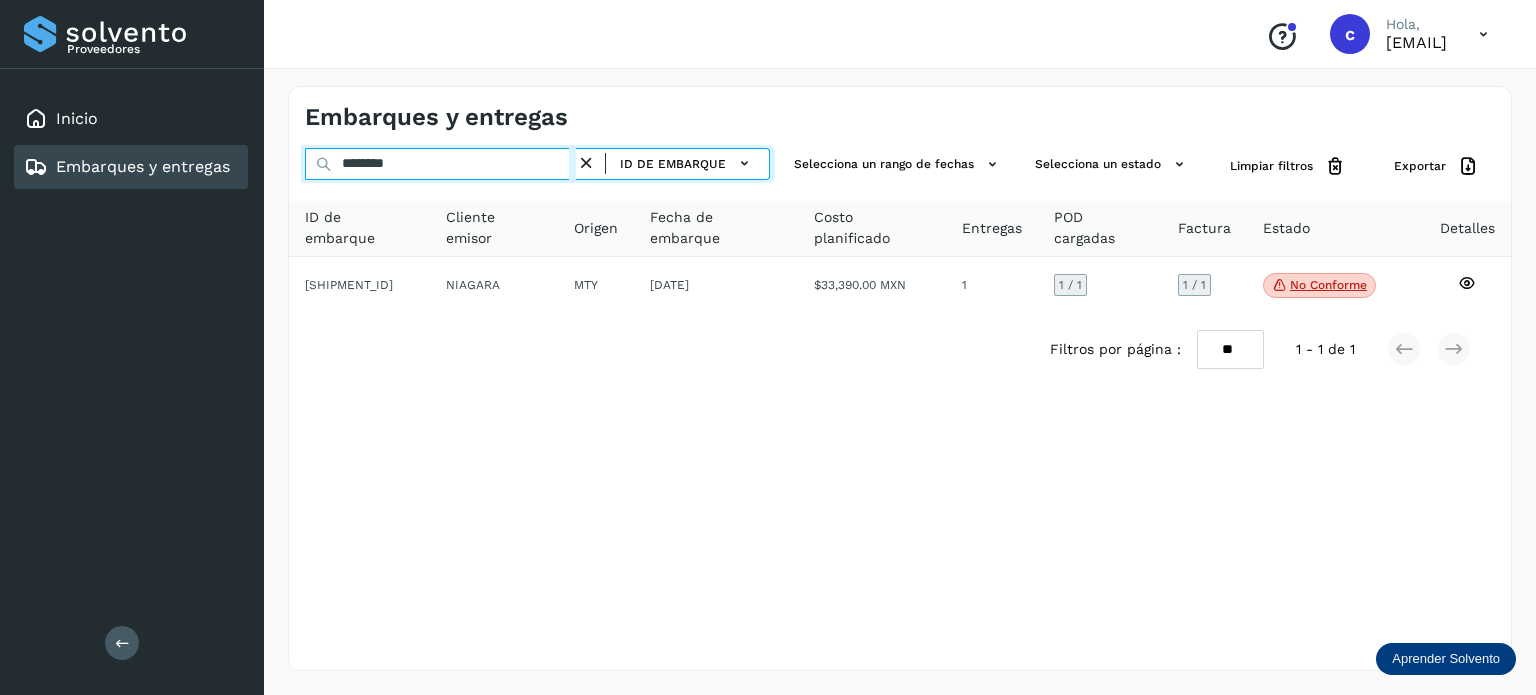 drag, startPoint x: 415, startPoint y: 162, endPoint x: 244, endPoint y: 169, distance: 171.14322 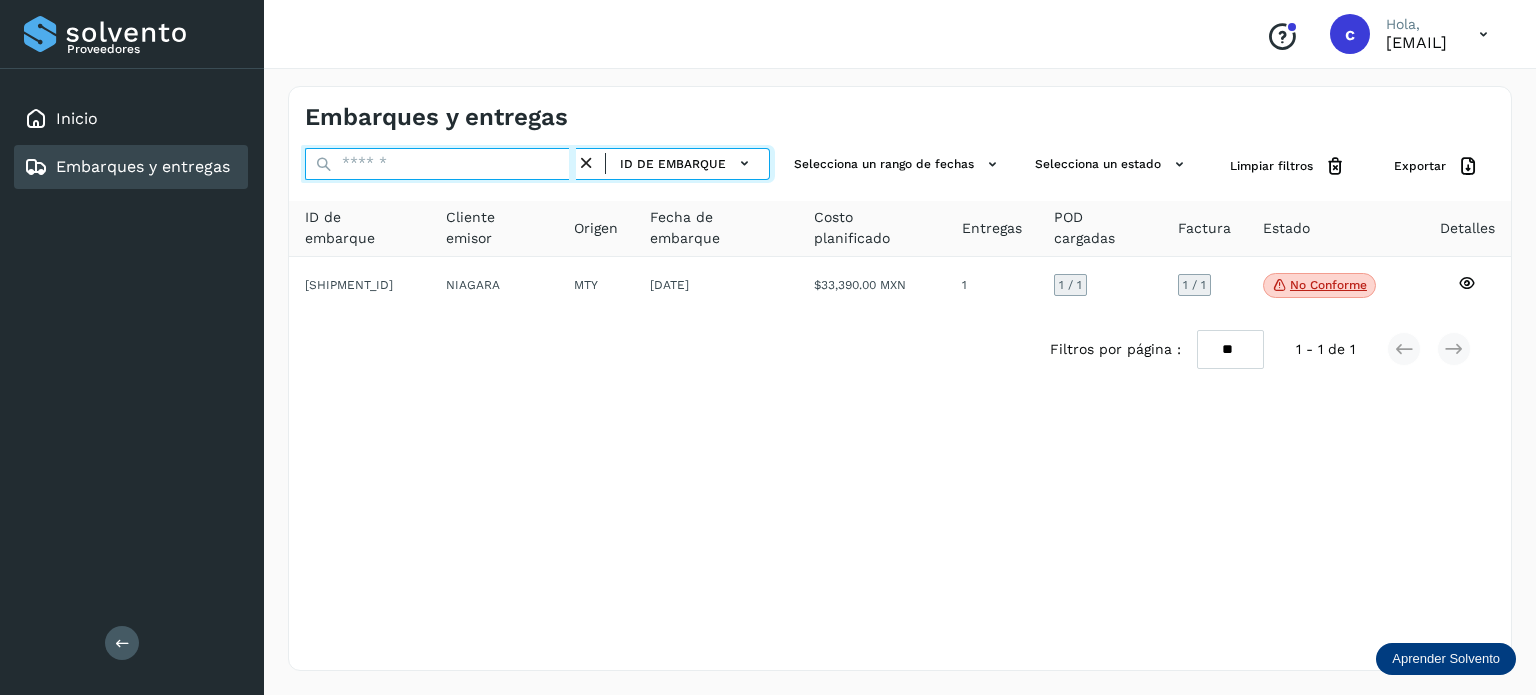 paste on "********" 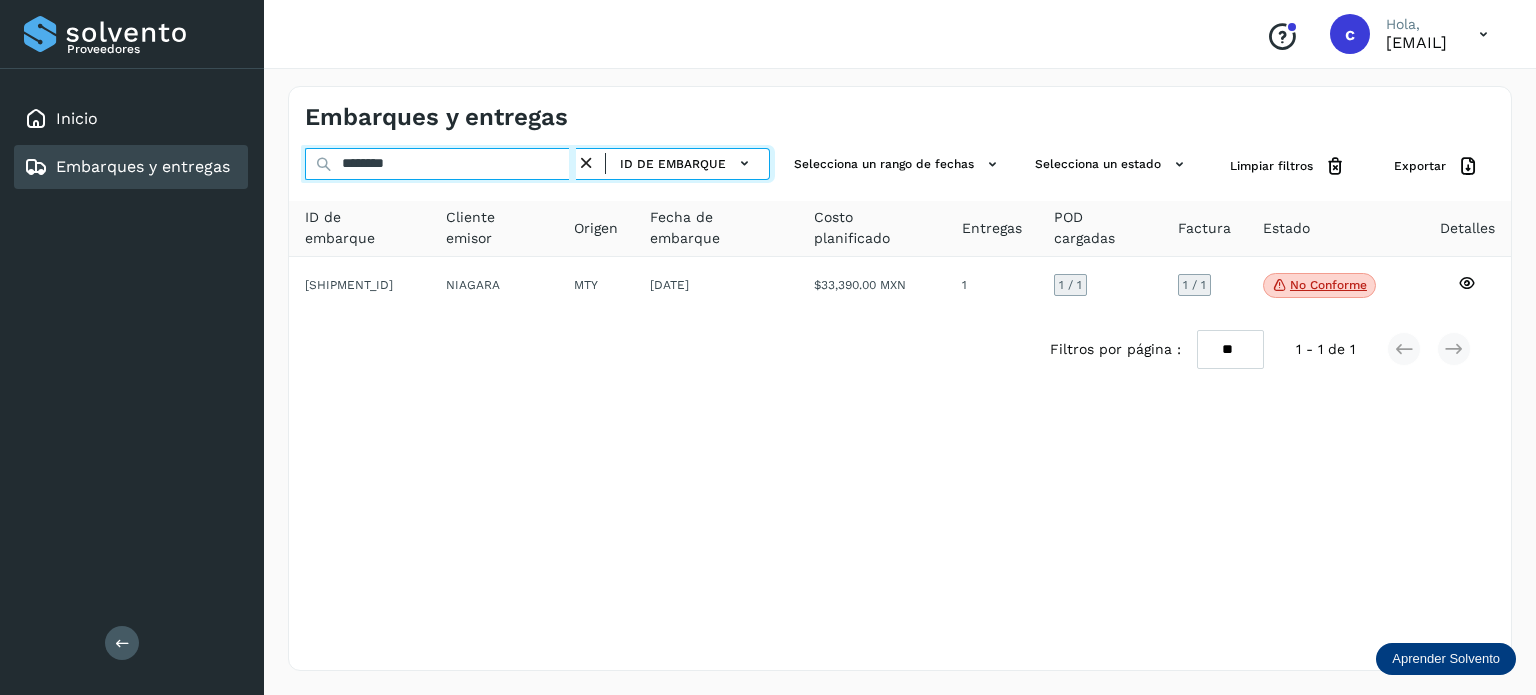 type on "********" 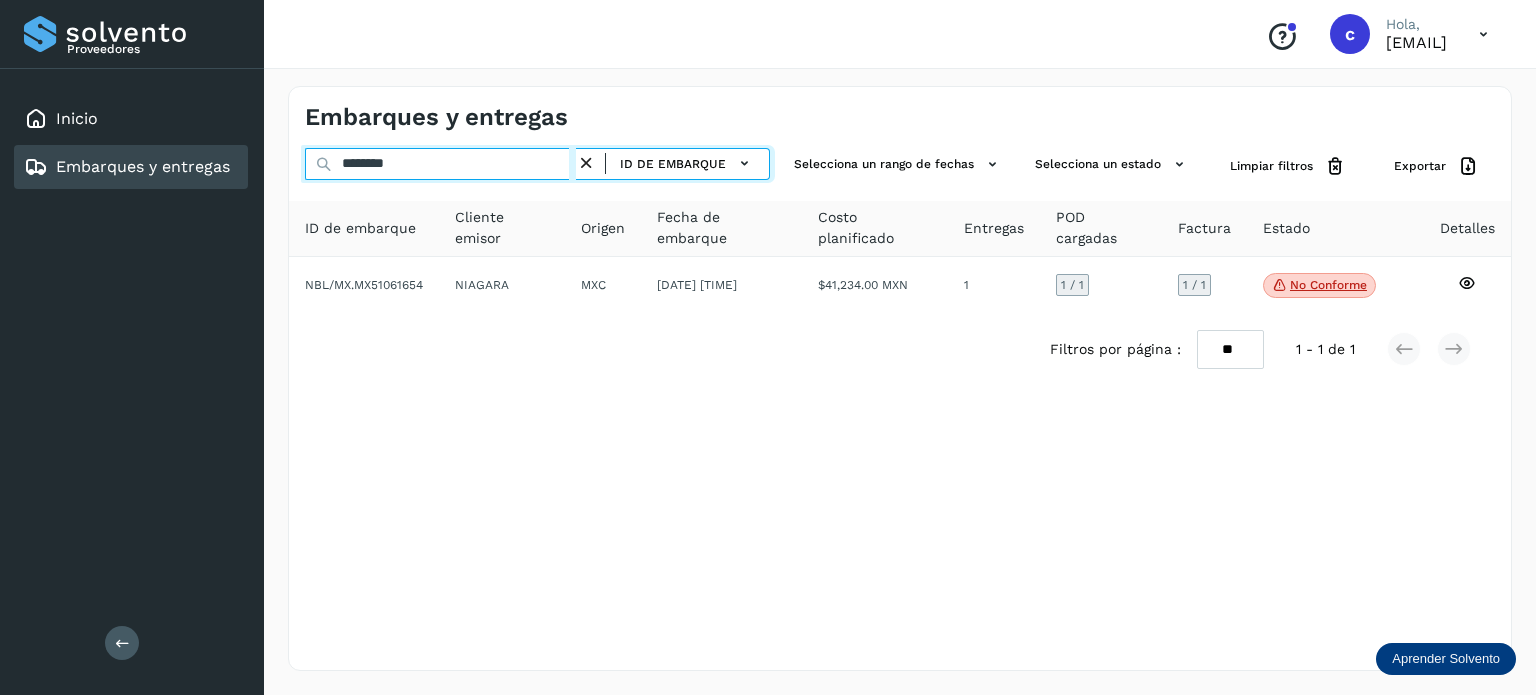 drag, startPoint x: 391, startPoint y: 149, endPoint x: 277, endPoint y: 158, distance: 114.35471 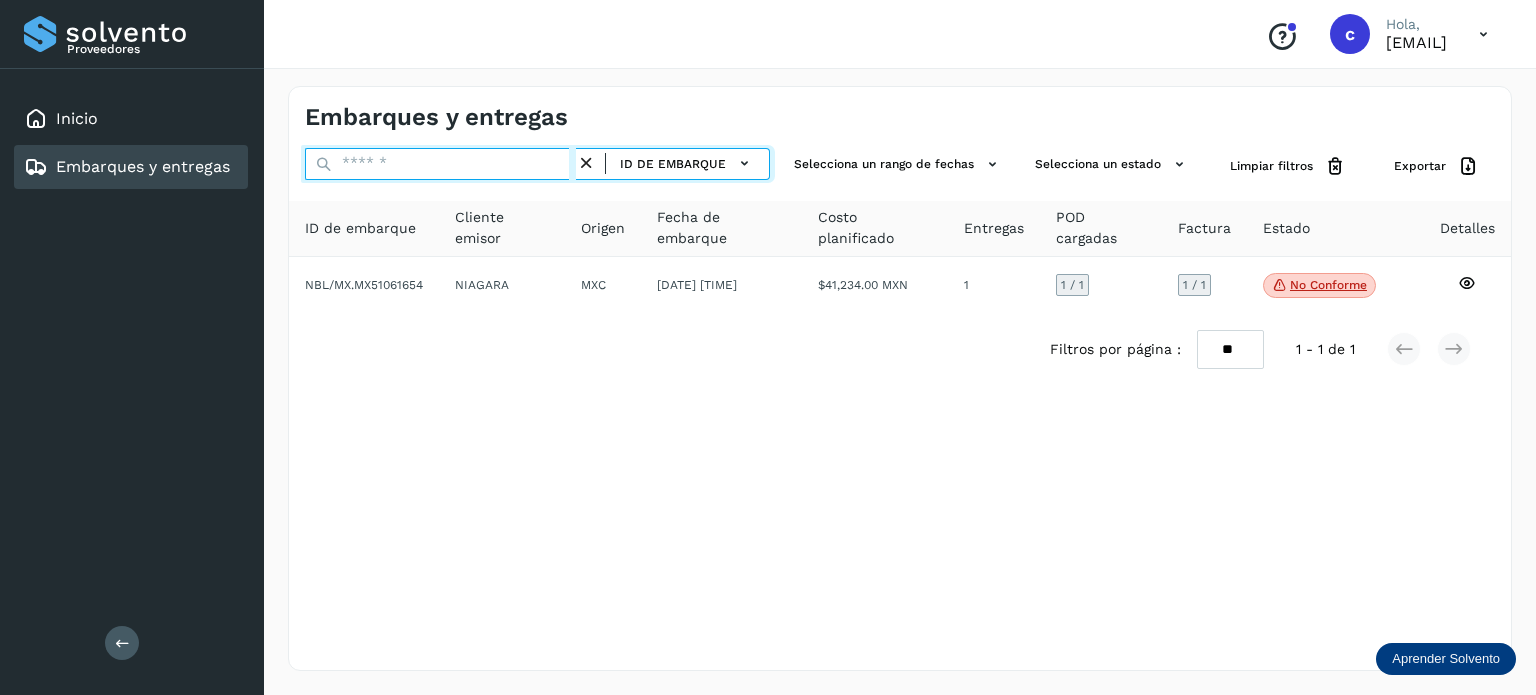 paste on "********" 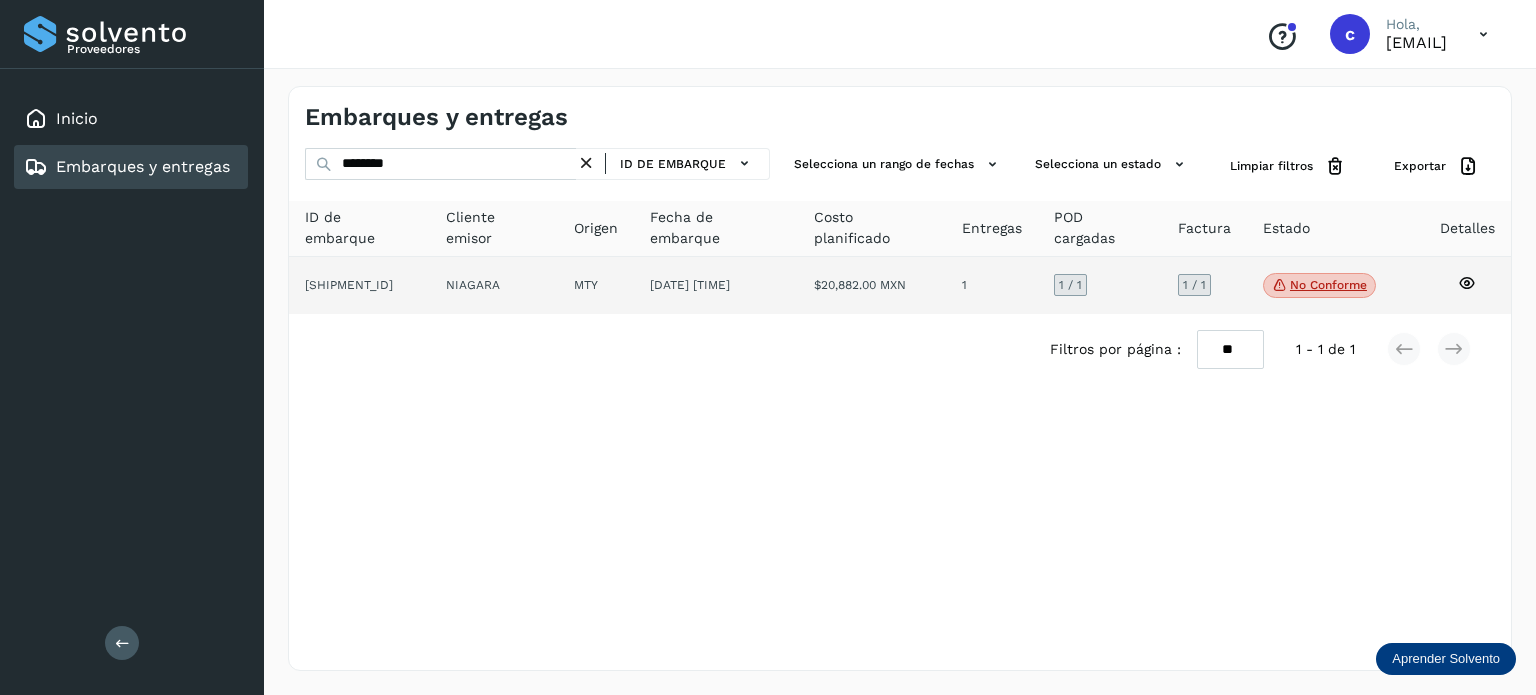 click on "No conforme" at bounding box center [1319, 286] 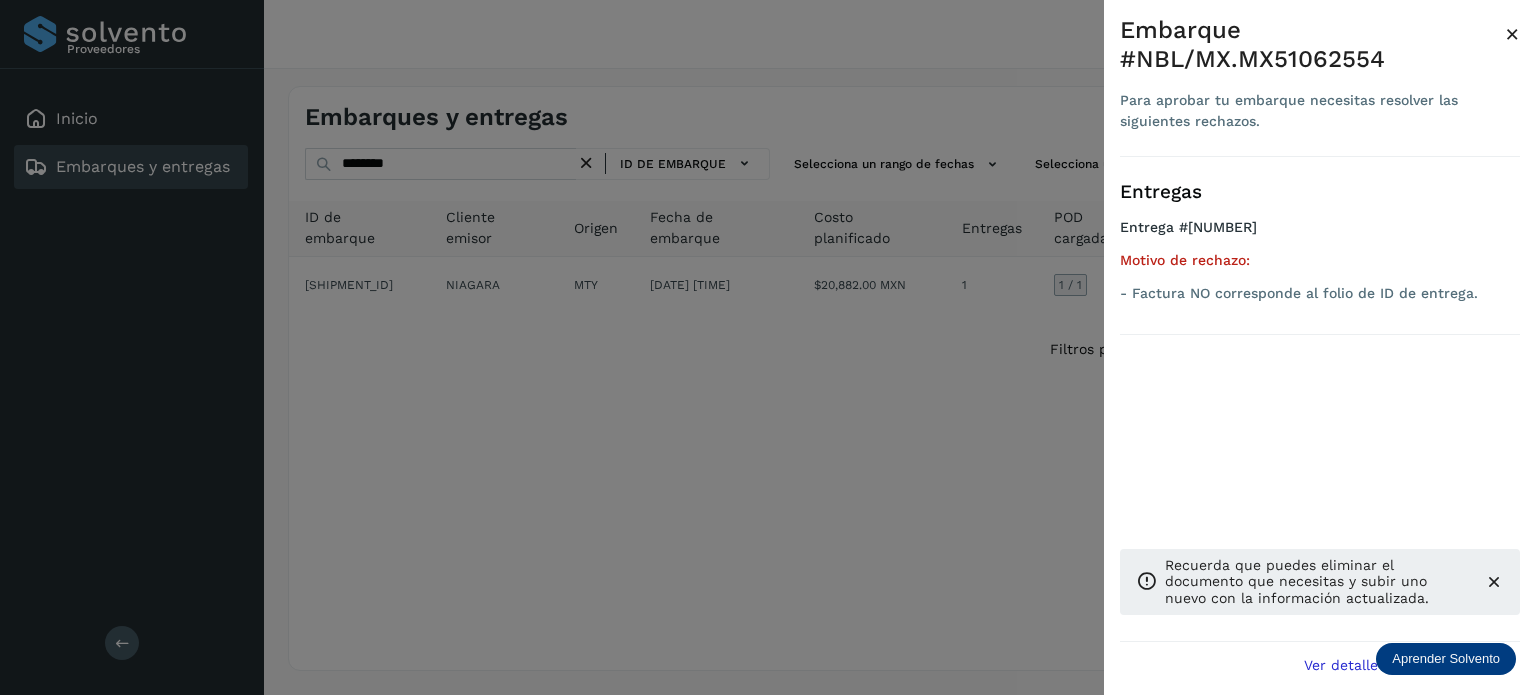 click at bounding box center (768, 347) 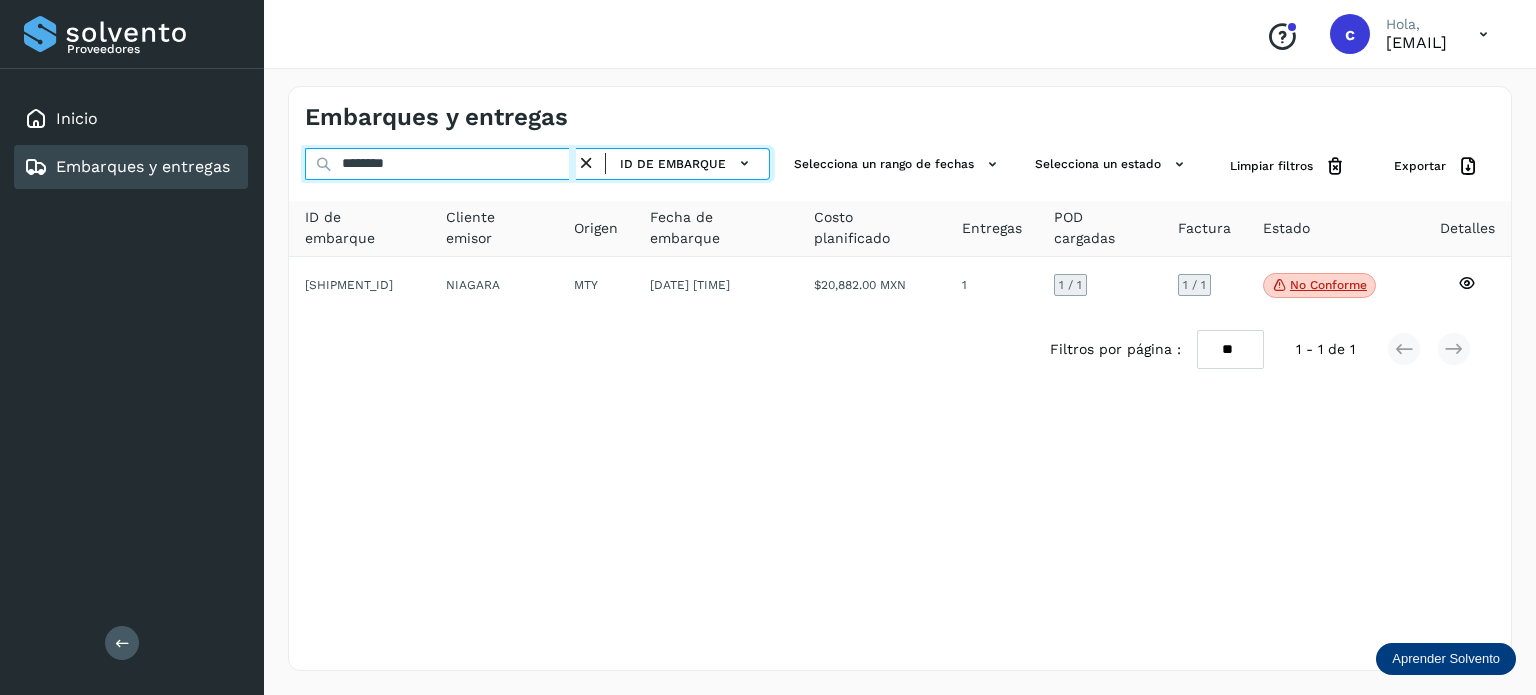 click on "******** ID de embarque Selecciona un rango de fechas  Selecciona un estado Limpiar filtros Exportar" at bounding box center [900, 166] 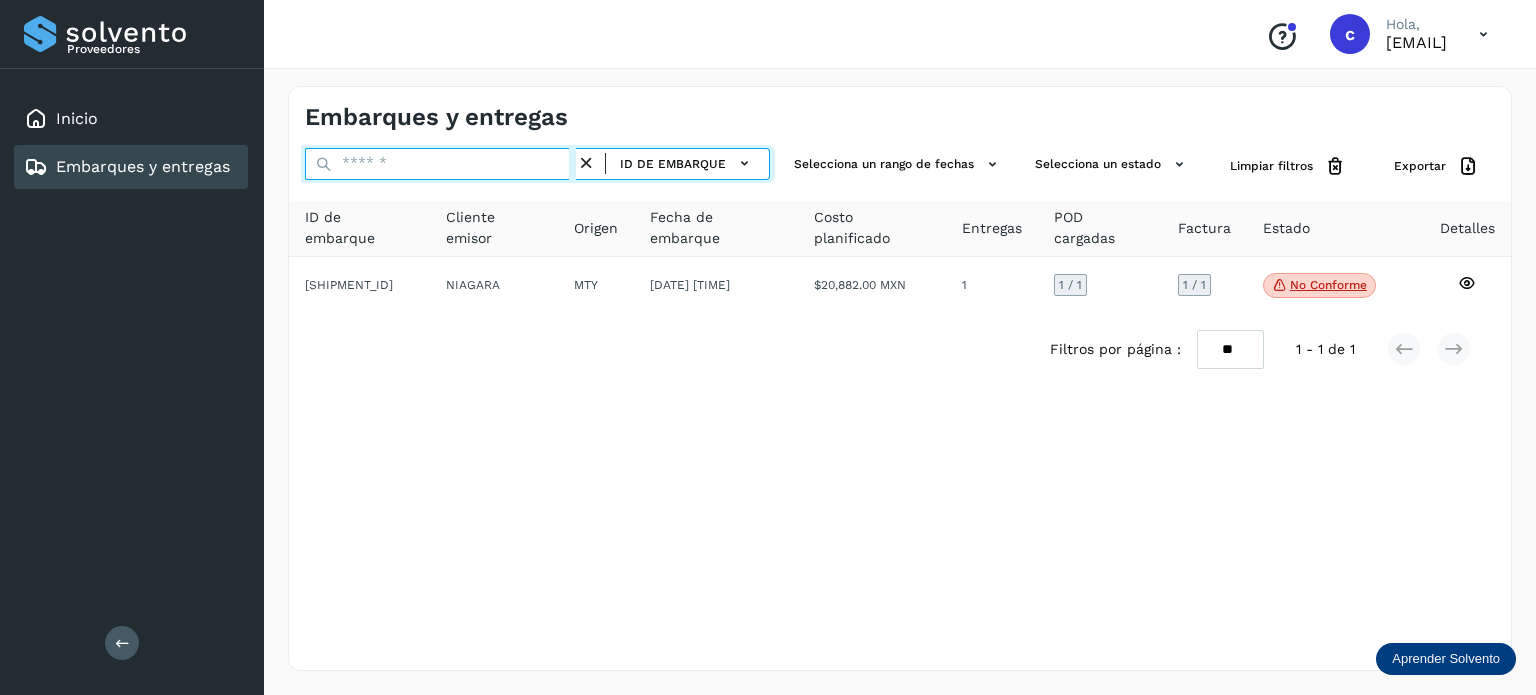 paste on "********" 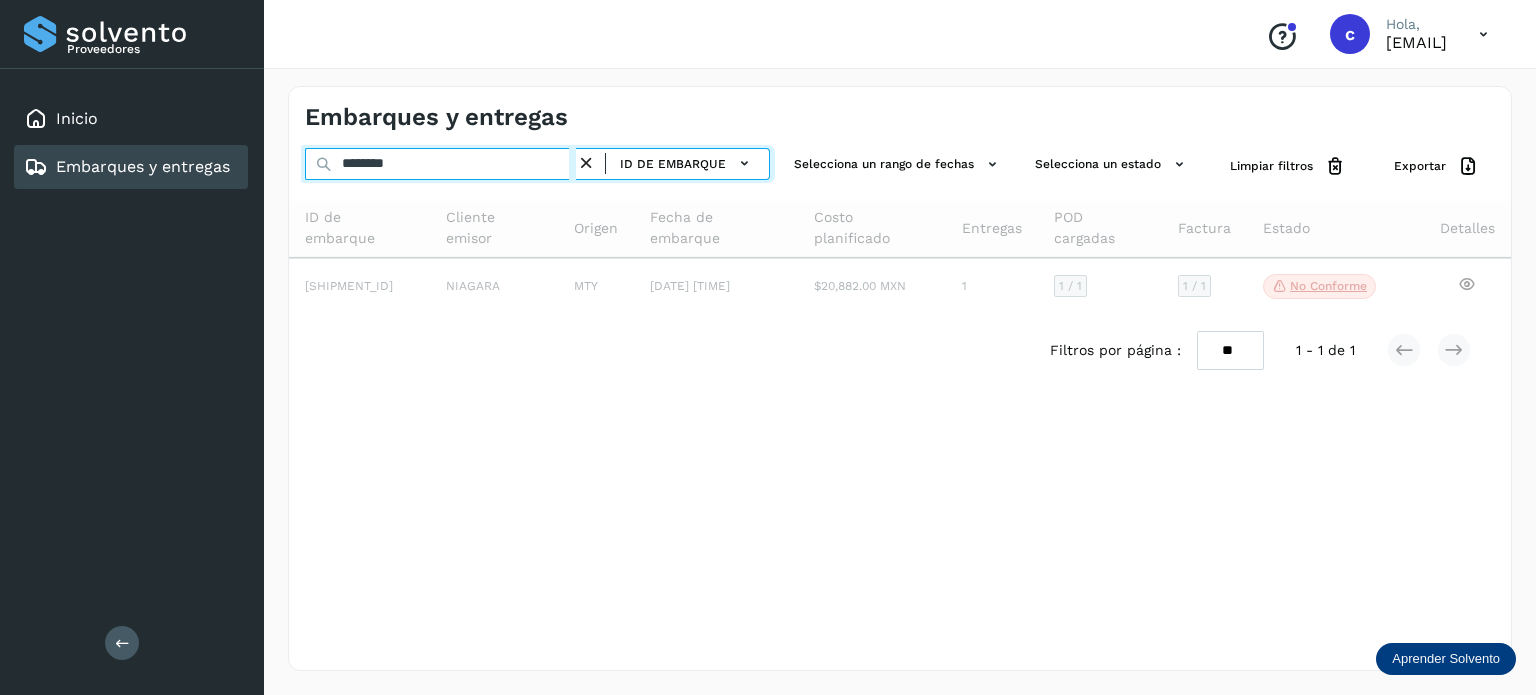 type on "********" 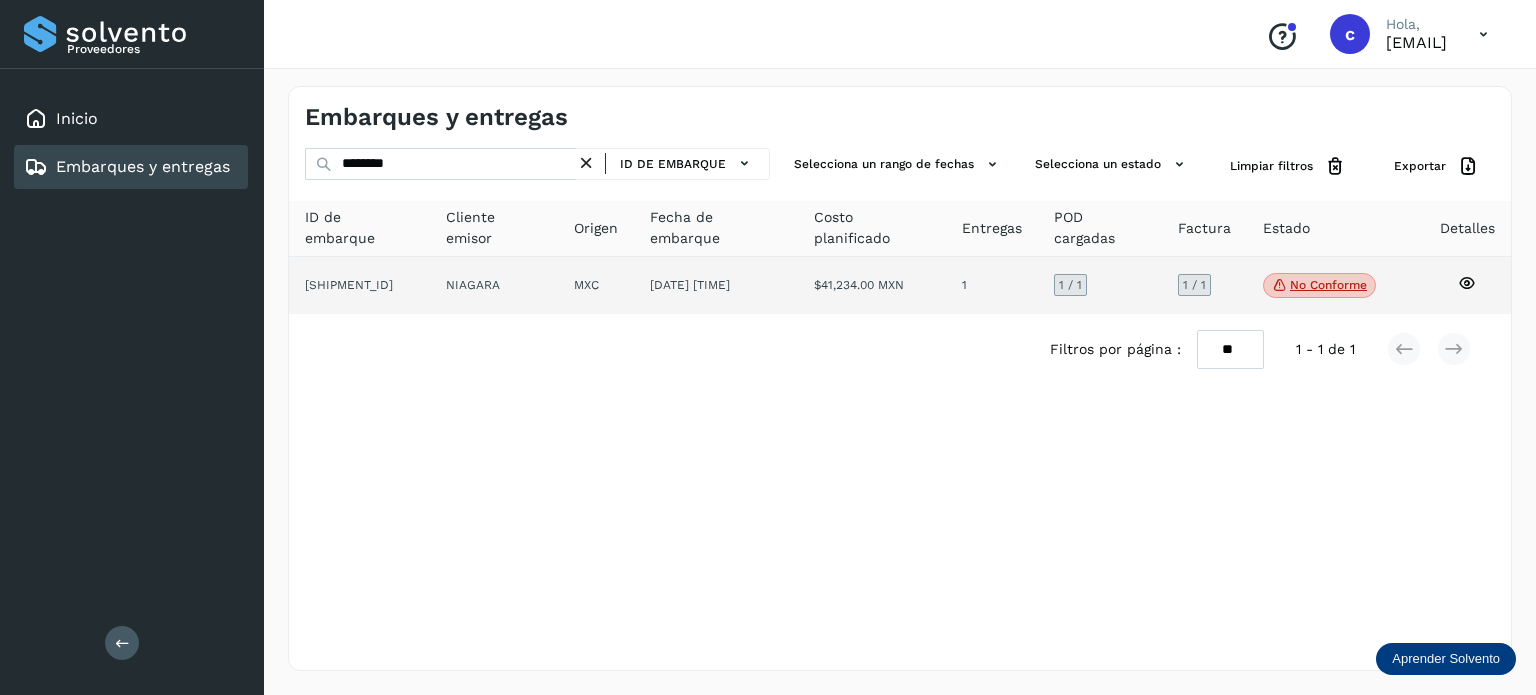 click 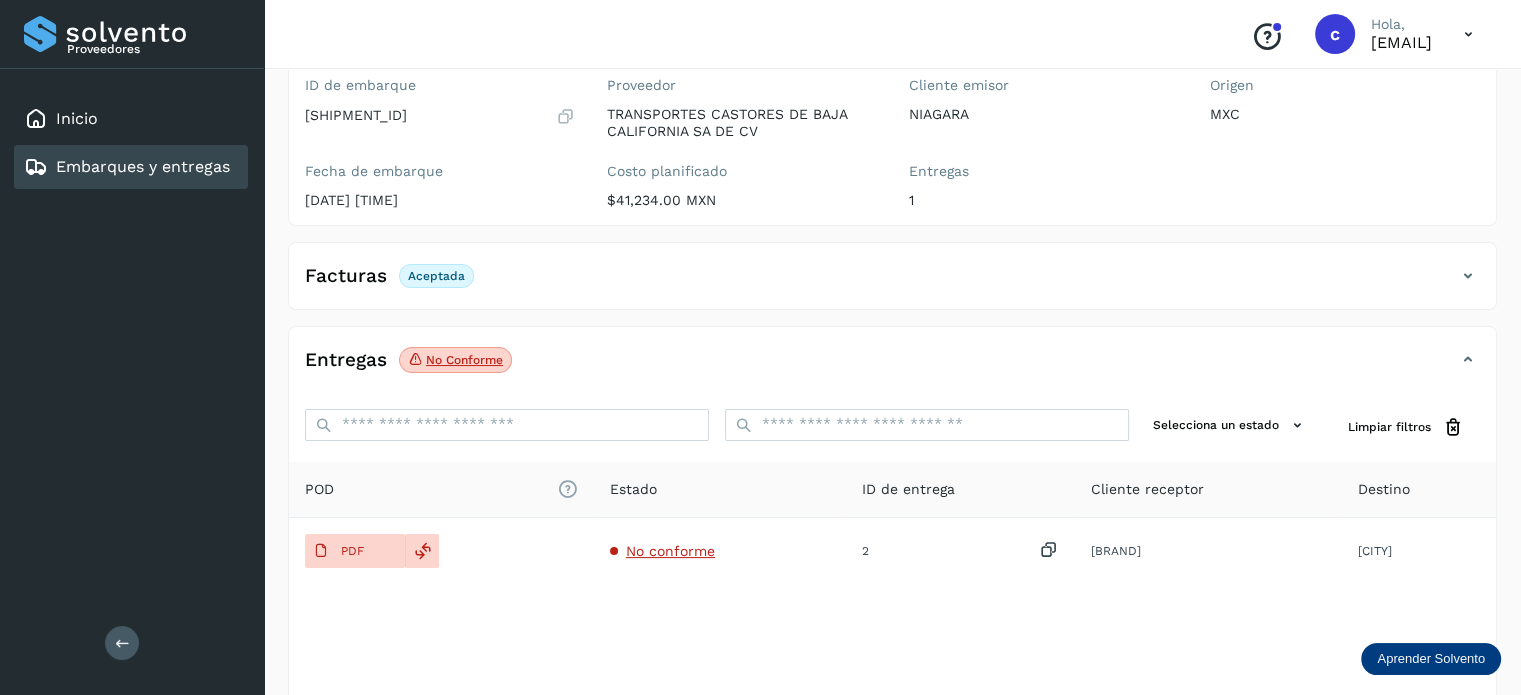 scroll, scrollTop: 200, scrollLeft: 0, axis: vertical 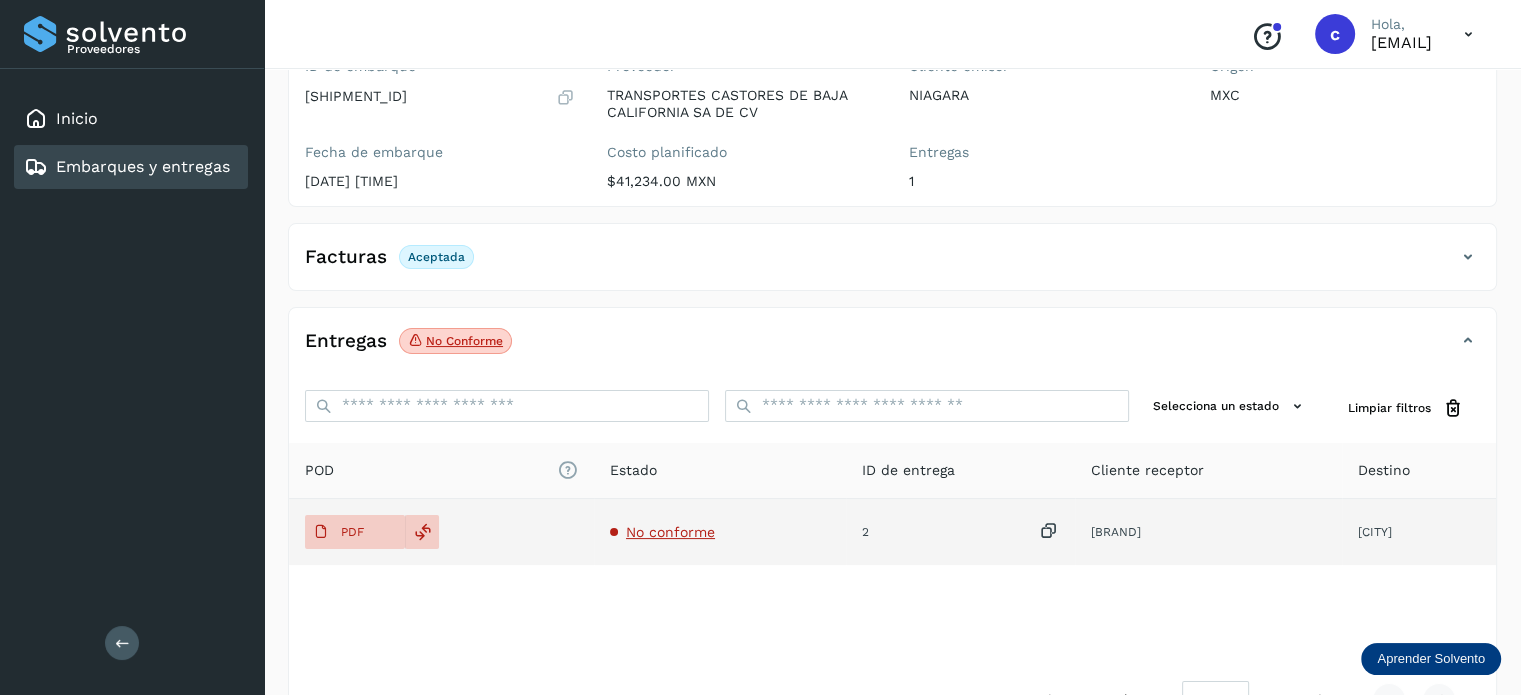 click on "No conforme" at bounding box center [670, 532] 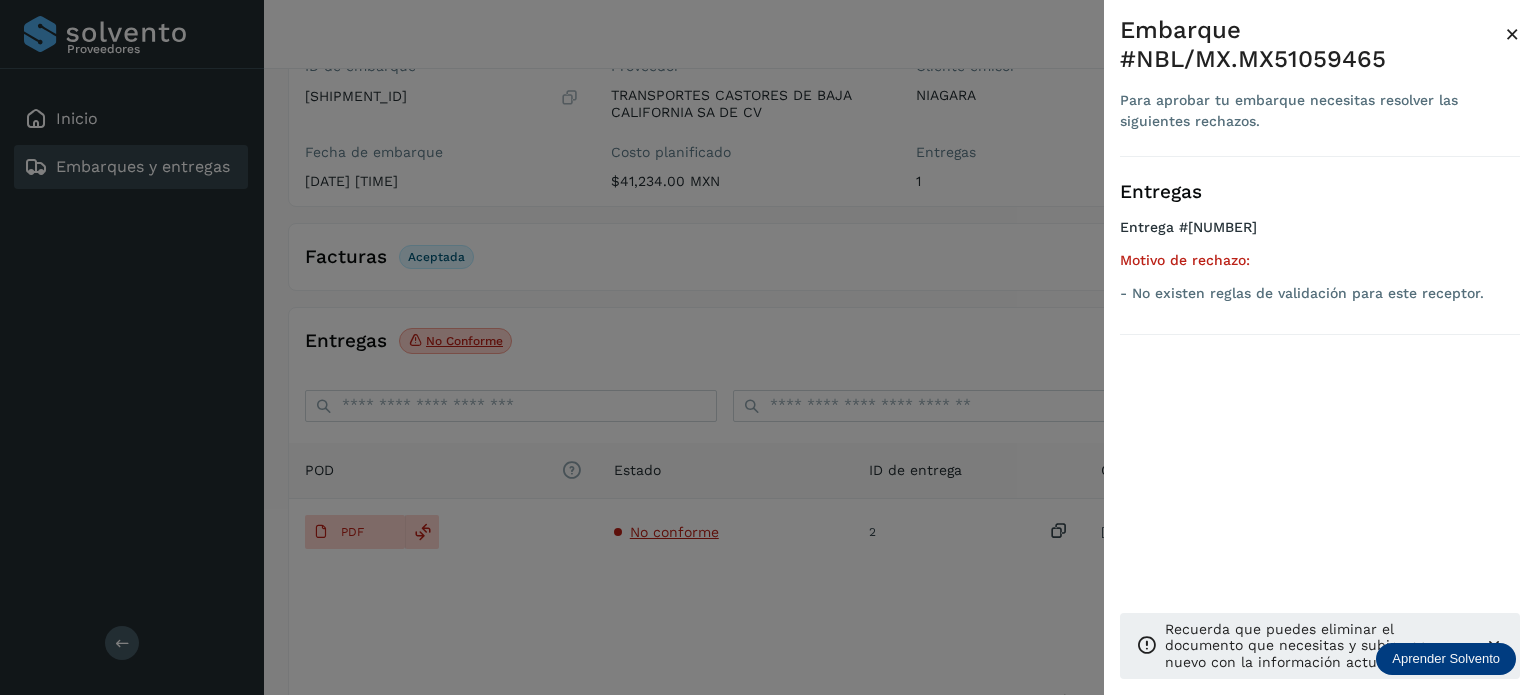 click at bounding box center [768, 347] 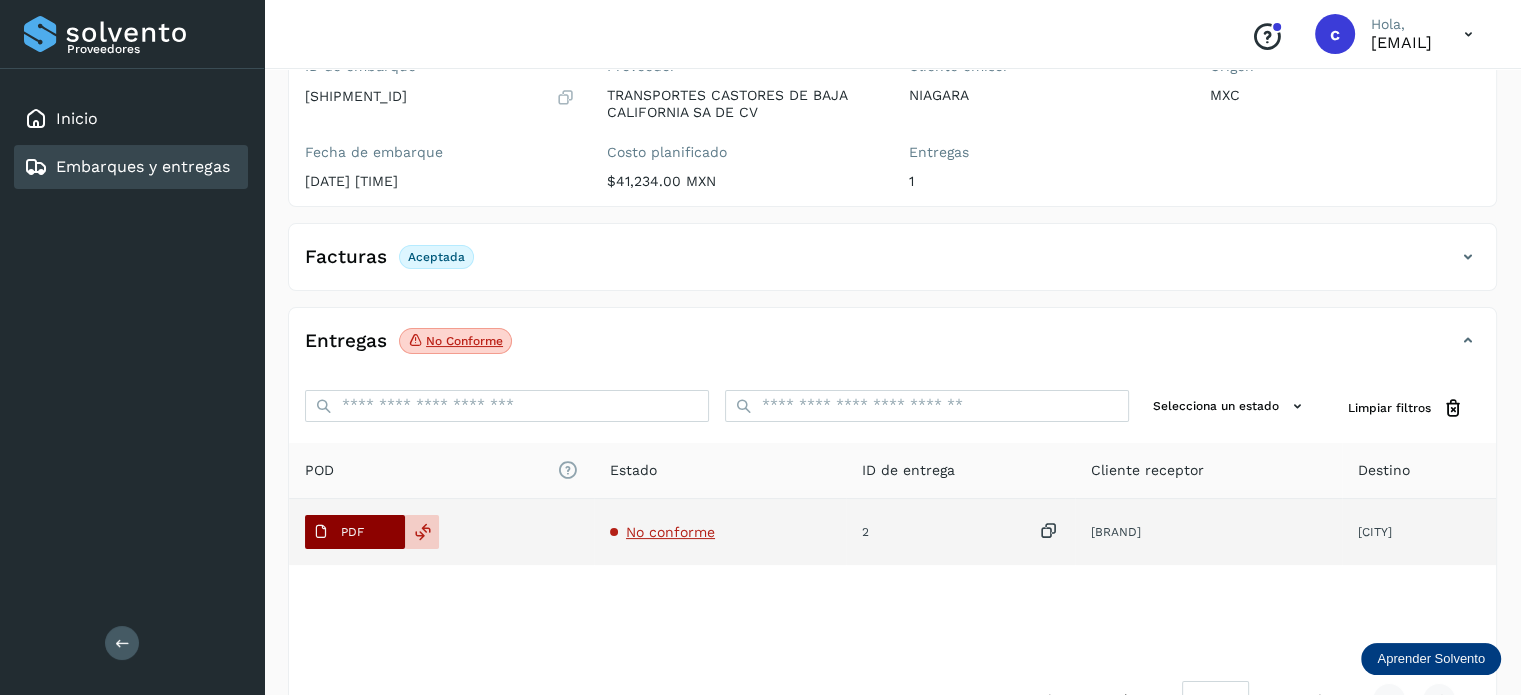 click on "PDF" at bounding box center [338, 532] 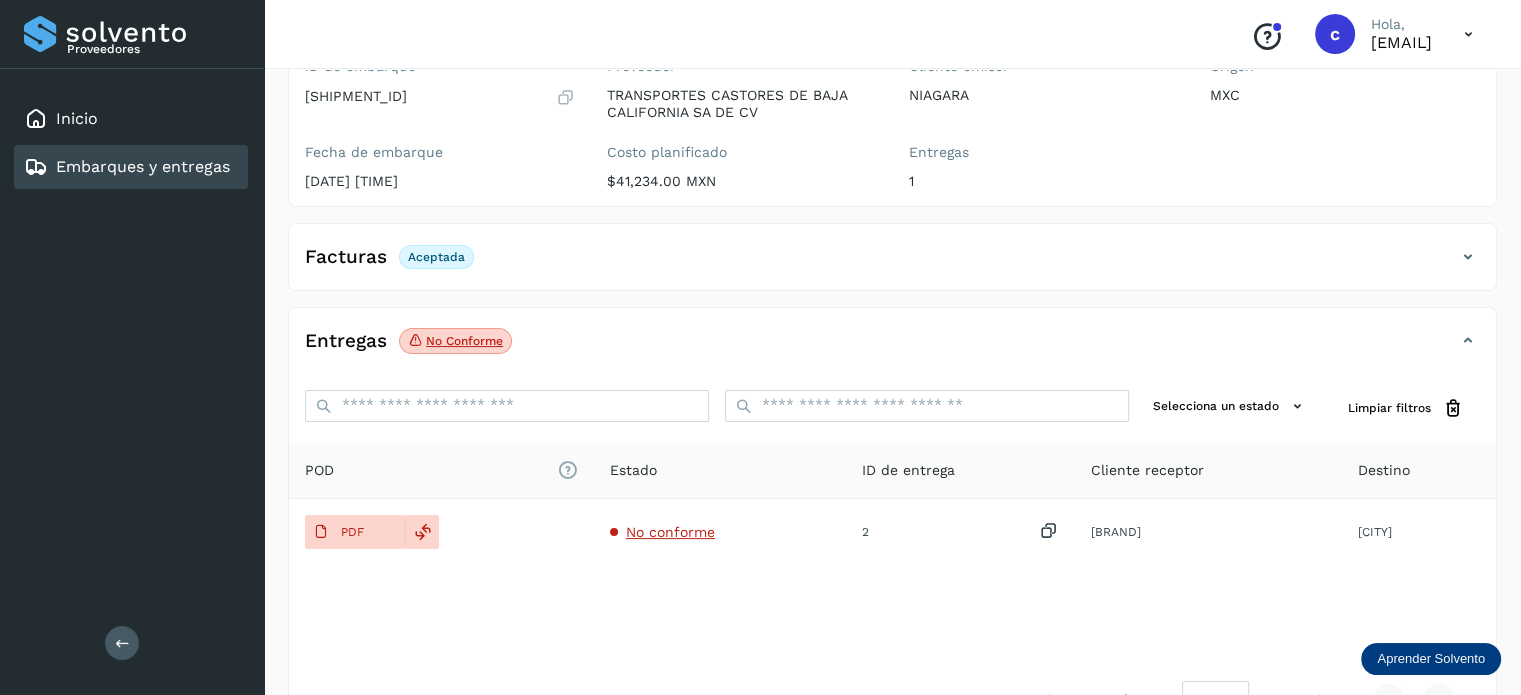 click on "Embarques y entregas" at bounding box center (143, 166) 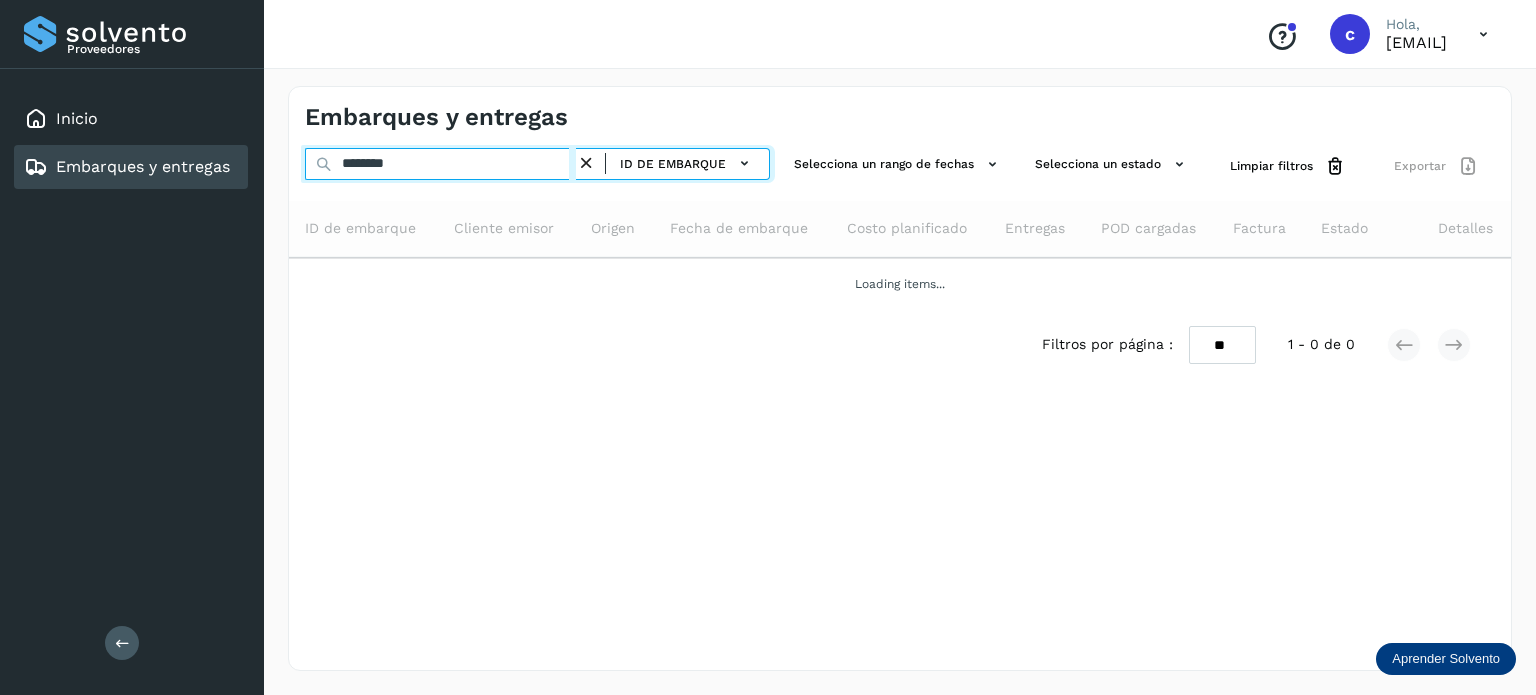 drag, startPoint x: 424, startPoint y: 161, endPoint x: 203, endPoint y: 147, distance: 221.443 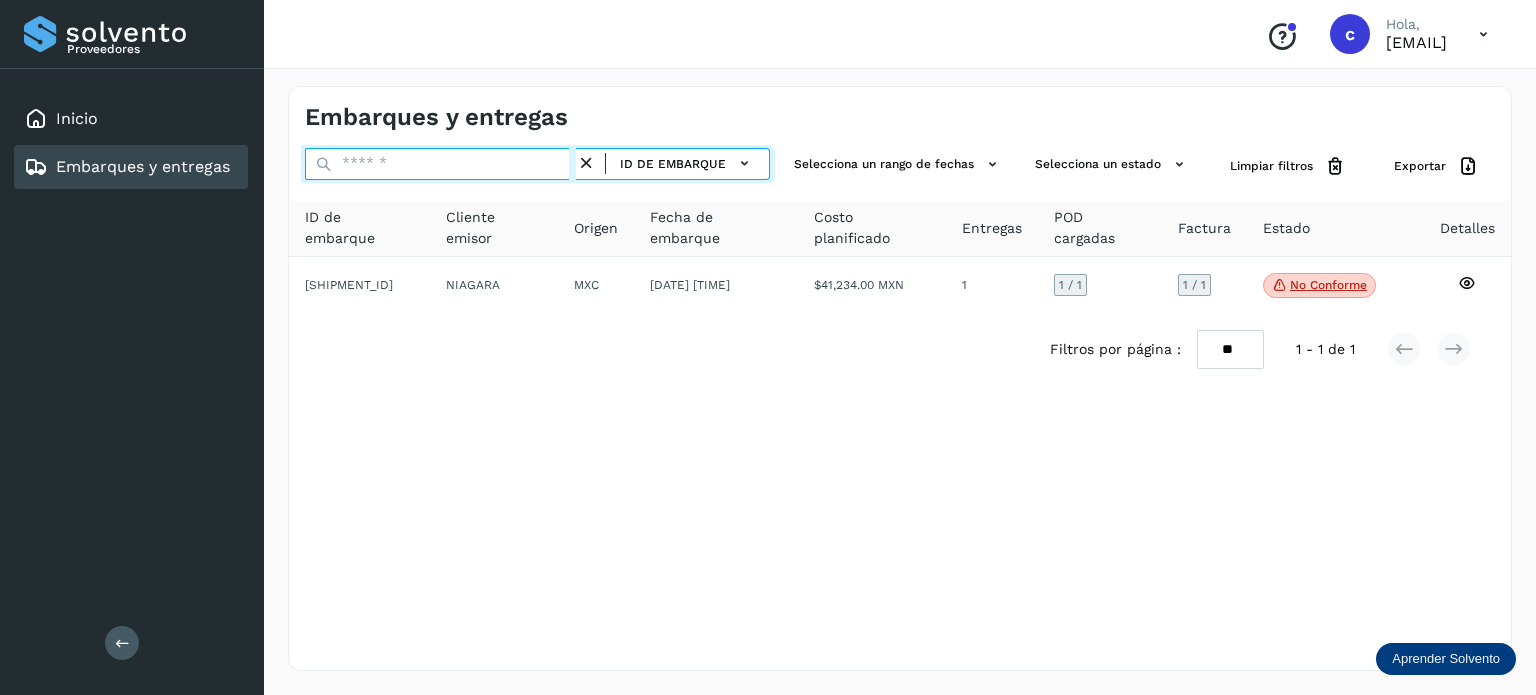 paste on "********" 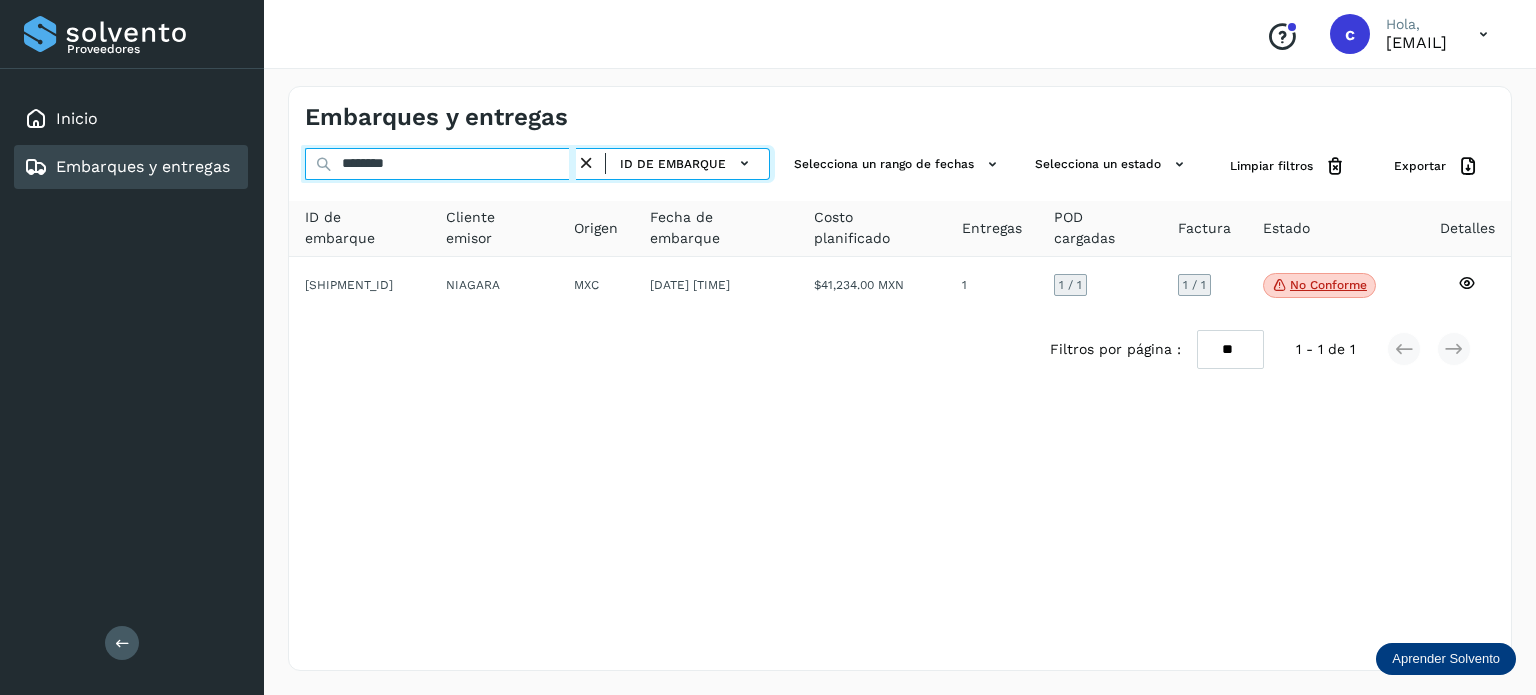 type on "********" 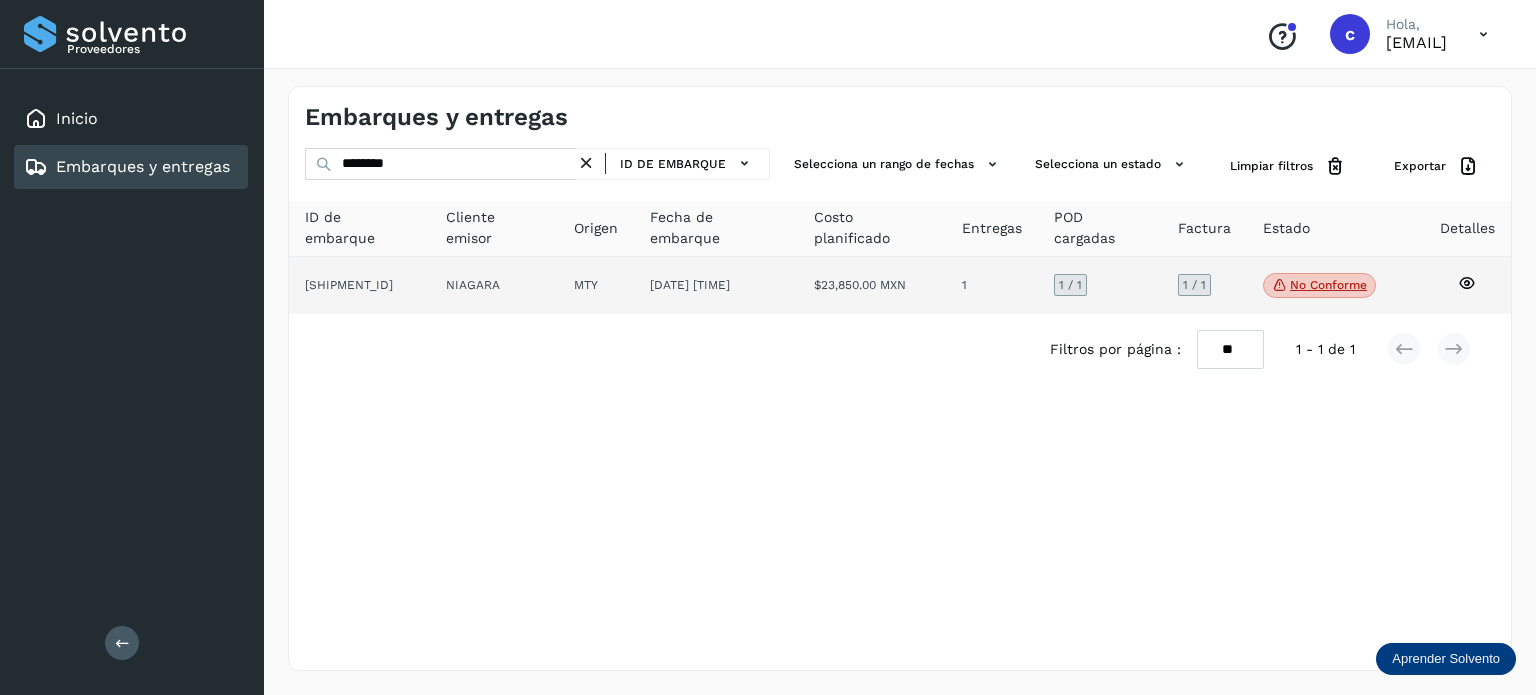 click 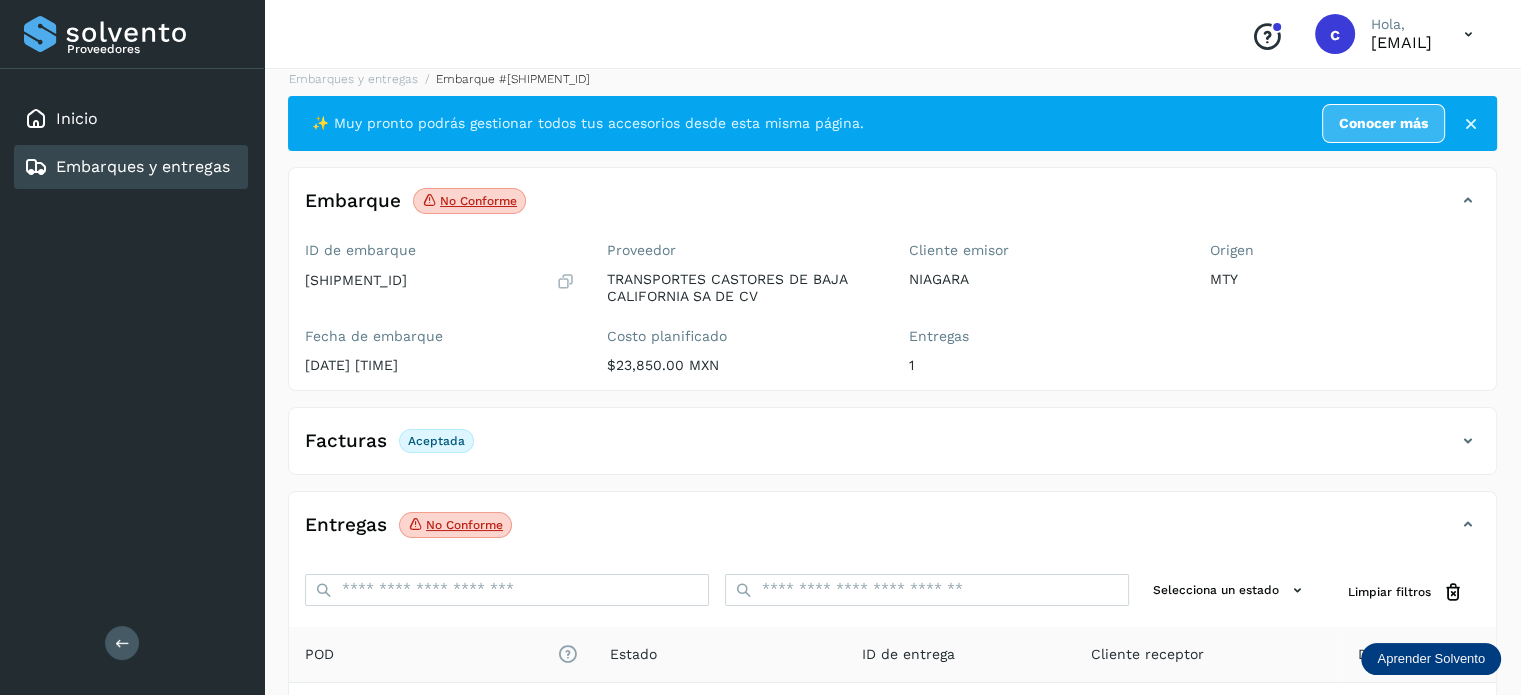 scroll, scrollTop: 0, scrollLeft: 0, axis: both 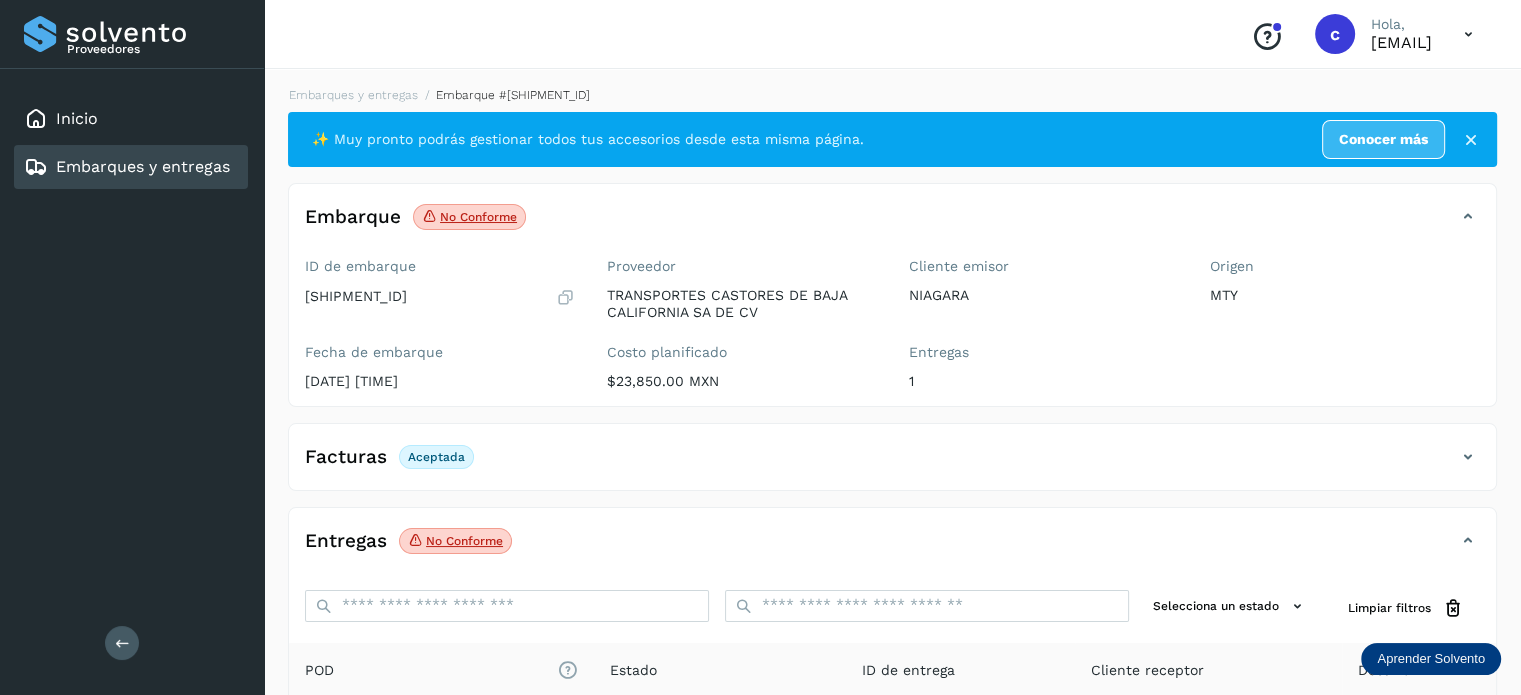 click on "Embarques y entregas" at bounding box center [143, 166] 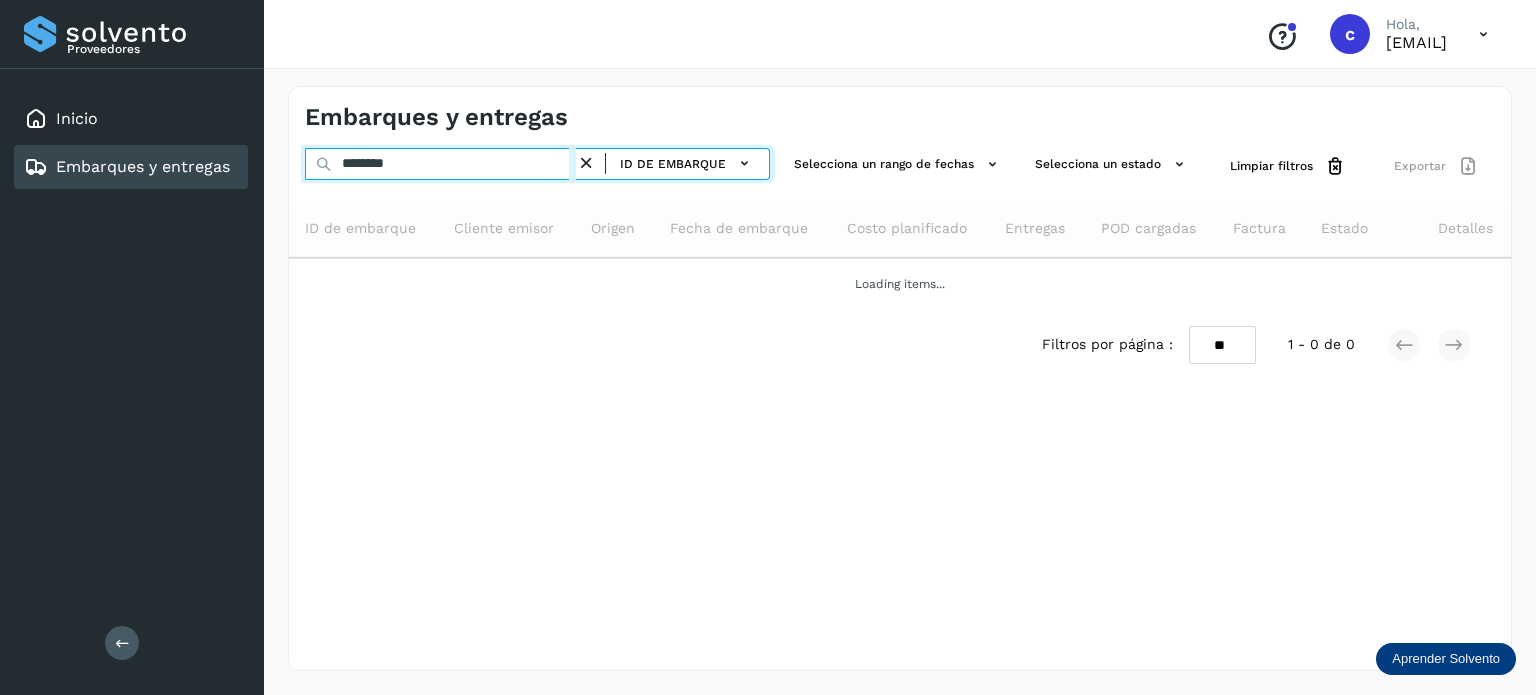 drag, startPoint x: 423, startPoint y: 165, endPoint x: 187, endPoint y: 150, distance: 236.47621 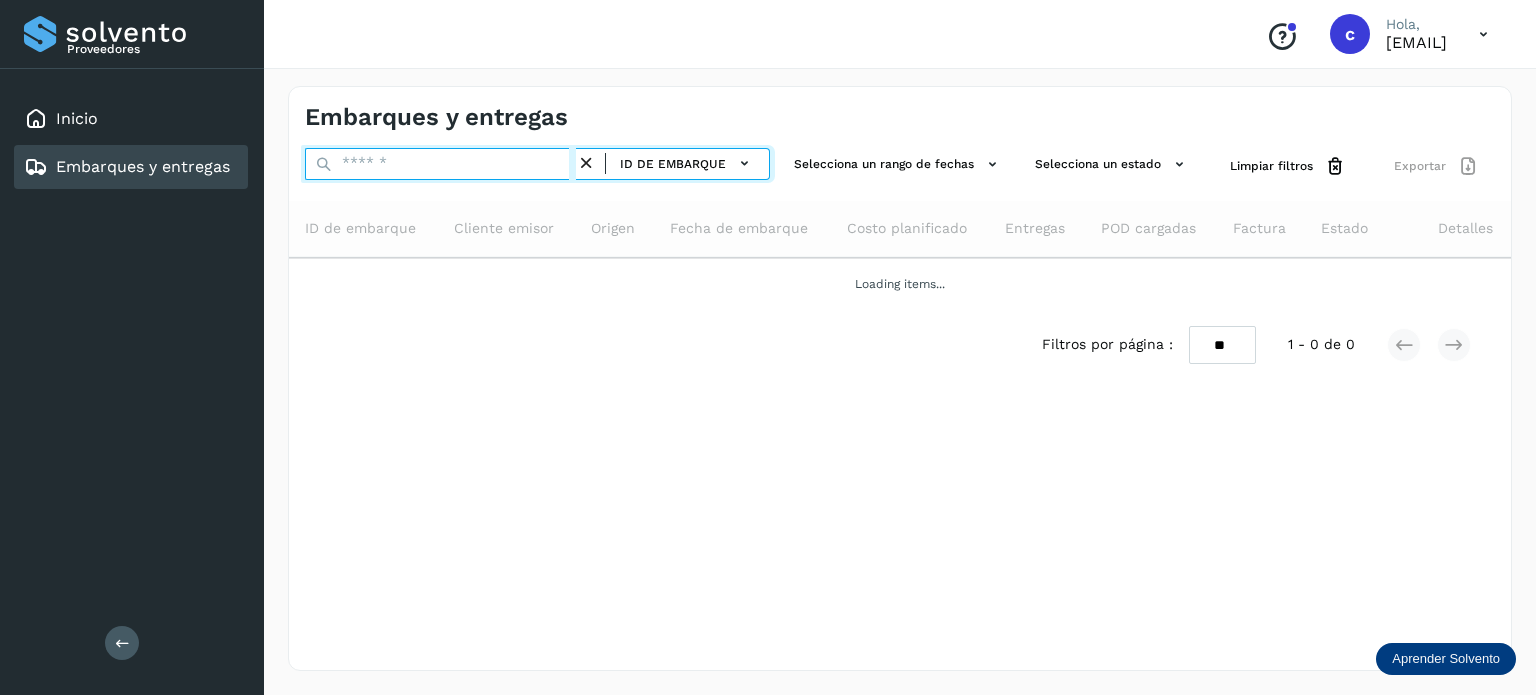 paste on "********" 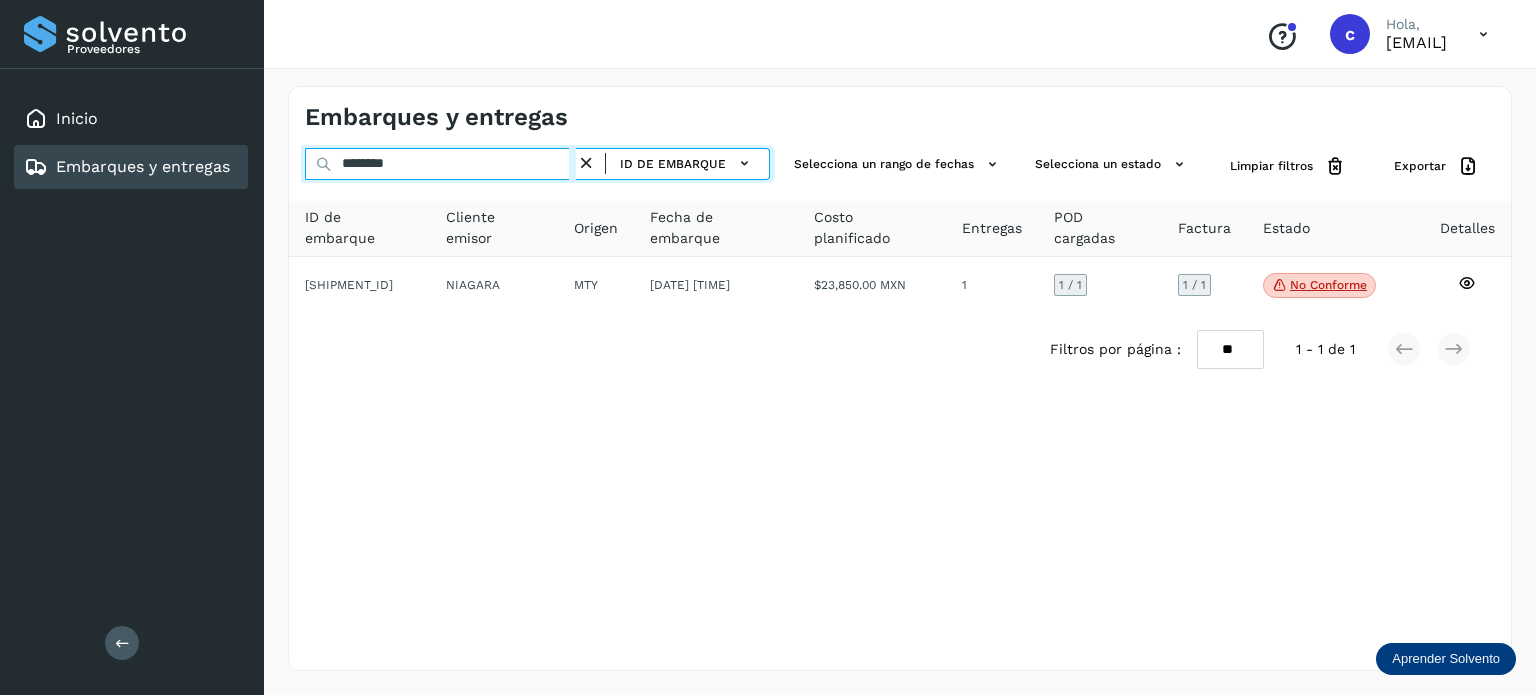 type on "********" 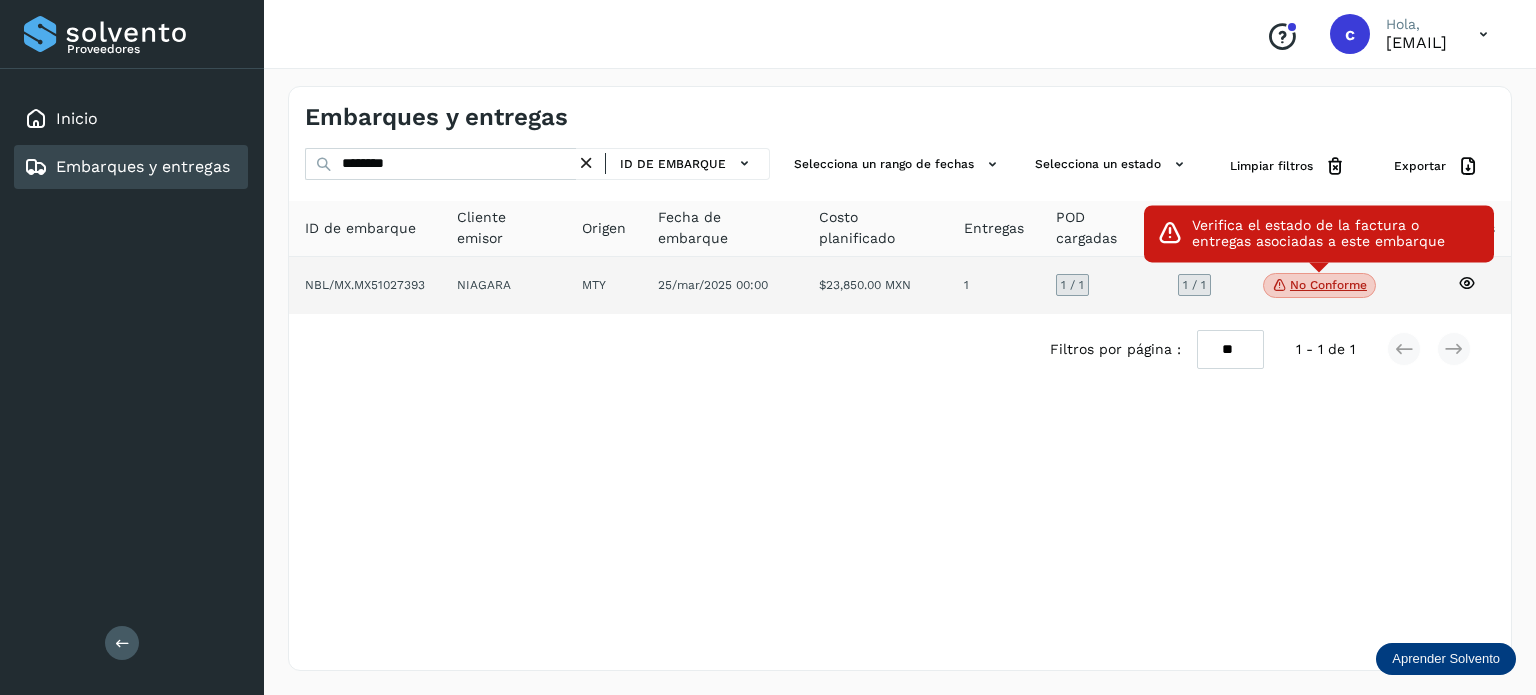 click on "No conforme" at bounding box center (1319, 286) 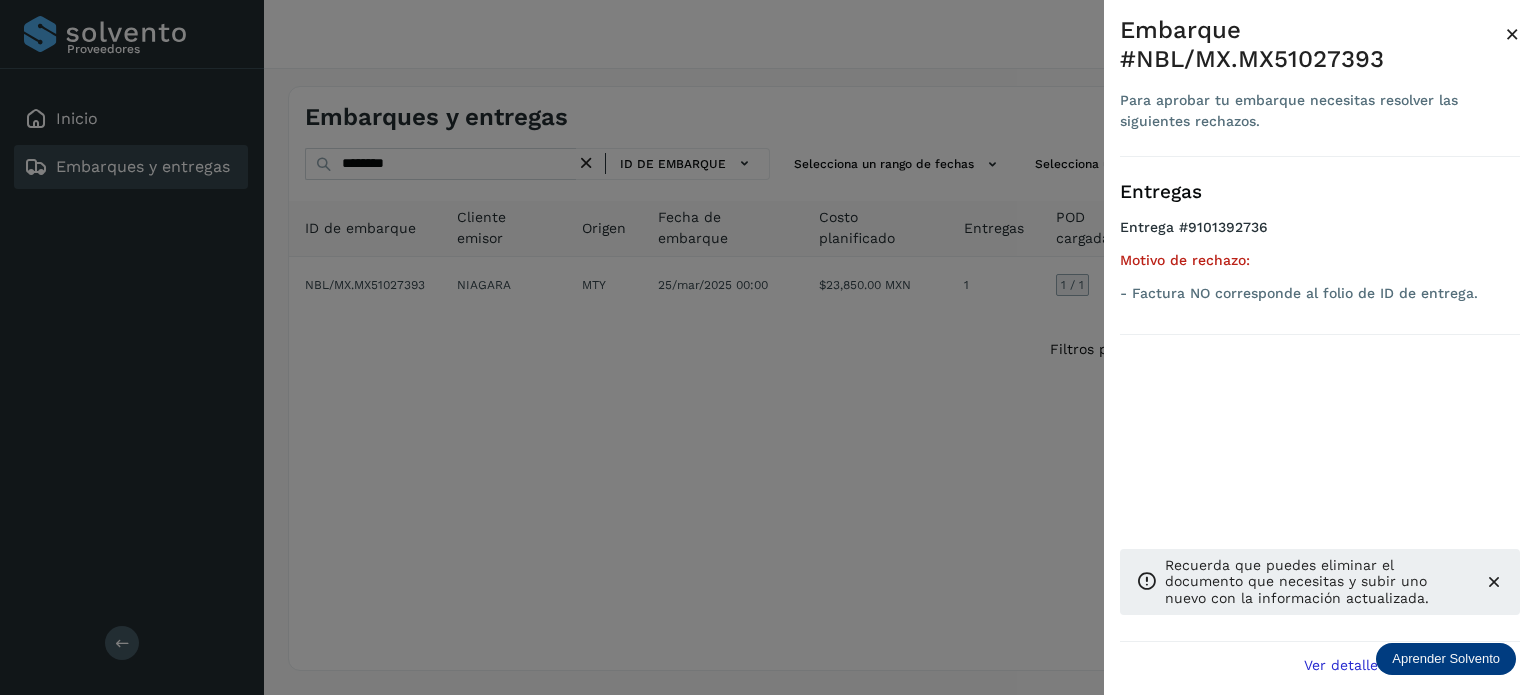 click at bounding box center (768, 347) 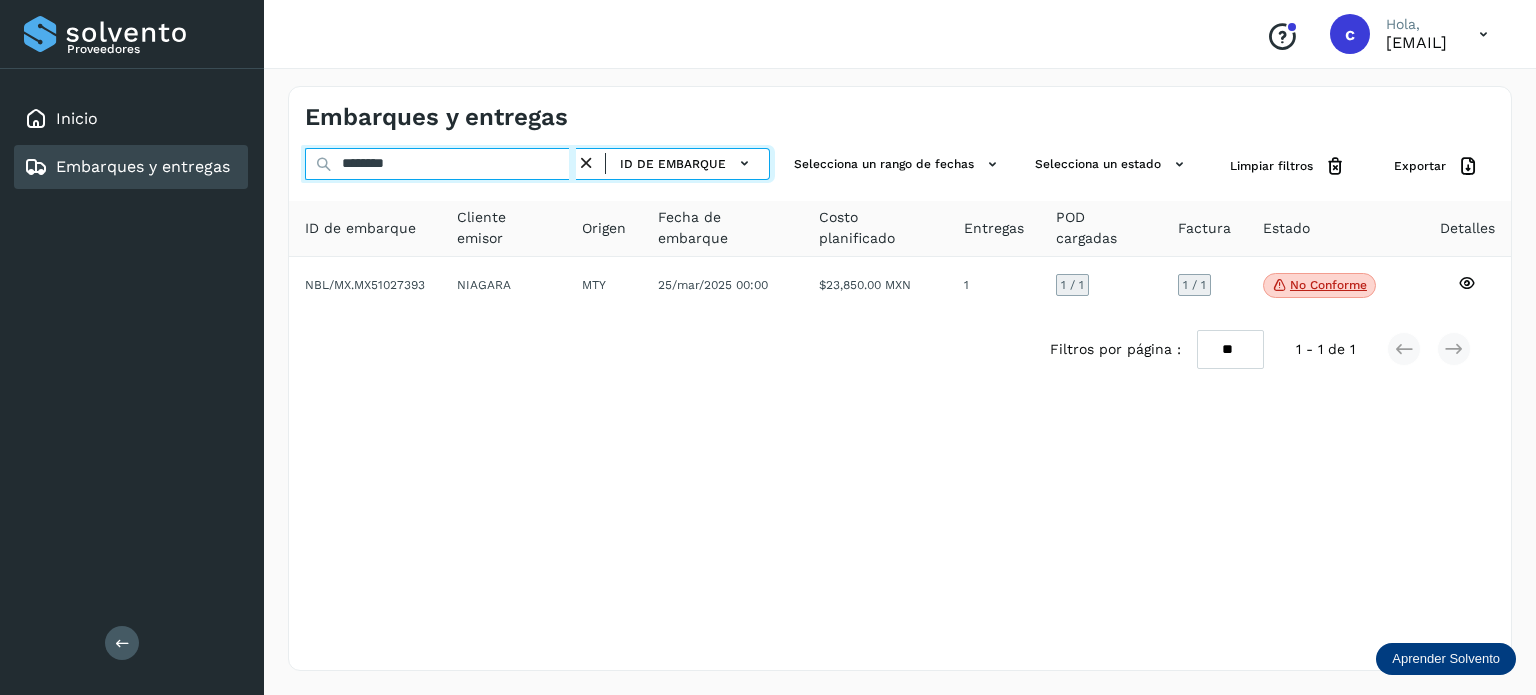drag, startPoint x: 390, startPoint y: 156, endPoint x: 240, endPoint y: 158, distance: 150.01334 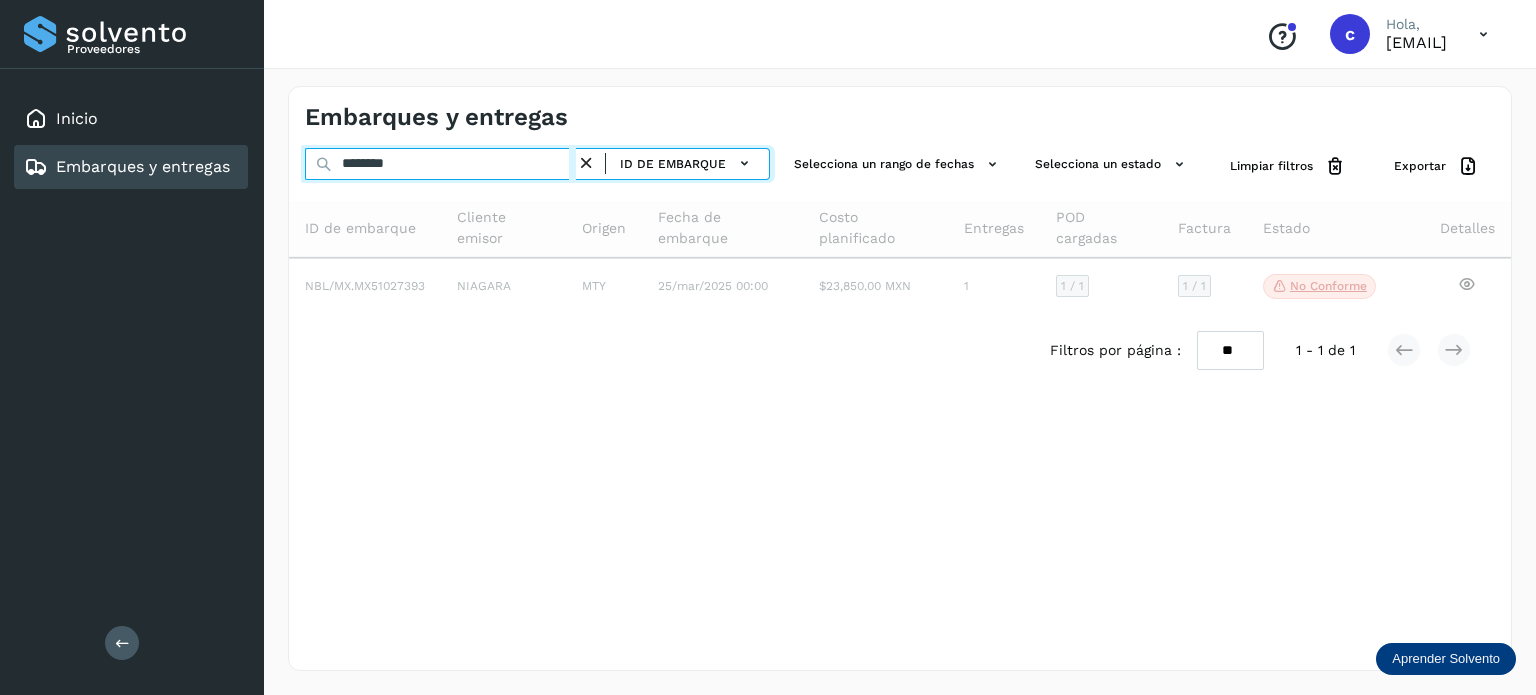 type on "********" 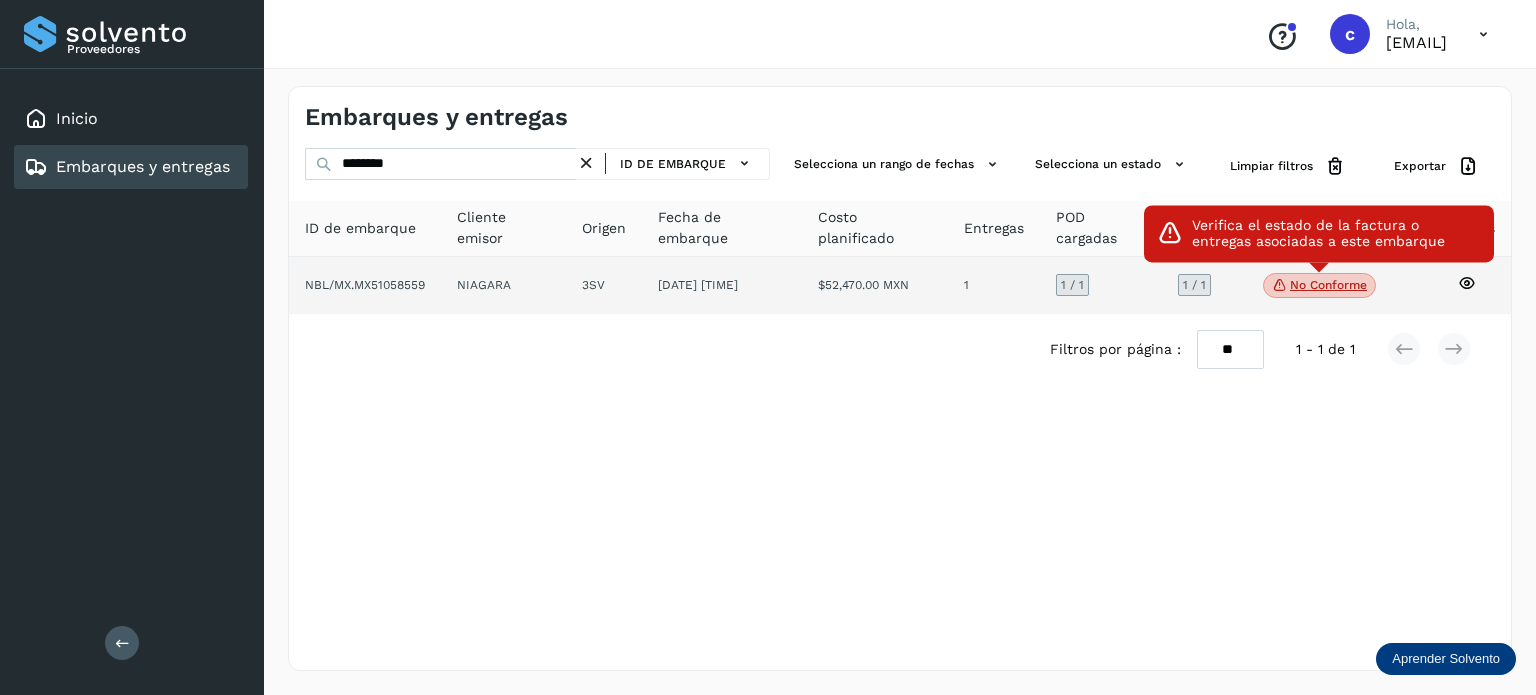 click on "No conforme" 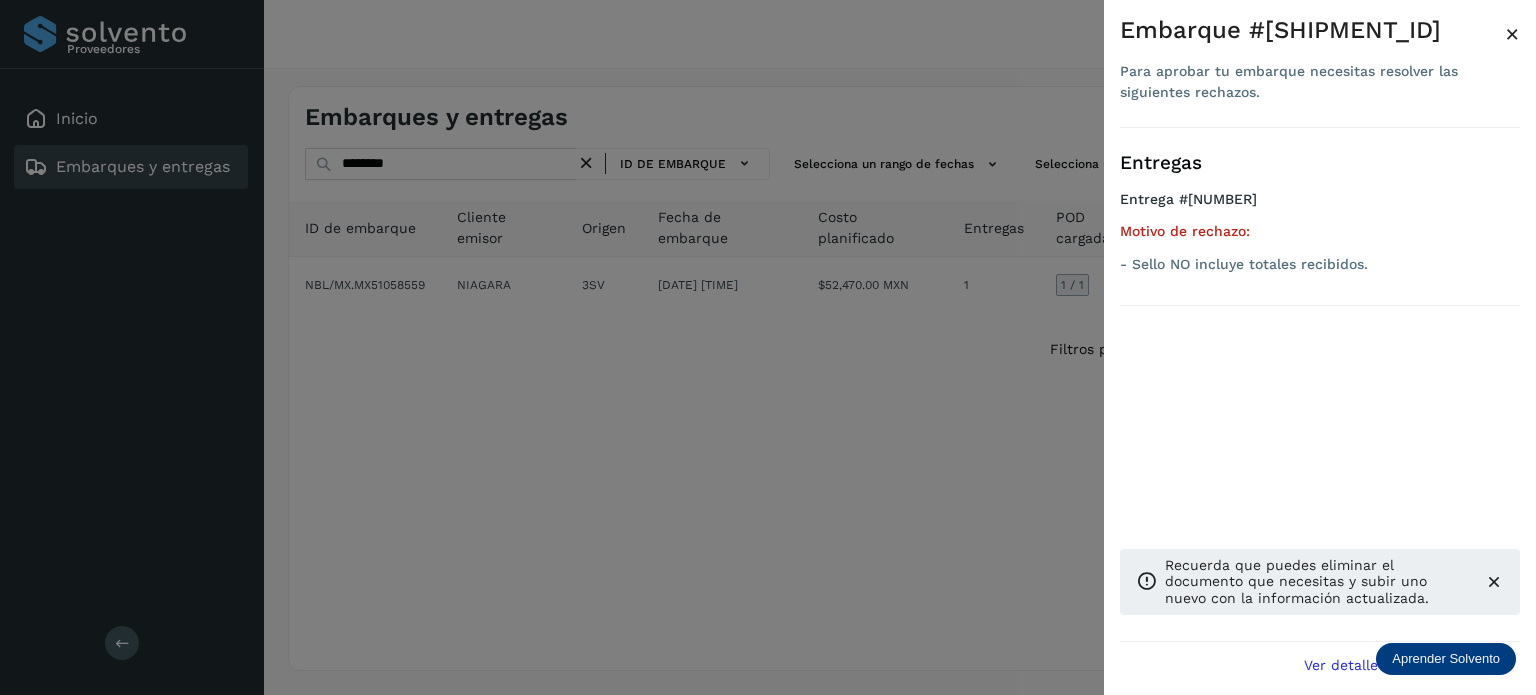 click at bounding box center (768, 347) 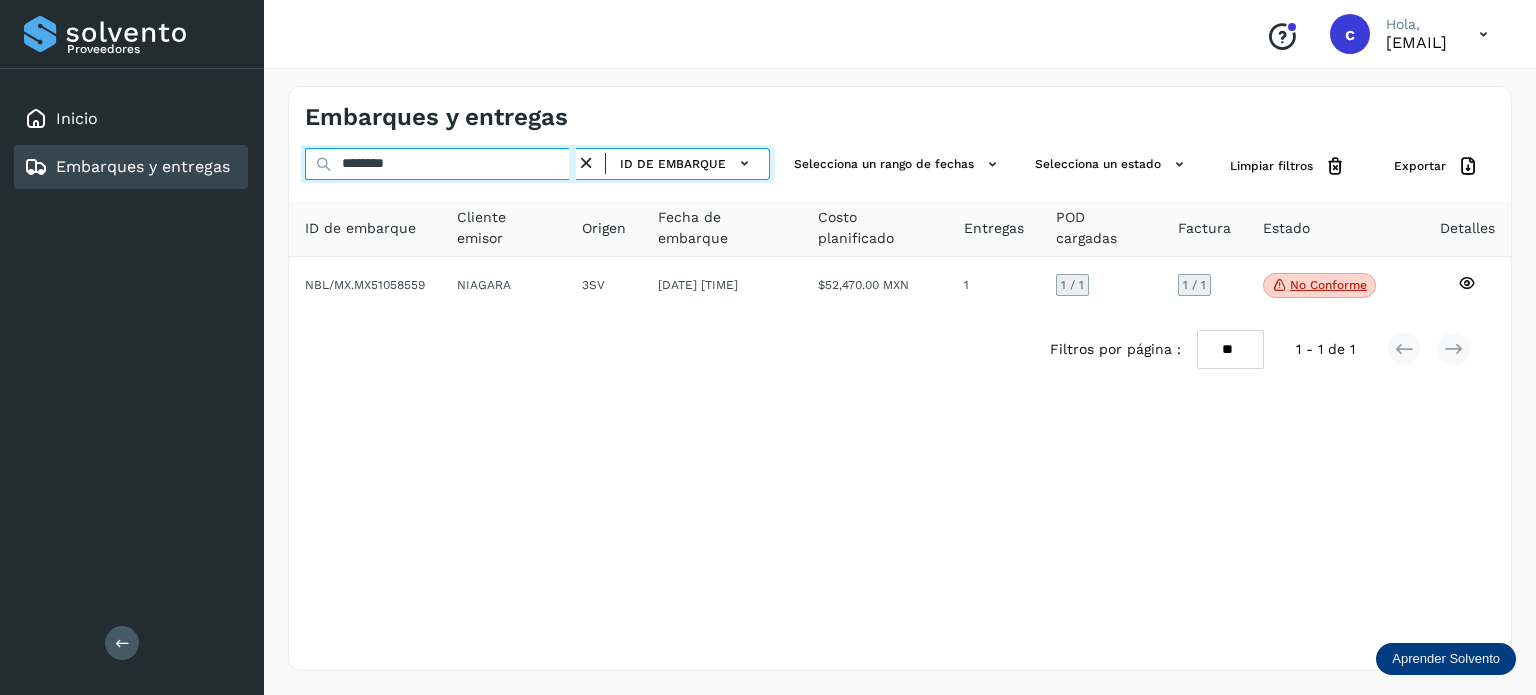 click on "******** ID de embarque" at bounding box center [537, 166] 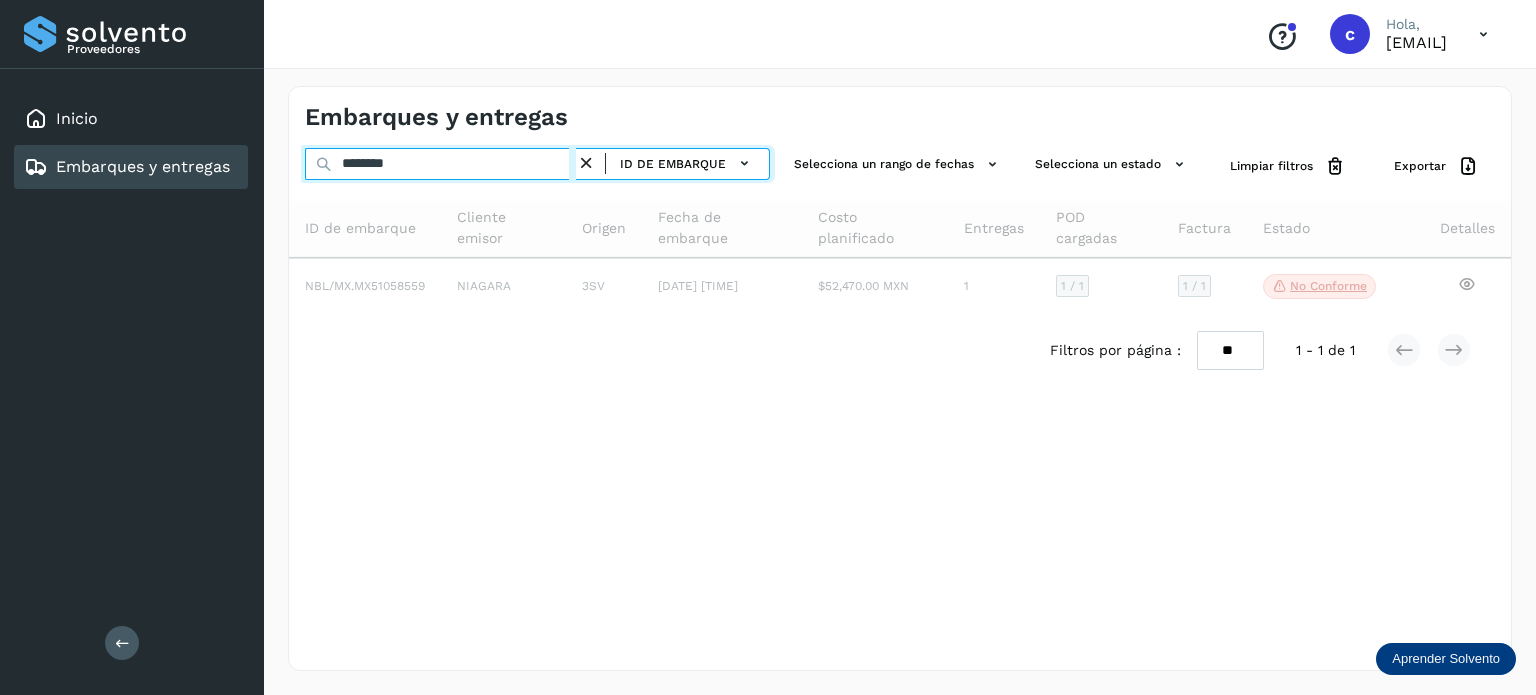 type on "********" 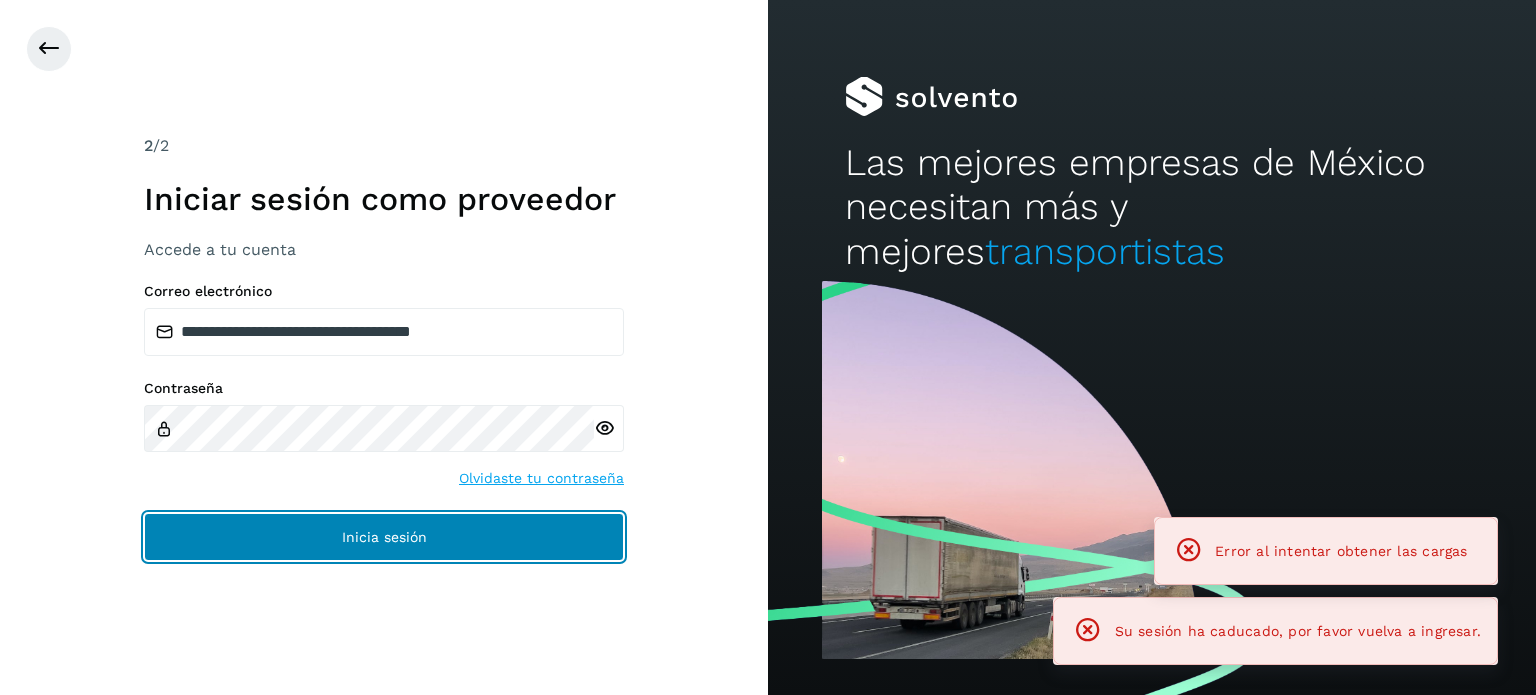 click on "Inicia sesión" at bounding box center [384, 537] 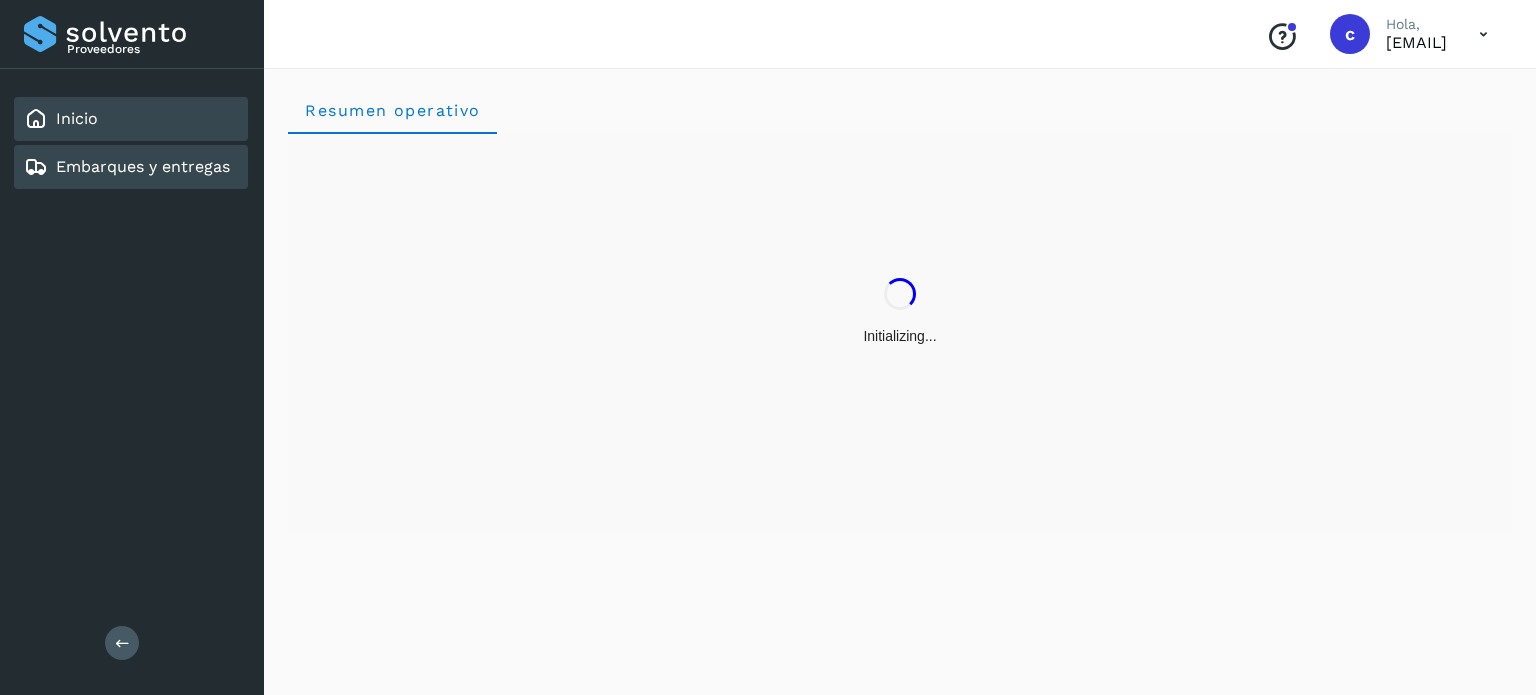 click on "Embarques y entregas" at bounding box center (143, 166) 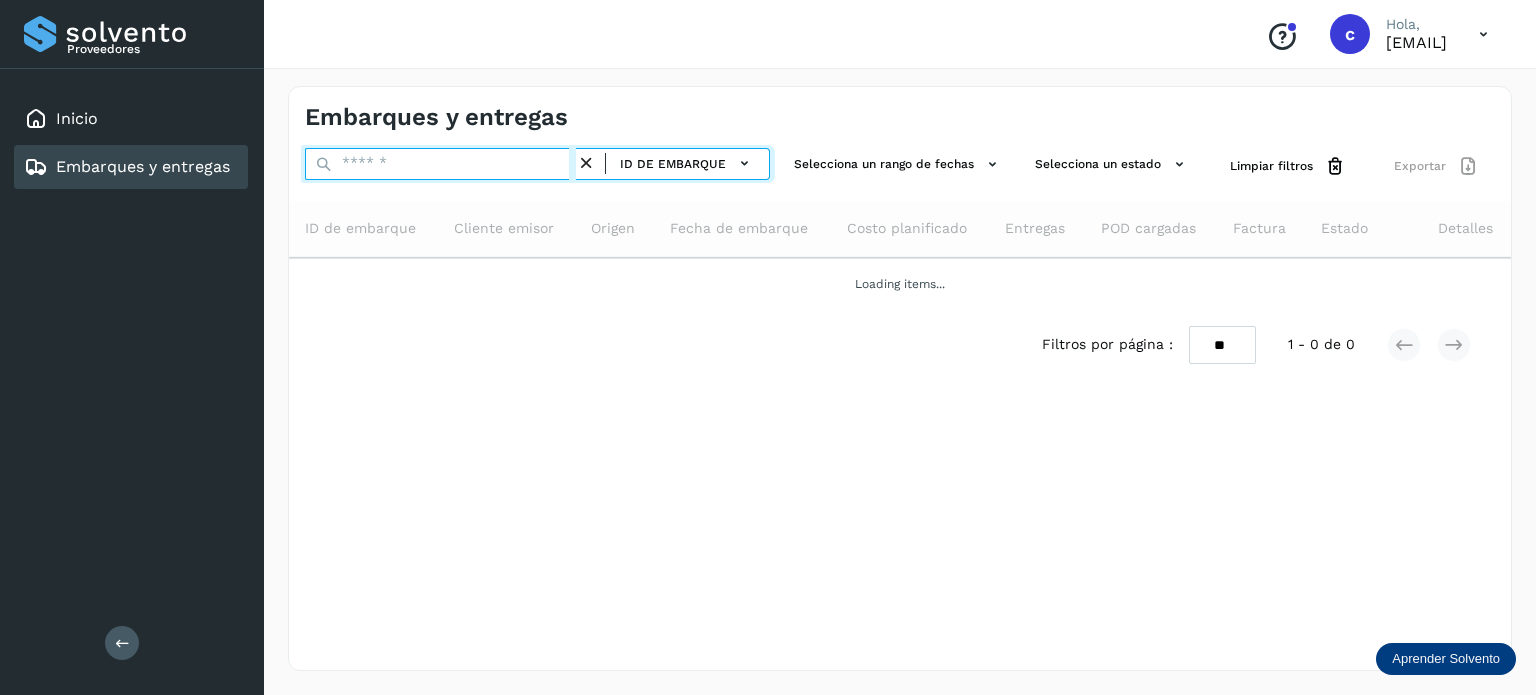 click at bounding box center [440, 164] 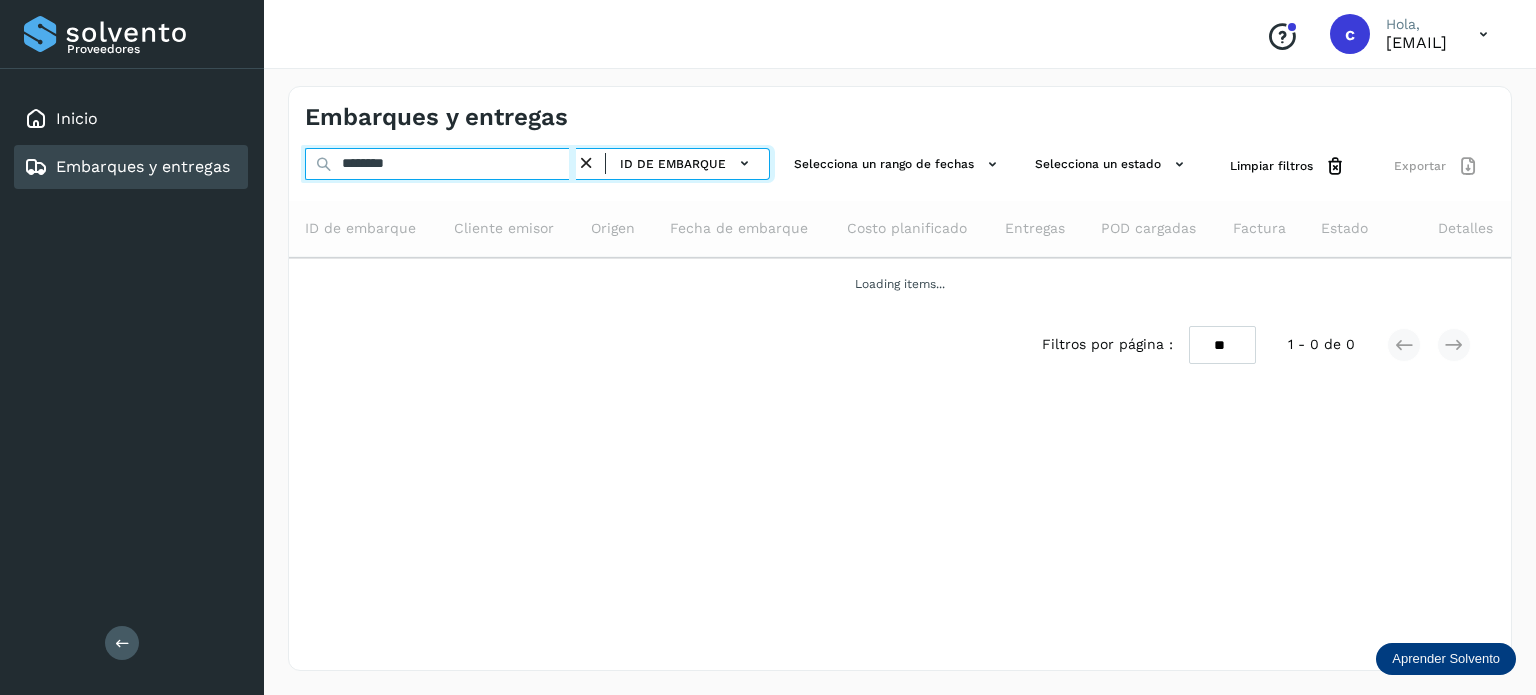type on "********" 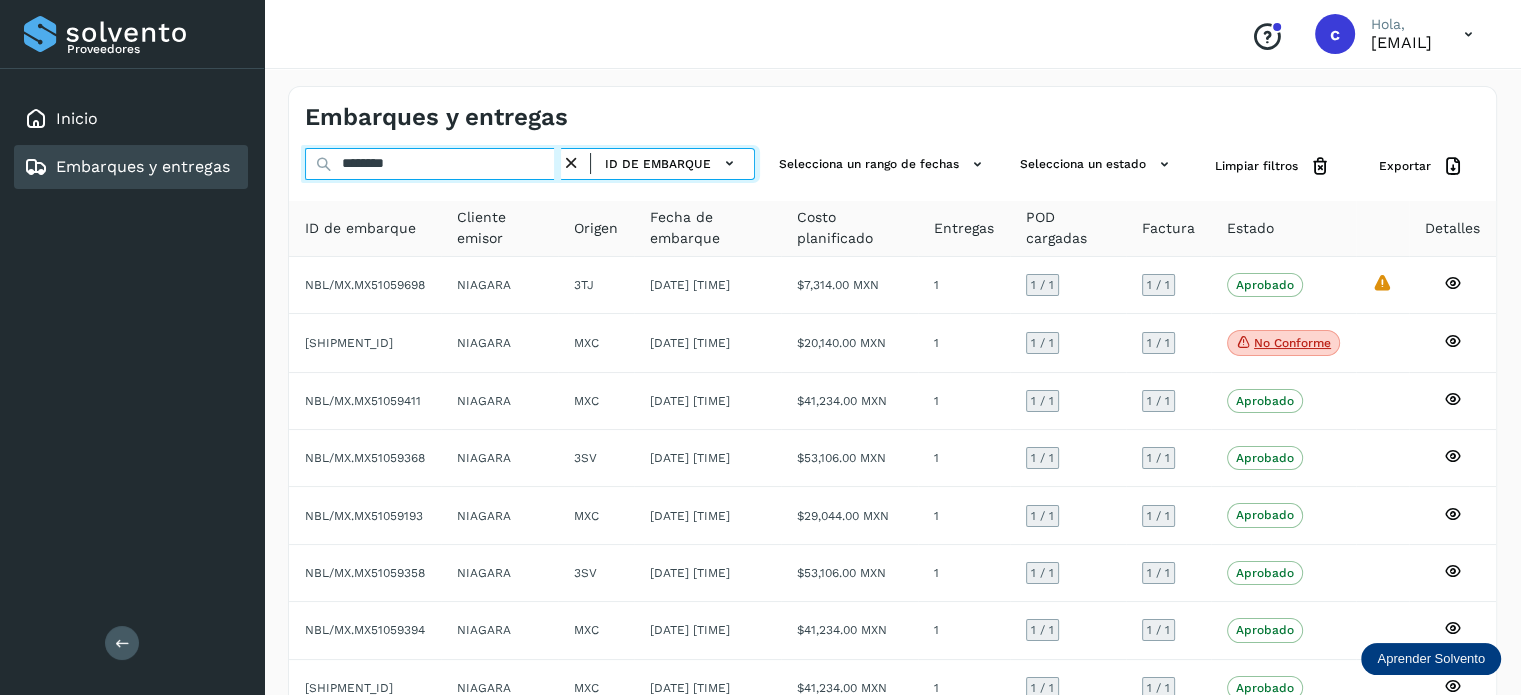 drag, startPoint x: 421, startPoint y: 170, endPoint x: 270, endPoint y: 184, distance: 151.64761 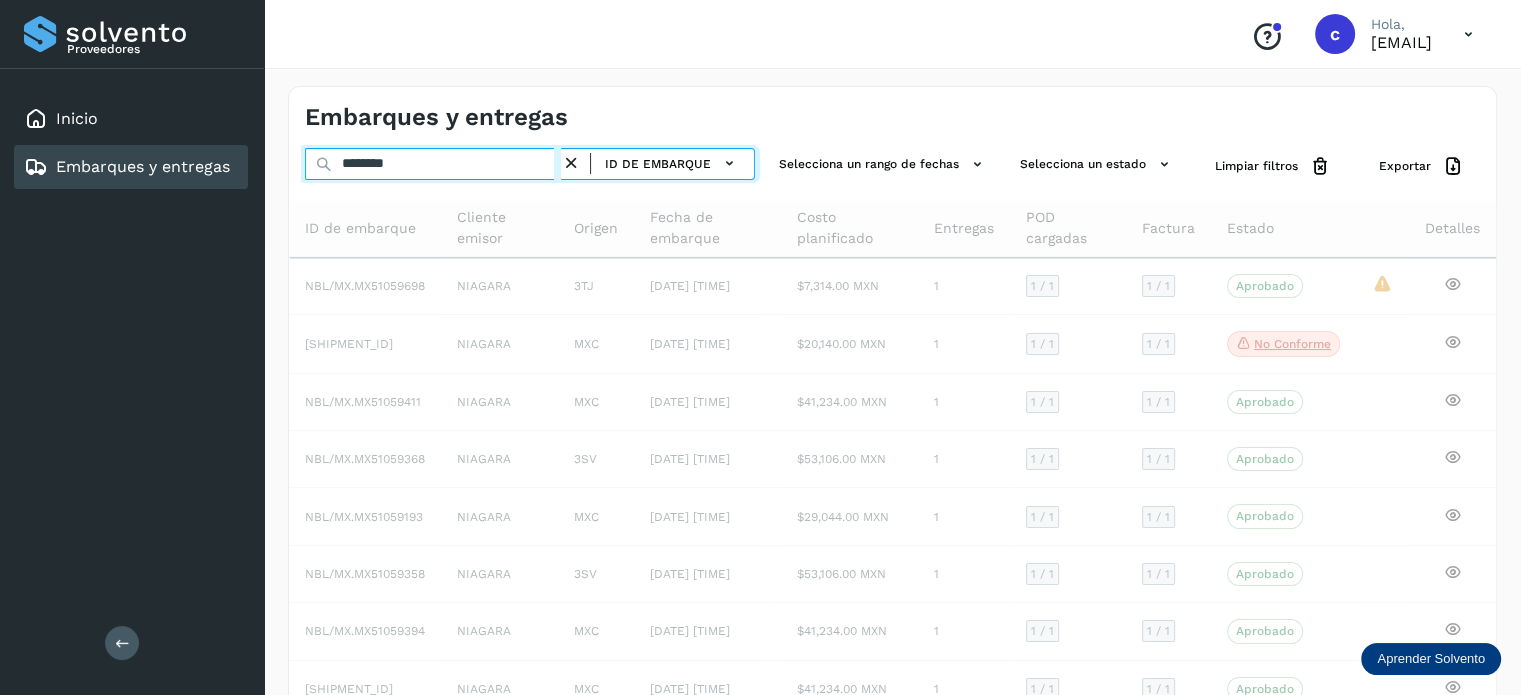 type on "********" 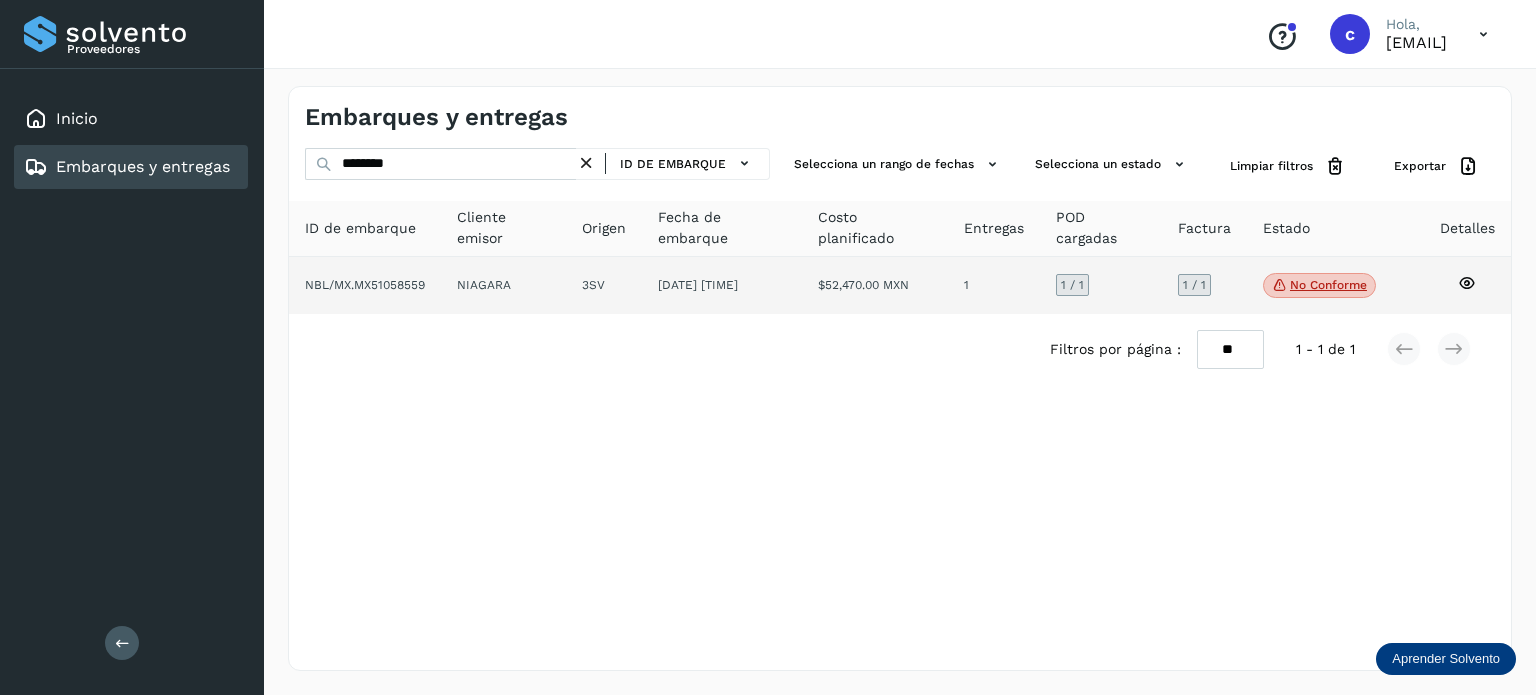 click on "No conforme" 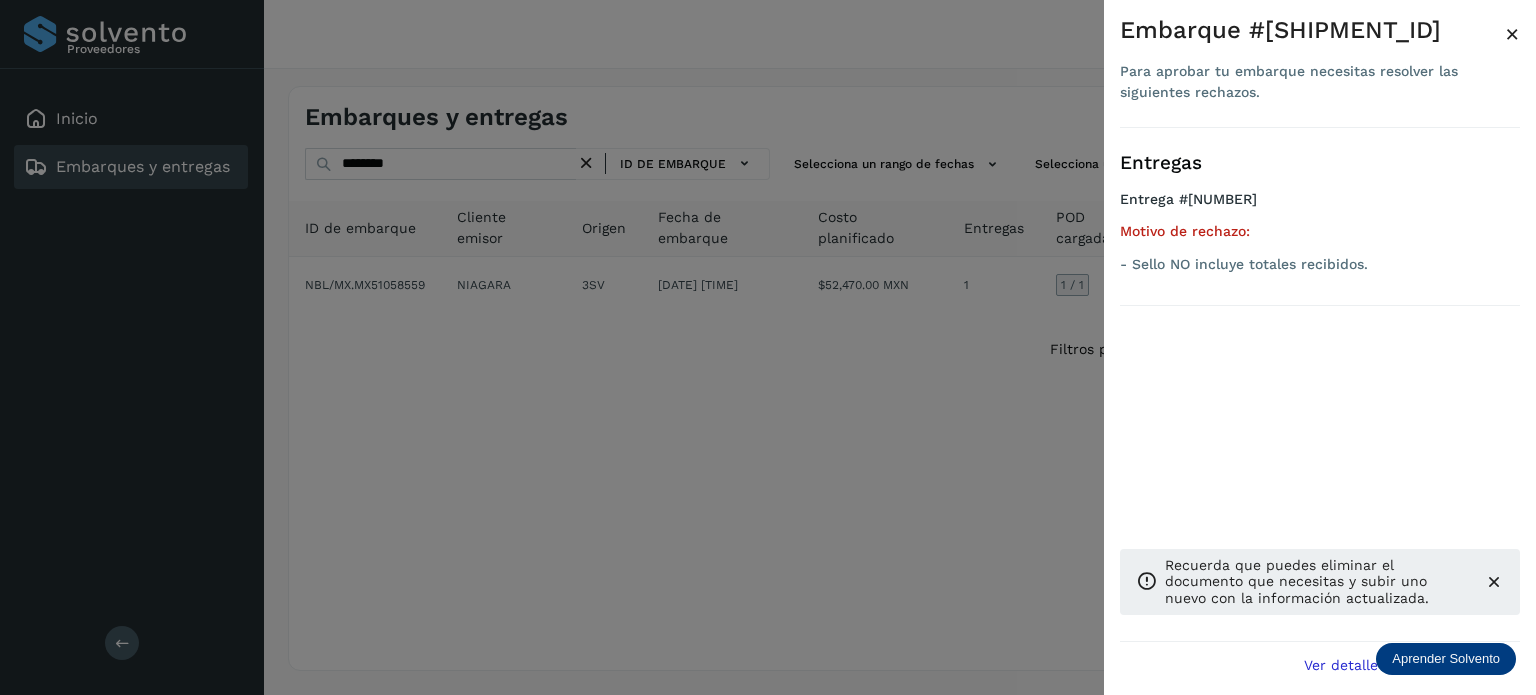 click at bounding box center (768, 347) 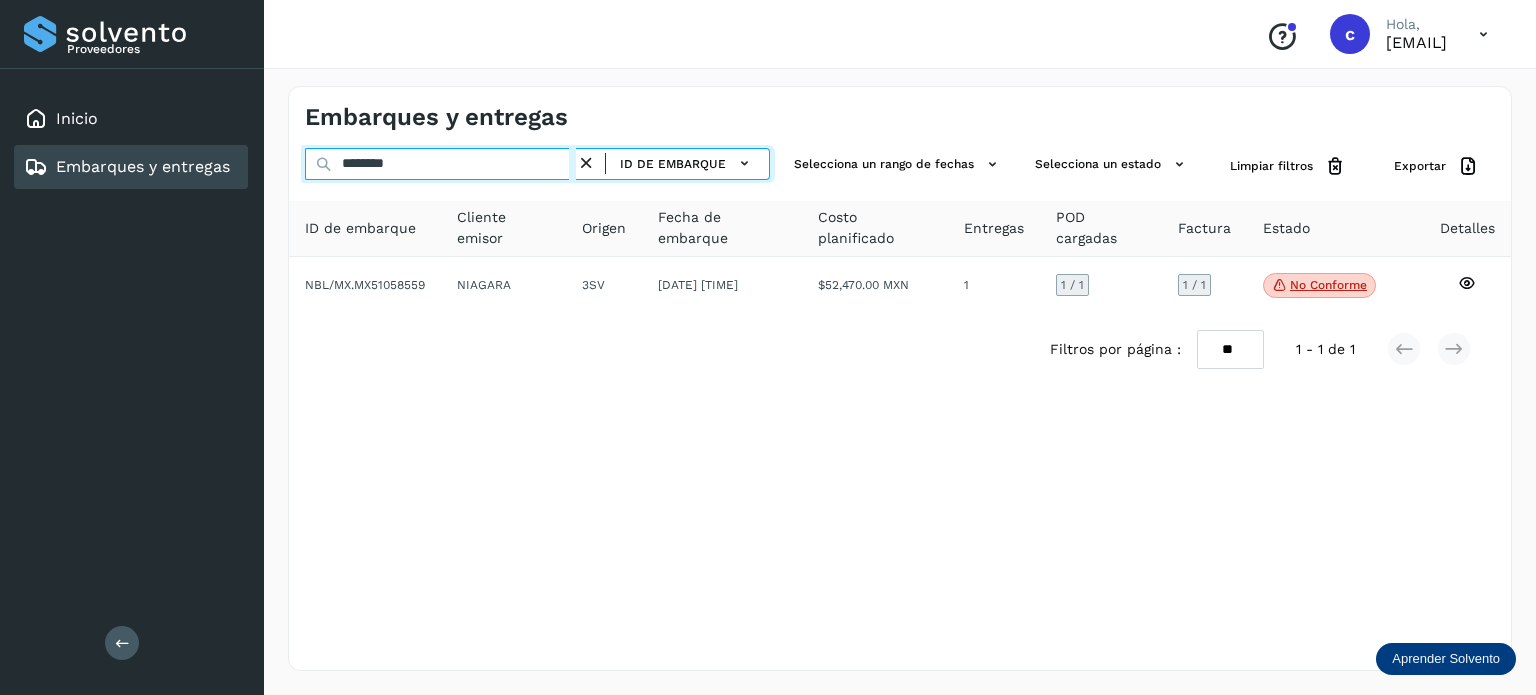 drag, startPoint x: 435, startPoint y: 171, endPoint x: 311, endPoint y: 181, distance: 124.40257 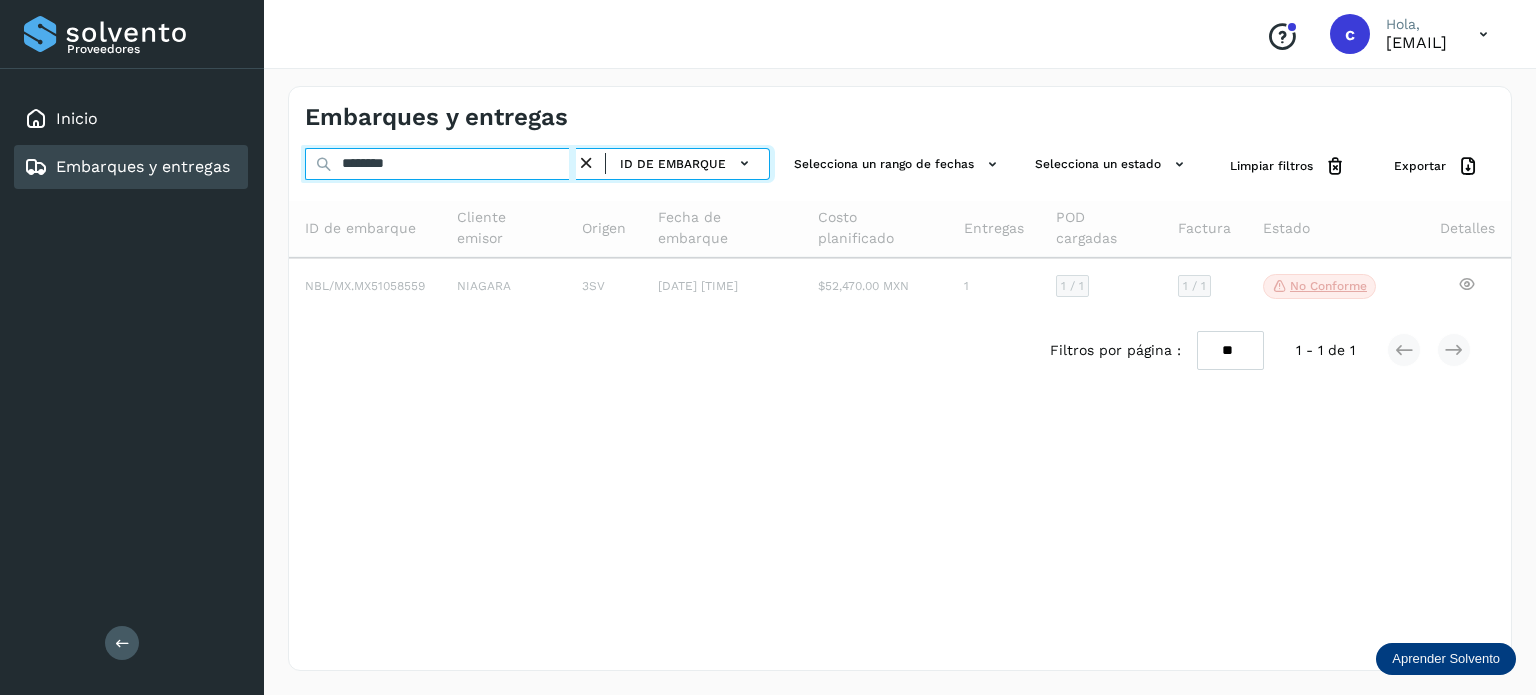 type on "********" 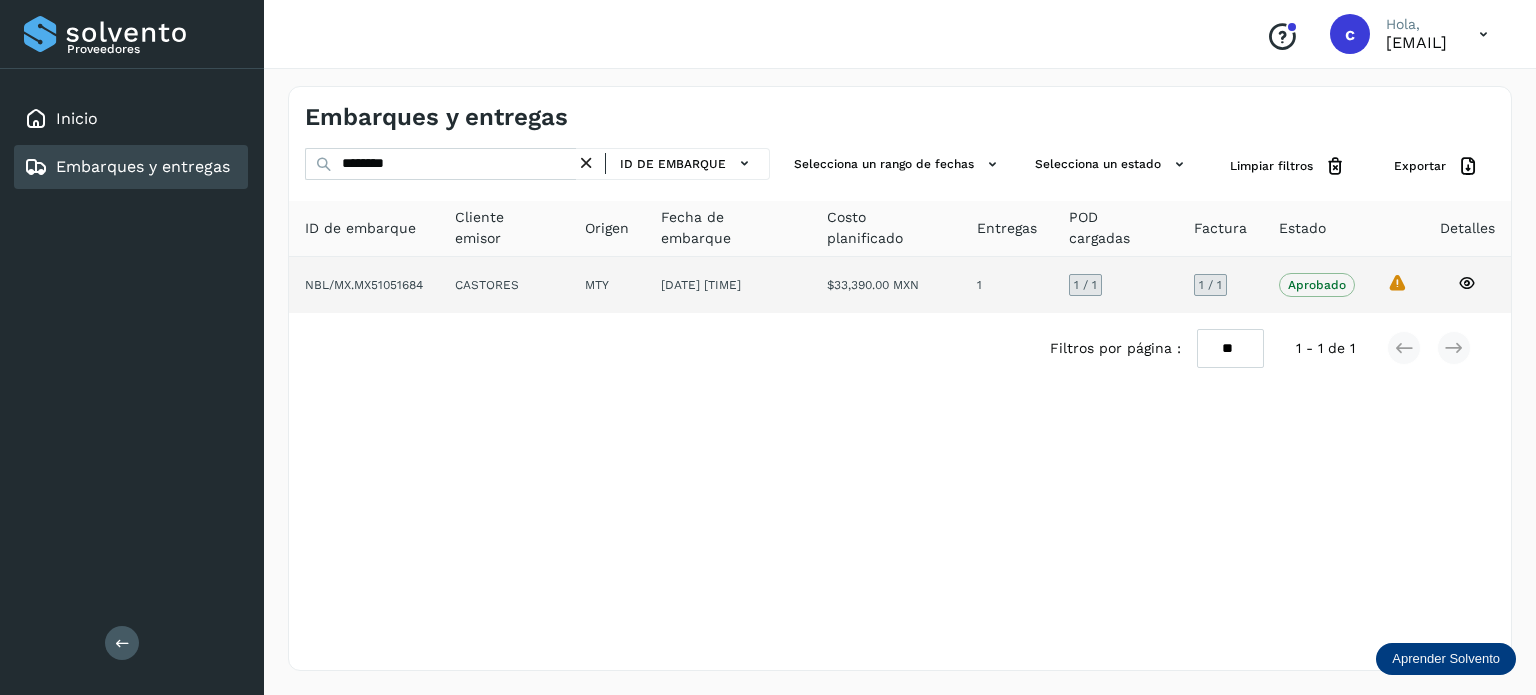 click 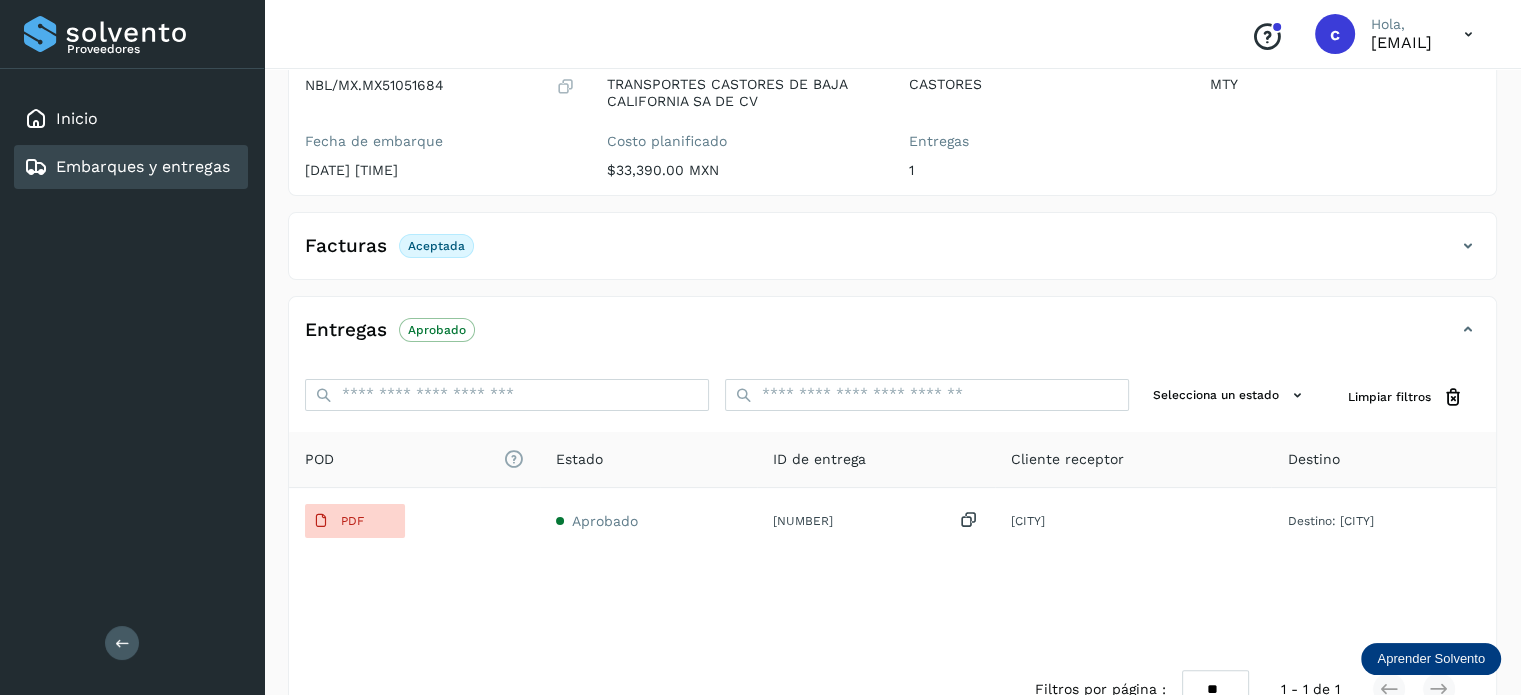 scroll, scrollTop: 300, scrollLeft: 0, axis: vertical 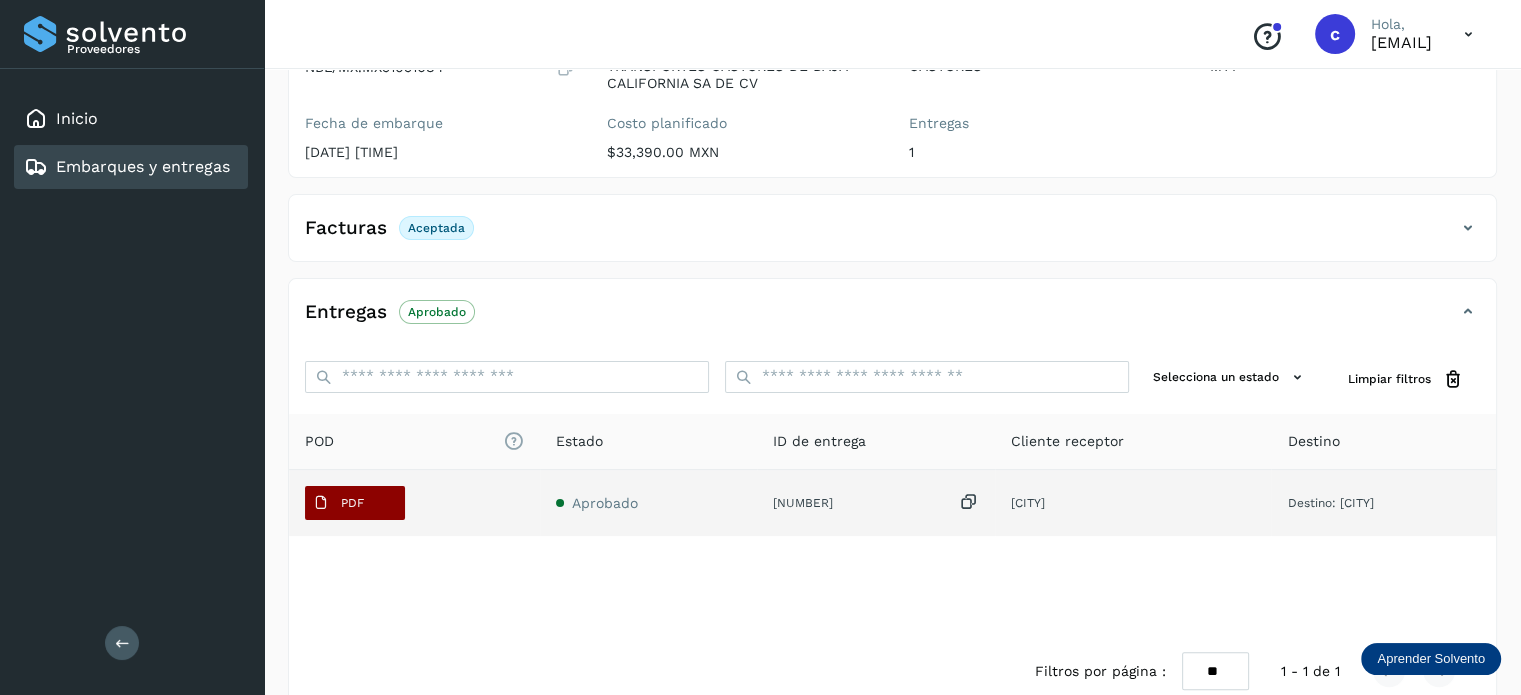 click on "PDF" at bounding box center [352, 503] 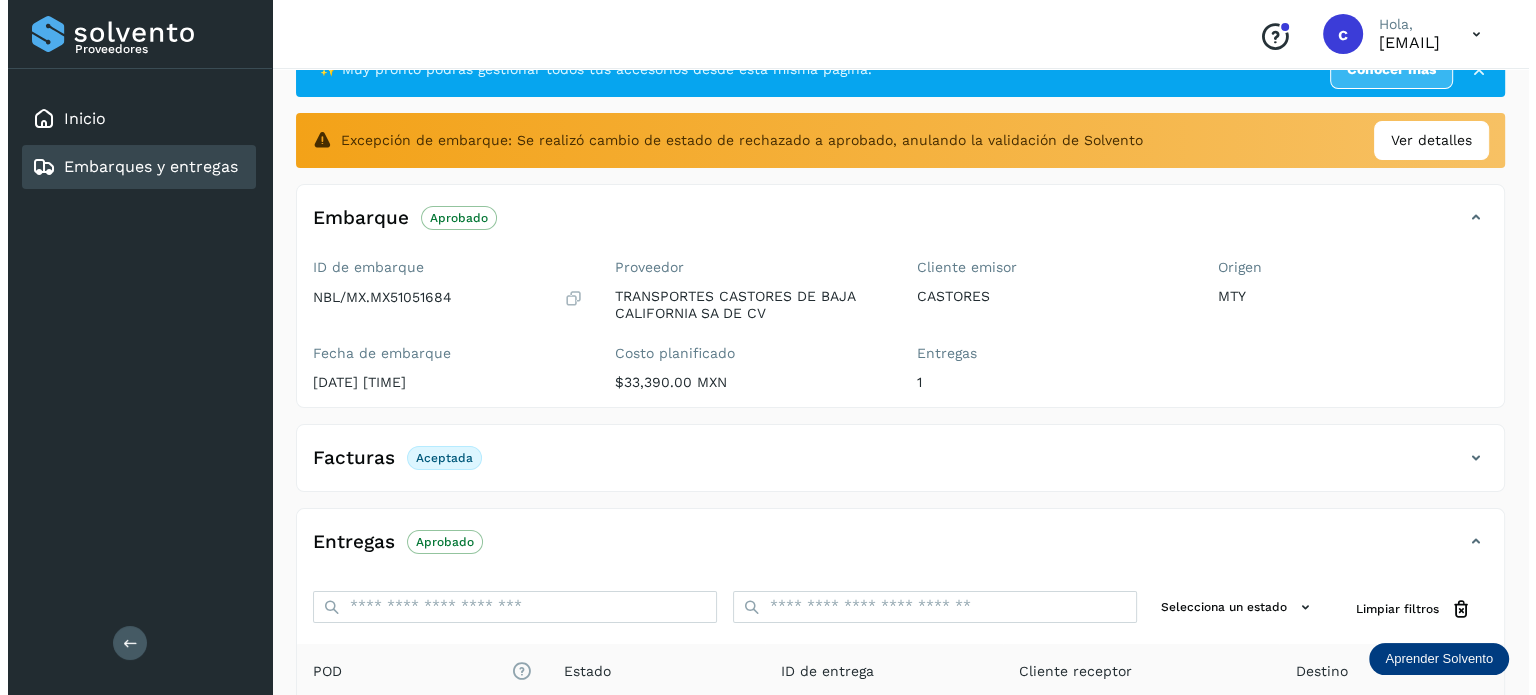 scroll, scrollTop: 0, scrollLeft: 0, axis: both 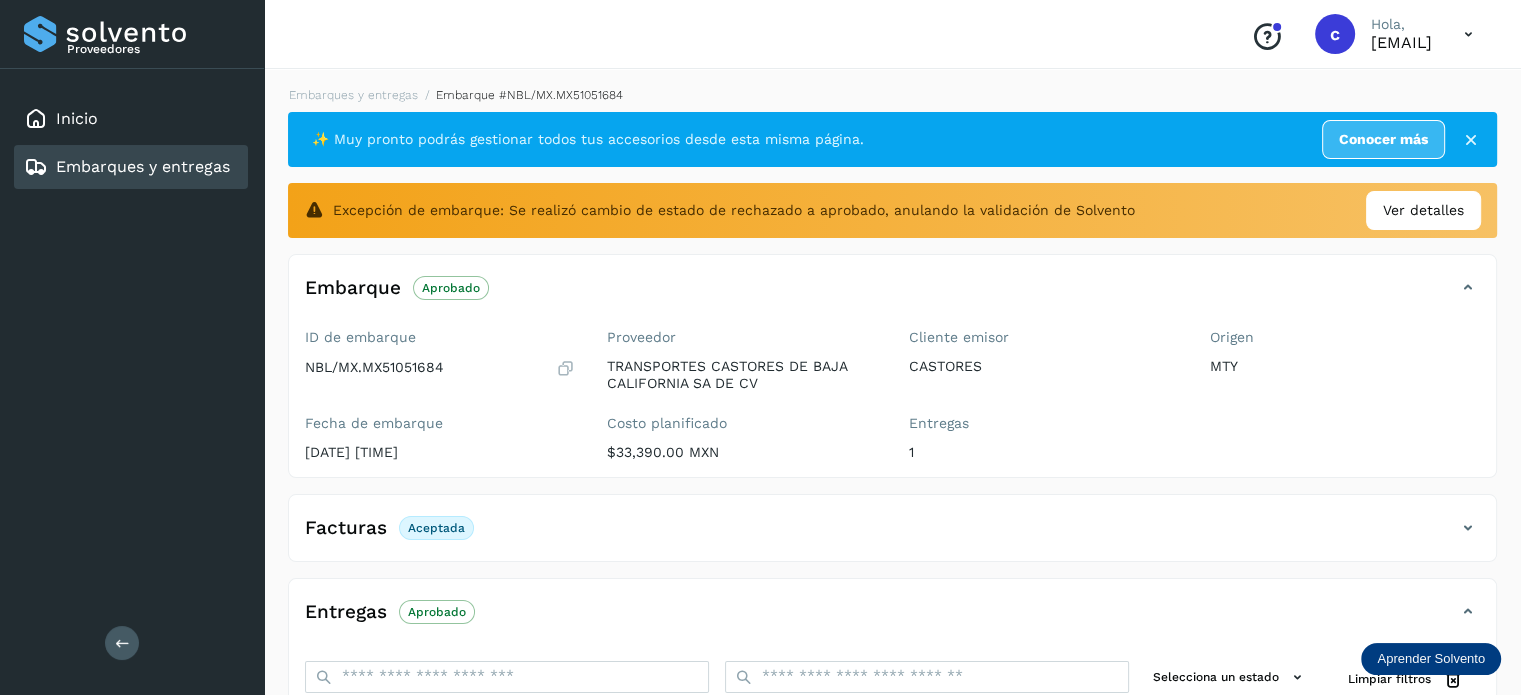 click on "Embarques y entregas" at bounding box center [143, 166] 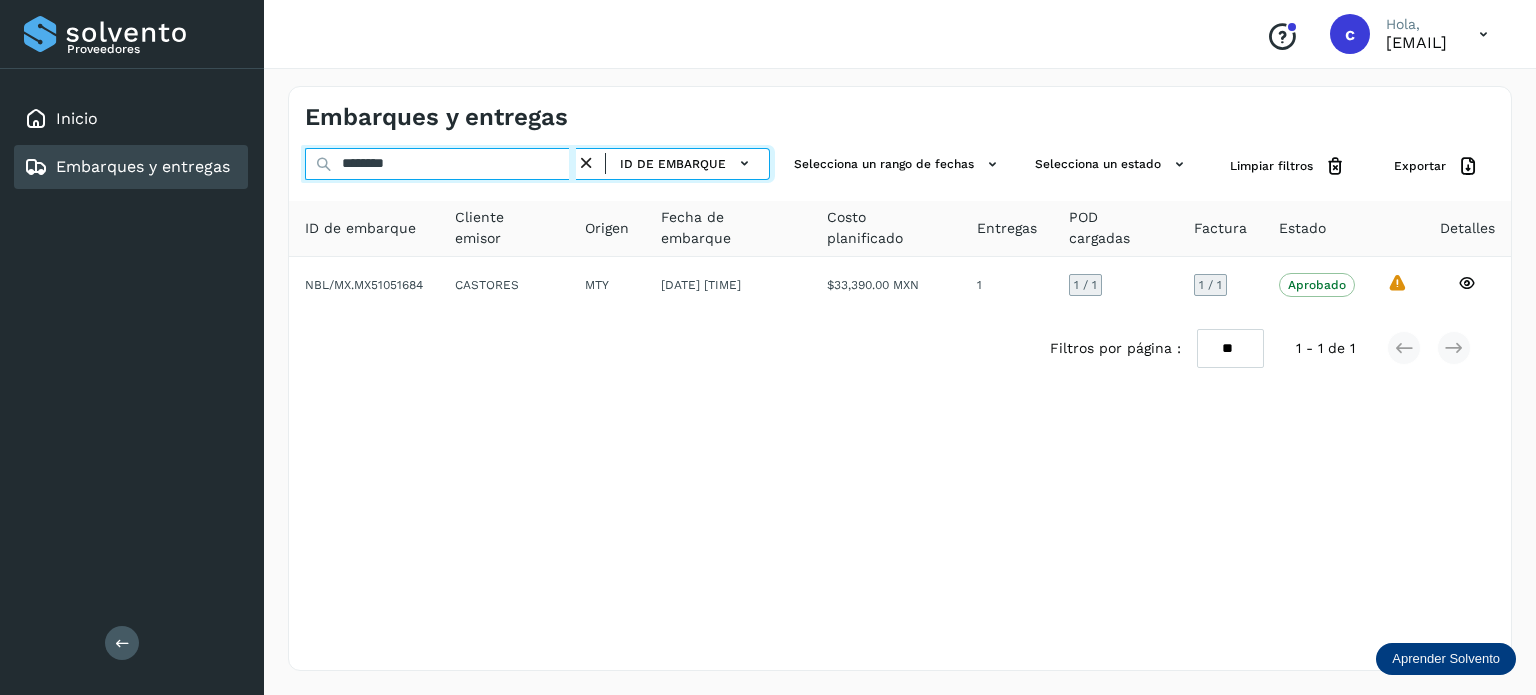 drag, startPoint x: 264, startPoint y: 137, endPoint x: 198, endPoint y: 138, distance: 66.007576 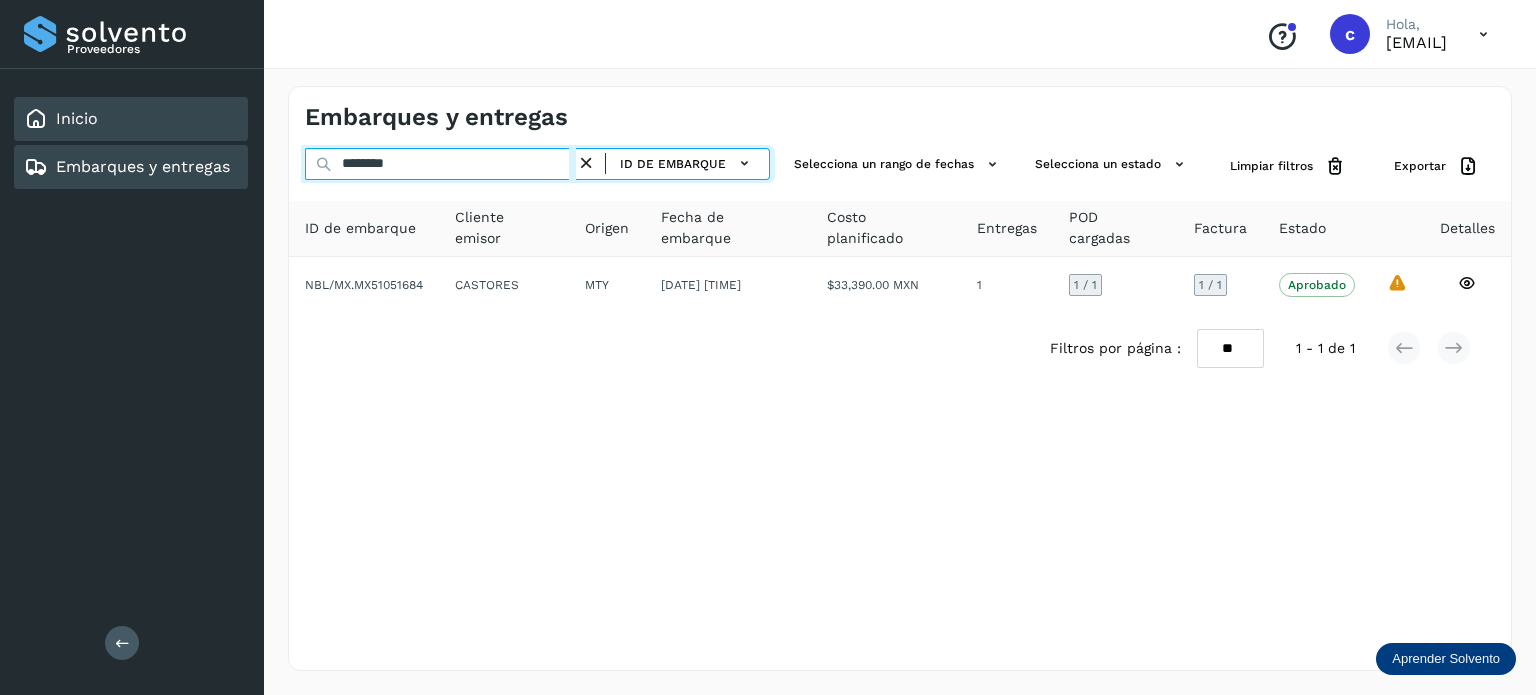 click on "Proveedores Inicio Embarques y entregas Salir
Conoce nuestros beneficios
c Hola, cuentasespeciales8_met@castores.com.mx Embarques y entregas ******** ID de embarque Selecciona un rango de fechas  Selecciona un estado Limpiar filtros Exportar ID de embarque Cliente emisor Origen Fecha de embarque Costo planificado Entregas POD cargadas Factura Estado Detalles NBL/MX.MX51051684 CASTORES MTY 01/jun/2025 00:00  $33,390.00 MXN  1 1  / 1 1 / 1 Aprobado
Verifica el estado de la factura o entregas asociadas a este embarque
La validación de Solvento para este embarque ha sido anulada debido al cambio de estado a “Aprobado con Excepción”
Filtros por página : ** ** ** 1 - 1 de 1" 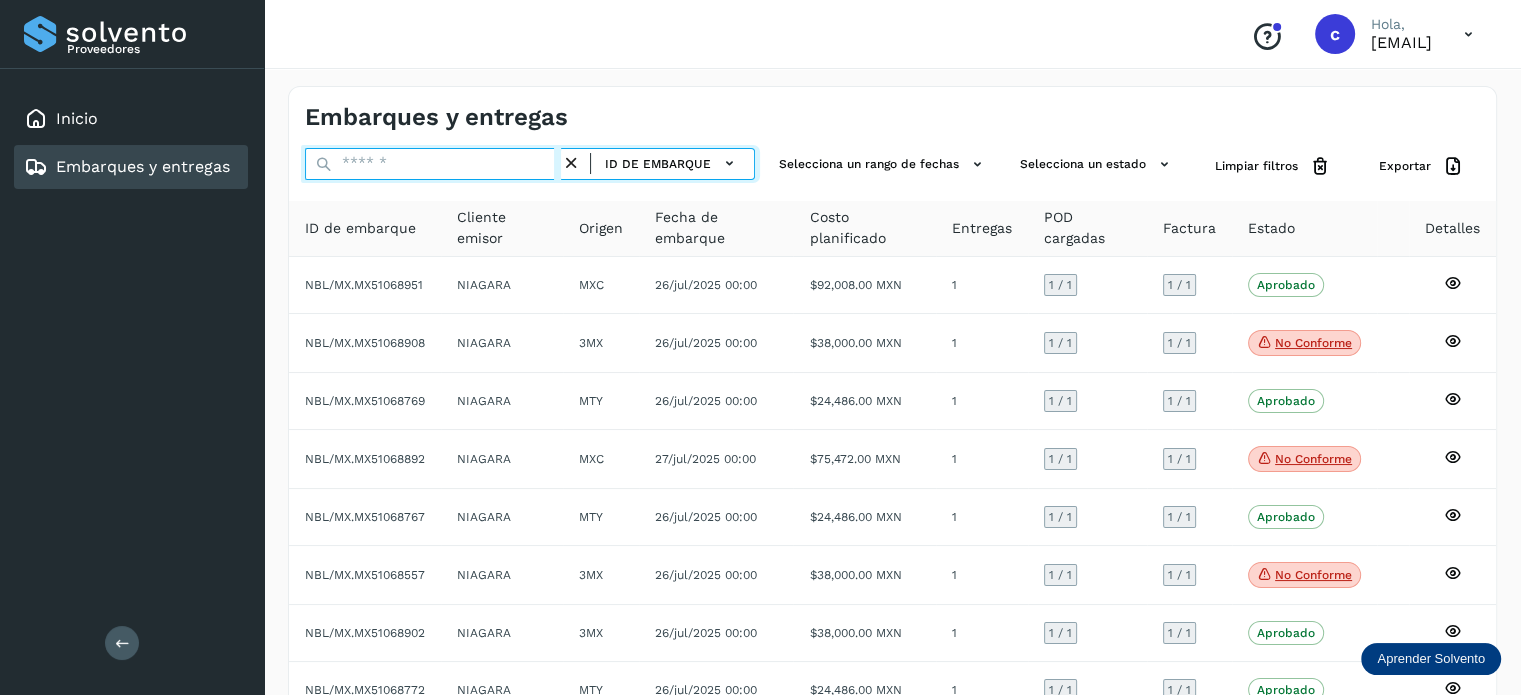 click at bounding box center [433, 164] 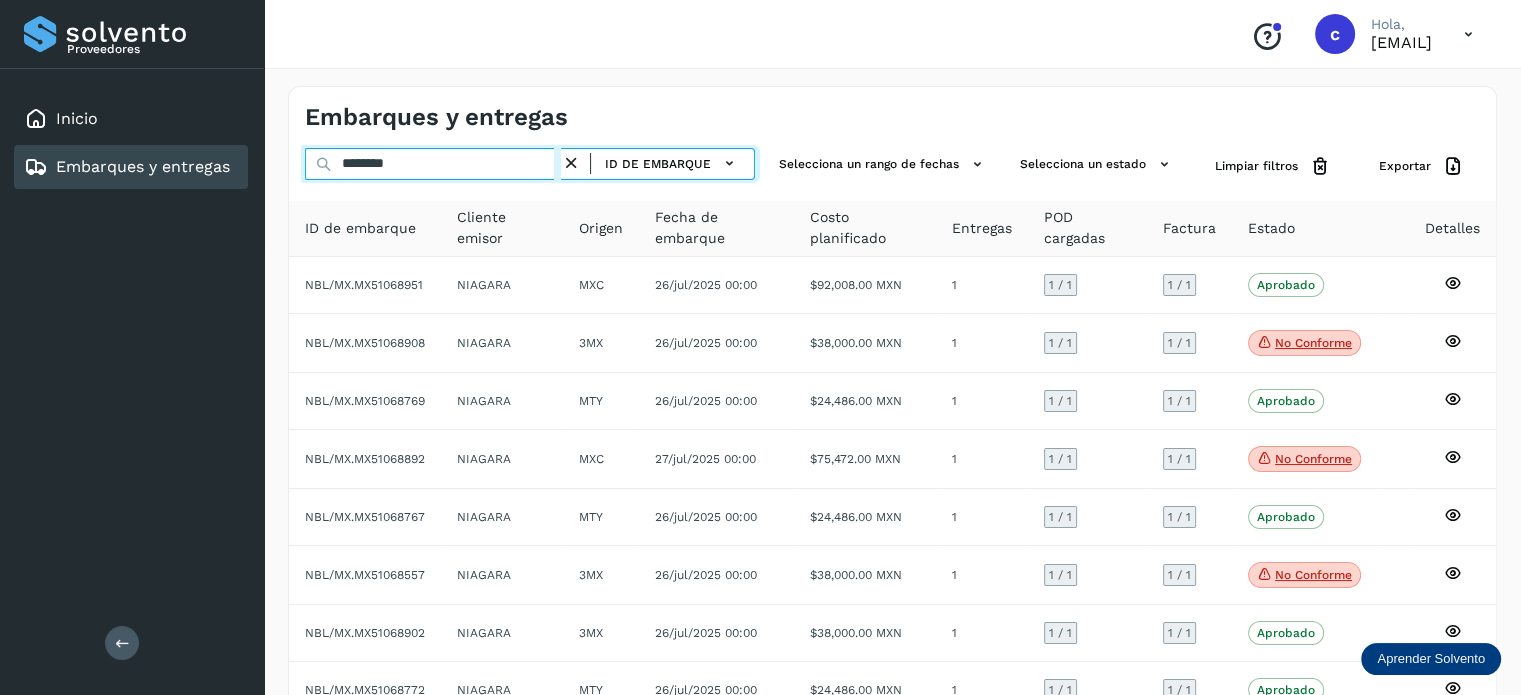 type on "********" 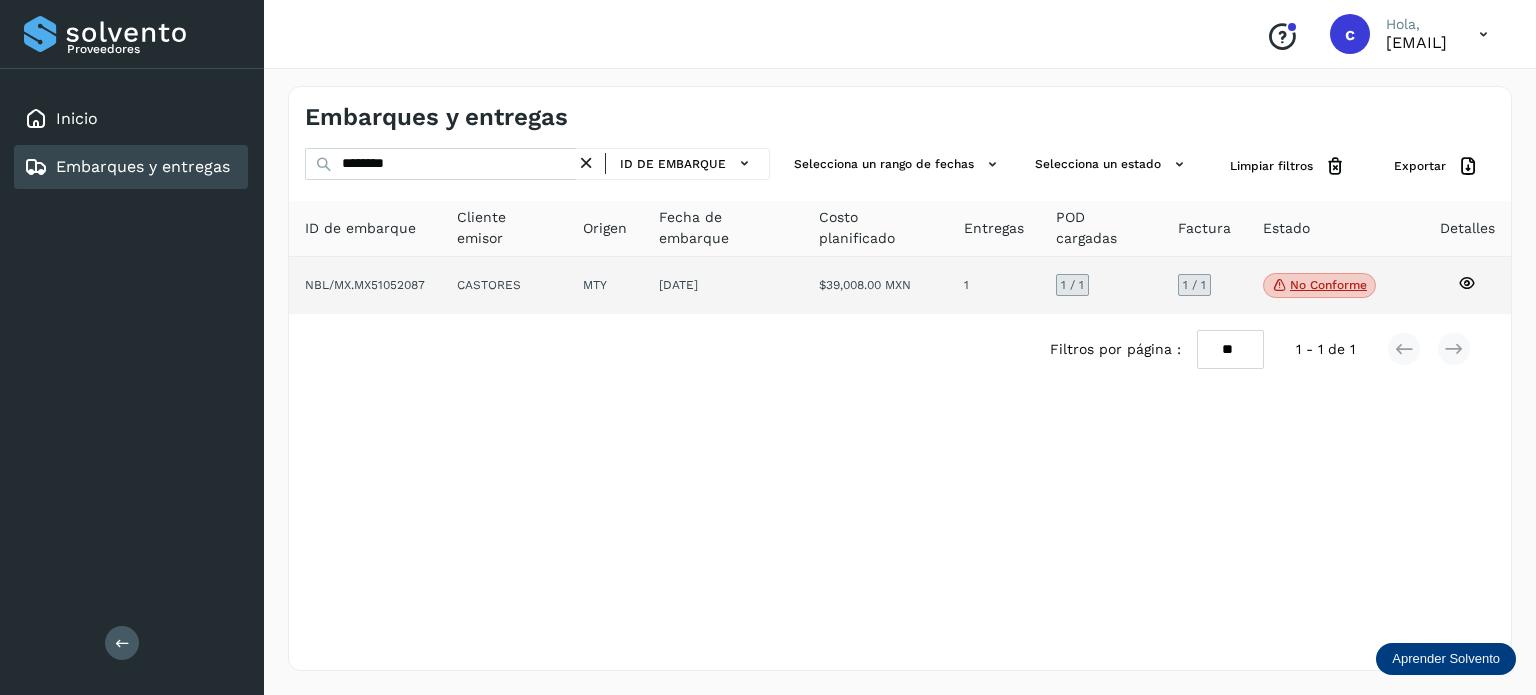 click on "No conforme" at bounding box center (1319, 286) 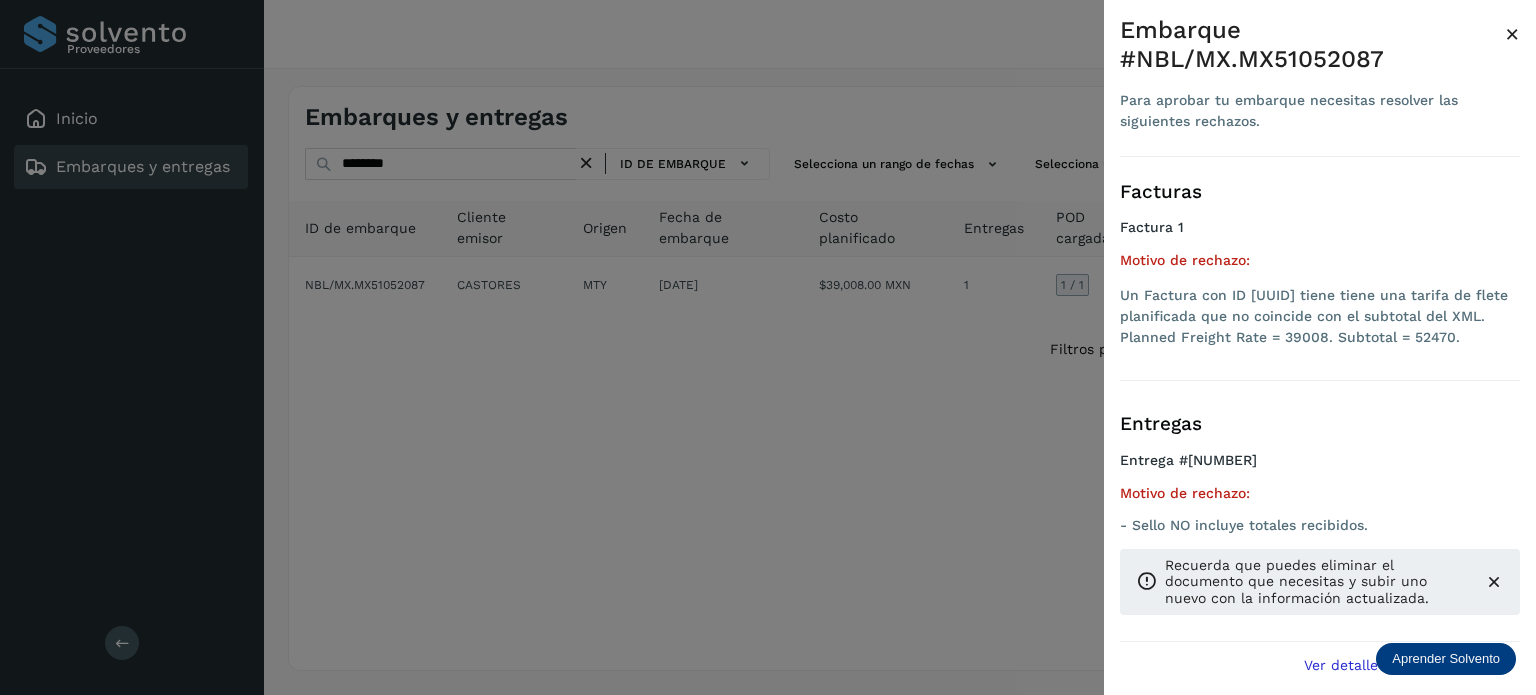 click at bounding box center [768, 347] 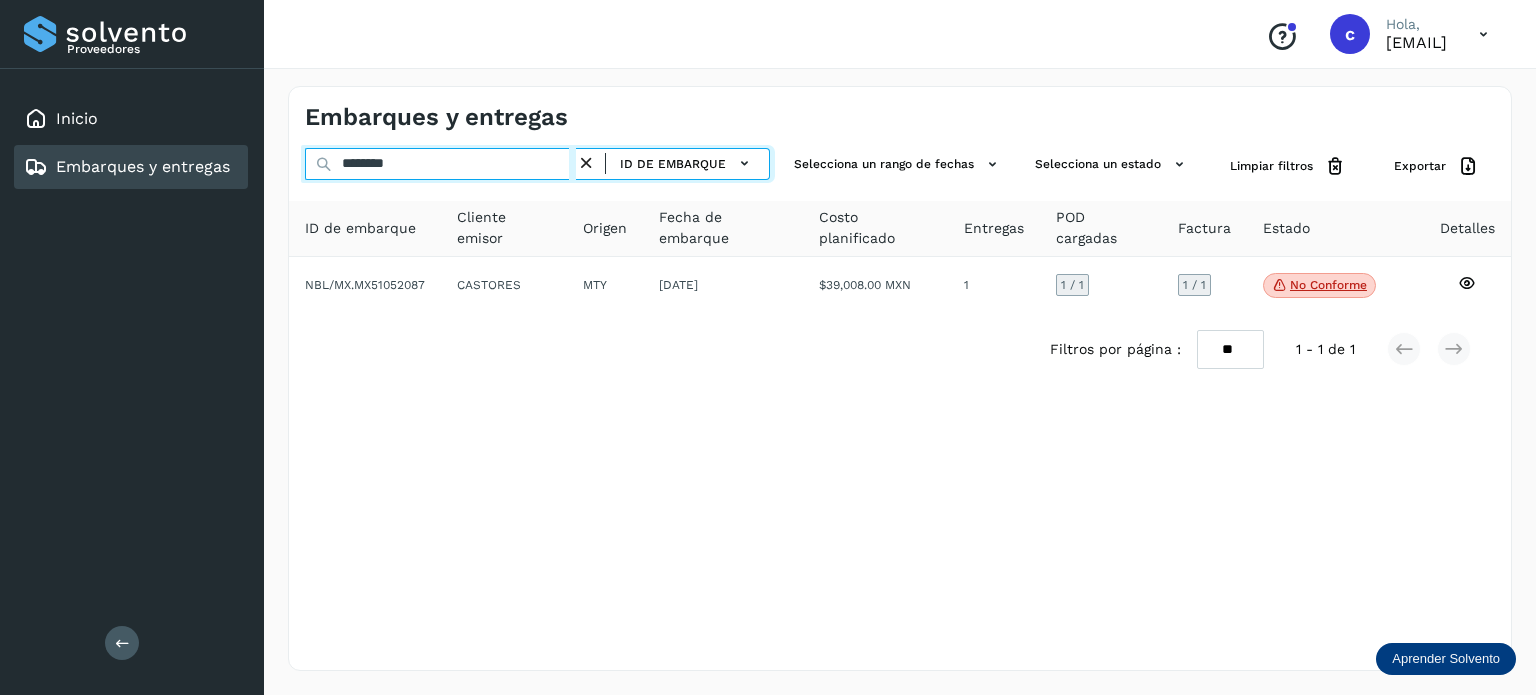 drag, startPoint x: 400, startPoint y: 159, endPoint x: 314, endPoint y: 164, distance: 86.145226 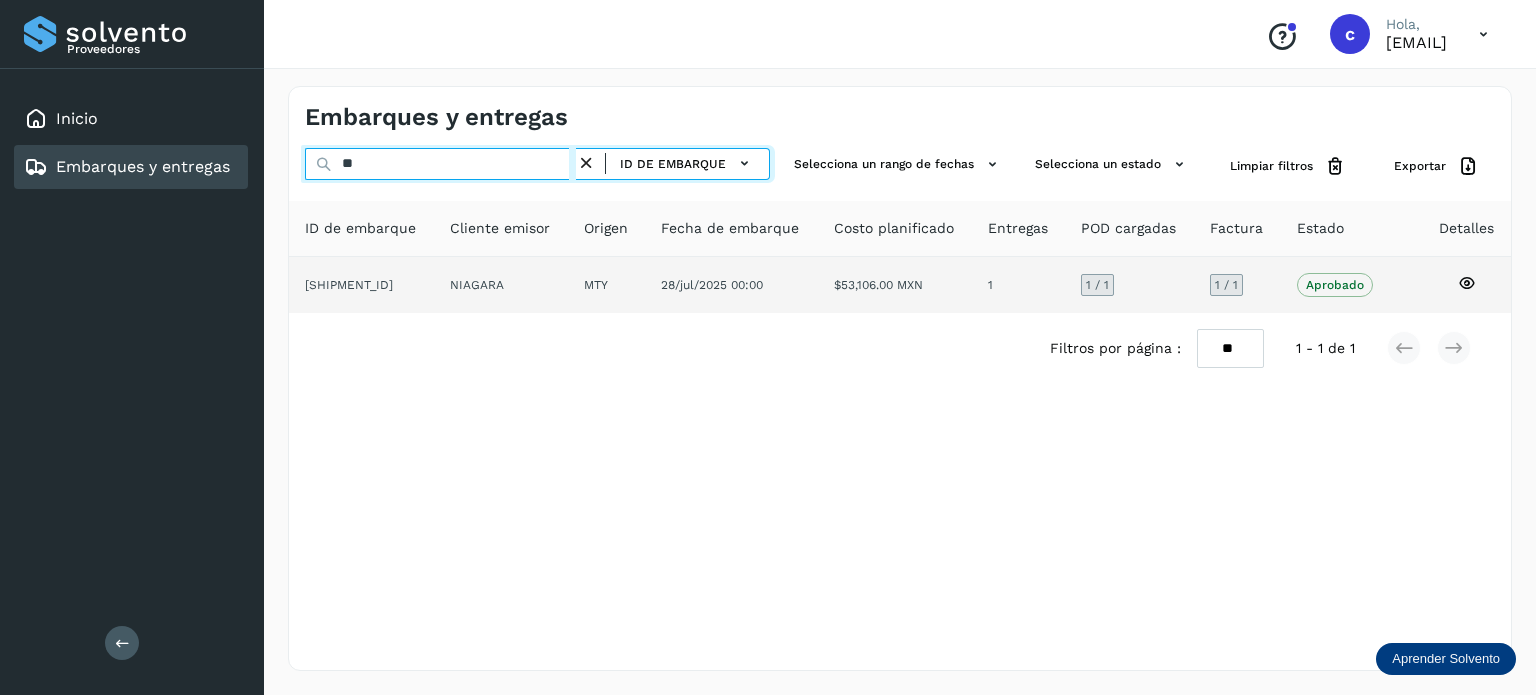 type on "*" 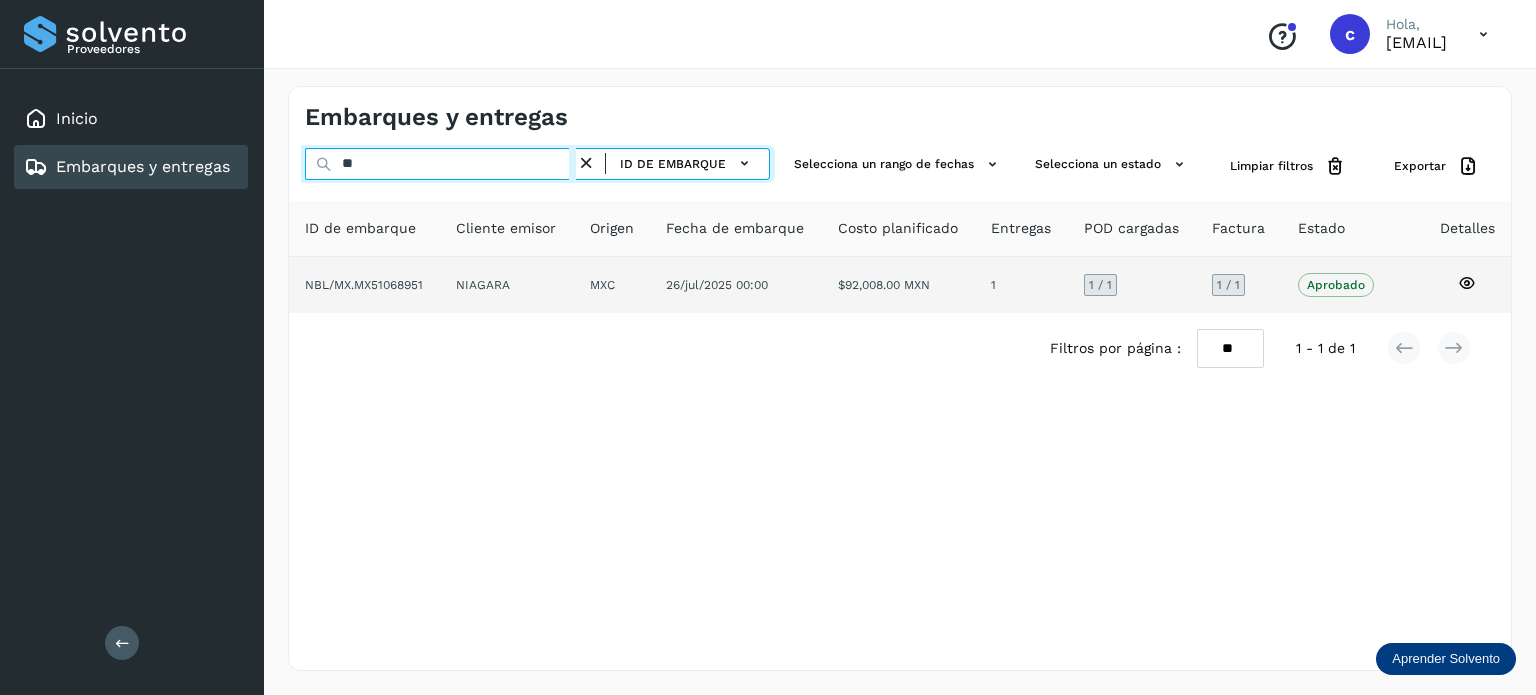 type on "*" 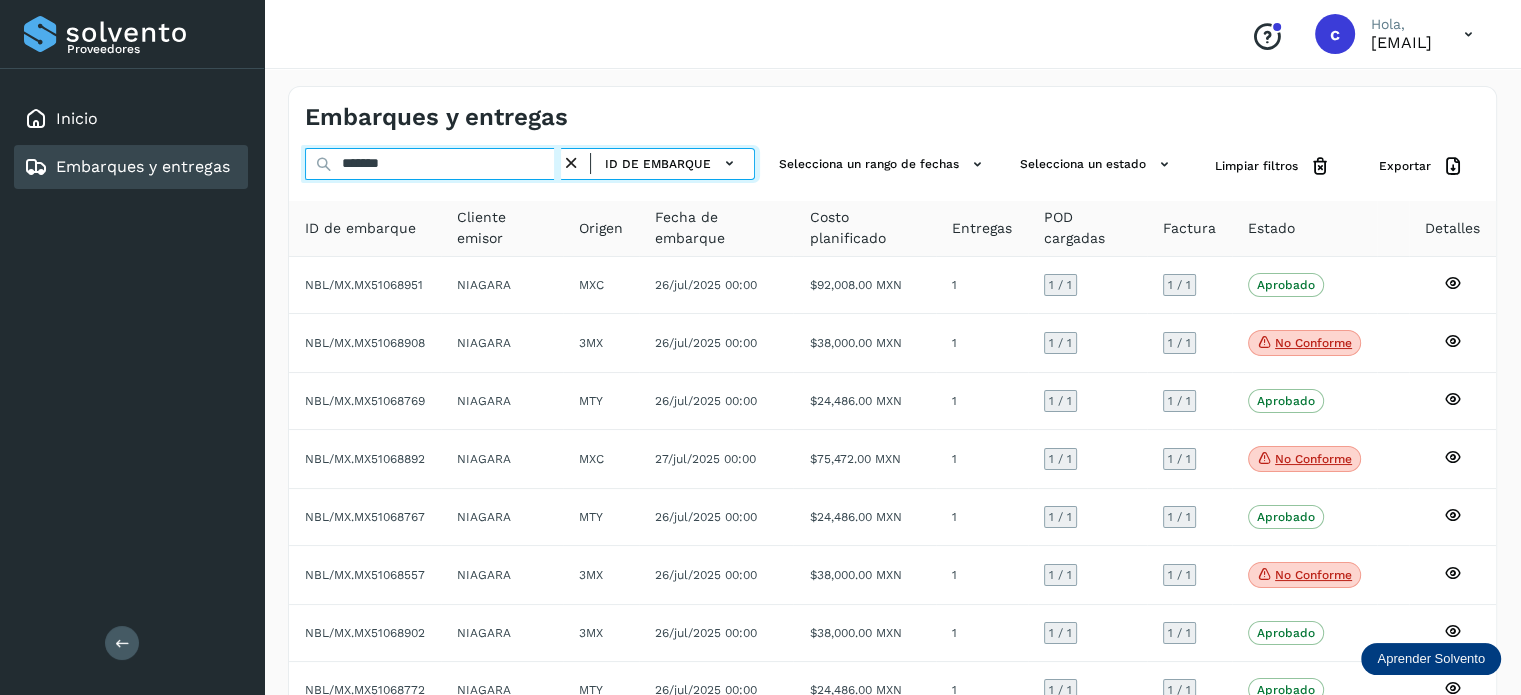 type on "********" 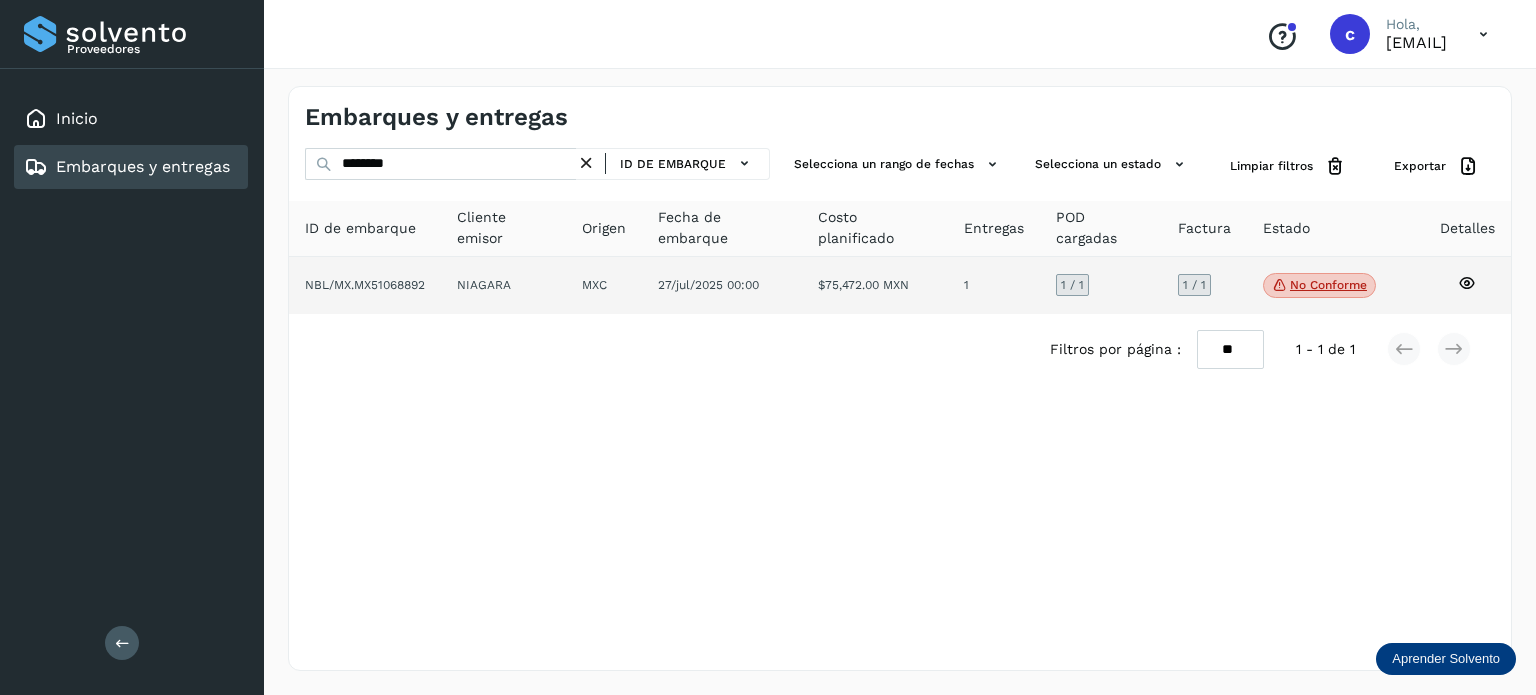 click on "No conforme" at bounding box center (1319, 286) 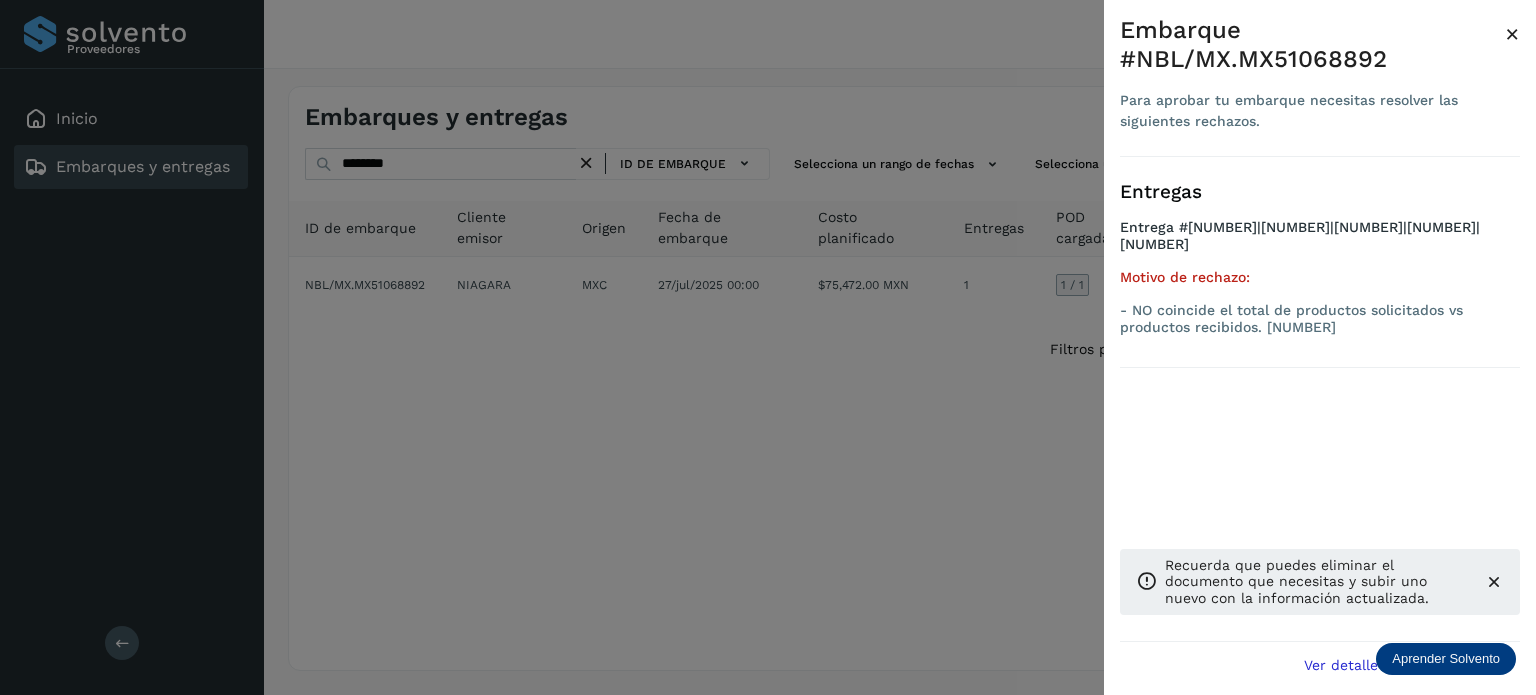 click at bounding box center [768, 347] 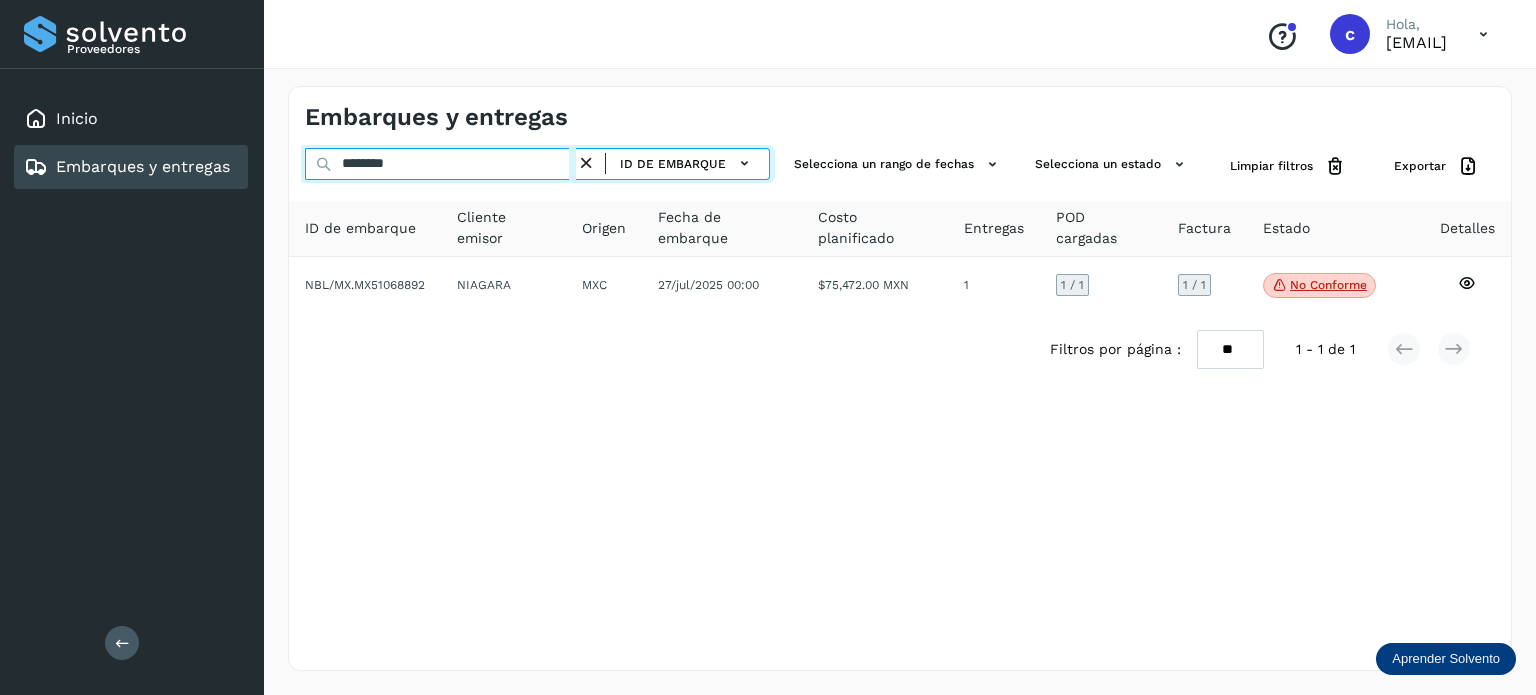 drag, startPoint x: 318, startPoint y: 165, endPoint x: 207, endPoint y: 161, distance: 111.07205 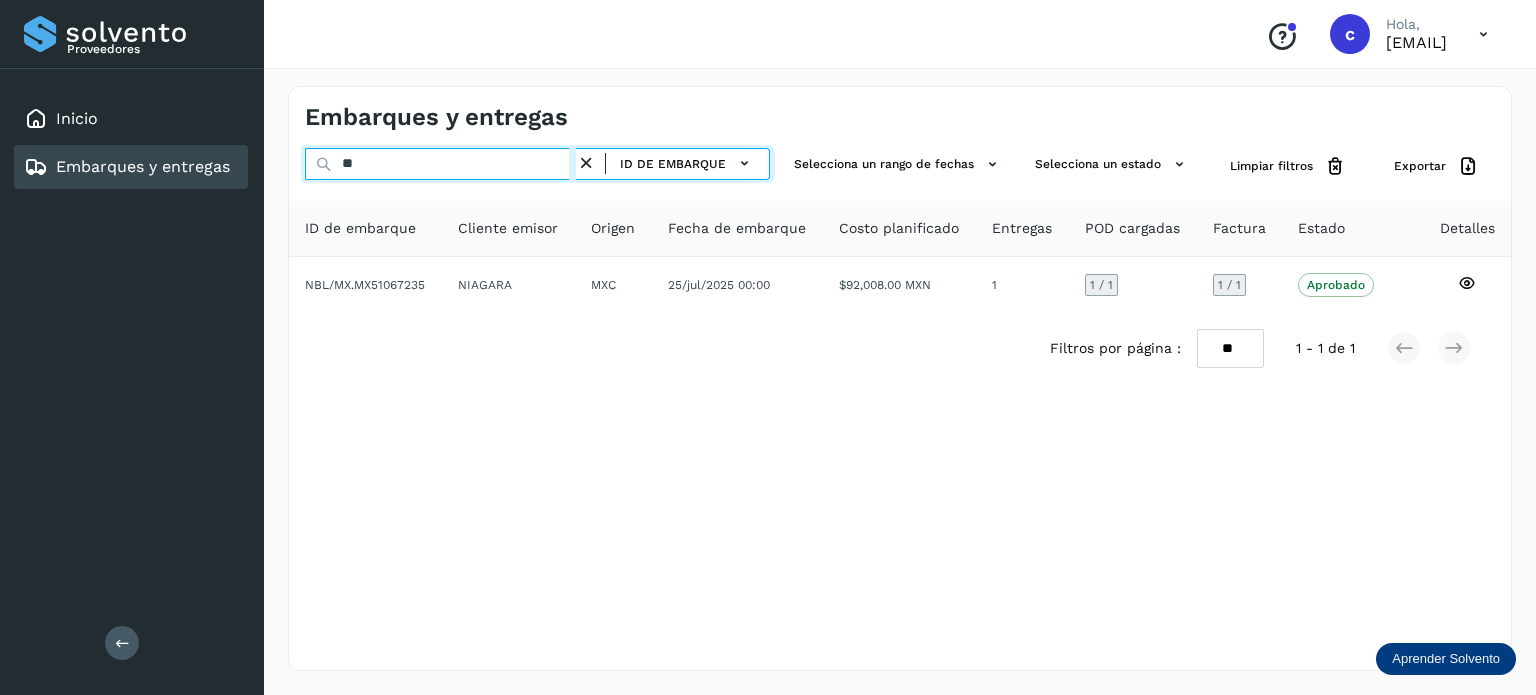 type on "*" 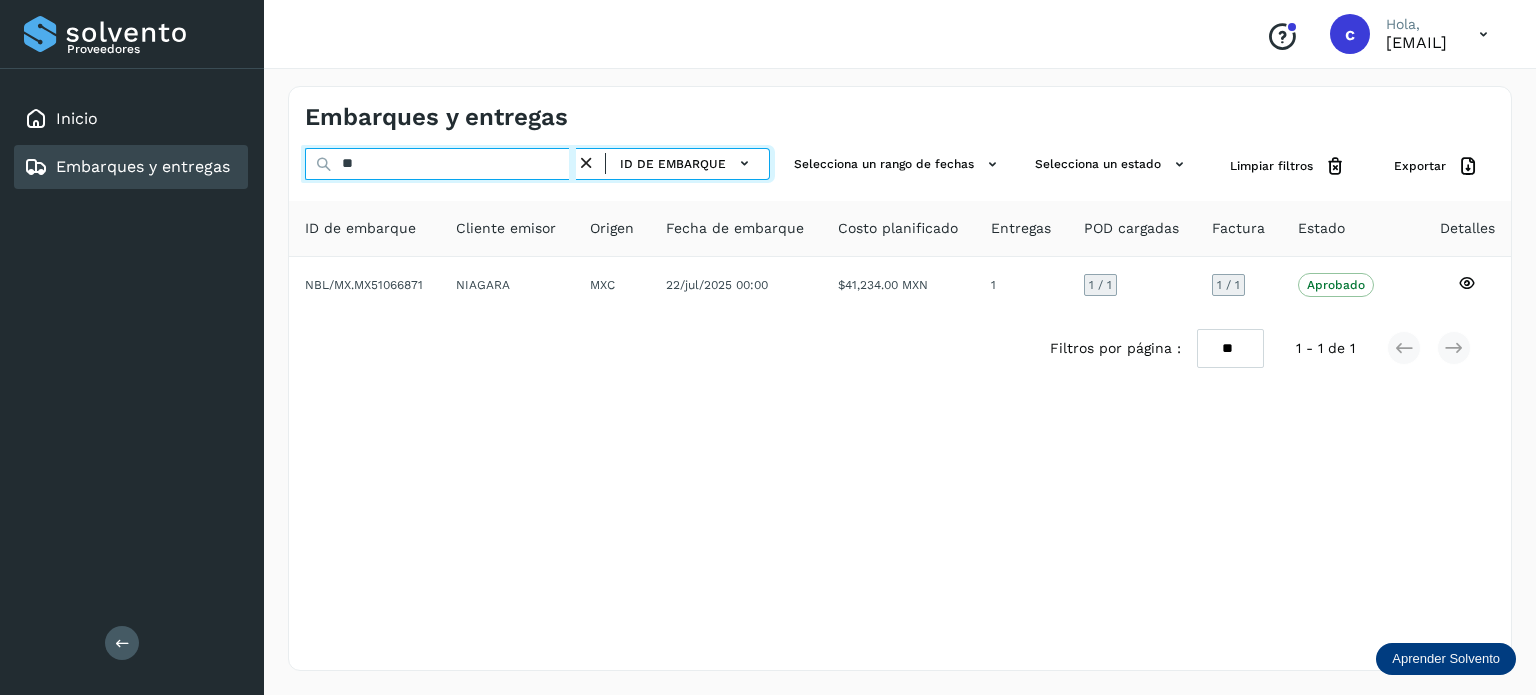 type on "*" 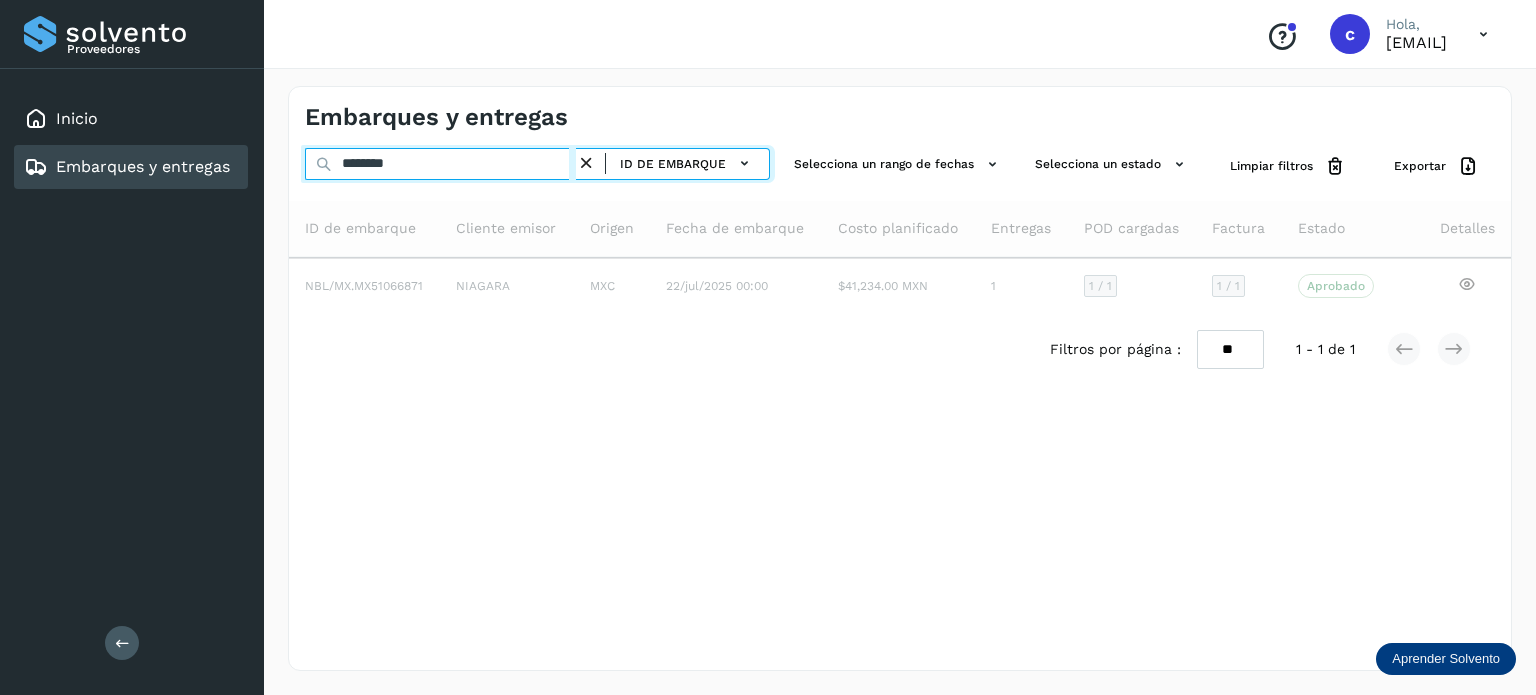 type on "********" 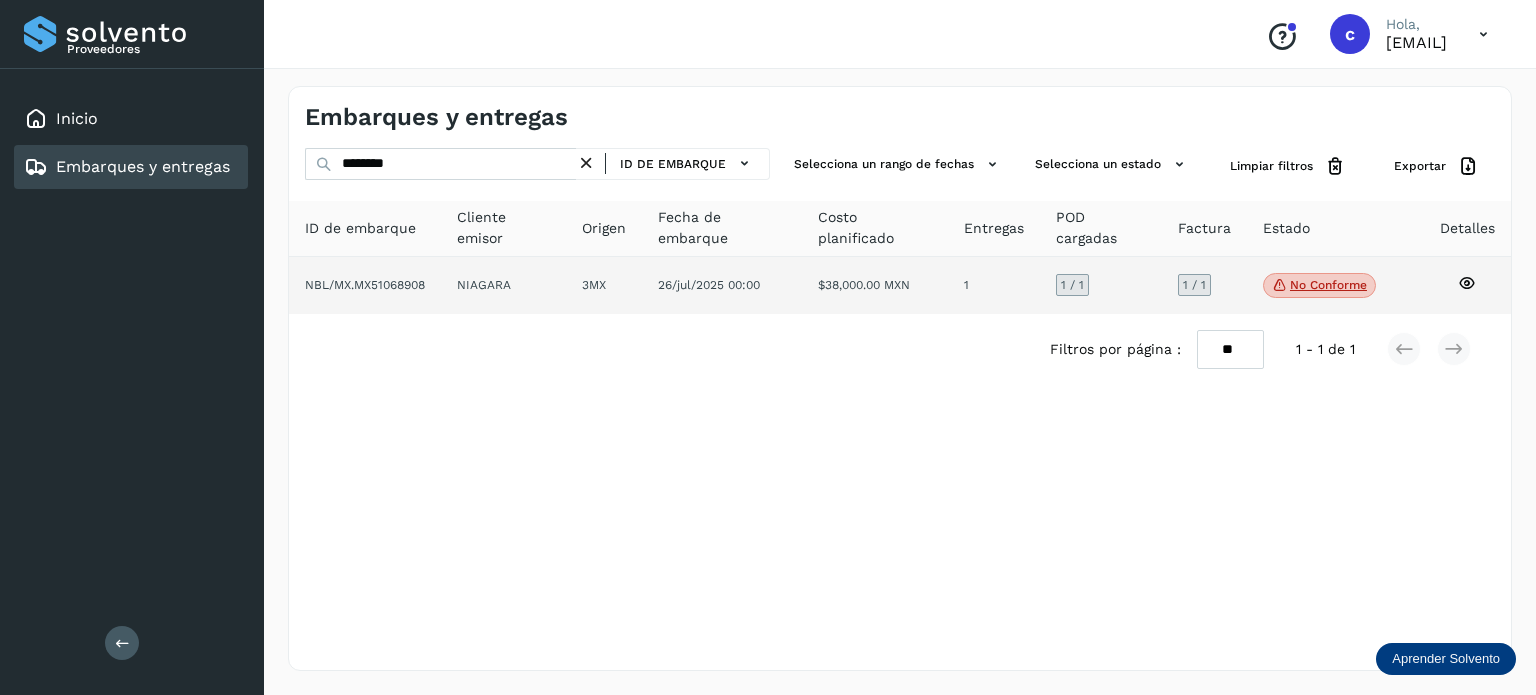 click on "No conforme" 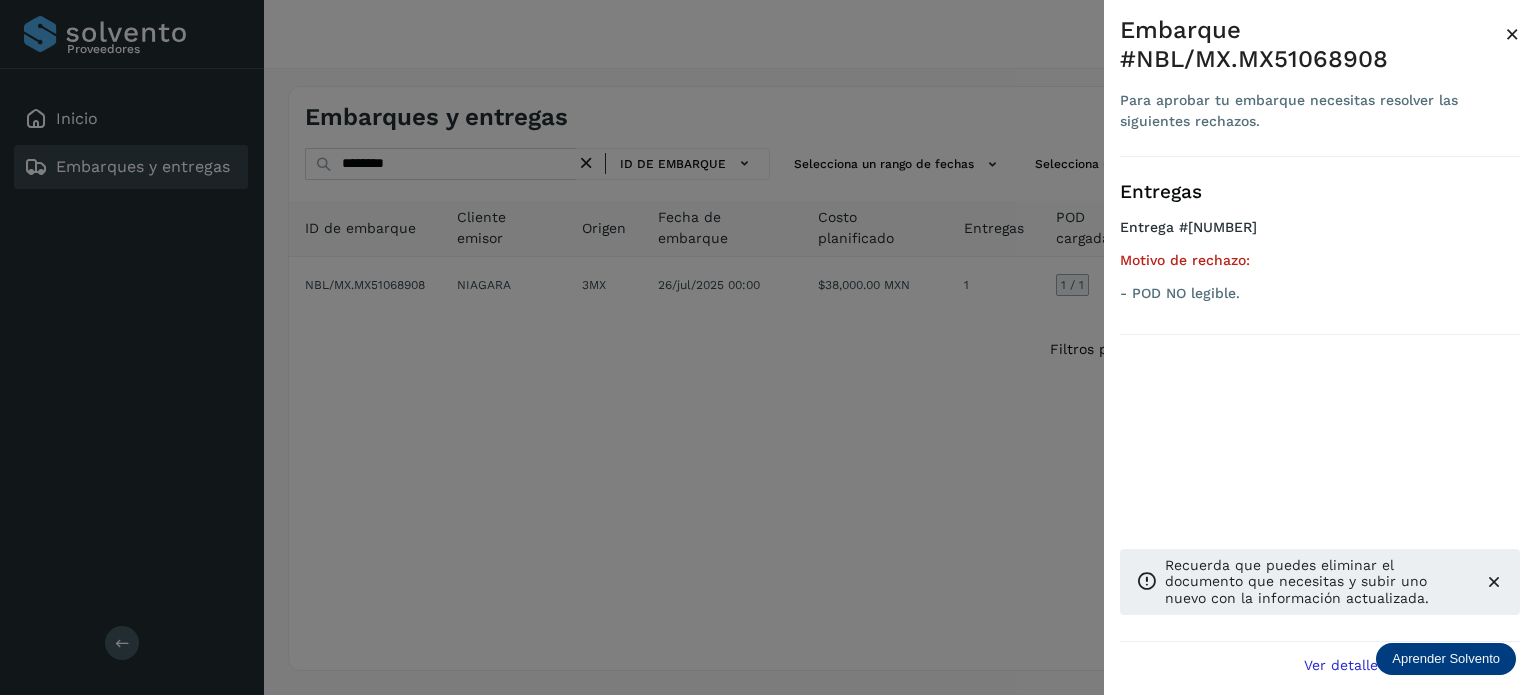 click at bounding box center [768, 347] 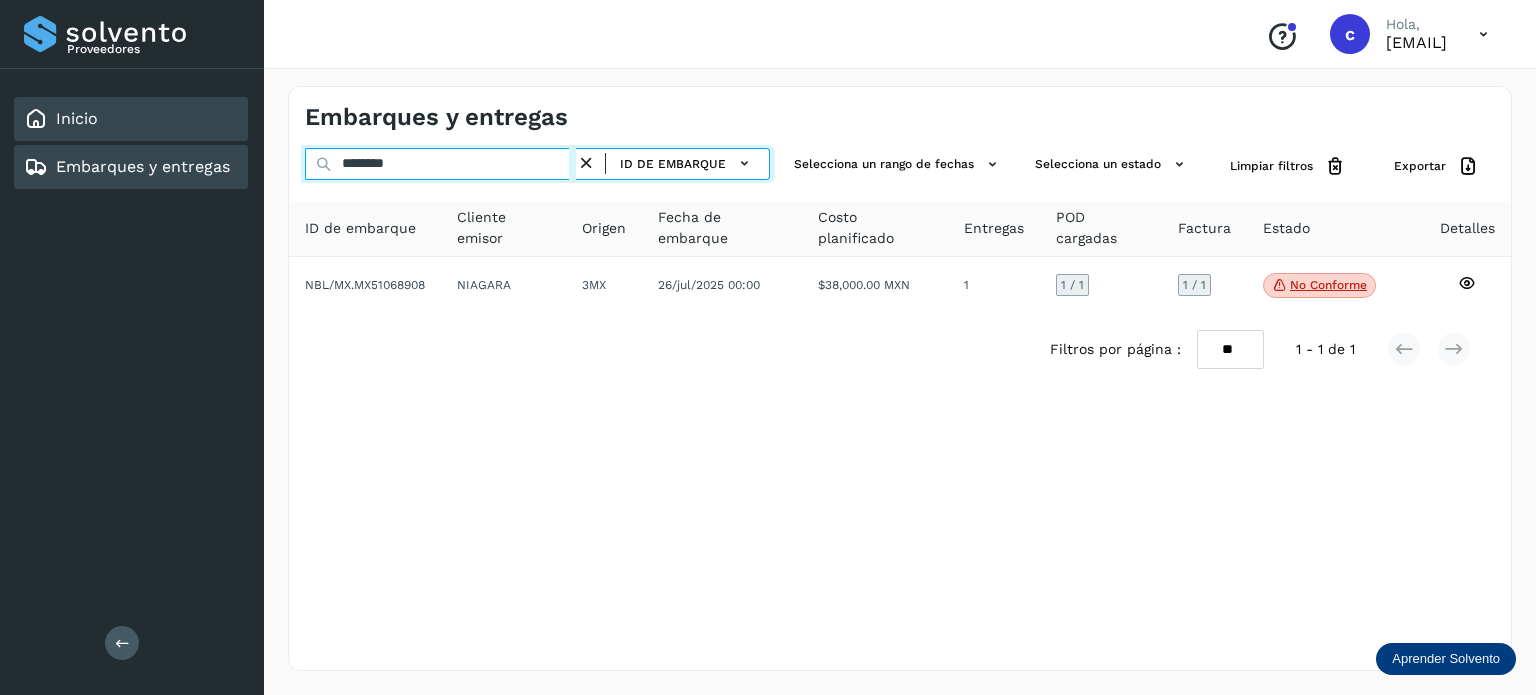 click on "Proveedores Inicio Embarques y entregas Salir
Conoce nuestros beneficios
c Hola, cuentasespeciales8_met@castores.com.mx Embarques y entregas ******** ID de embarque Selecciona un rango de fechas  Selecciona un estado Limpiar filtros Exportar ID de embarque Cliente emisor Origen Fecha de embarque Costo planificado Entregas POD cargadas Factura Estado Detalles NBL/MX.MX51068908 NIAGARA 3MX 26/jul/2025 00:00  $38,000.00 MXN  1 1  / 1 1 / 1 No conforme
Verifica el estado de la factura o entregas asociadas a este embarque
Filtros por página : ** ** ** 1 - 1 de 1" 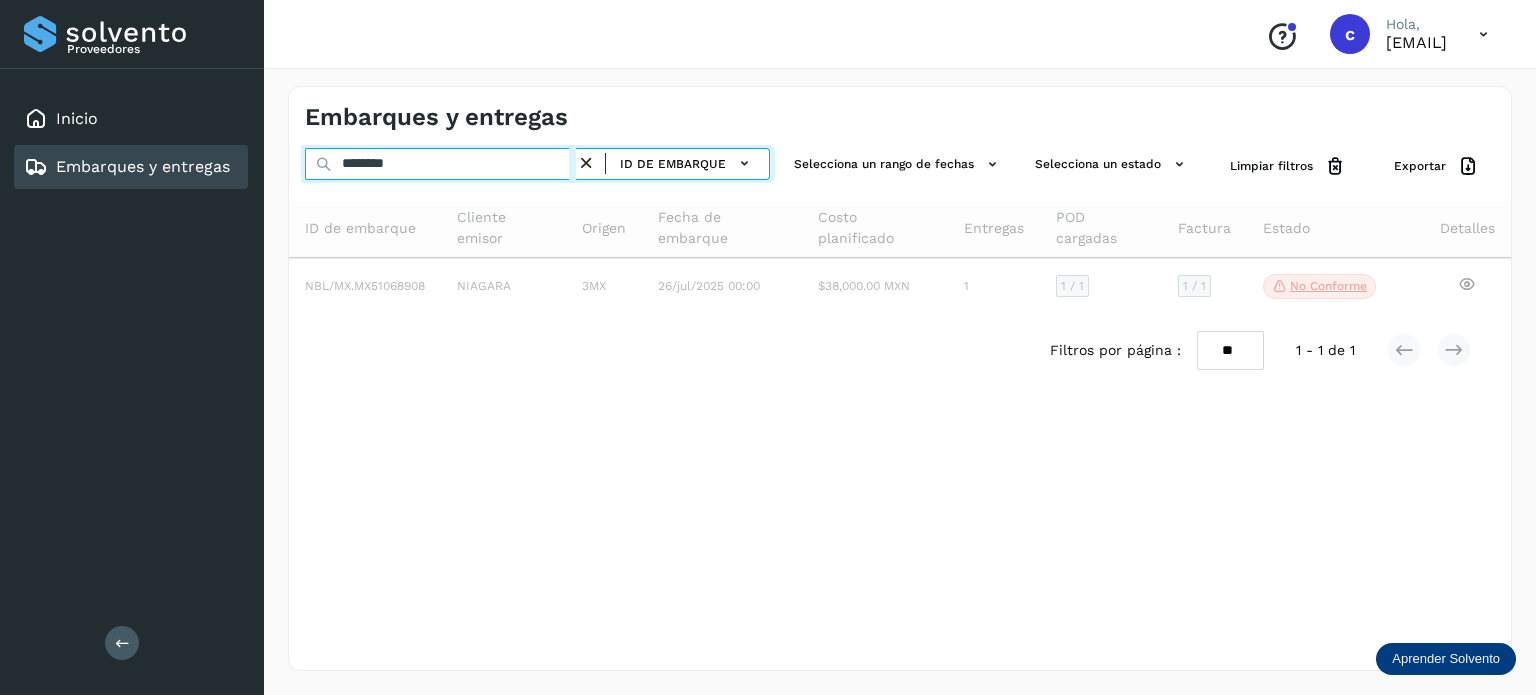type on "********" 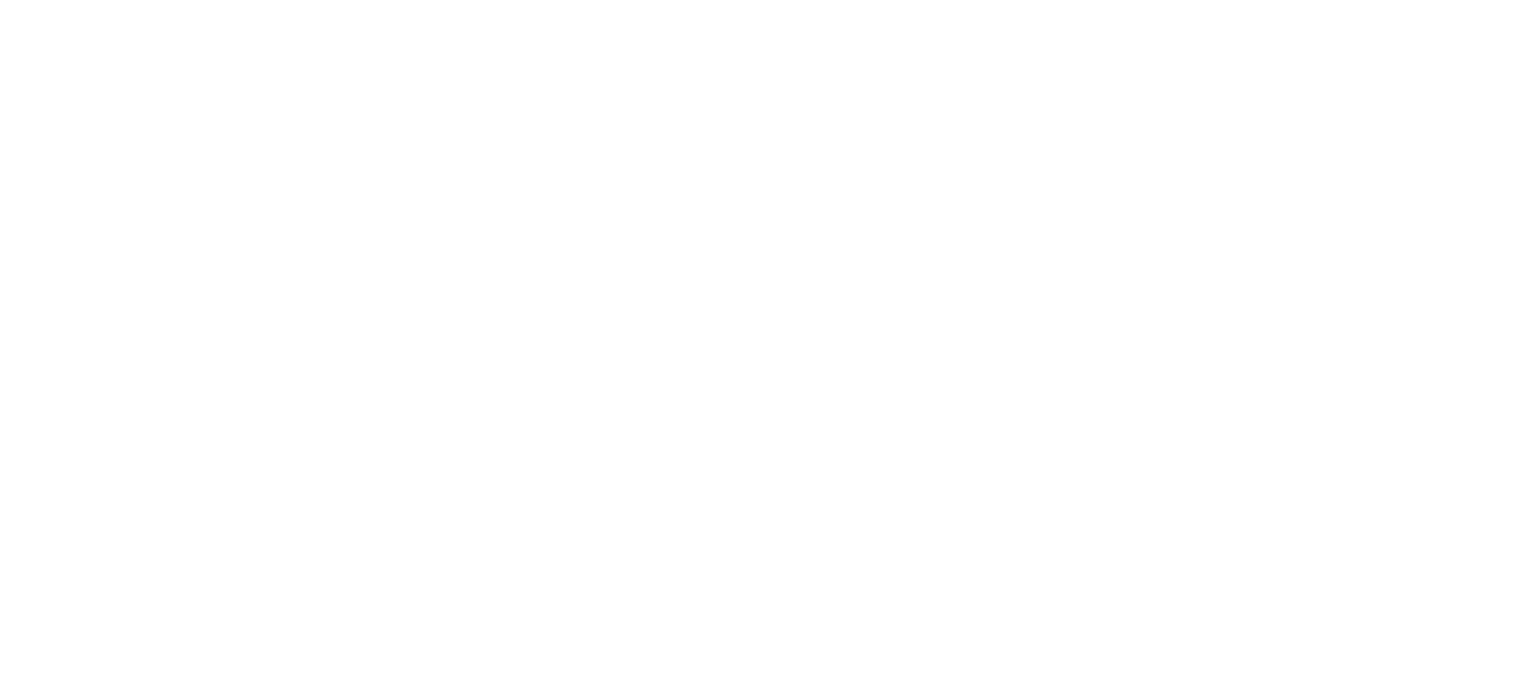 scroll, scrollTop: 0, scrollLeft: 0, axis: both 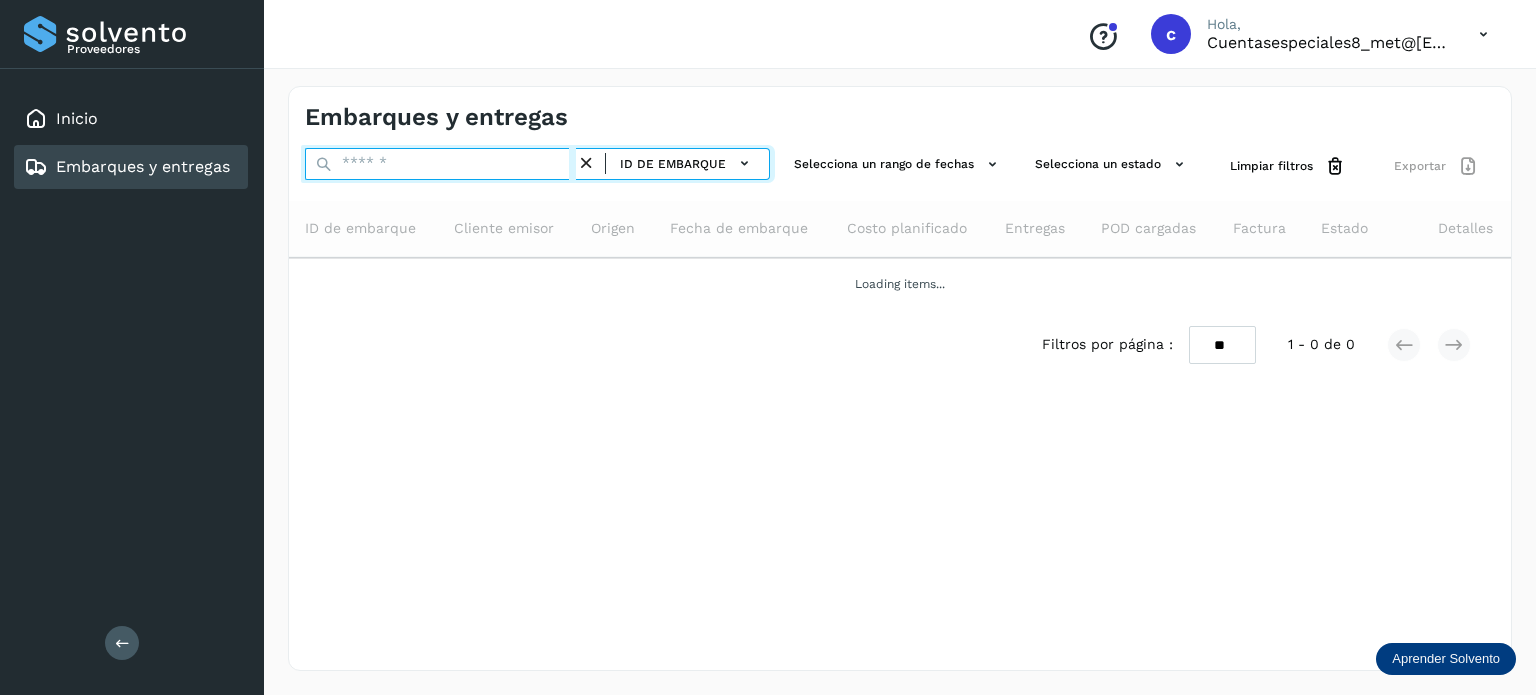 click at bounding box center (440, 164) 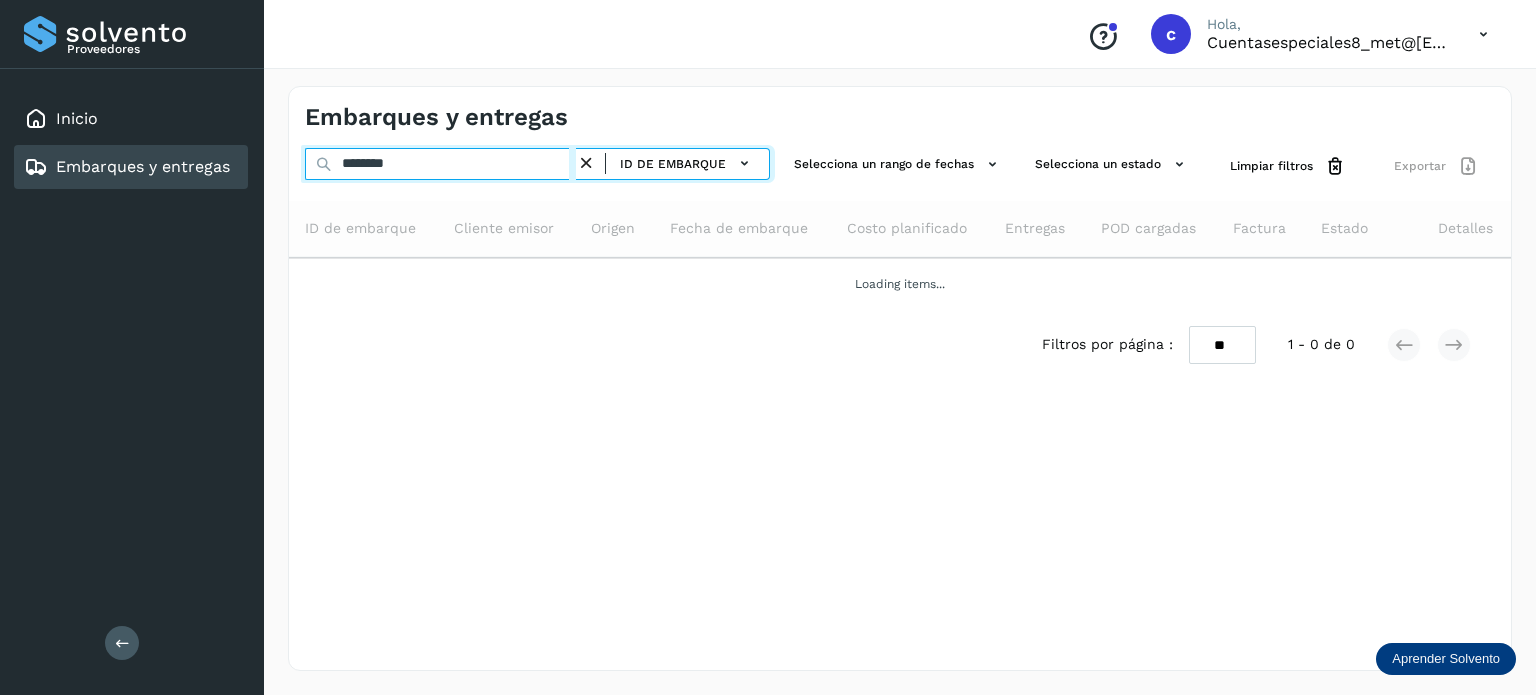 type on "********" 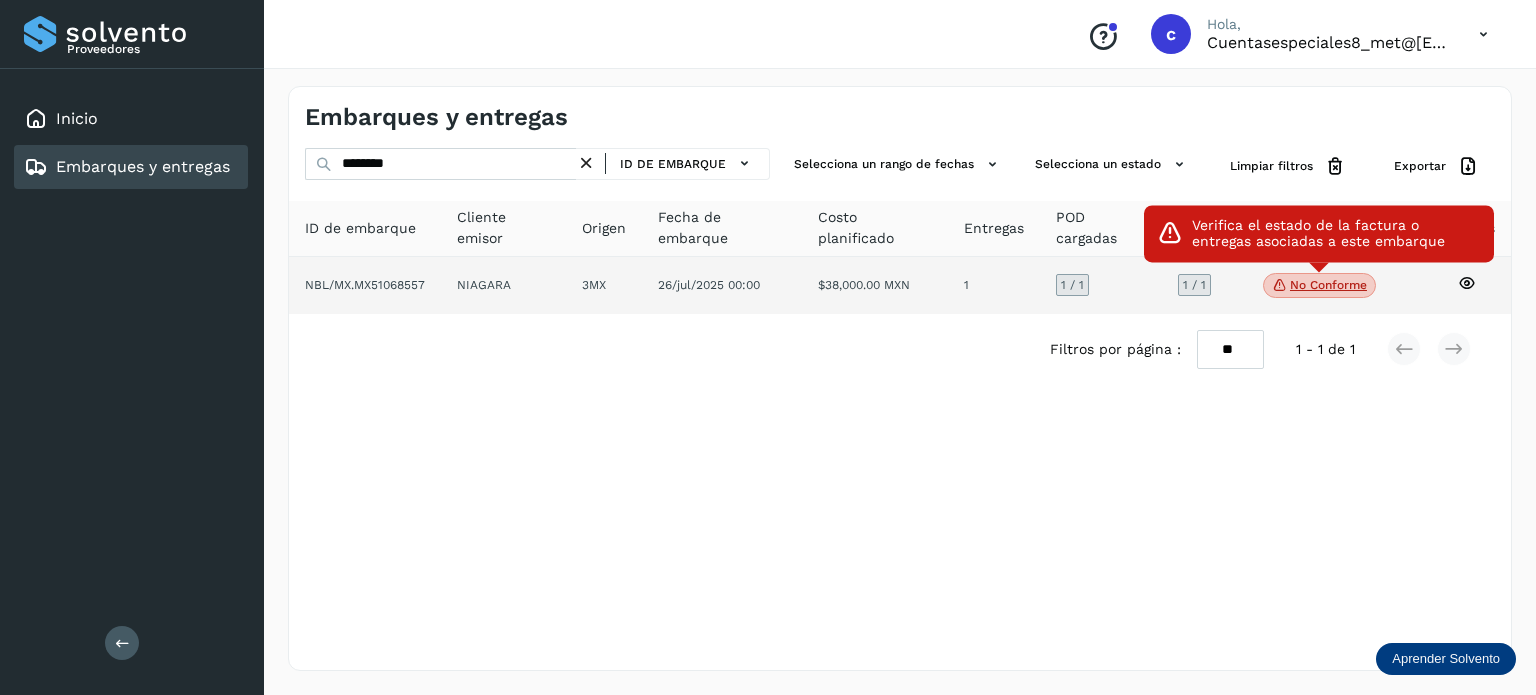 click on "No conforme" 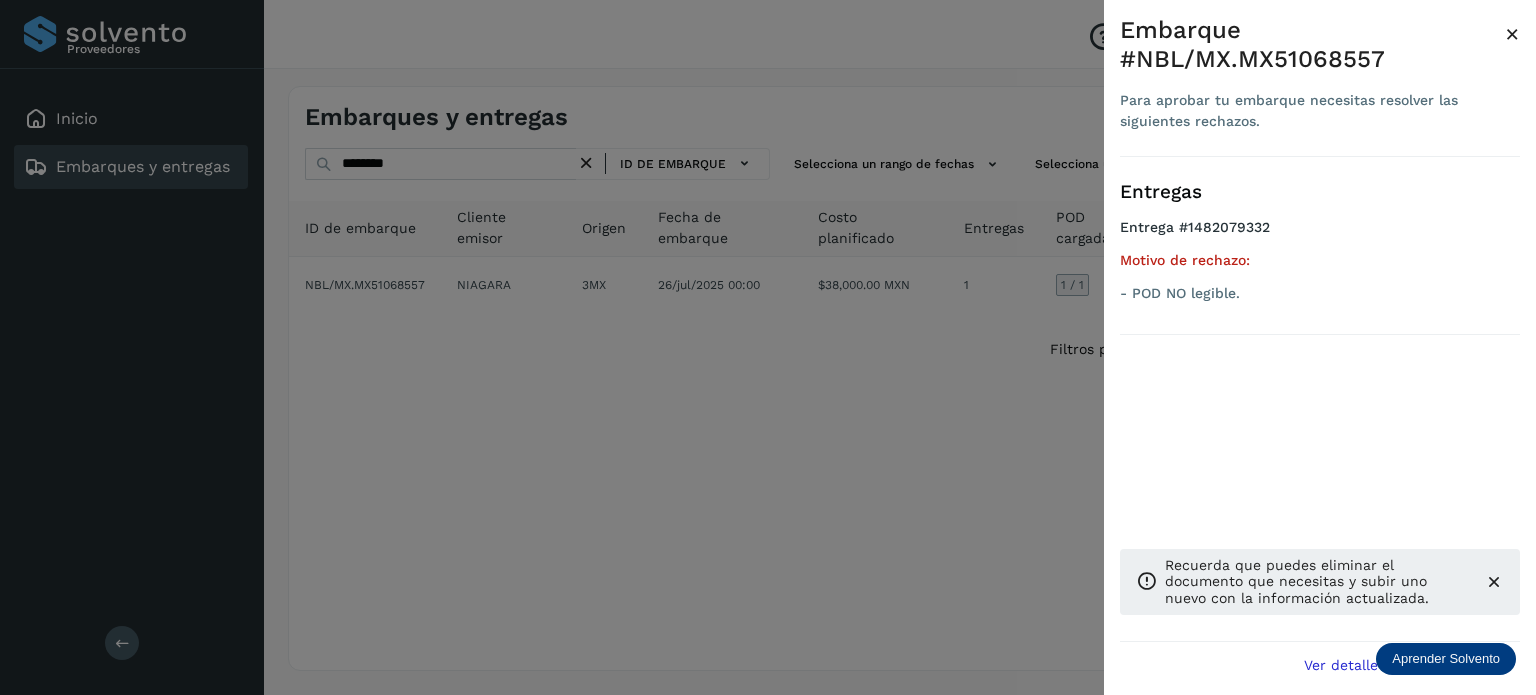 click at bounding box center (768, 347) 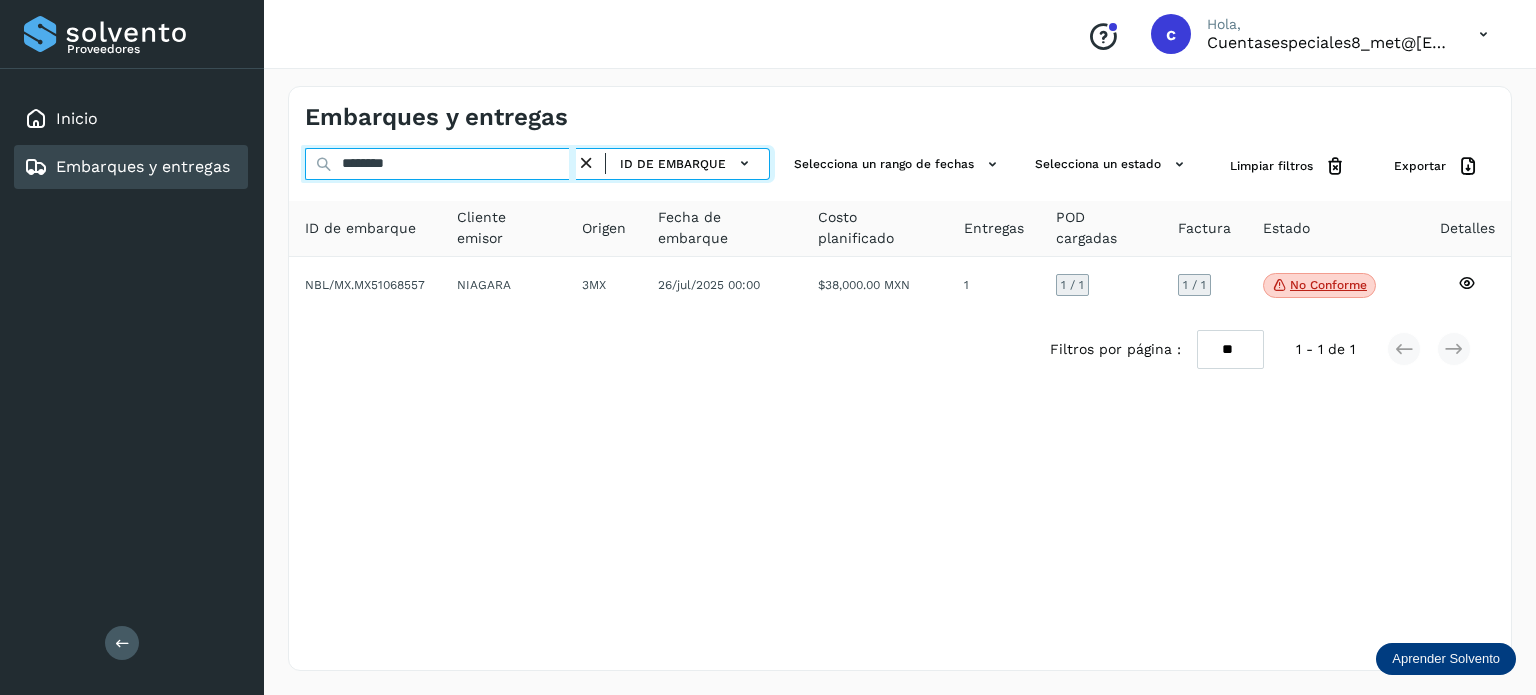 drag, startPoint x: 416, startPoint y: 161, endPoint x: 257, endPoint y: 183, distance: 160.5148 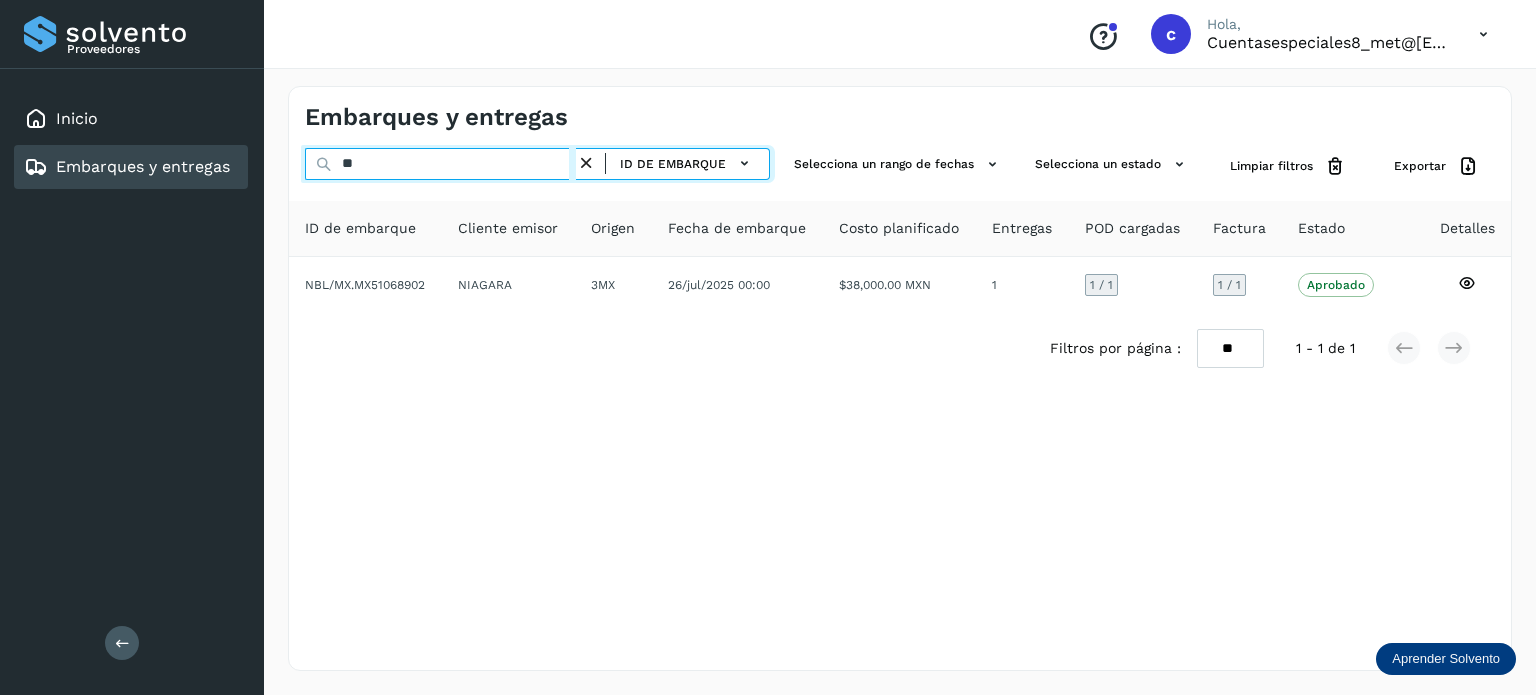 type on "*" 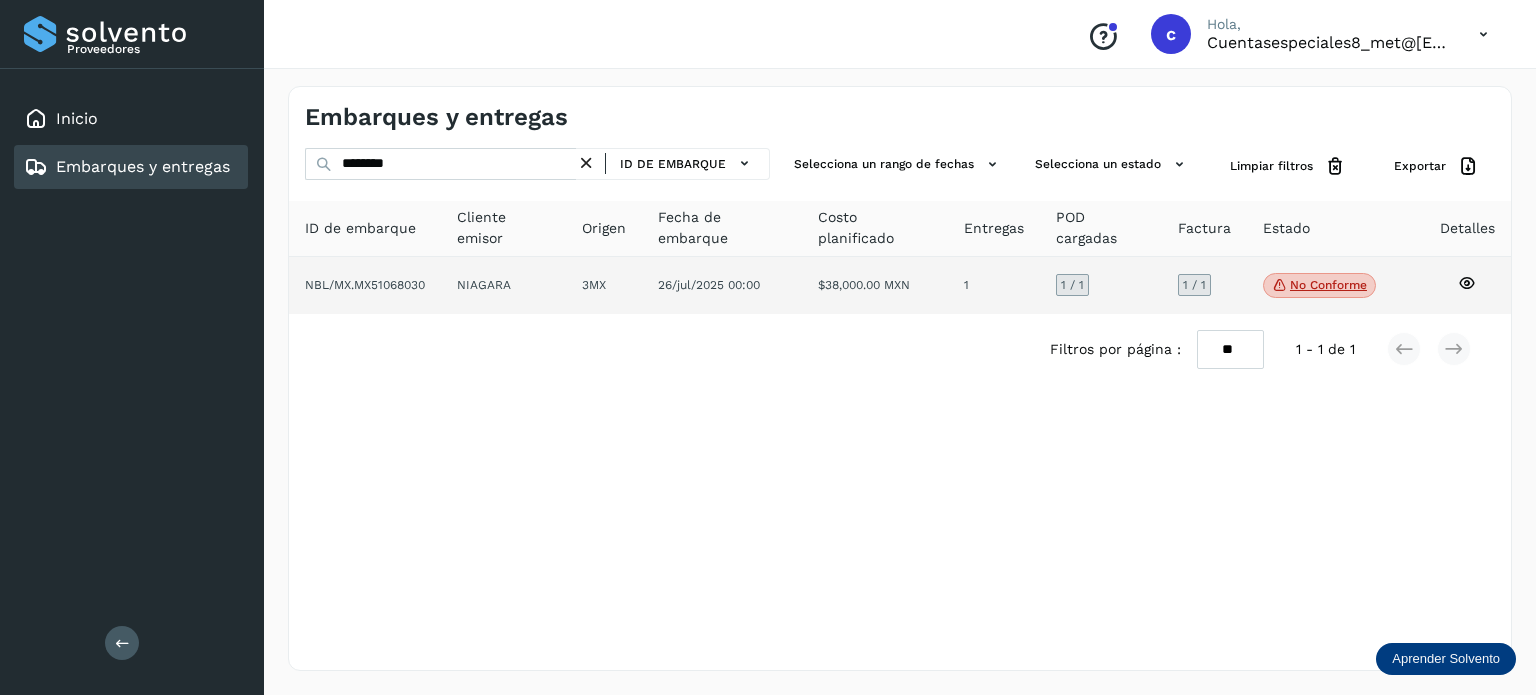 click on "No conforme" 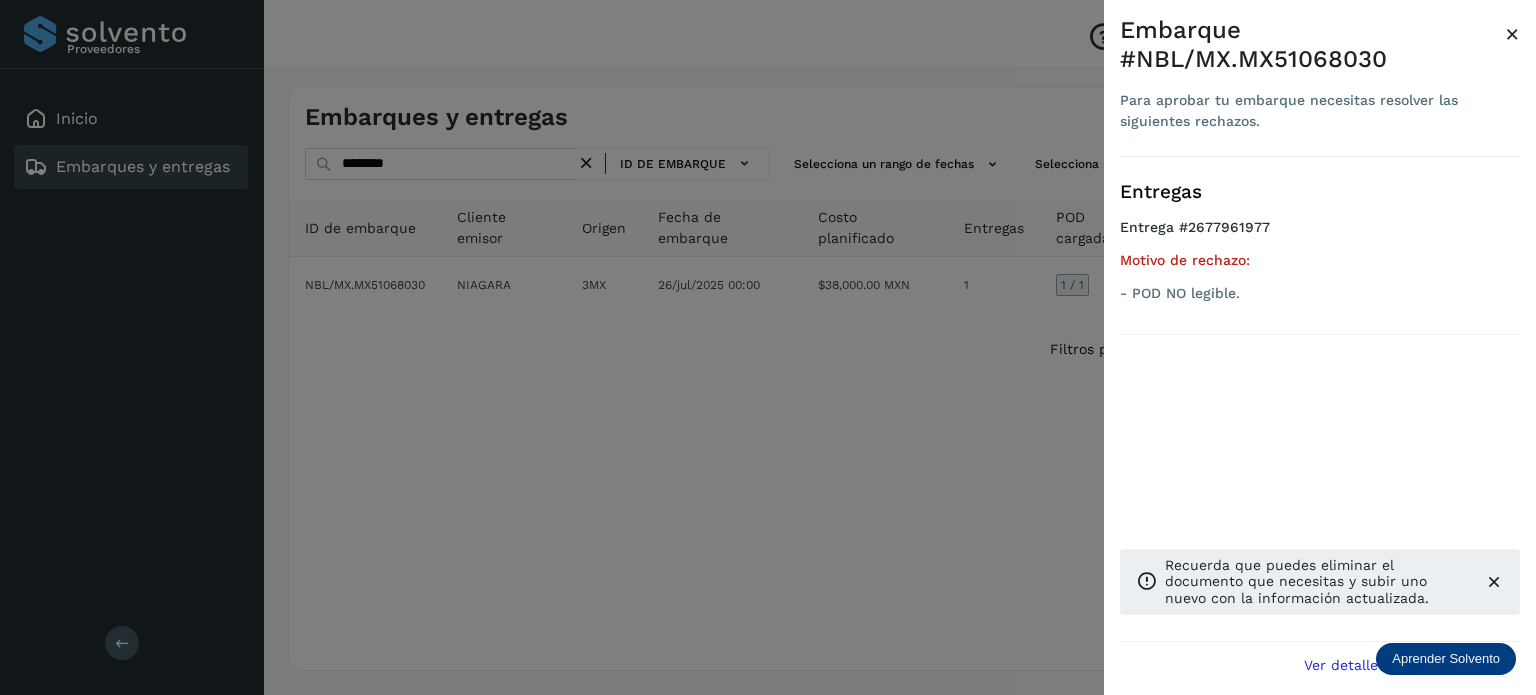 drag, startPoint x: 840, startPoint y: 515, endPoint x: 491, endPoint y: 132, distance: 518.1602 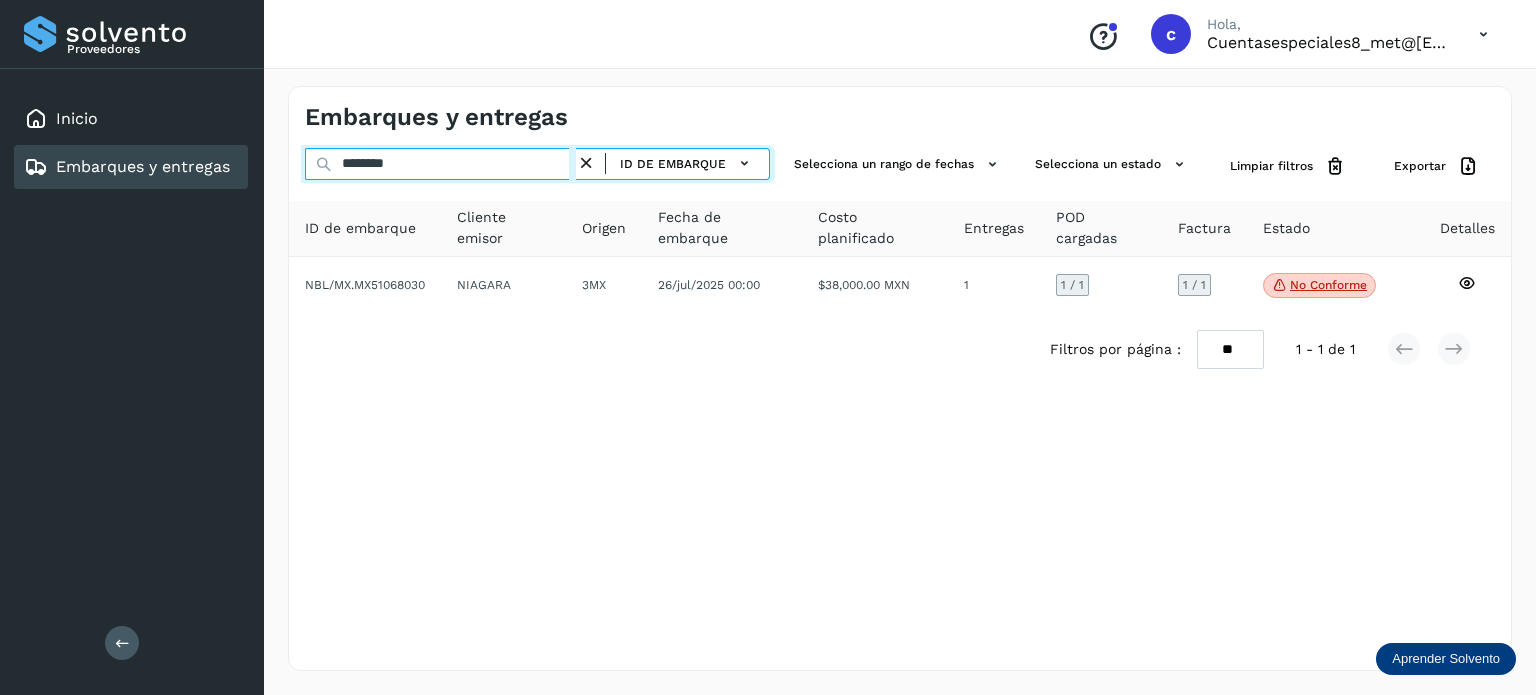 drag, startPoint x: 379, startPoint y: 172, endPoint x: 388, endPoint y: 185, distance: 15.811388 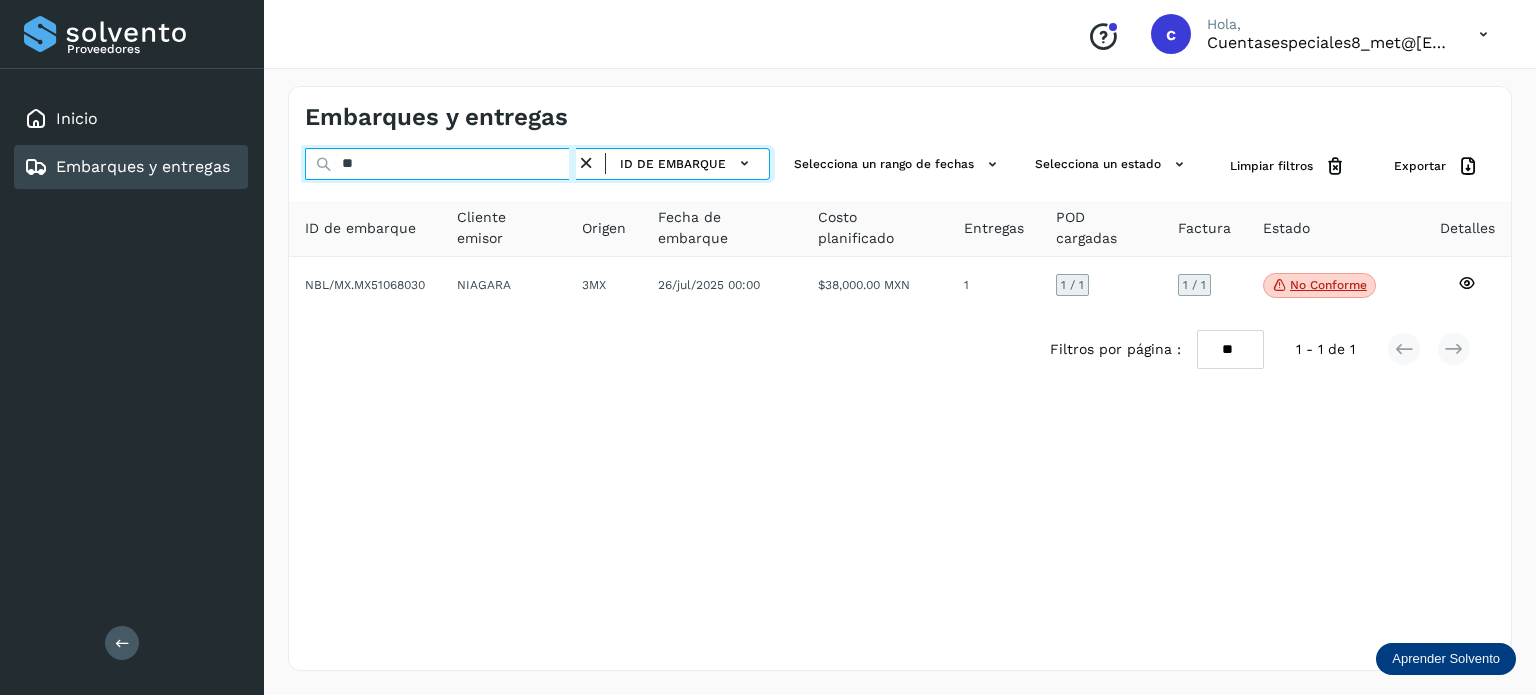 type on "*" 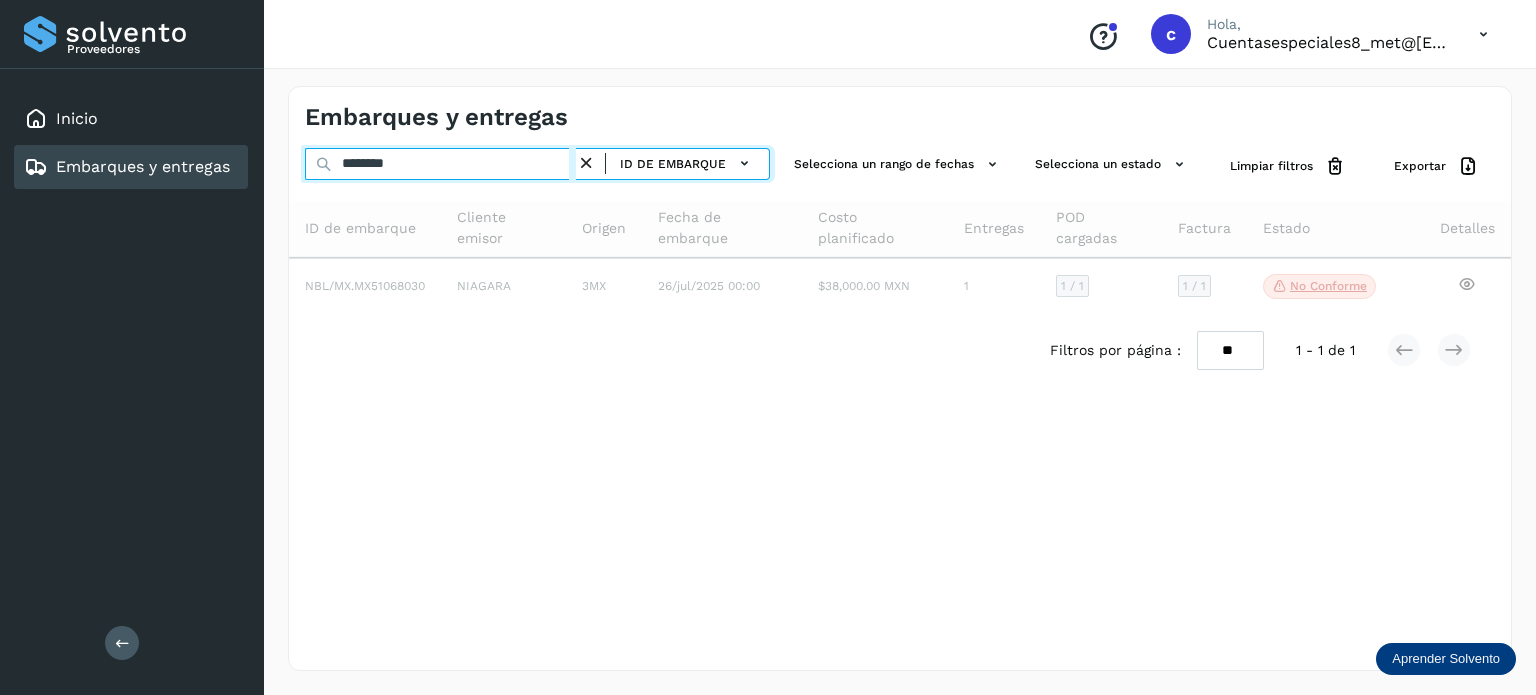type on "********" 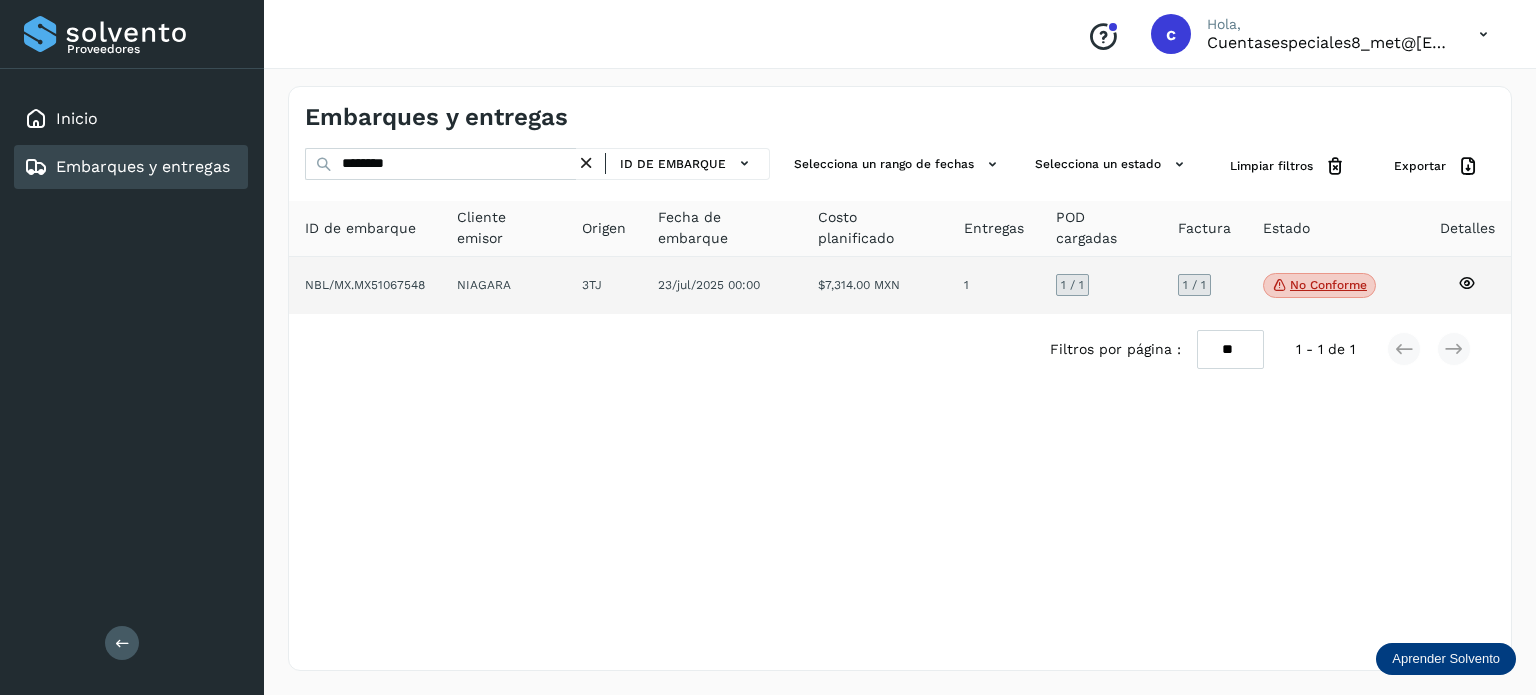 click on "No conforme" 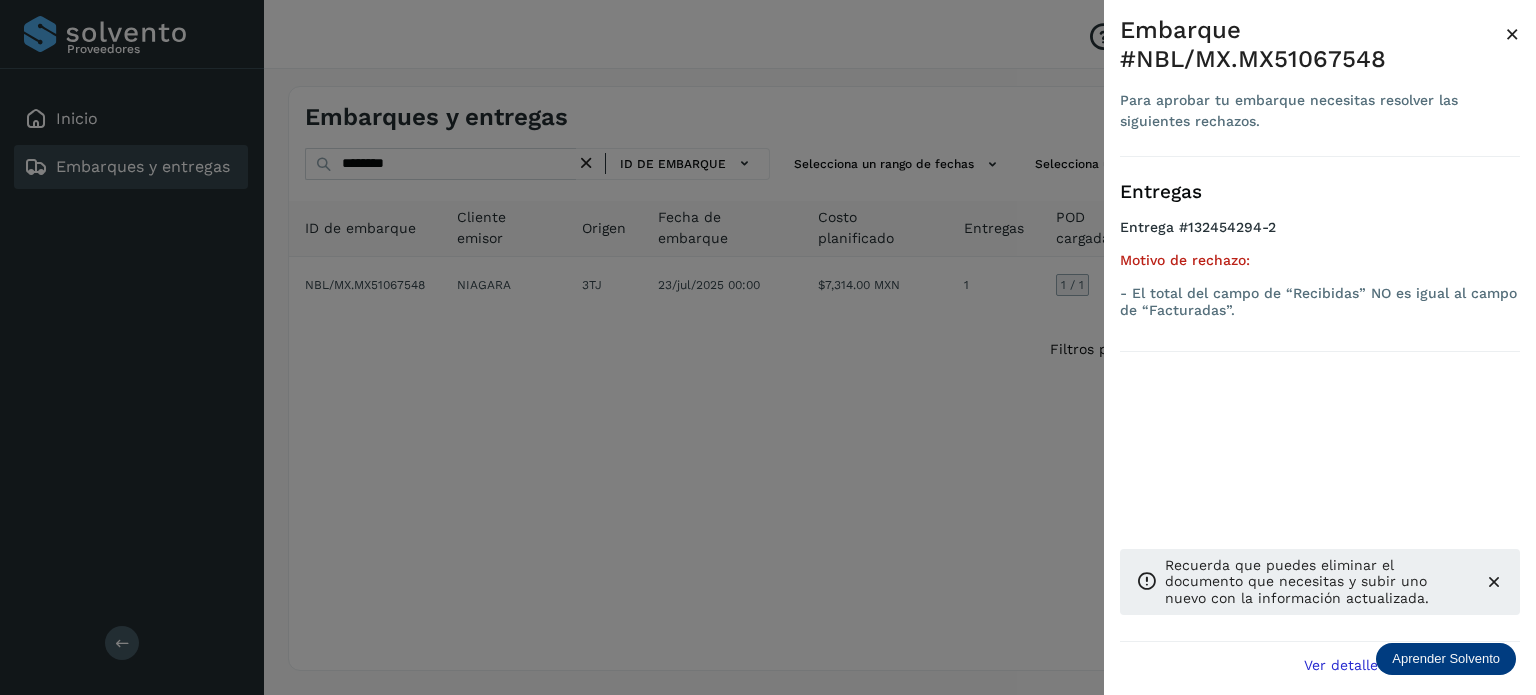 drag, startPoint x: 880, startPoint y: 489, endPoint x: 867, endPoint y: 499, distance: 16.40122 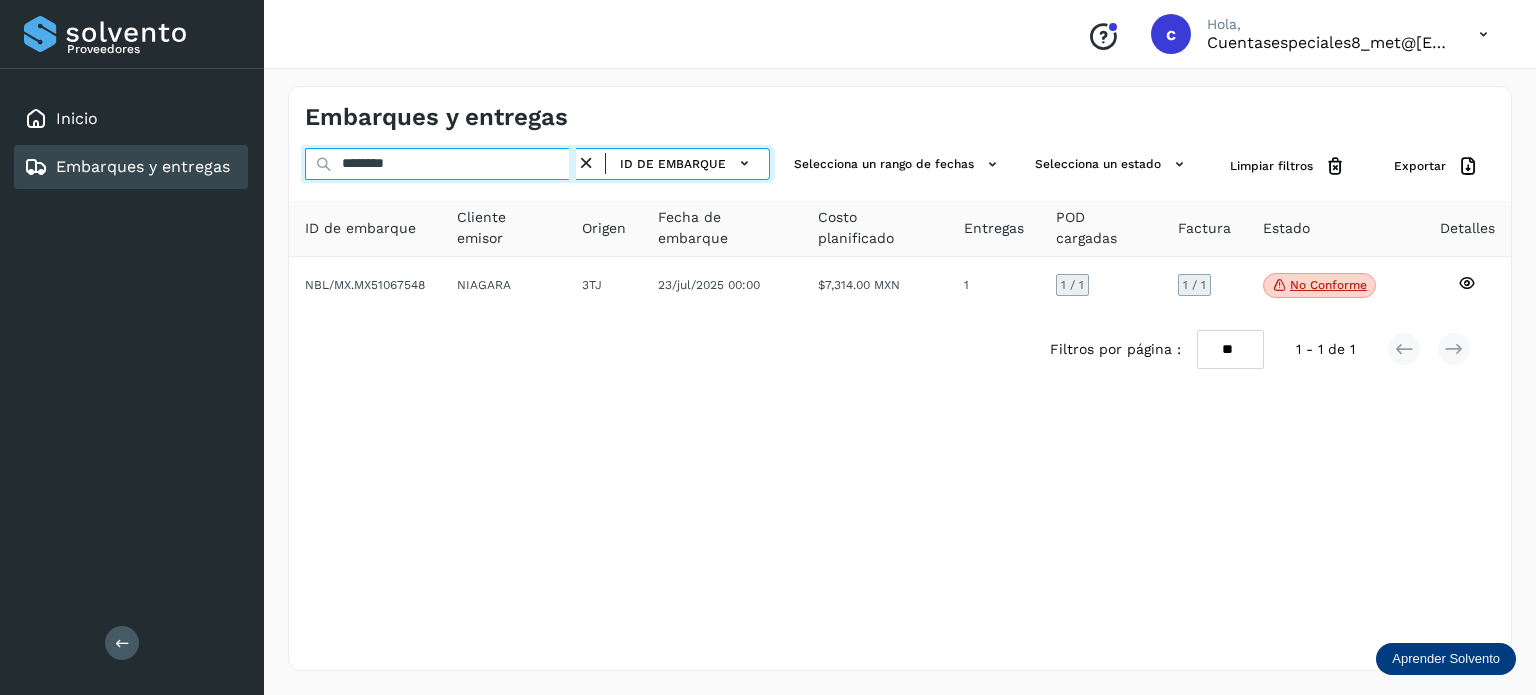 drag, startPoint x: 418, startPoint y: 161, endPoint x: 308, endPoint y: 164, distance: 110.0409 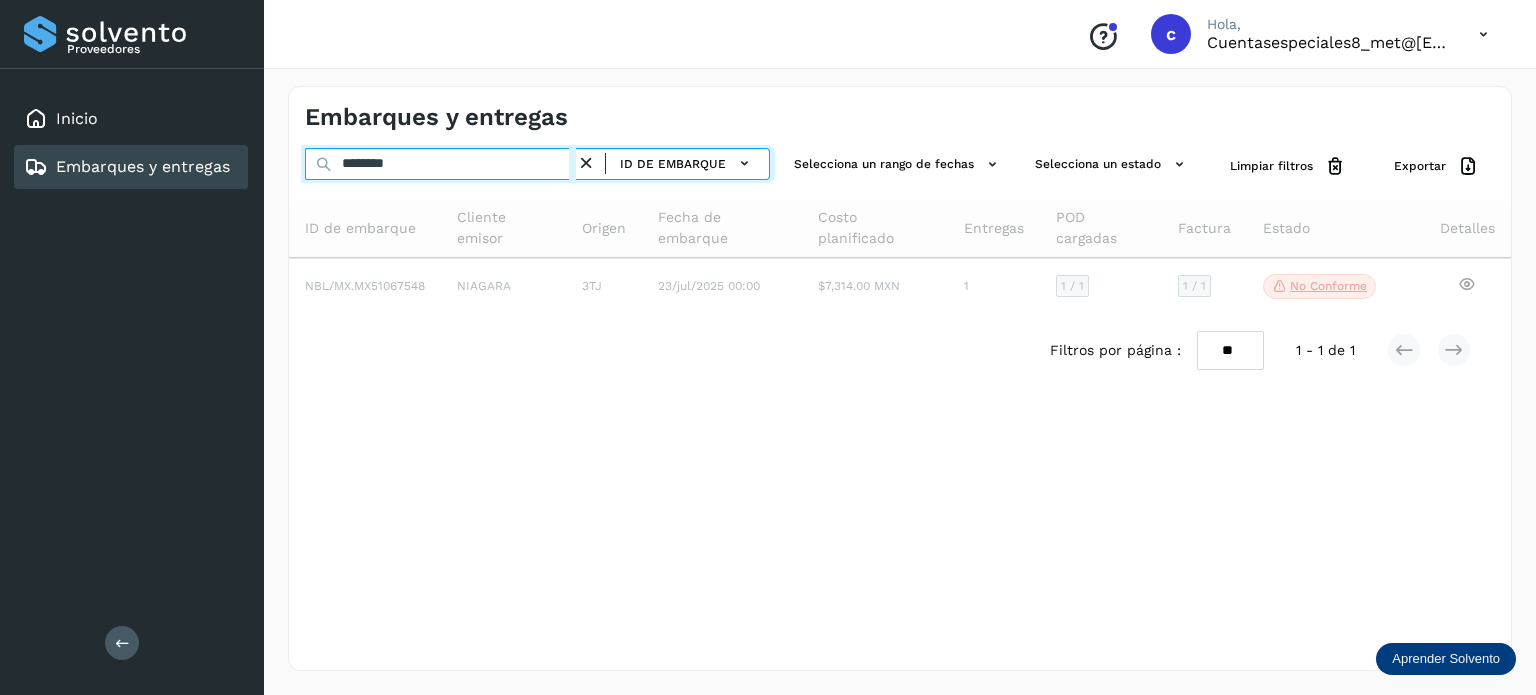 type on "********" 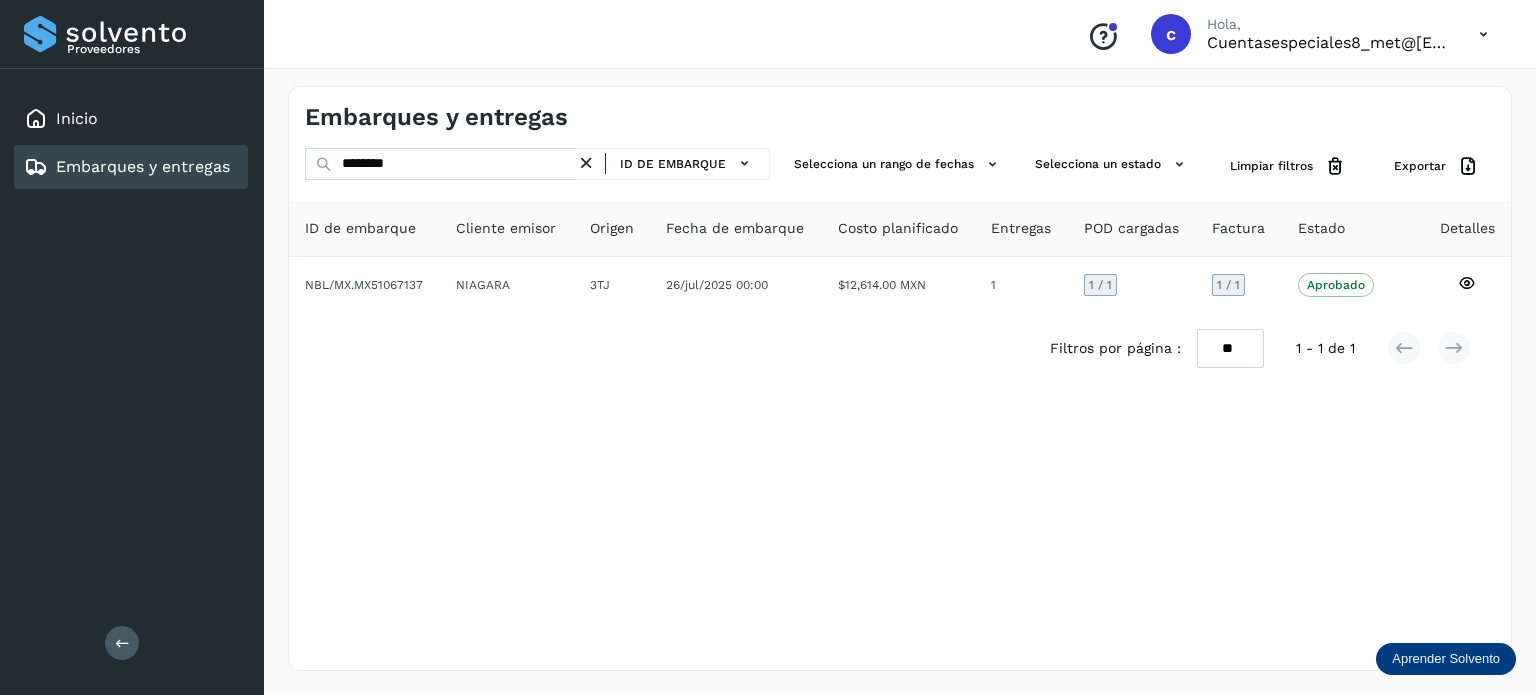click on "Embarques y entregas ******** ID de embarque Selecciona un rango de fechas  Selecciona un estado Limpiar filtros Exportar ID de embarque Cliente emisor Origen Fecha de embarque Costo planificado Entregas POD cargadas Factura Estado Detalles NBL/MX.MX51067137 NIAGARA 3[CITY] 26/jul/[YEAR] 00:00  $12,614.00 MXN  1 1  / 1 1 / 1 Aprobado
Verifica el estado de la factura o entregas asociadas a este embarque
Filtros por página : ** ** ** 1 - 1 de 1" at bounding box center (900, 378) 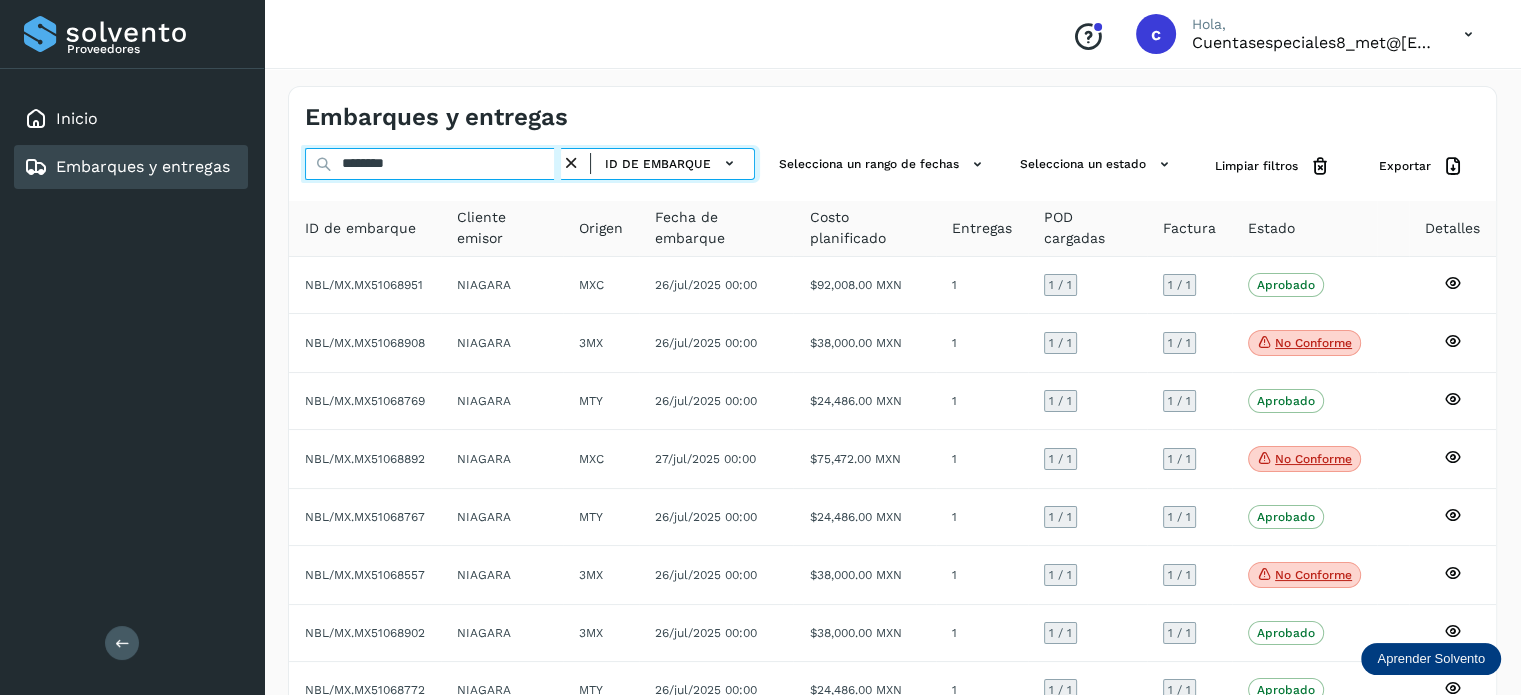 drag, startPoint x: 415, startPoint y: 167, endPoint x: 194, endPoint y: 150, distance: 221.65288 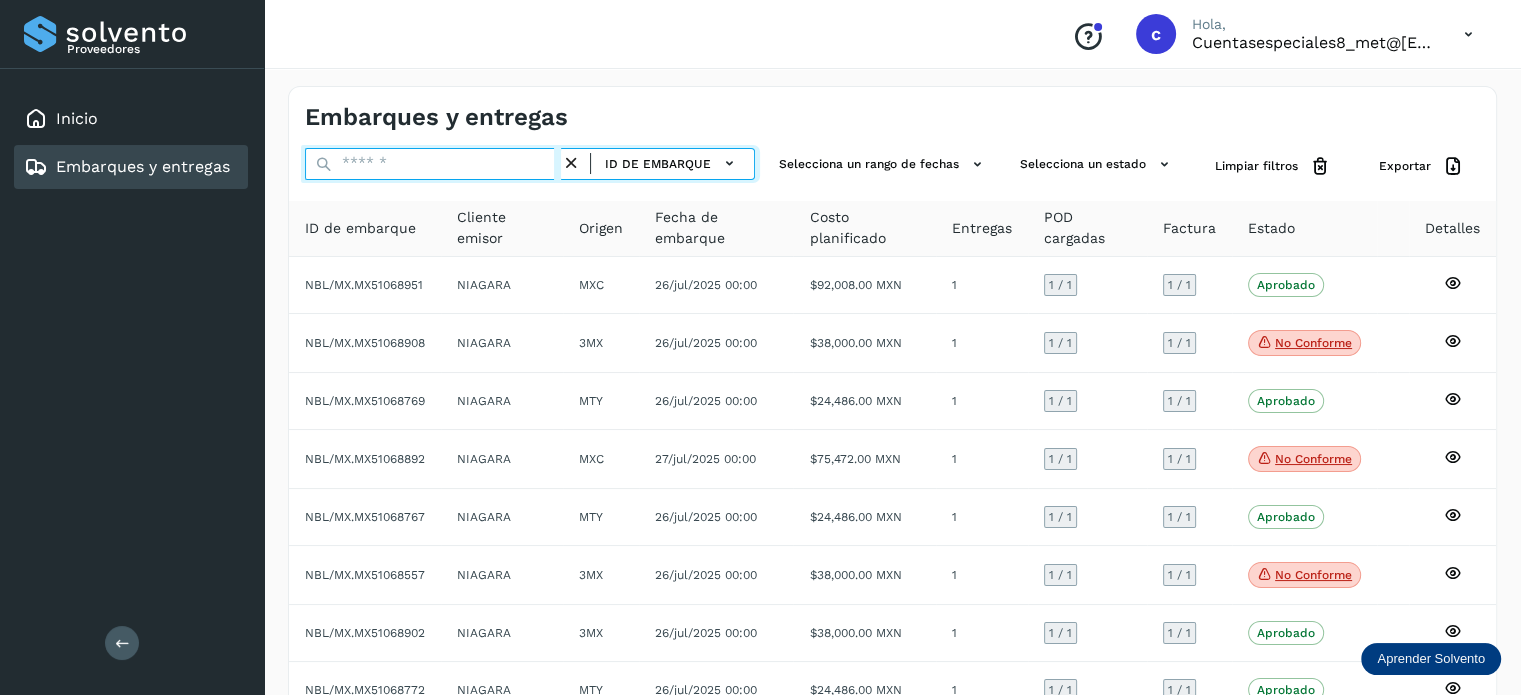 paste on "********" 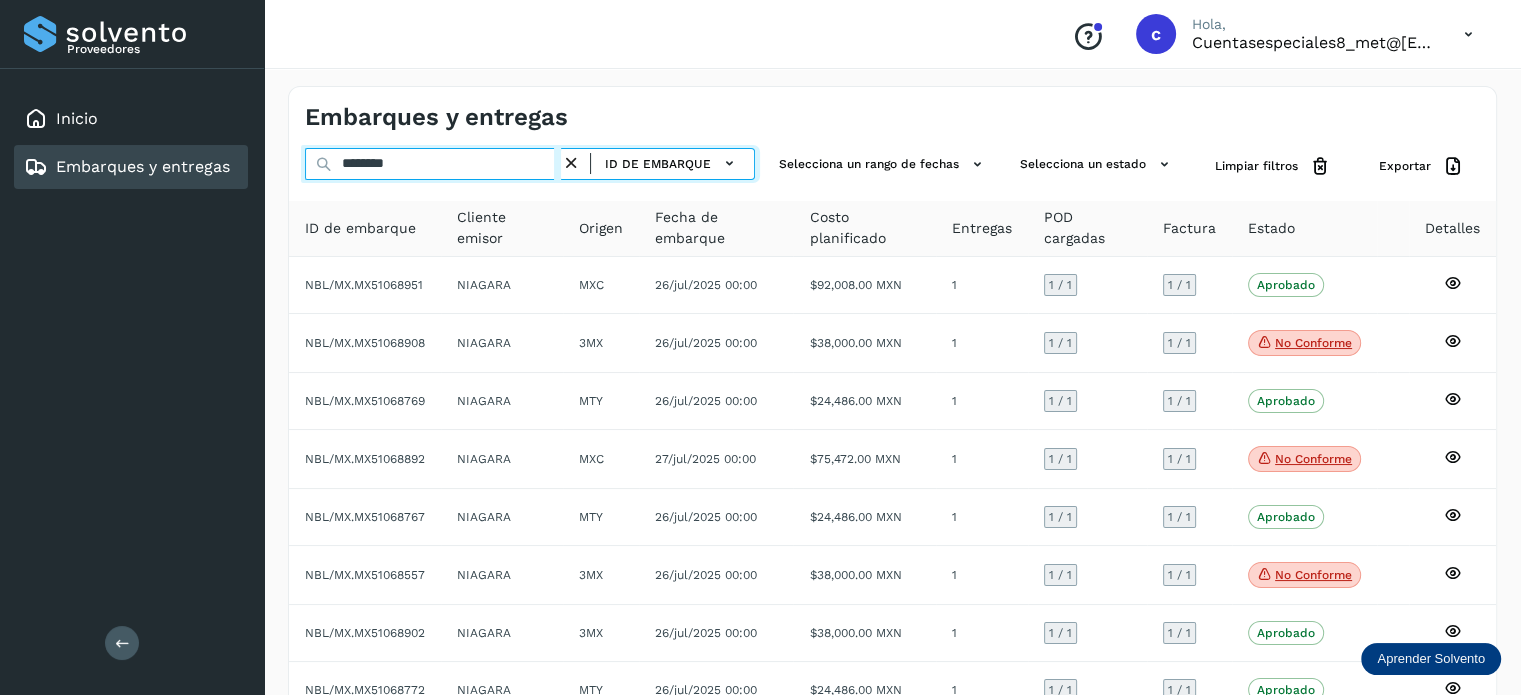 type on "********" 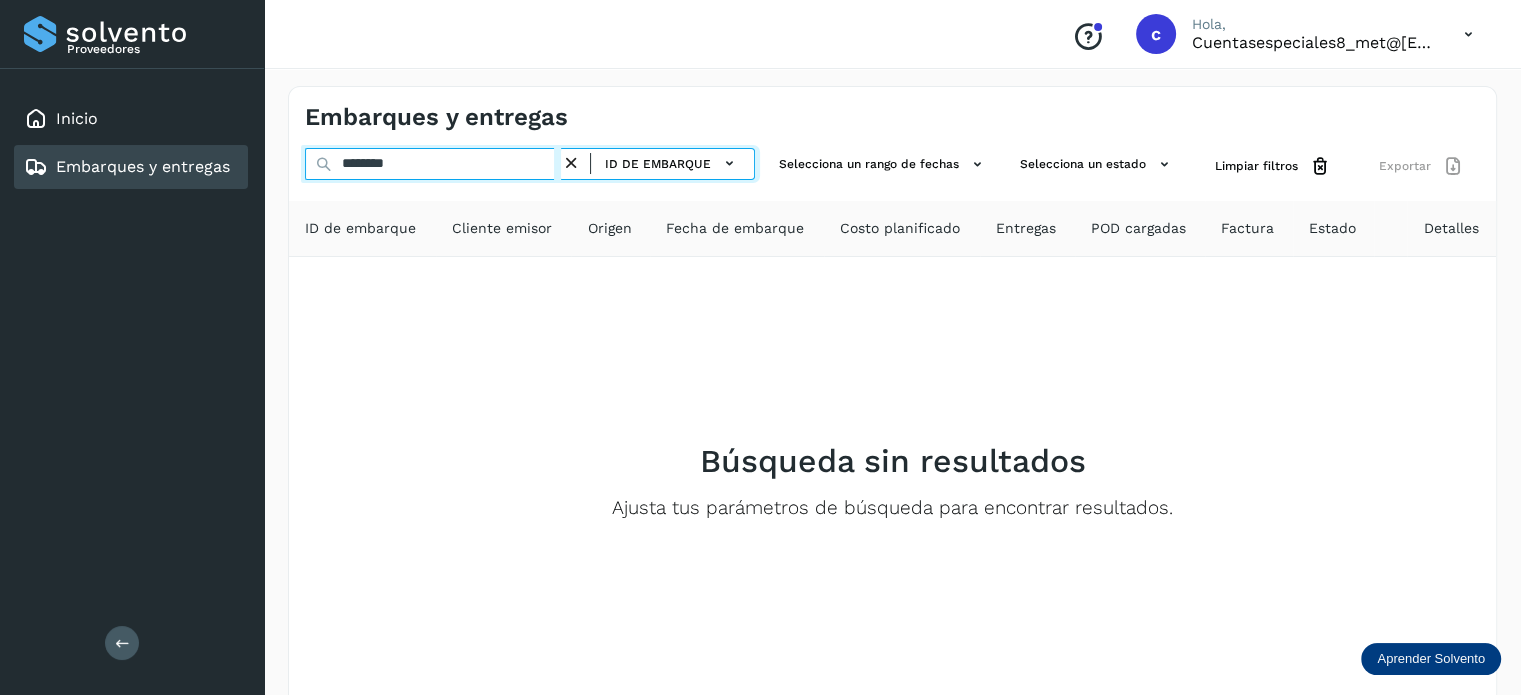 drag, startPoint x: 425, startPoint y: 164, endPoint x: 196, endPoint y: 156, distance: 229.1397 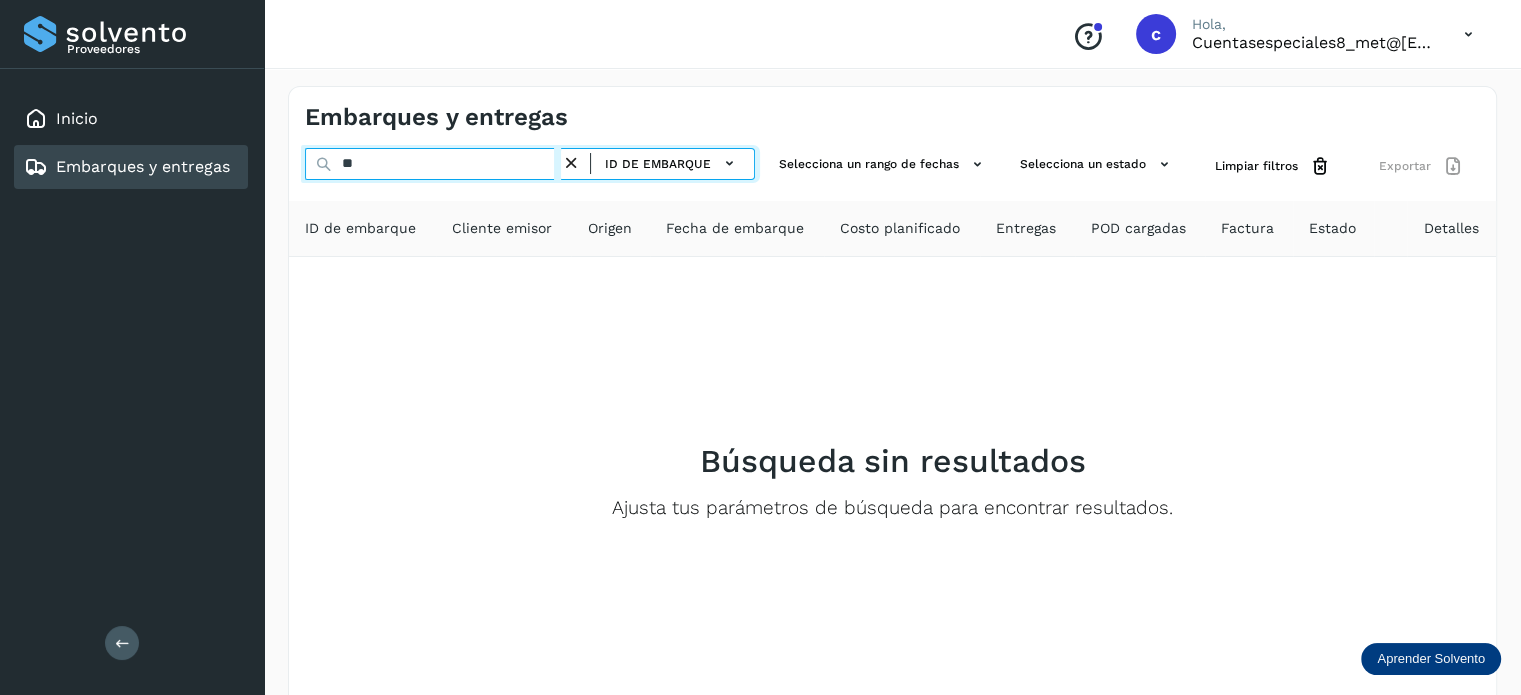 type on "*" 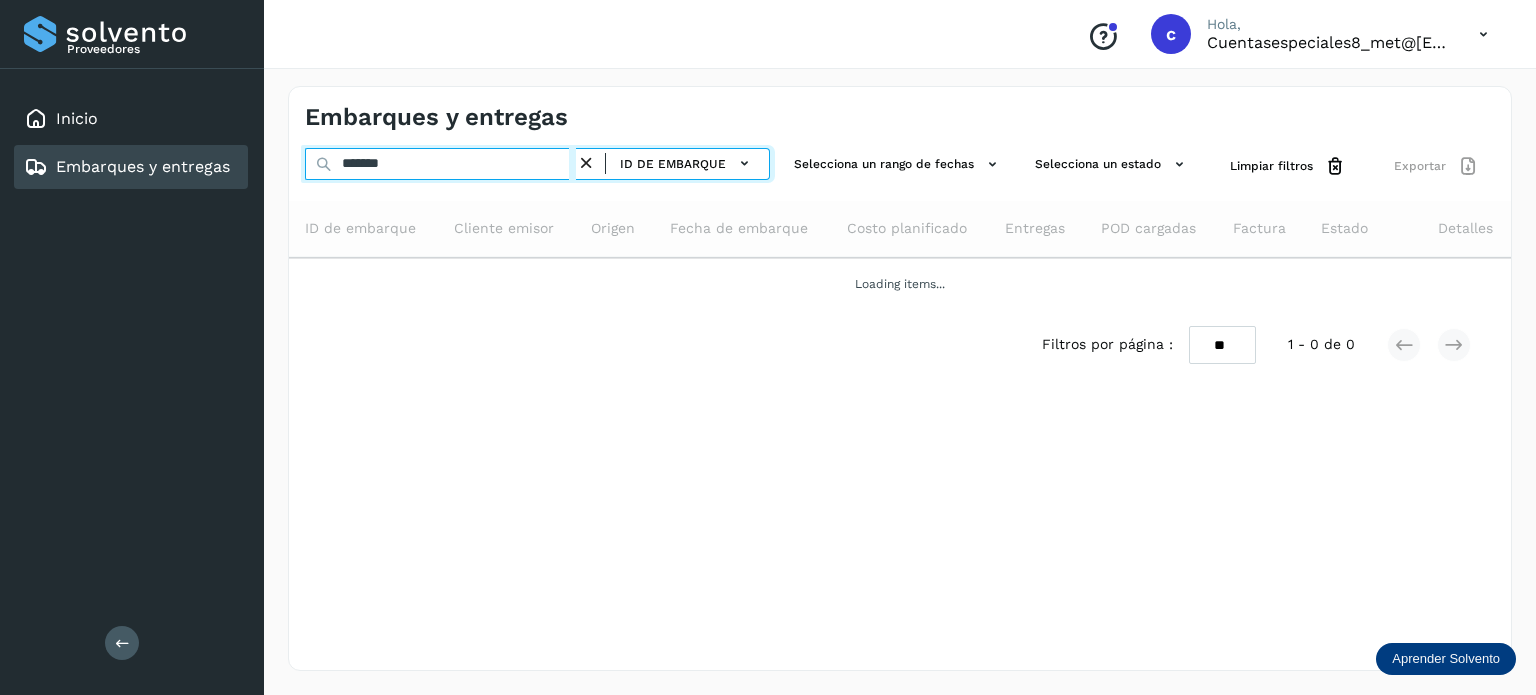 type on "********" 